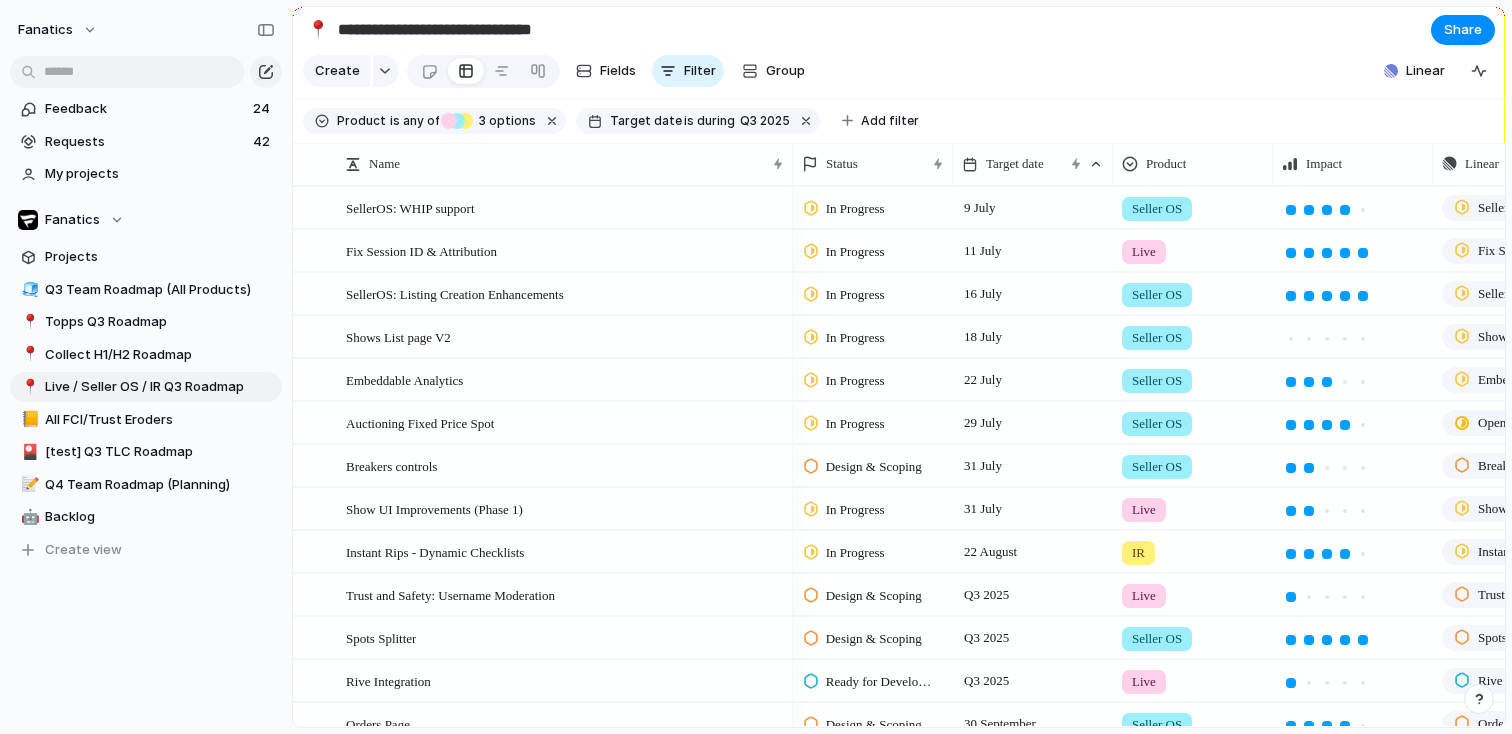 scroll, scrollTop: 0, scrollLeft: 0, axis: both 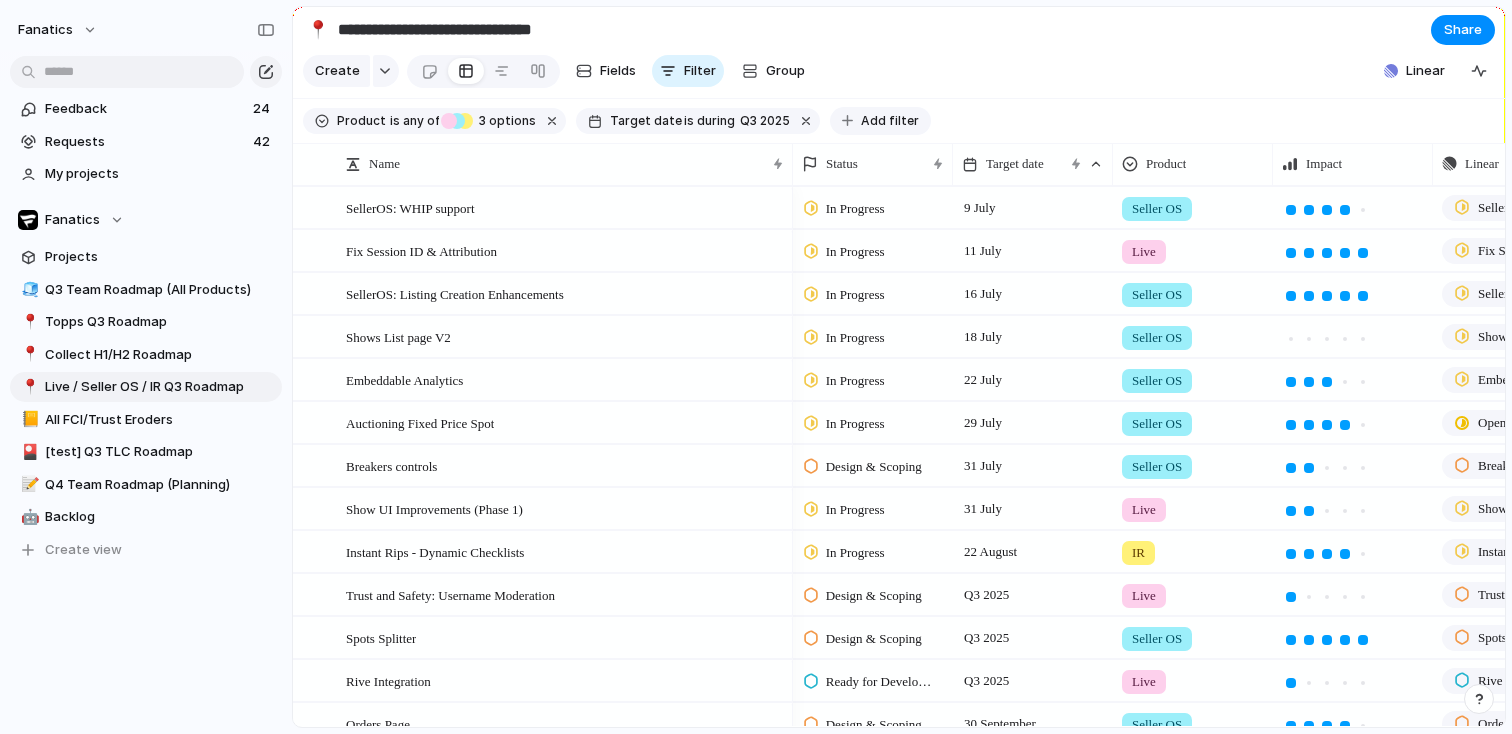 click on "Add filter" at bounding box center (890, 121) 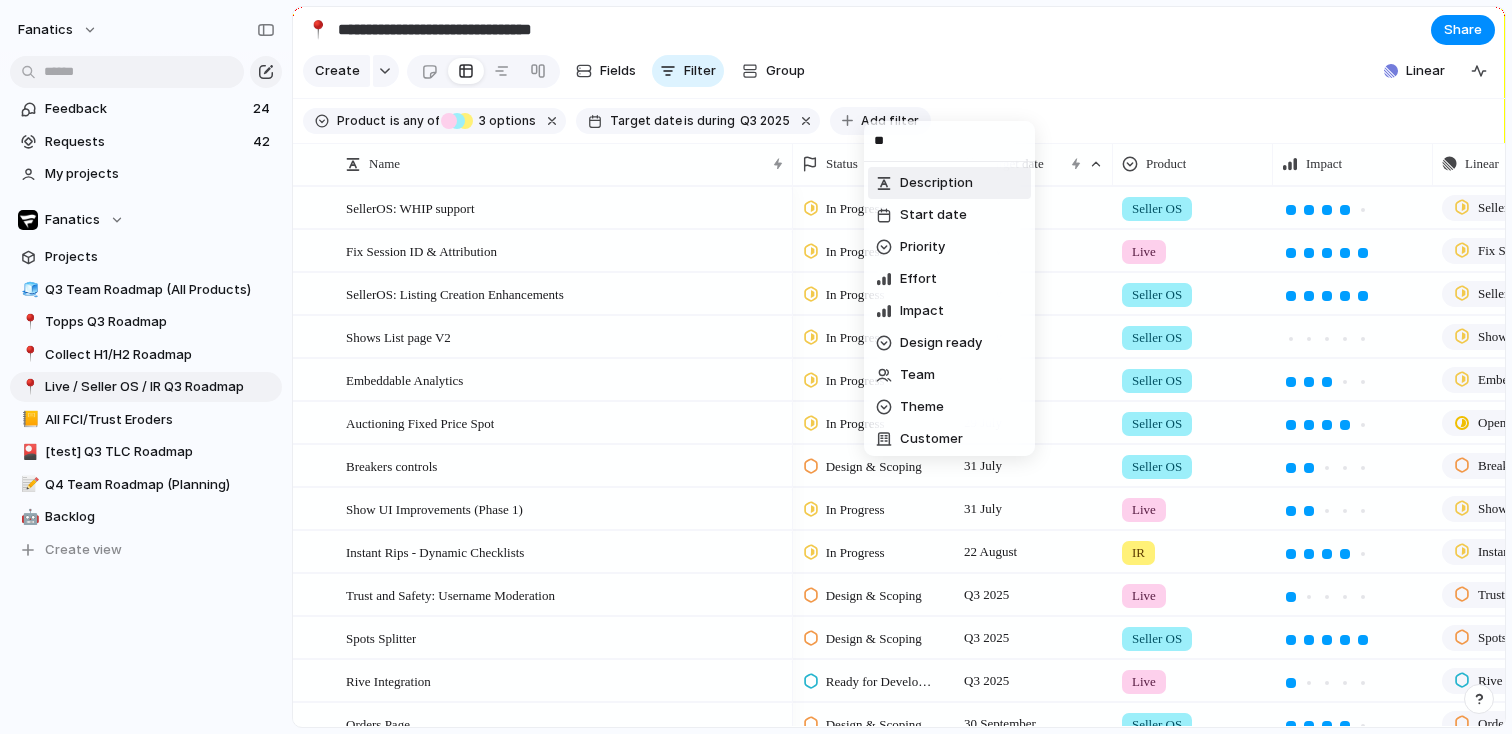type on "***" 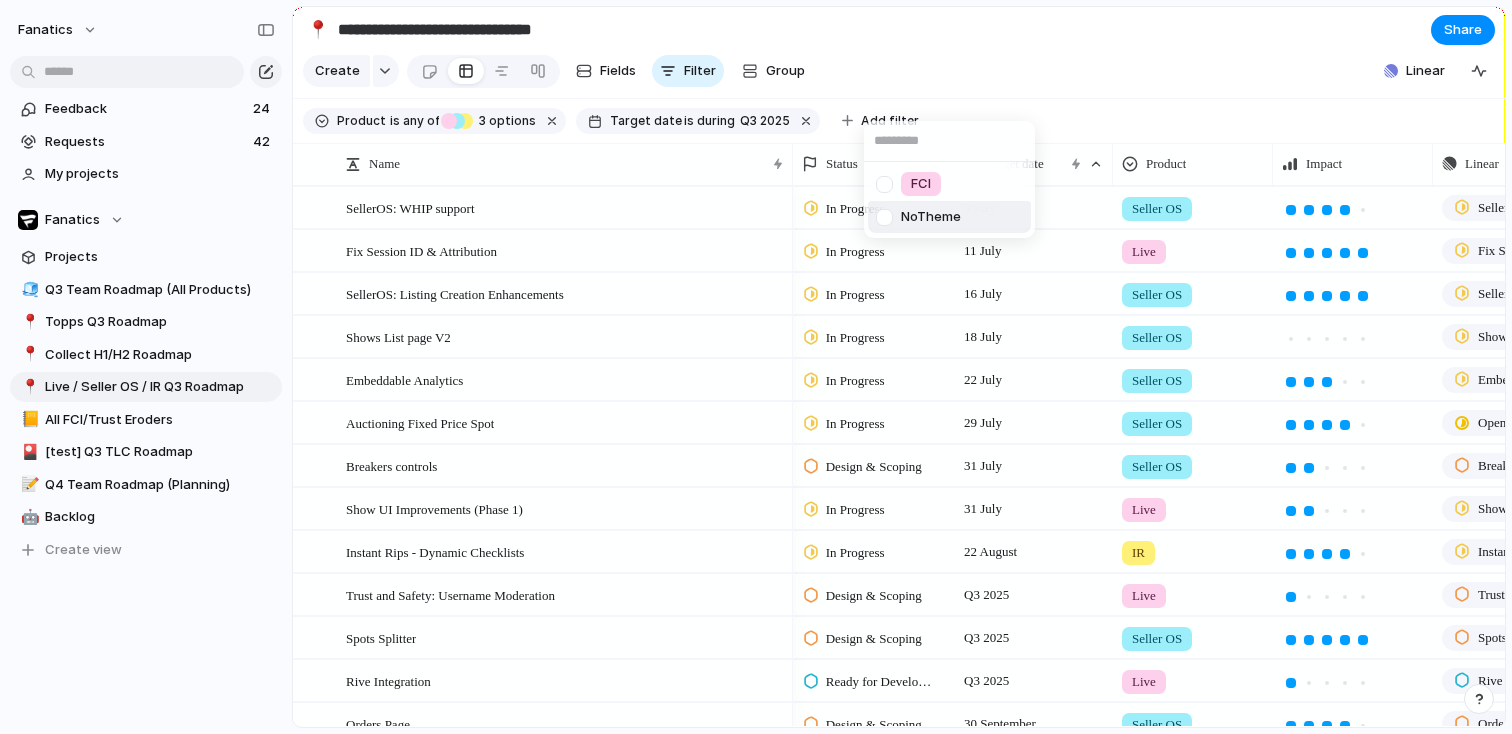 click at bounding box center [884, 217] 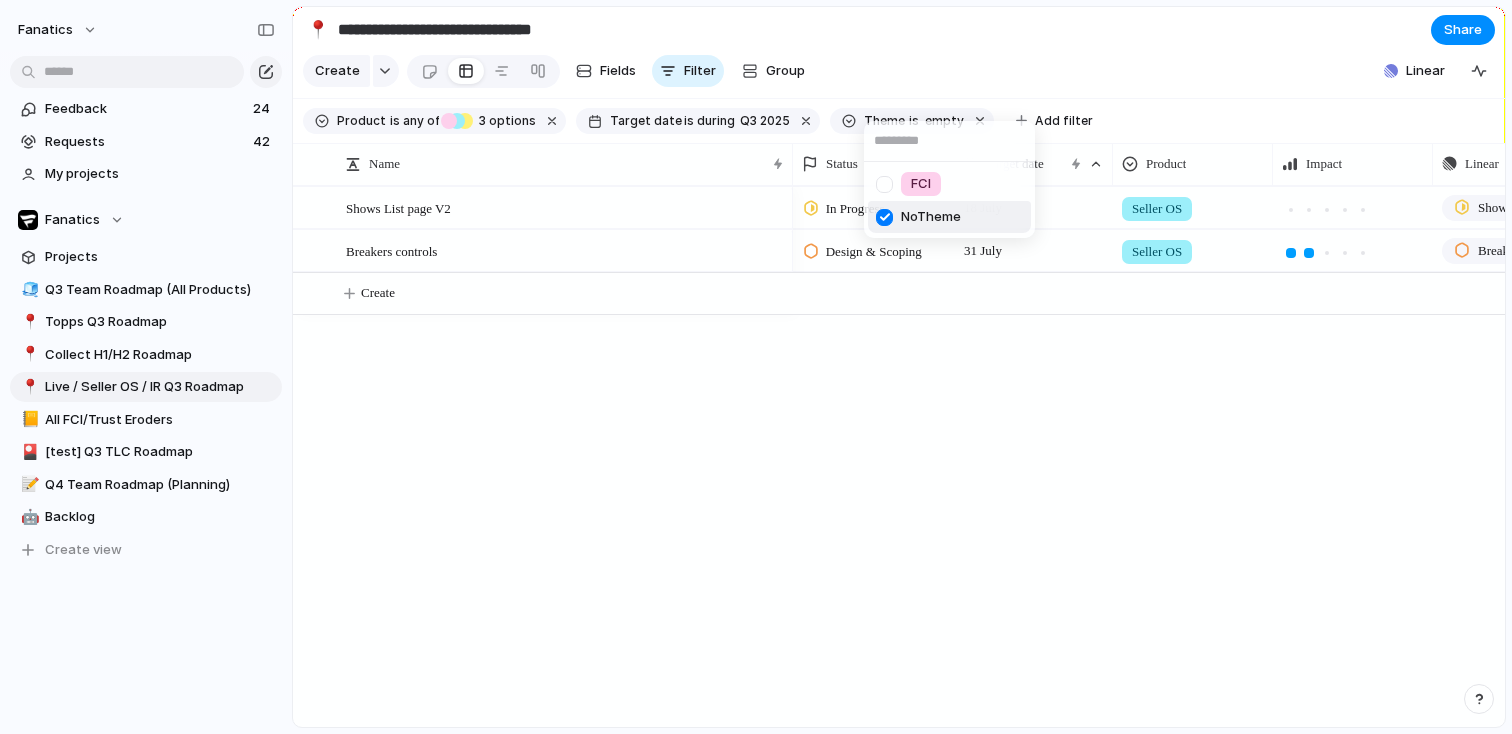 click at bounding box center (884, 217) 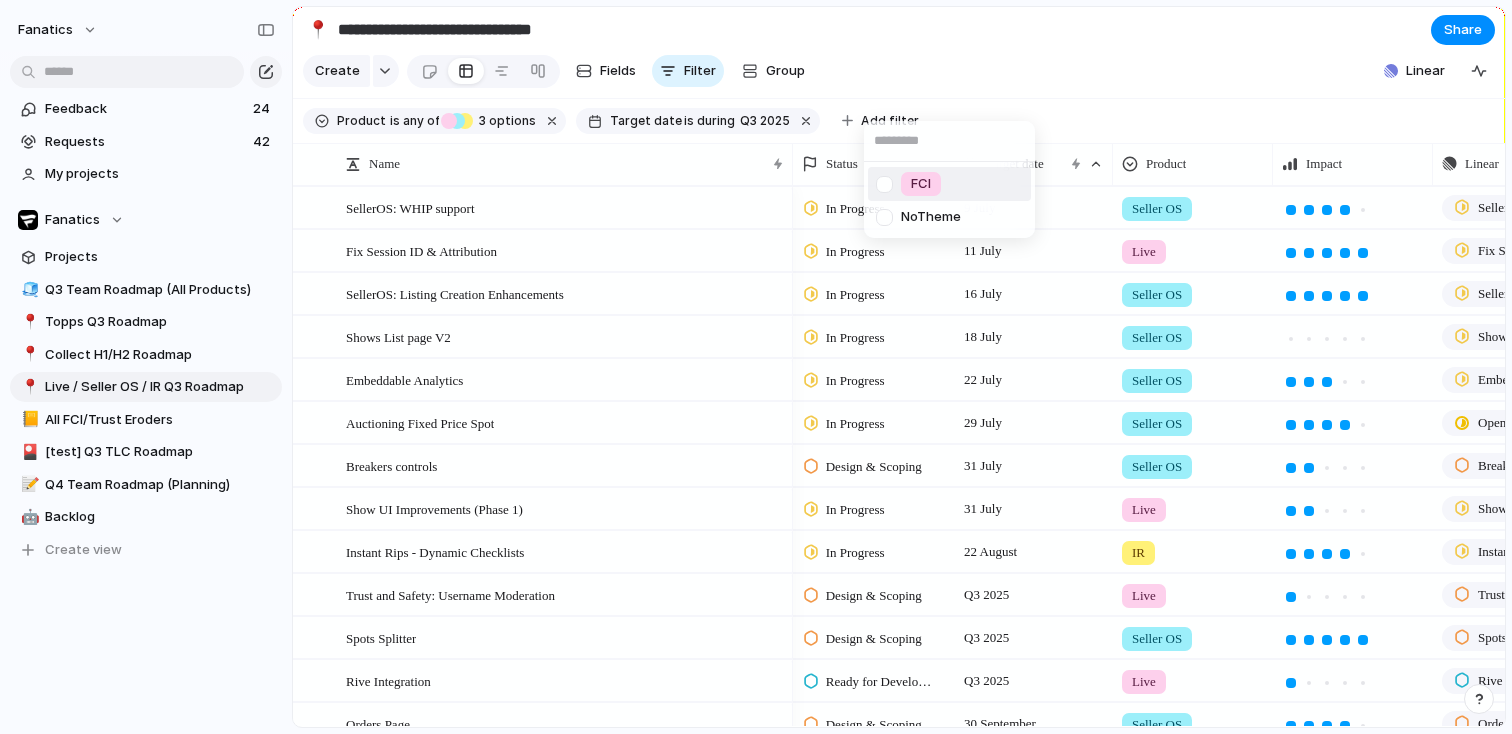 click on "FCI   No  Theme" at bounding box center [756, 367] 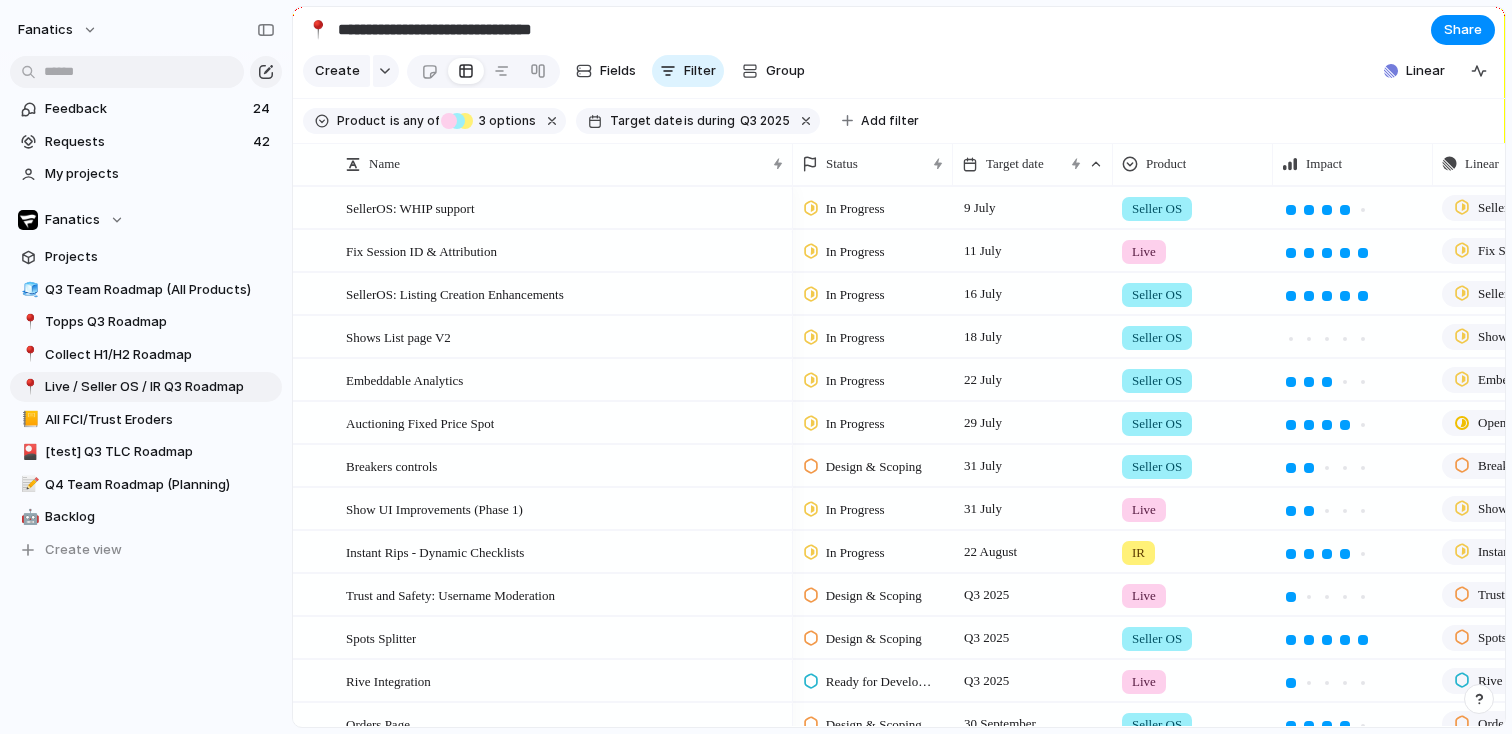 scroll, scrollTop: 1, scrollLeft: 0, axis: vertical 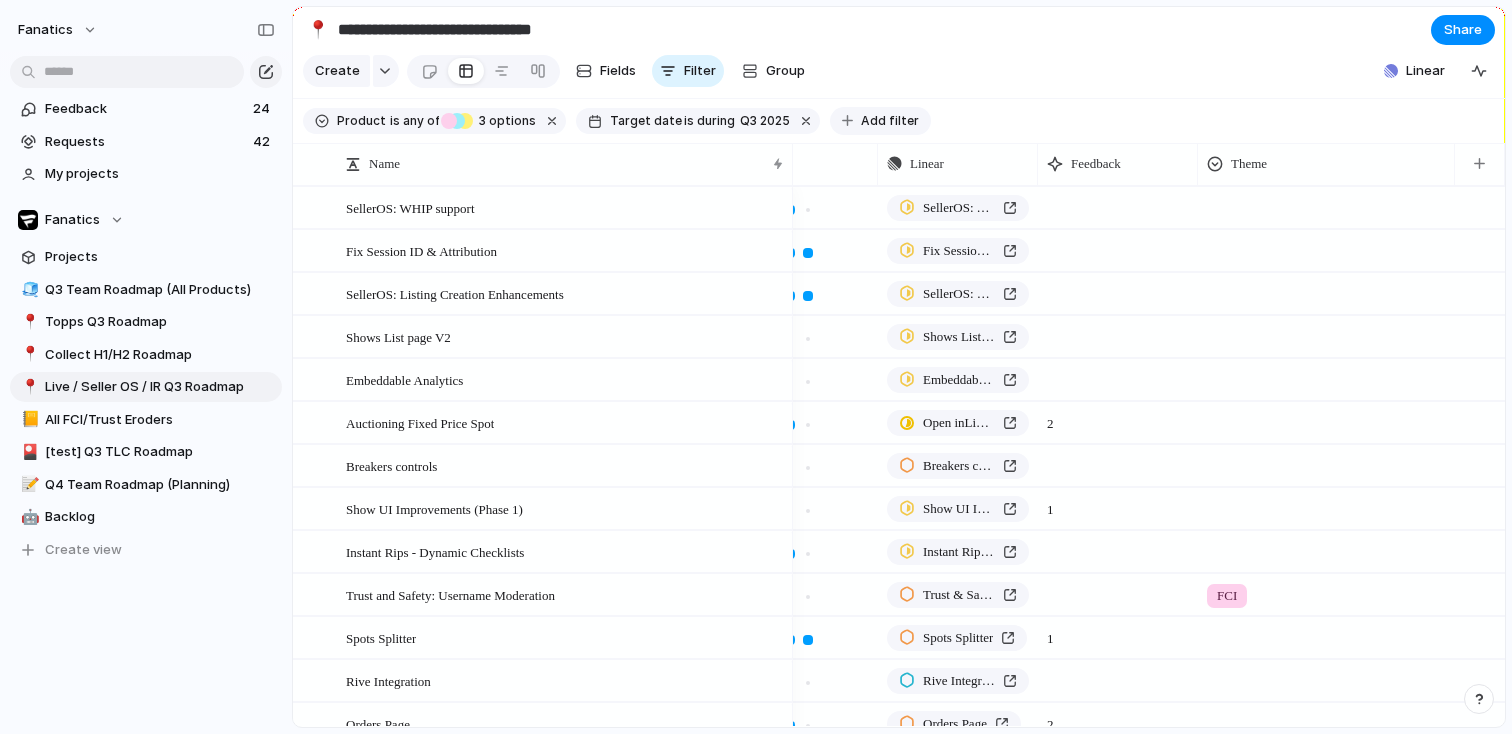 click on "Add filter" at bounding box center [890, 121] 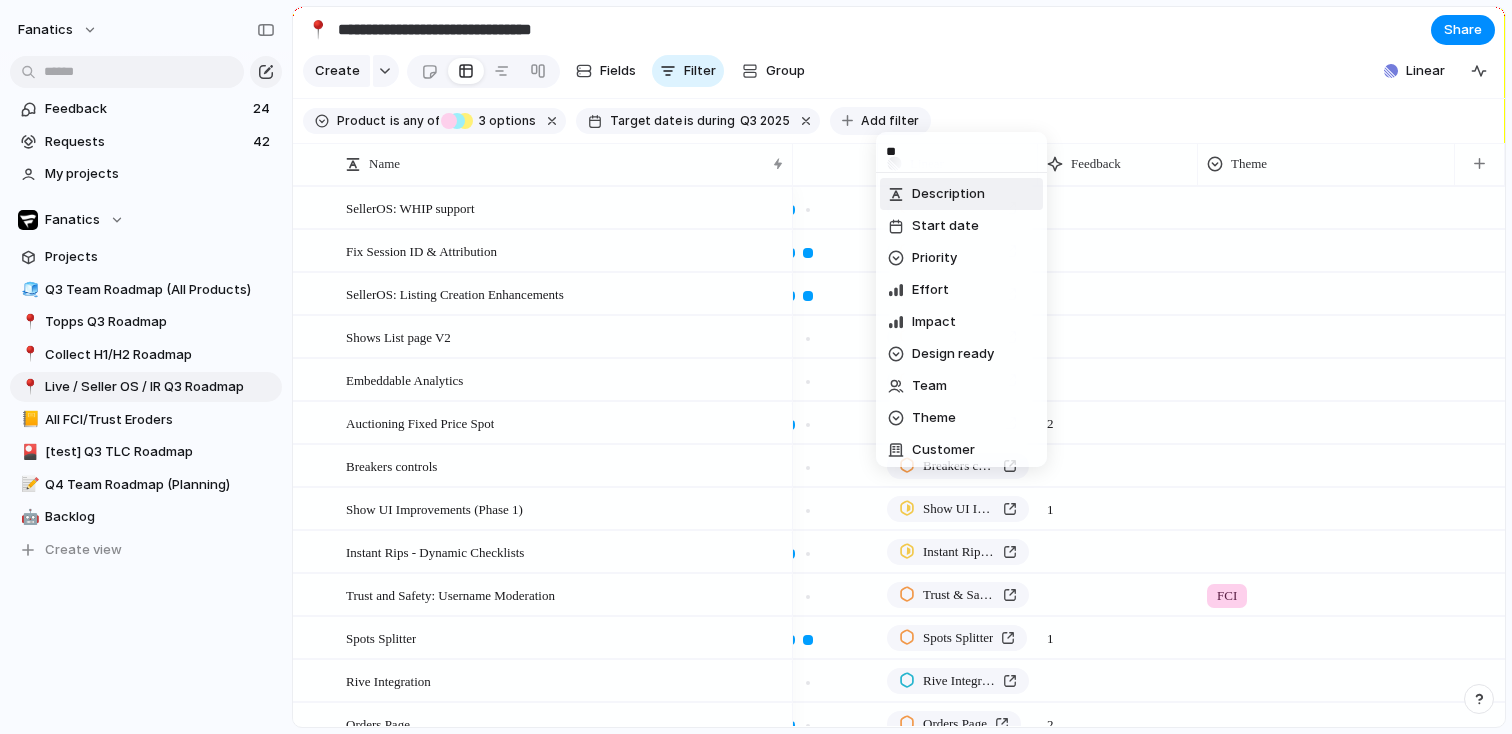 type on "***" 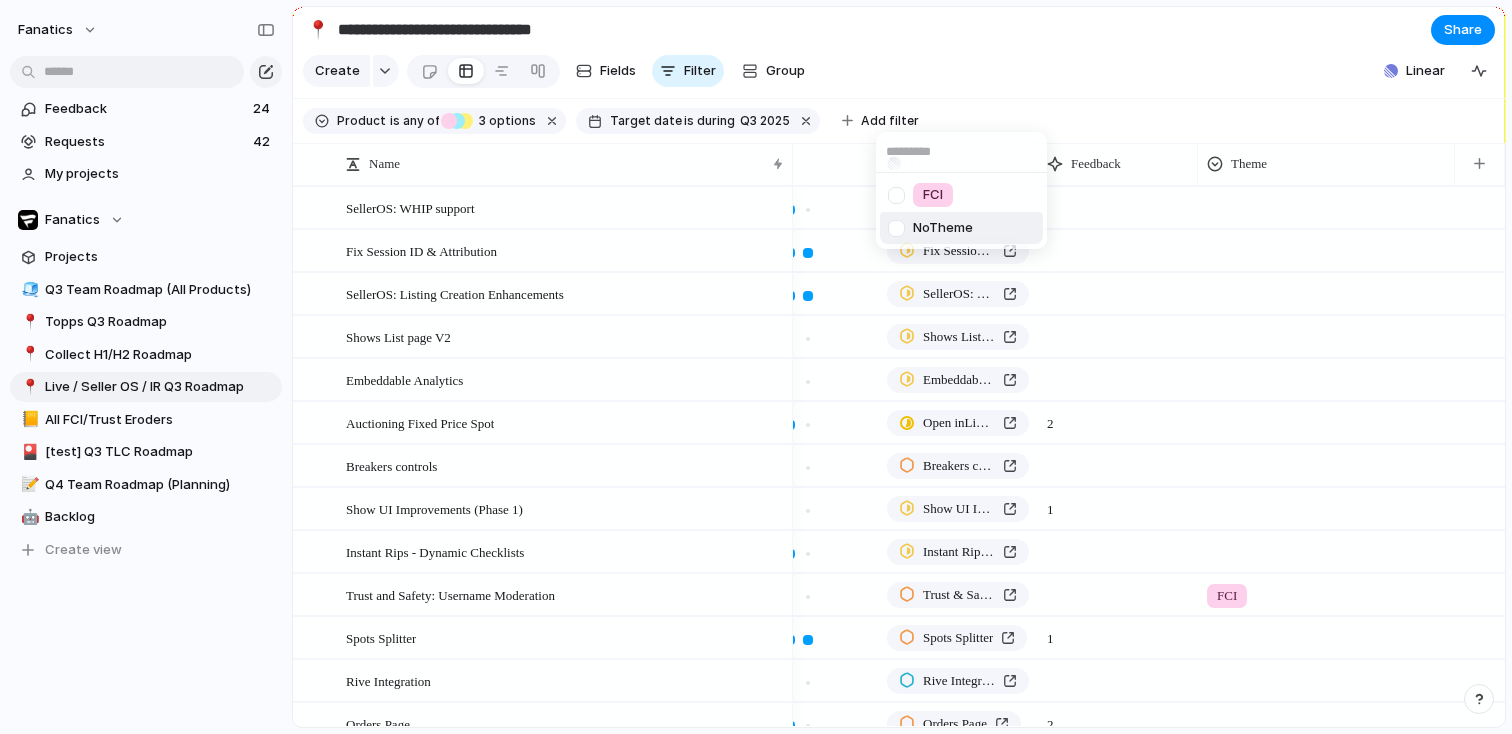 click at bounding box center [896, 228] 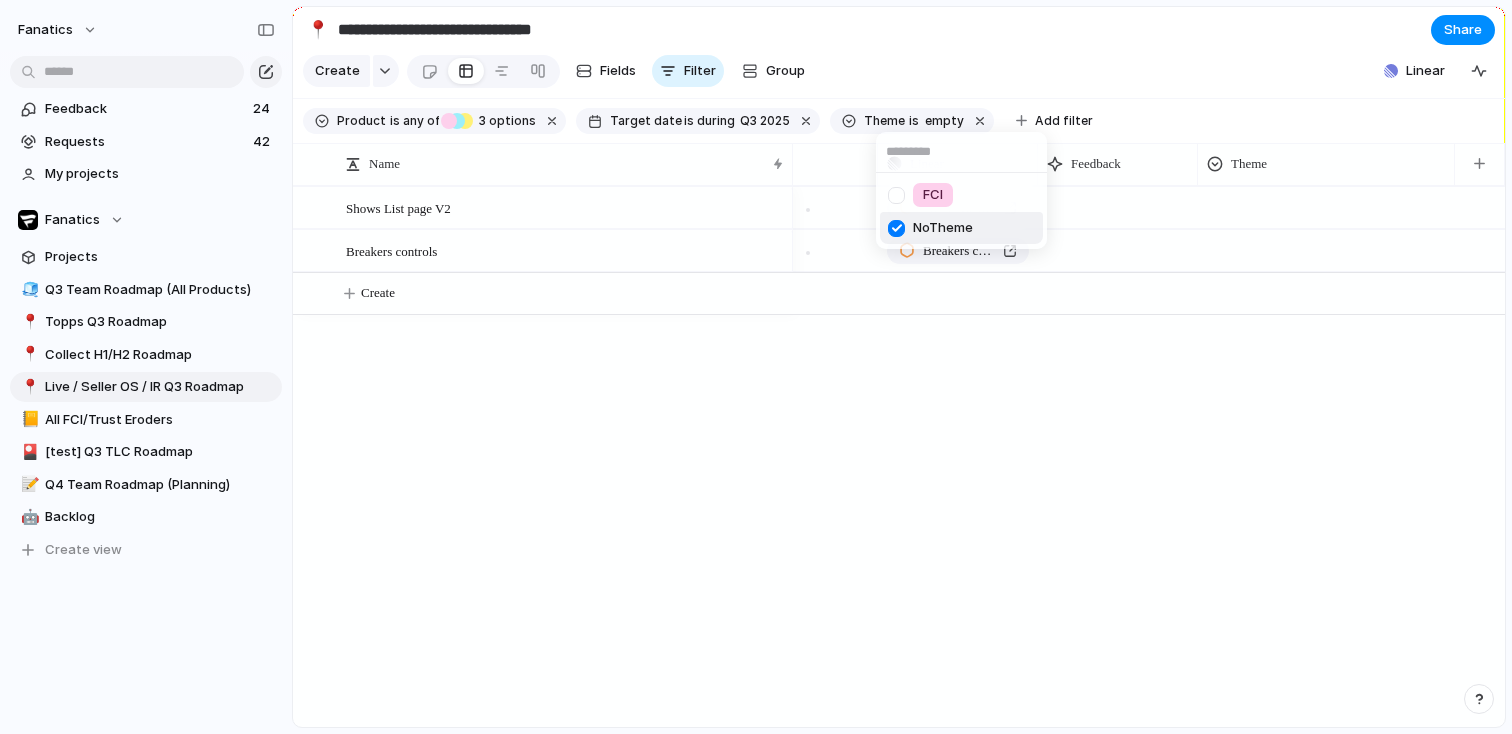 click at bounding box center (896, 228) 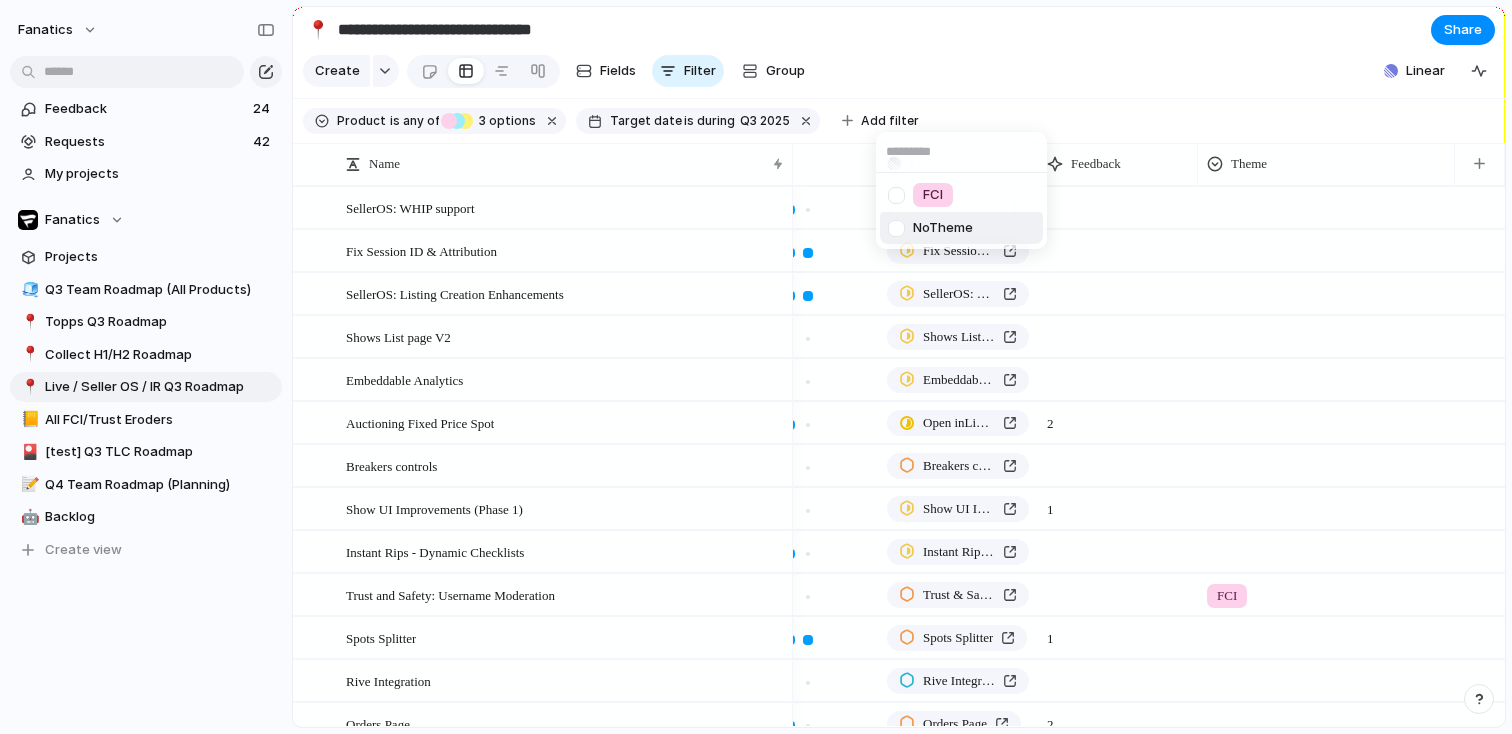 click on "FCI   No  Theme" at bounding box center (756, 367) 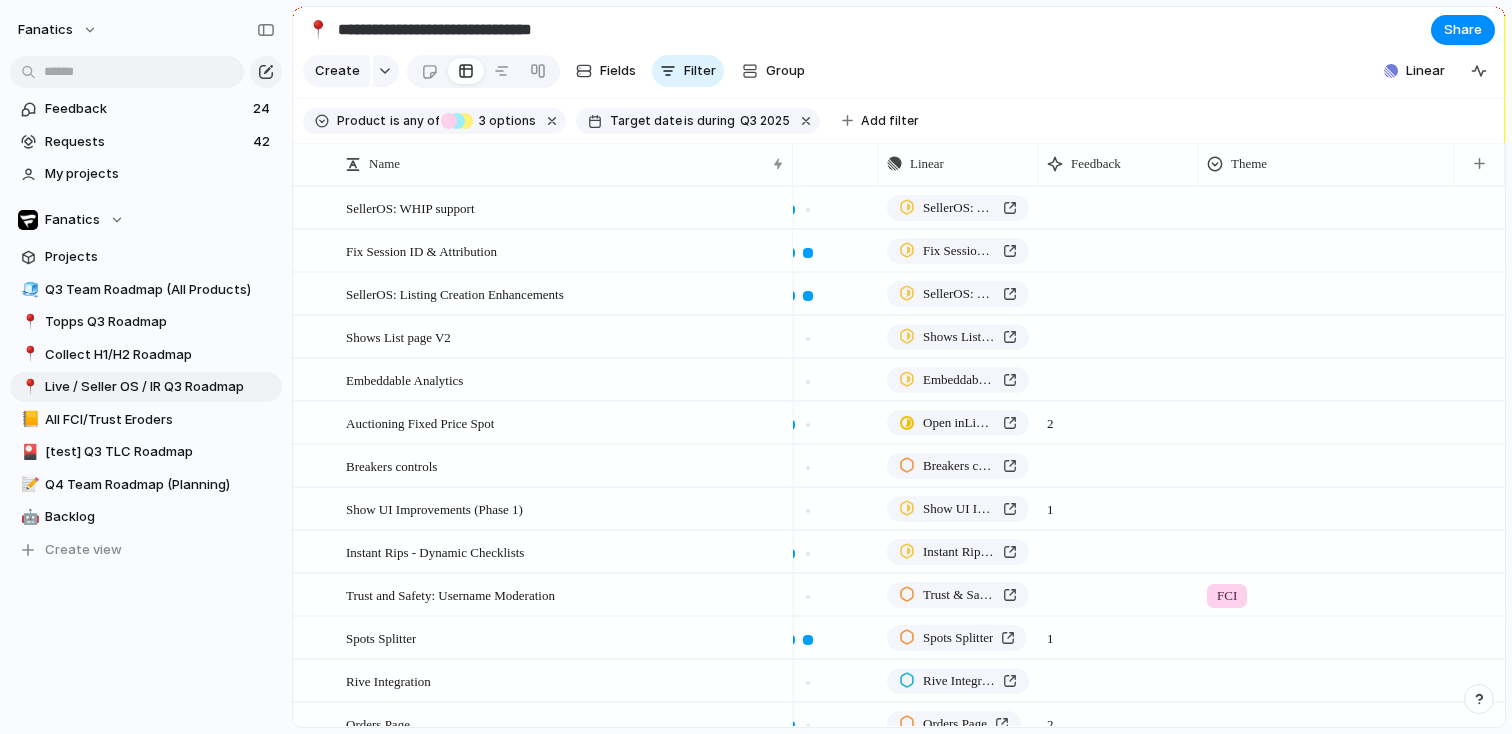 click at bounding box center [1326, 250] 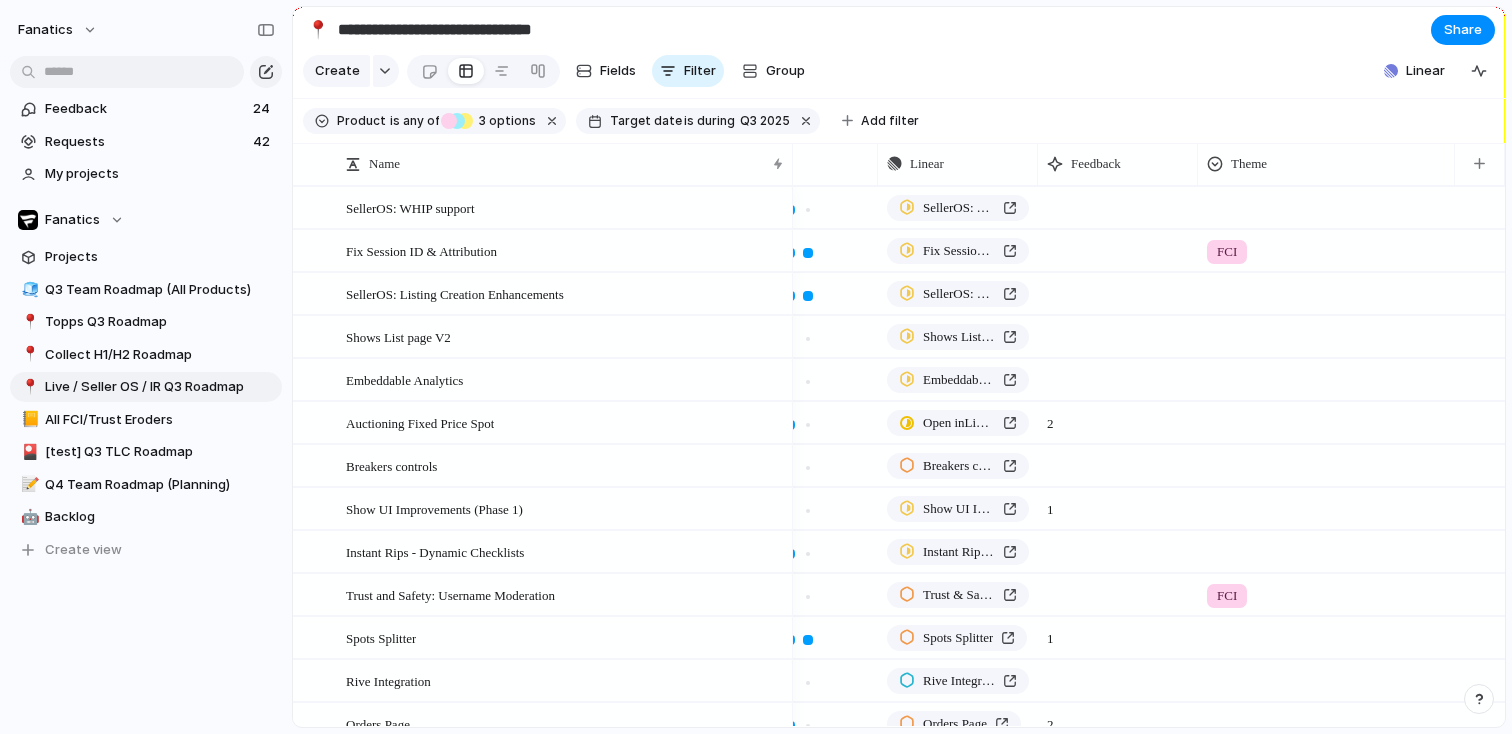 click on "FCI" at bounding box center (1326, 247) 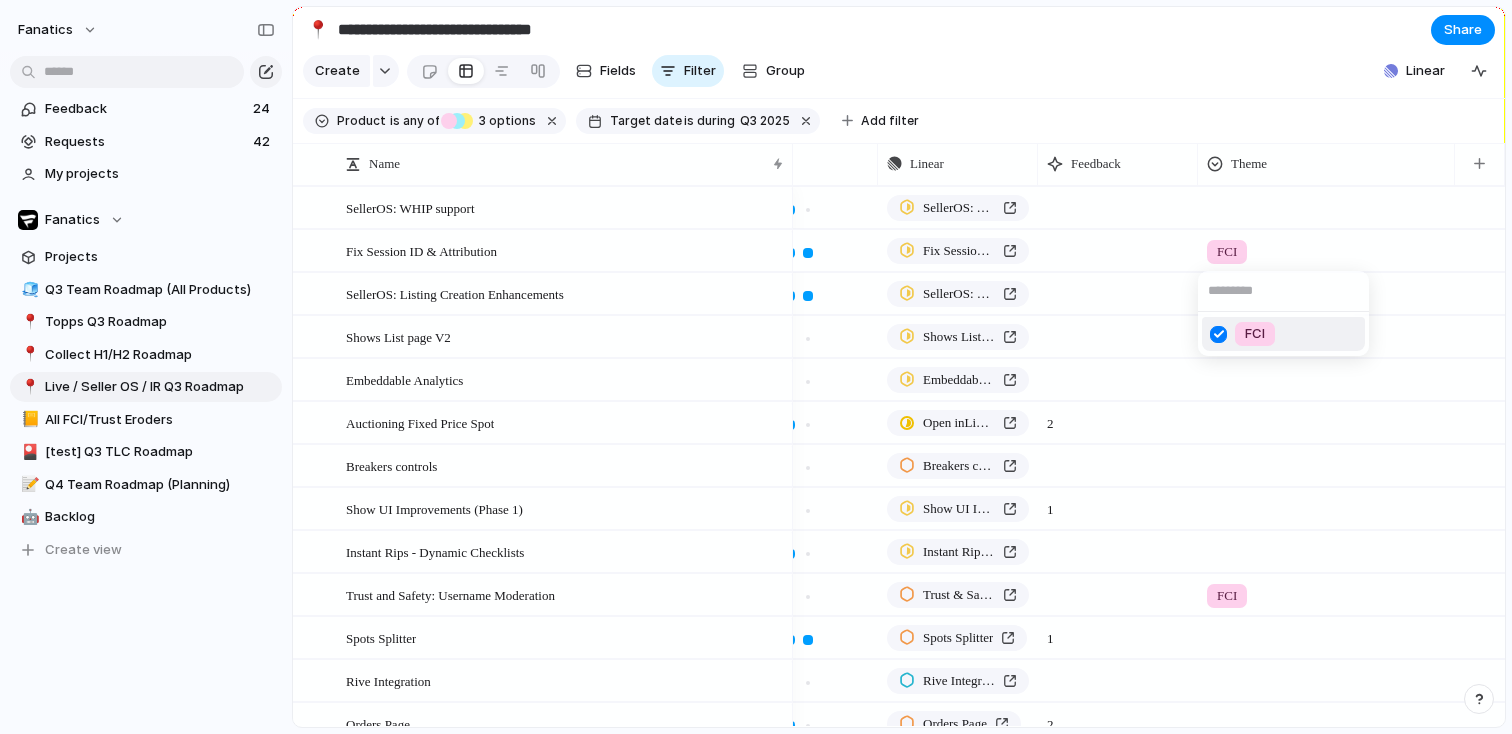 click at bounding box center (1218, 334) 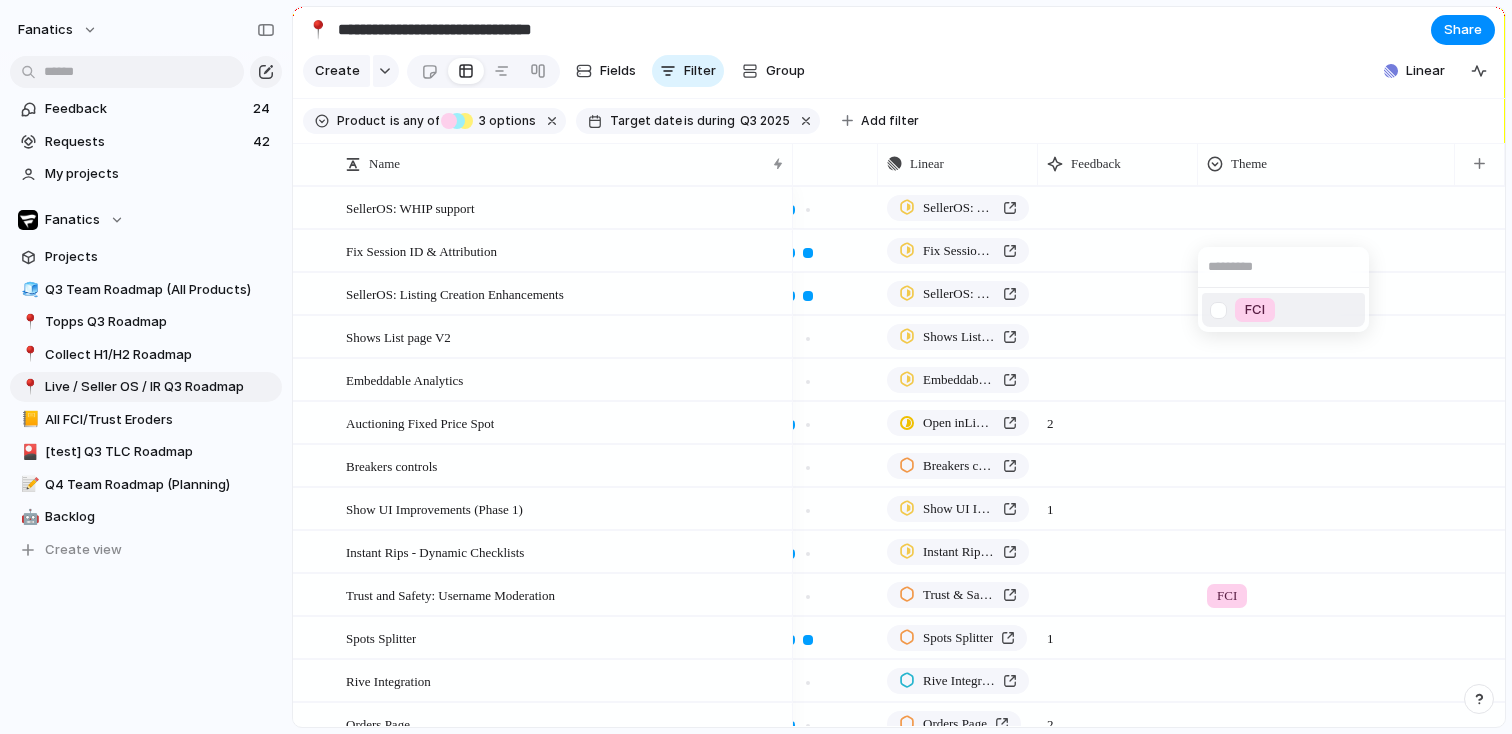 click on "FCI" at bounding box center (756, 367) 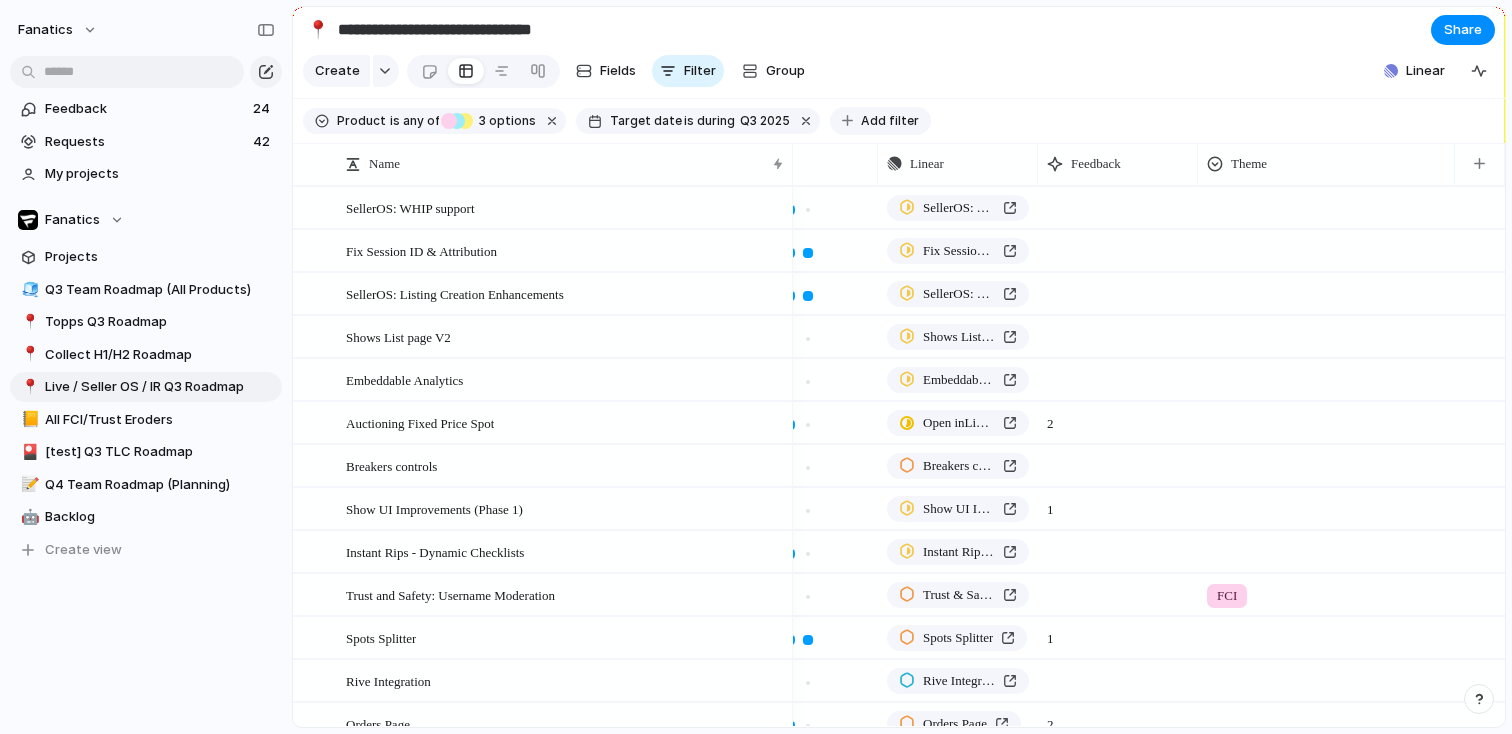 click on "Add filter" at bounding box center [890, 121] 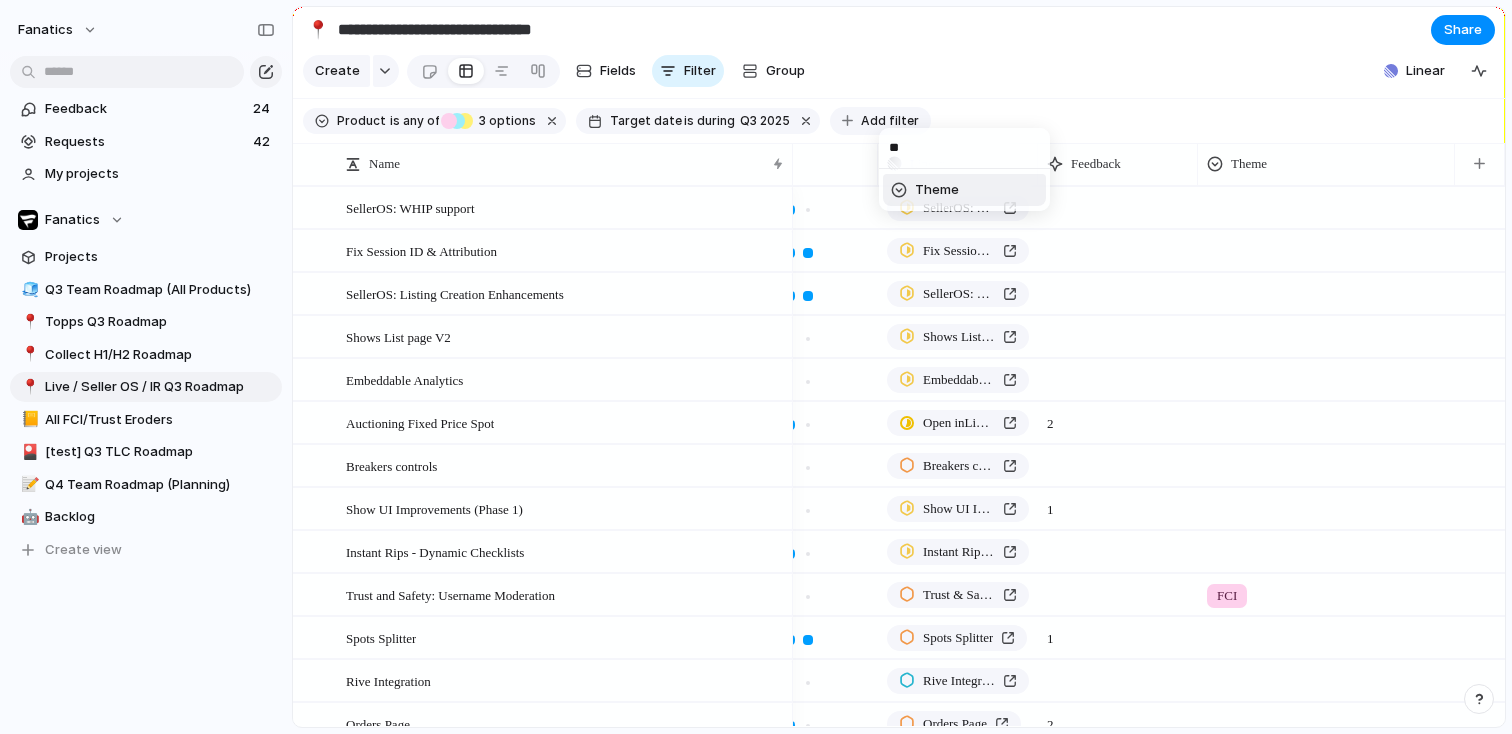 type on "***" 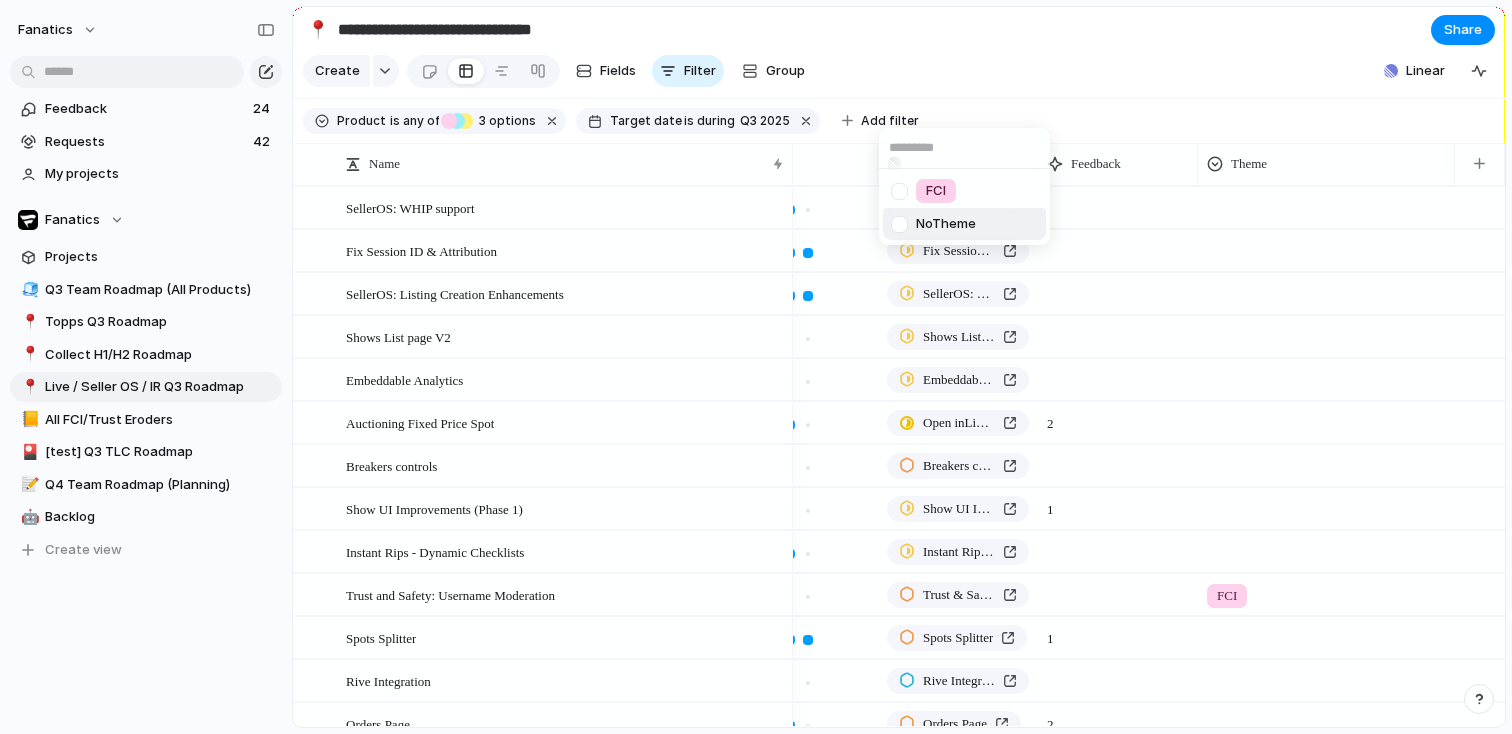 click at bounding box center (899, 224) 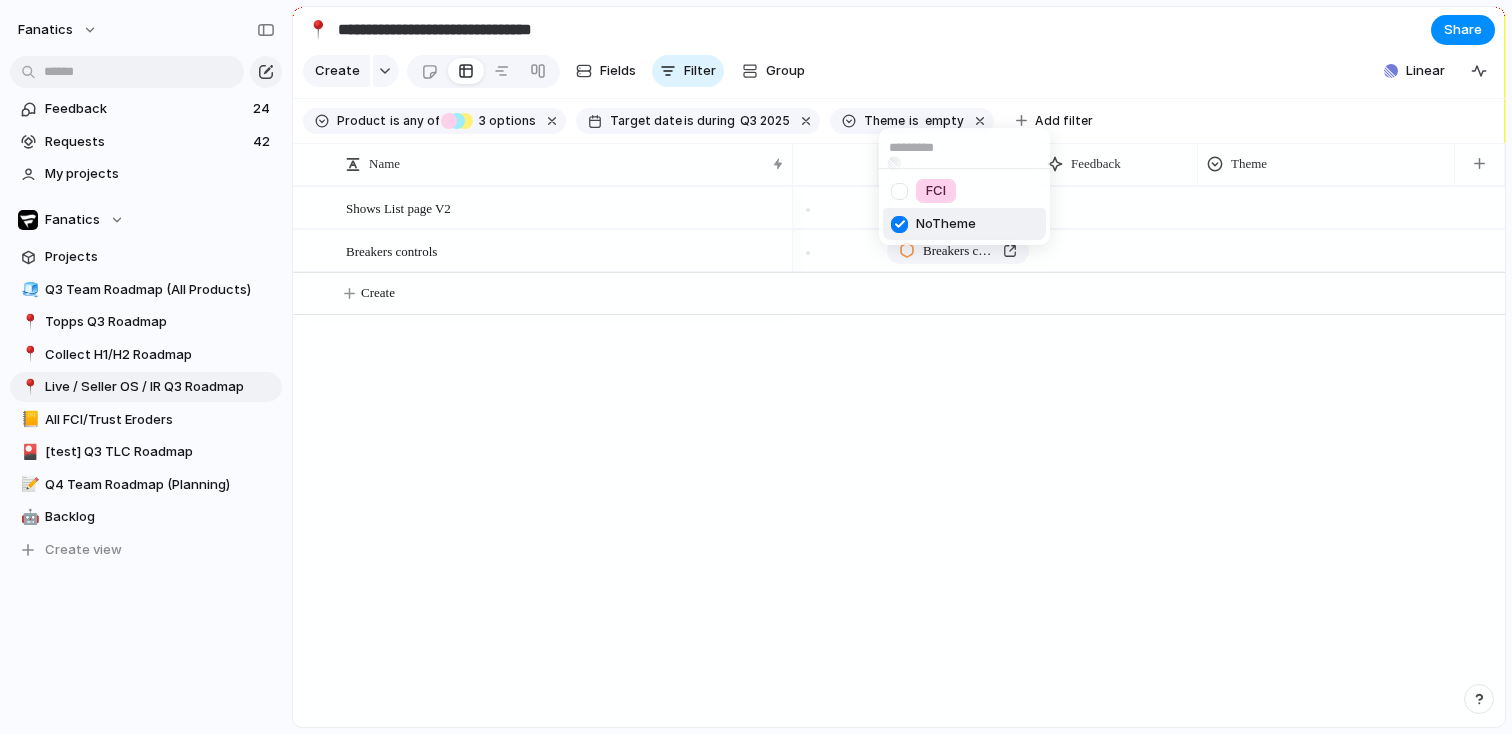 click at bounding box center (899, 224) 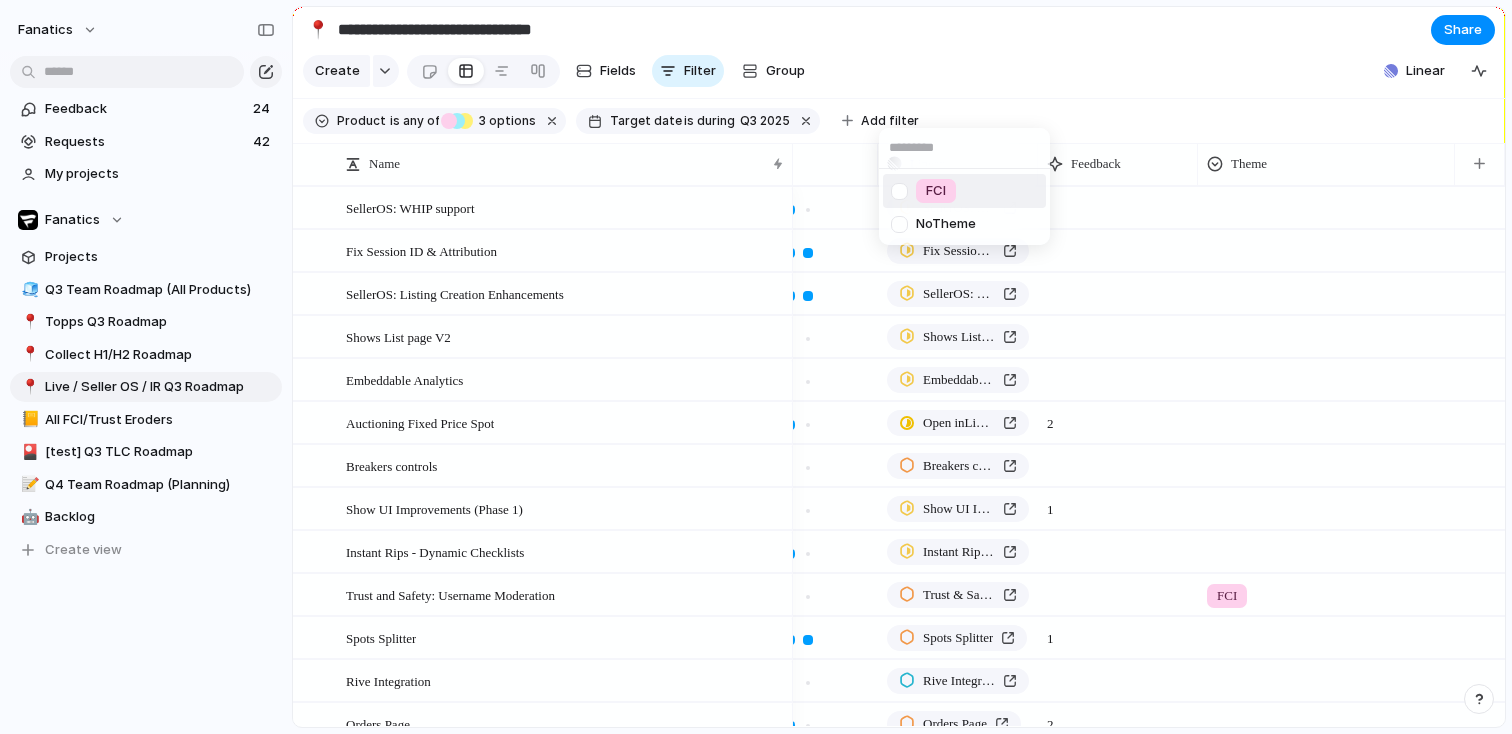 click at bounding box center (899, 191) 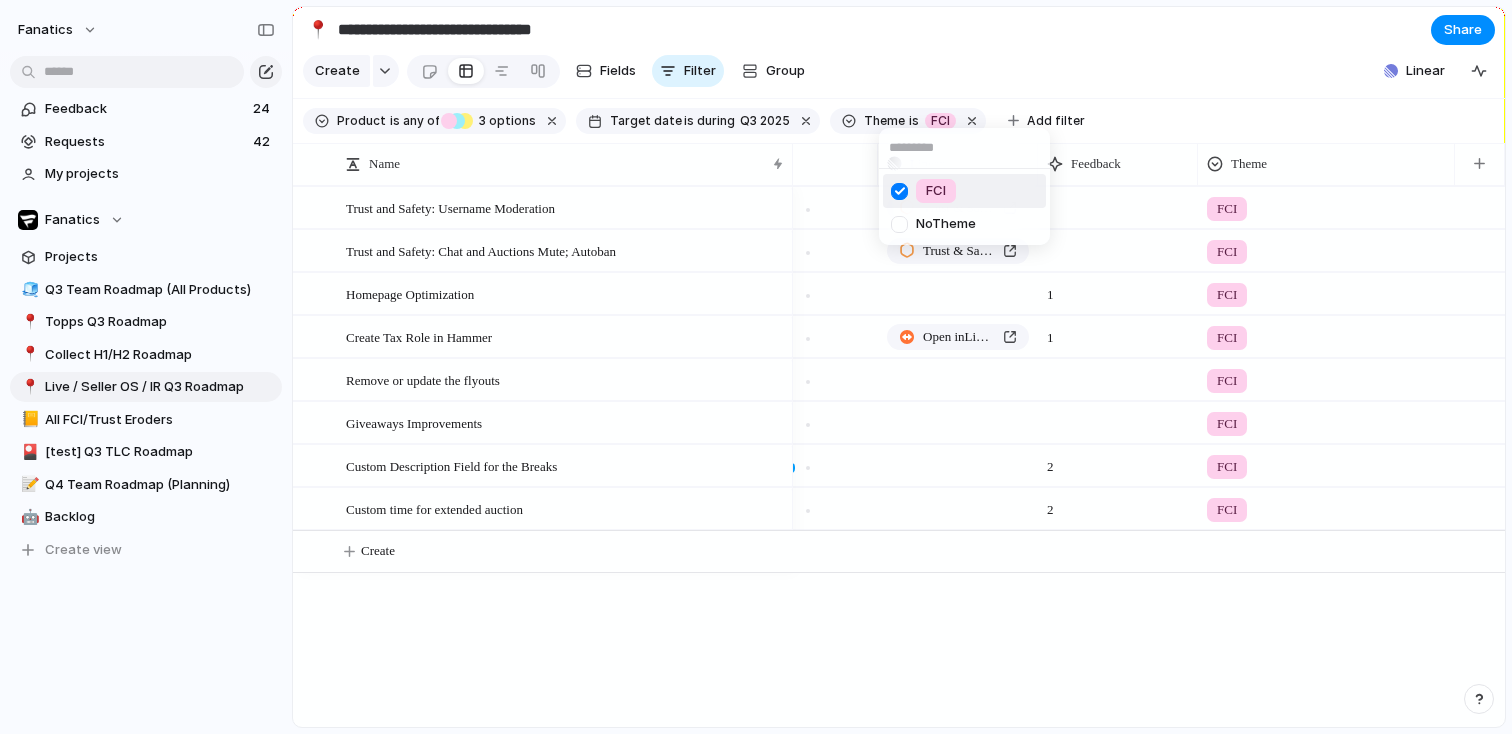 click at bounding box center (899, 191) 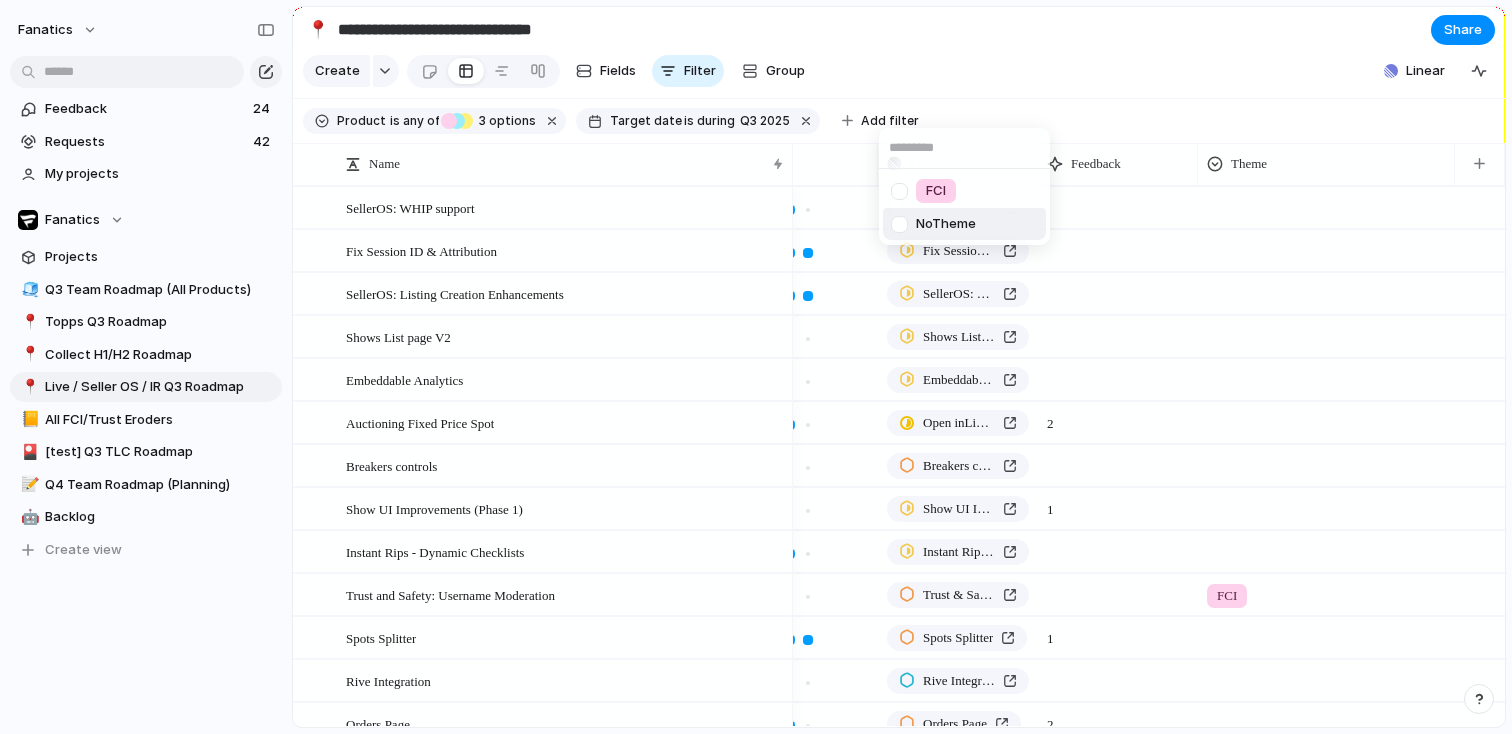 click at bounding box center [899, 224] 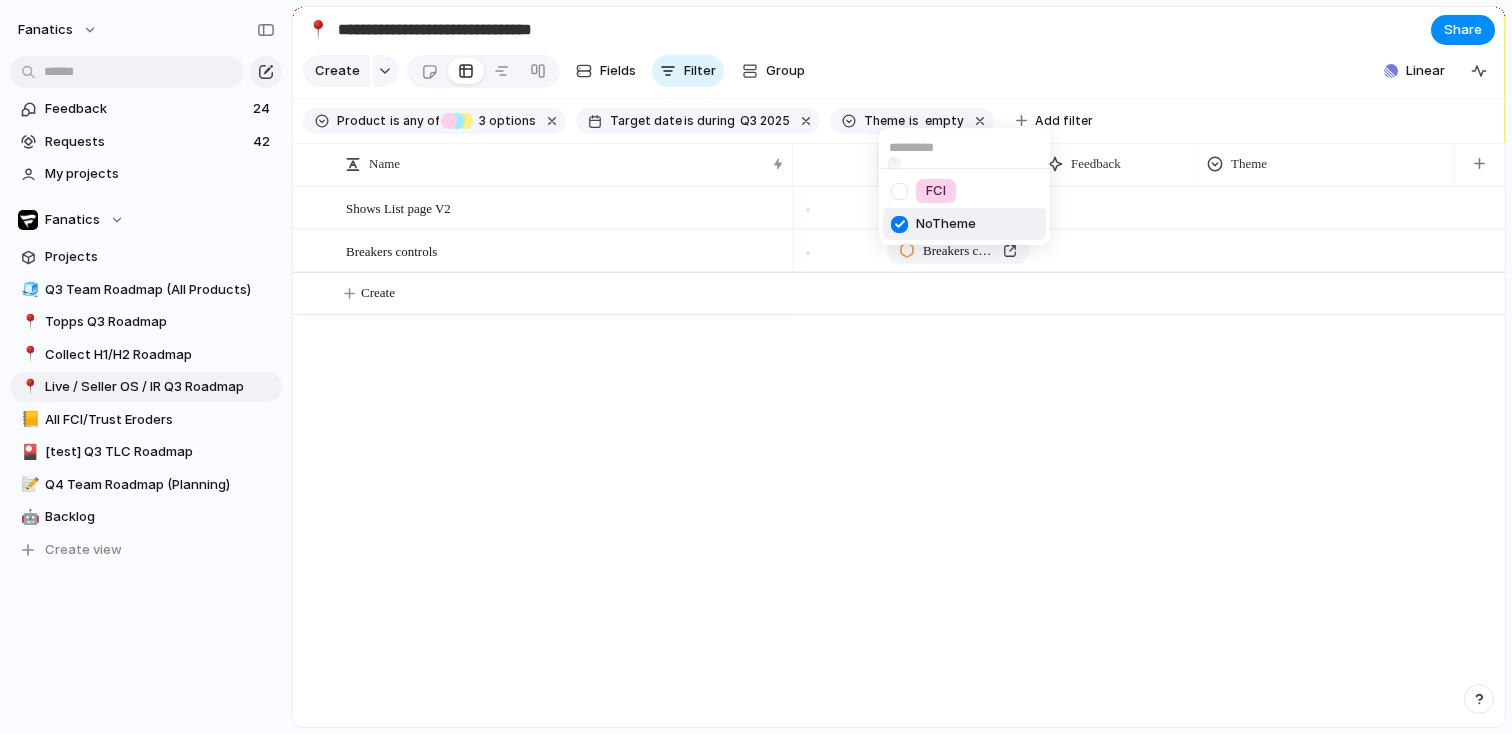 click at bounding box center (899, 224) 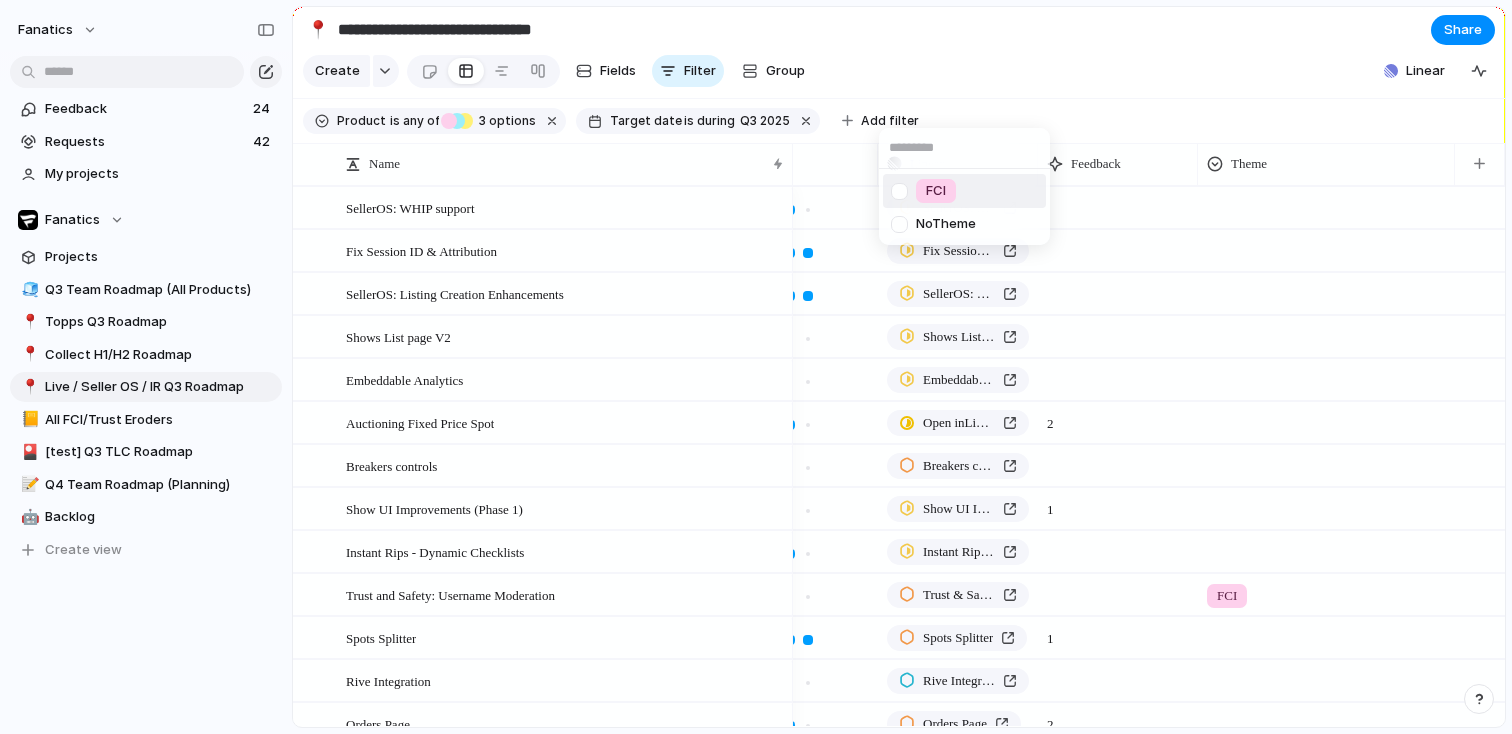 click on "FCI   No  Theme" at bounding box center [756, 367] 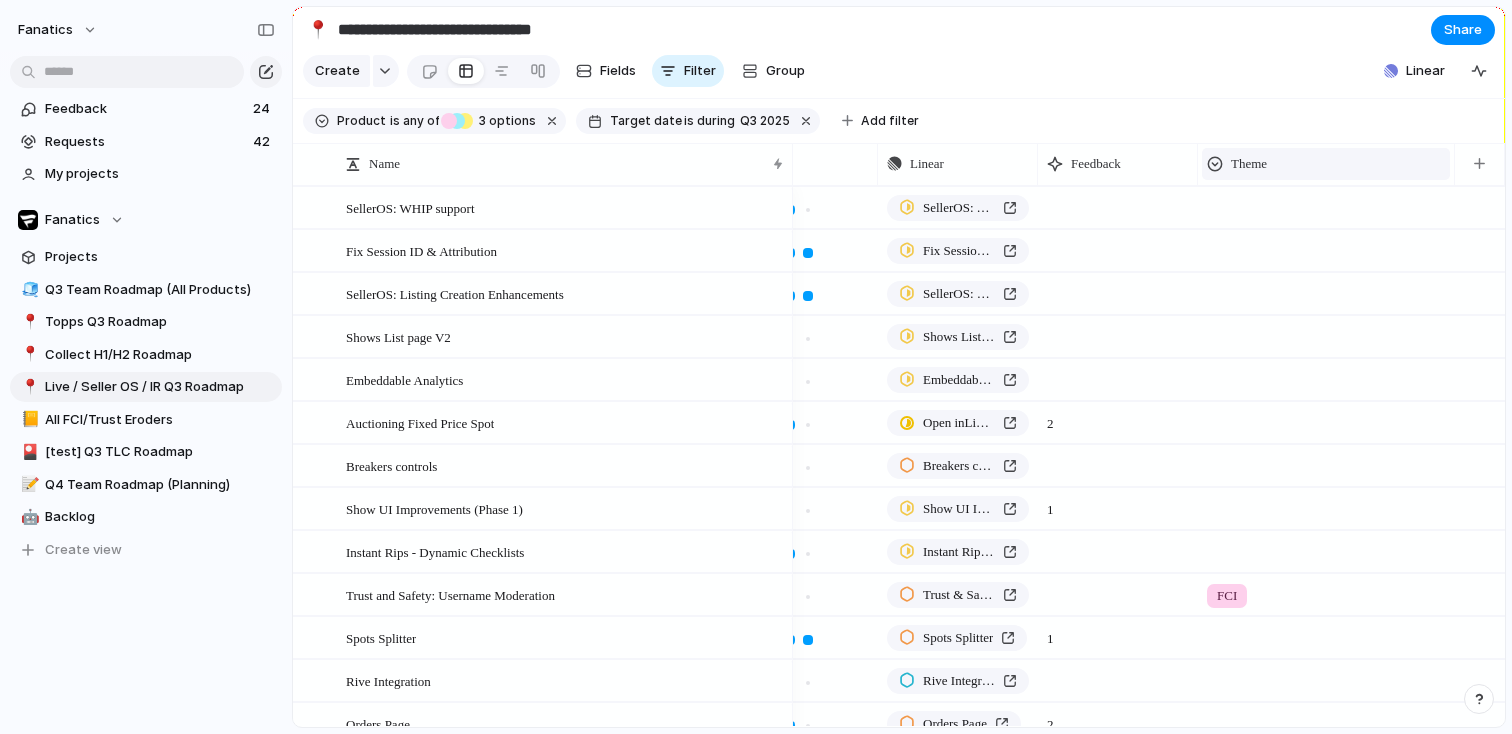 click on "Theme" at bounding box center (1326, 164) 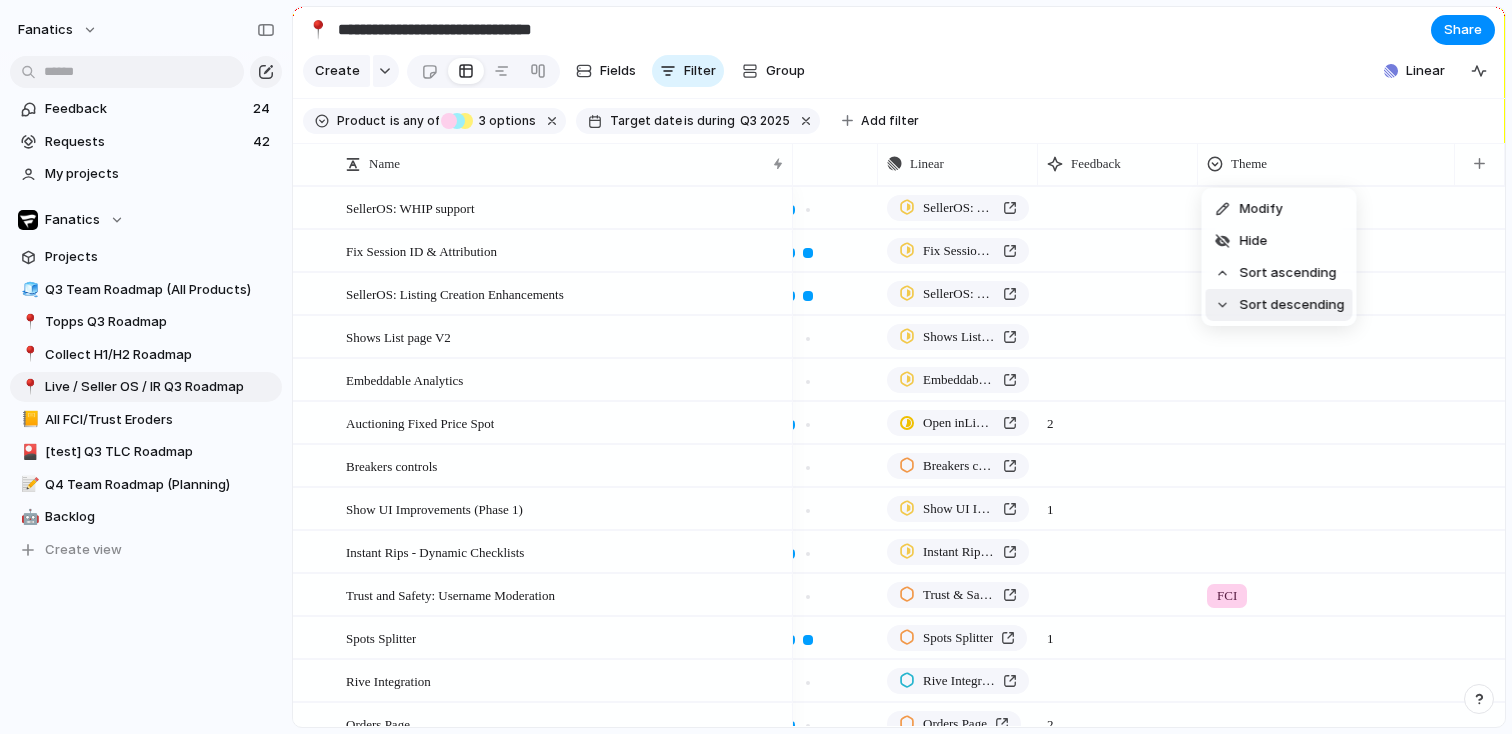 click on "Sort descending" at bounding box center (1292, 305) 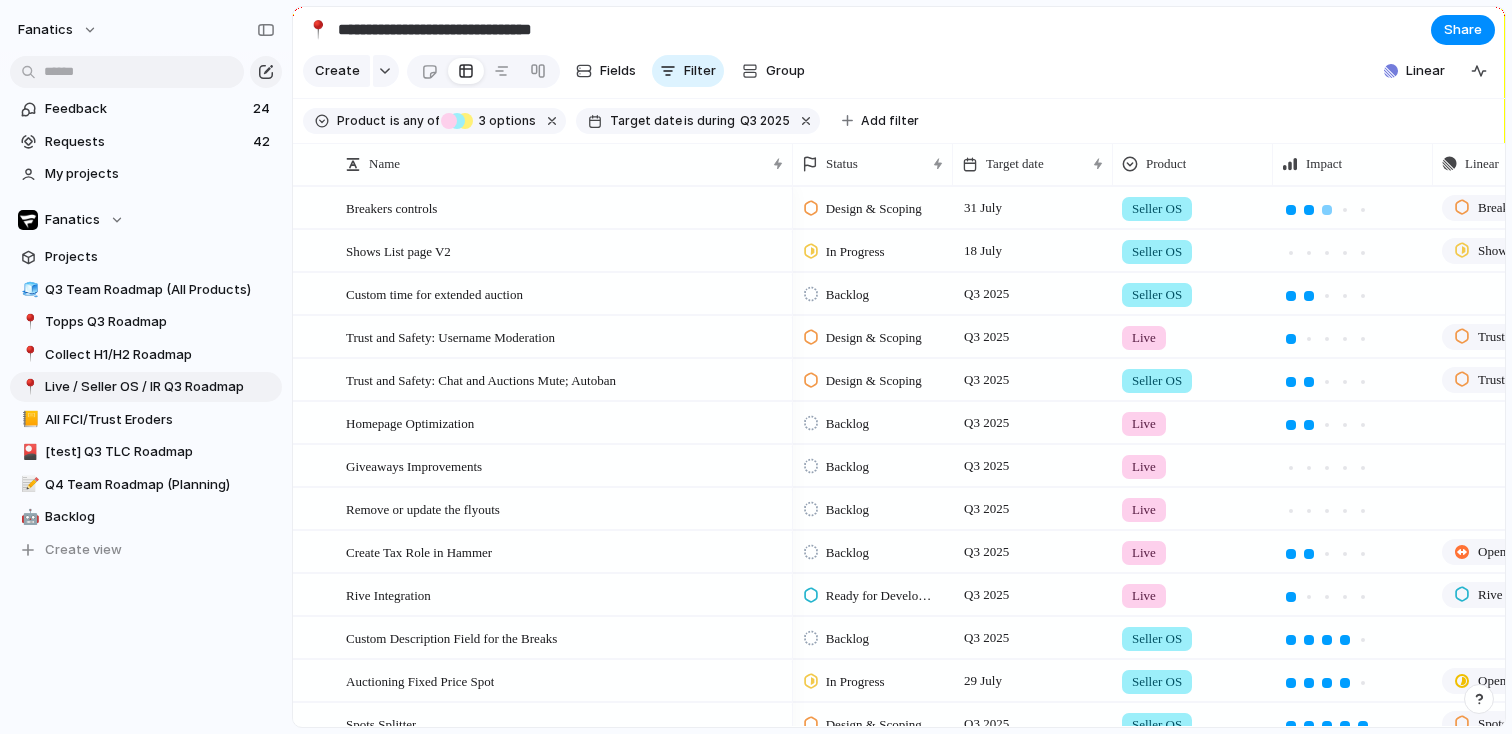 scroll, scrollTop: 0, scrollLeft: 145, axis: horizontal 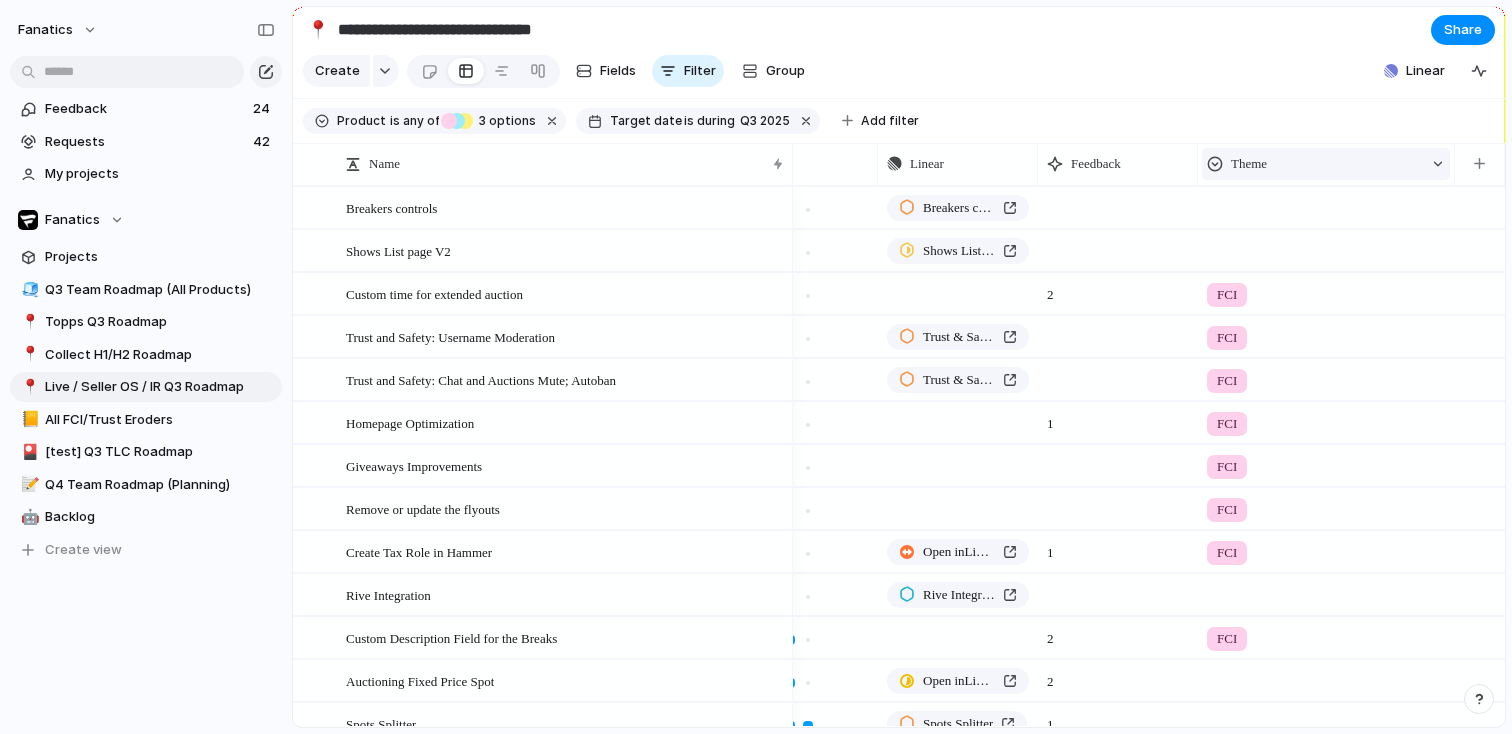 click on "Theme" at bounding box center (1326, 164) 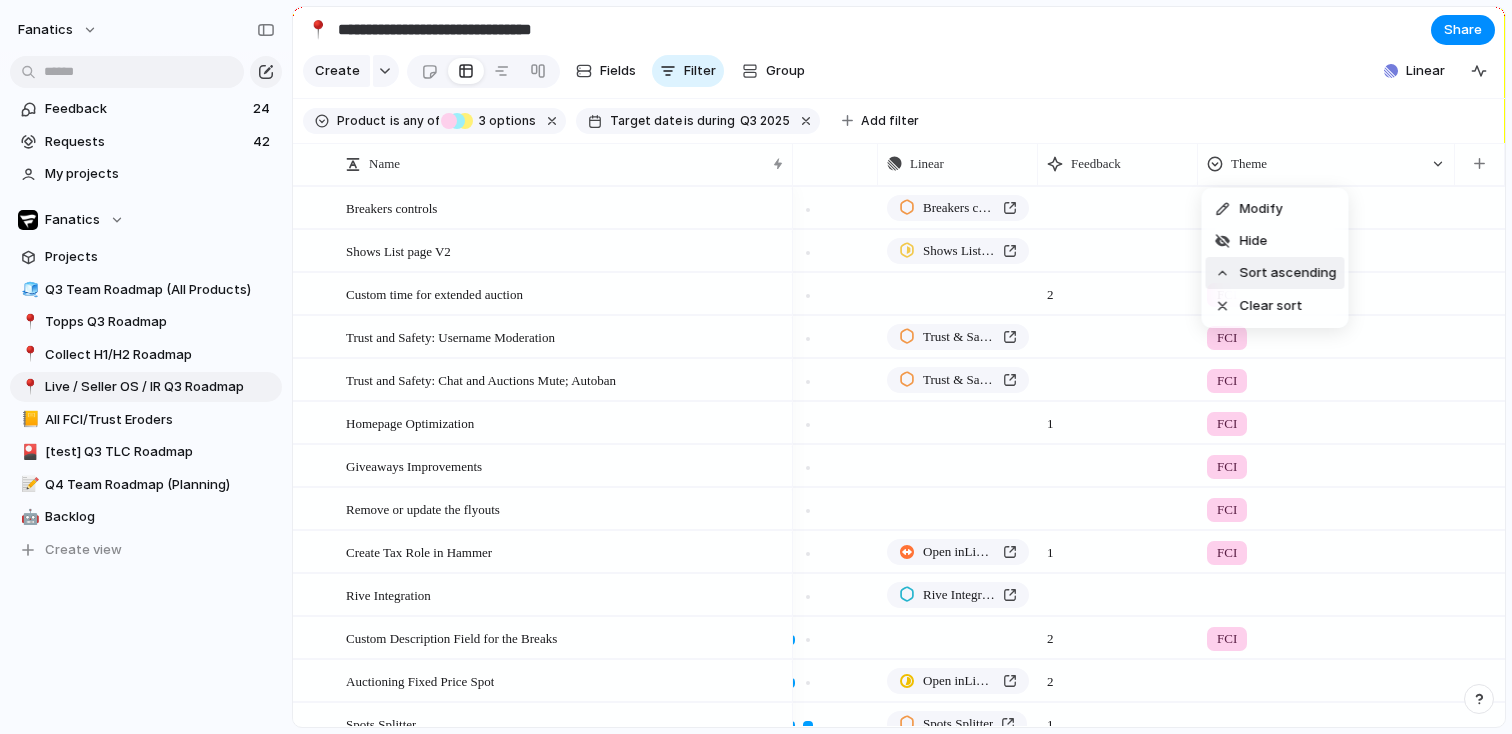 click on "Sort ascending" at bounding box center (1288, 273) 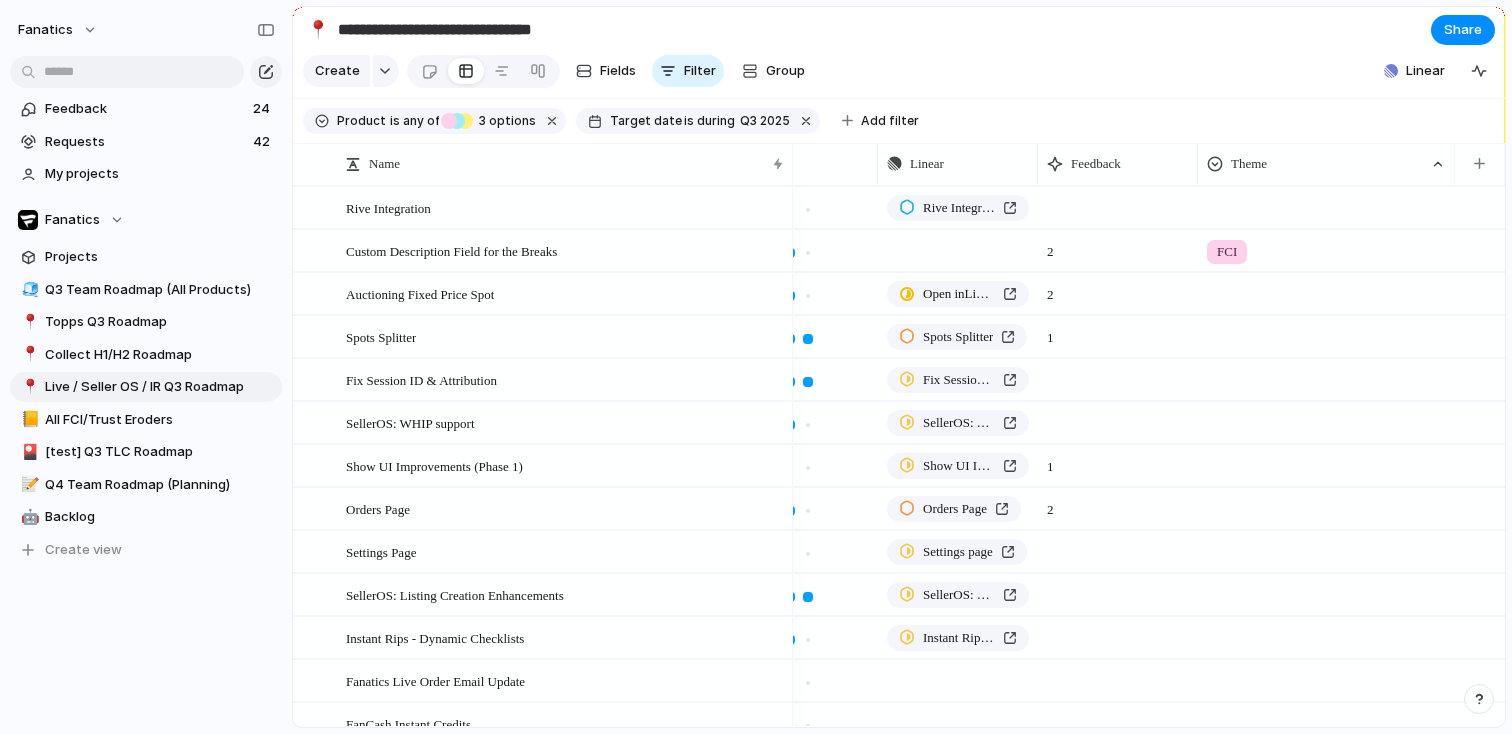 click on "FCI" at bounding box center [1326, 247] 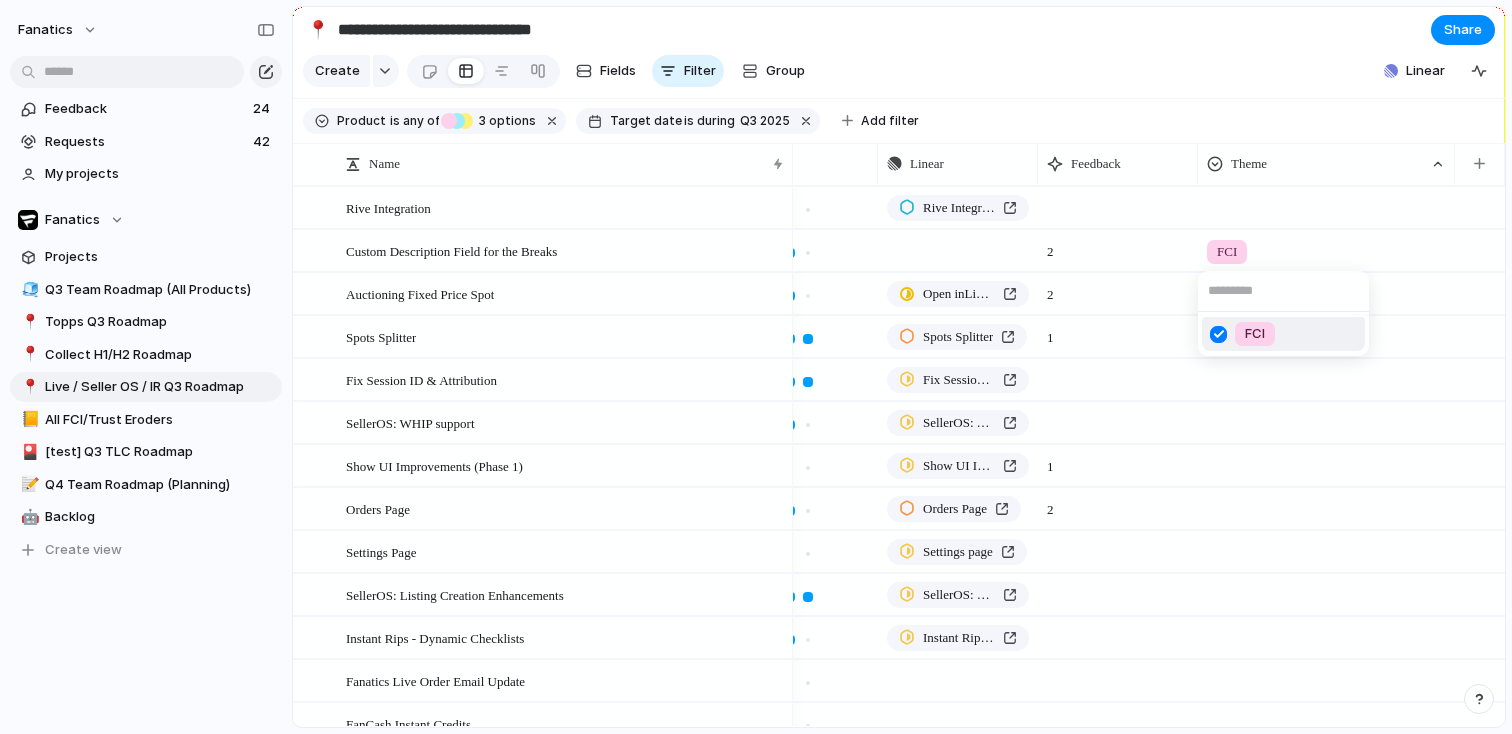 click on "FCI" at bounding box center (756, 367) 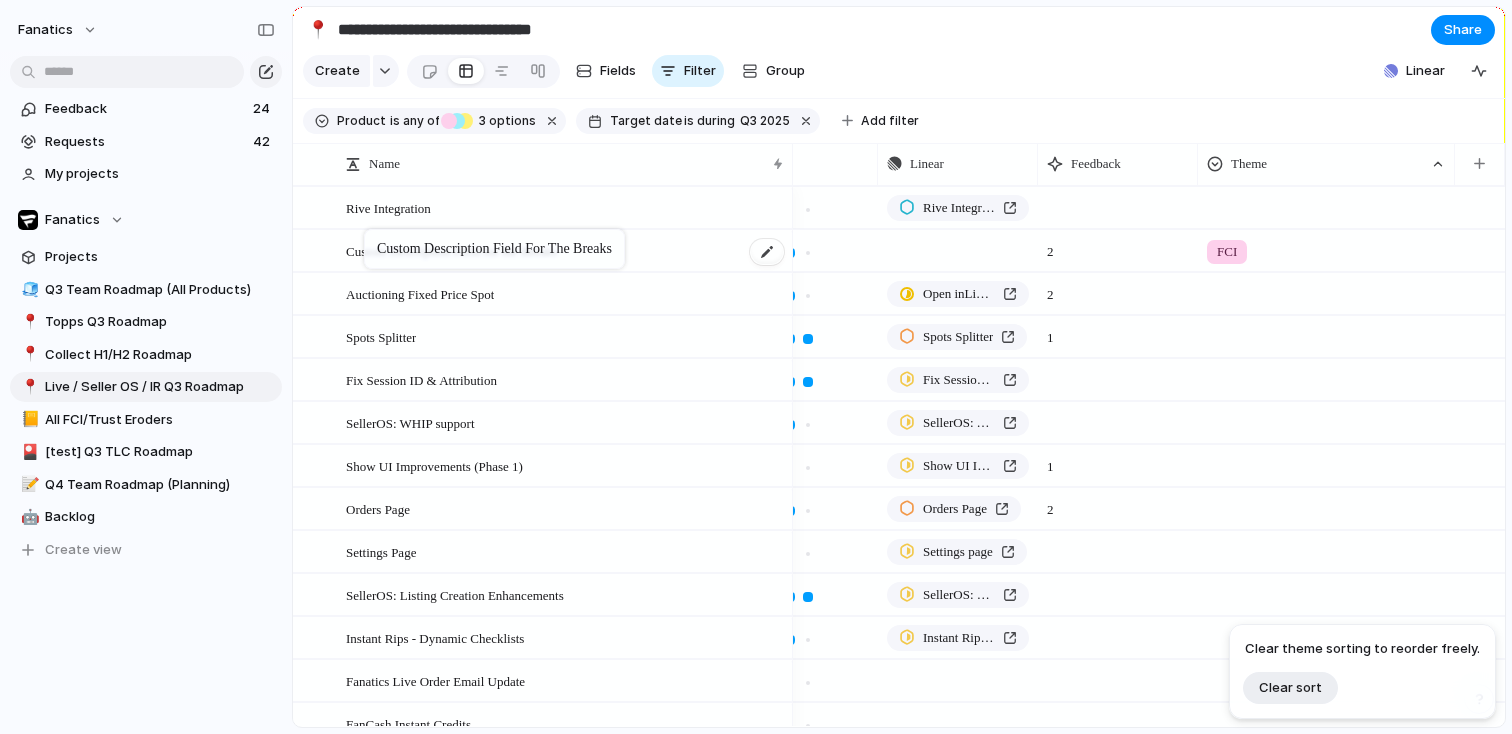 drag, startPoint x: 345, startPoint y: 243, endPoint x: 366, endPoint y: 236, distance: 22.135944 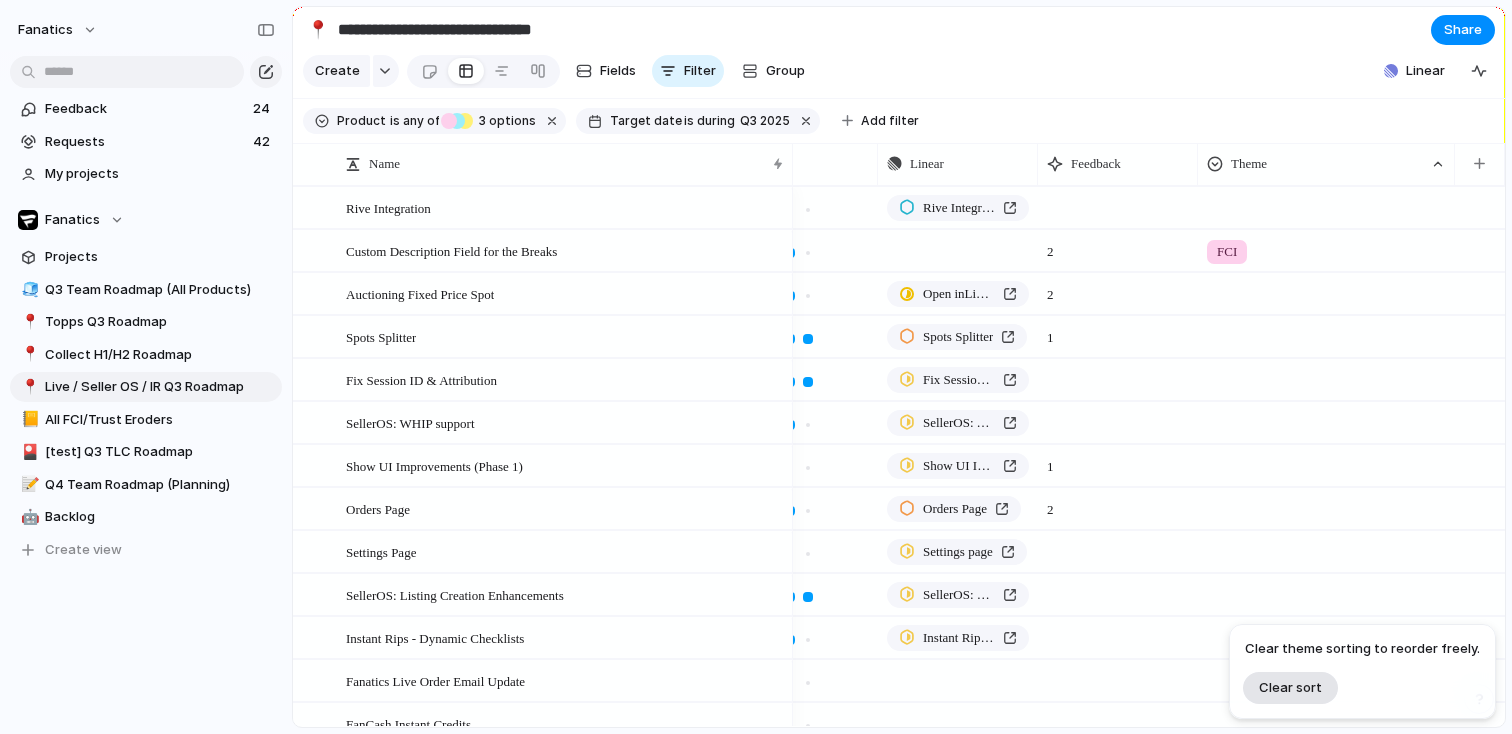 click on "Clear sort" at bounding box center (1290, 687) 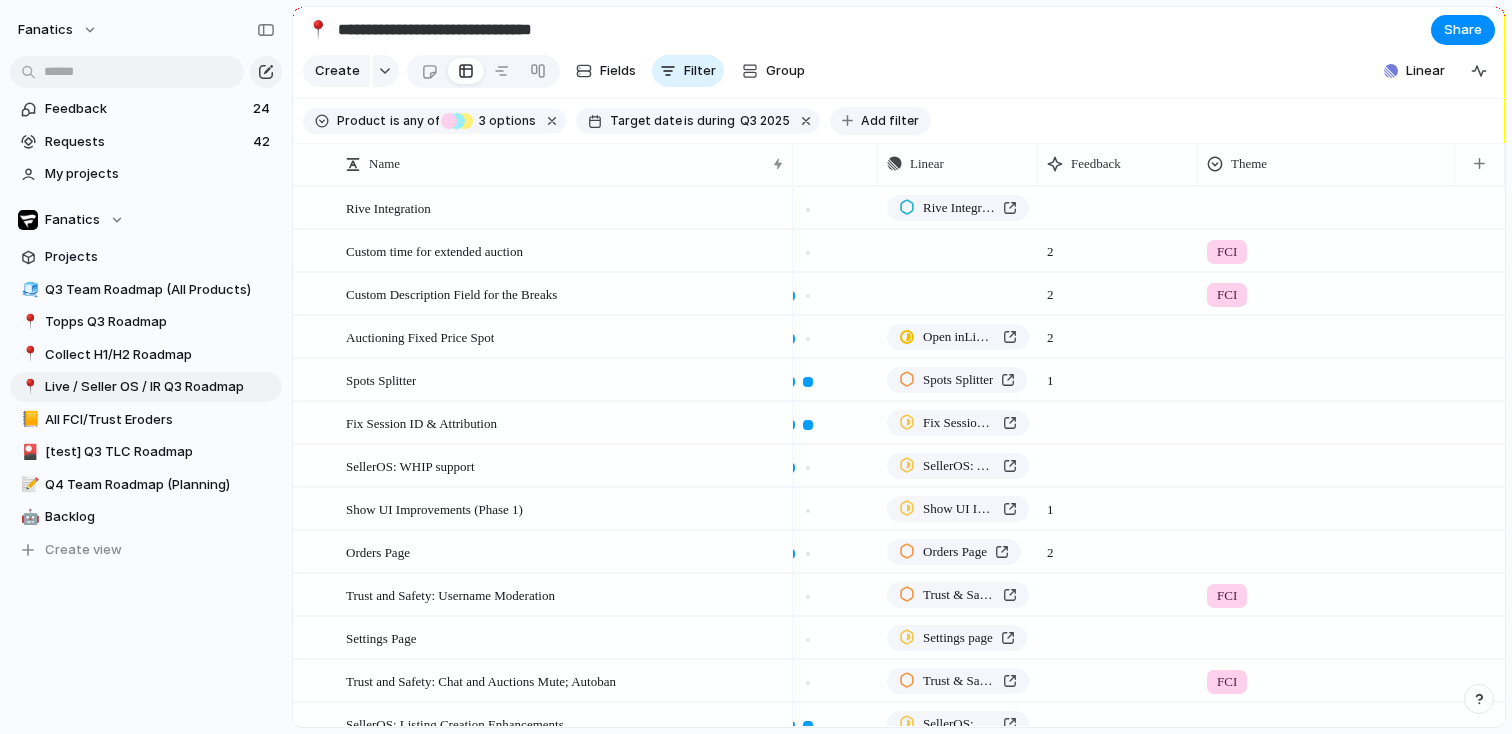 click on "Add filter" at bounding box center (880, 121) 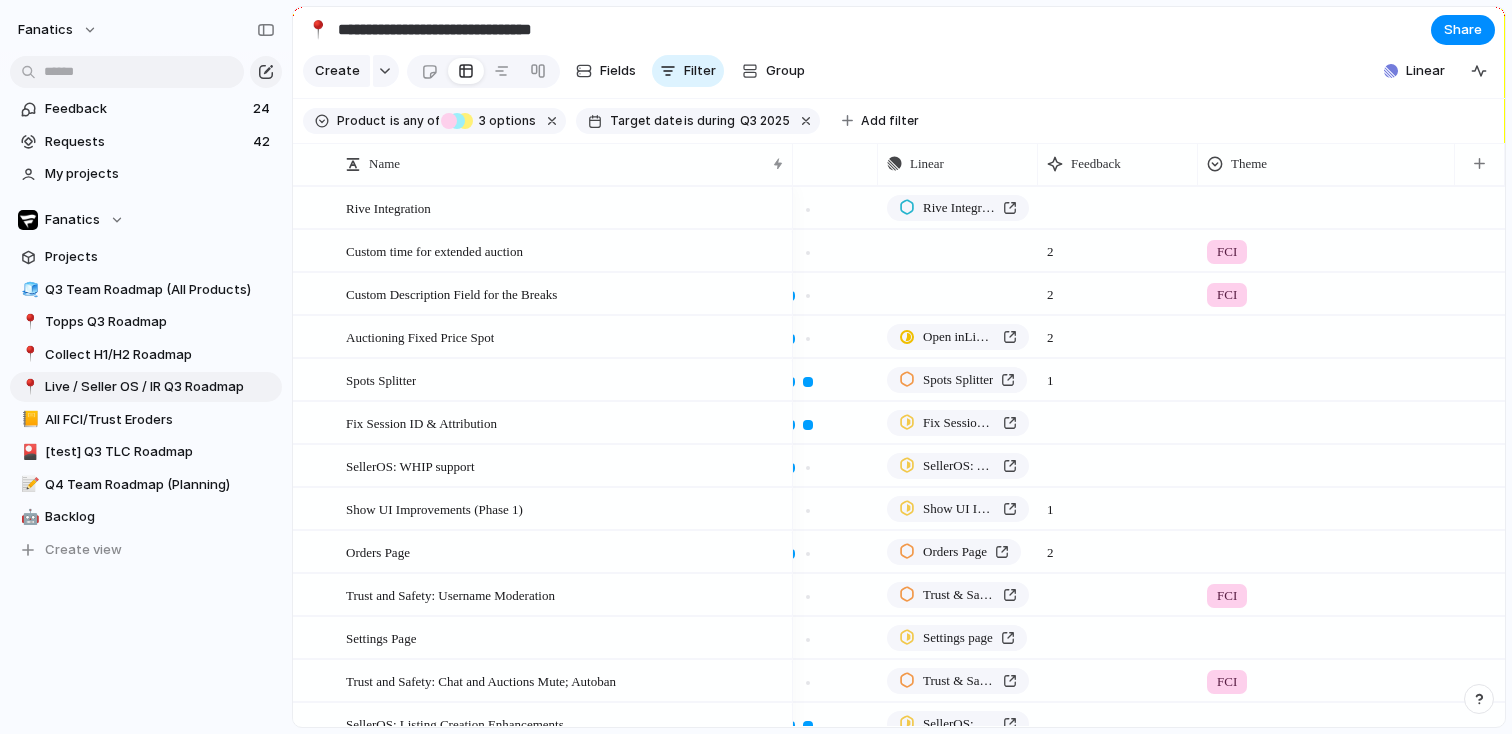 click on "Description   Start date             Owner   Priority   Effort   Impact   Design ready   Team   Theme   Customer   Status   Data Eng Team   Select   Business Impact   Type   Parent             Created by   Created at   Last changed" at bounding box center [756, 367] 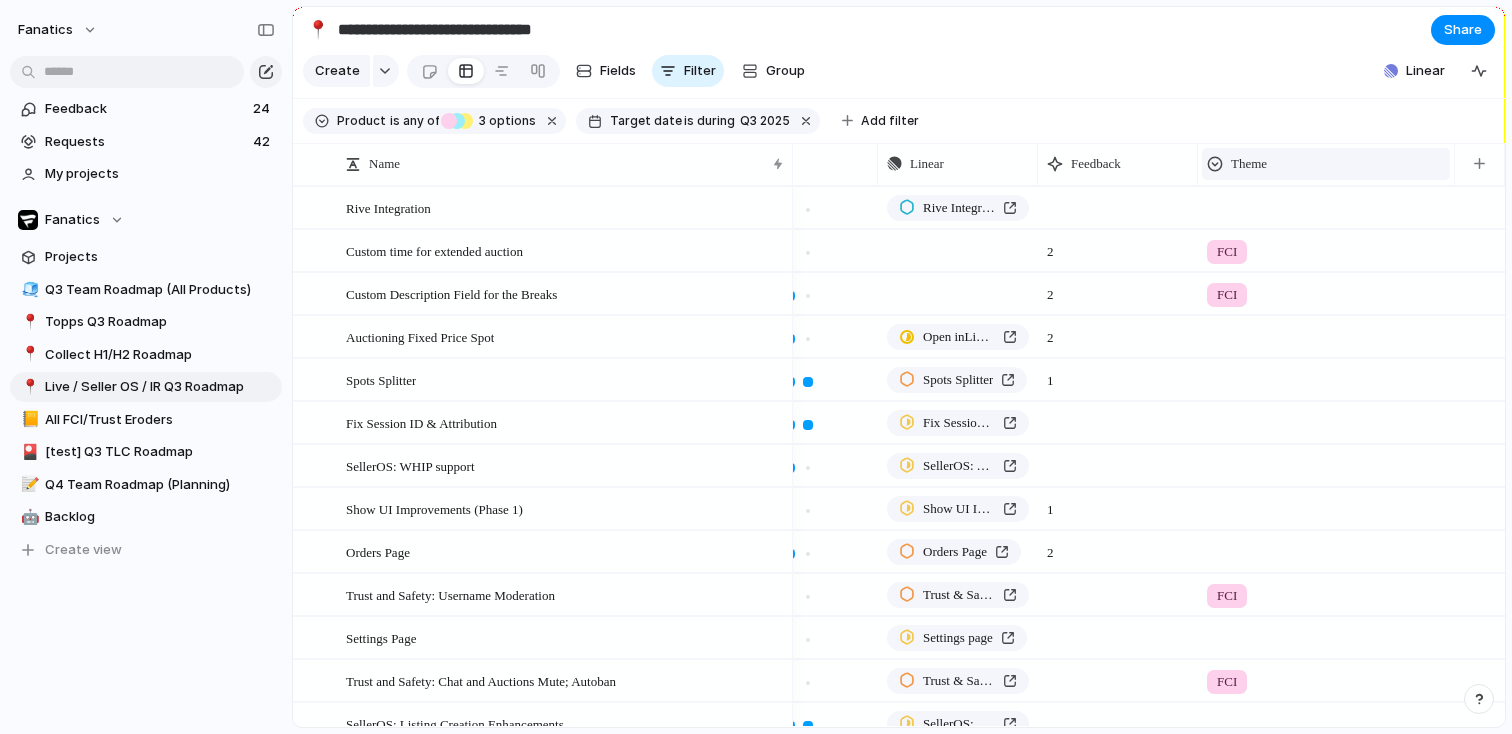 click on "Theme" at bounding box center [1326, 164] 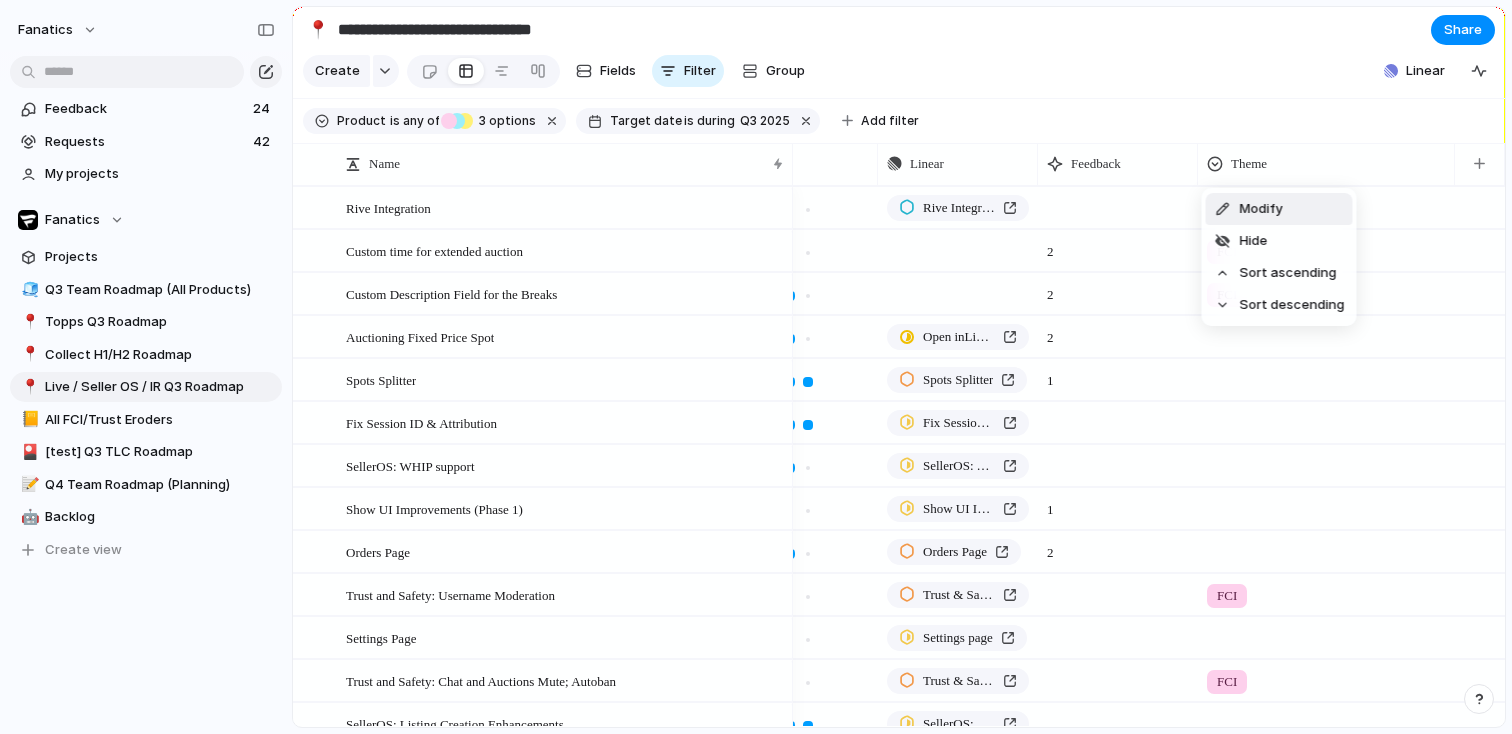click on "Modify" at bounding box center [1261, 209] 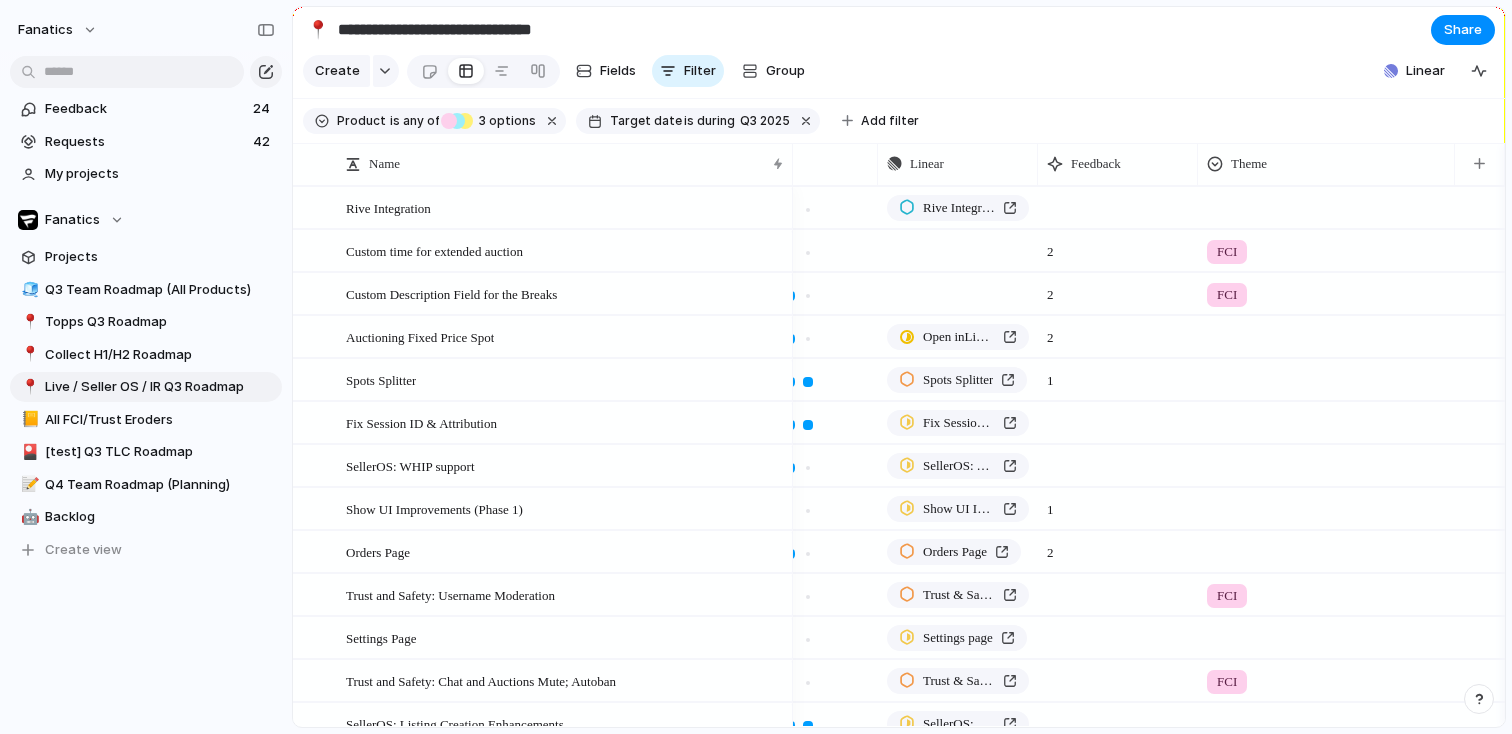 click on "Create Fields Filter Group Zoom Collapse Linear" at bounding box center (899, 75) 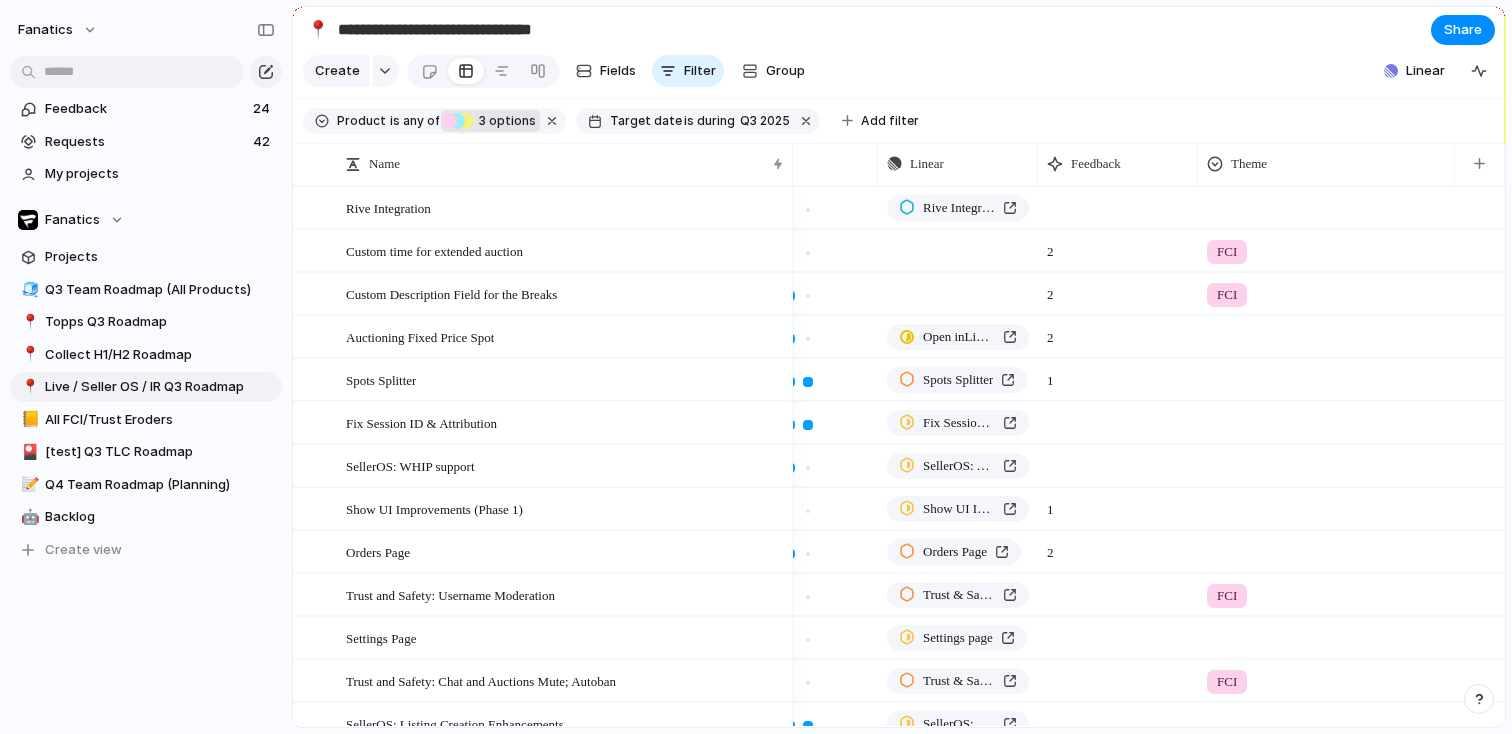 click on "Seller OS" at bounding box center [457, 121] 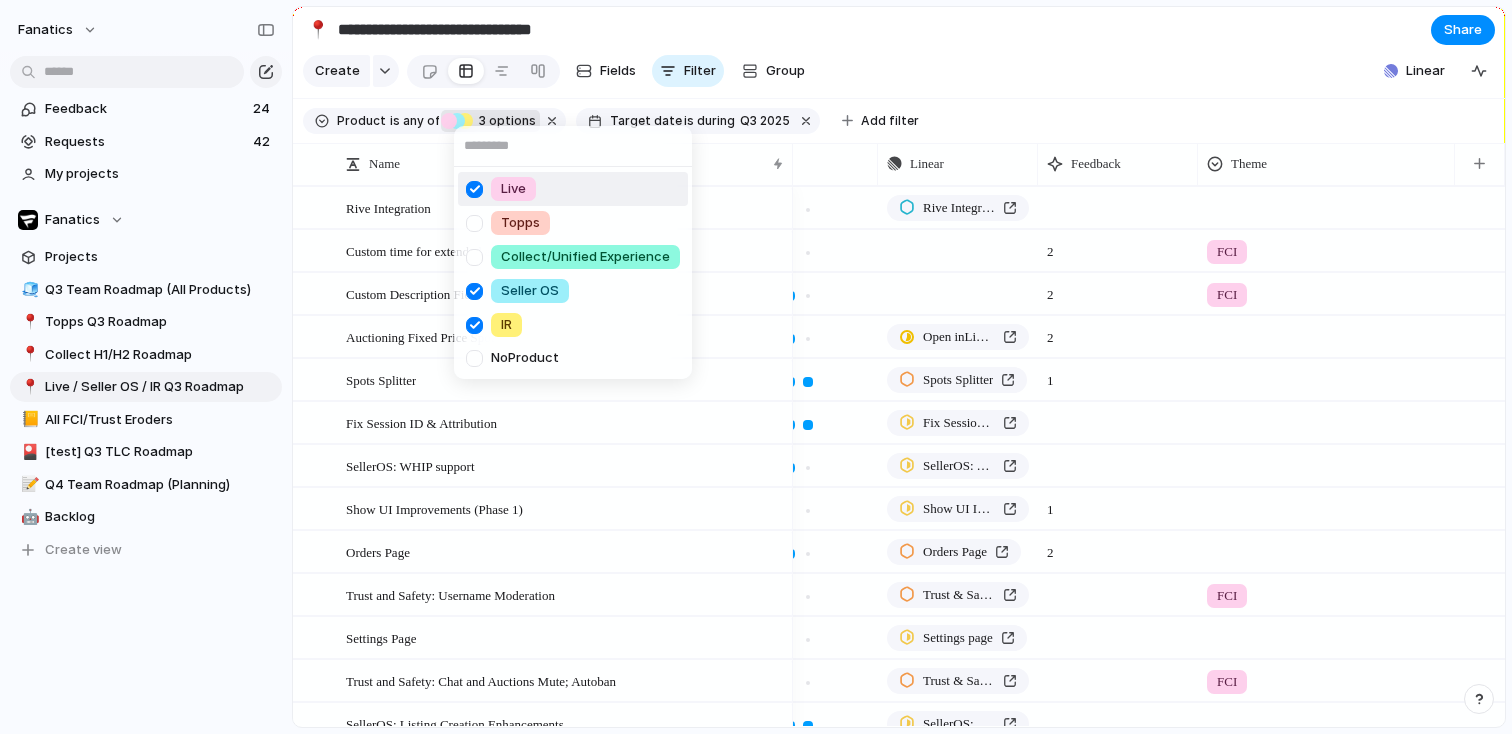 click on "Live   Topps   Collect/Unified Experience   Seller OS   IR   No  Product" at bounding box center [756, 367] 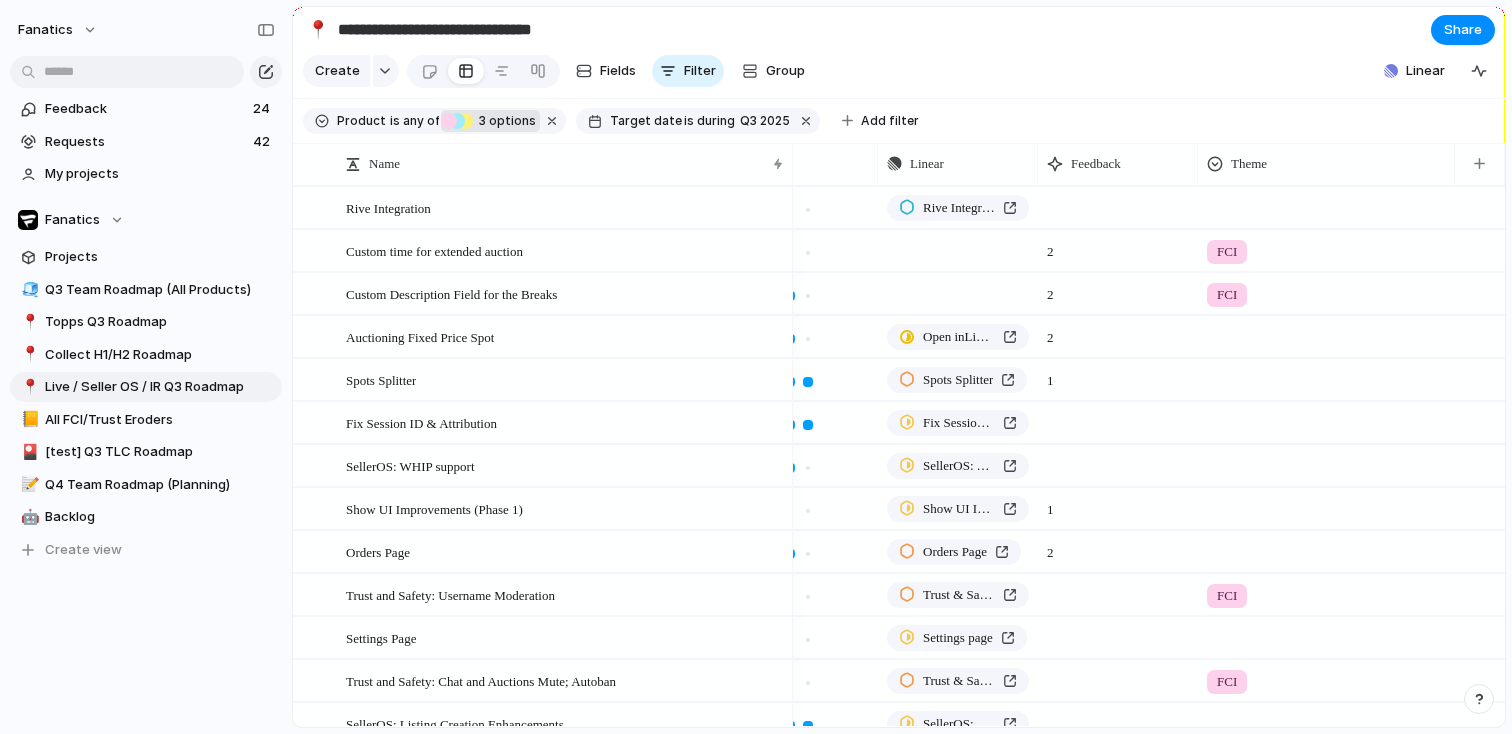 scroll, scrollTop: 497, scrollLeft: 0, axis: vertical 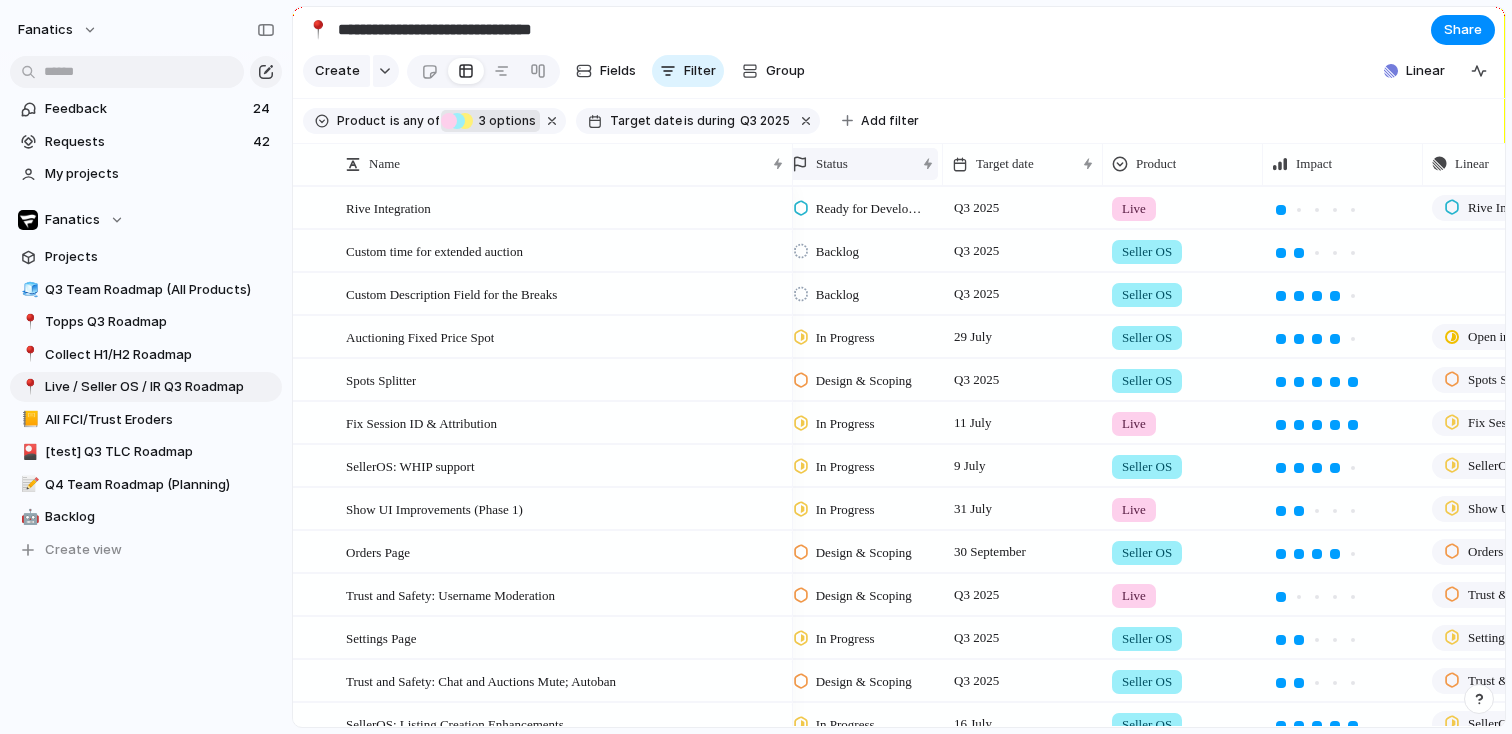 click on "Status" at bounding box center (853, 164) 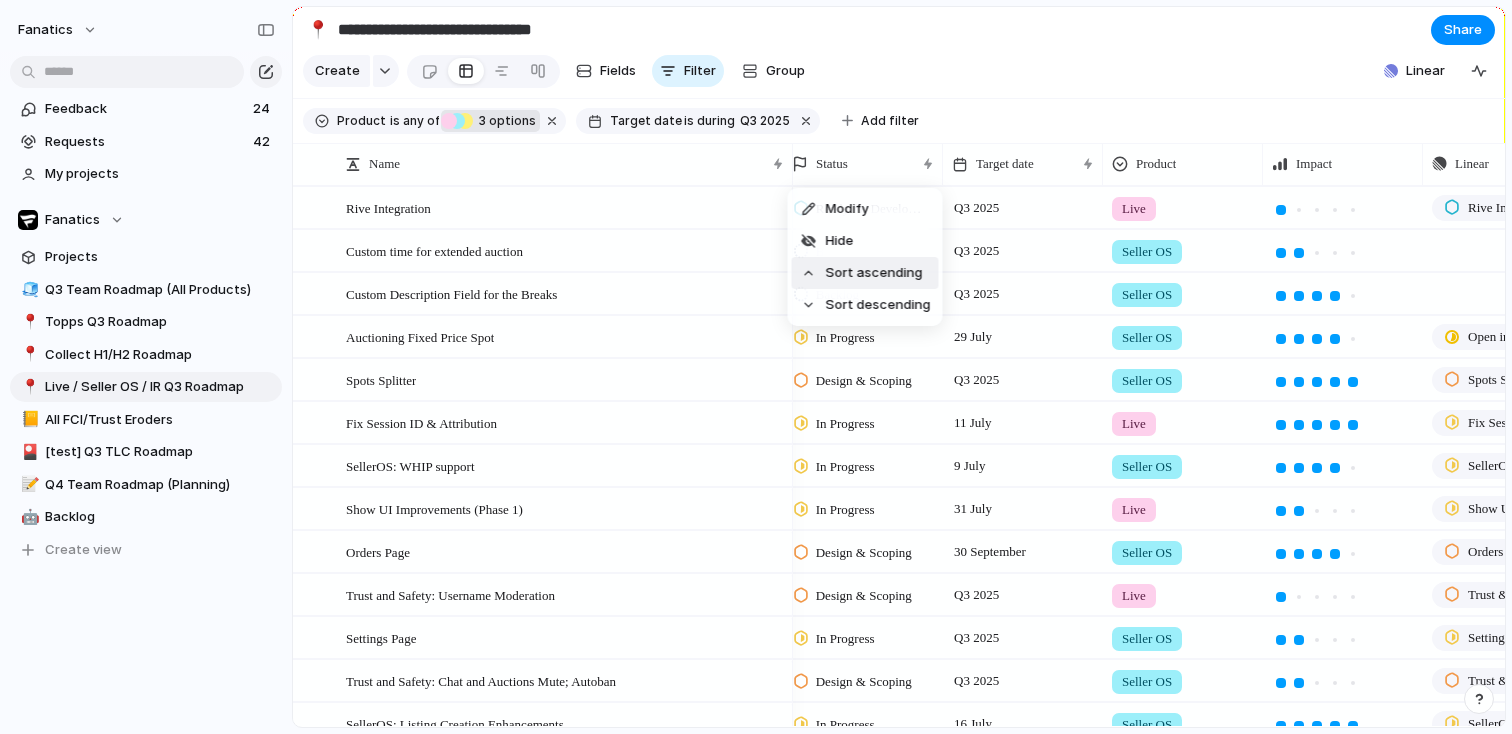 click on "Sort ascending" at bounding box center [874, 273] 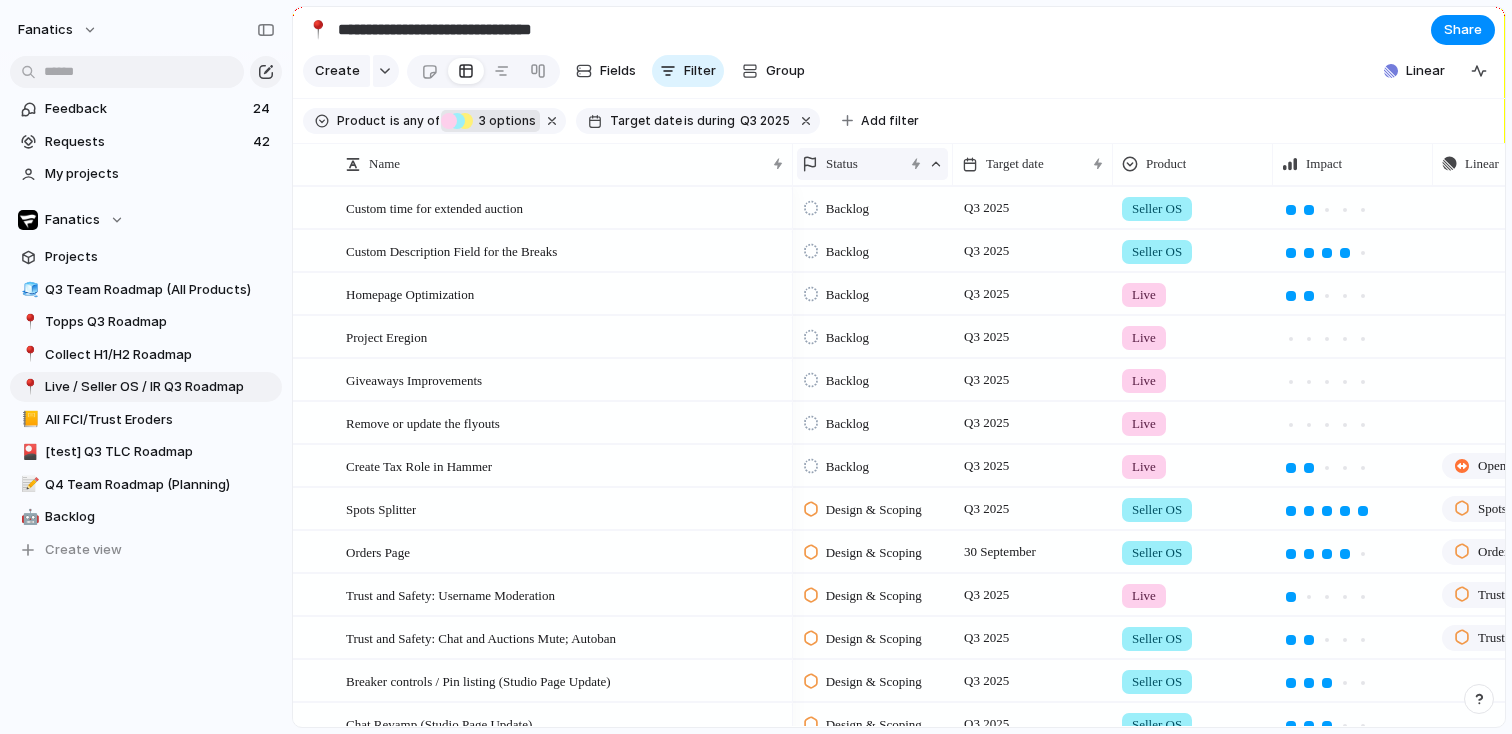 click on "Status" at bounding box center [872, 164] 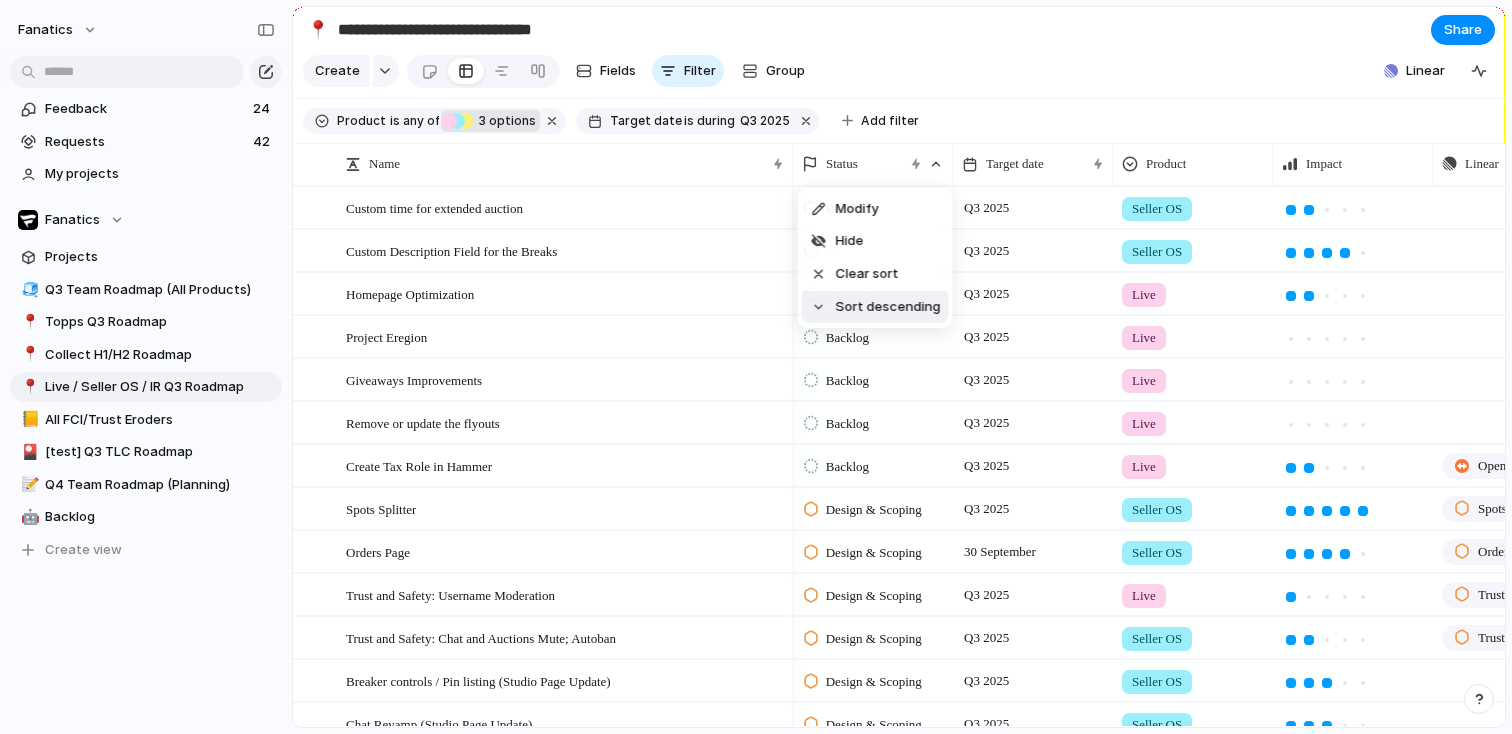 click on "Sort descending" at bounding box center (888, 307) 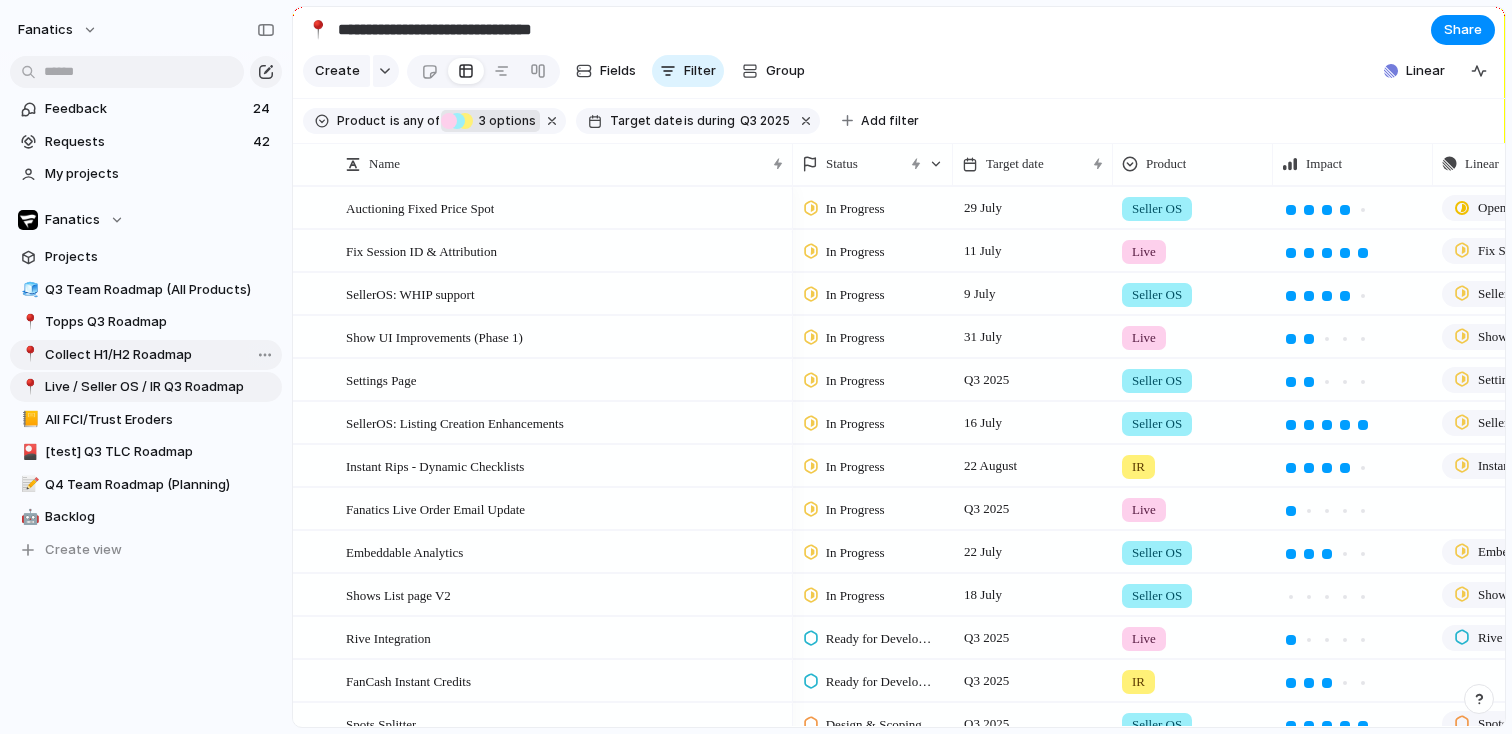 click on "📍 Collect H1/H2 Roadmap" at bounding box center [146, 355] 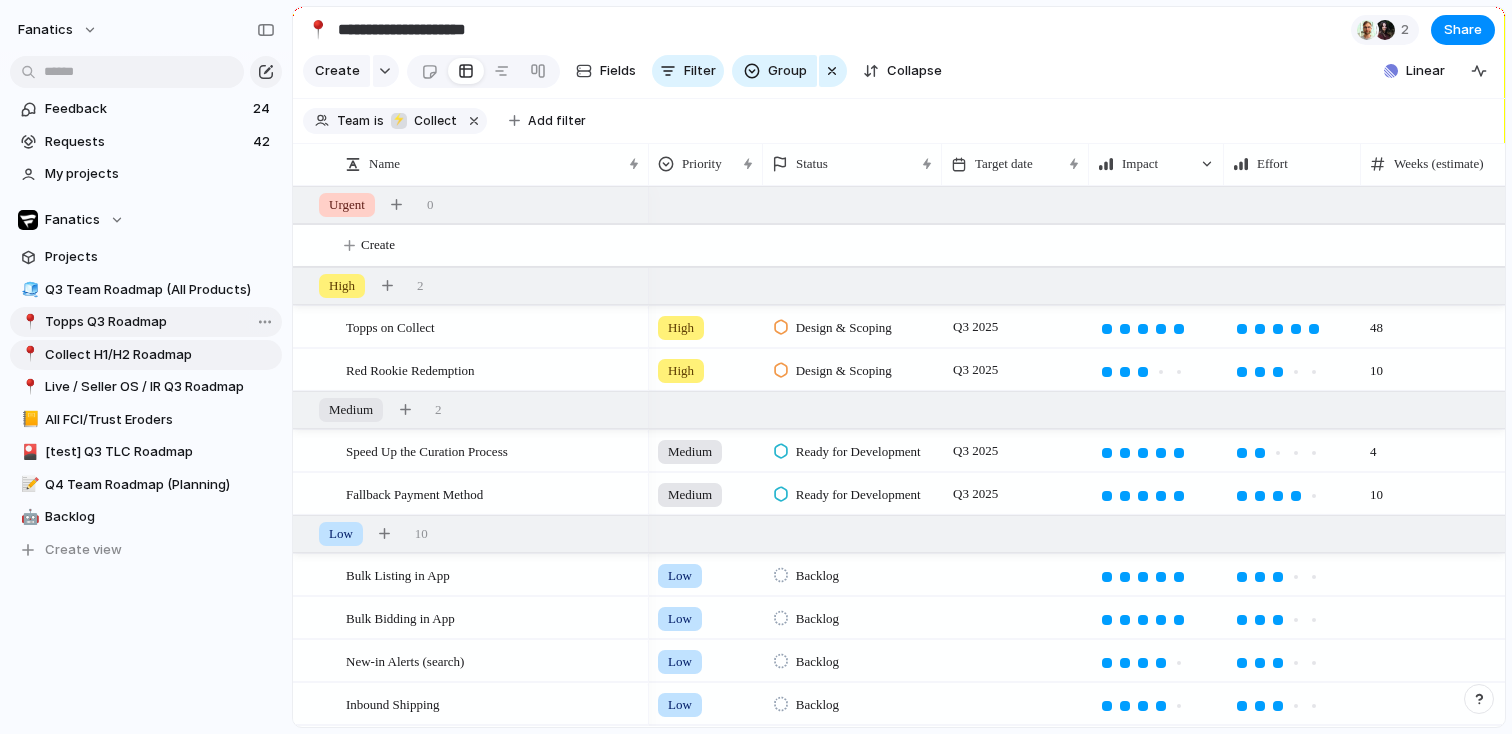 click on "Topps Q3 Roadmap" at bounding box center (160, 322) 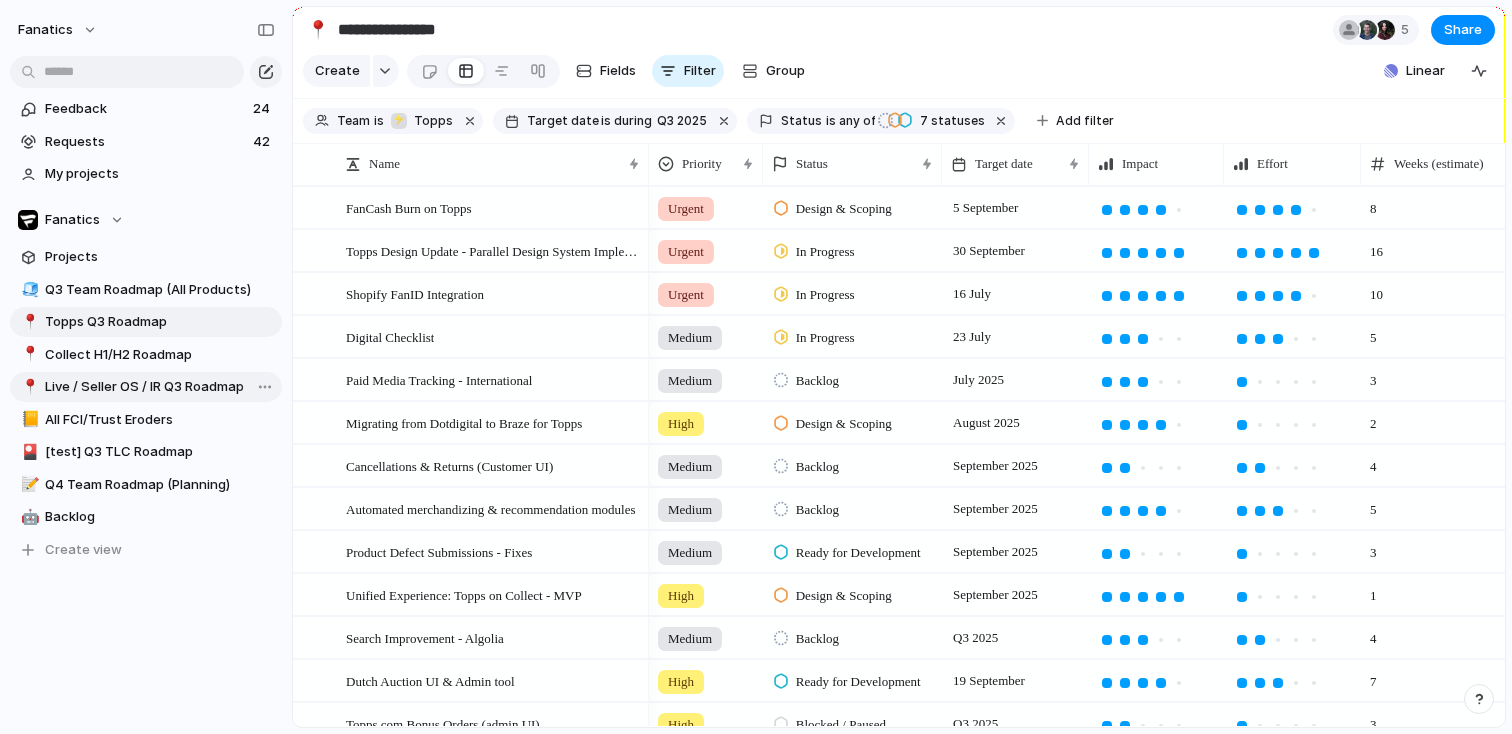 click on "Live / Seller OS / IR Q3 Roadmap" at bounding box center (160, 387) 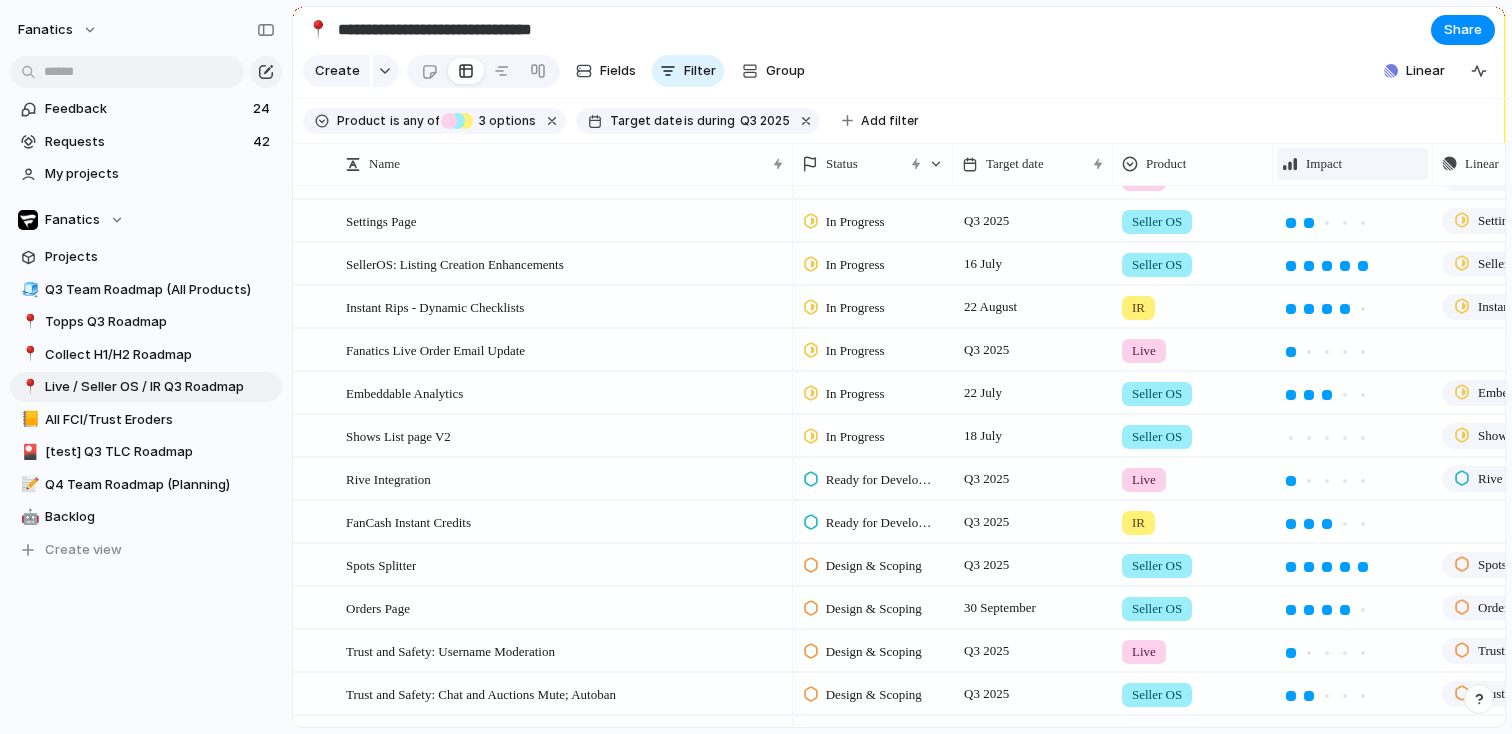 click on "Impact" at bounding box center (1324, 164) 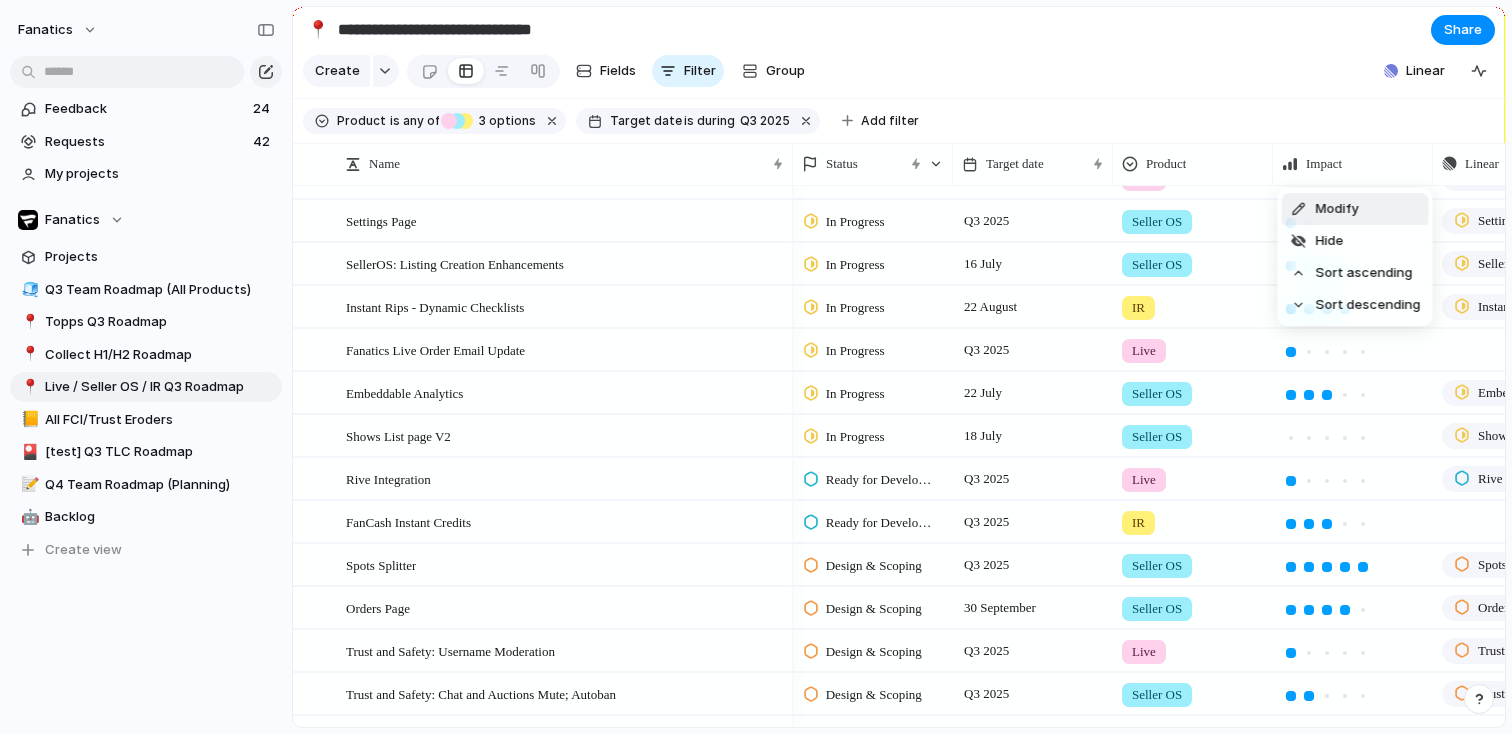 click on "Modify   Hide   Sort ascending   Sort descending" at bounding box center [756, 367] 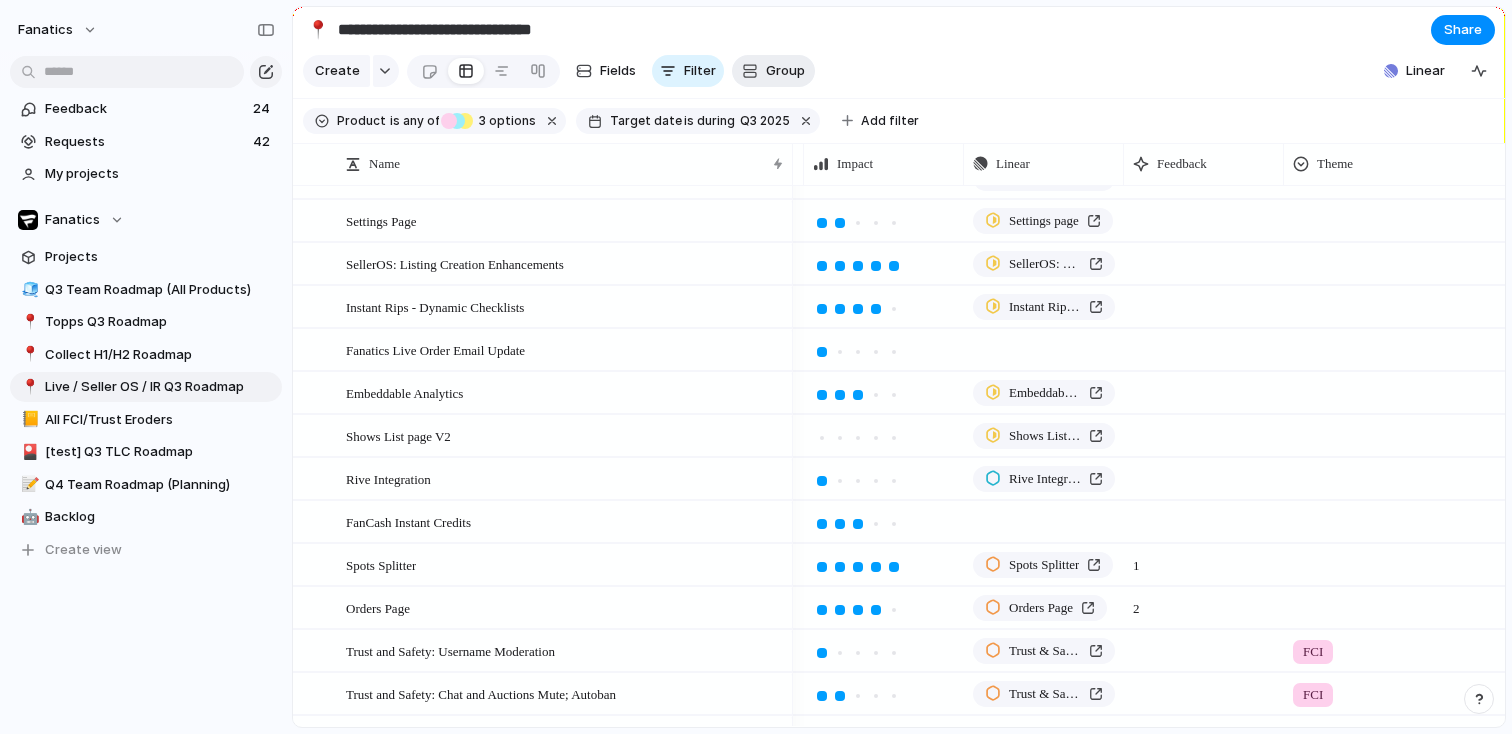click at bounding box center (750, 71) 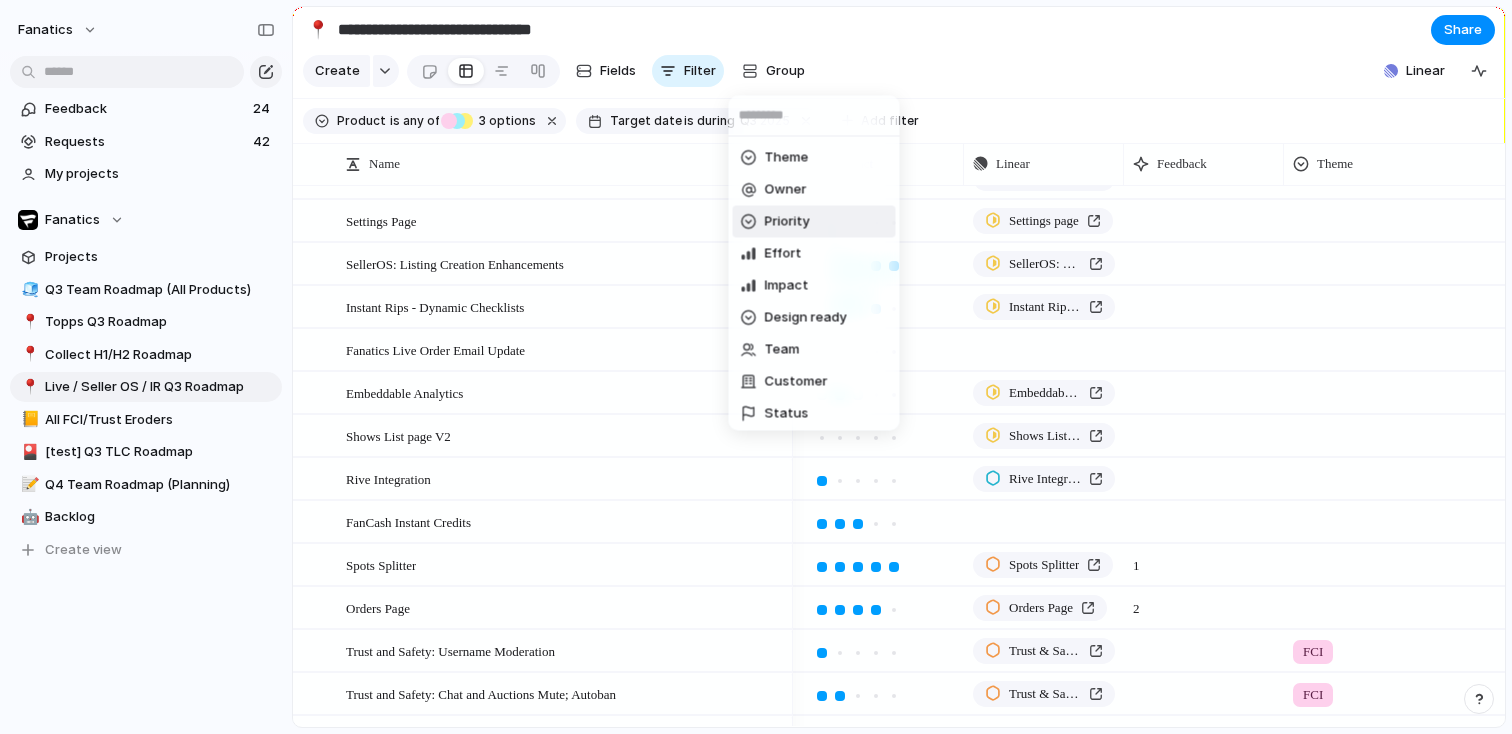 click on "Priority" at bounding box center (787, 222) 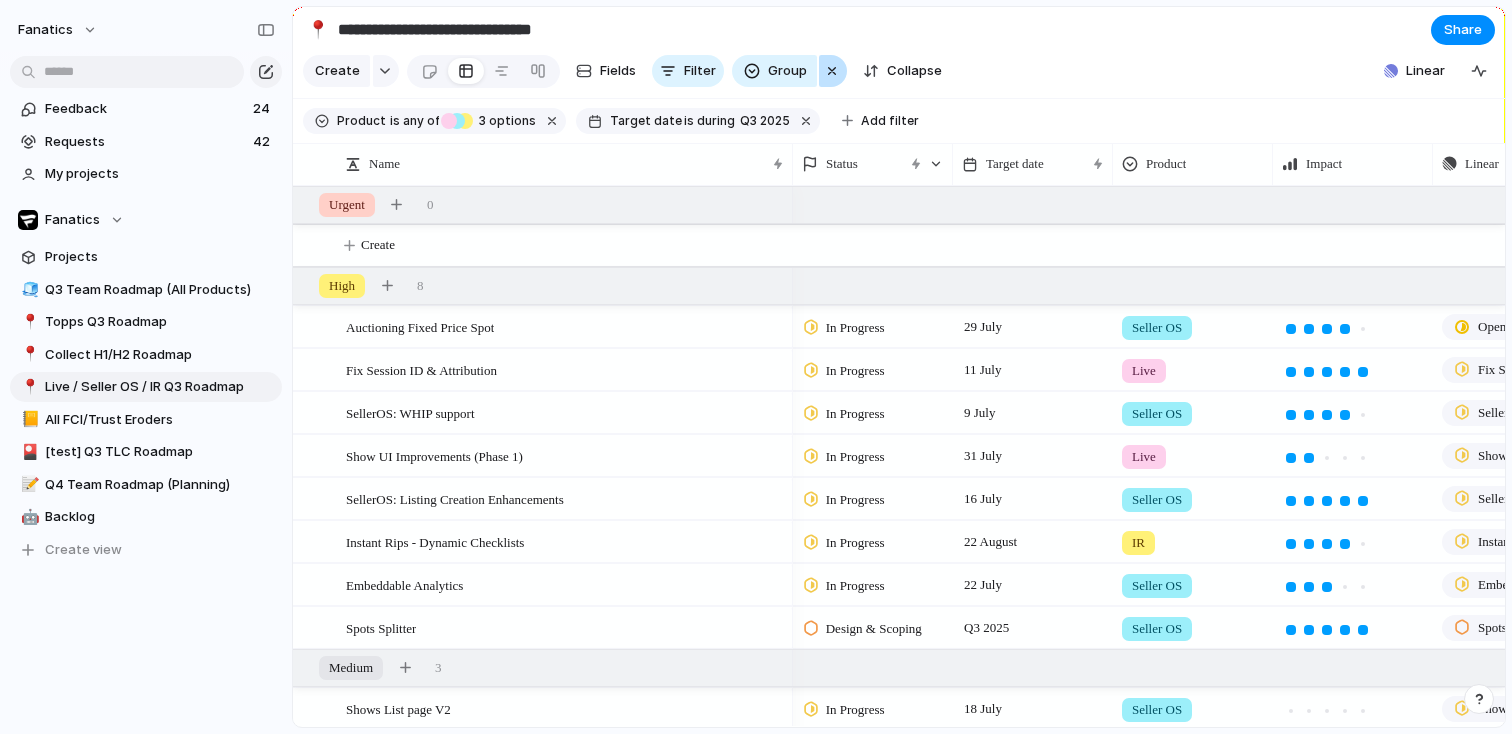 click at bounding box center (832, 71) 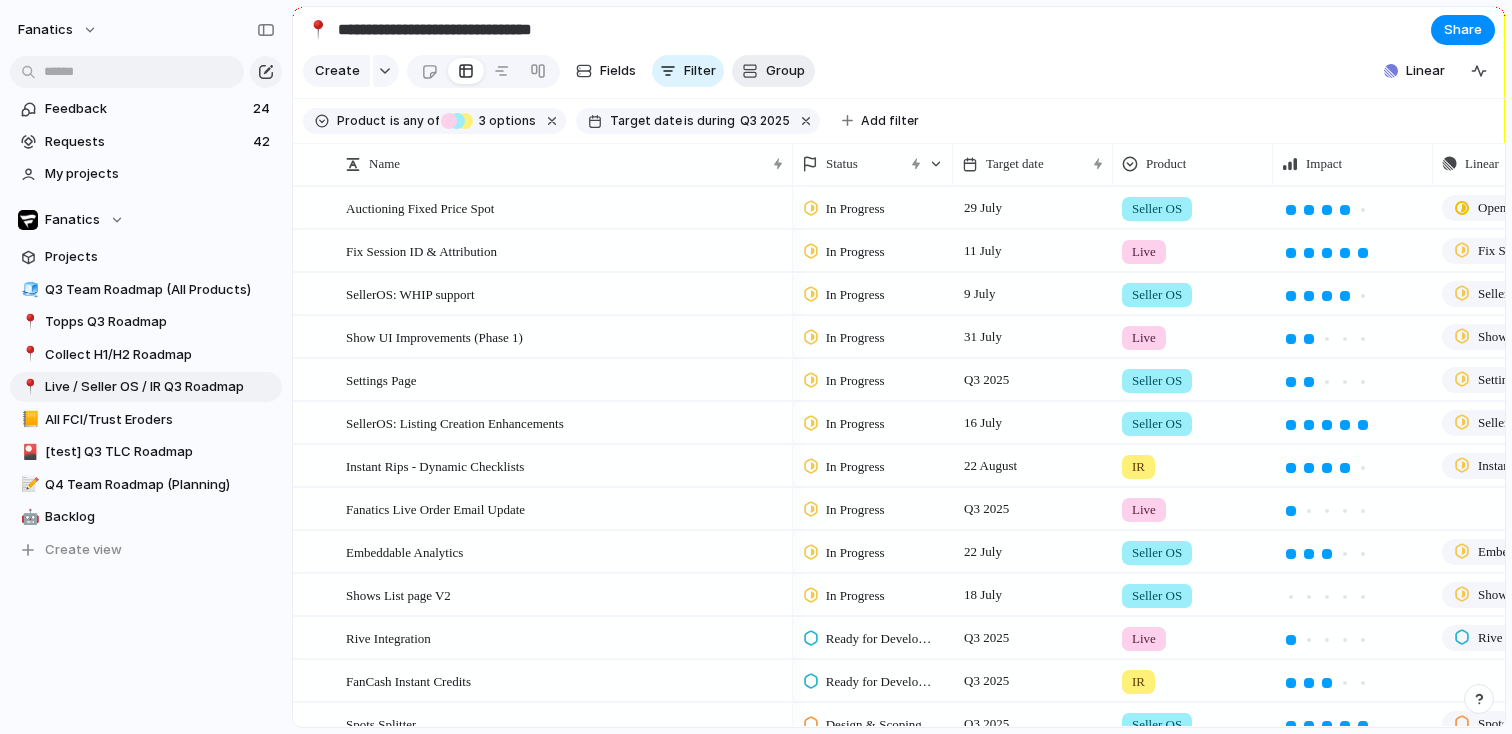 click on "Group" at bounding box center (773, 71) 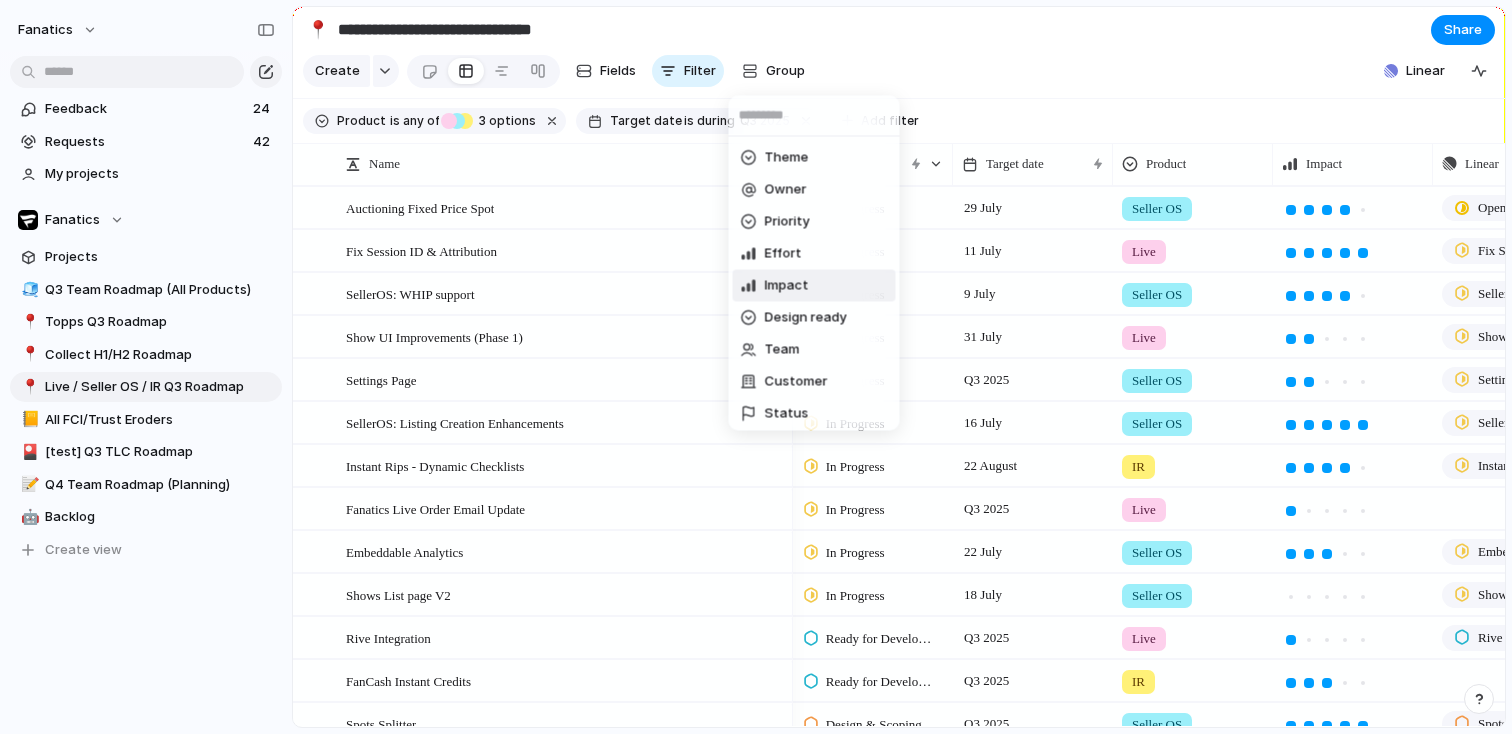 click on "Impact" at bounding box center (814, 286) 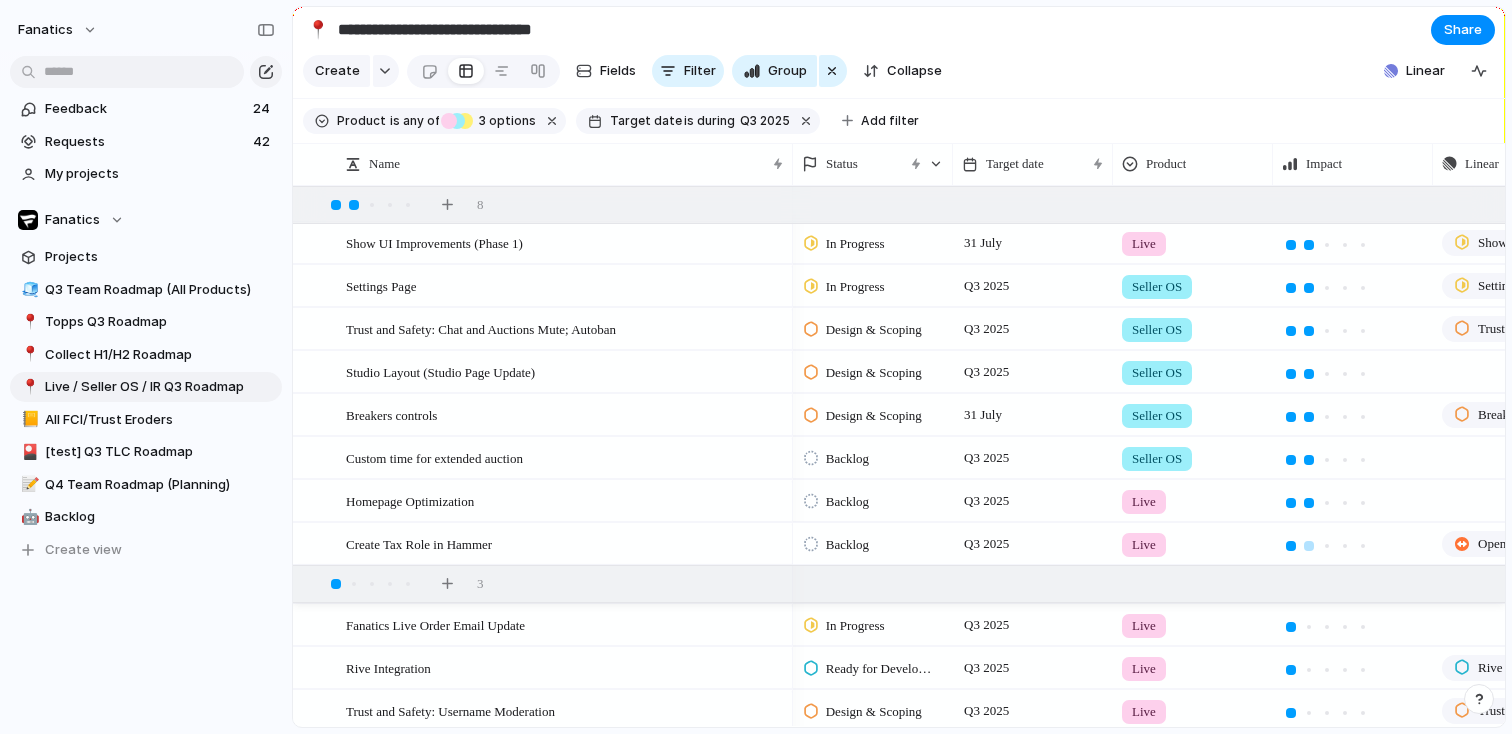 click at bounding box center [1291, 546] 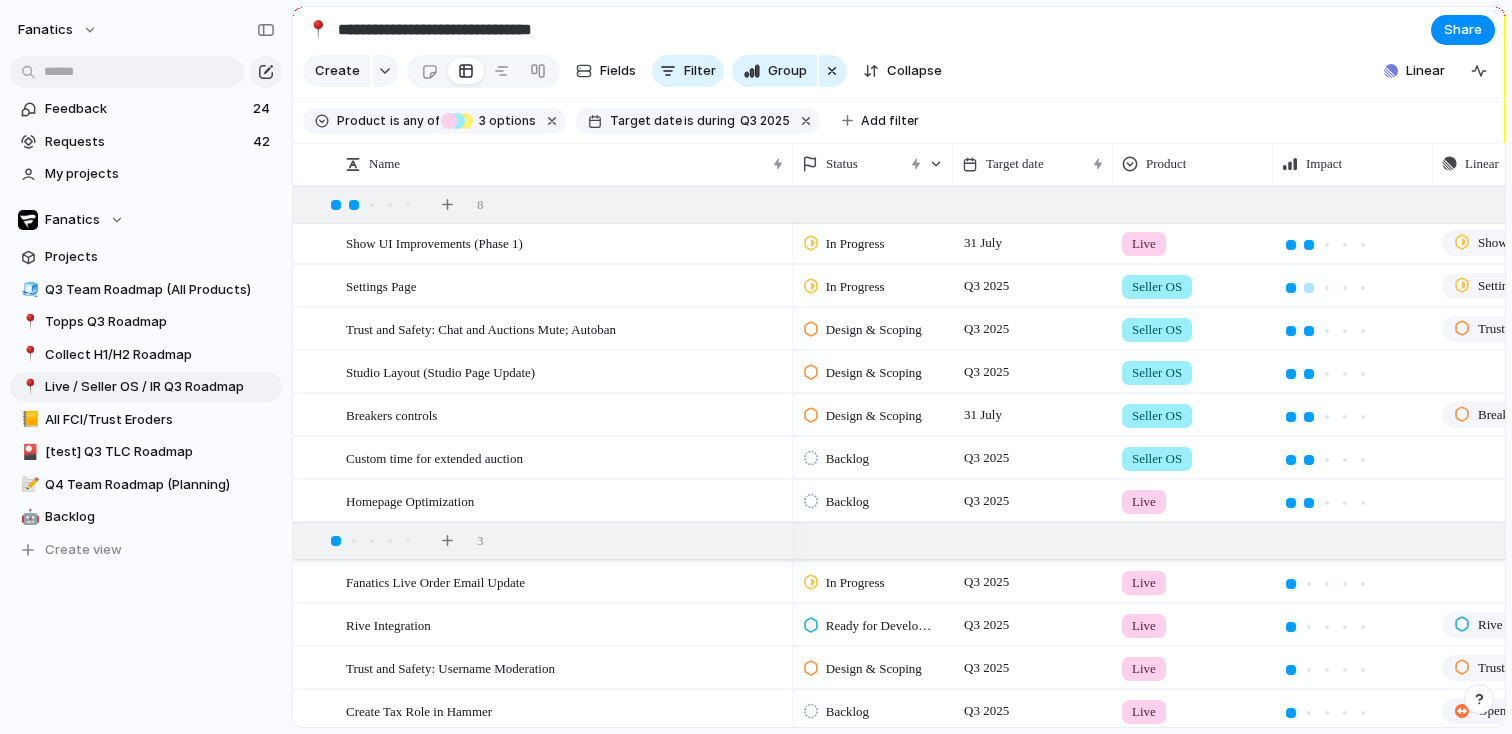 click at bounding box center (1291, 288) 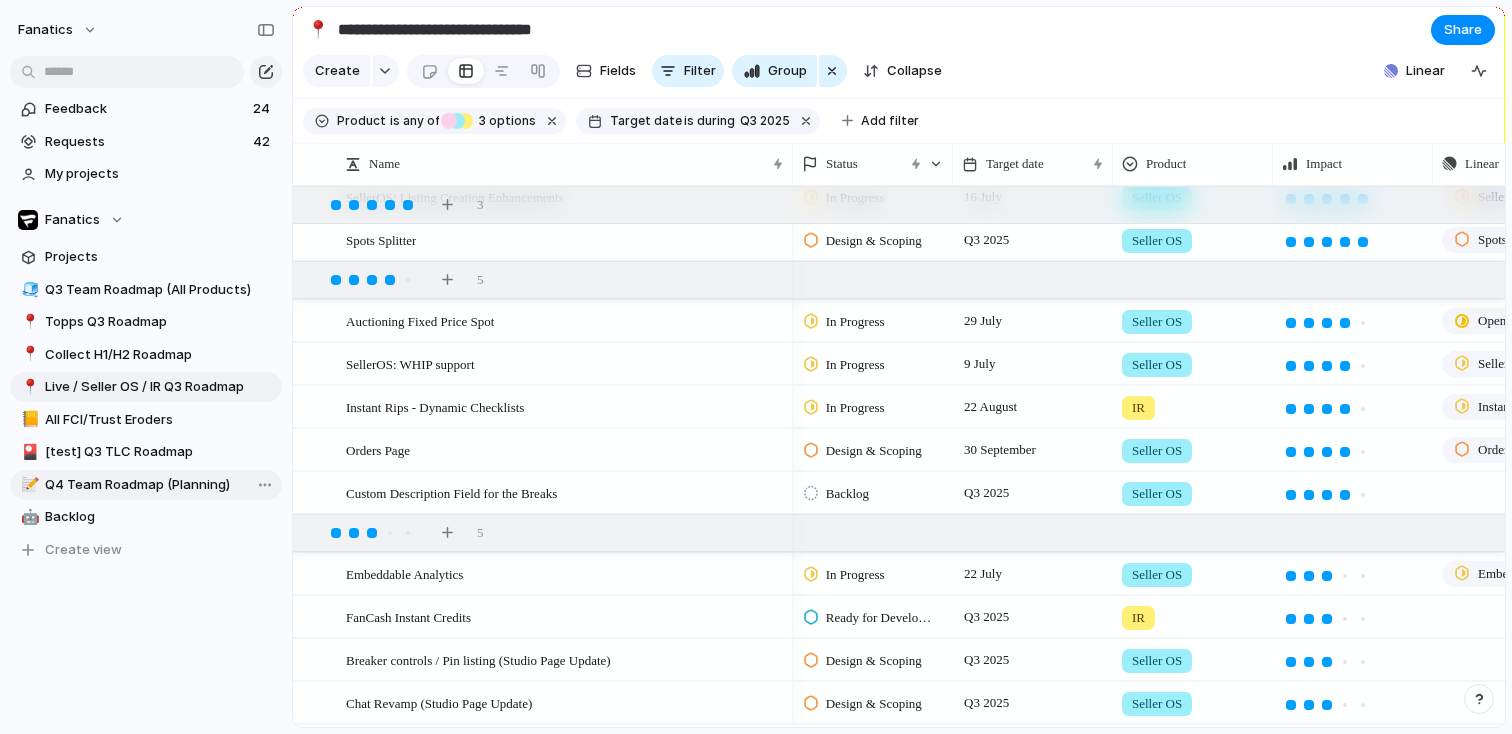 click on "Q4 Team Roadmap (Planning)" at bounding box center (160, 485) 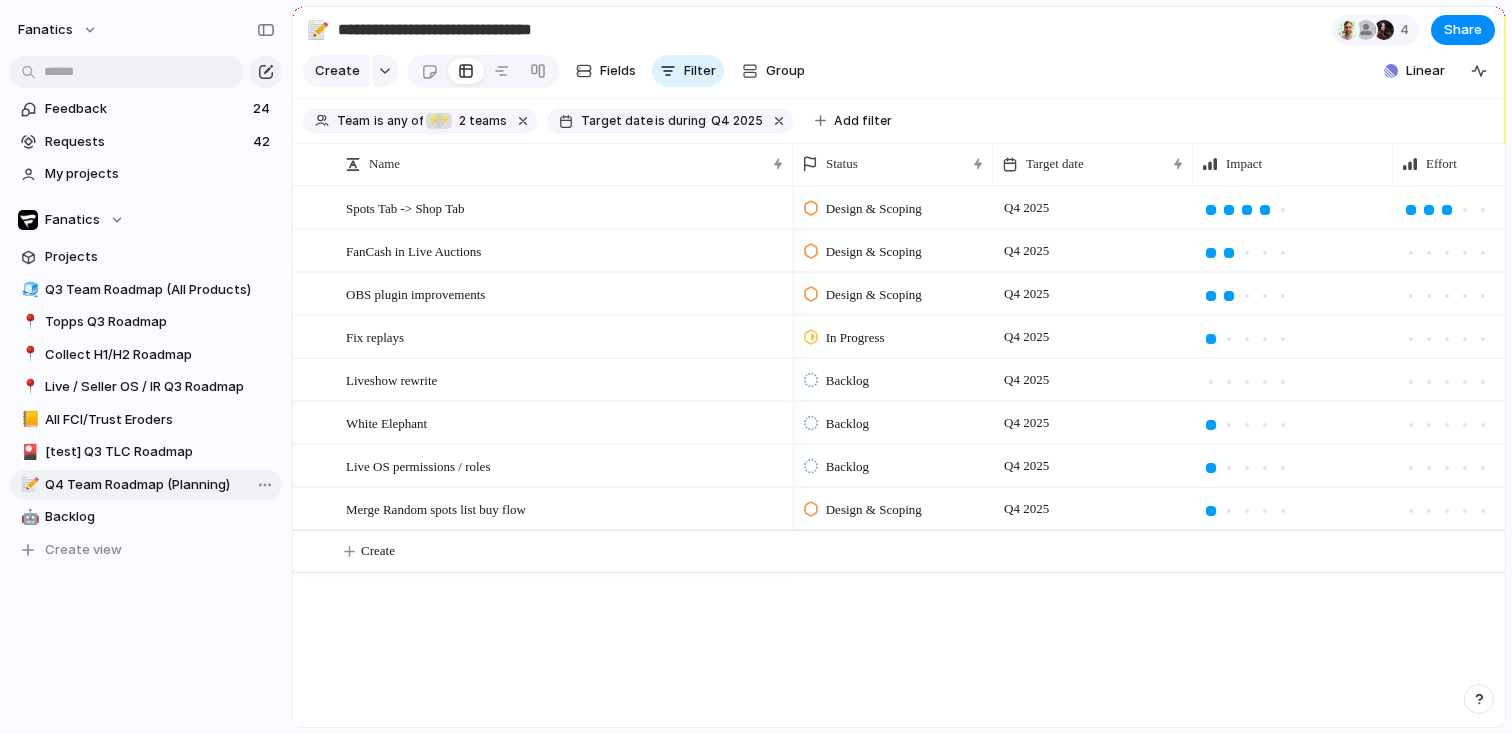 type on "**********" 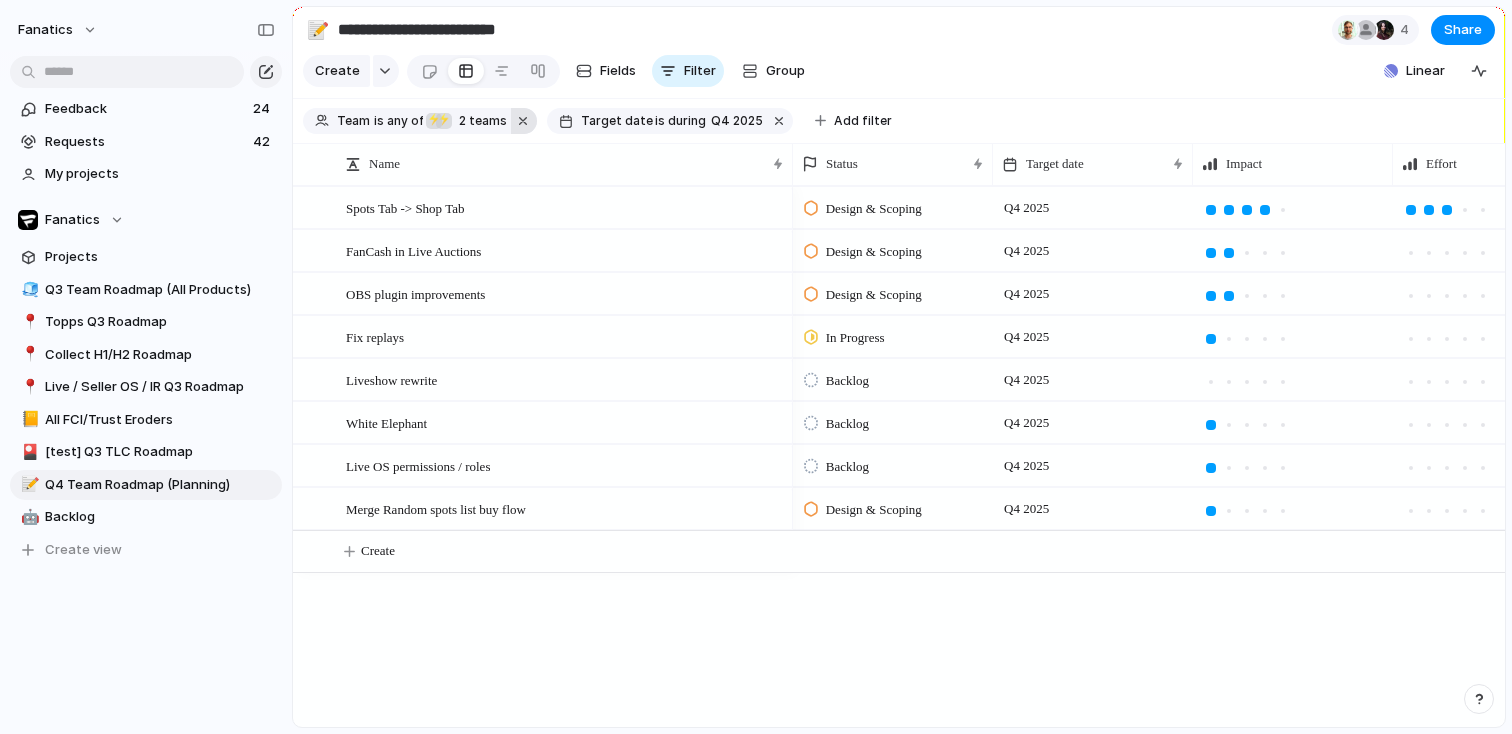 click at bounding box center (524, 121) 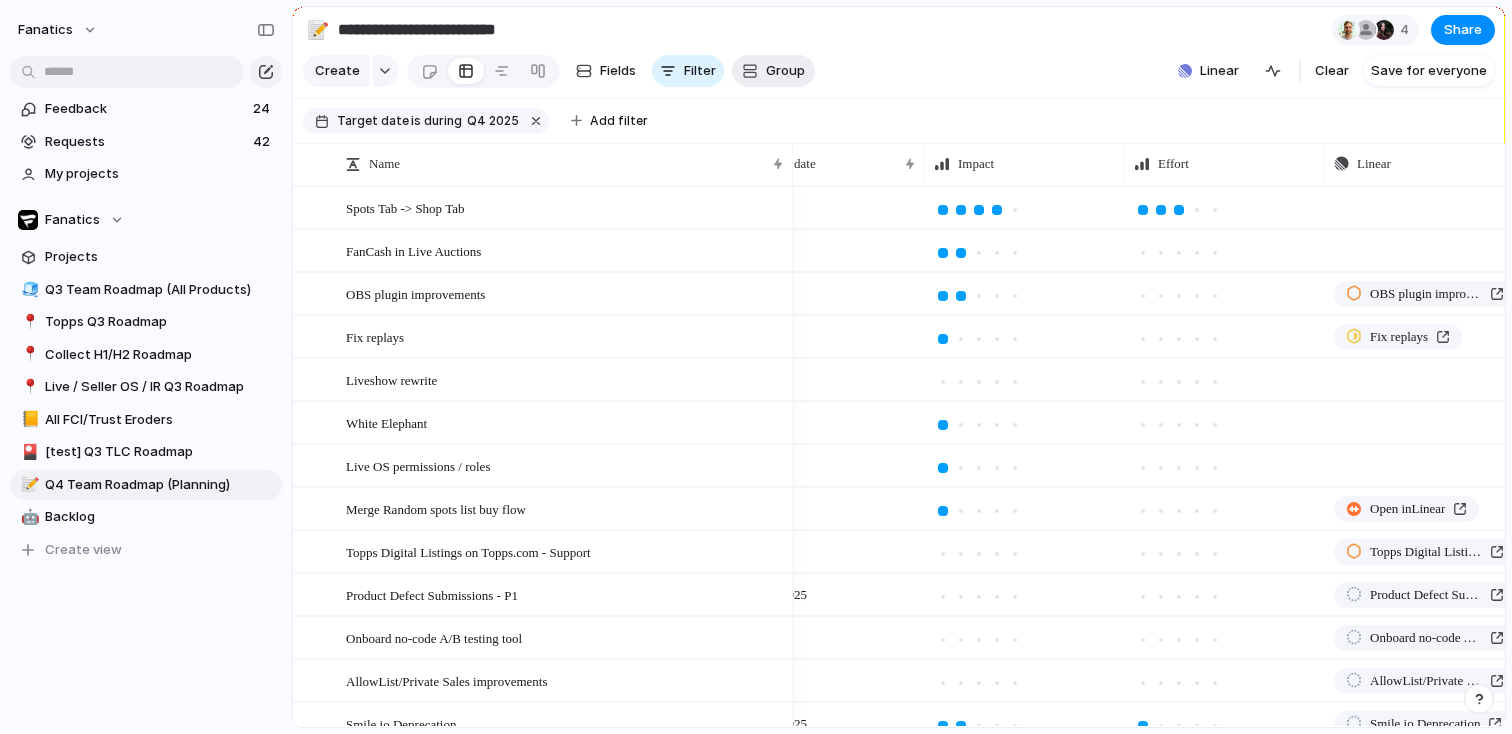 click on "Group" at bounding box center [785, 71] 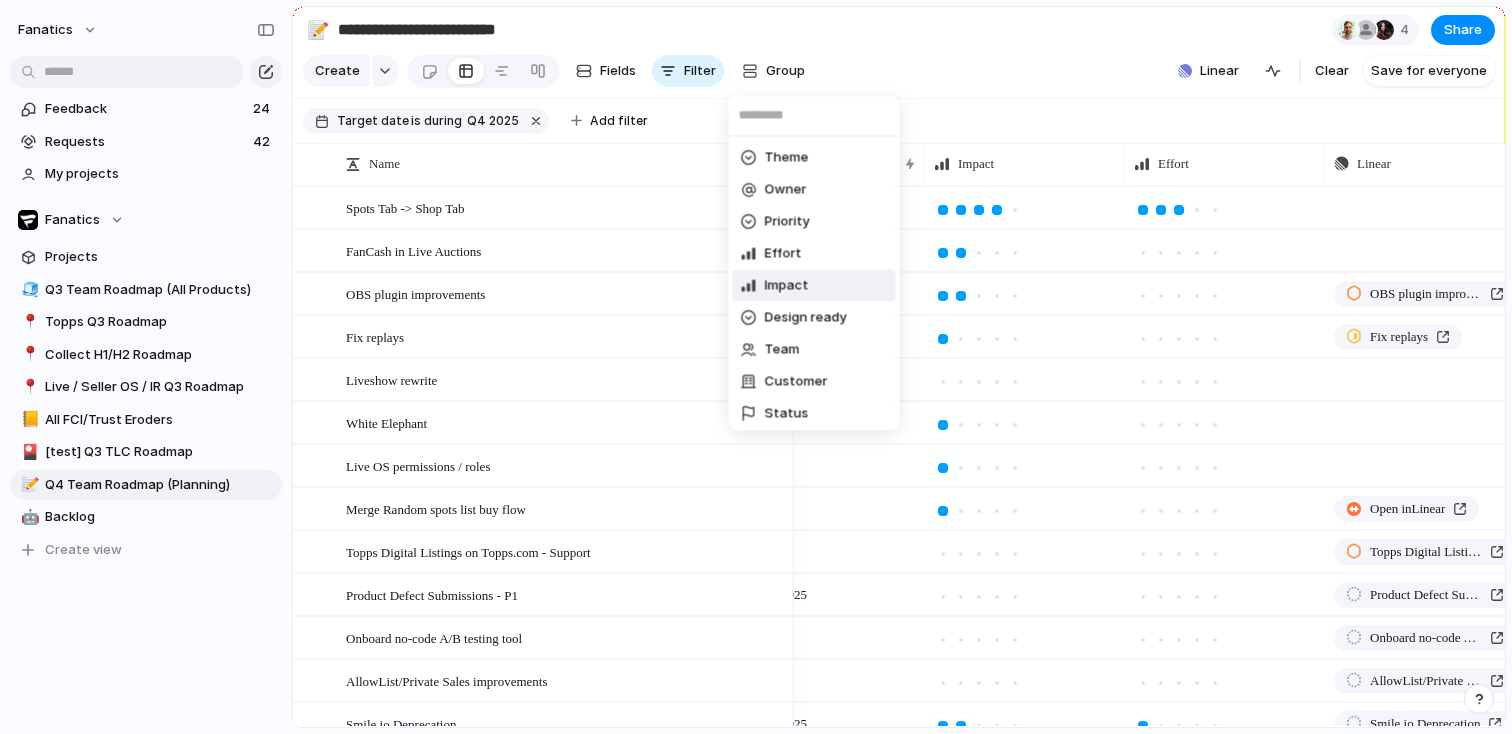 click on "Impact" at bounding box center [814, 286] 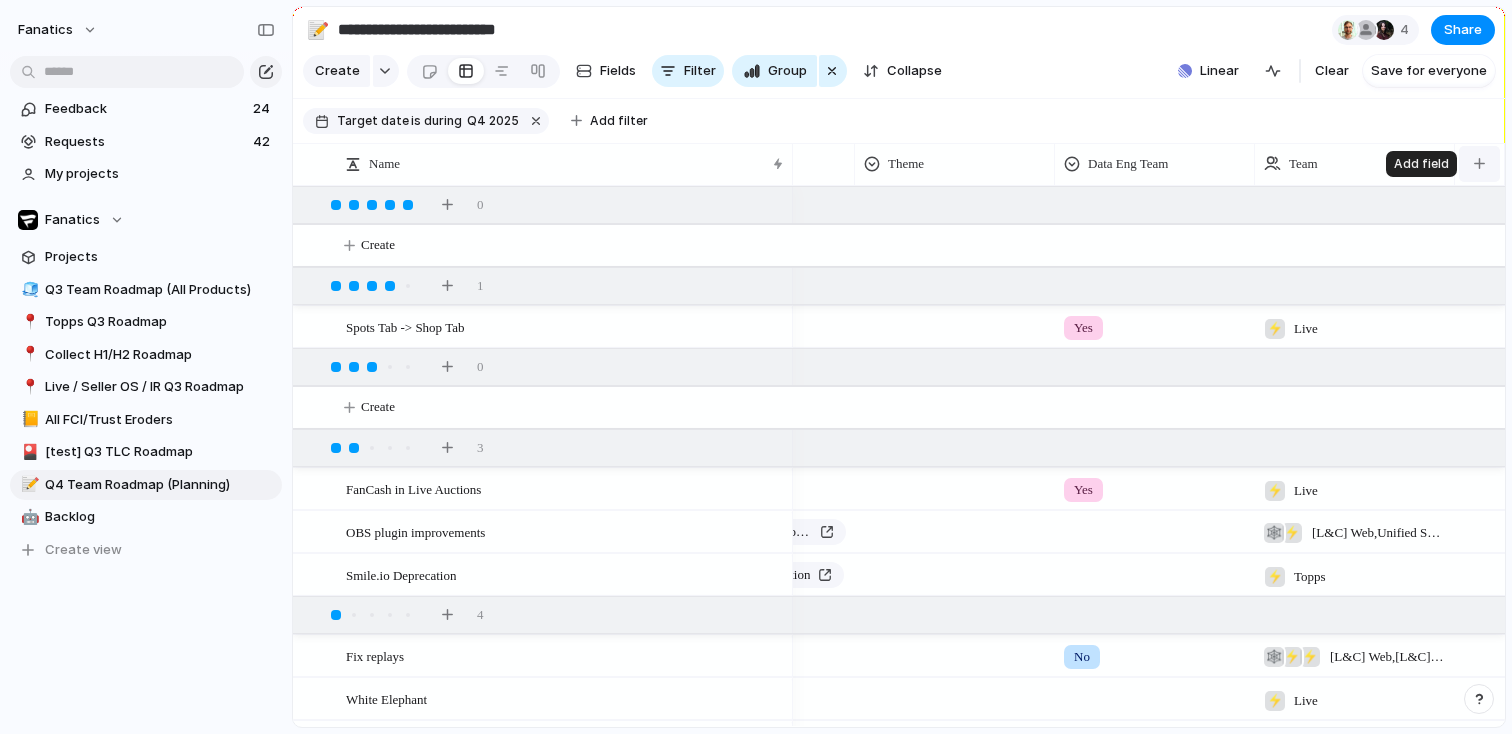 click at bounding box center [1479, 164] 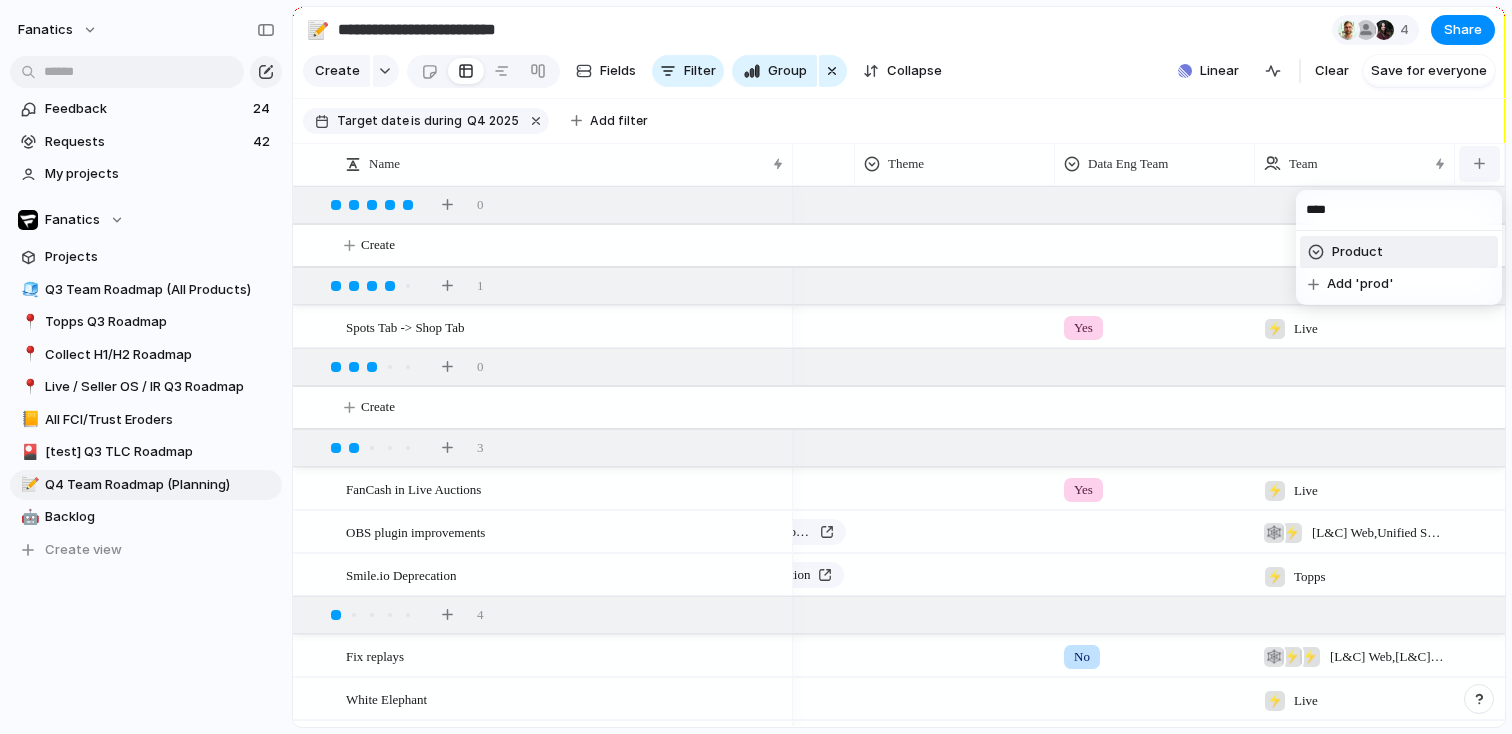 type on "*****" 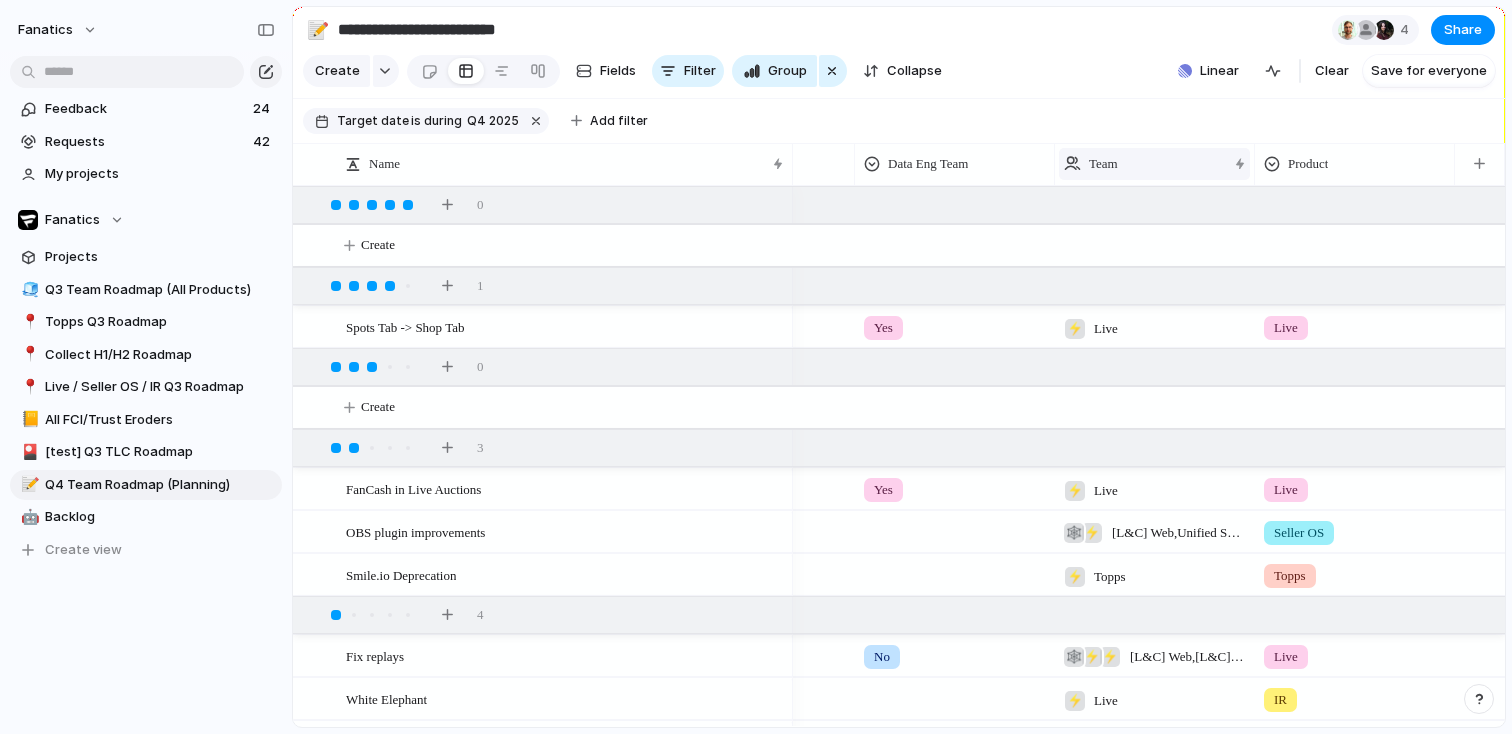 click on "Team" at bounding box center [1154, 164] 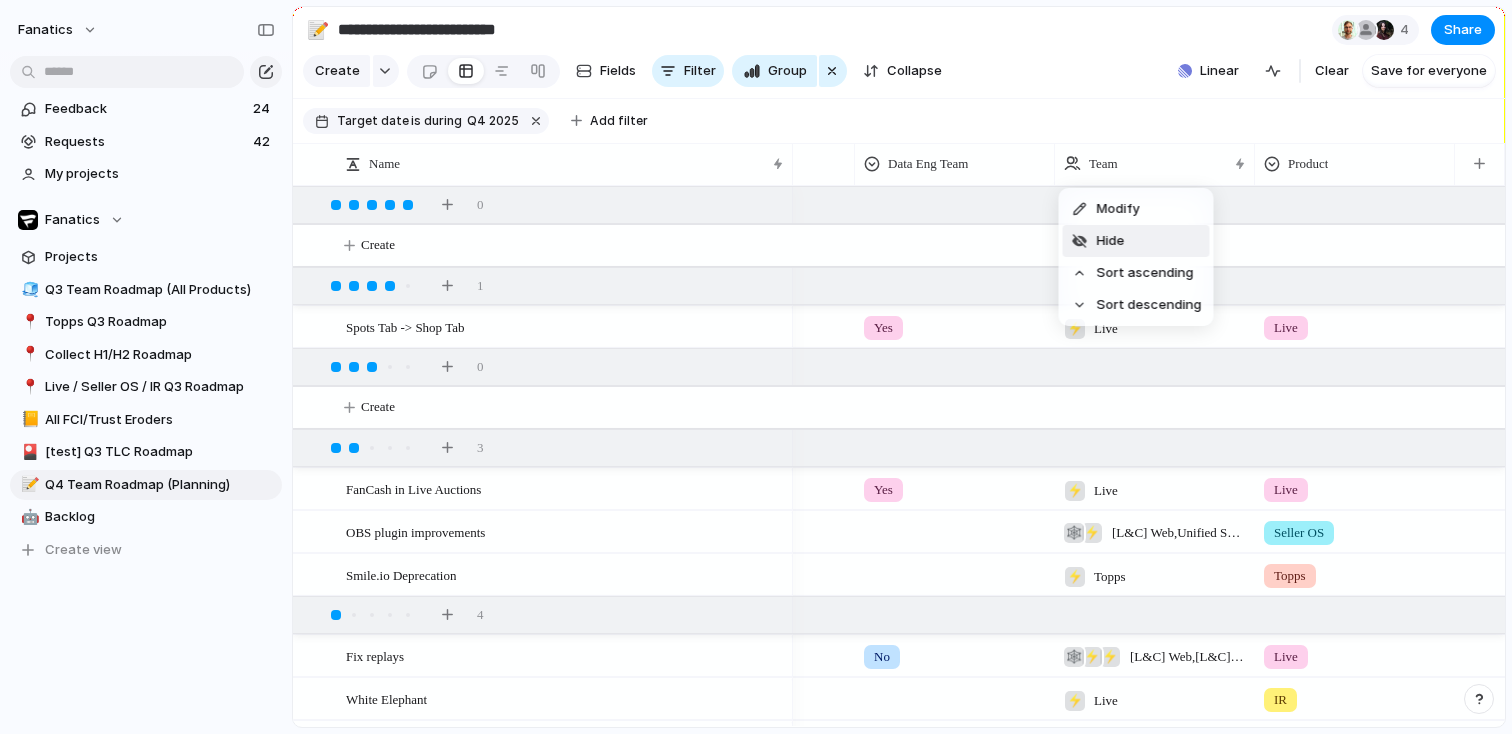 click on "Hide" at bounding box center [1136, 241] 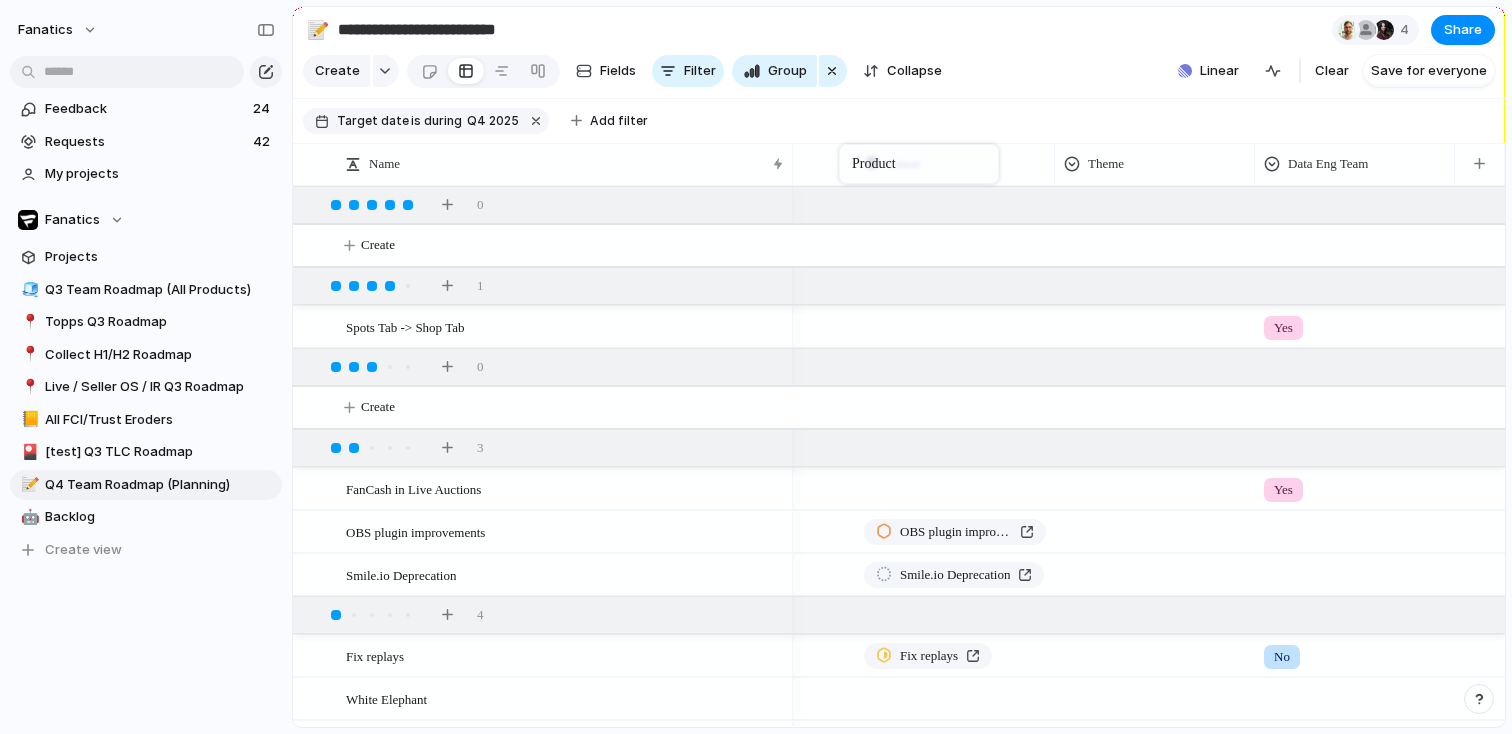 drag, startPoint x: 1393, startPoint y: 156, endPoint x: 847, endPoint y: 147, distance: 546.07416 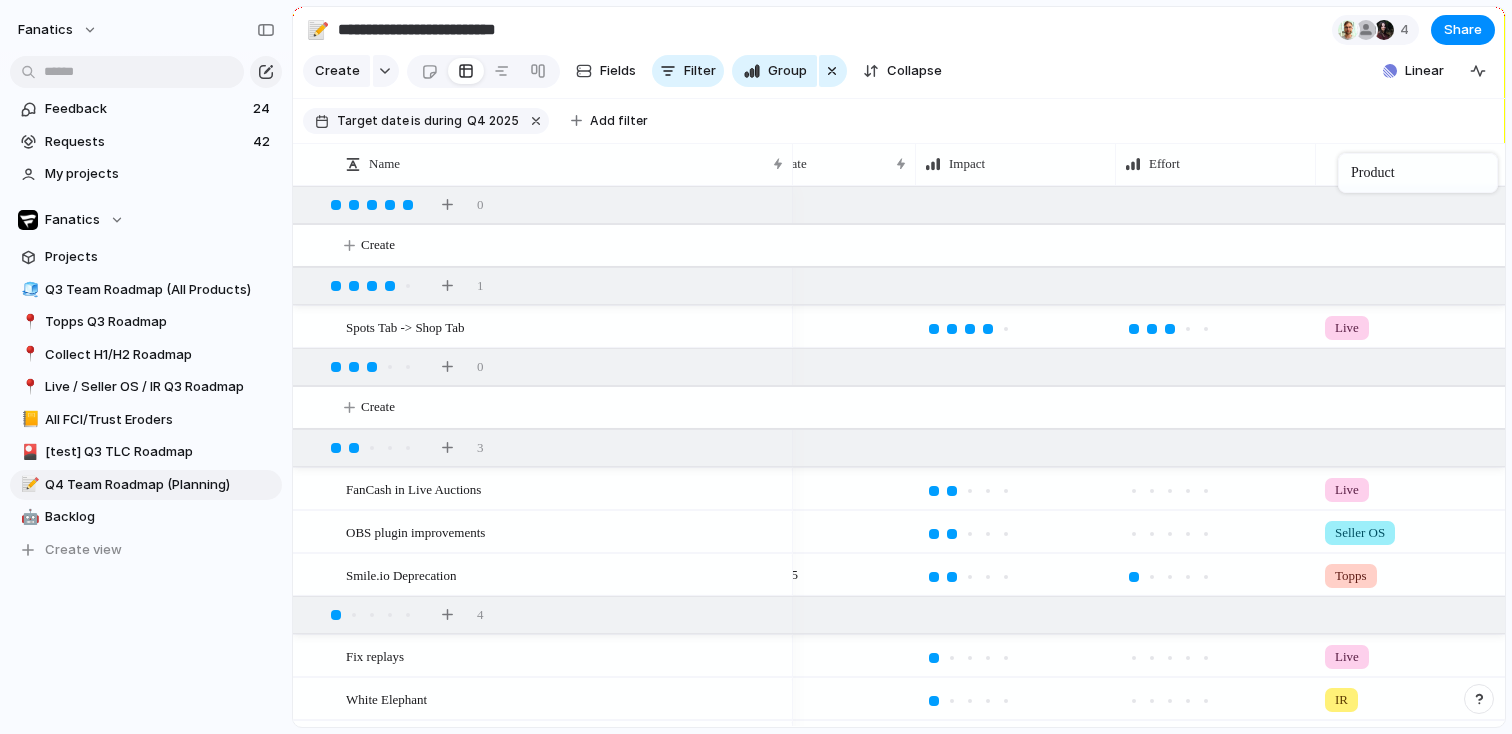 drag, startPoint x: 1408, startPoint y: 170, endPoint x: 1345, endPoint y: 156, distance: 64.53681 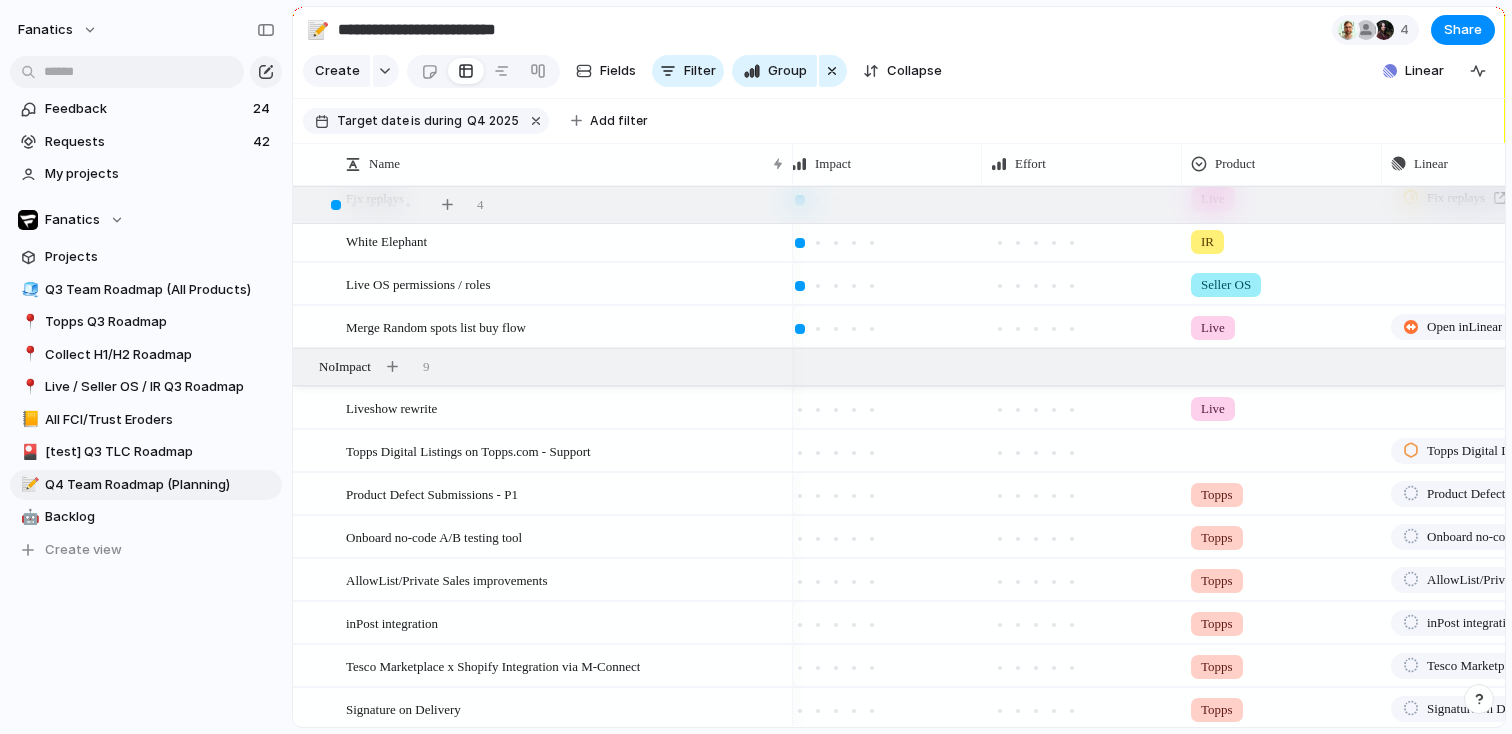 click at bounding box center (1282, 447) 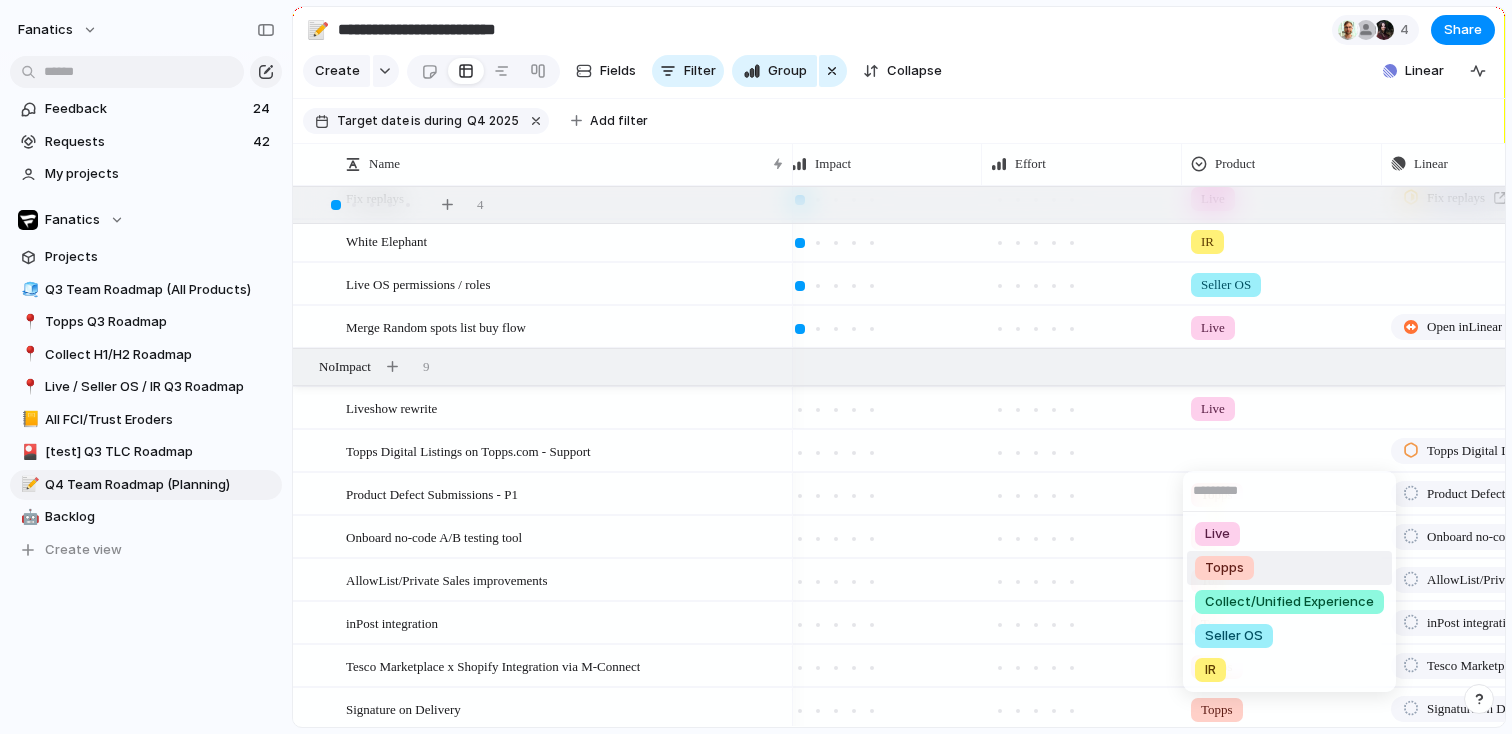 click on "Topps" at bounding box center [1224, 568] 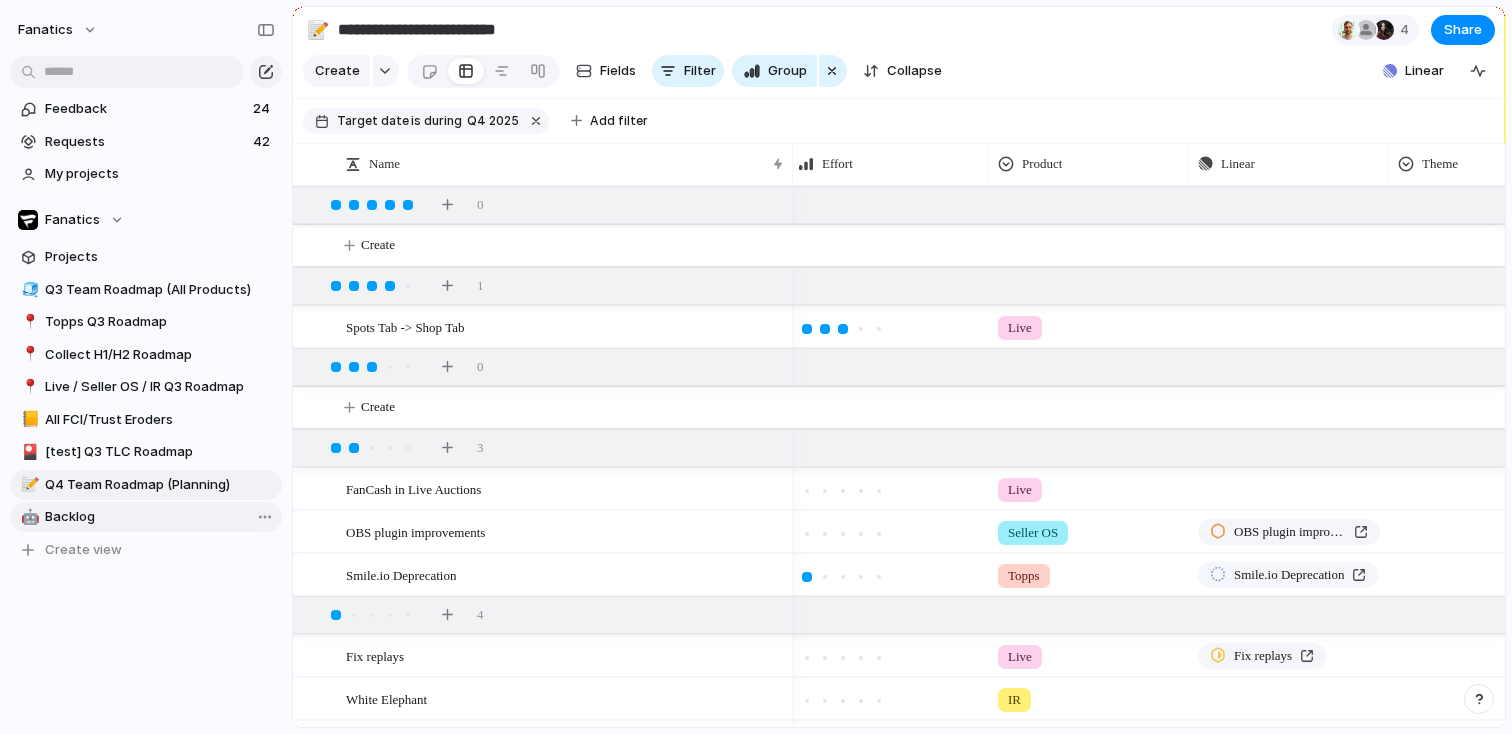 click on "Backlog" at bounding box center [160, 517] 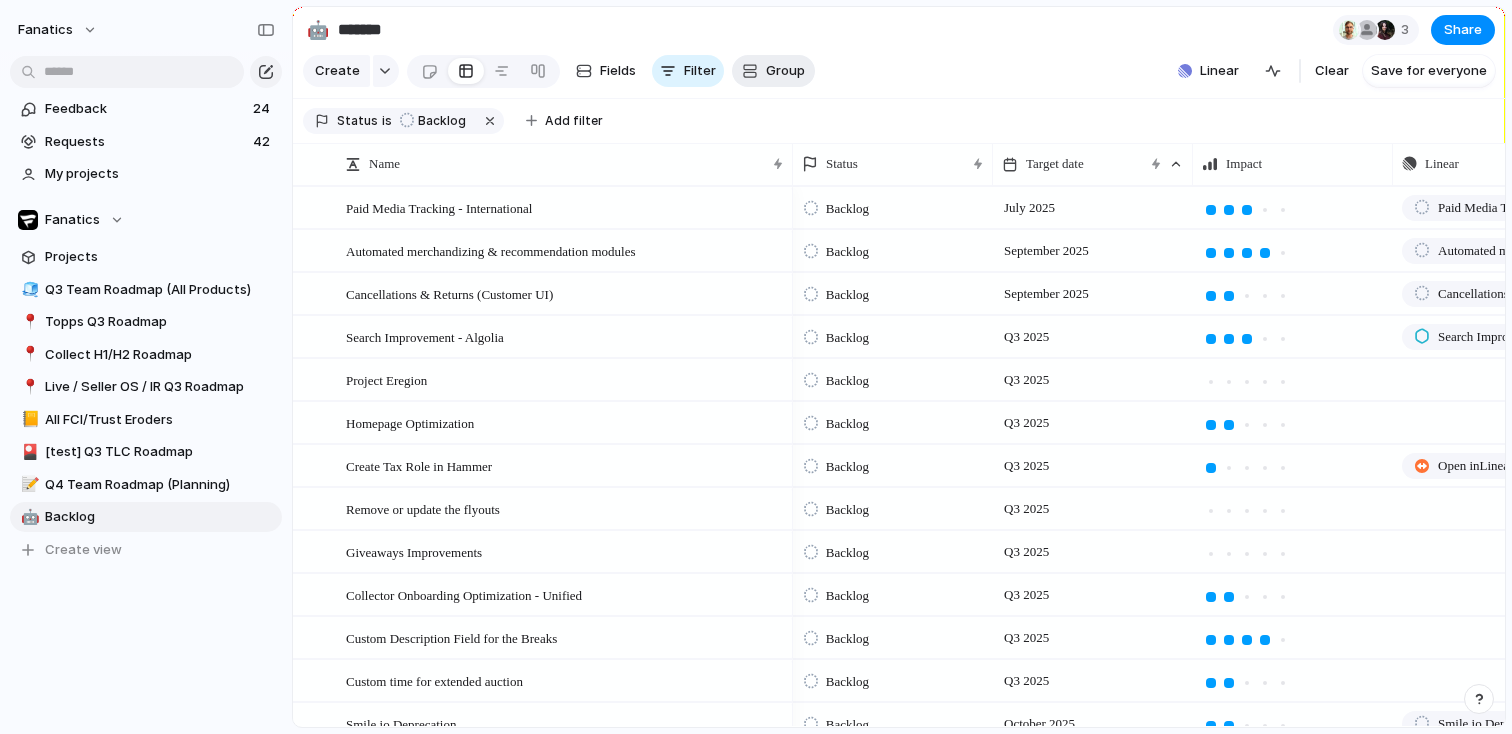 click on "Group" at bounding box center [773, 71] 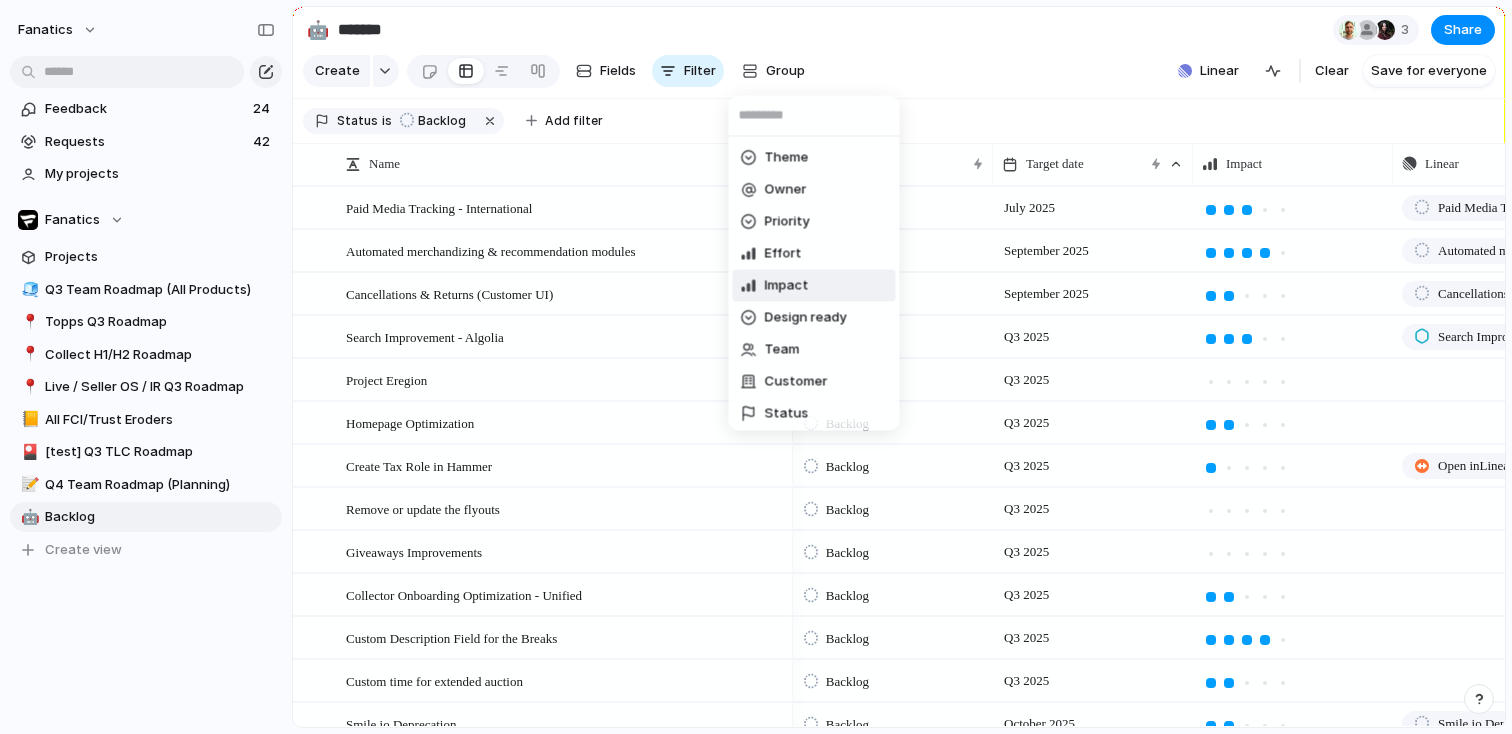 click on "Impact" at bounding box center [814, 286] 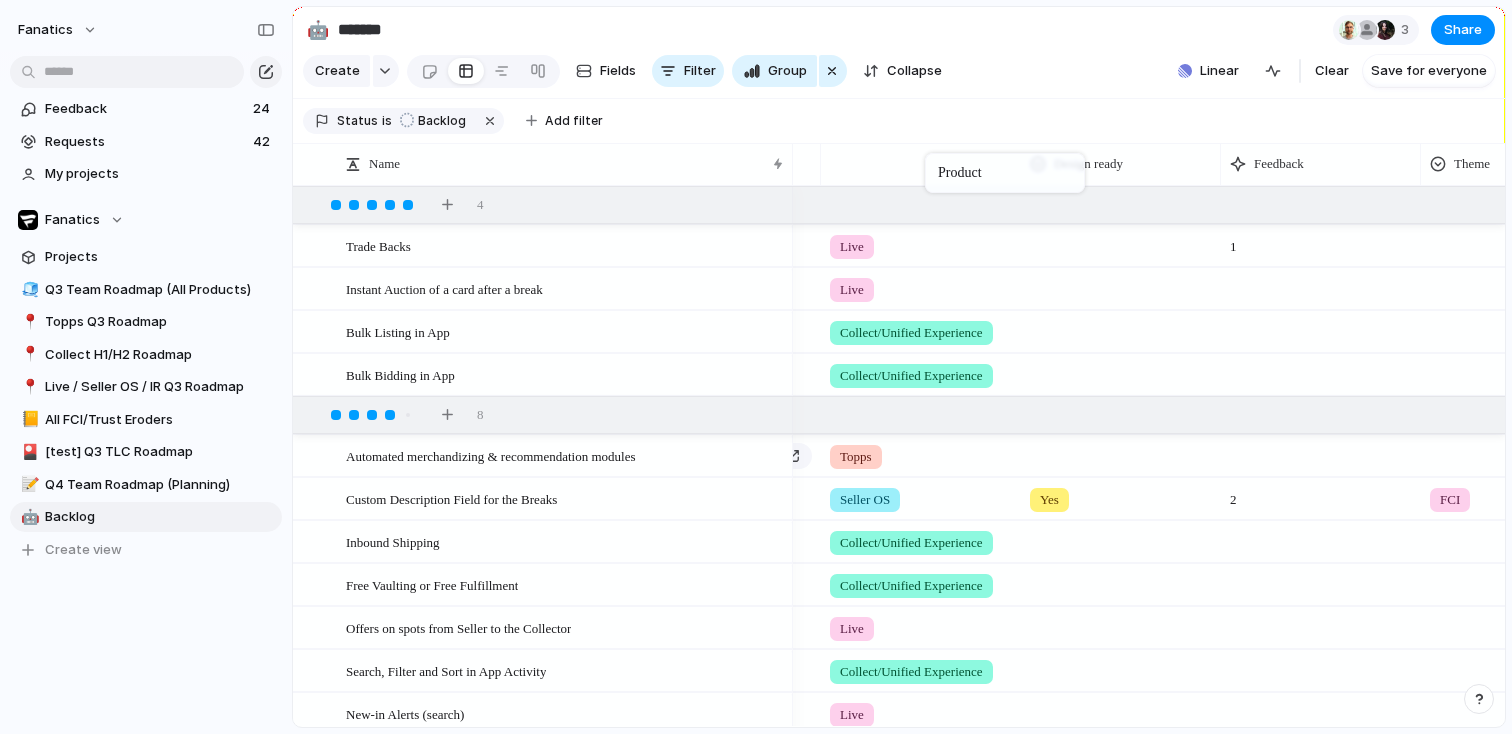drag, startPoint x: 1315, startPoint y: 166, endPoint x: 929, endPoint y: 157, distance: 386.10492 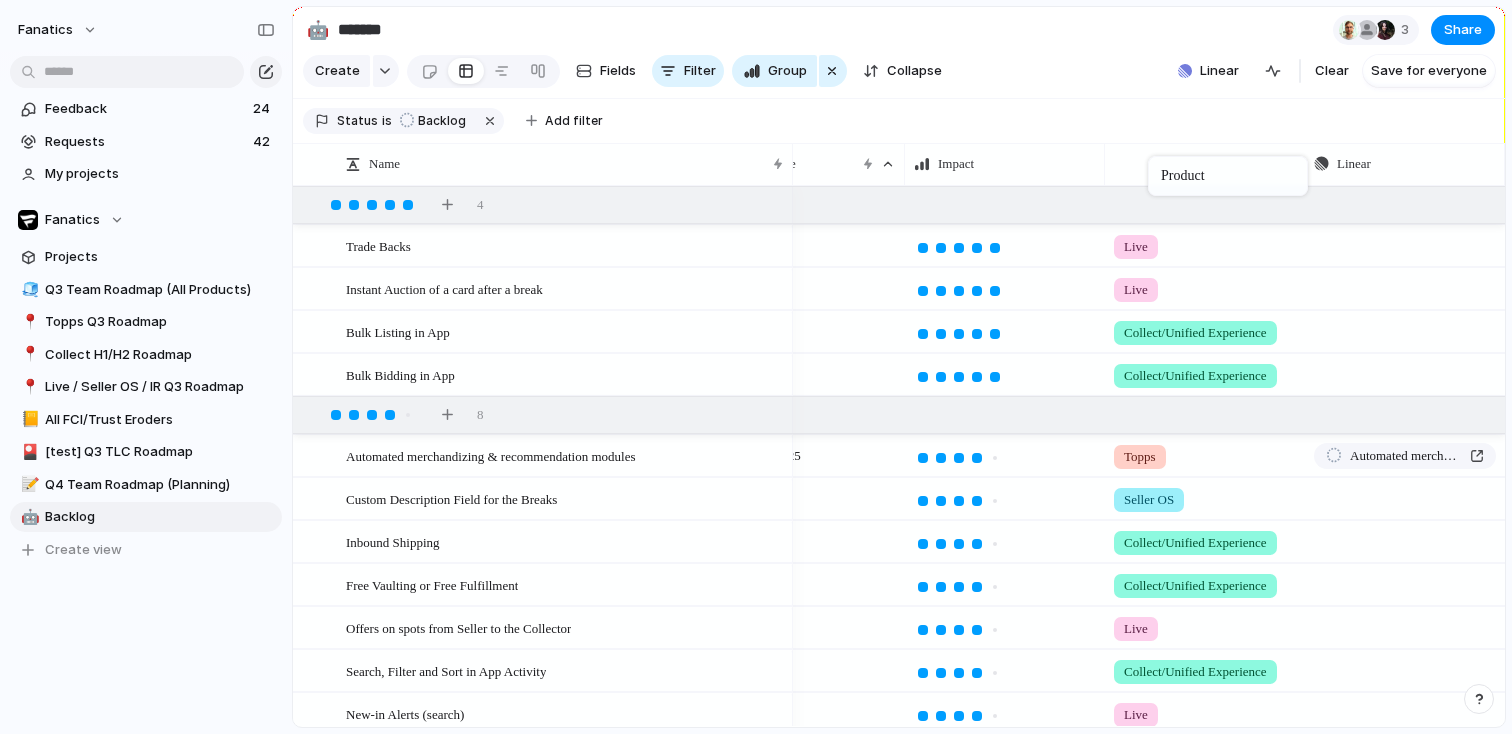 drag, startPoint x: 1370, startPoint y: 158, endPoint x: 1157, endPoint y: 160, distance: 213.00938 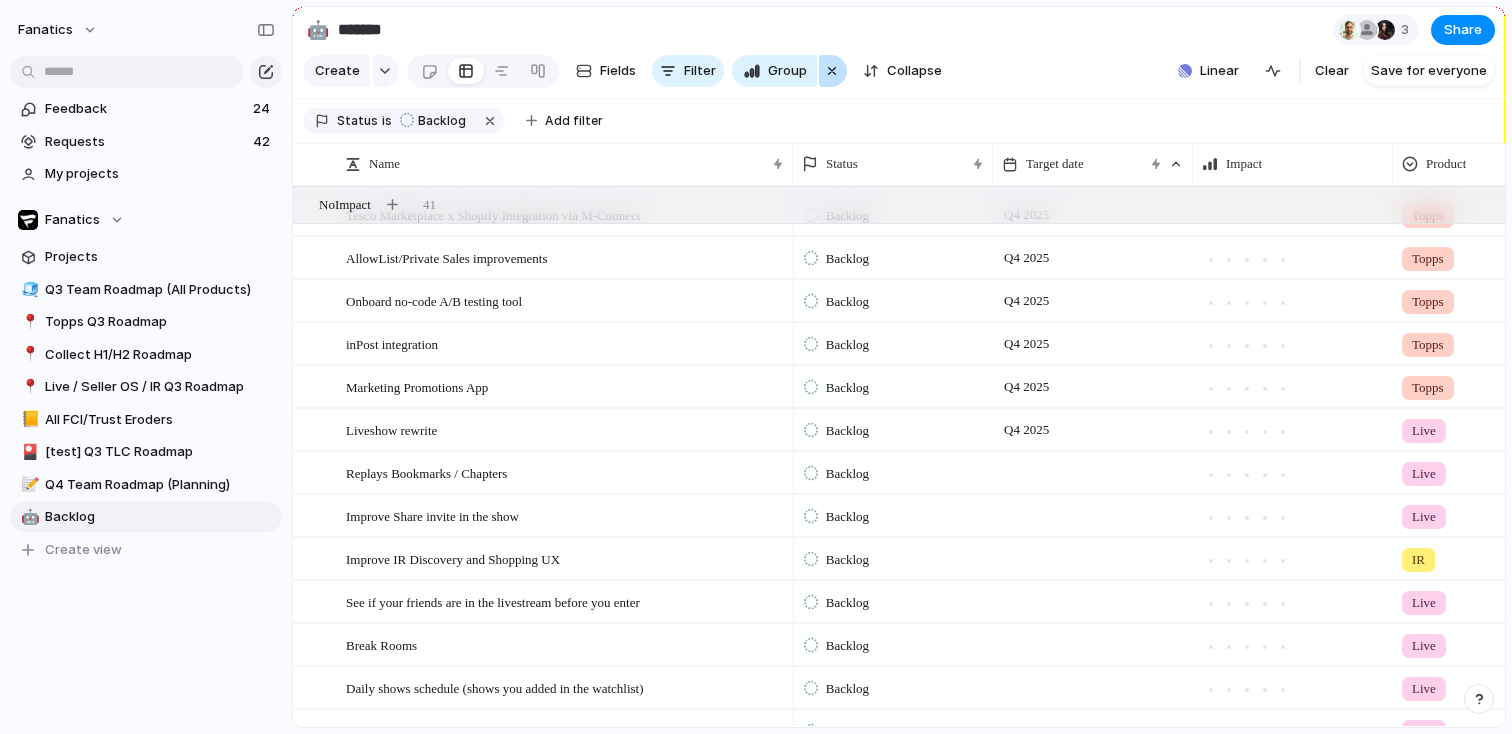 click at bounding box center [832, 71] 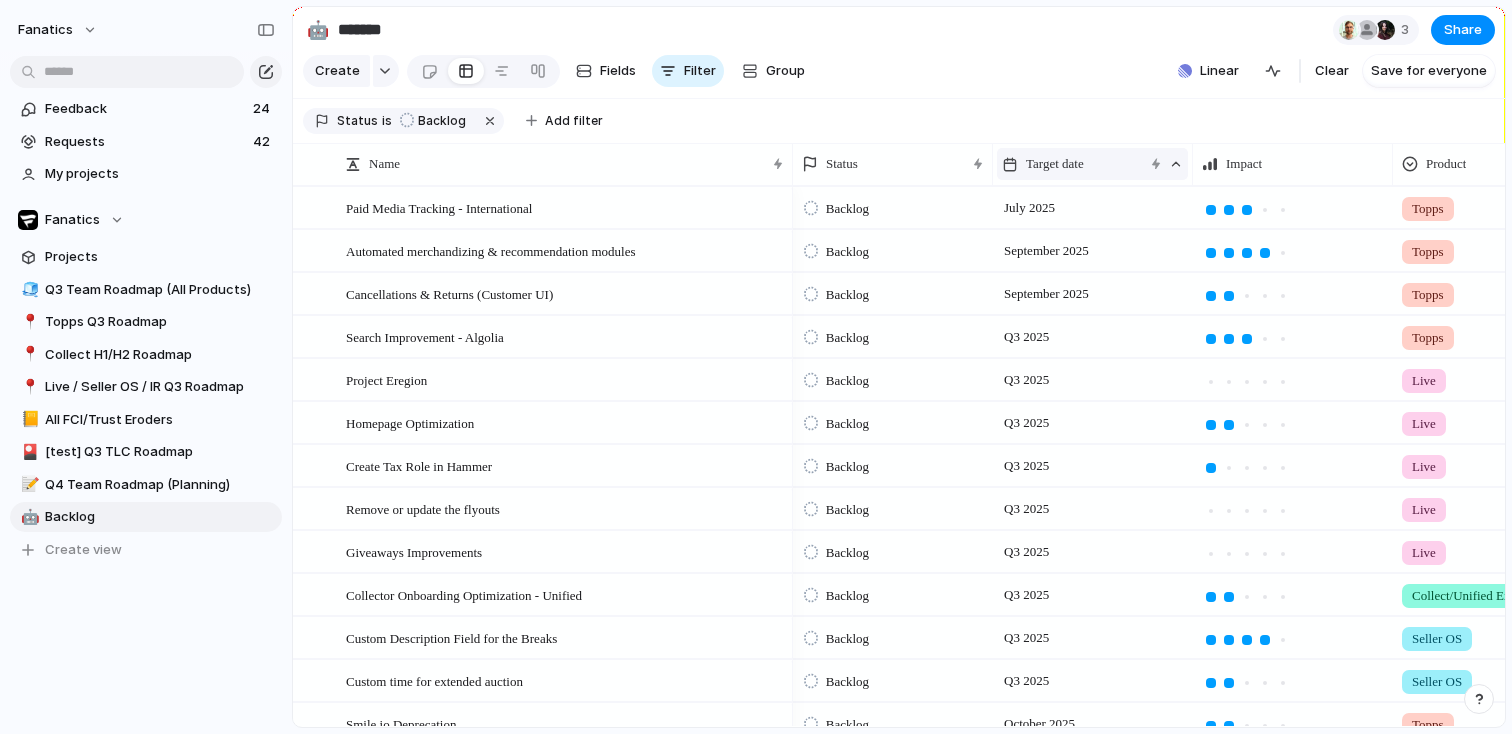 click on "Target date" at bounding box center [1055, 164] 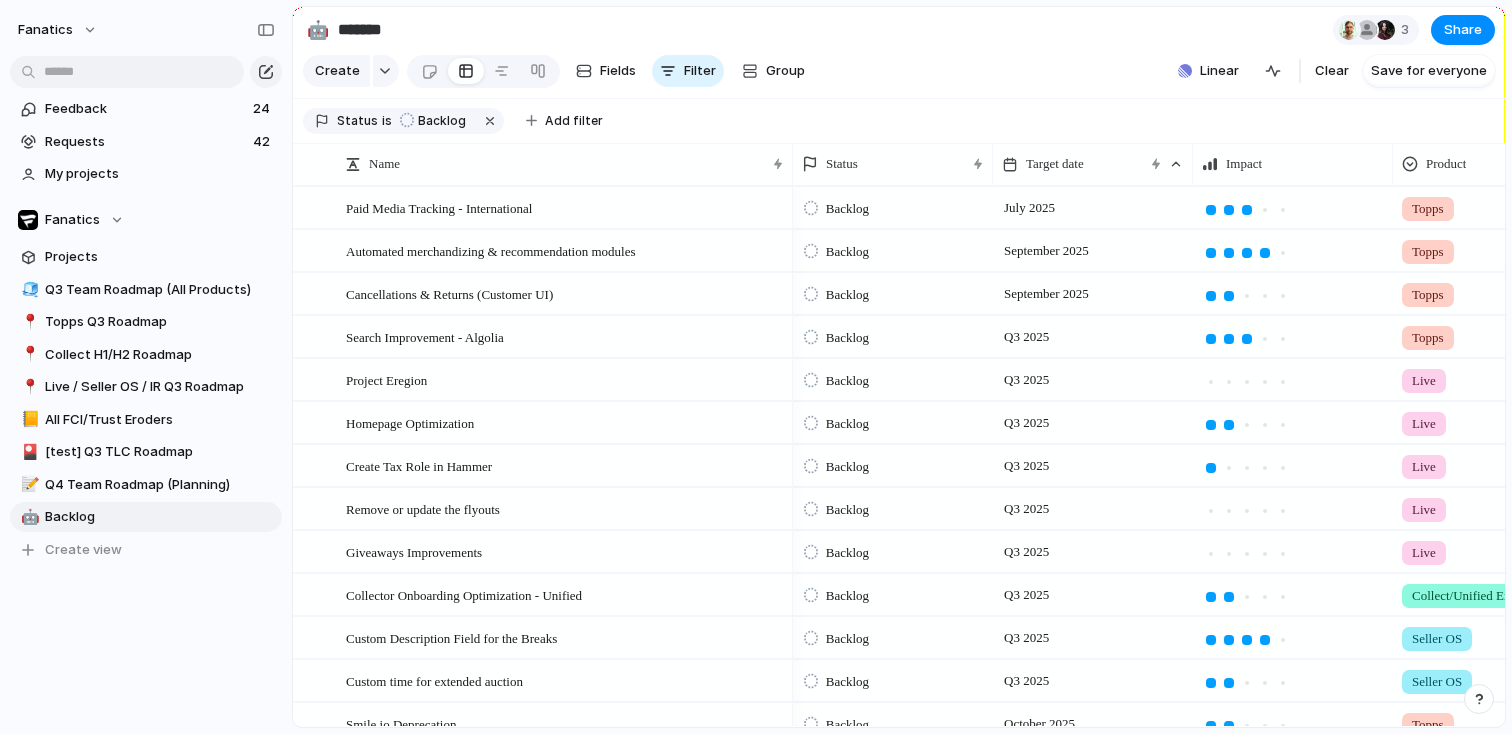 click on "Modify   Hide   Clear sort   Sort descending" at bounding box center [756, 367] 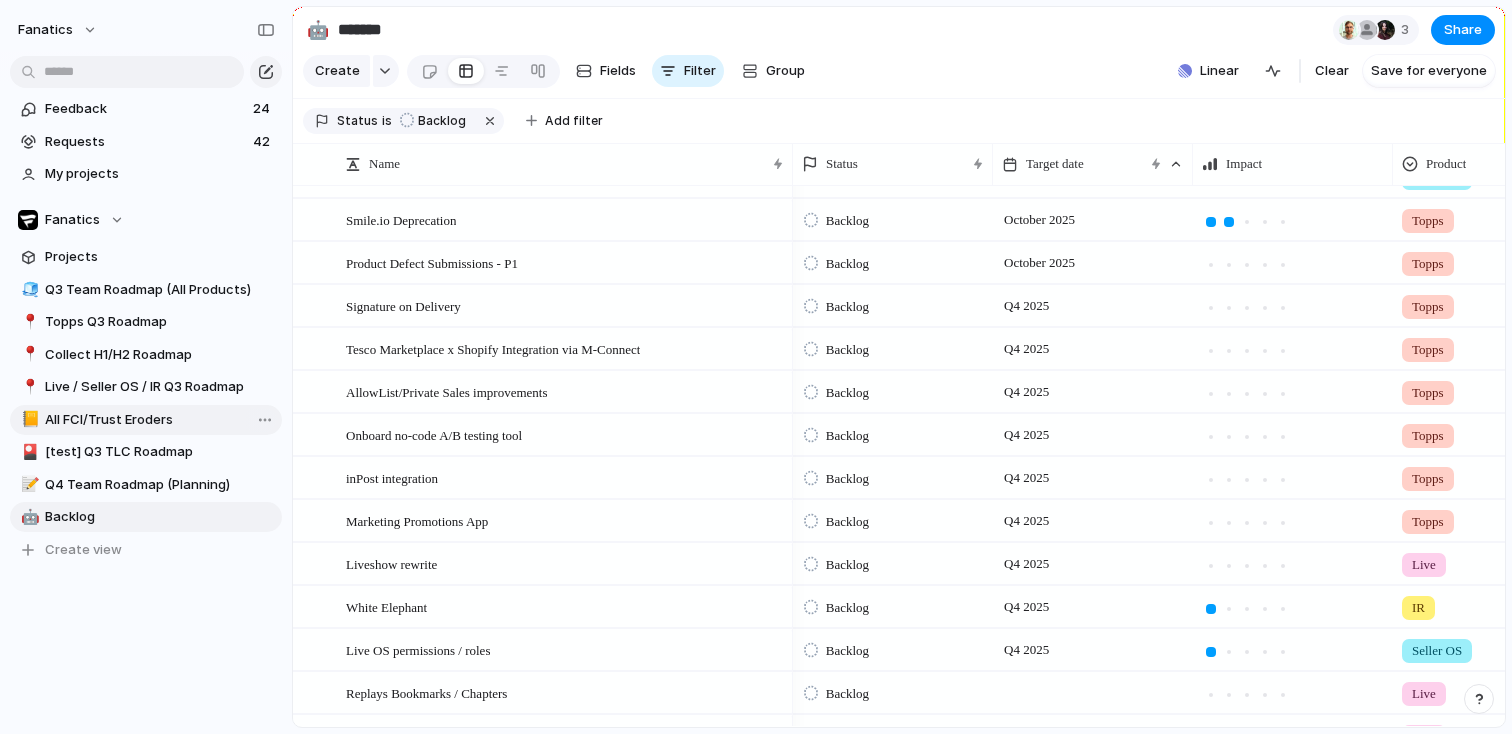 click on "All FCI/Trust Eroders" at bounding box center [160, 420] 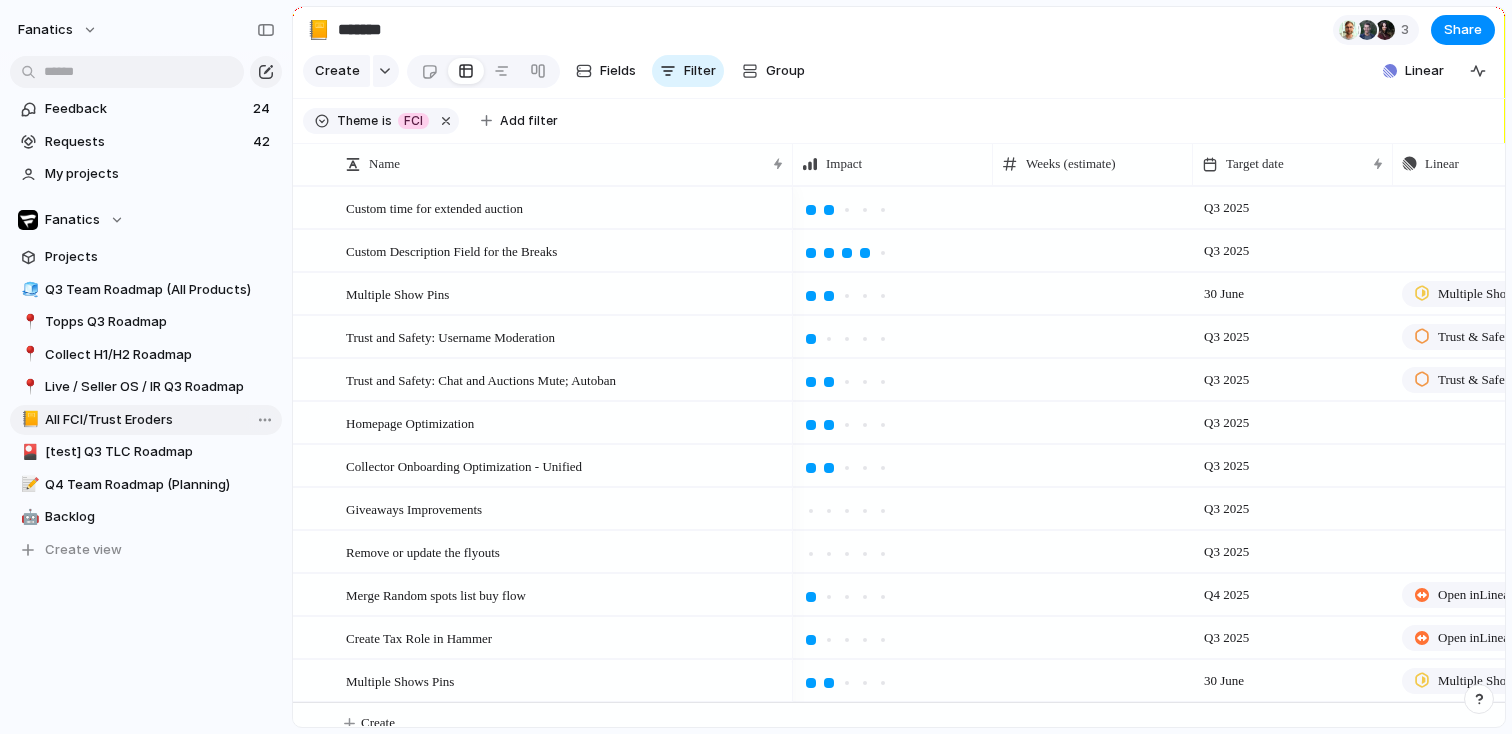 type on "**********" 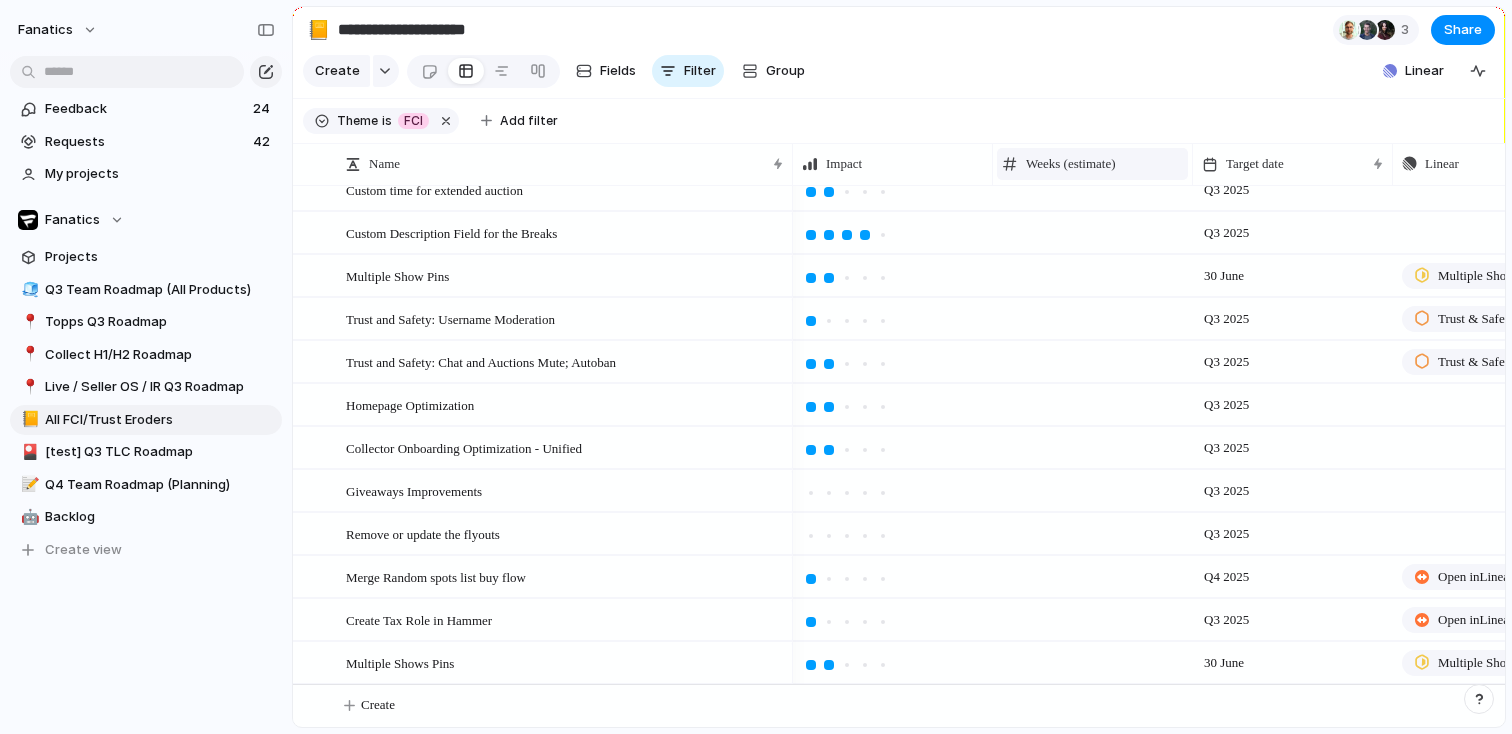 click on "Weeks (estimate)" at bounding box center (1071, 164) 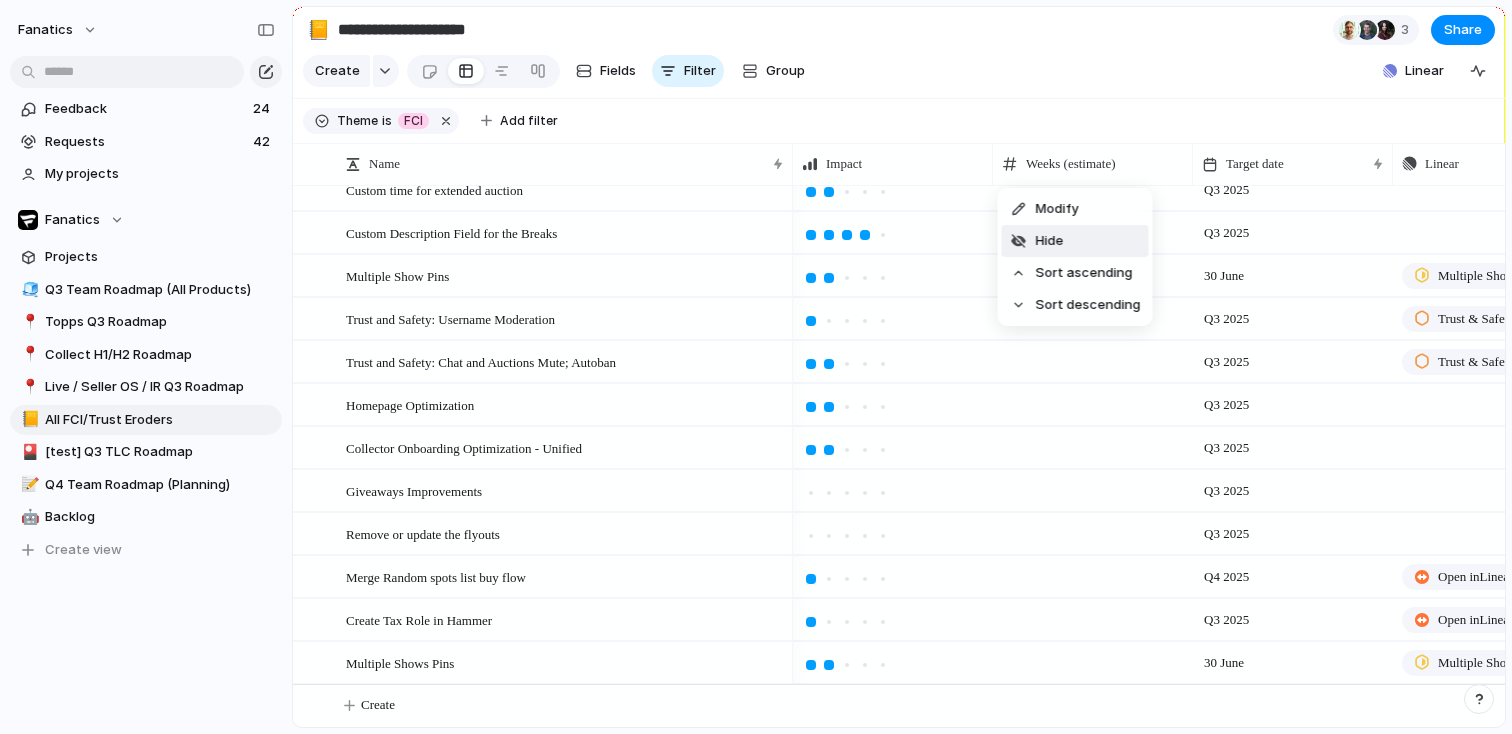 click on "Hide" at bounding box center [1050, 241] 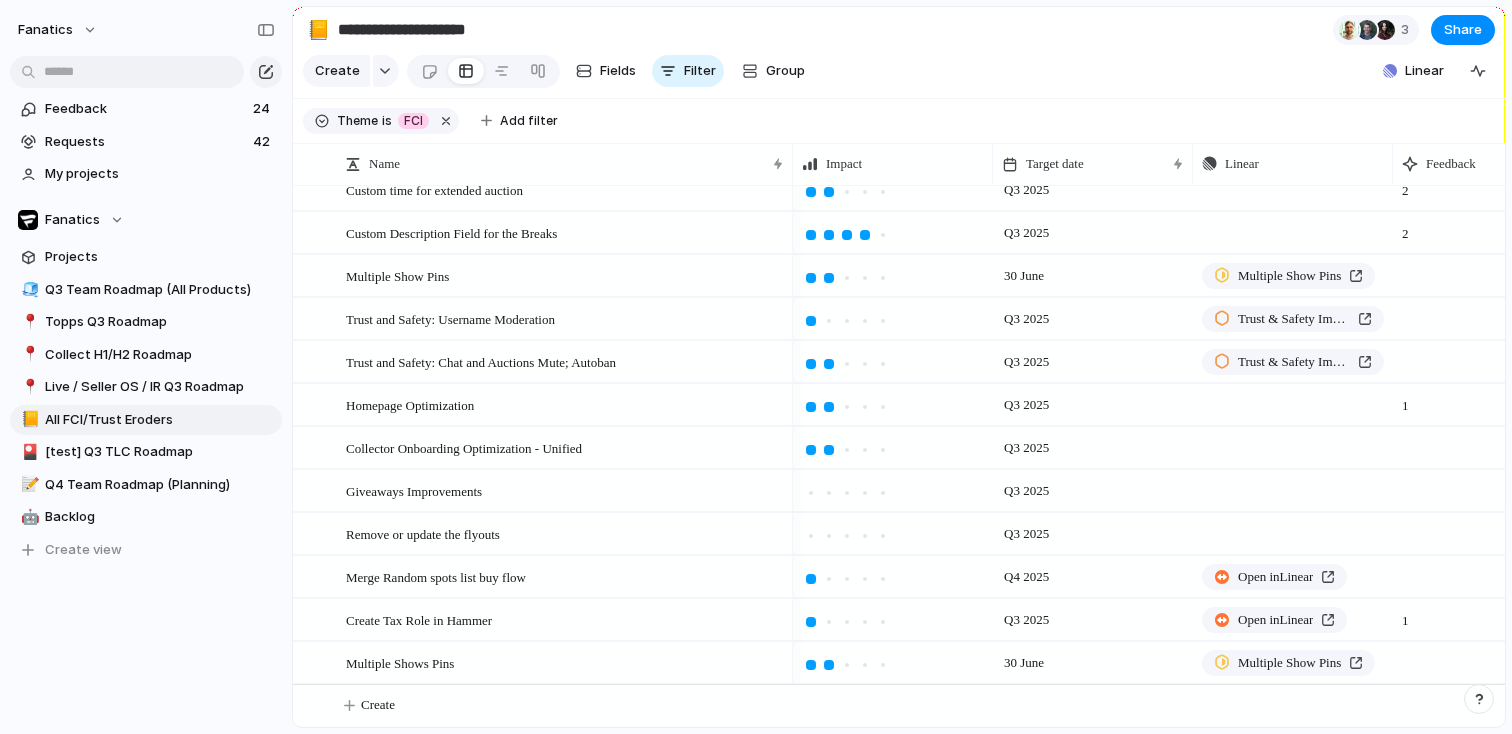 click on "Create Fields Filter Group Zoom Collapse Linear Clear Save for everyone" at bounding box center (899, 75) 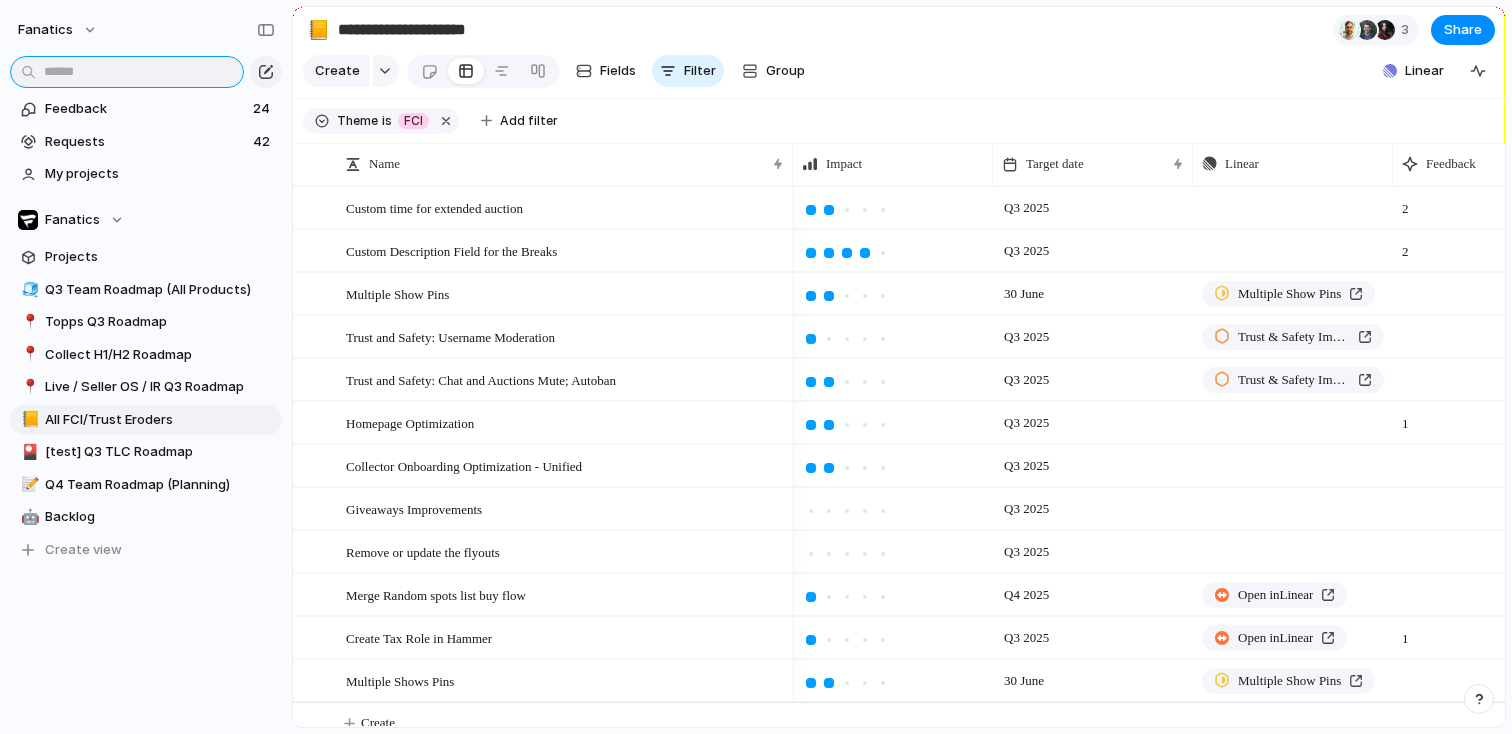 click at bounding box center (127, 72) 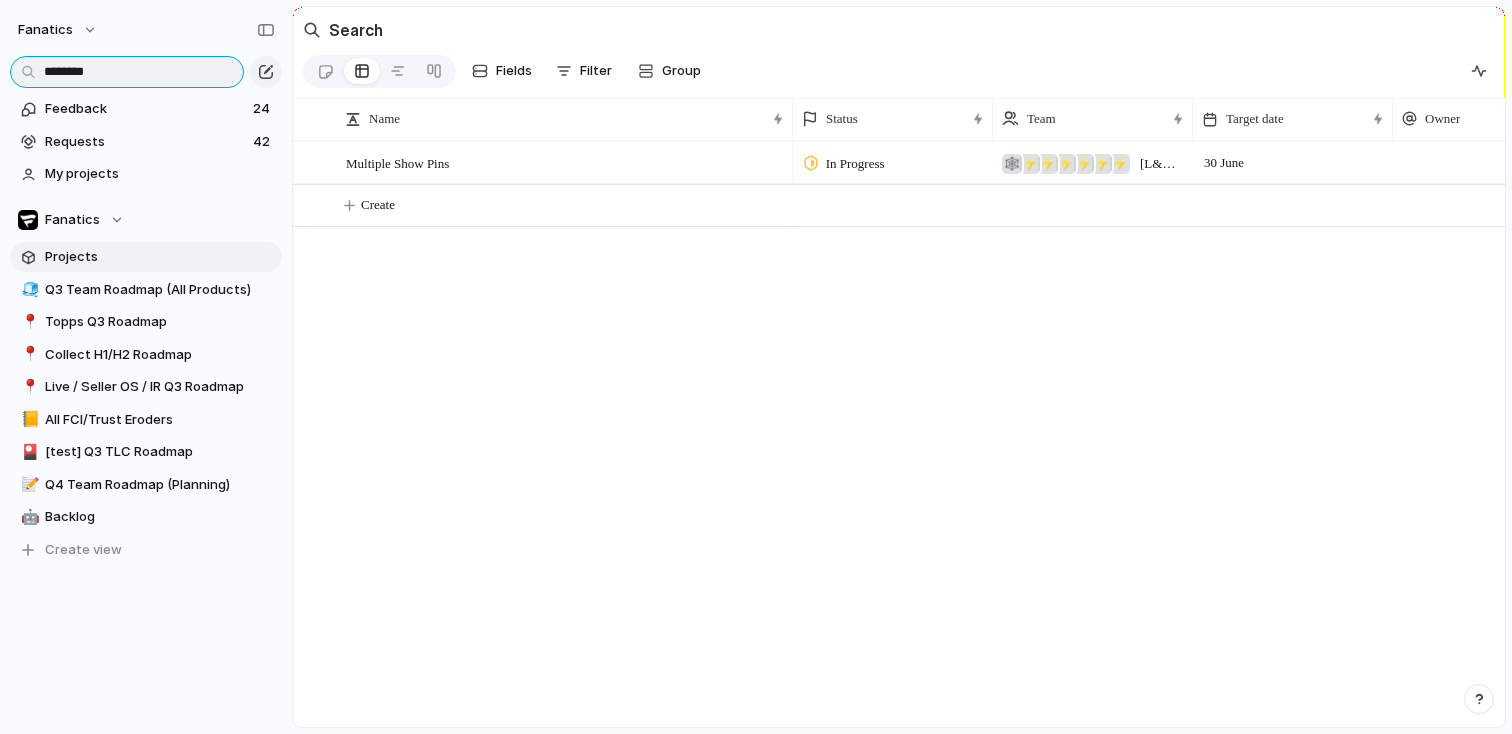 type on "********" 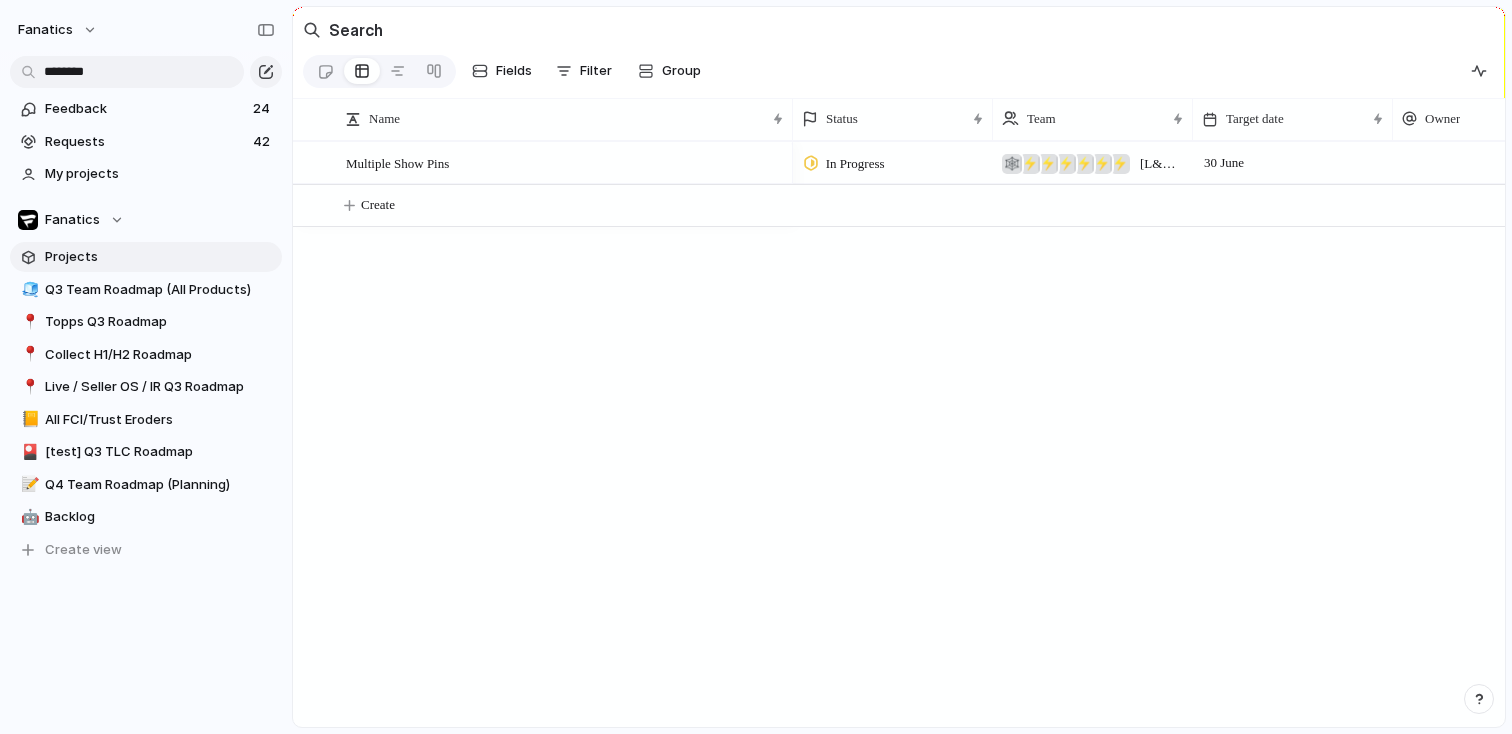 click on "Projects" at bounding box center [160, 257] 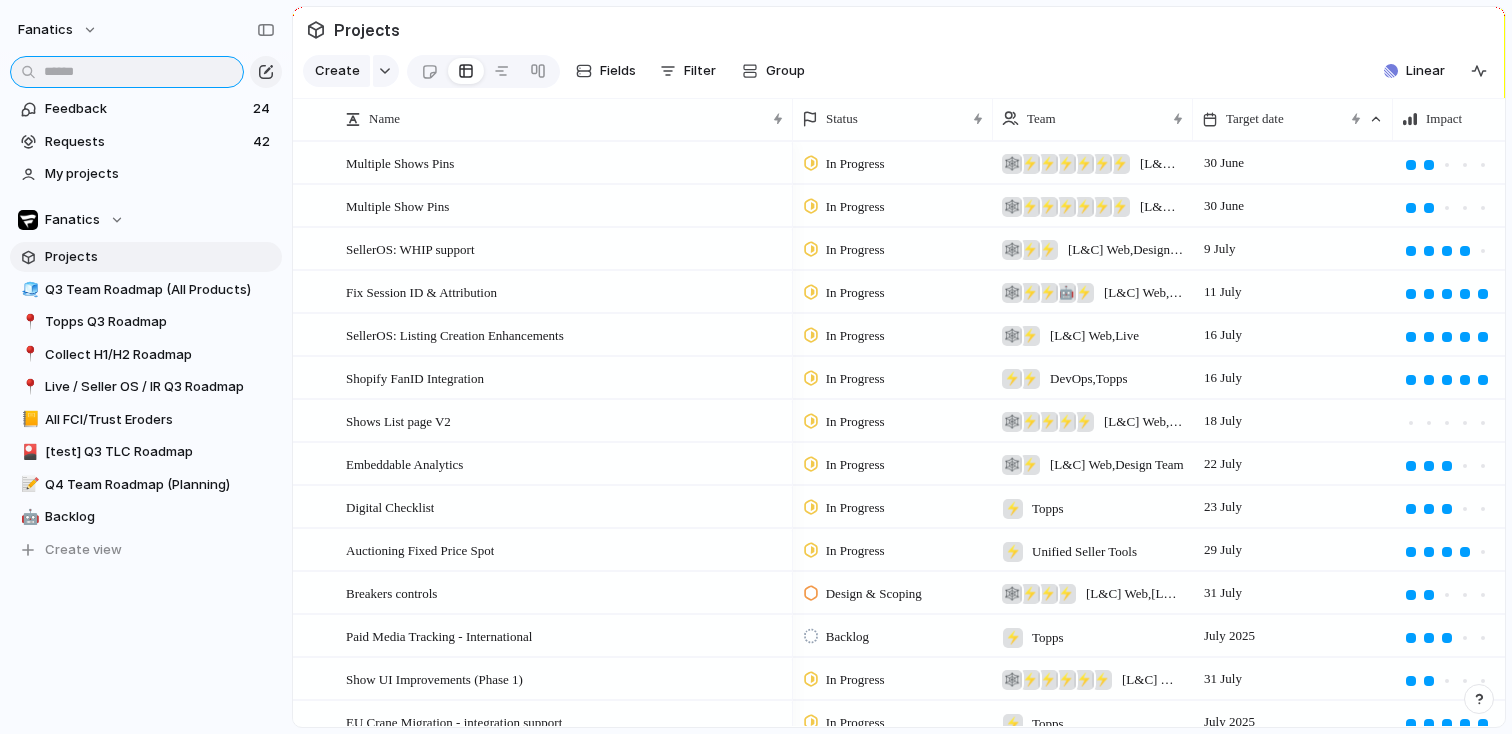 click at bounding box center [127, 72] 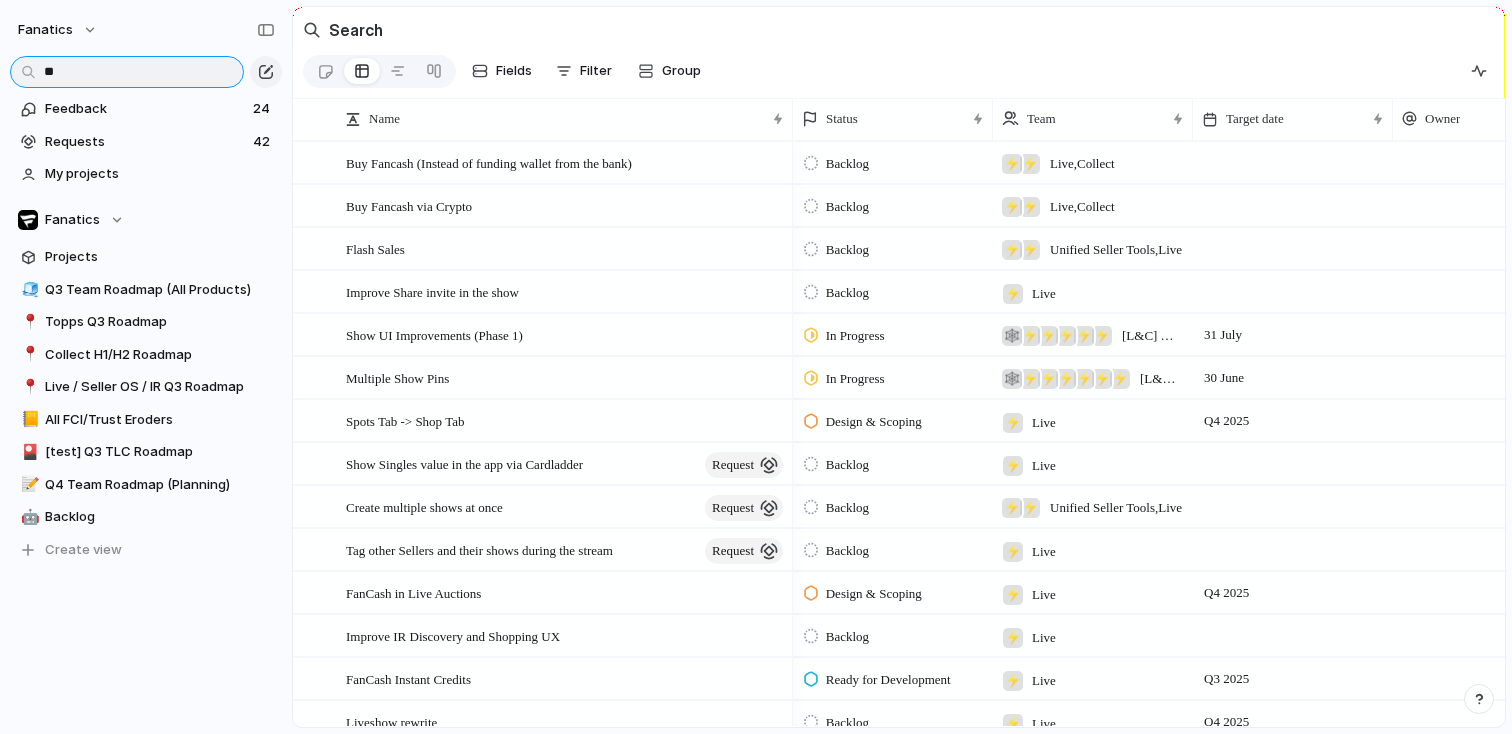 type on "*" 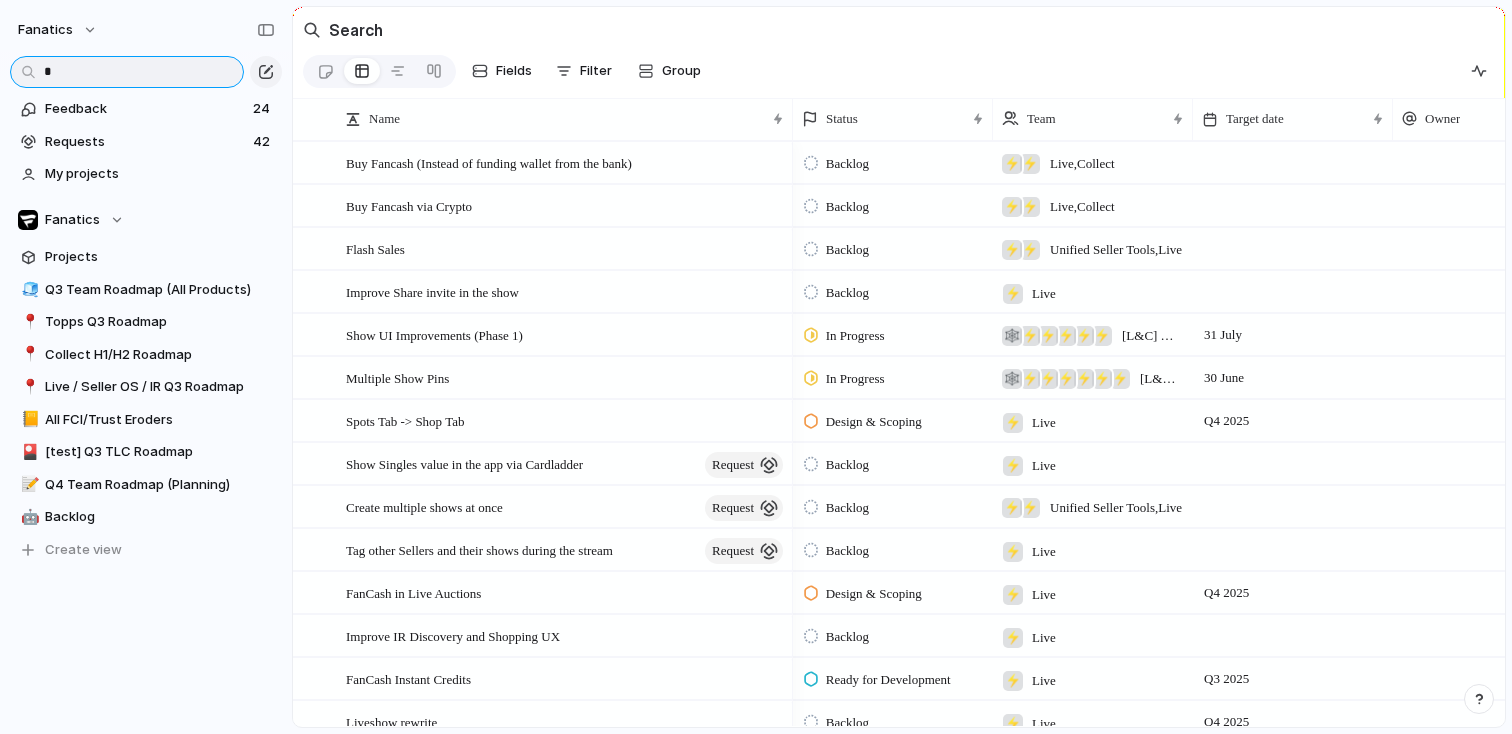 type 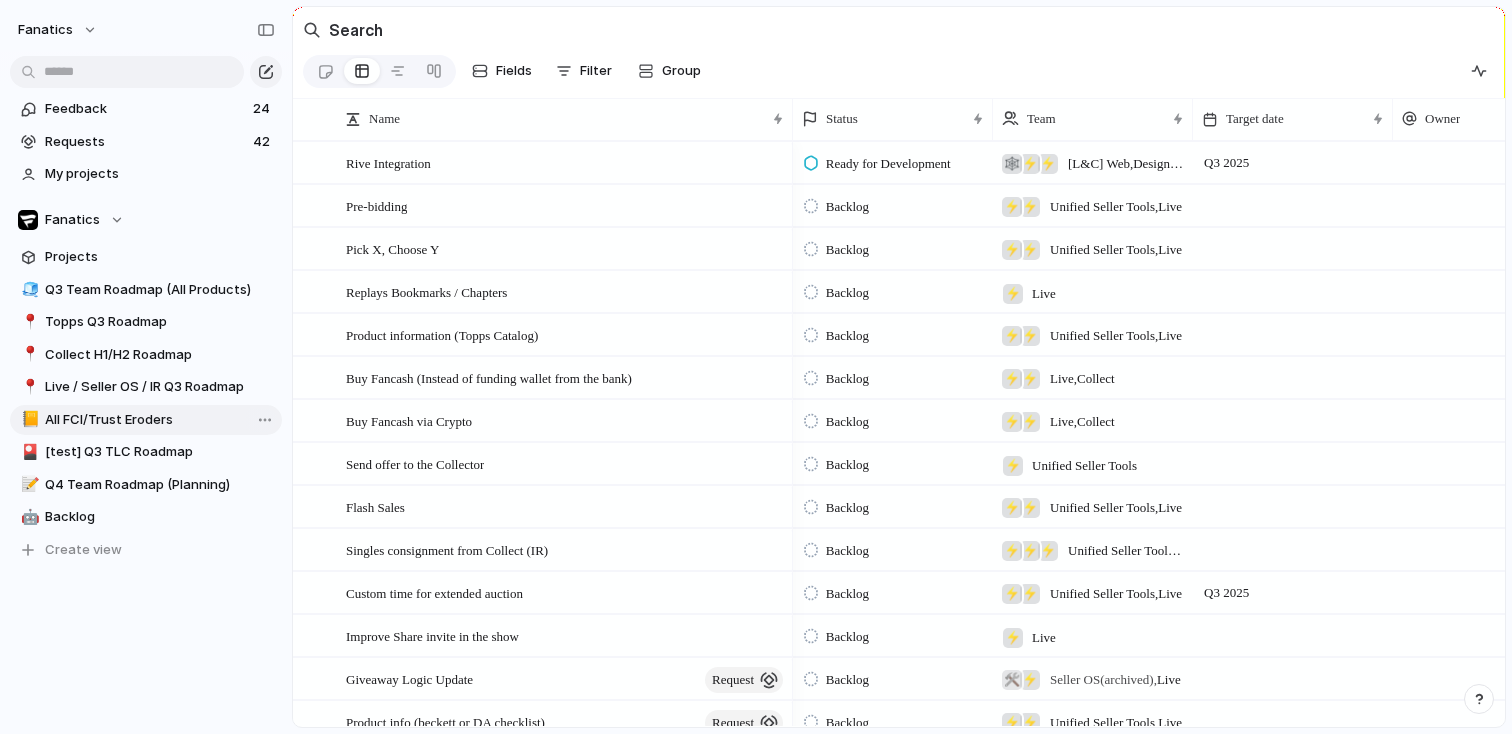click on "All FCI/Trust Eroders" at bounding box center (160, 420) 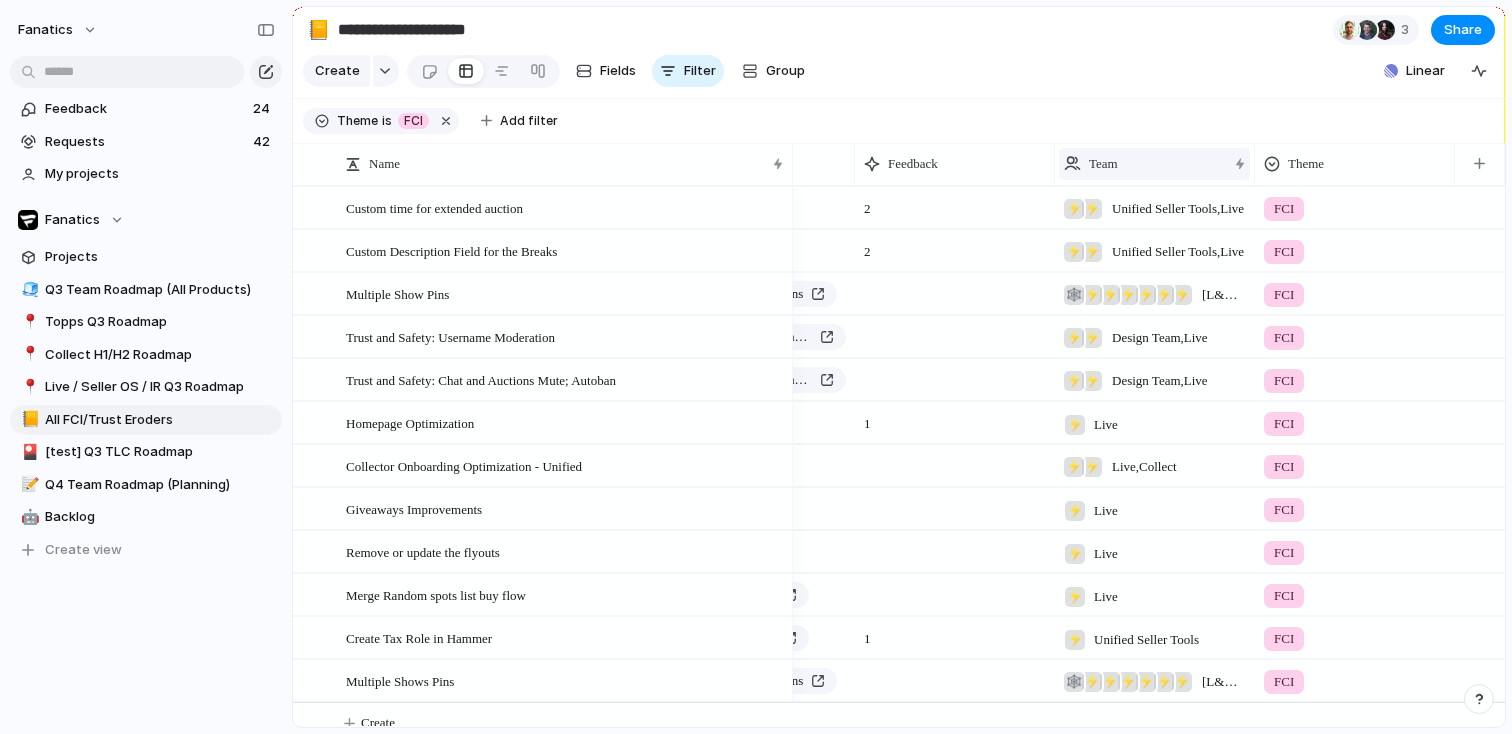 click on "Team" at bounding box center (1103, 164) 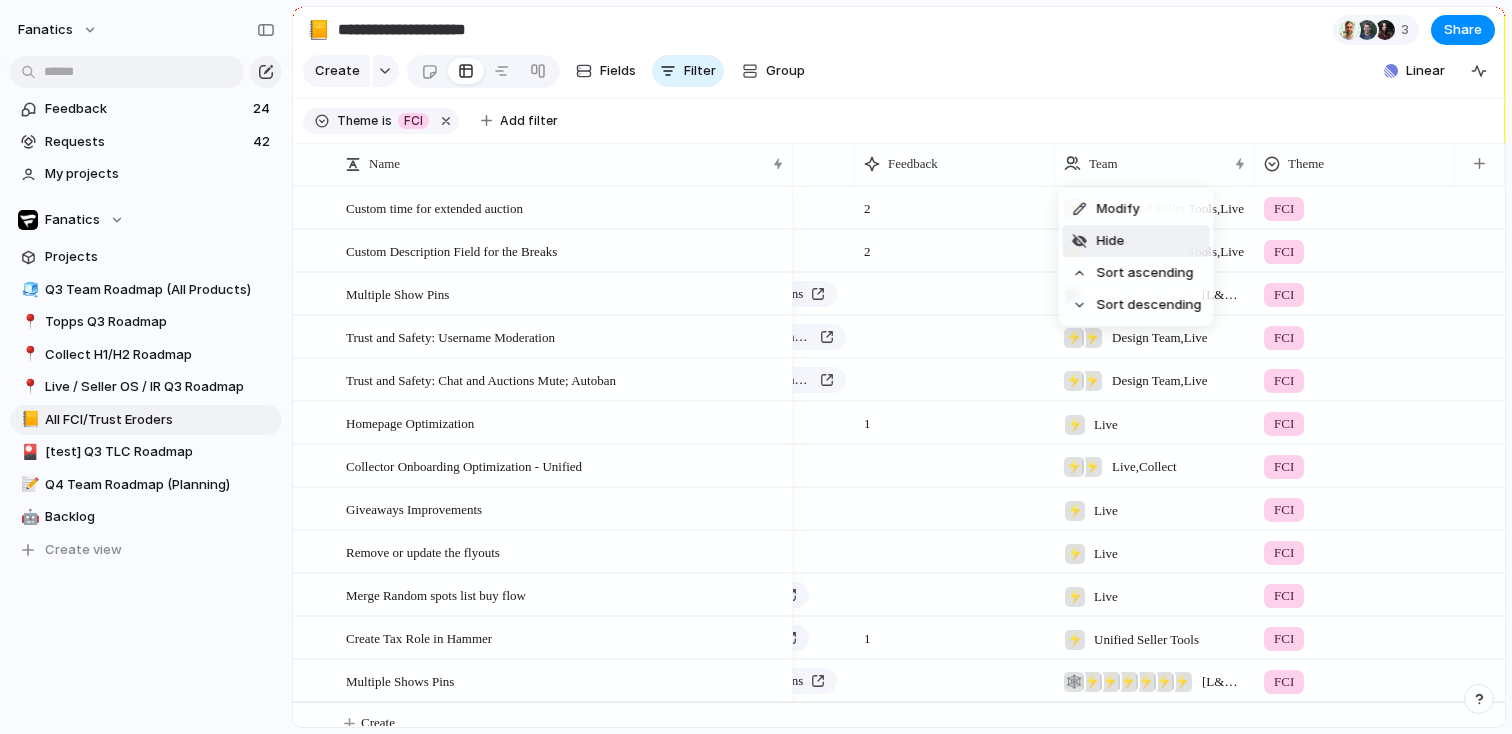 click on "Hide" at bounding box center [1136, 241] 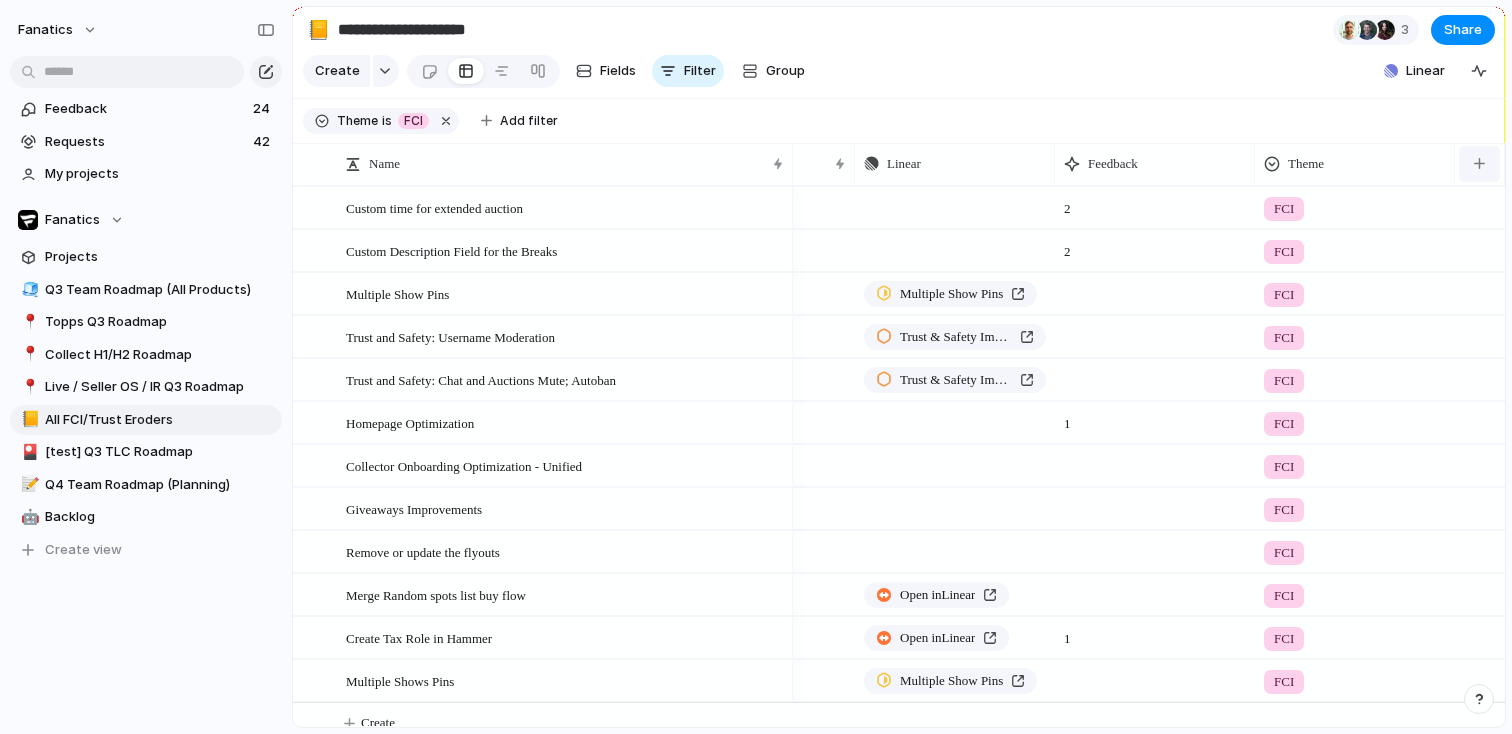 click at bounding box center (1479, 164) 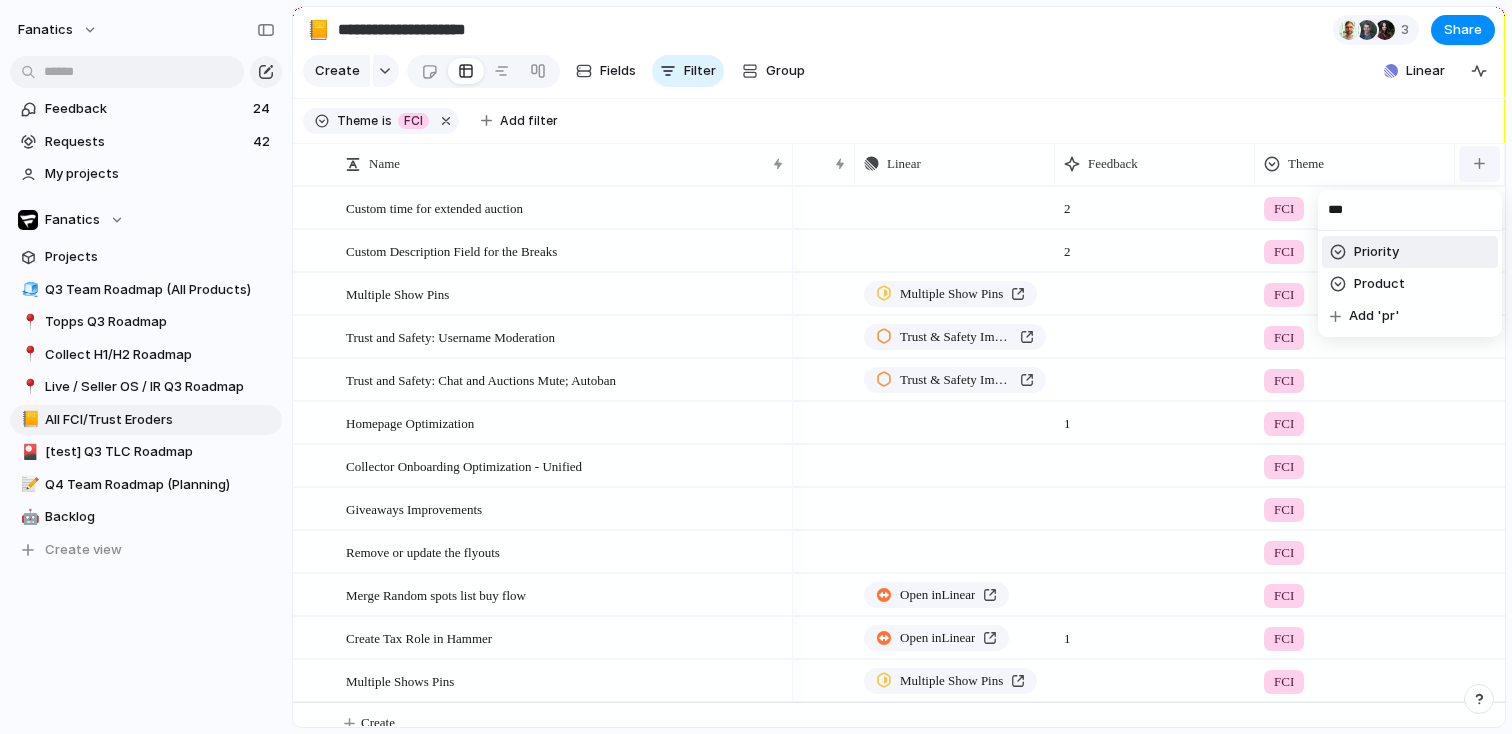 type on "****" 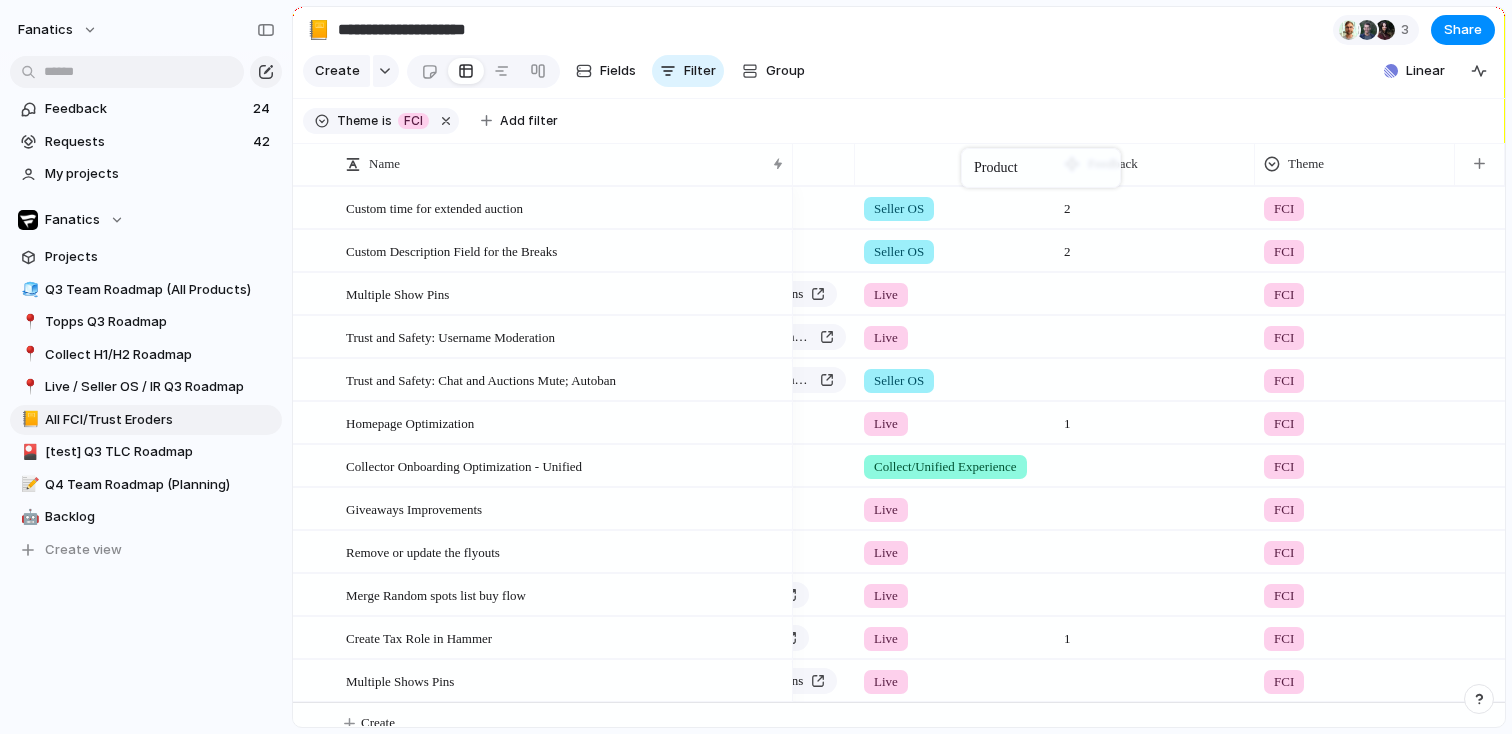 drag, startPoint x: 1333, startPoint y: 169, endPoint x: 970, endPoint y: 152, distance: 363.39786 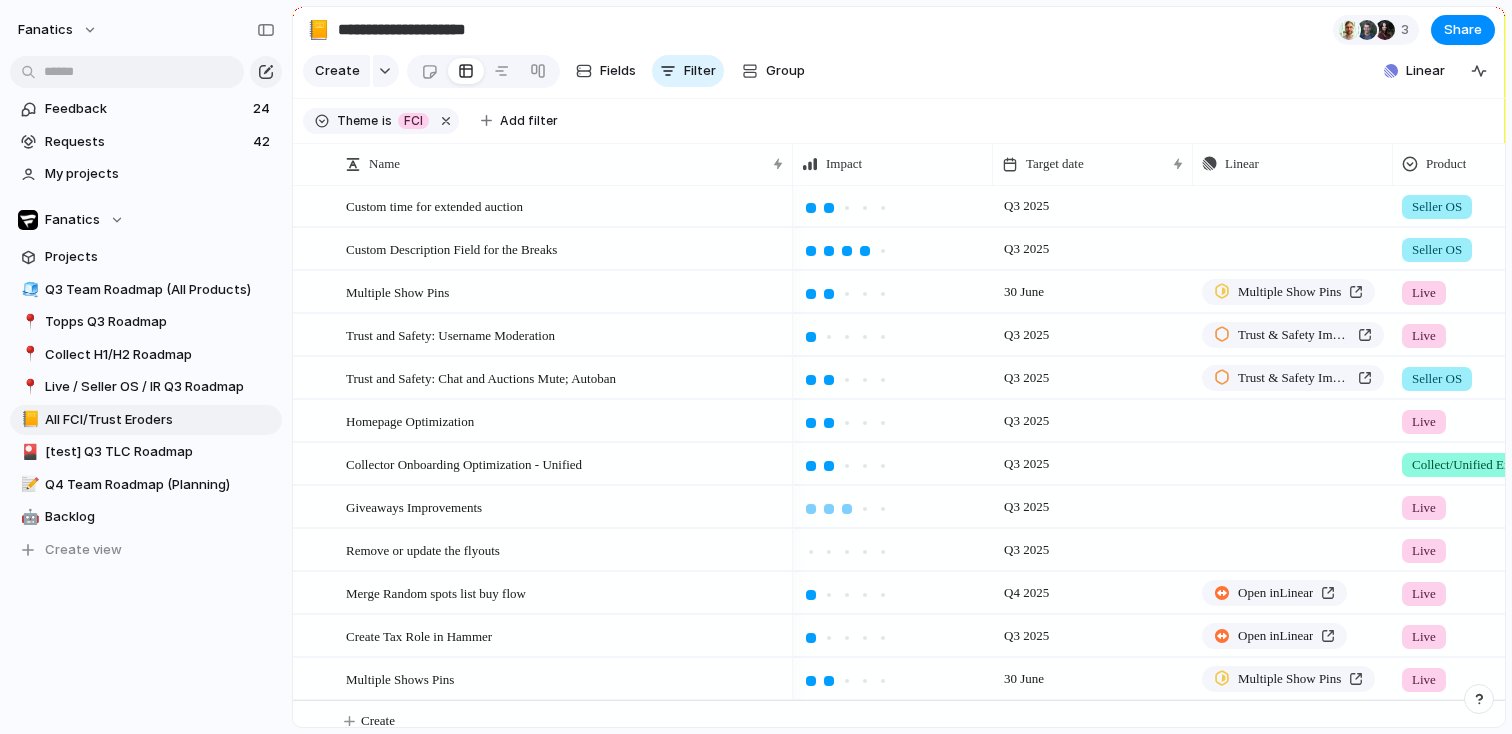click at bounding box center [847, 509] 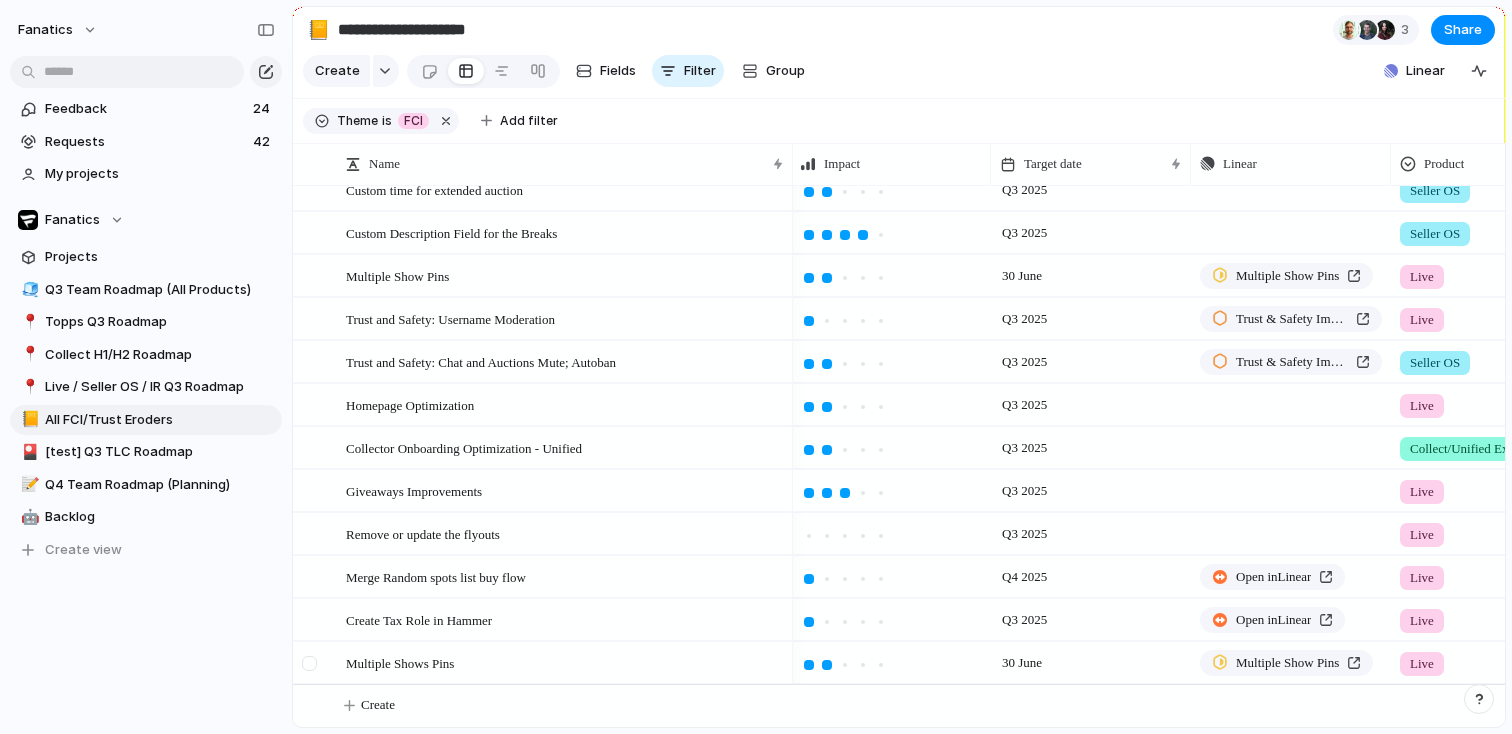 click at bounding box center [309, 663] 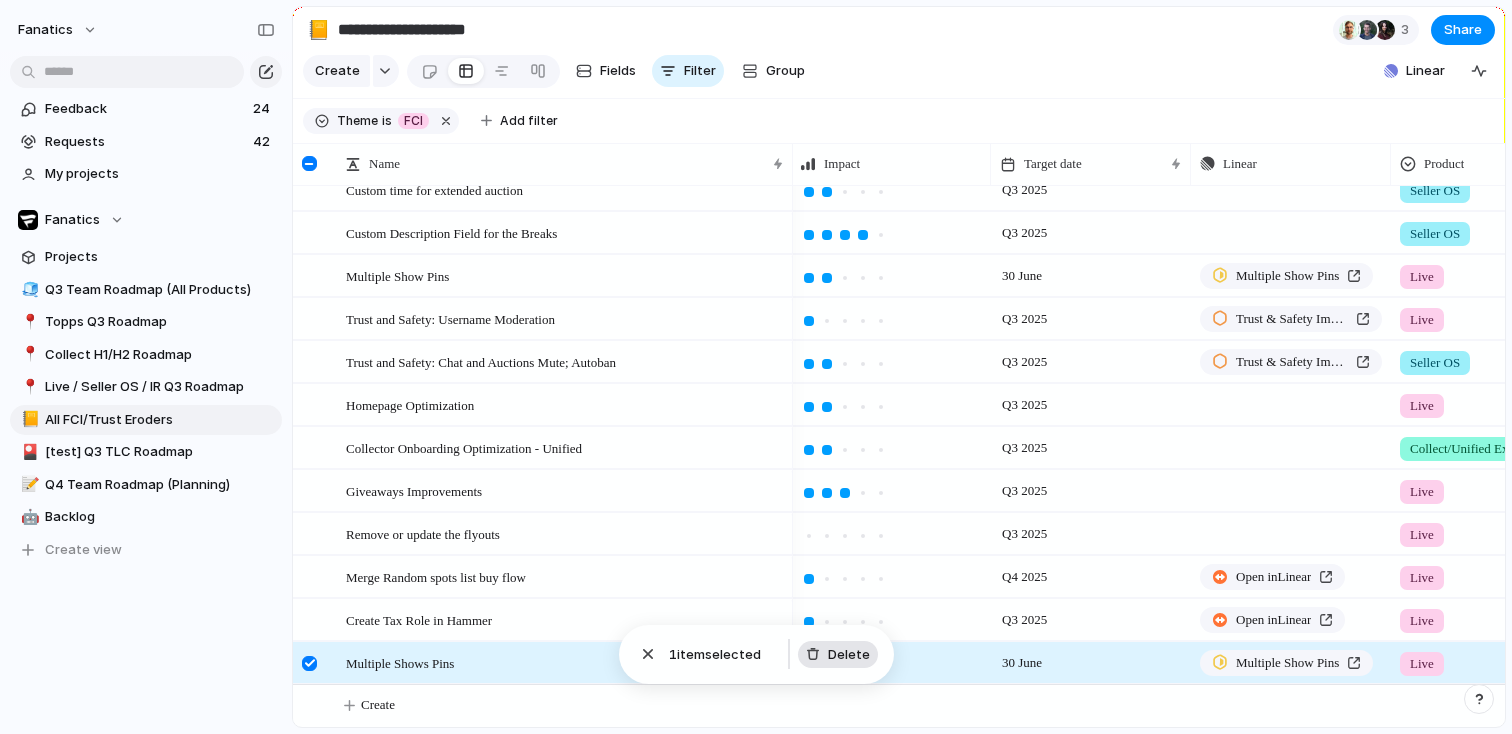 click on "Delete" at bounding box center [838, 655] 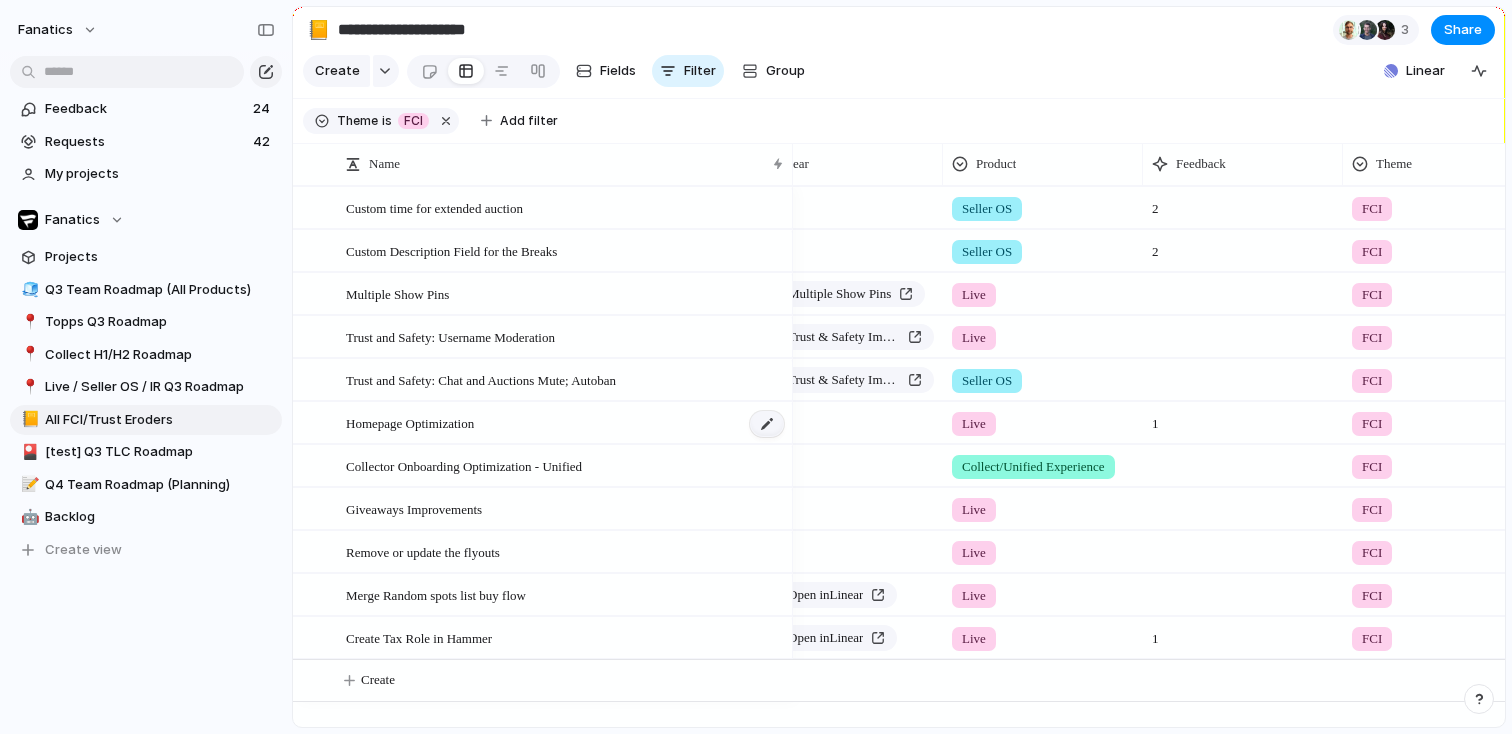click at bounding box center (767, 424) 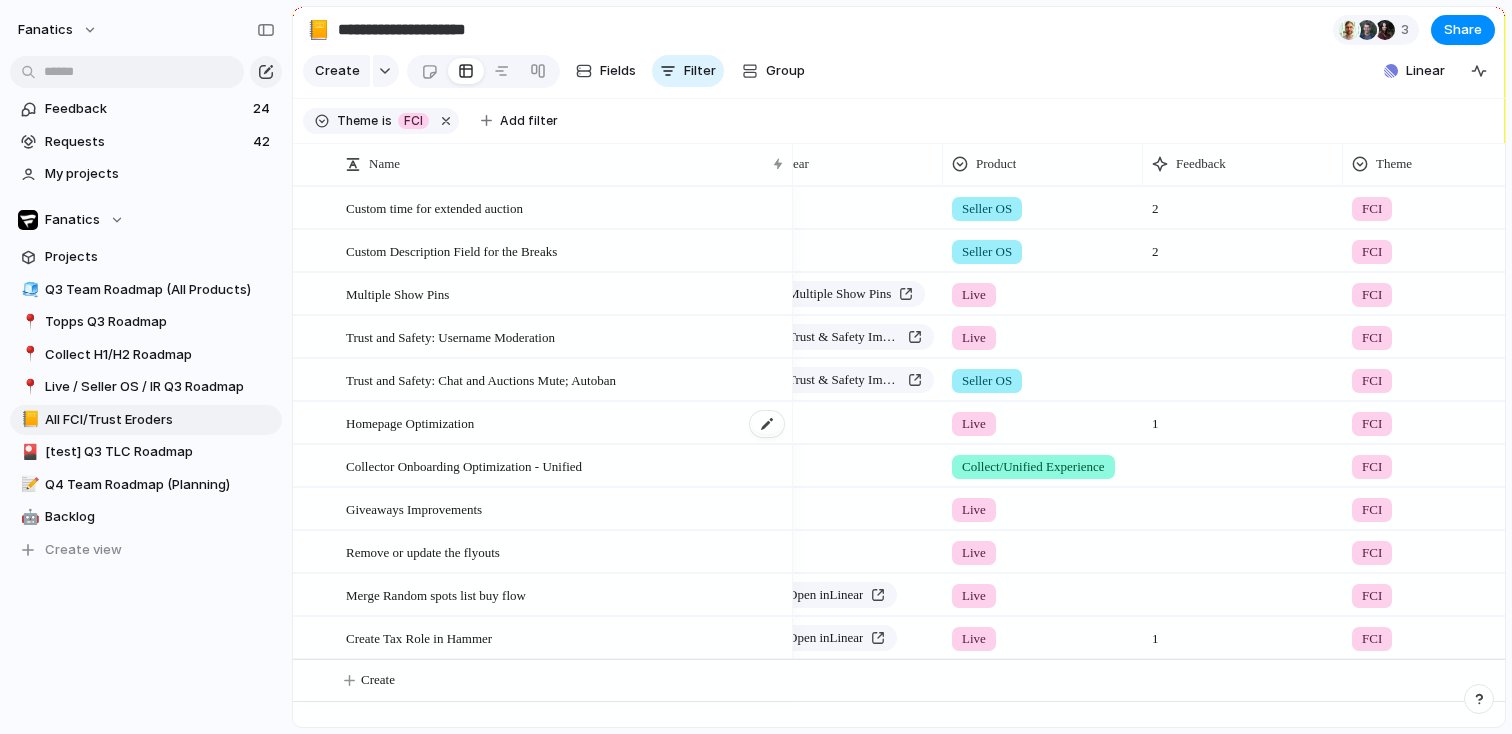 click on "Homepage Optimization" at bounding box center [566, 423] 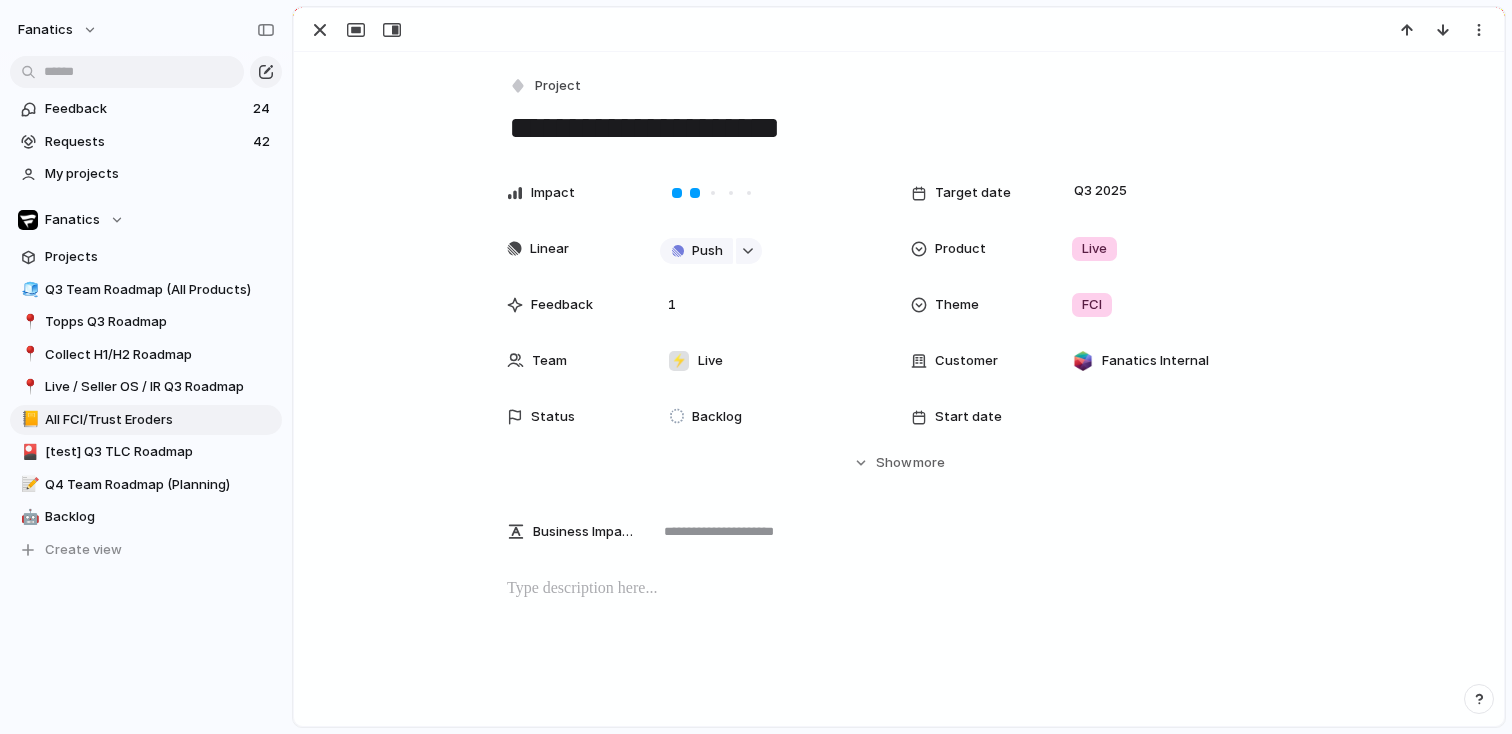 click on "**********" at bounding box center (899, 128) 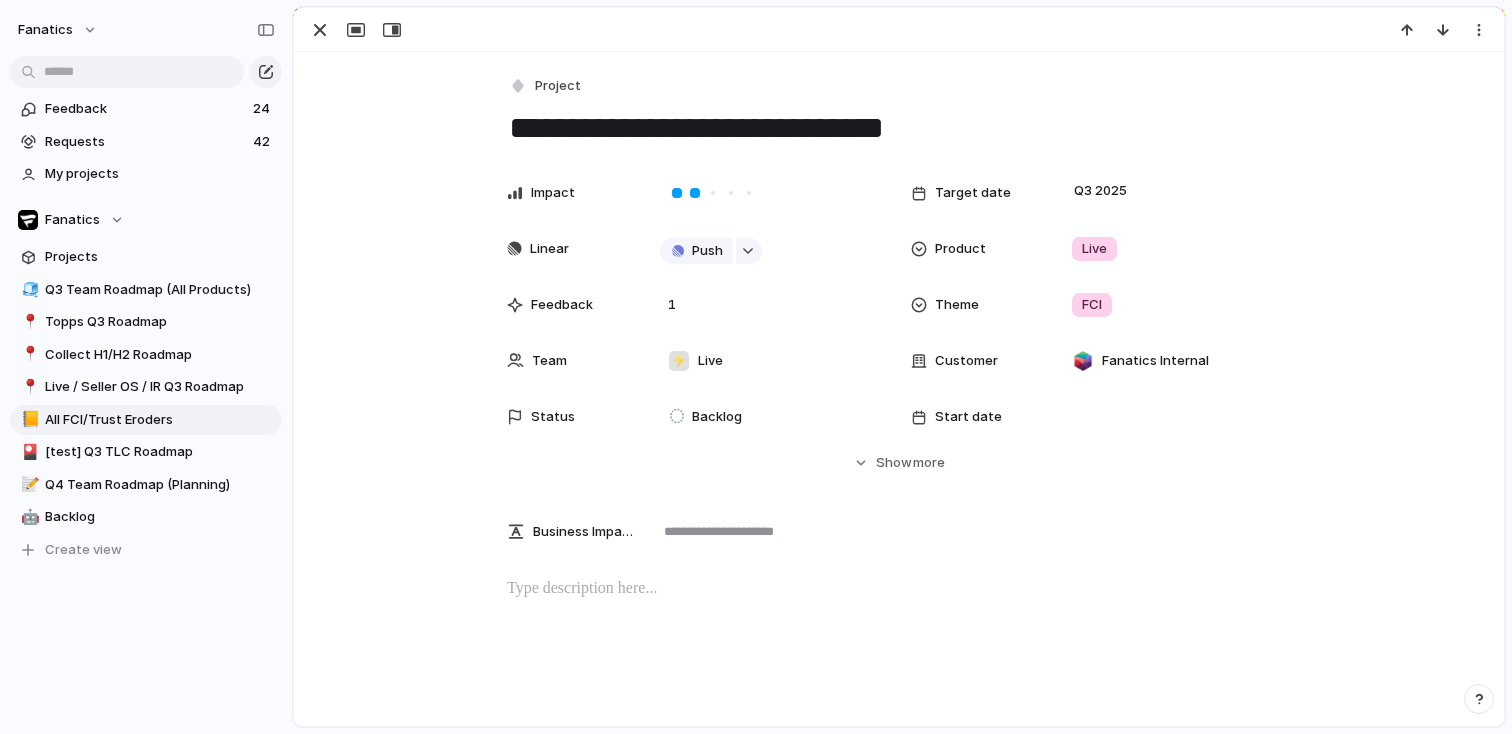 type on "**********" 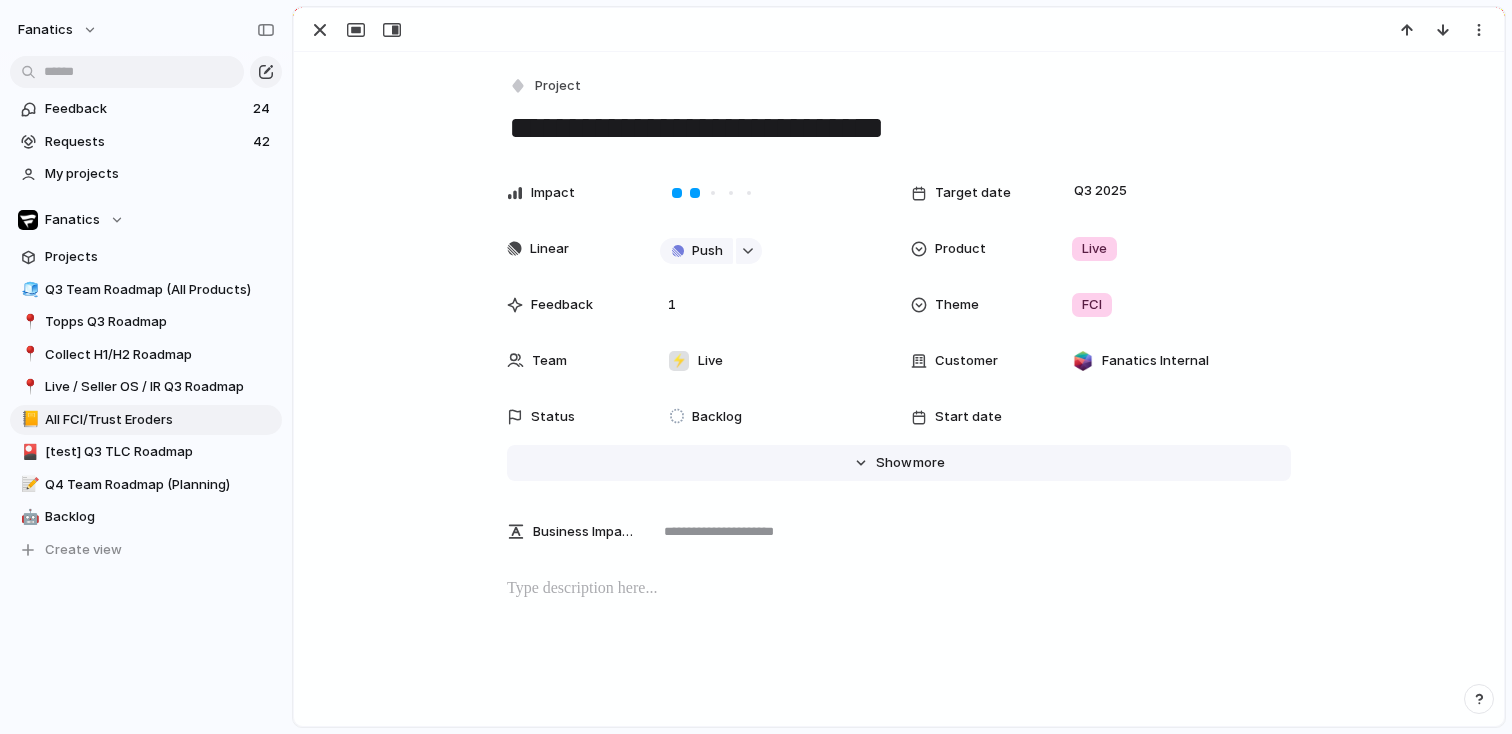 click on "Hide Show more" at bounding box center (899, 463) 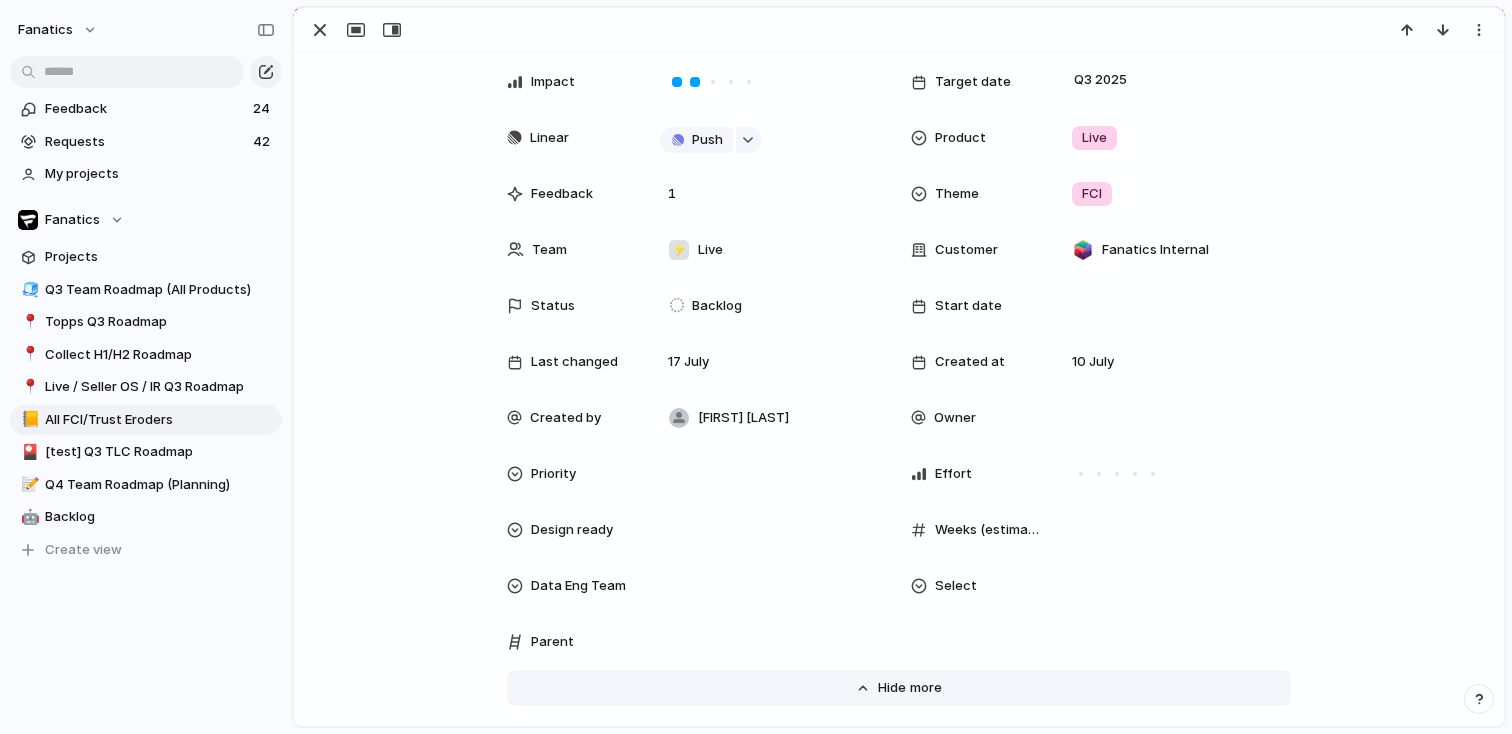 scroll, scrollTop: 123, scrollLeft: 0, axis: vertical 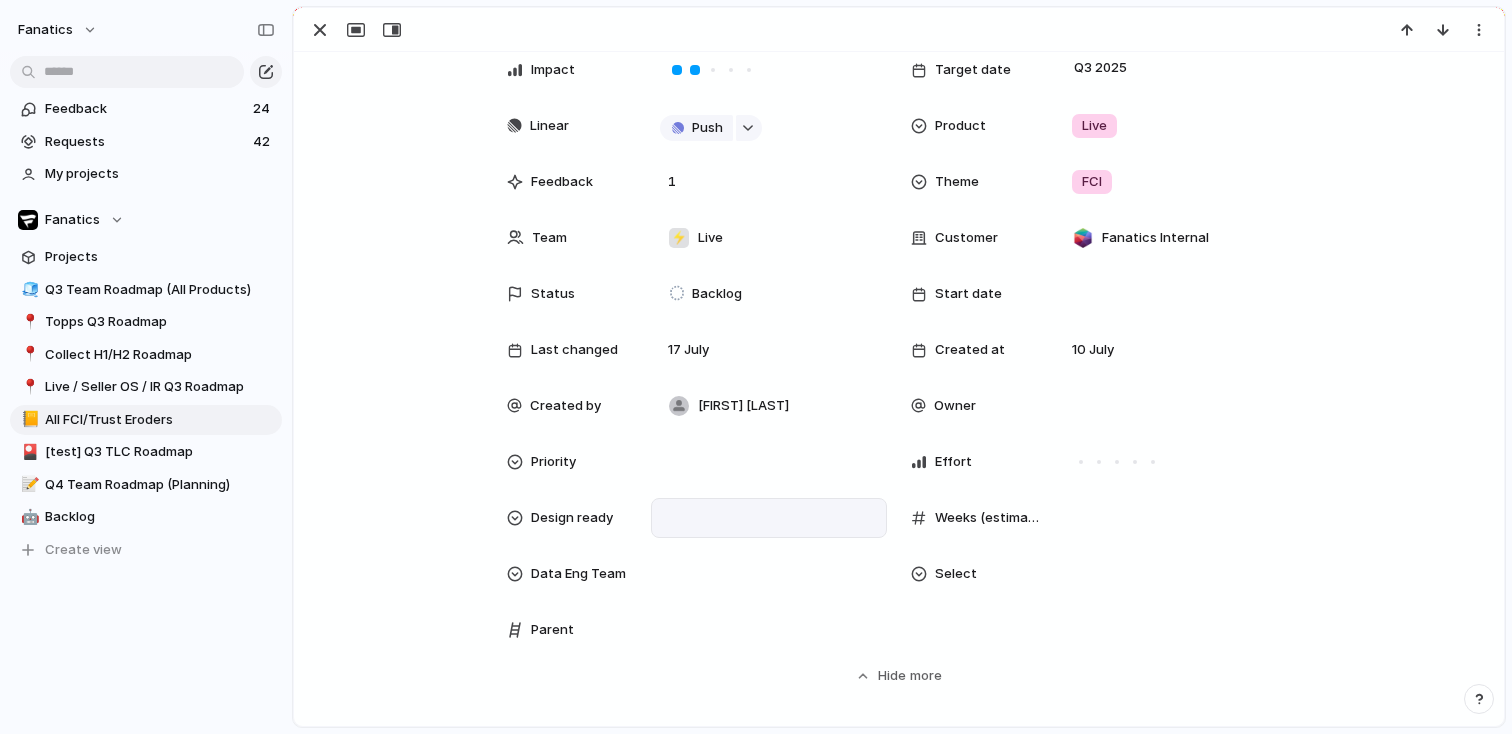click at bounding box center (769, 518) 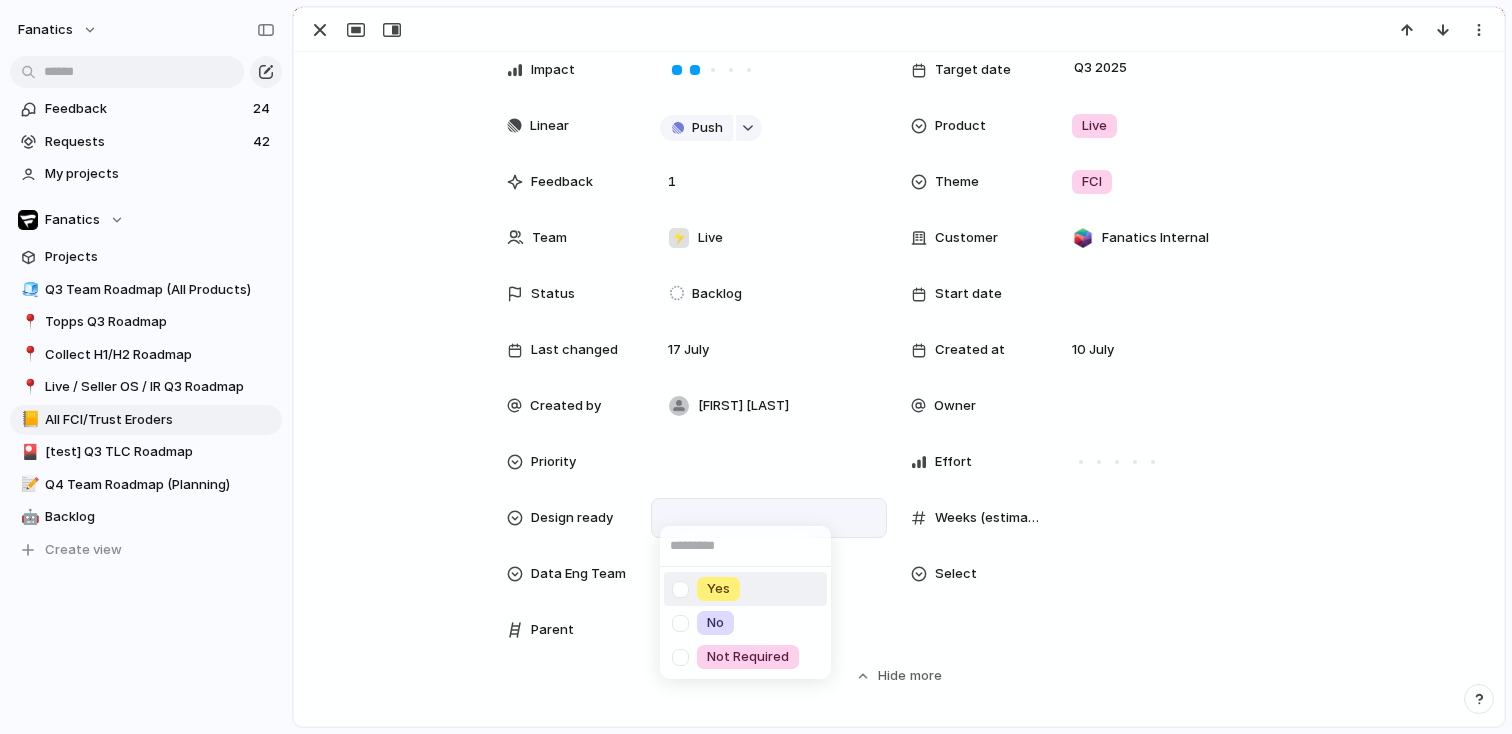 click on "Yes" at bounding box center [718, 589] 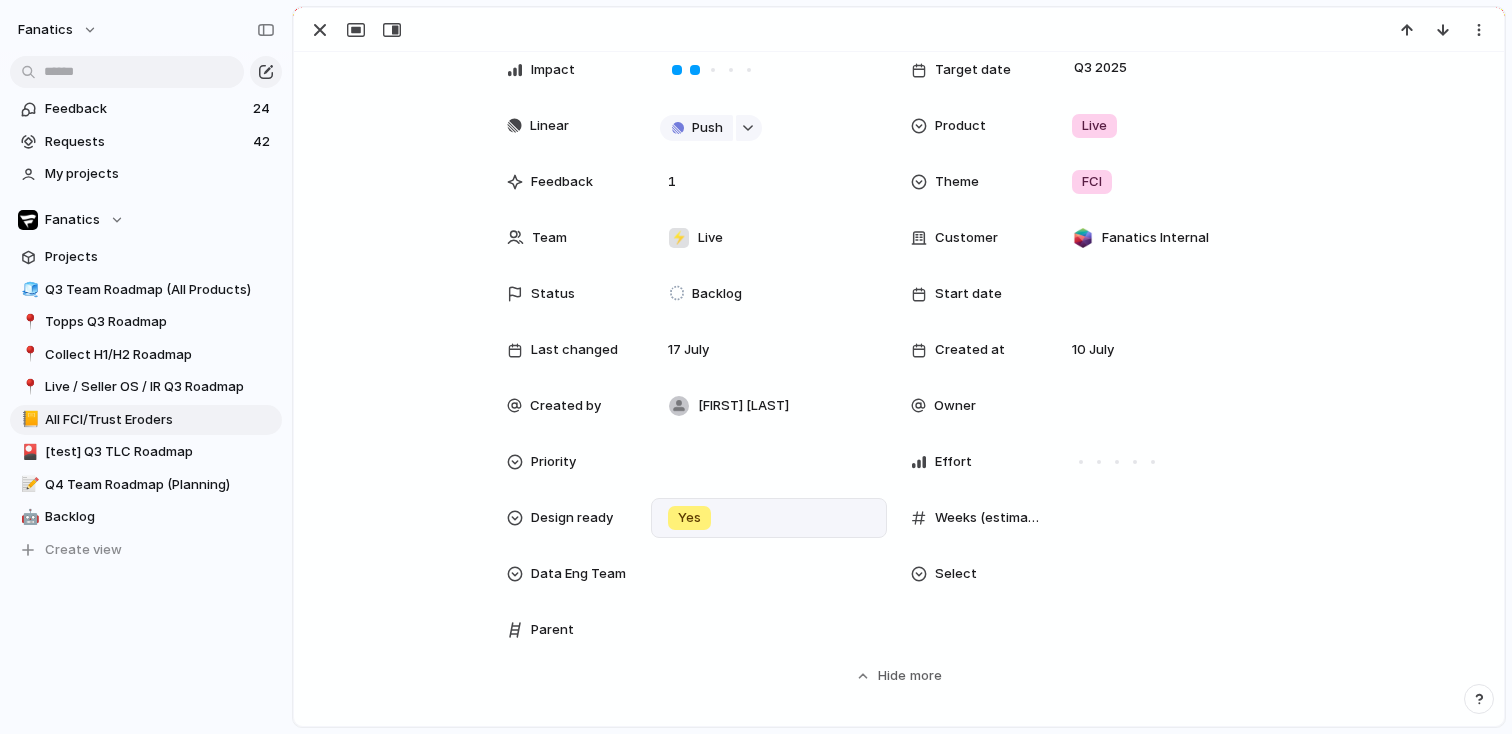 click at bounding box center (769, 574) 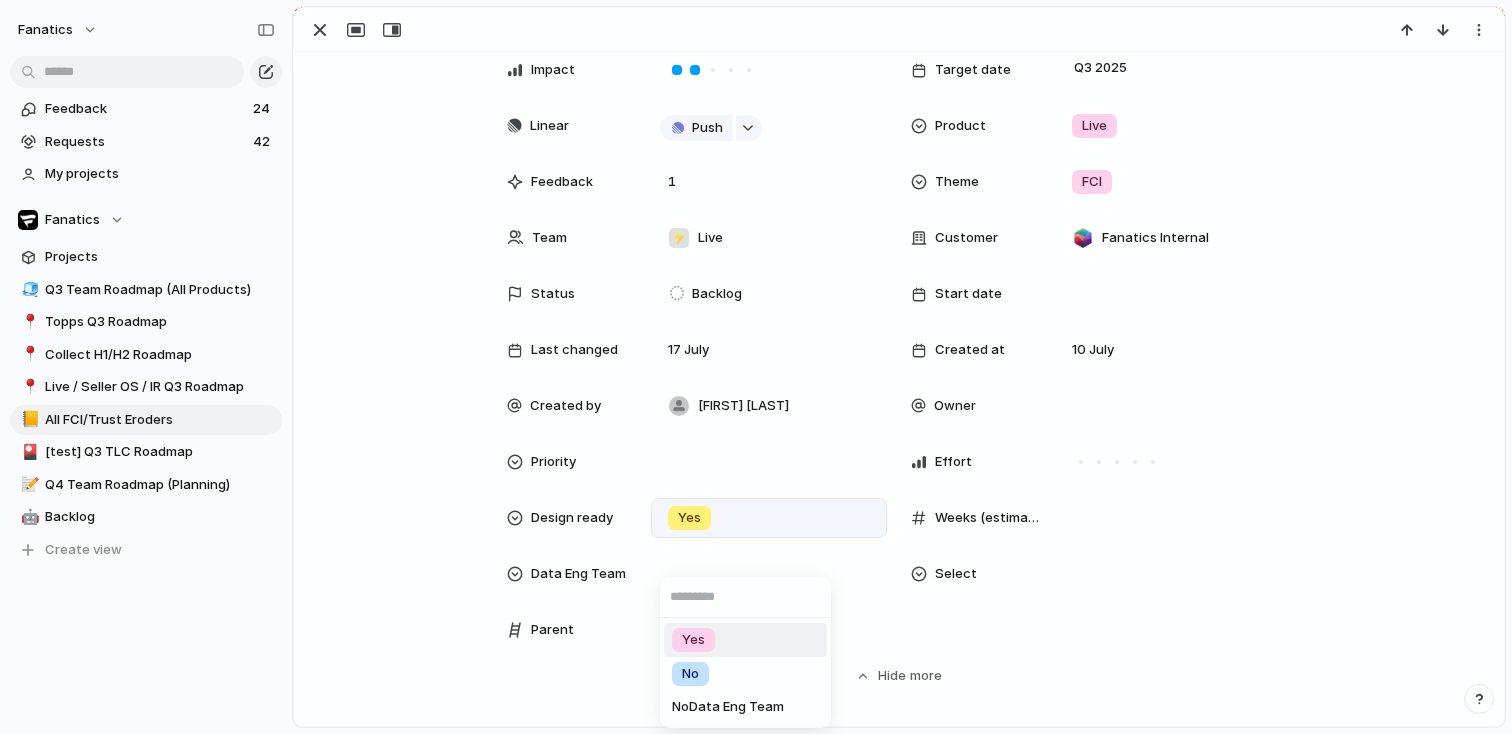 click on "Yes" at bounding box center (745, 640) 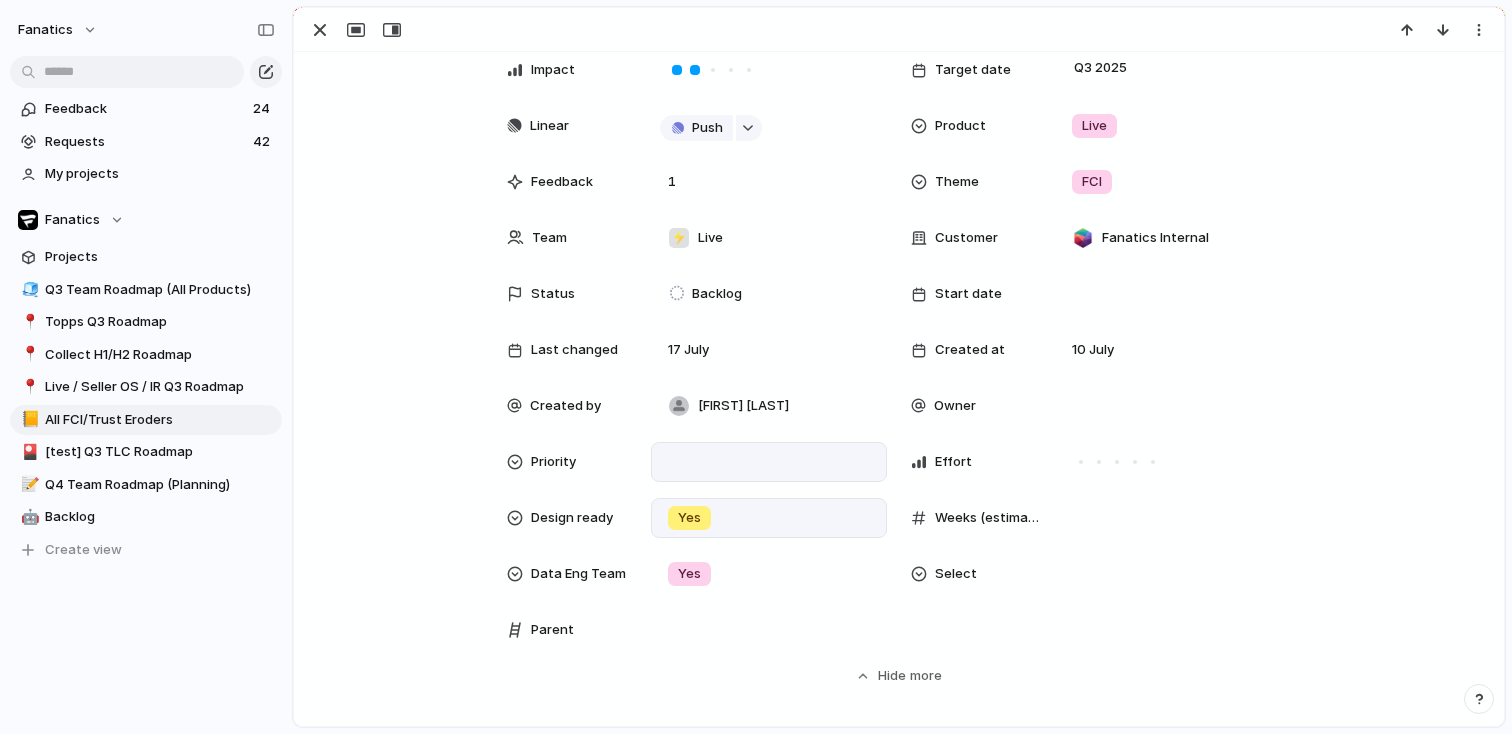 click at bounding box center (769, 462) 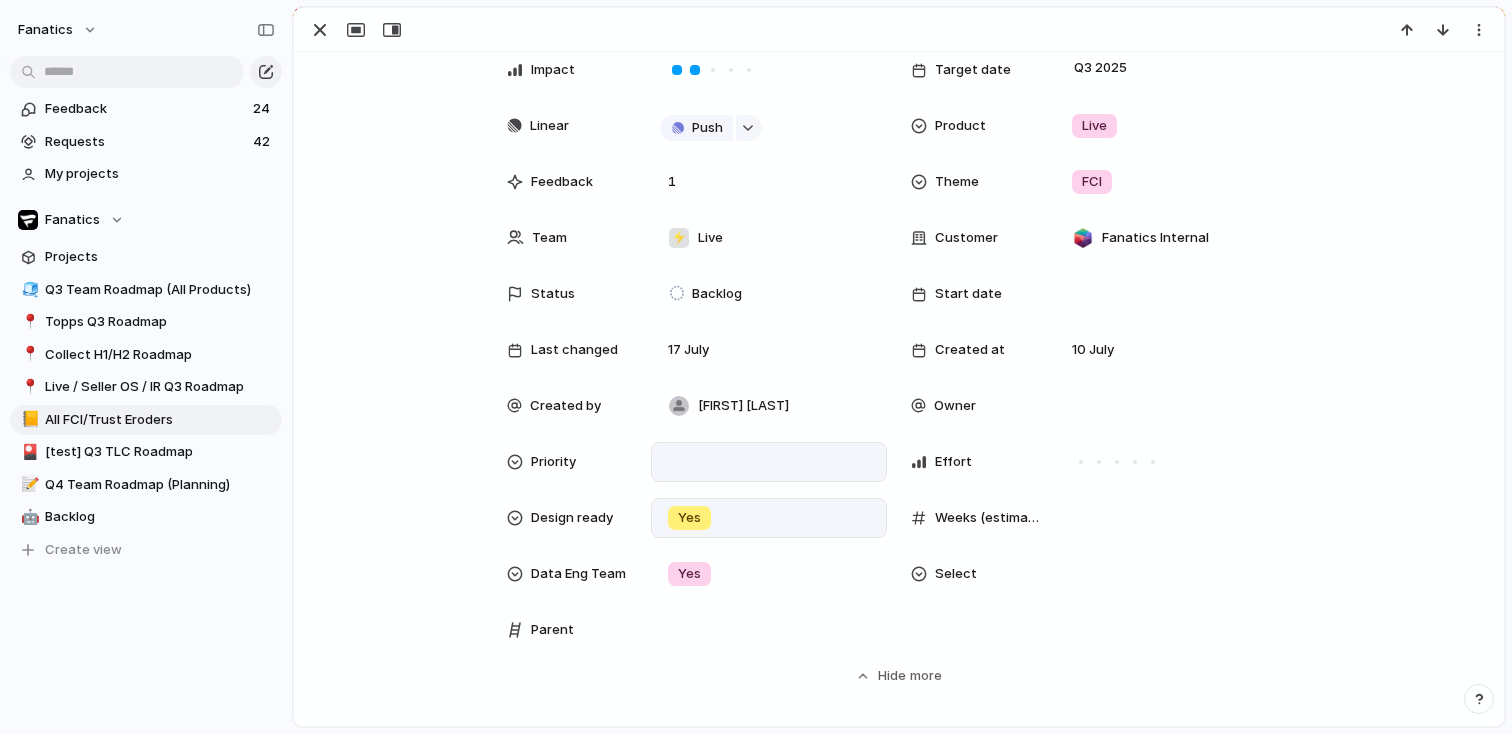 click on "Urgent   High   Medium   Low   No  Priority" at bounding box center [756, 367] 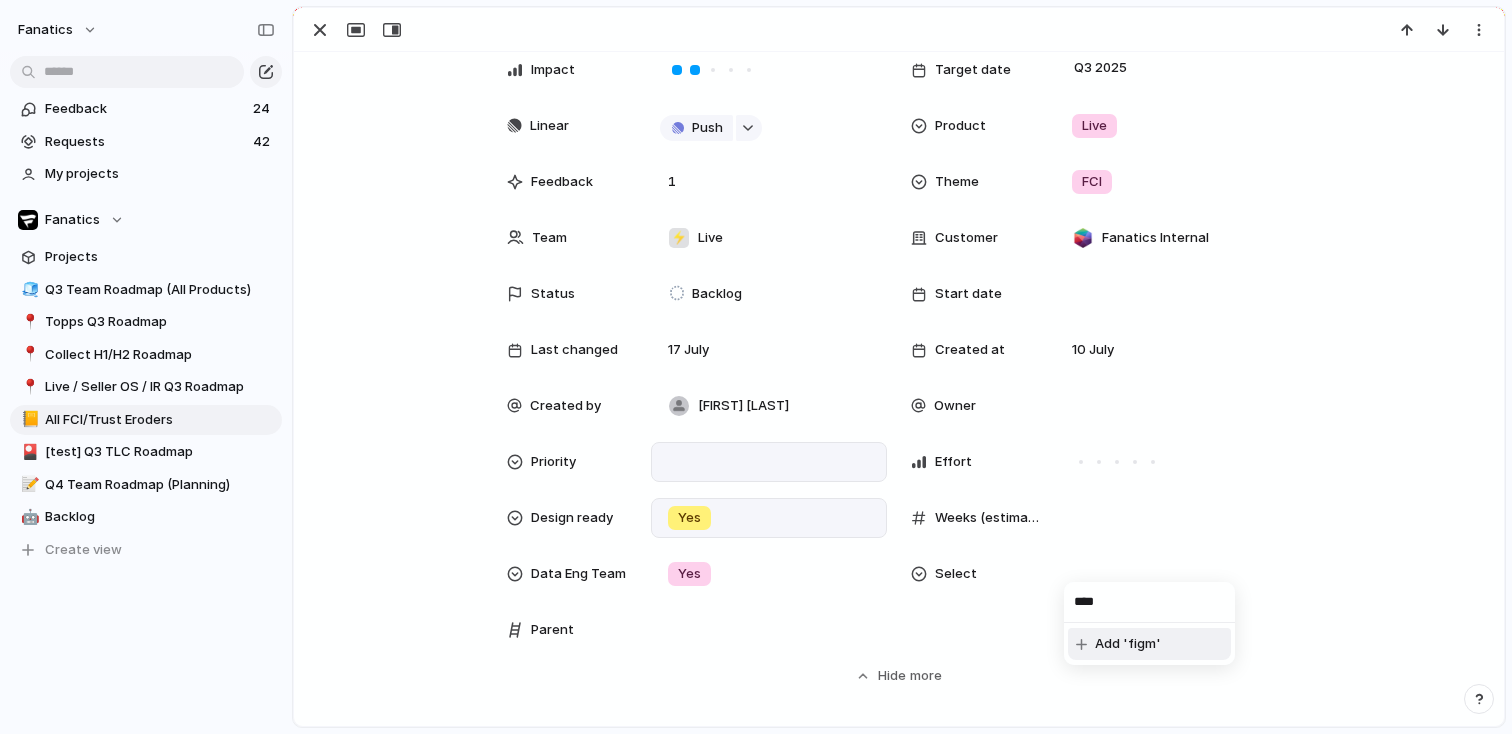 type on "*****" 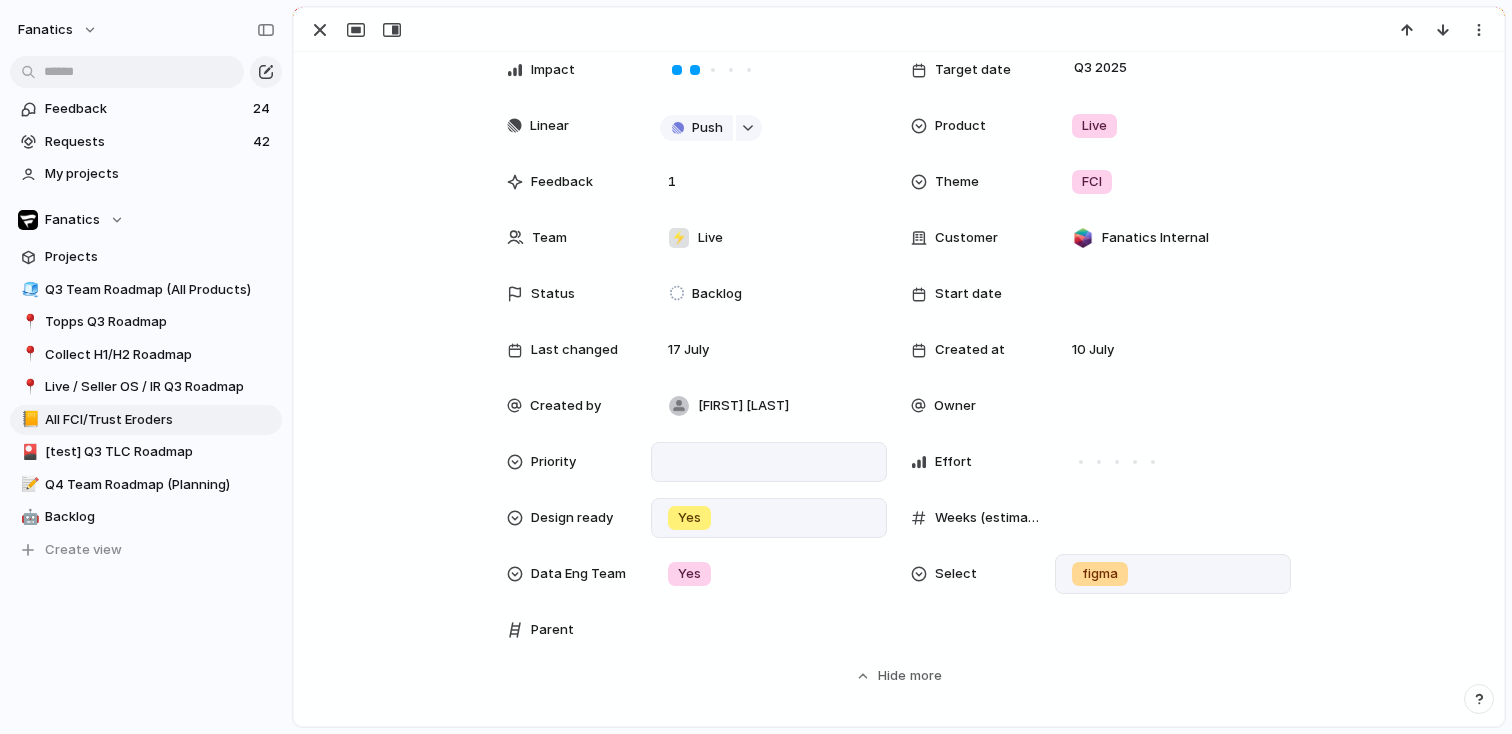 click on "figma" at bounding box center (1173, 574) 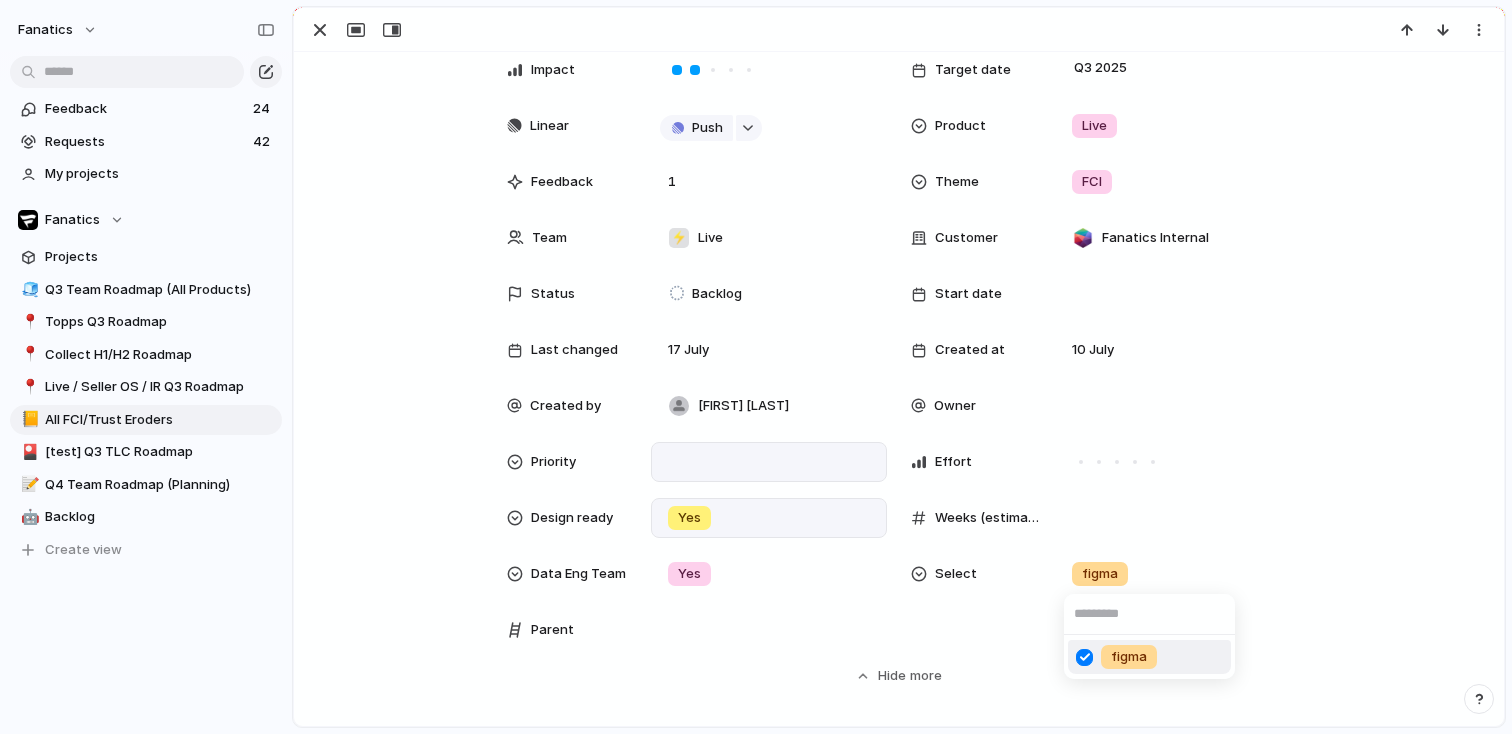 click at bounding box center (1084, 657) 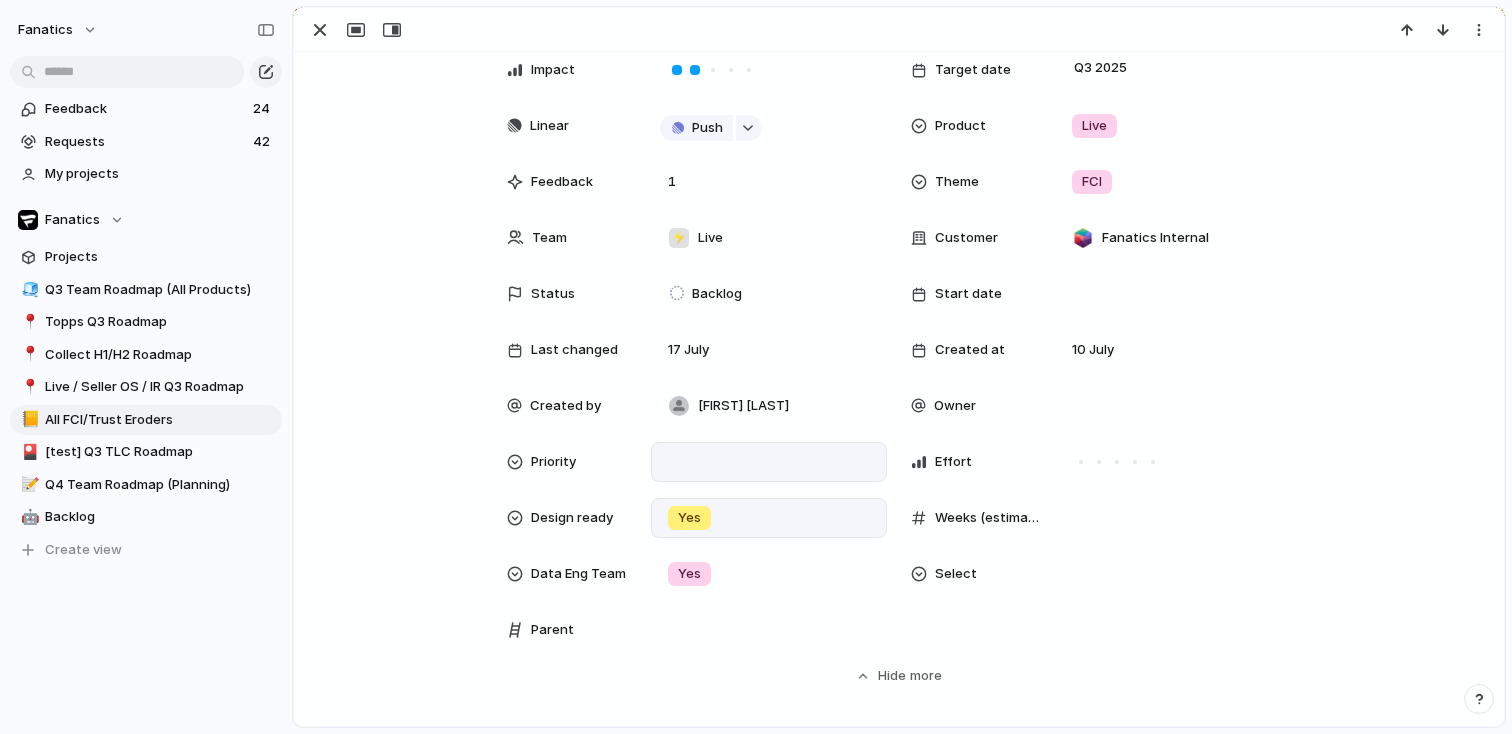 click on "figma" at bounding box center [756, 367] 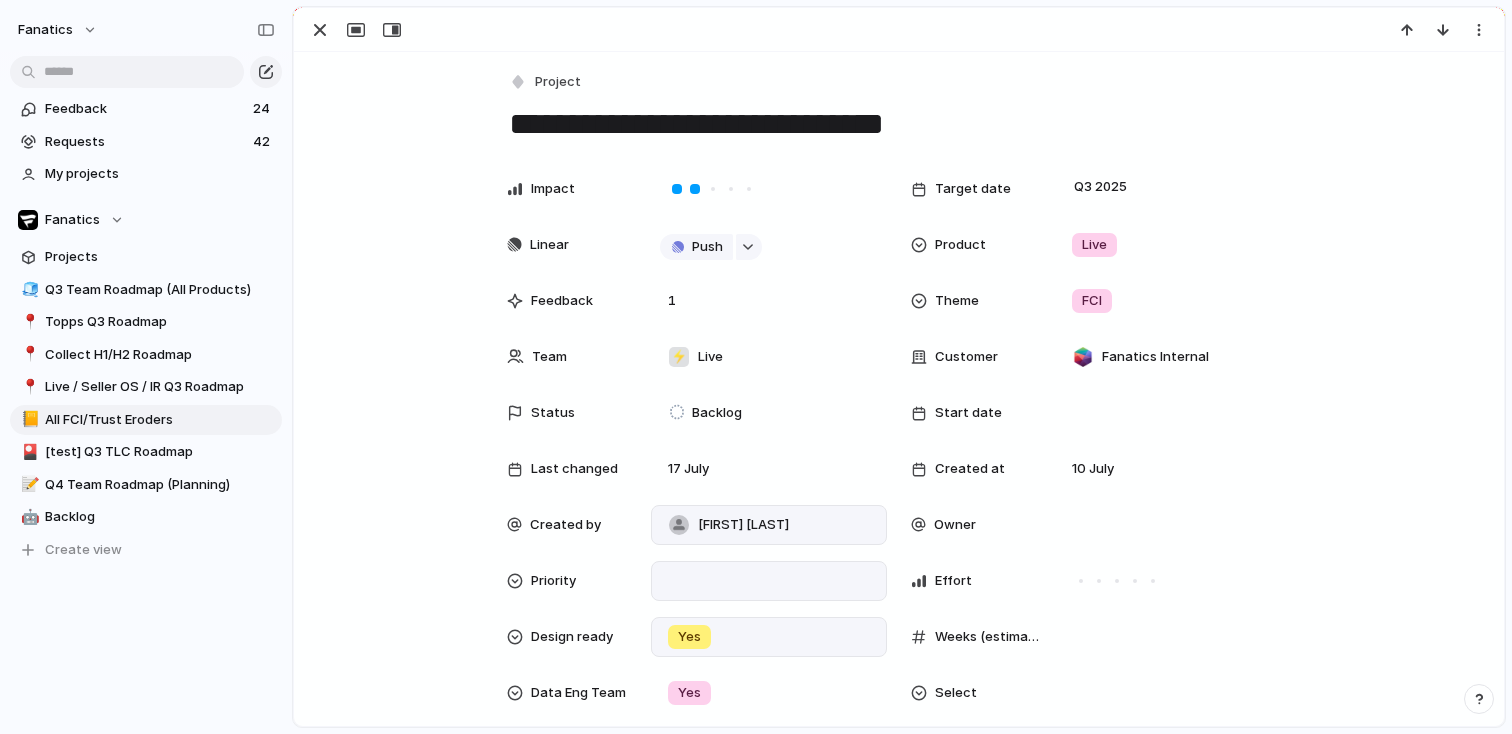 scroll, scrollTop: 0, scrollLeft: 0, axis: both 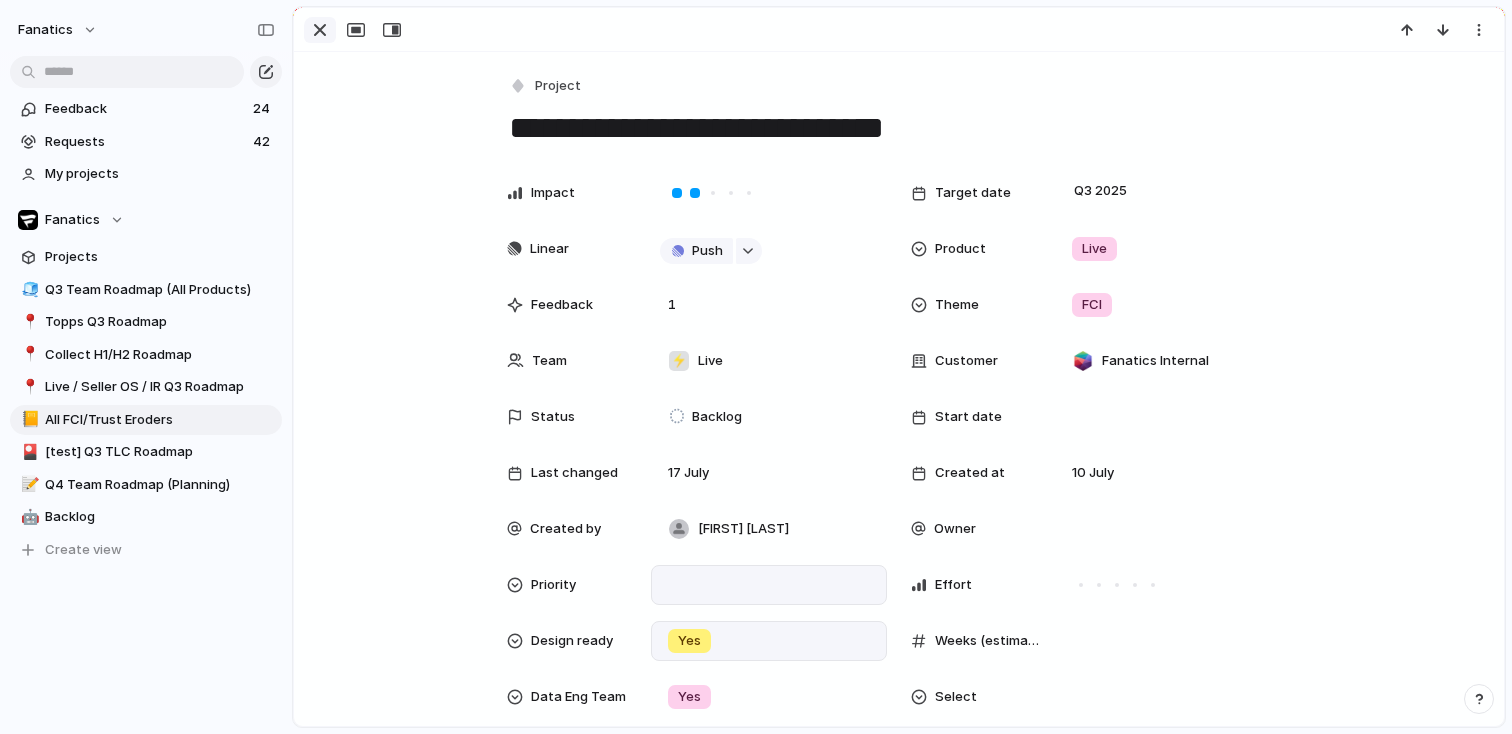 click at bounding box center [320, 30] 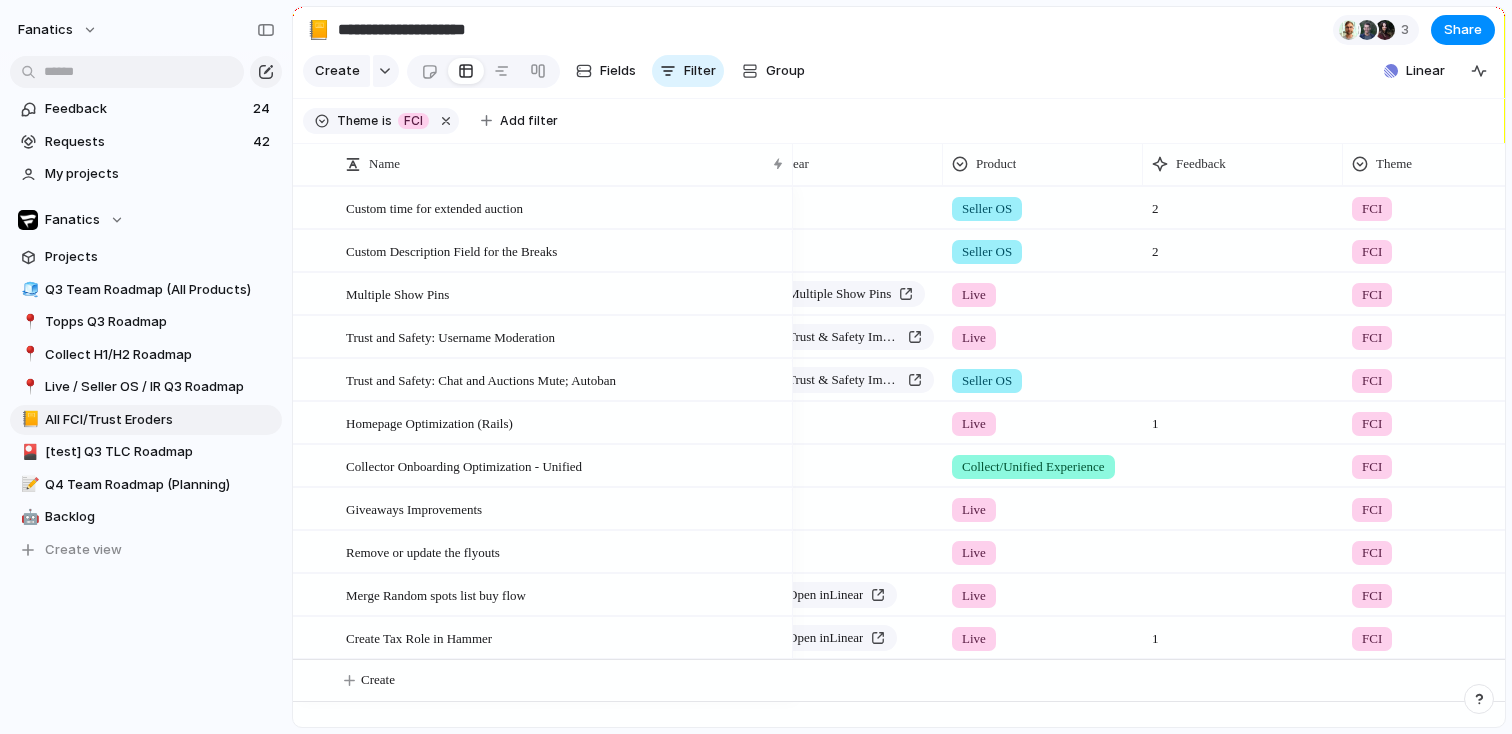 click on "Theme is FCI Add filter" at bounding box center [899, 121] 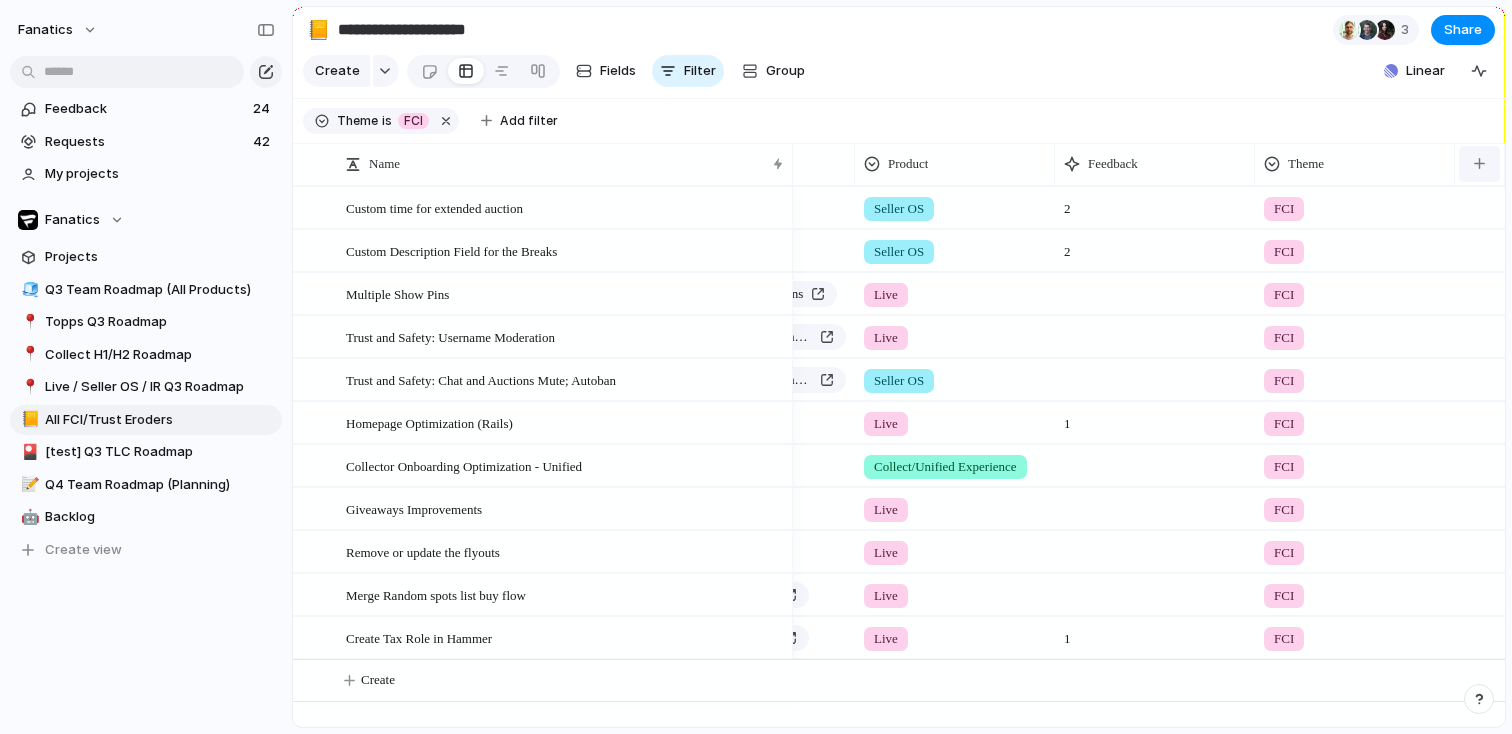 click at bounding box center [1479, 164] 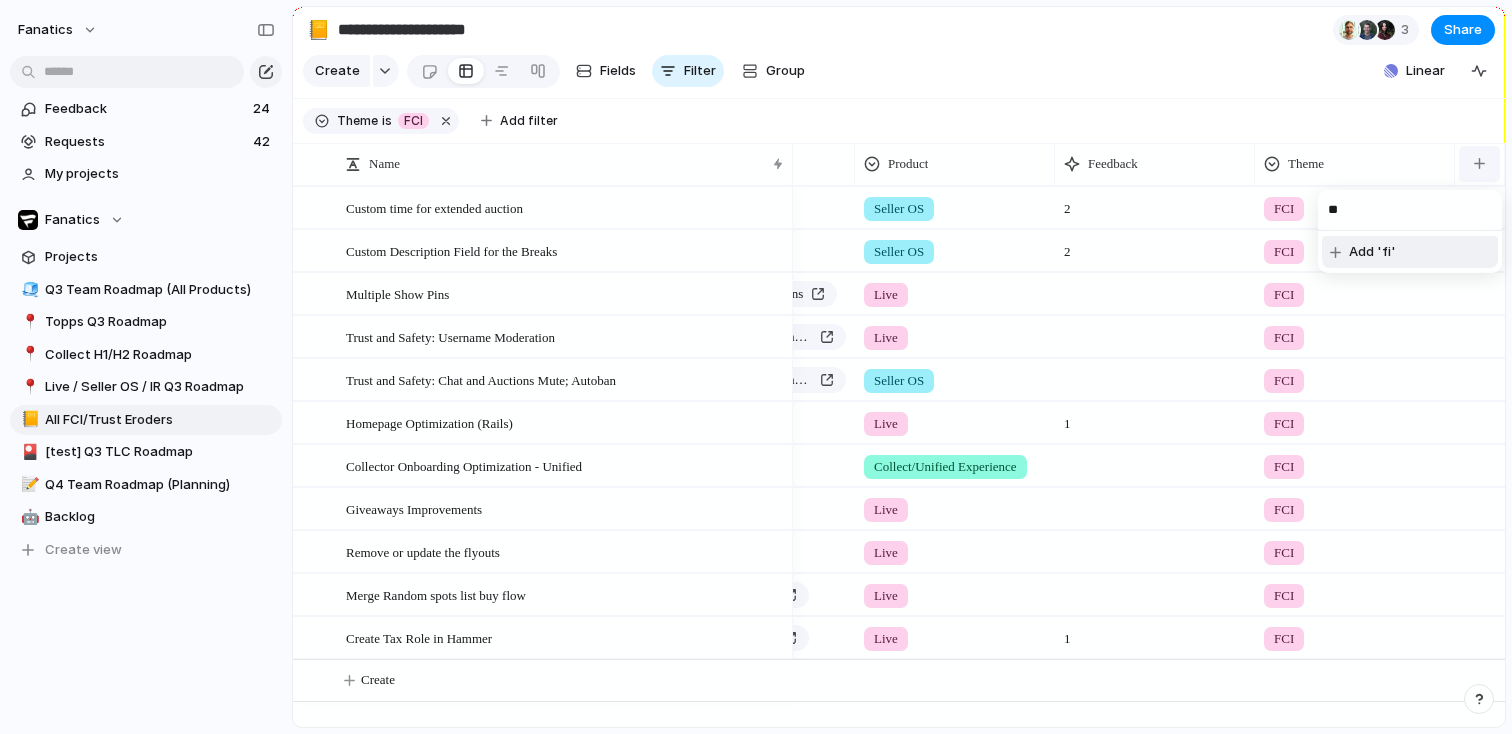 type on "*" 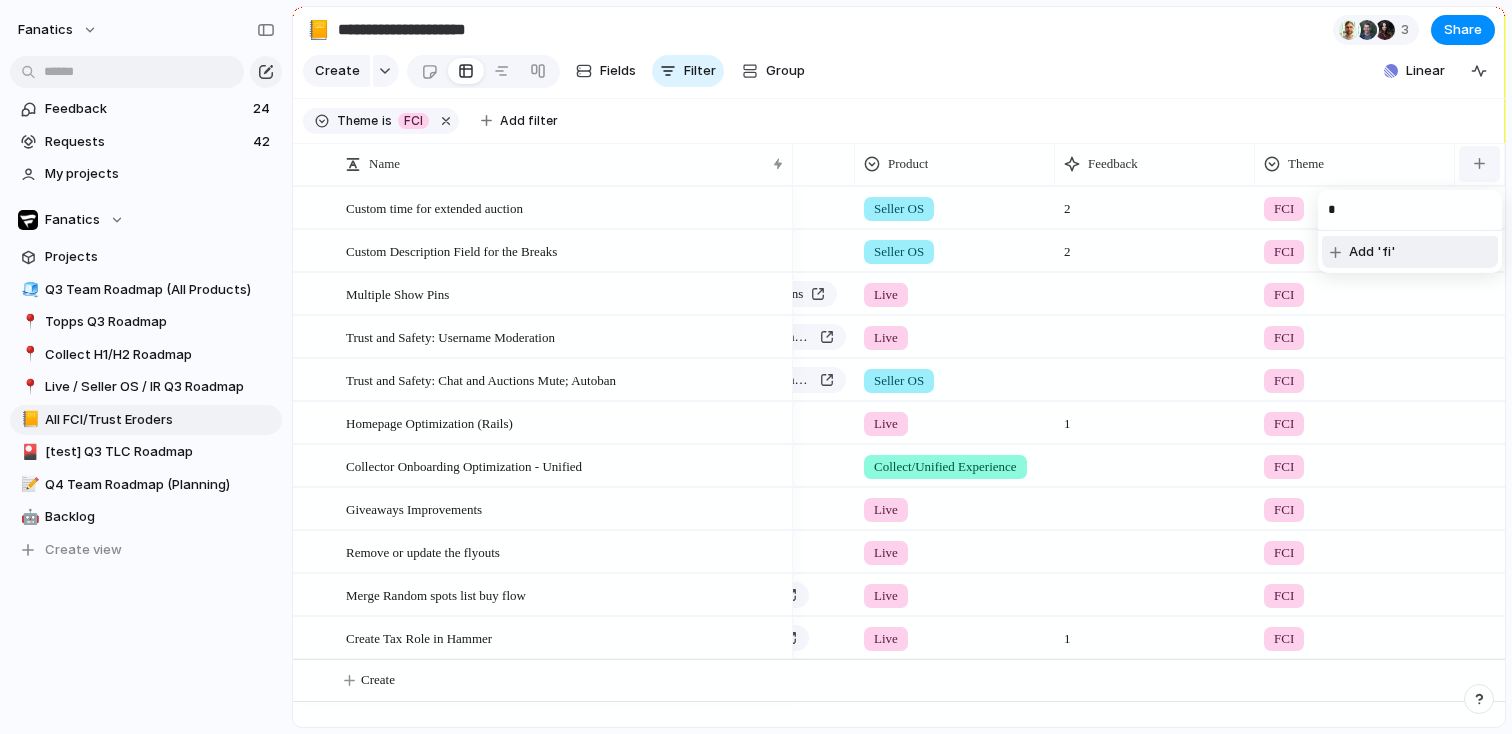 type 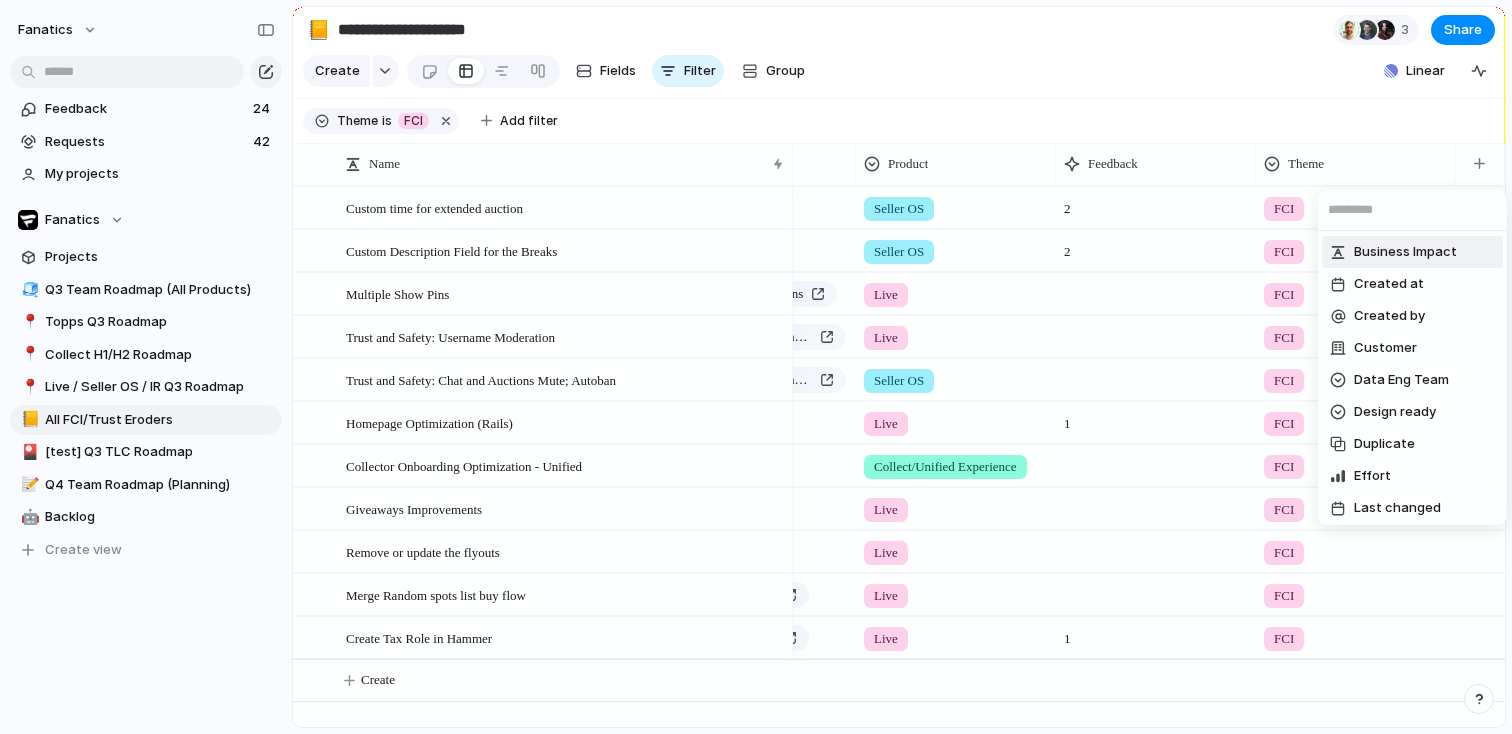 click on "Business Impact   Created at             Created by   Customer   Data Eng Team   Design ready   Duplicate   Effort   Last changed   Last update             Owner   Parent   Priority   Select   Start date   Status   Team     Weeks (estimate)   Feedback   Added Impact   Added Linear   Added Product   Added Target date   Added Theme   Added Create new field" at bounding box center [756, 367] 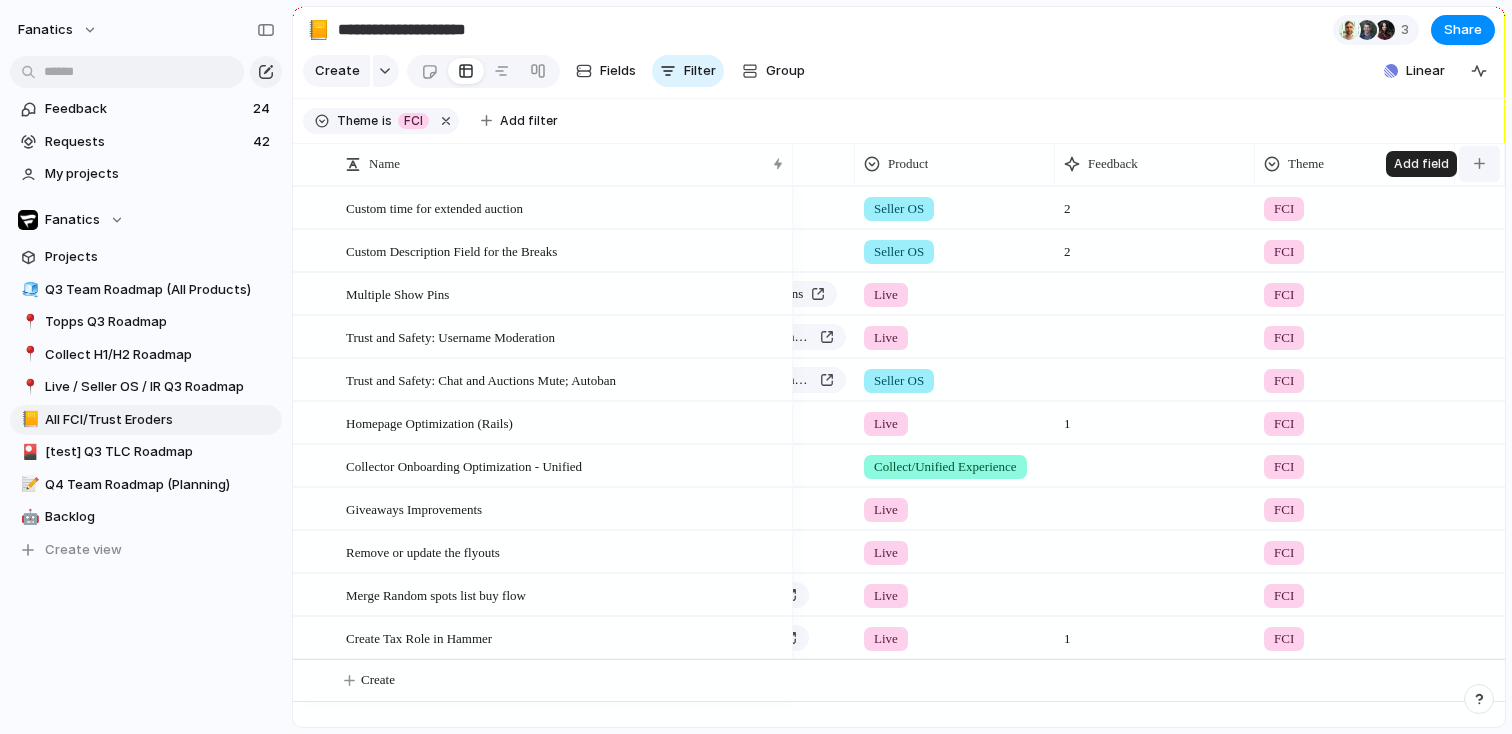 click at bounding box center [1479, 163] 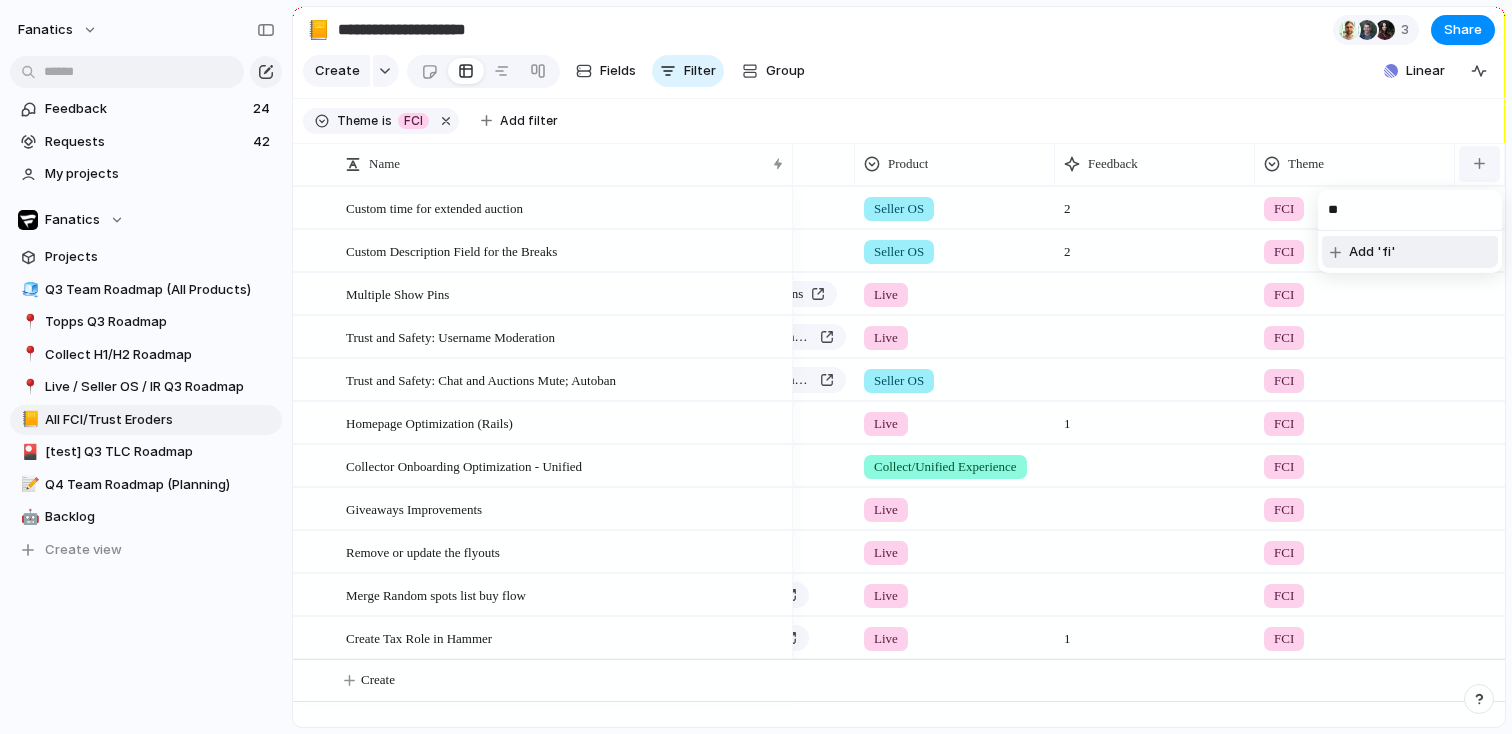 type on "*" 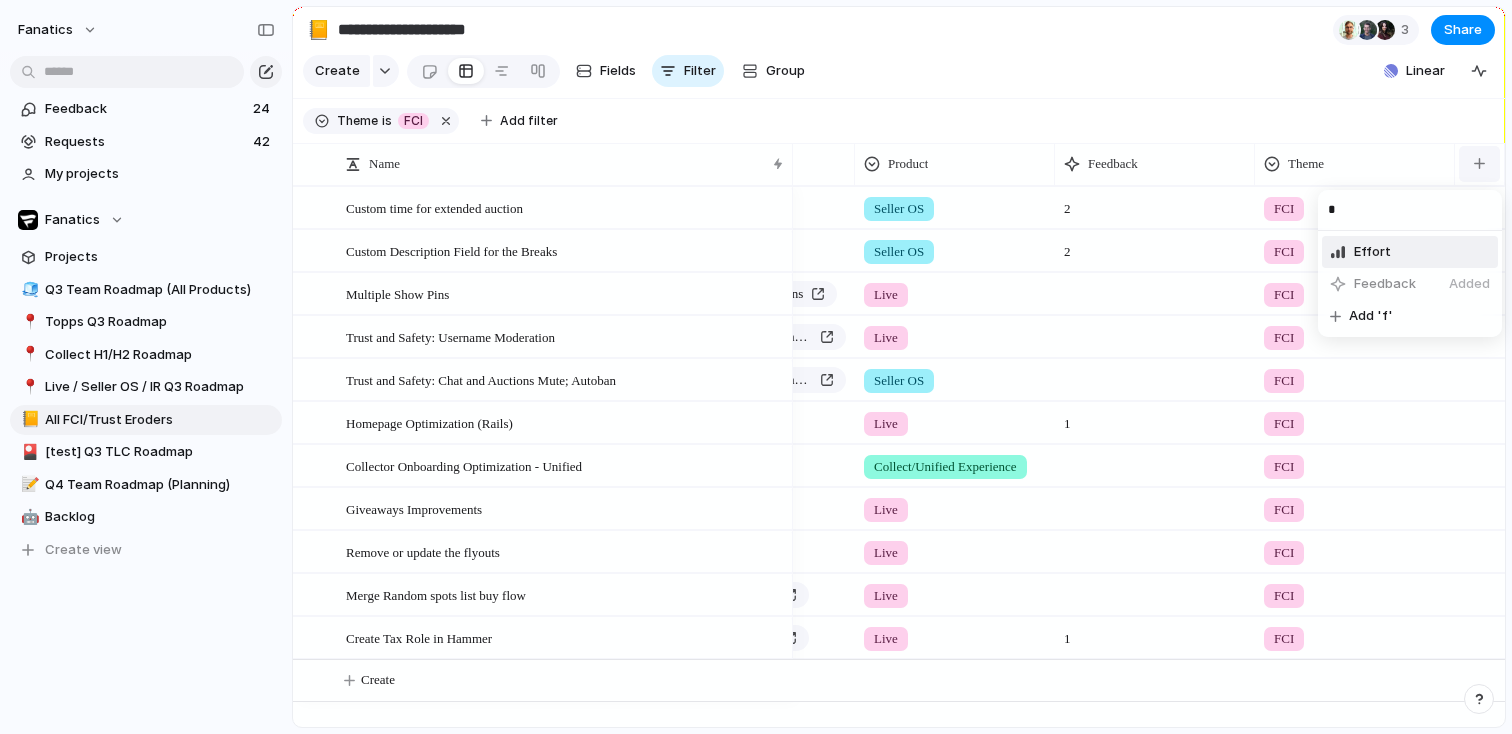 type 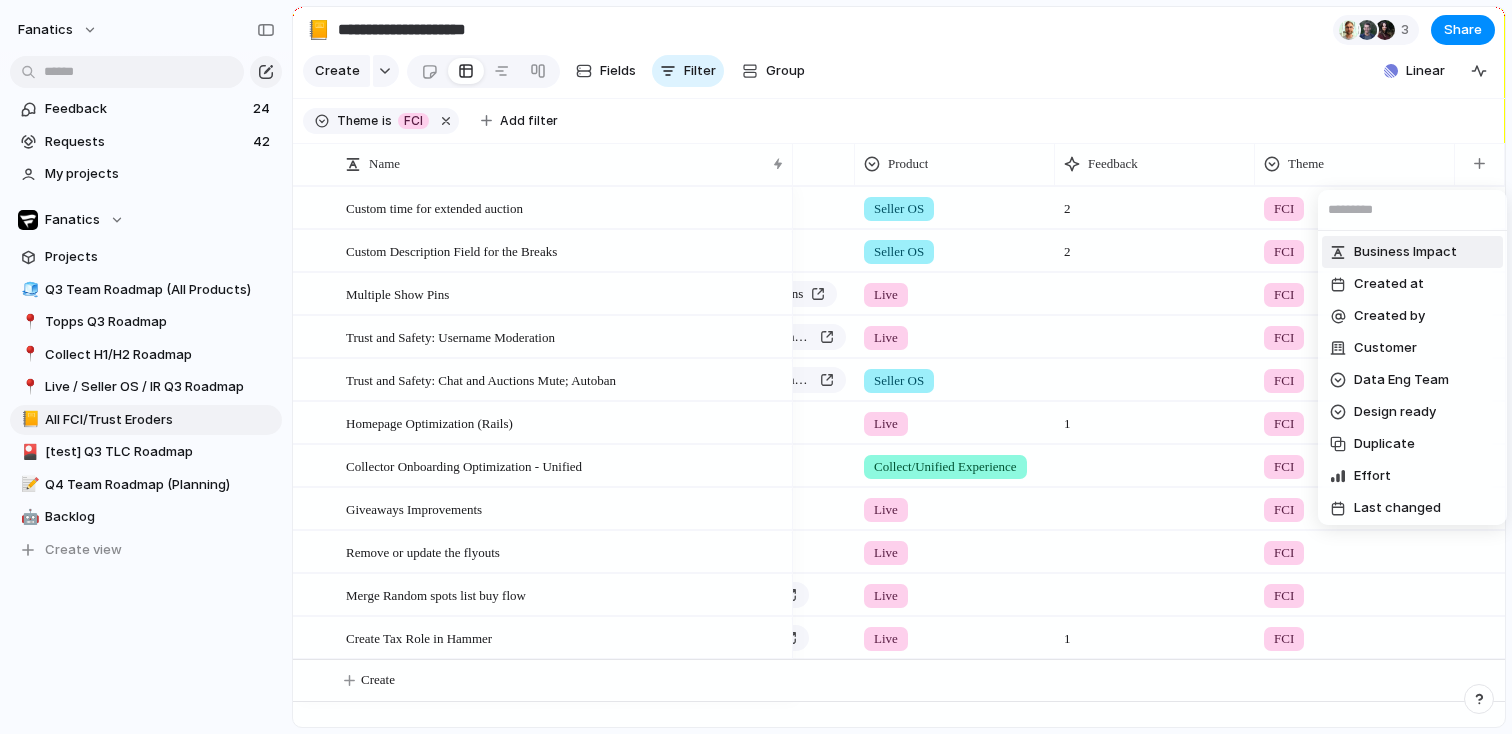 click on "Business Impact   Created at             Created by   Customer   Data Eng Team   Design ready   Duplicate   Effort   Last changed   Last update             Owner   Parent   Priority   Select   Start date   Status   Team     Weeks (estimate)   Feedback   Added Impact   Added Linear   Added Product   Added Target date   Added Theme   Added Create new field" at bounding box center [756, 367] 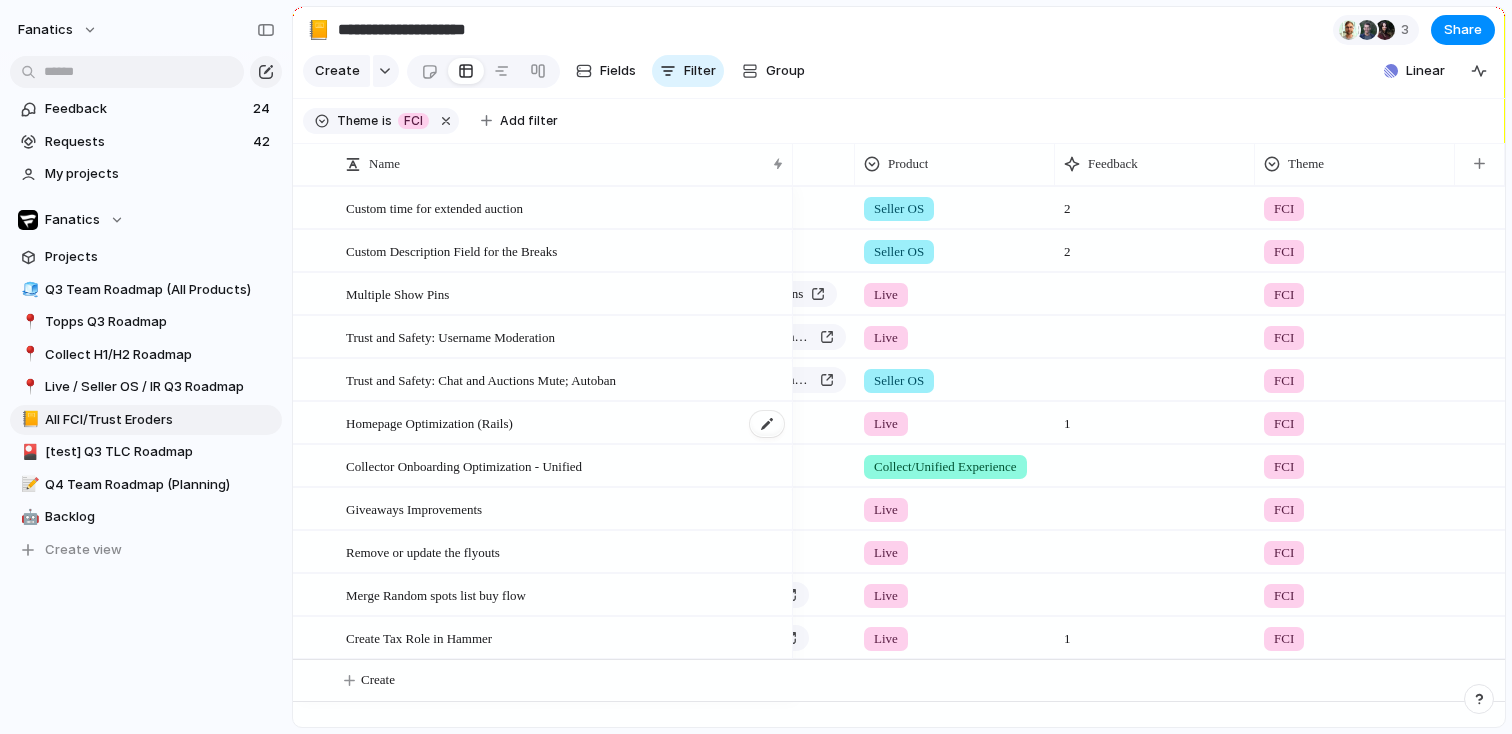 click on "Homepage Optimization (Rails)" at bounding box center [429, 422] 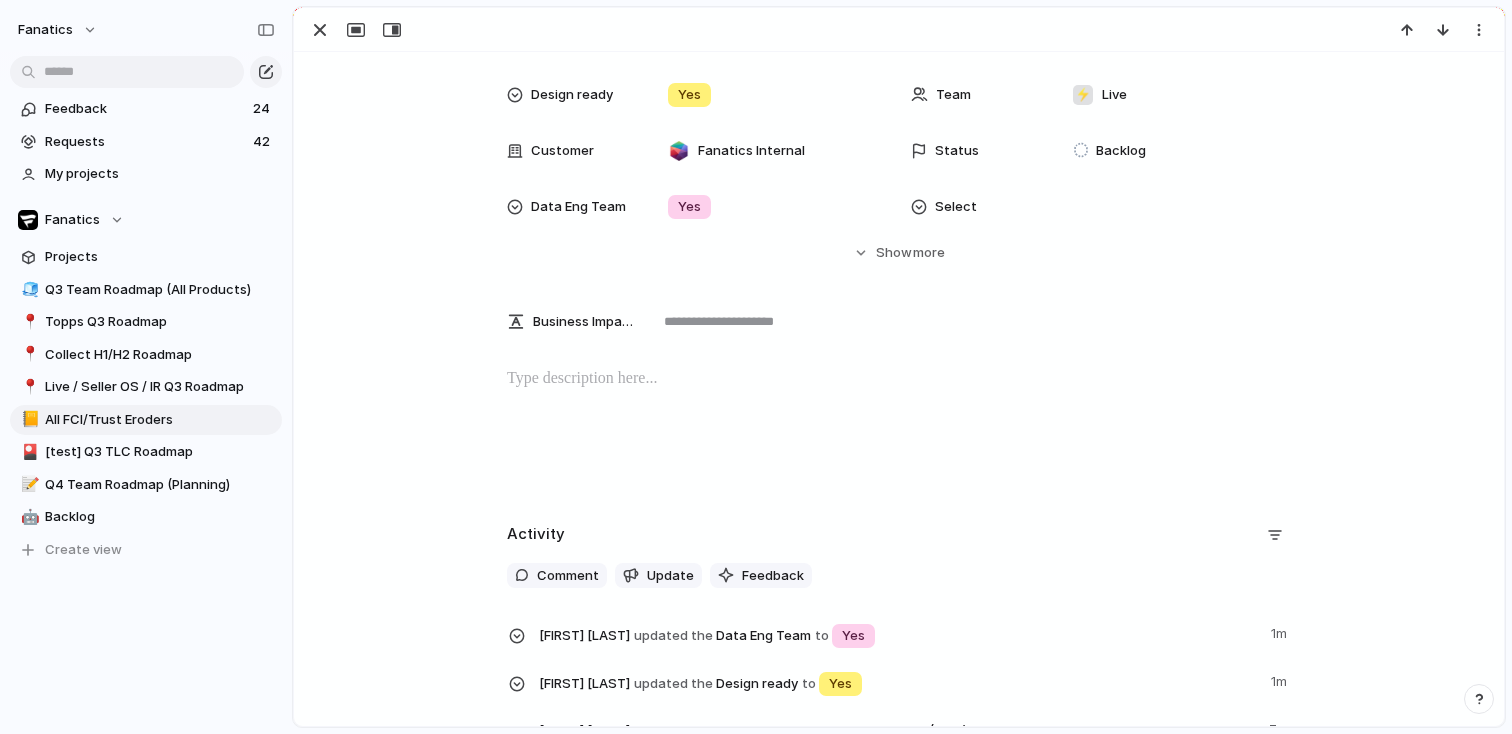 scroll, scrollTop: 278, scrollLeft: 0, axis: vertical 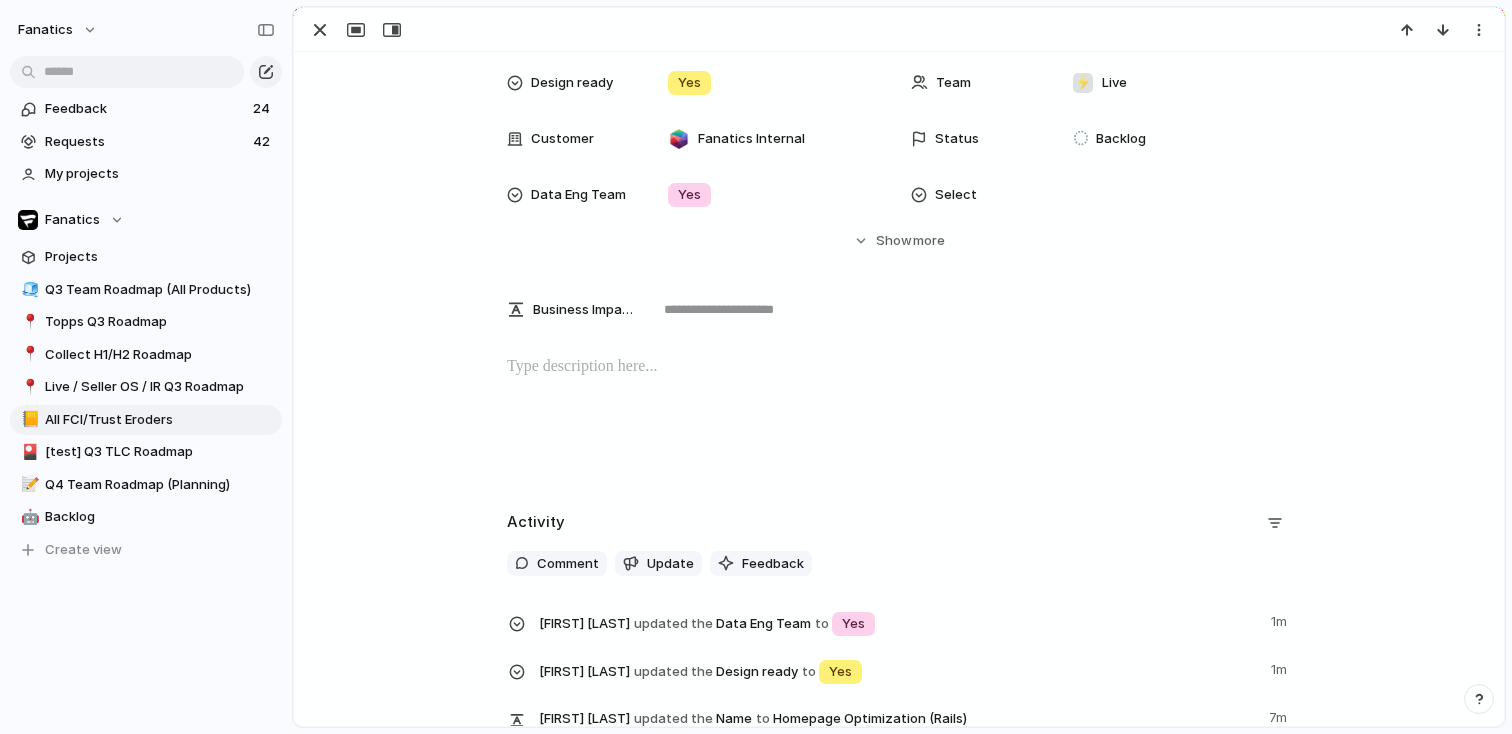 click at bounding box center (899, 367) 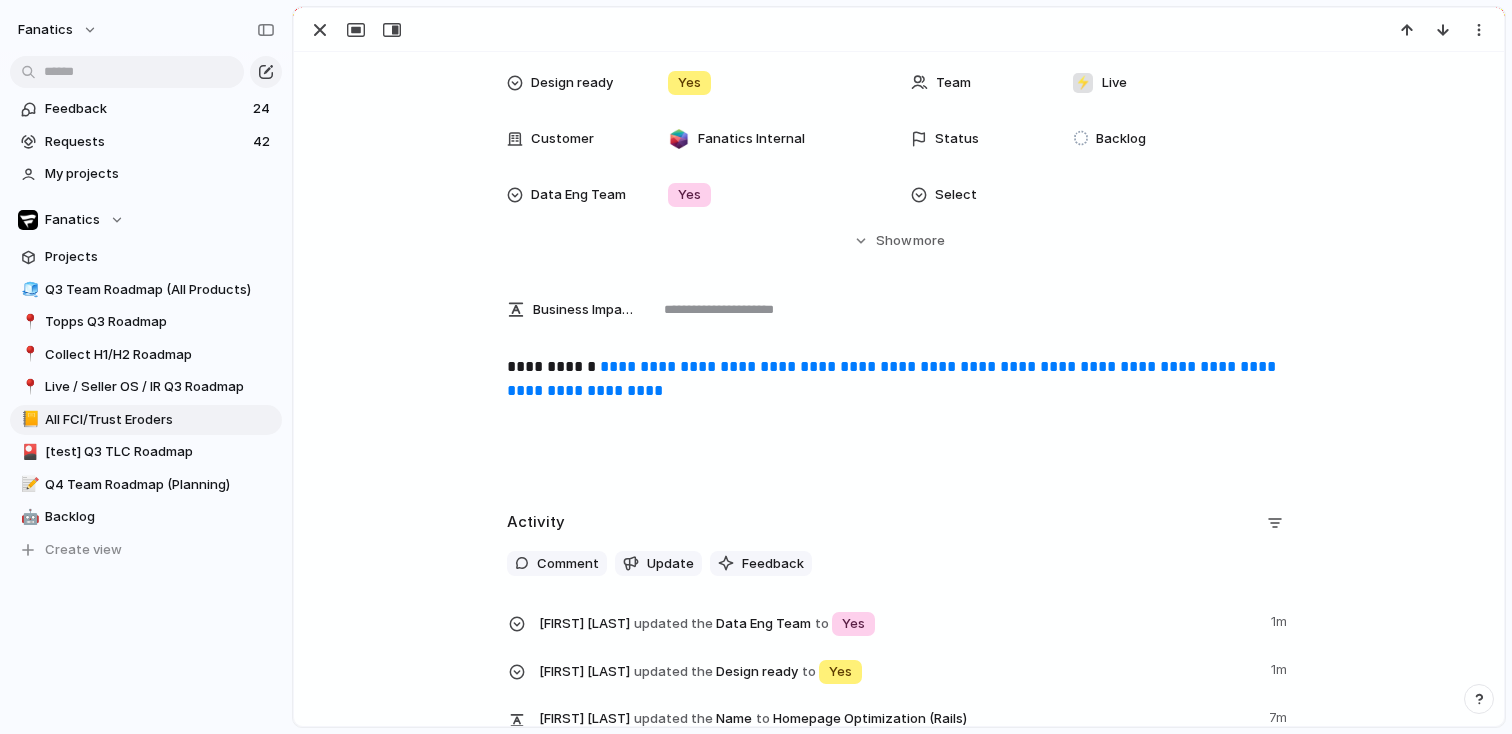 click on "**********" at bounding box center (899, 419) 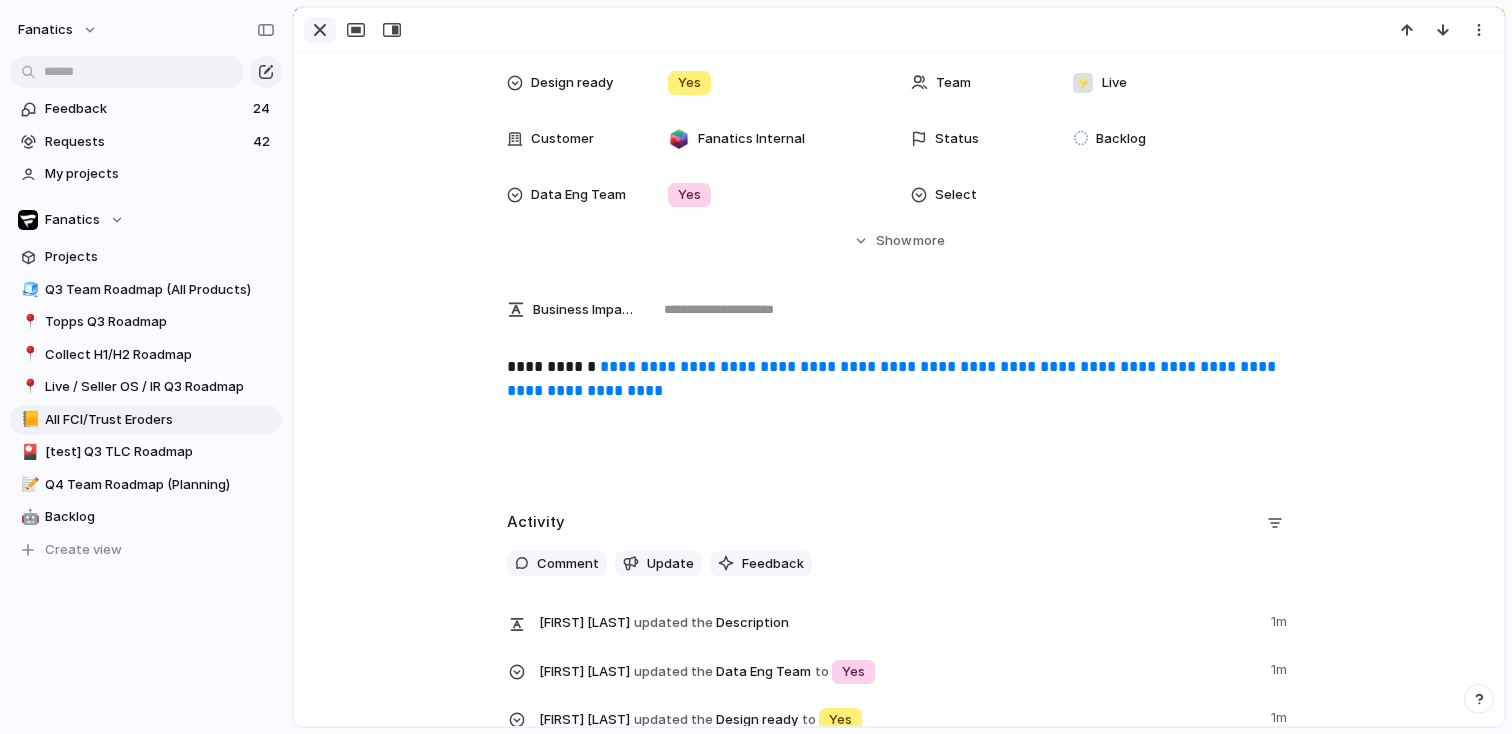 click at bounding box center (320, 30) 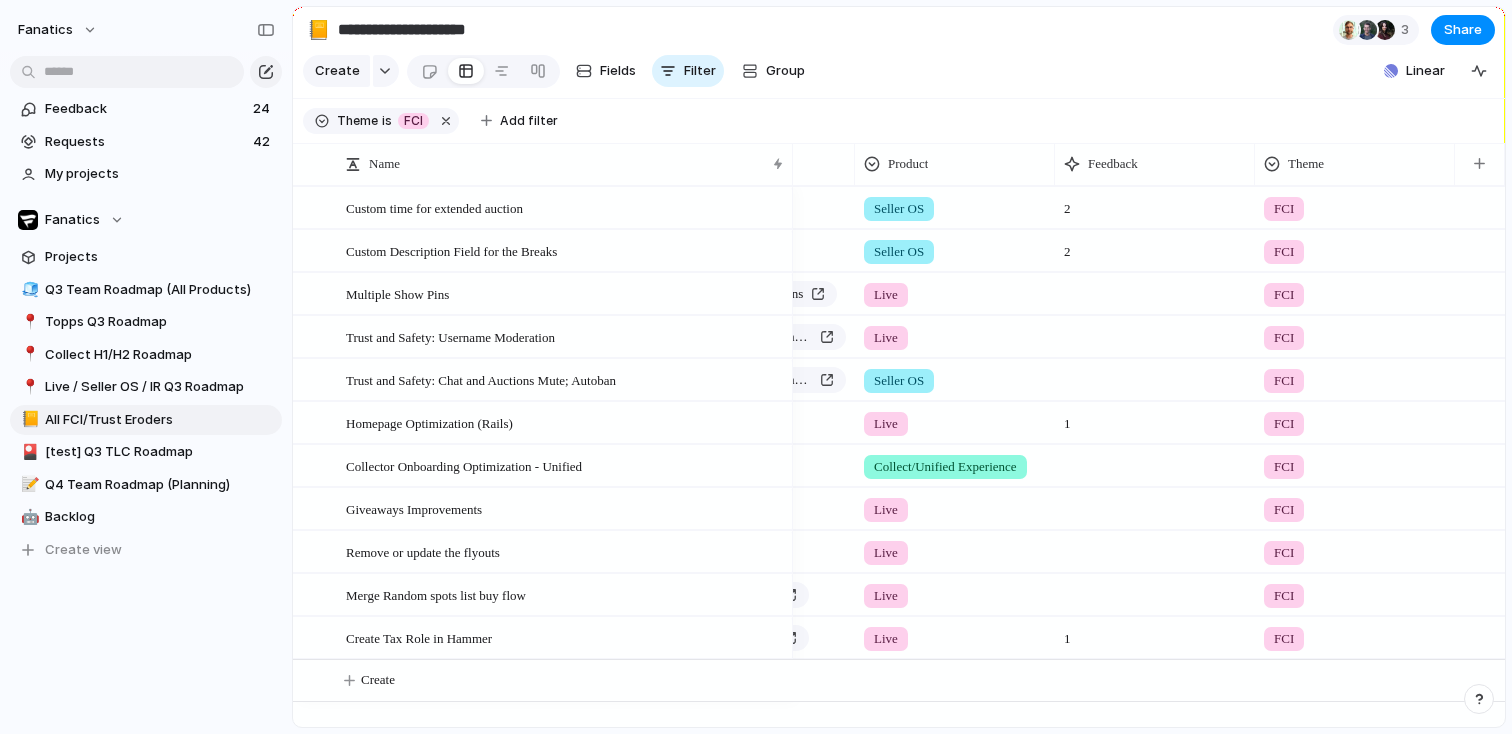 scroll, scrollTop: 0, scrollLeft: 225, axis: horizontal 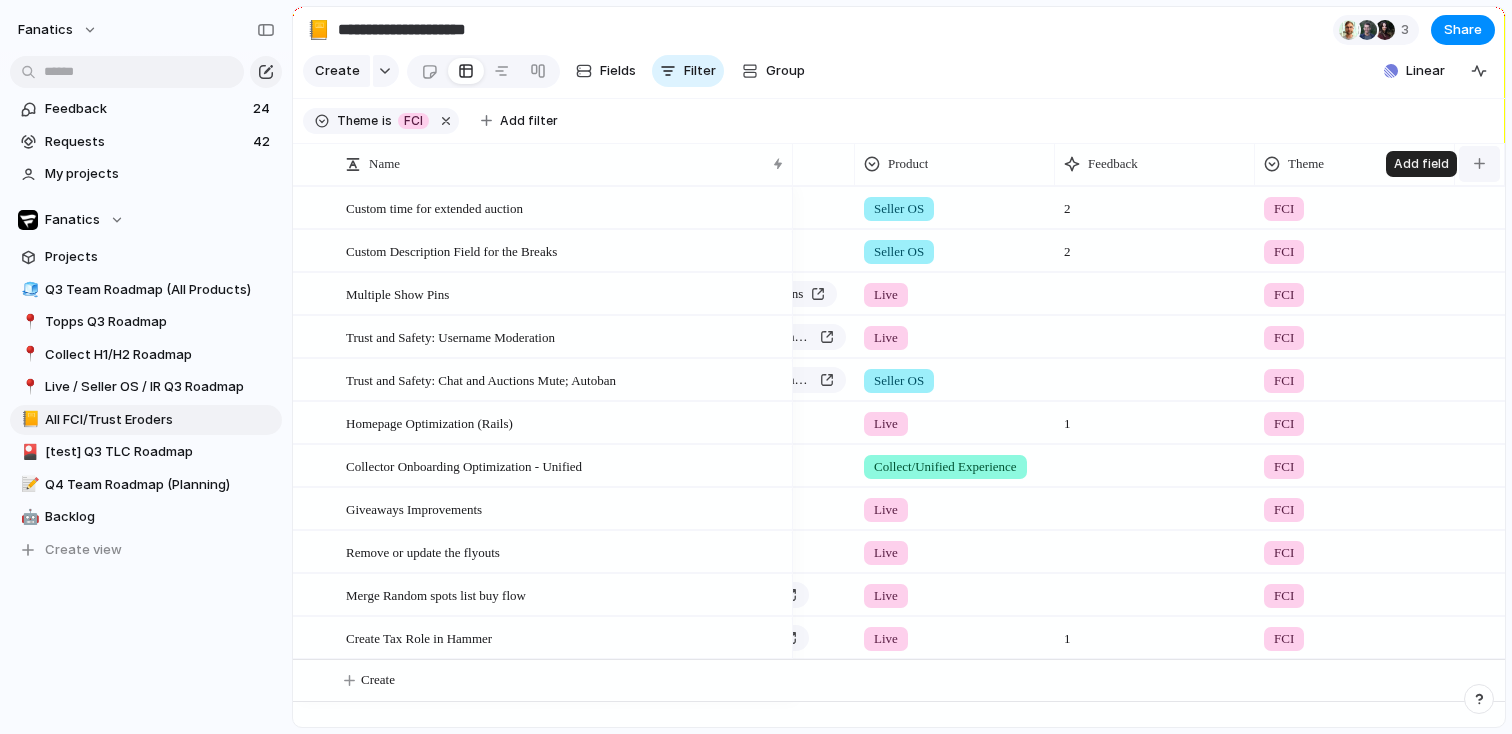 click at bounding box center (1479, 164) 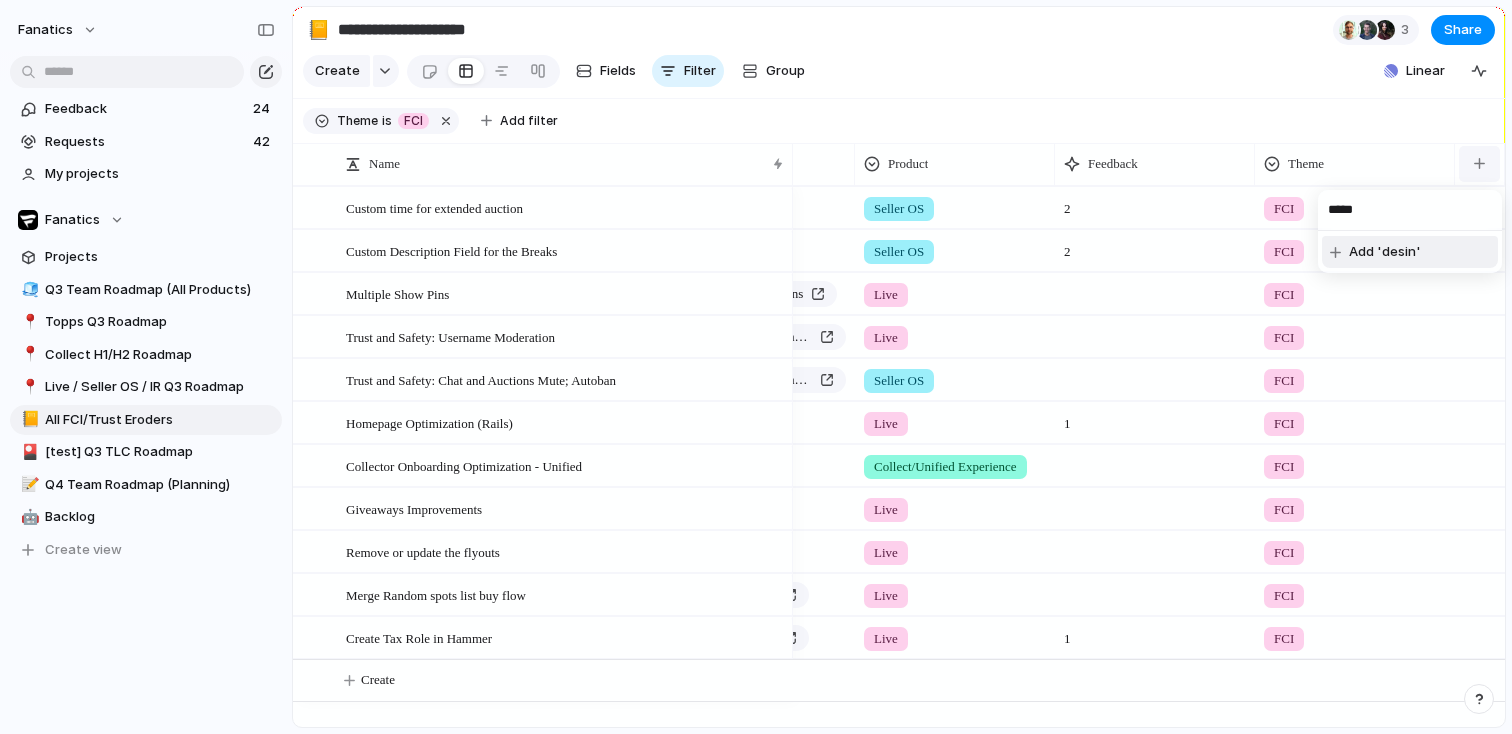 type on "****" 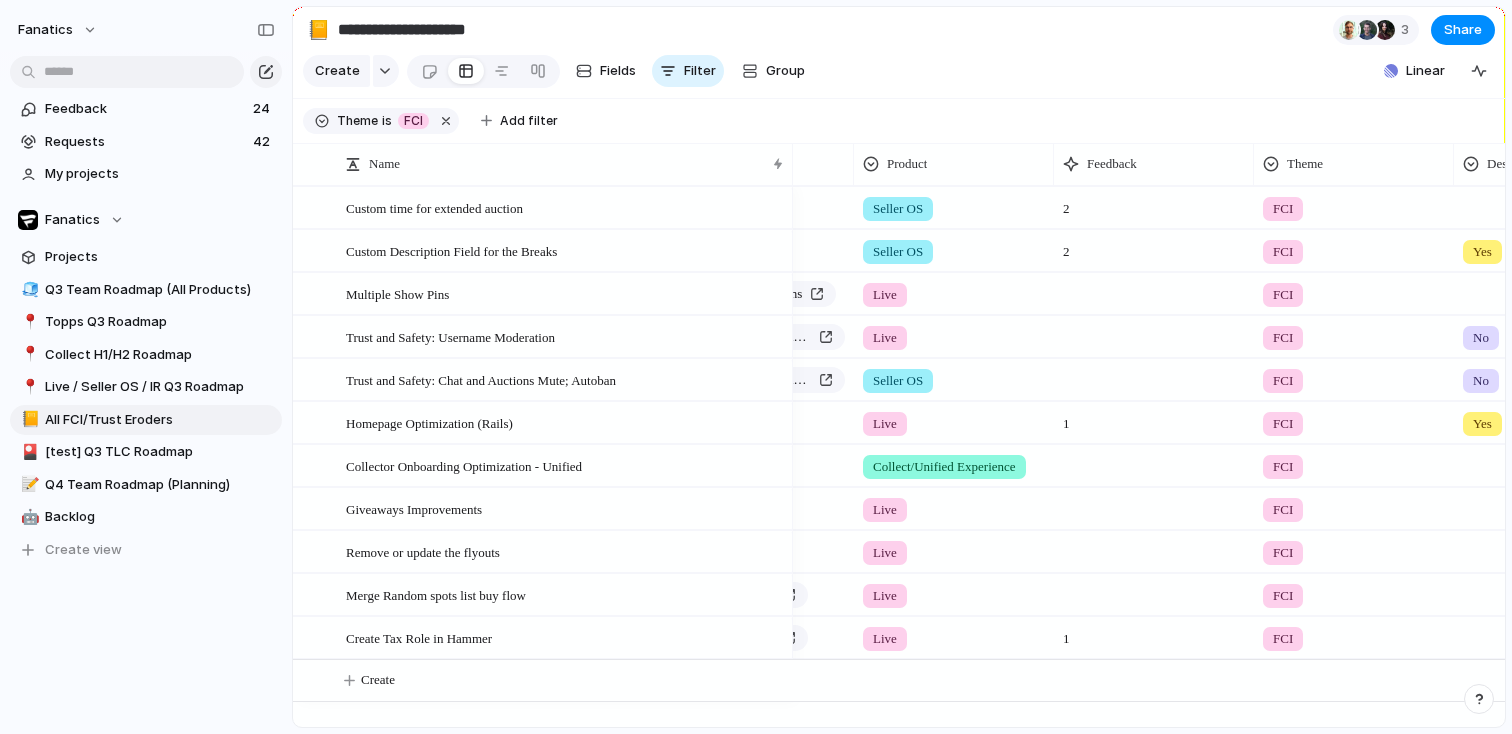 scroll, scrollTop: 0, scrollLeft: 739, axis: horizontal 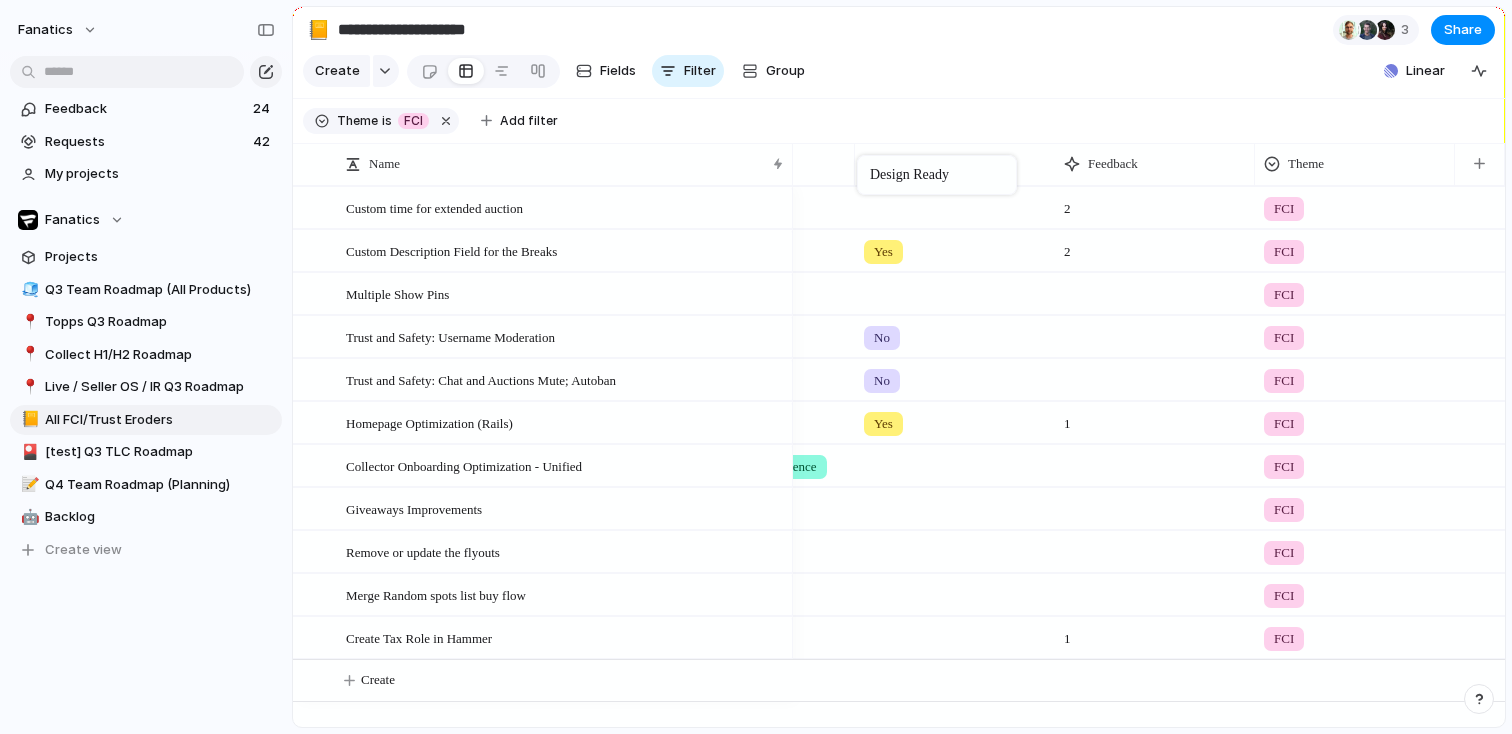 drag, startPoint x: 1296, startPoint y: 170, endPoint x: 867, endPoint y: 159, distance: 429.141 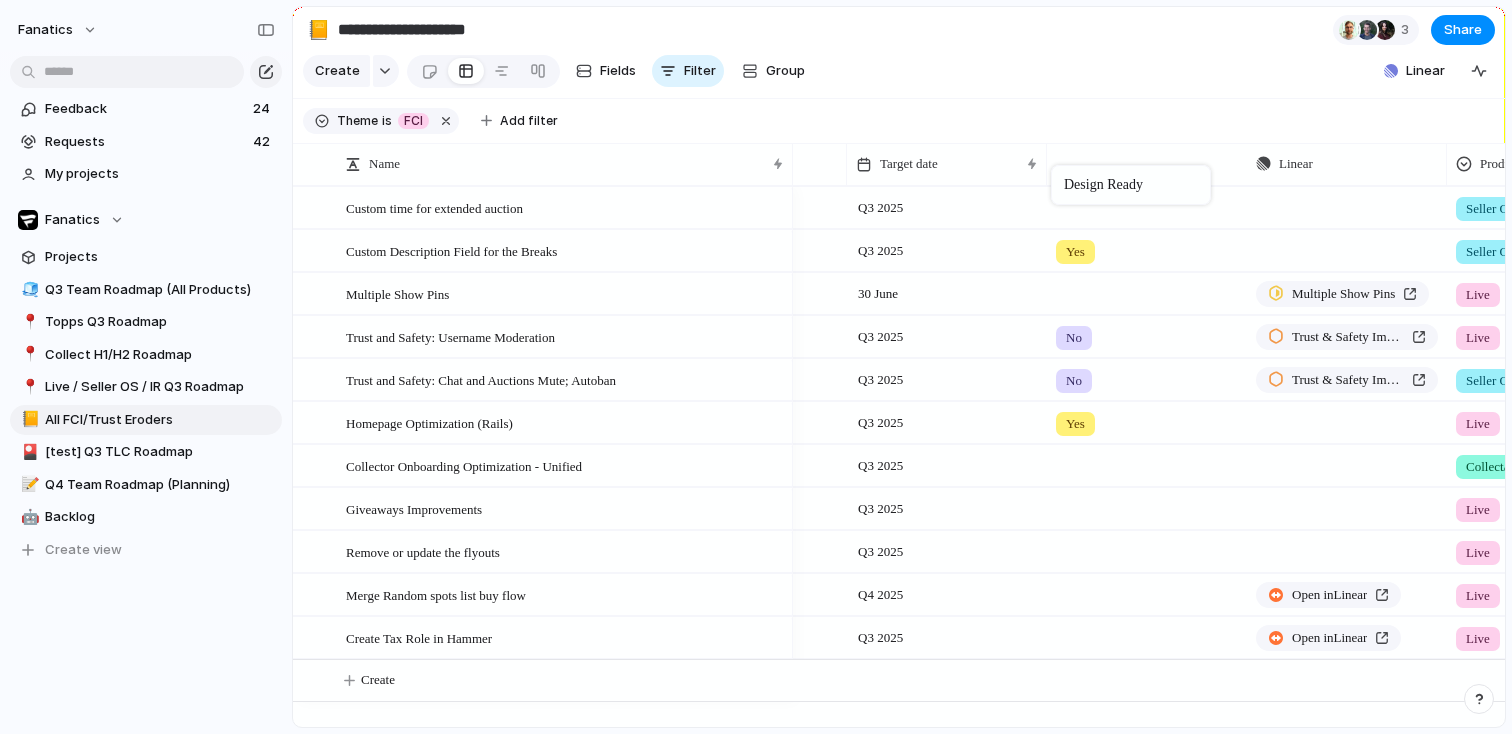 drag, startPoint x: 1470, startPoint y: 171, endPoint x: 1059, endPoint y: 169, distance: 411.00485 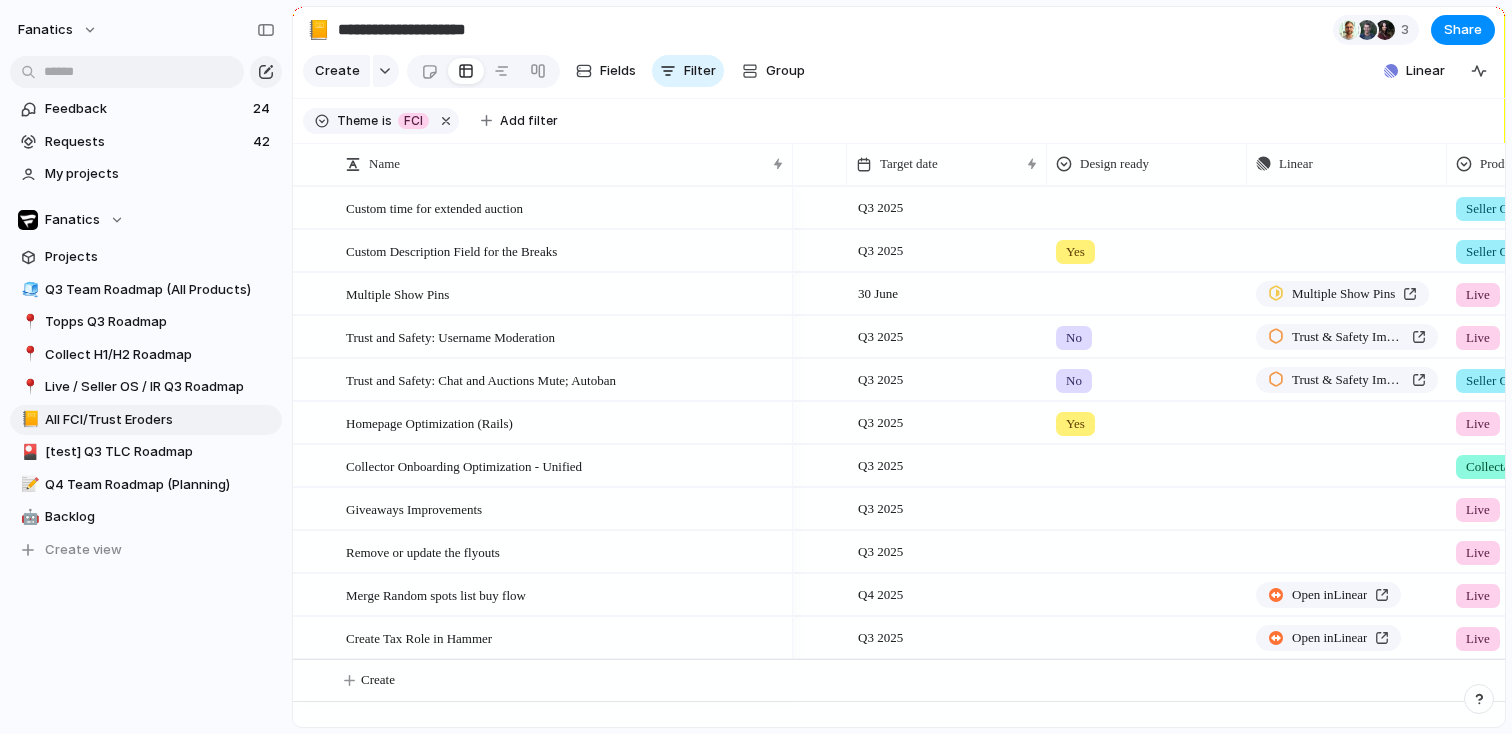 click at bounding box center (1147, 290) 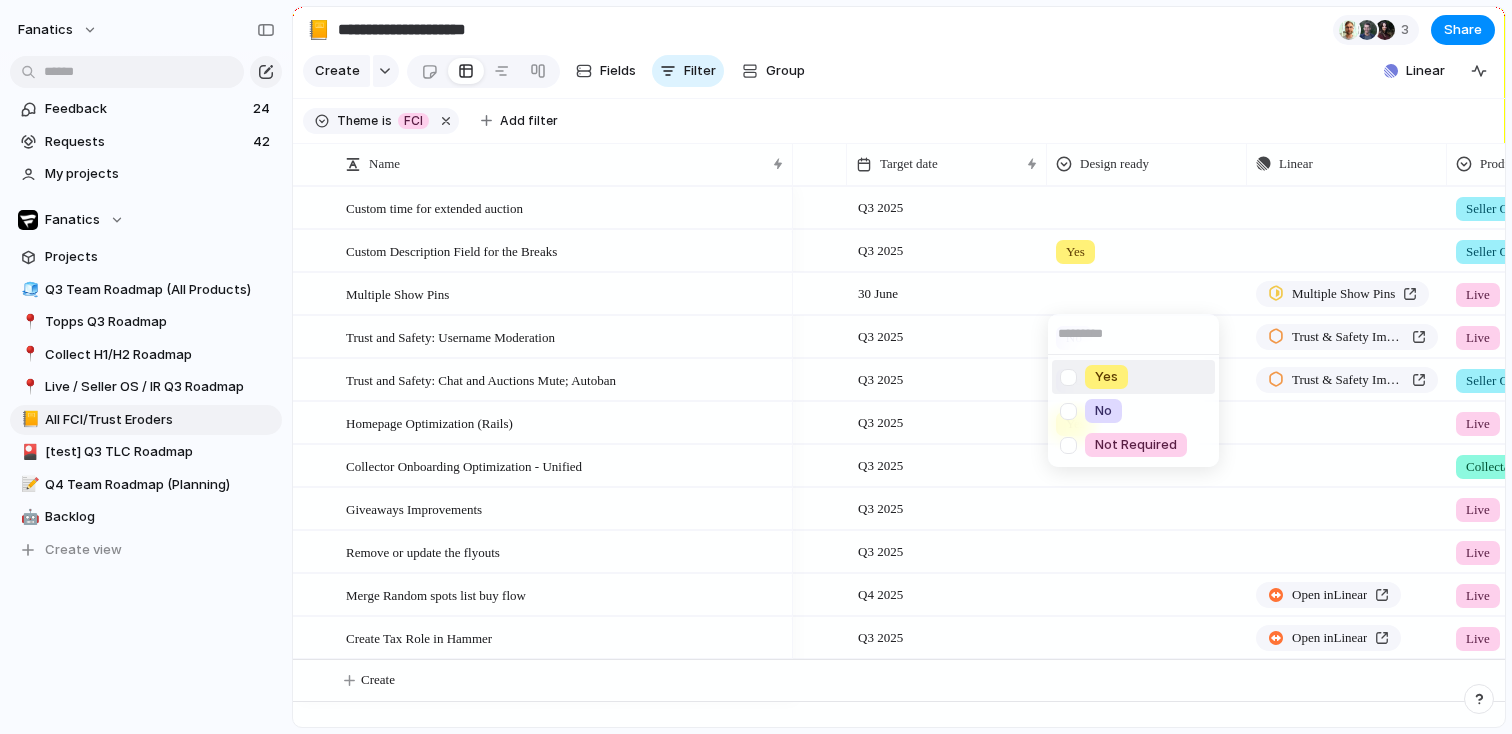 click on "Yes" at bounding box center (1106, 377) 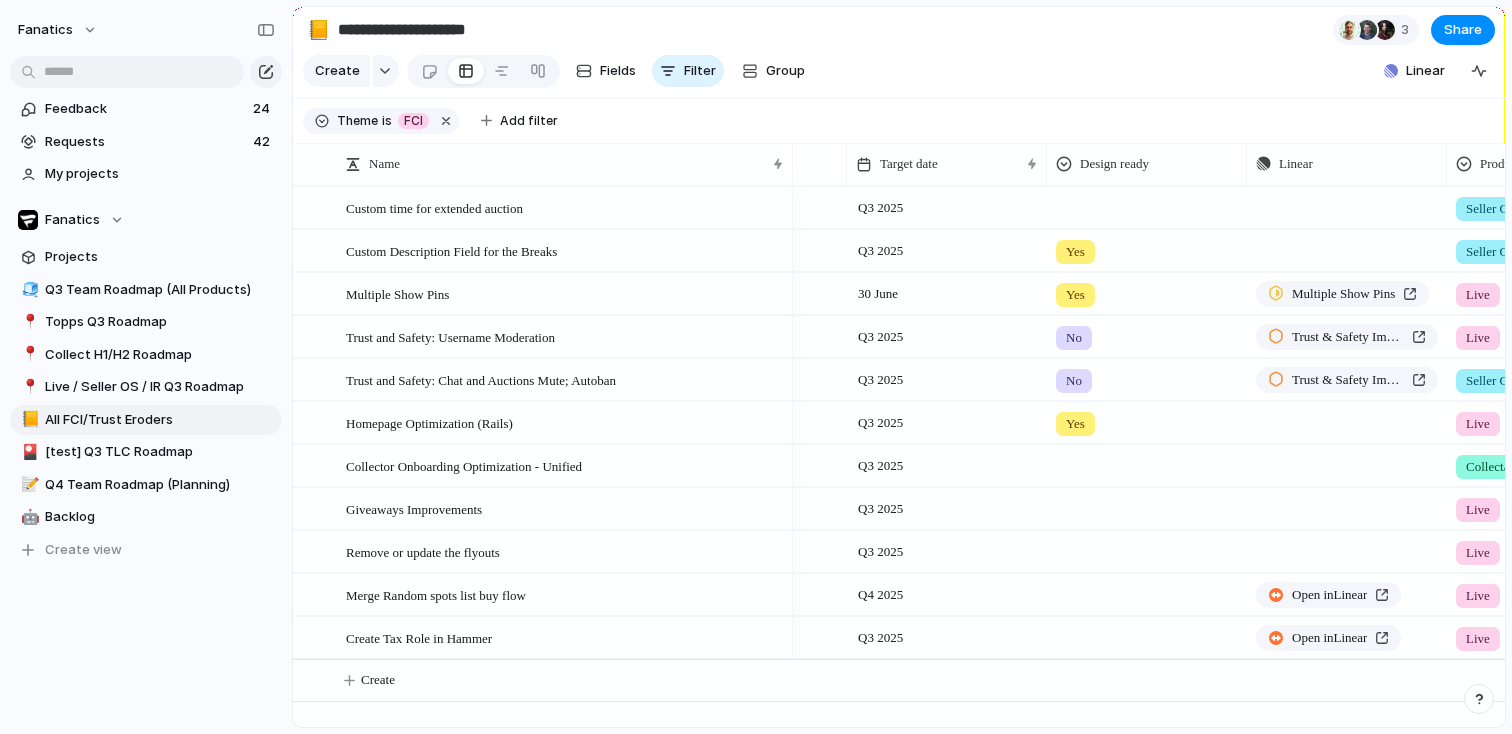click at bounding box center (1147, 204) 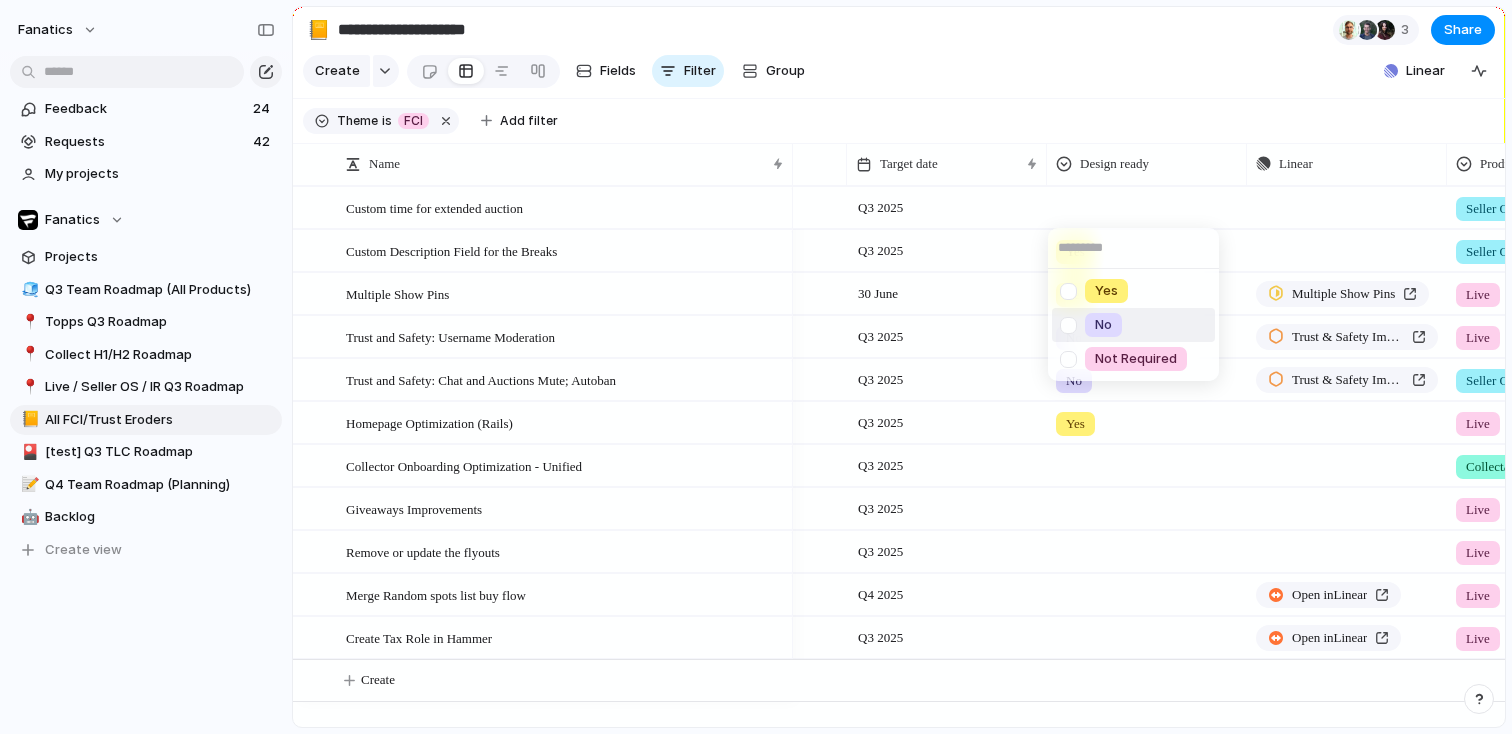 click on "No" at bounding box center [1103, 325] 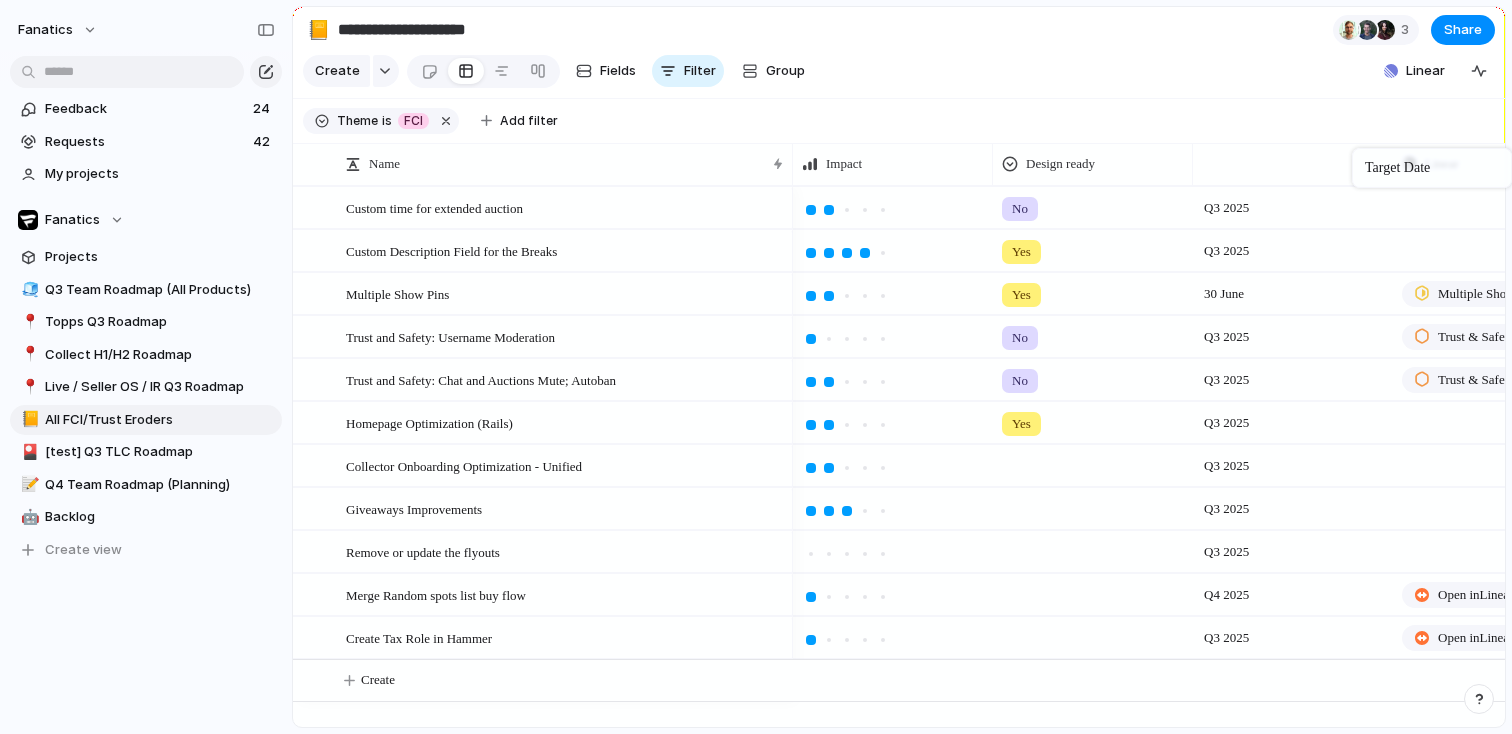 drag, startPoint x: 1062, startPoint y: 174, endPoint x: 1395, endPoint y: 152, distance: 333.72592 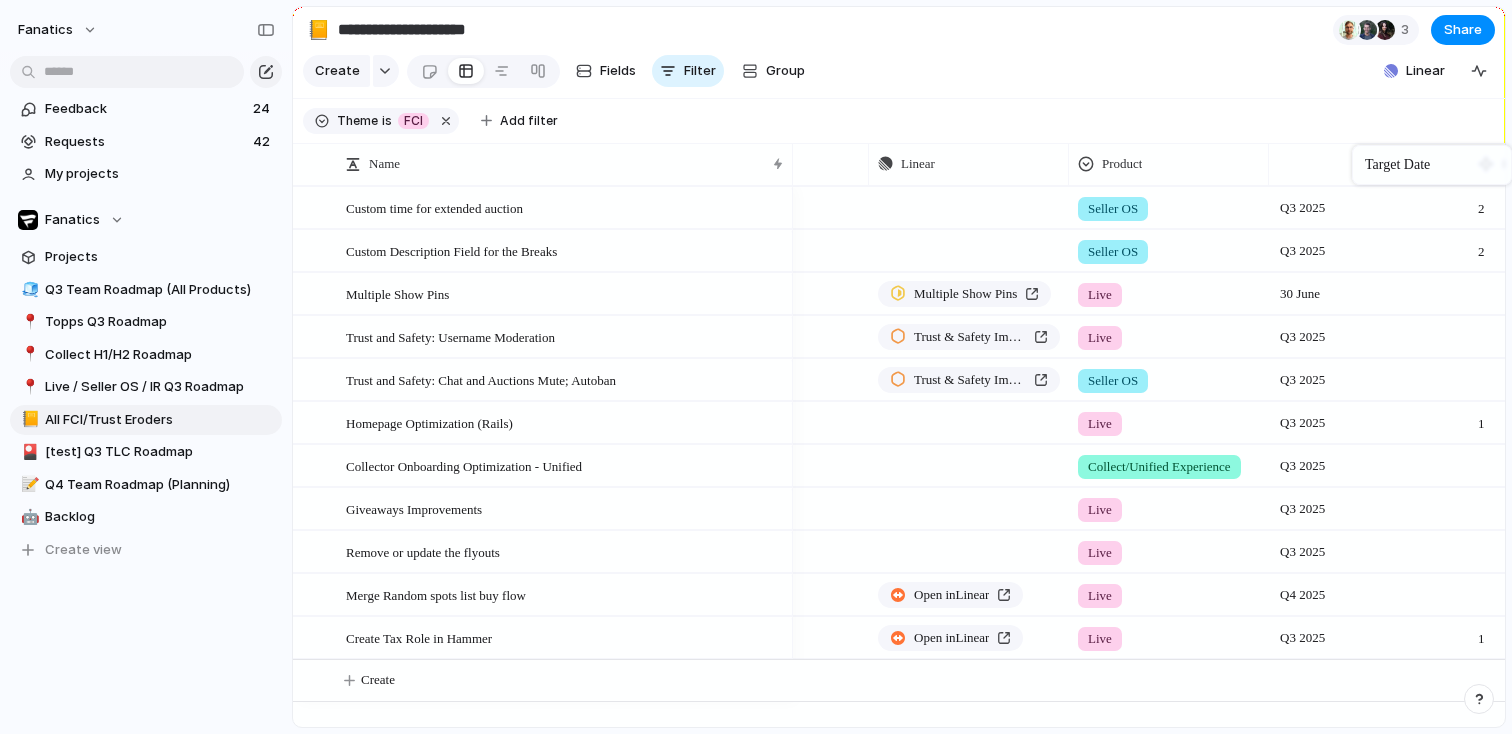 drag, startPoint x: 1157, startPoint y: 169, endPoint x: 1362, endPoint y: 148, distance: 206.0728 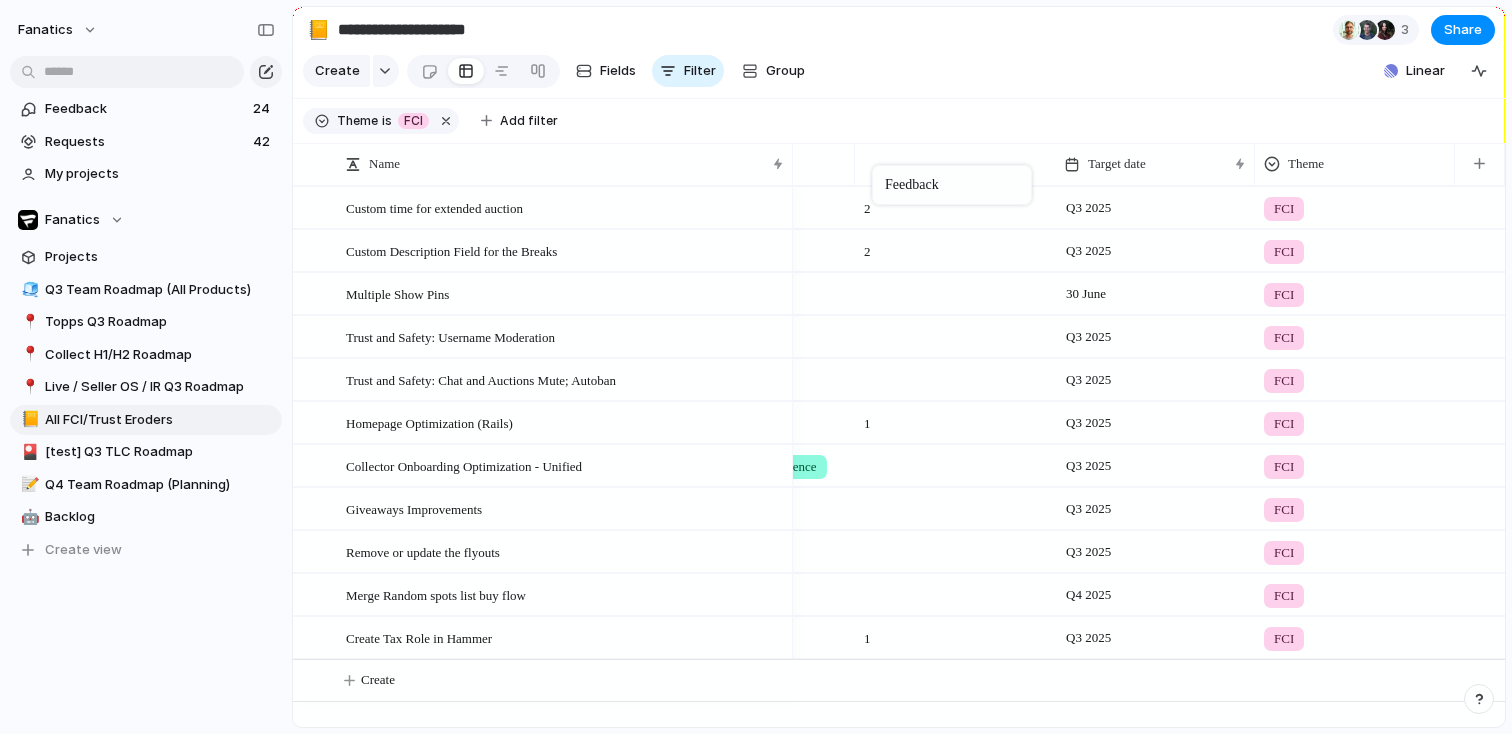 drag, startPoint x: 1127, startPoint y: 163, endPoint x: 878, endPoint y: 168, distance: 249.0502 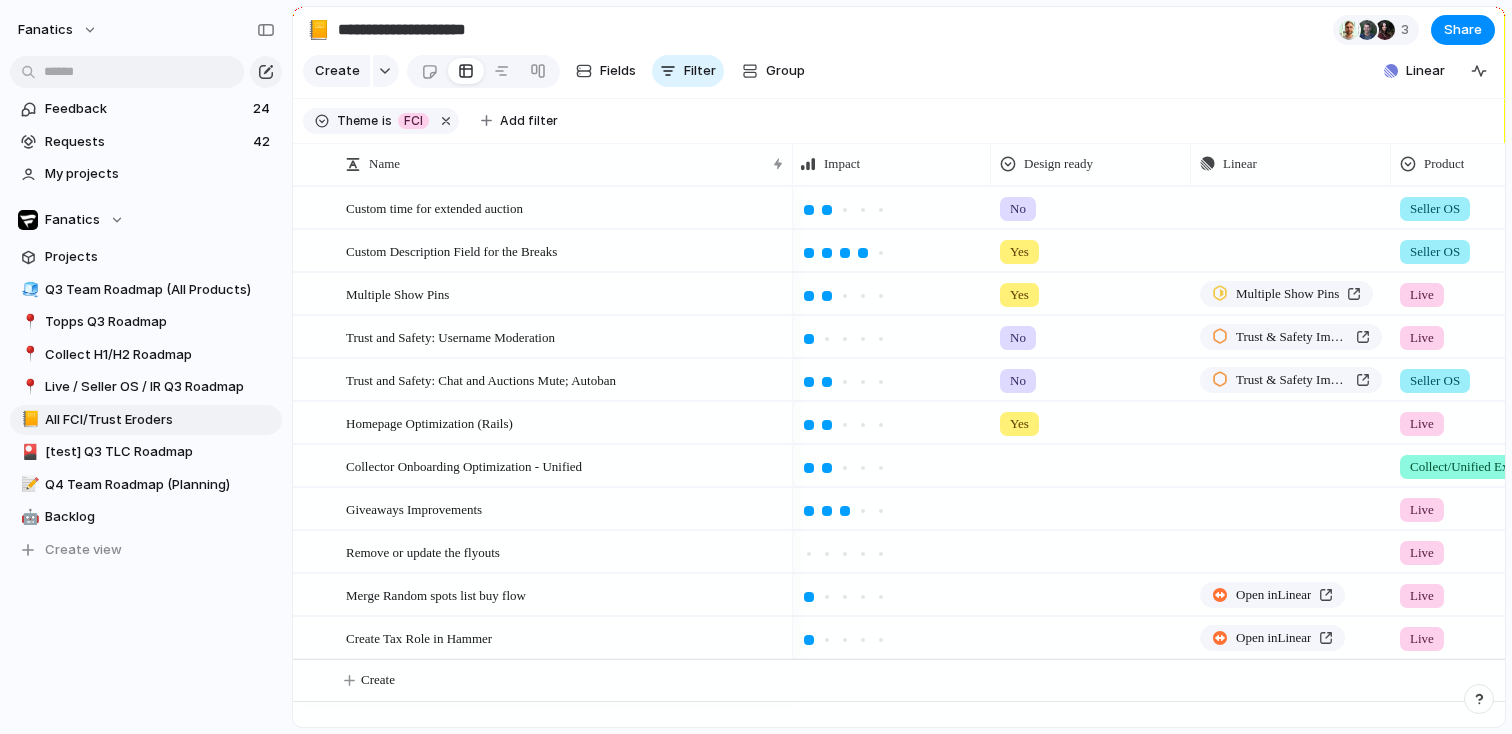 click at bounding box center [1091, 591] 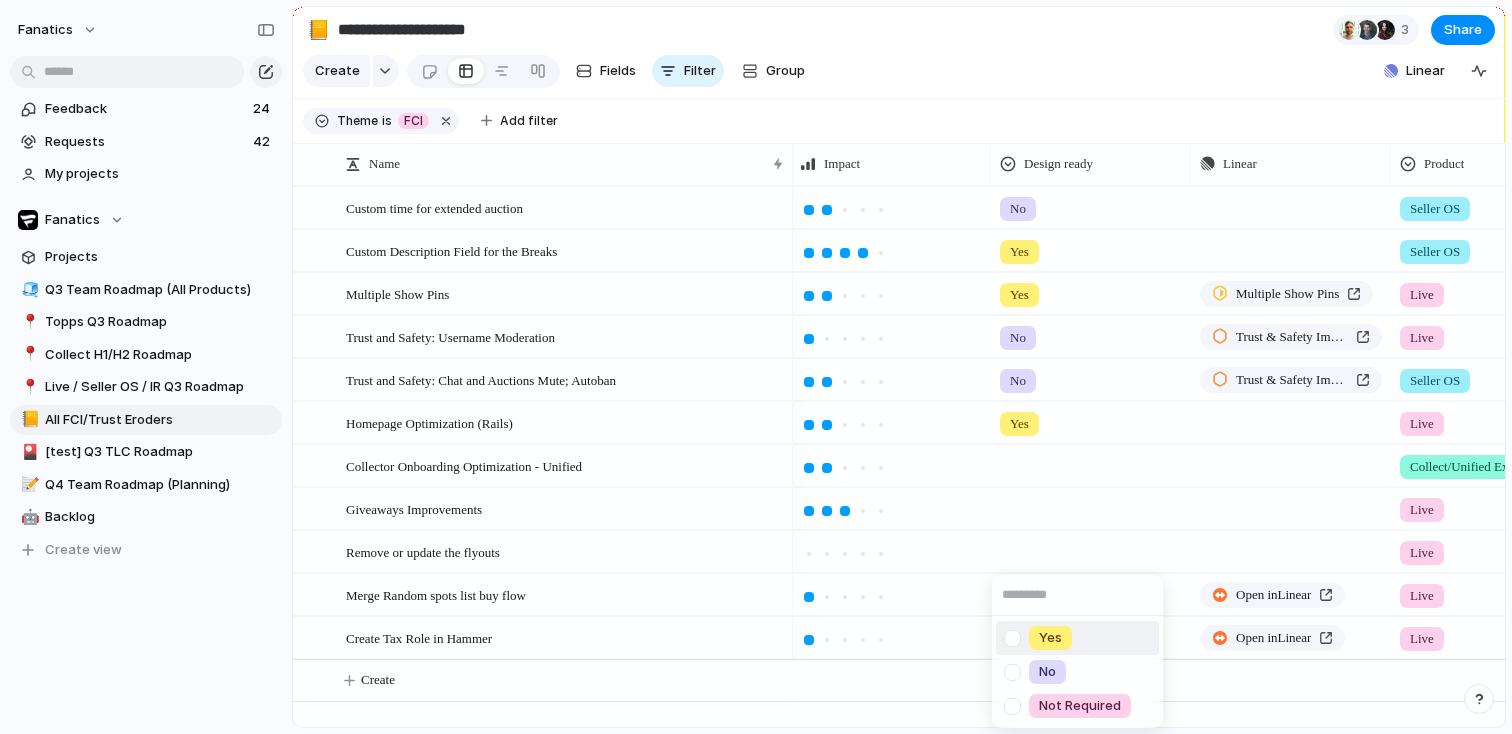click on "Yes" at bounding box center [1050, 638] 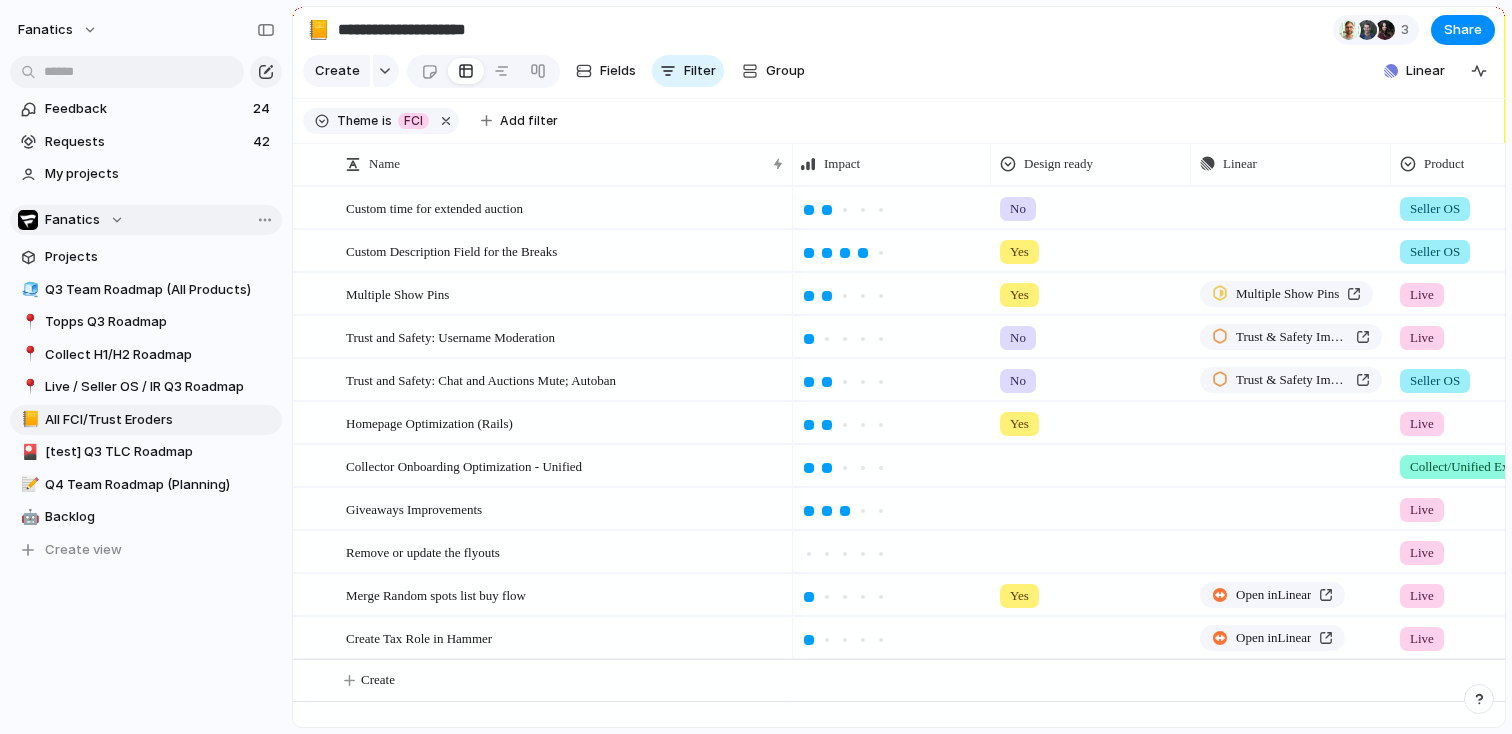 click on "Fanatics" at bounding box center [71, 220] 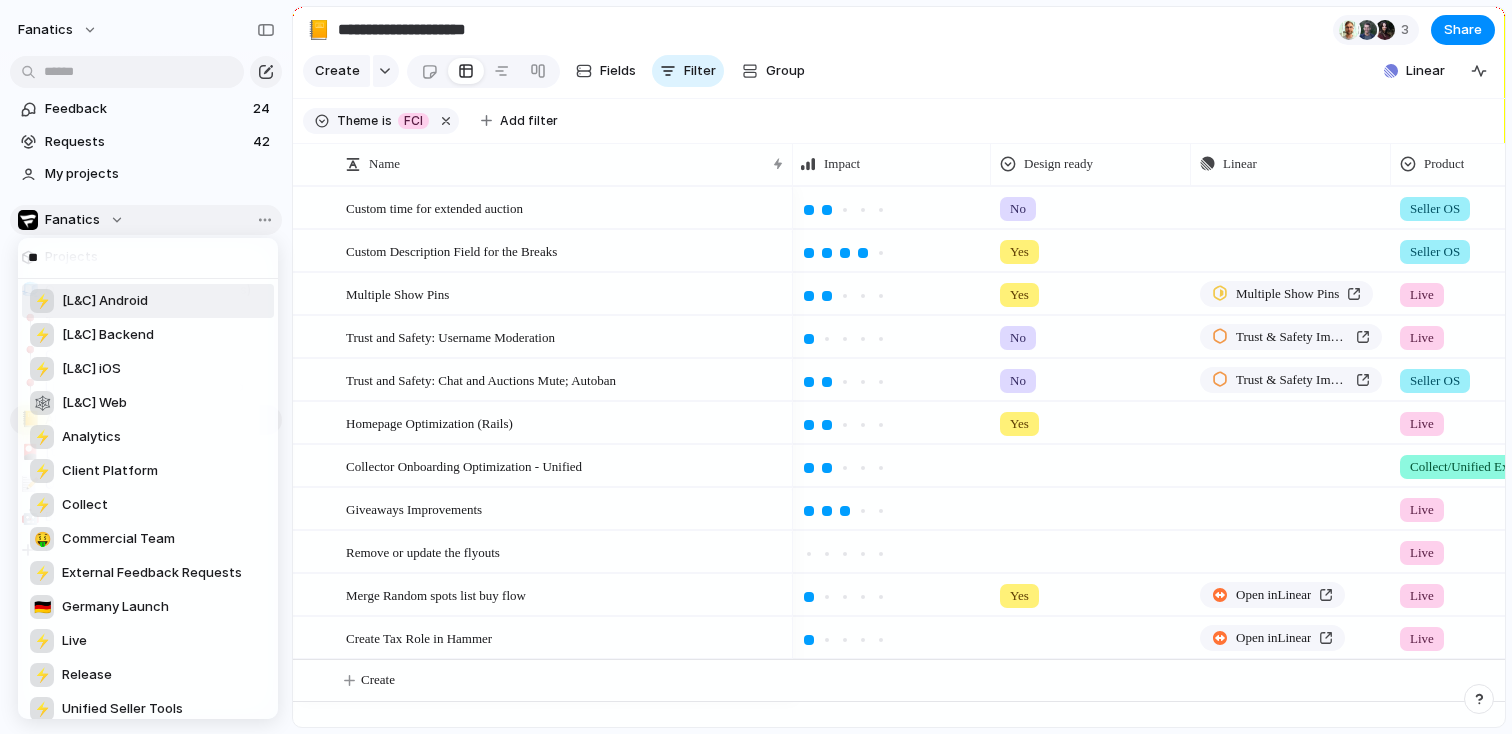 type on "***" 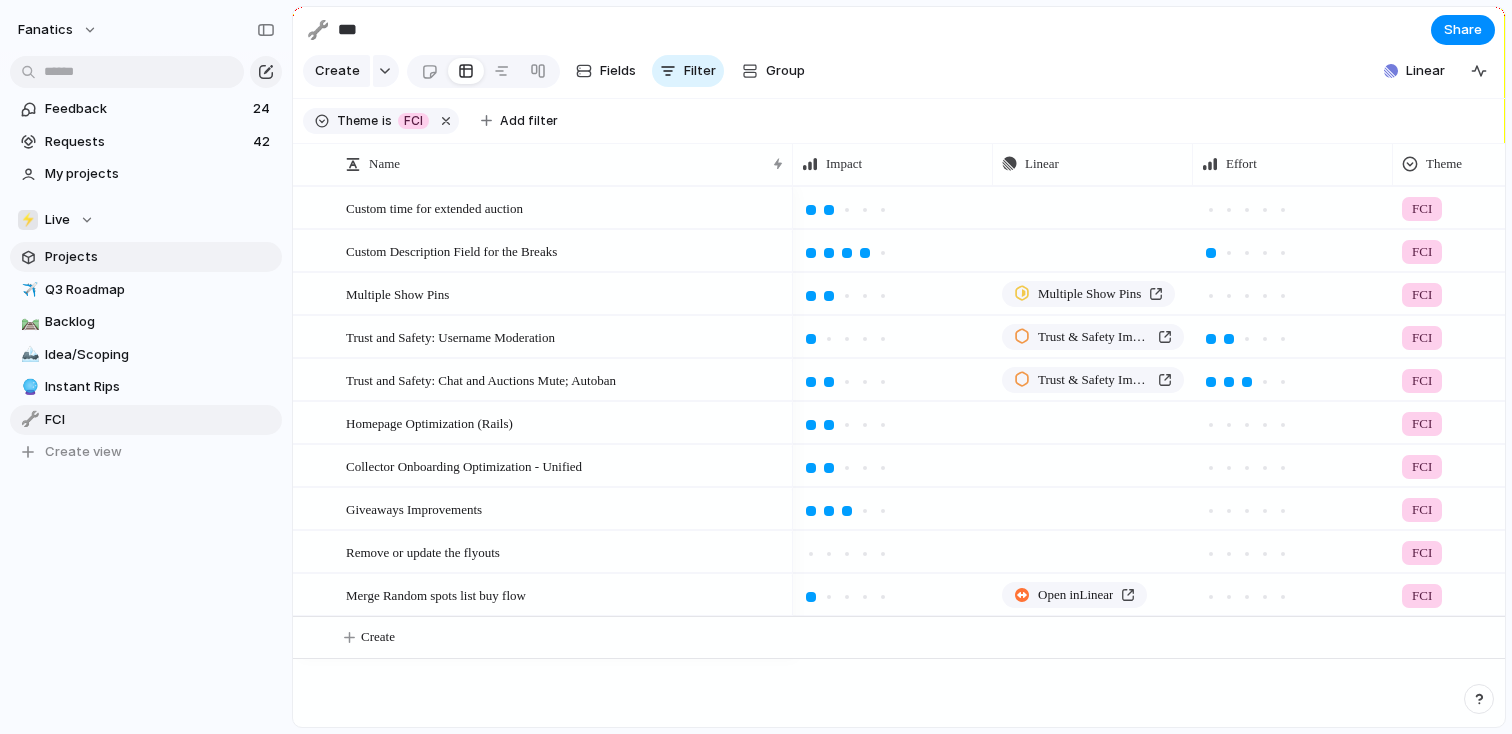 click on "Projects" at bounding box center (160, 257) 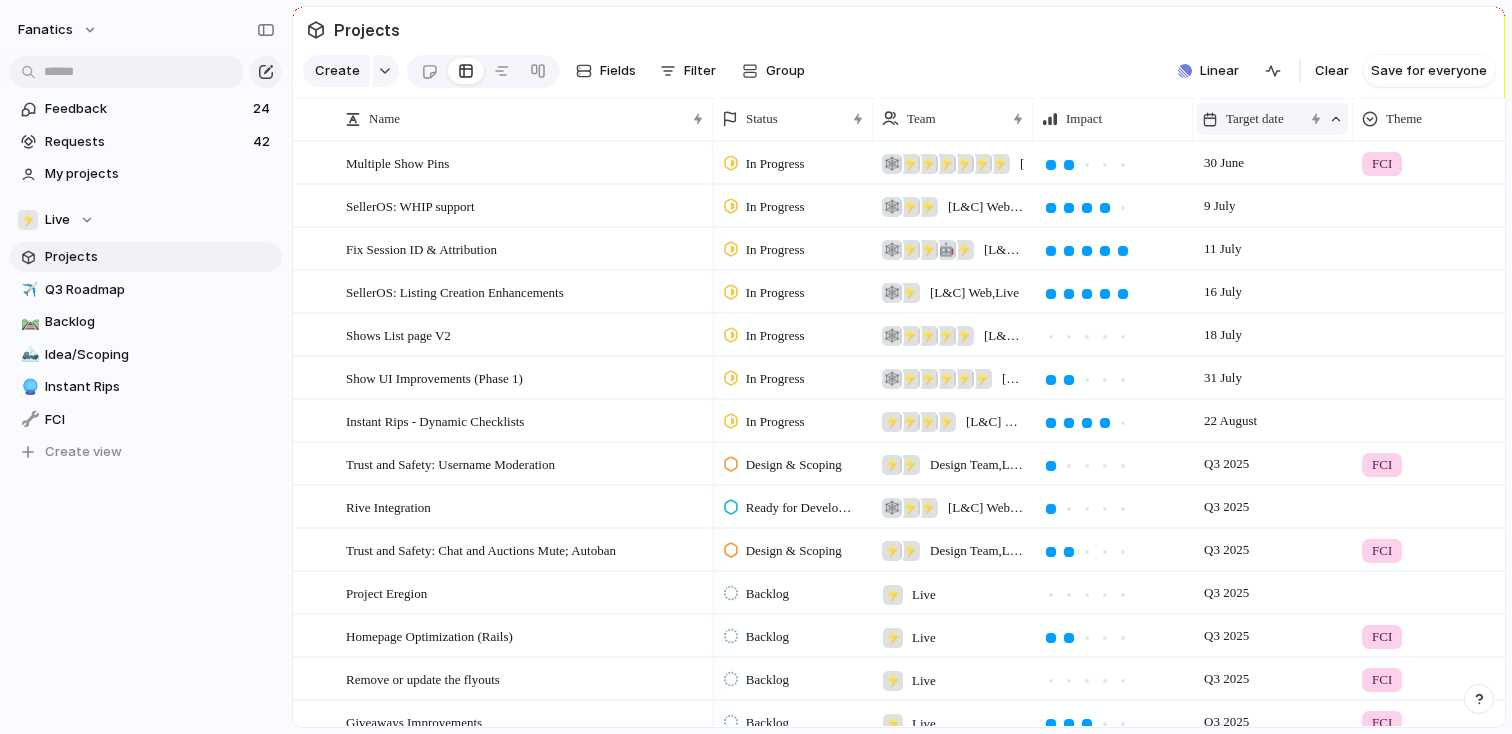 scroll, scrollTop: 0, scrollLeft: 228, axis: horizontal 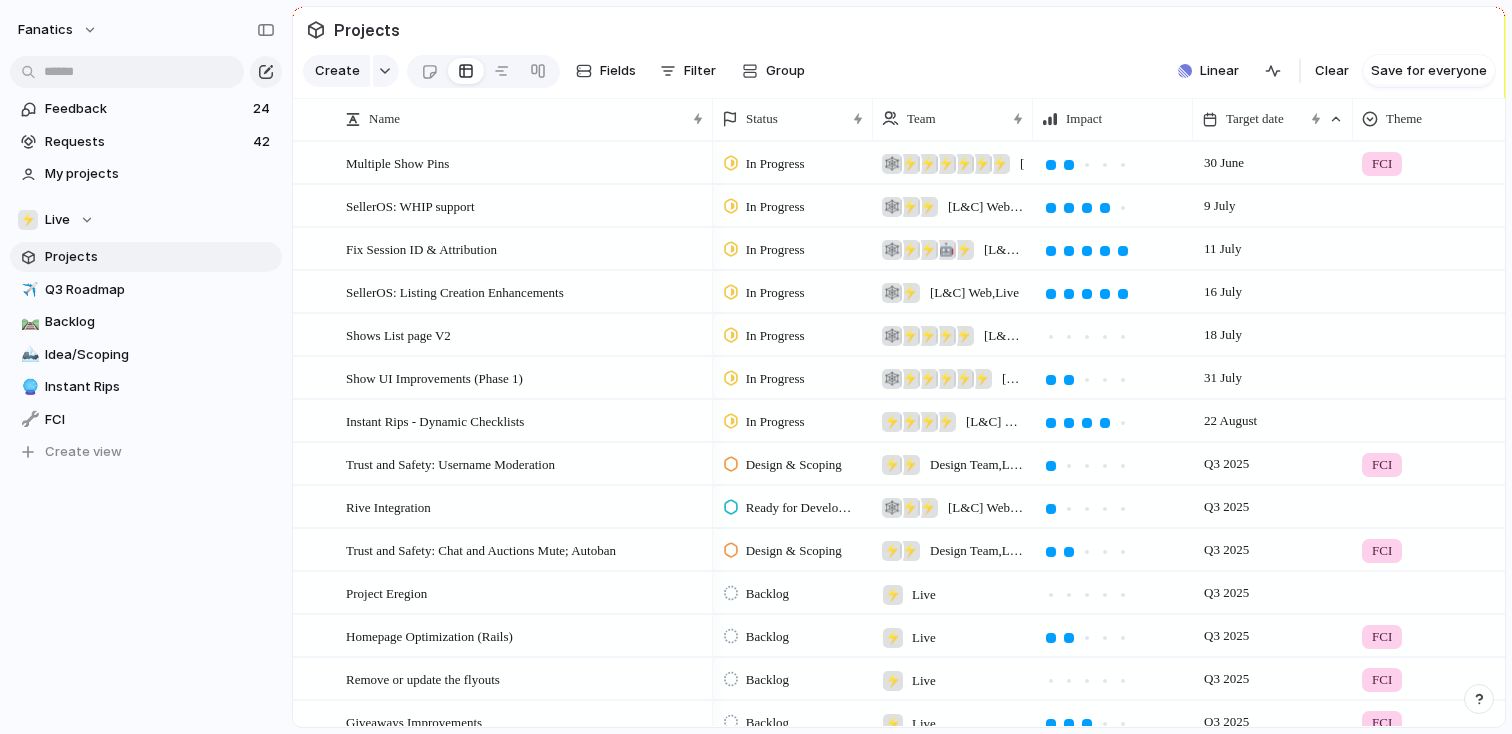 click on "⚡" at bounding box center [946, 164] 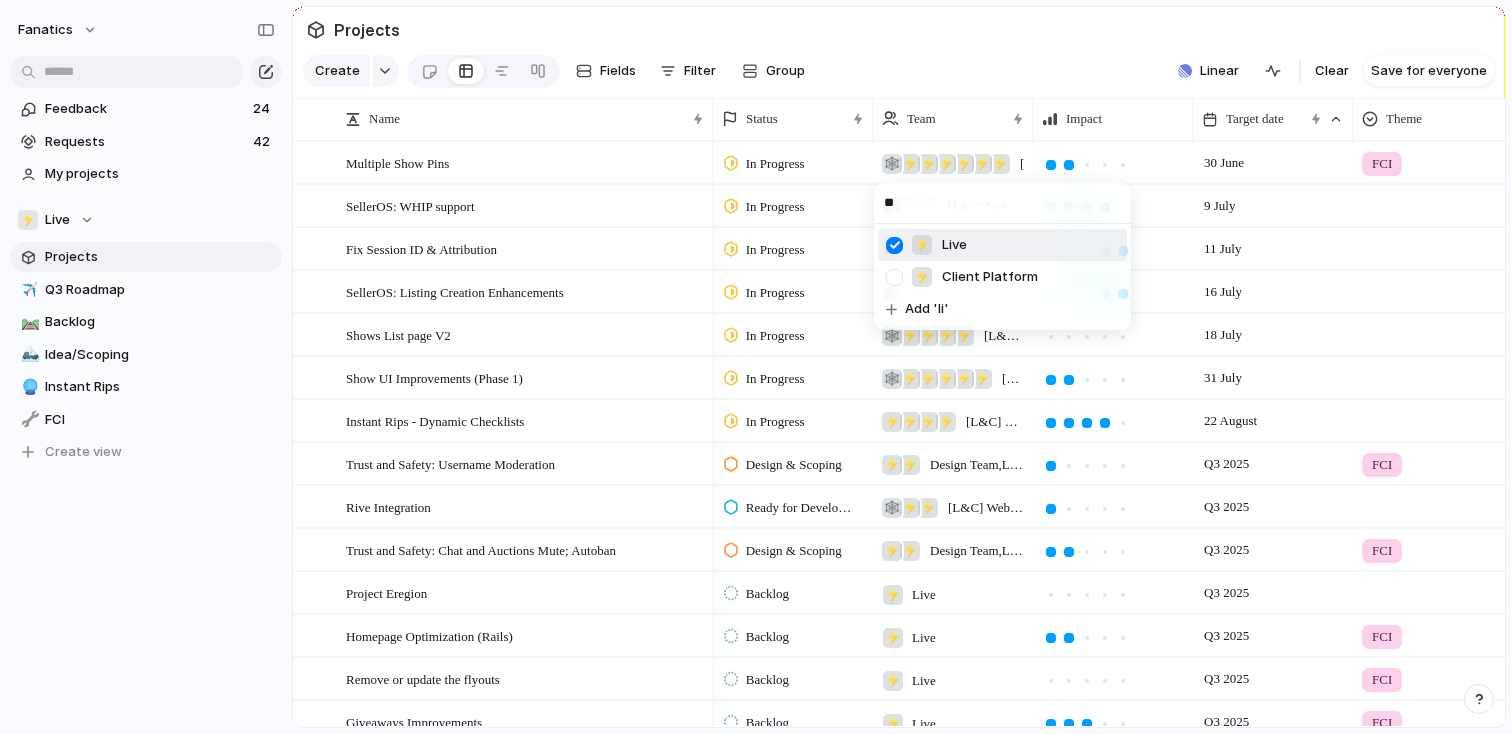 type on "**" 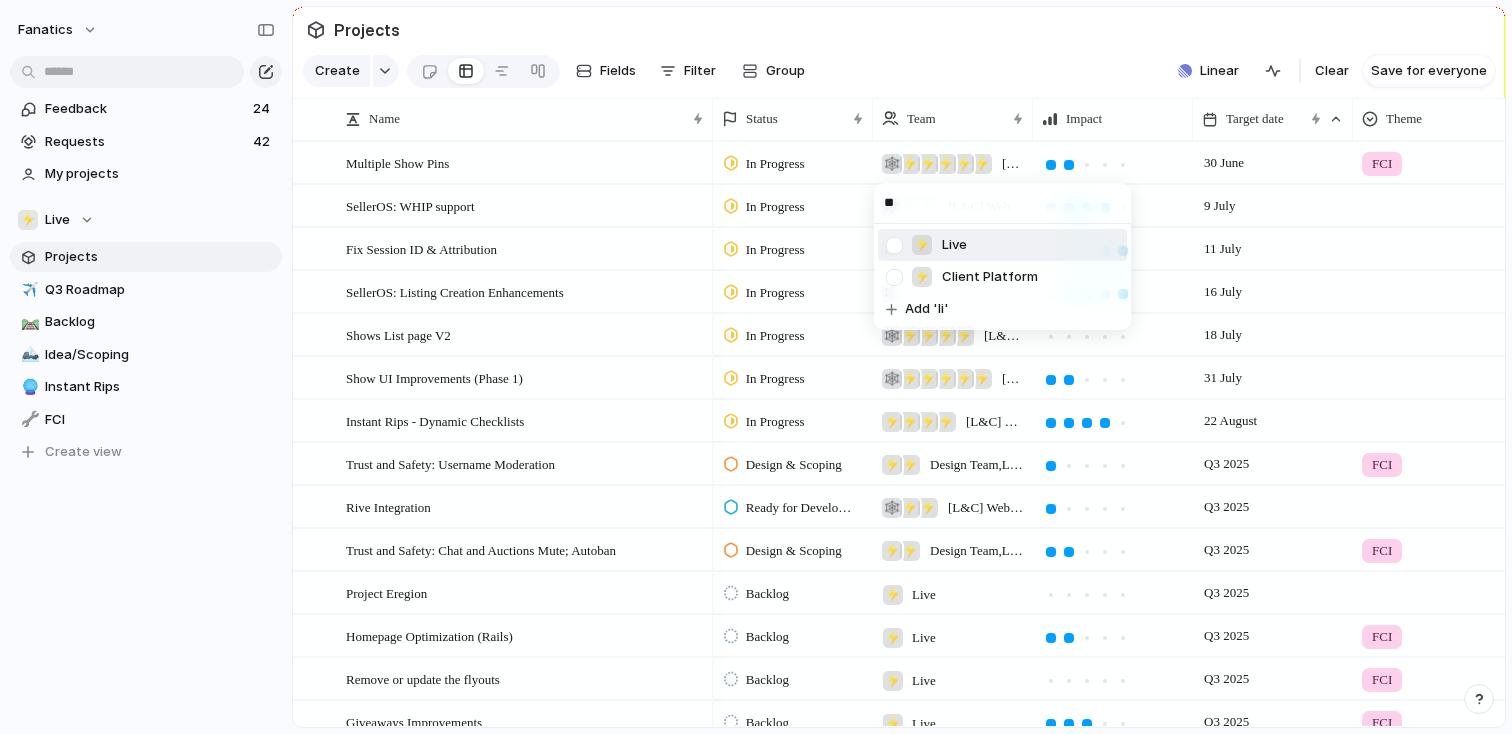 click on "** ⚡ Live   ⚡ Client Platform   Add 'li'" at bounding box center [756, 367] 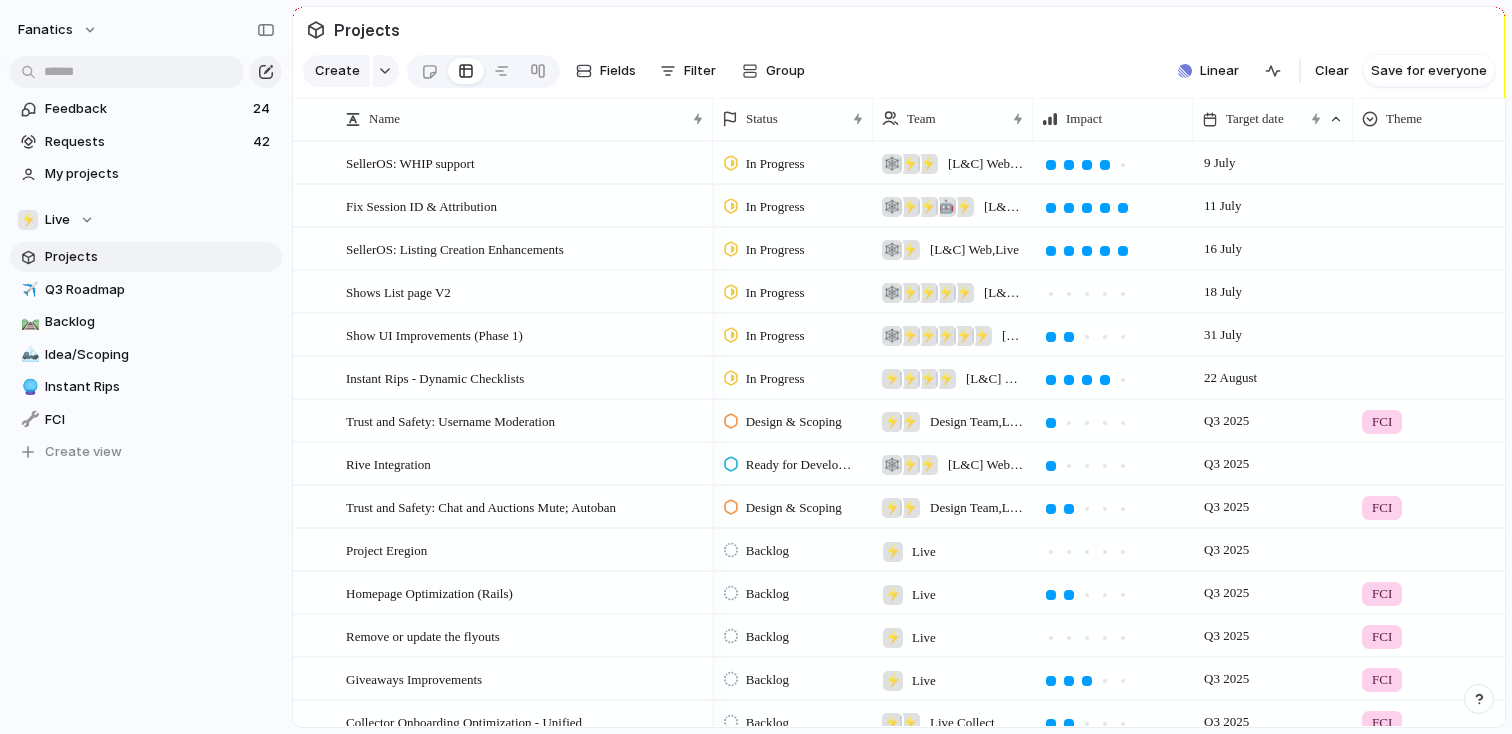 click on "[L&C] Web ,  Design Team ,  Live" at bounding box center [986, 164] 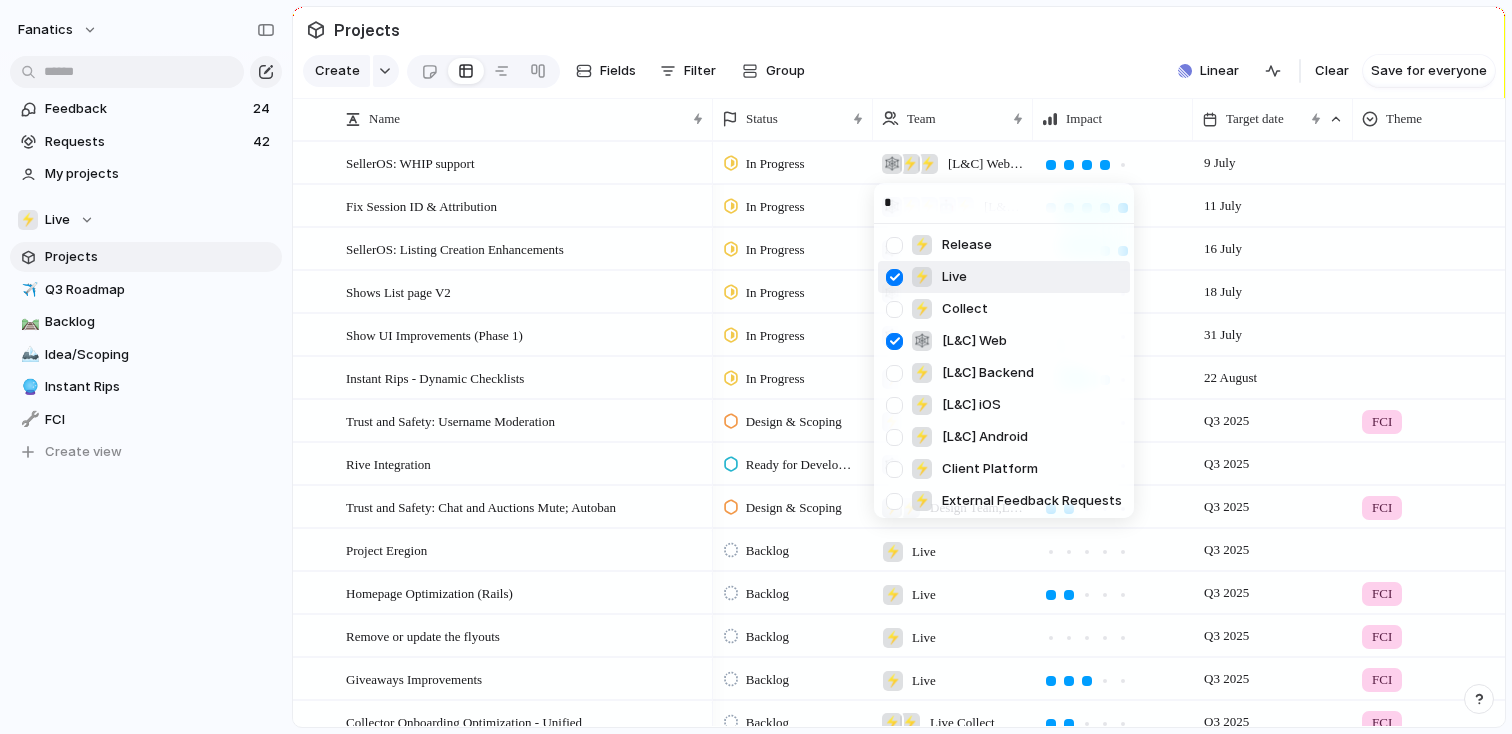 type on "**" 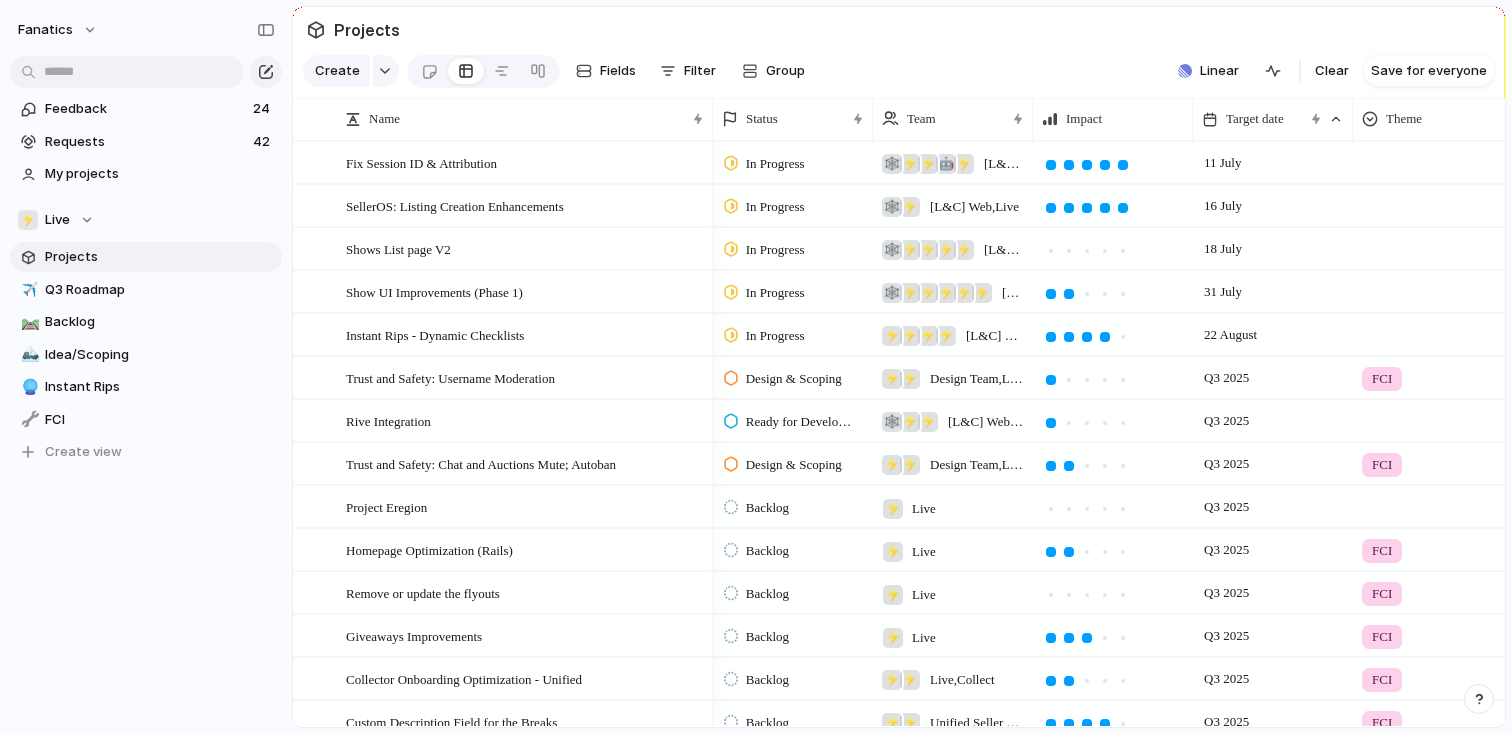 click on "🤖" at bounding box center [946, 164] 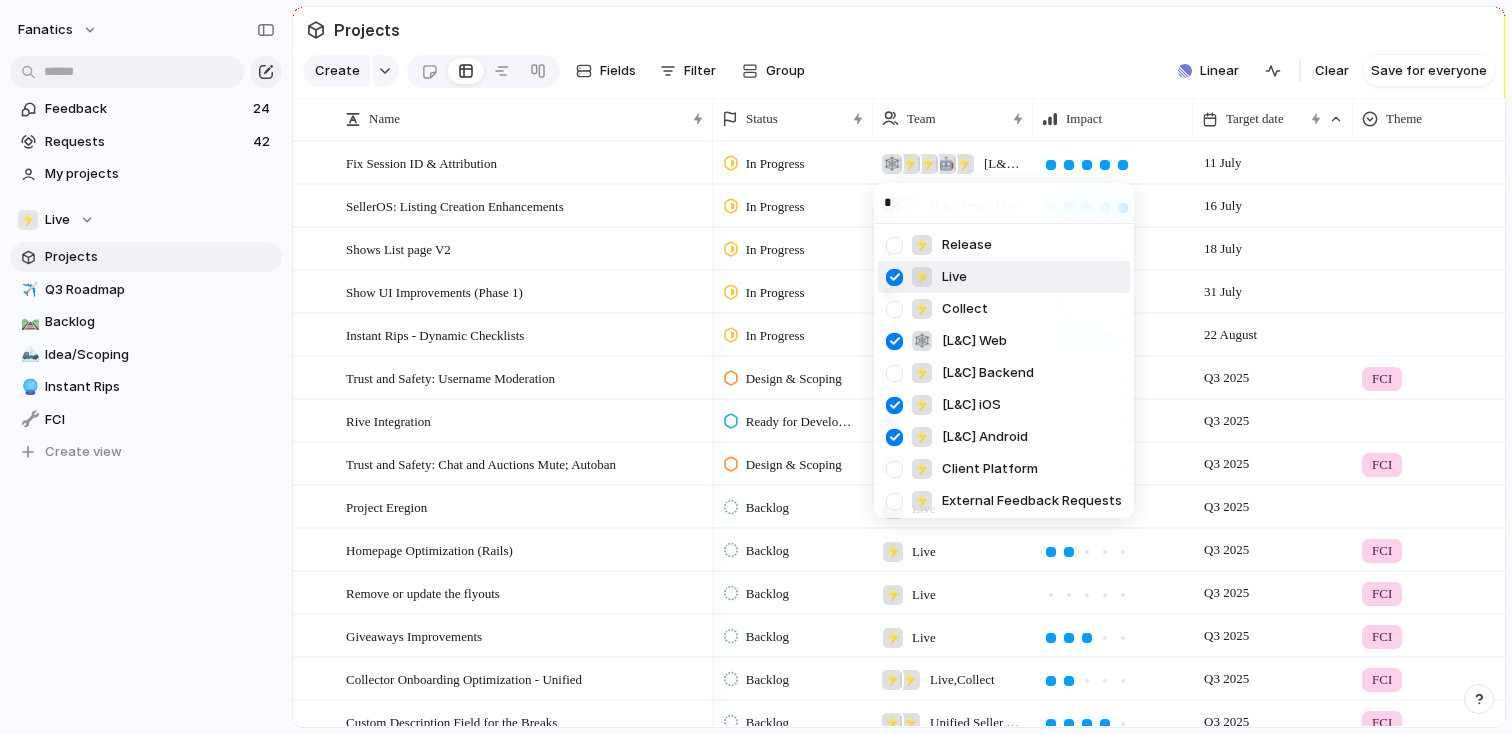 type on "**" 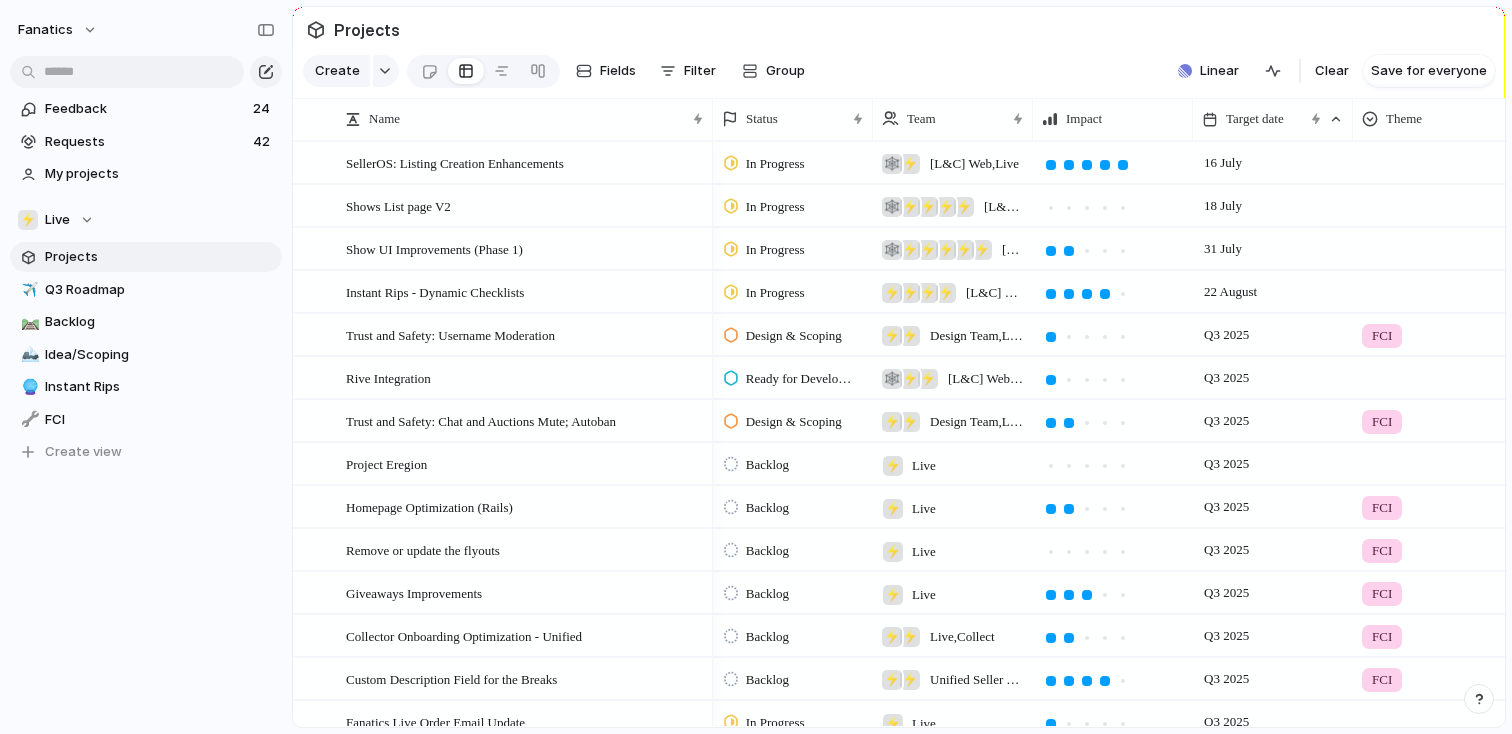 click on "[L&C] Web ,  Live" at bounding box center [974, 164] 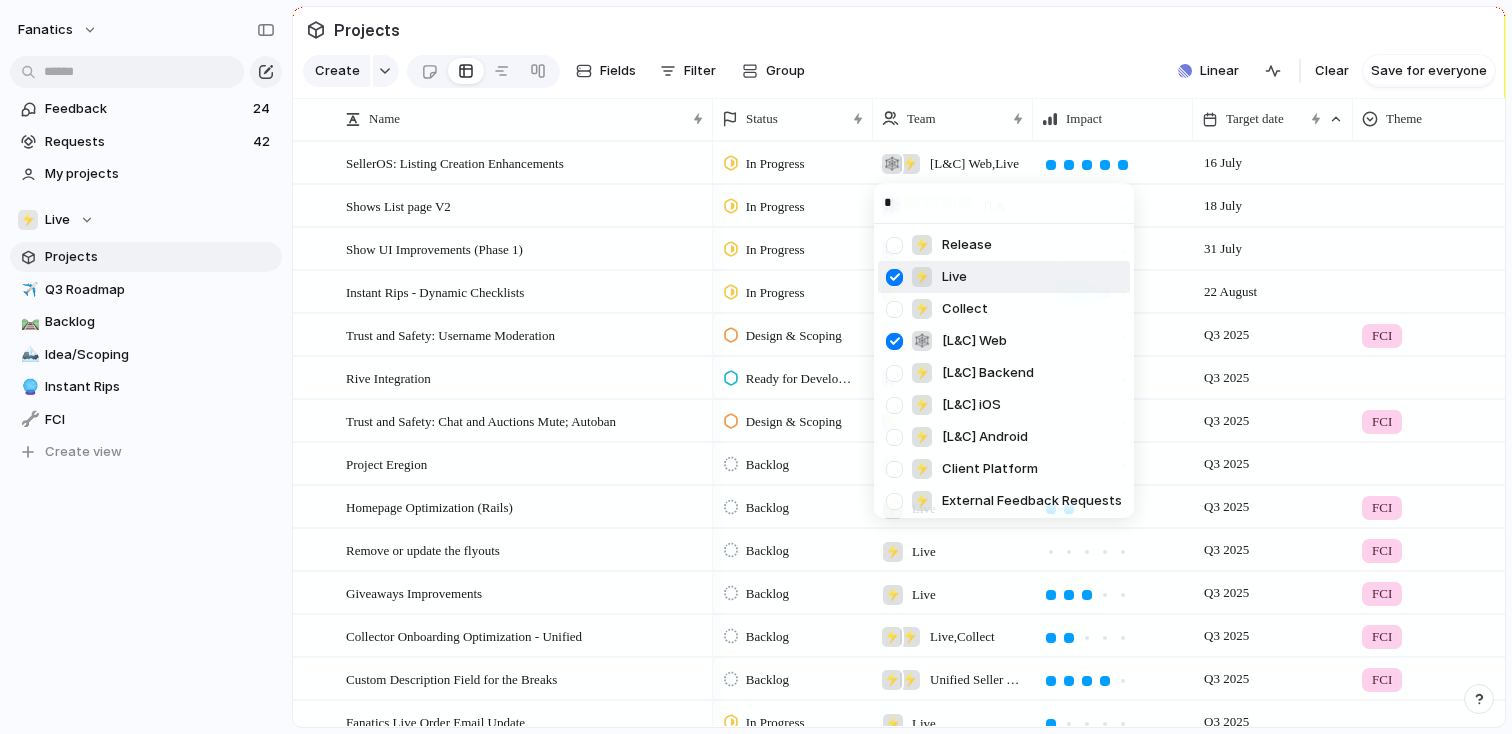type on "**" 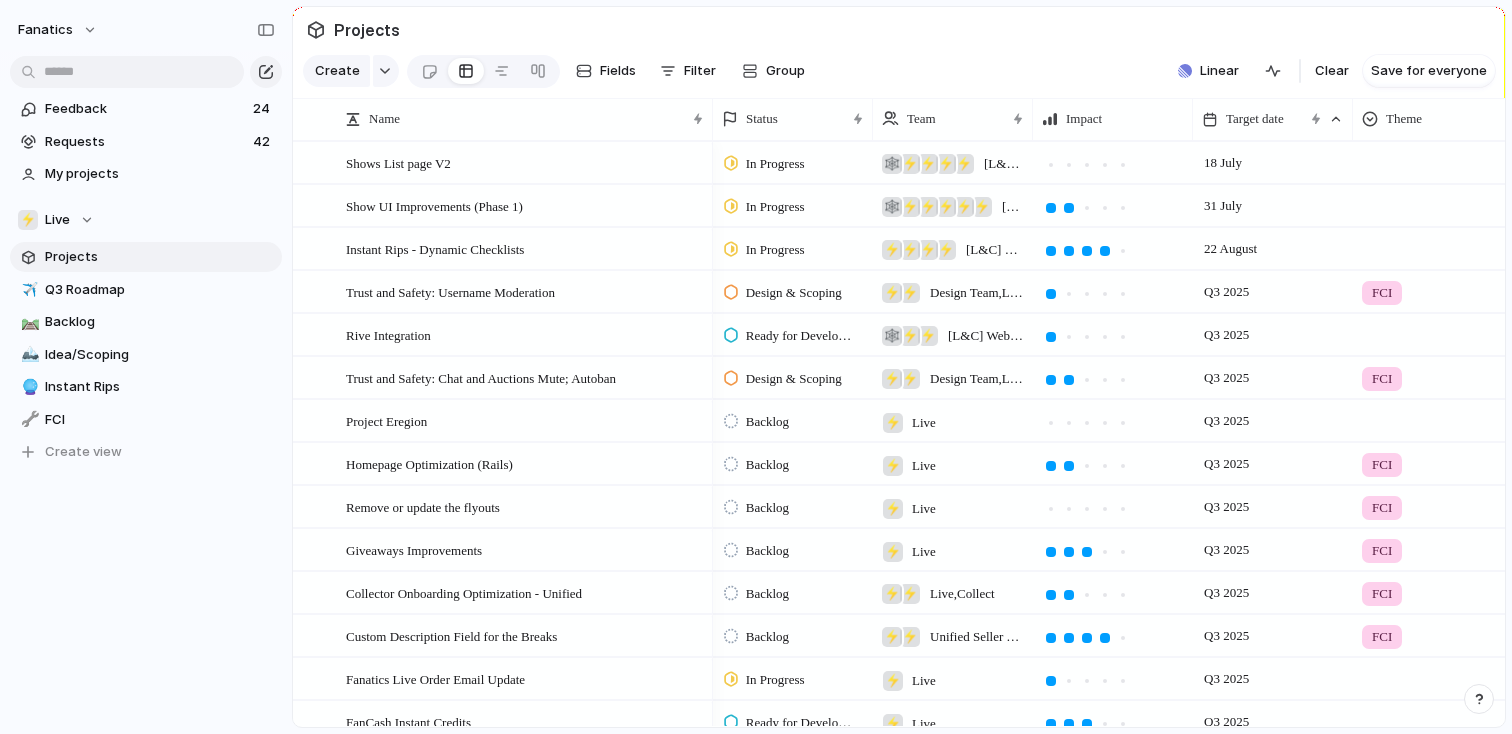 click on "⚡" at bounding box center (946, 164) 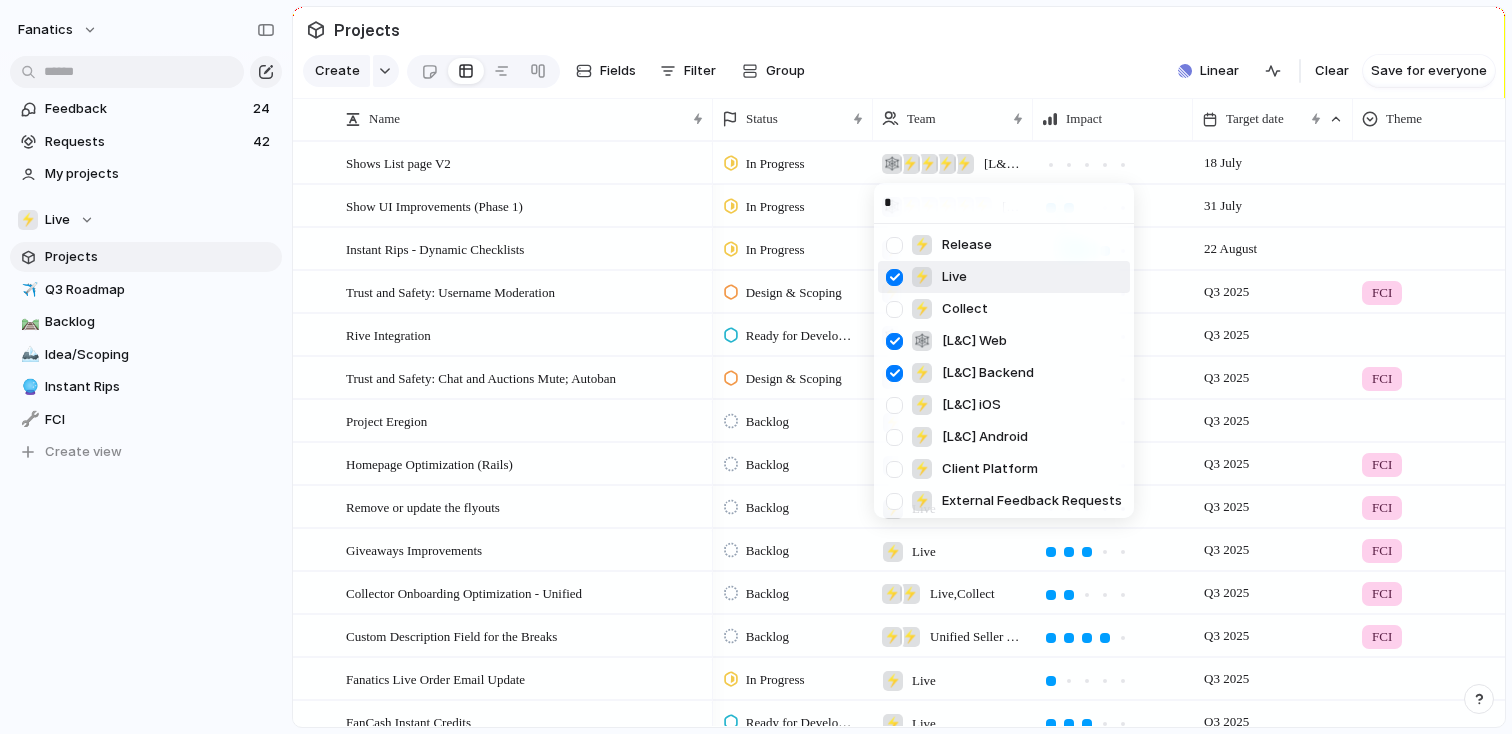 type on "**" 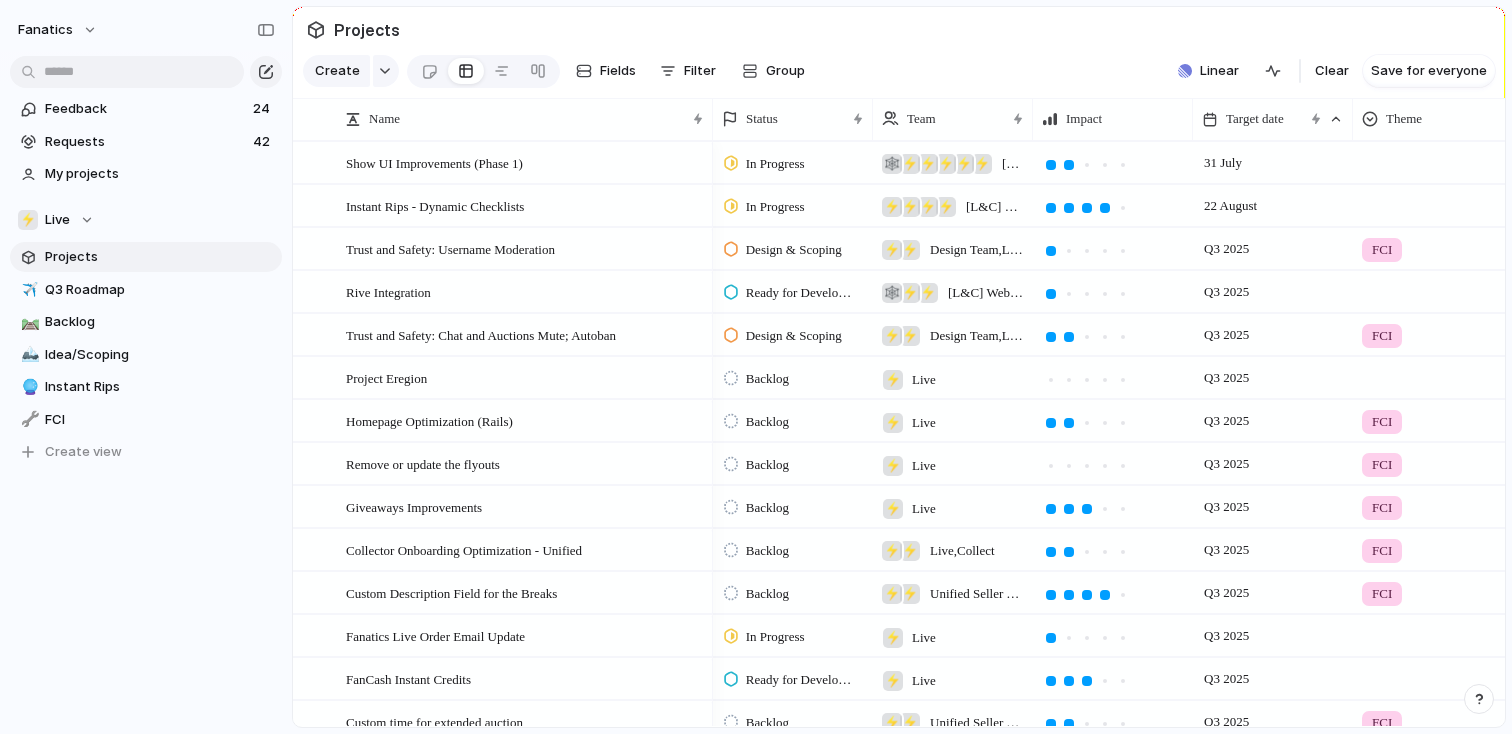 click on "⚡" at bounding box center [946, 164] 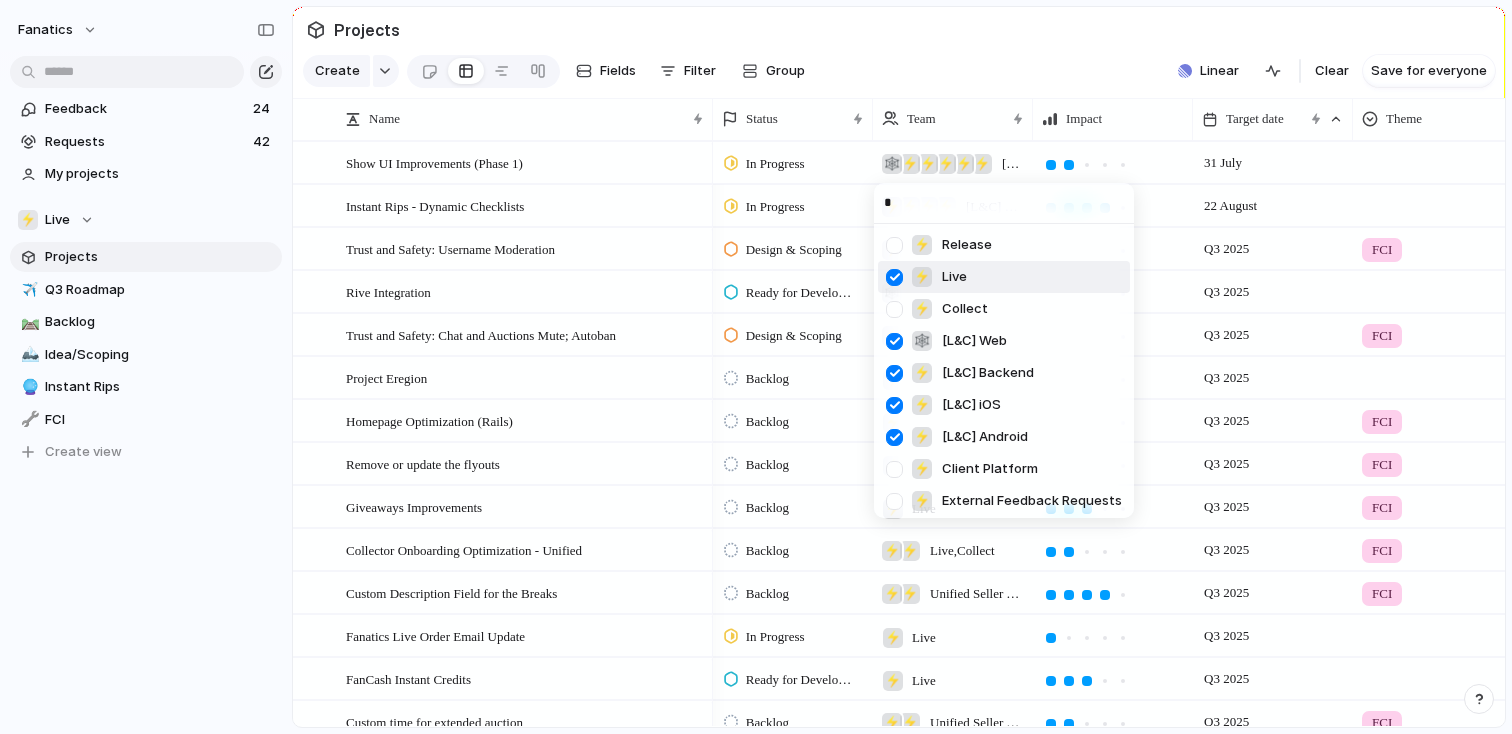 type on "**" 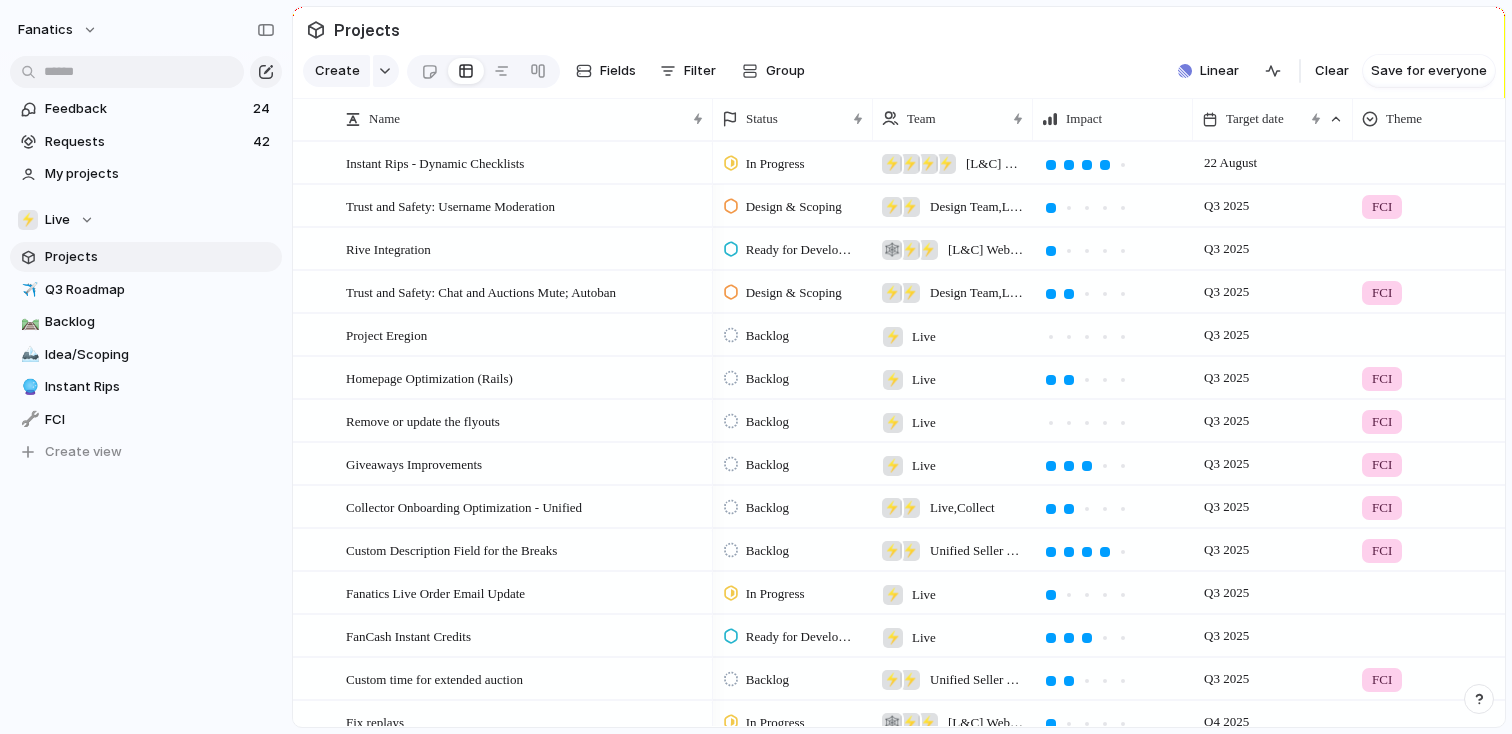 click on "⚡" at bounding box center [946, 164] 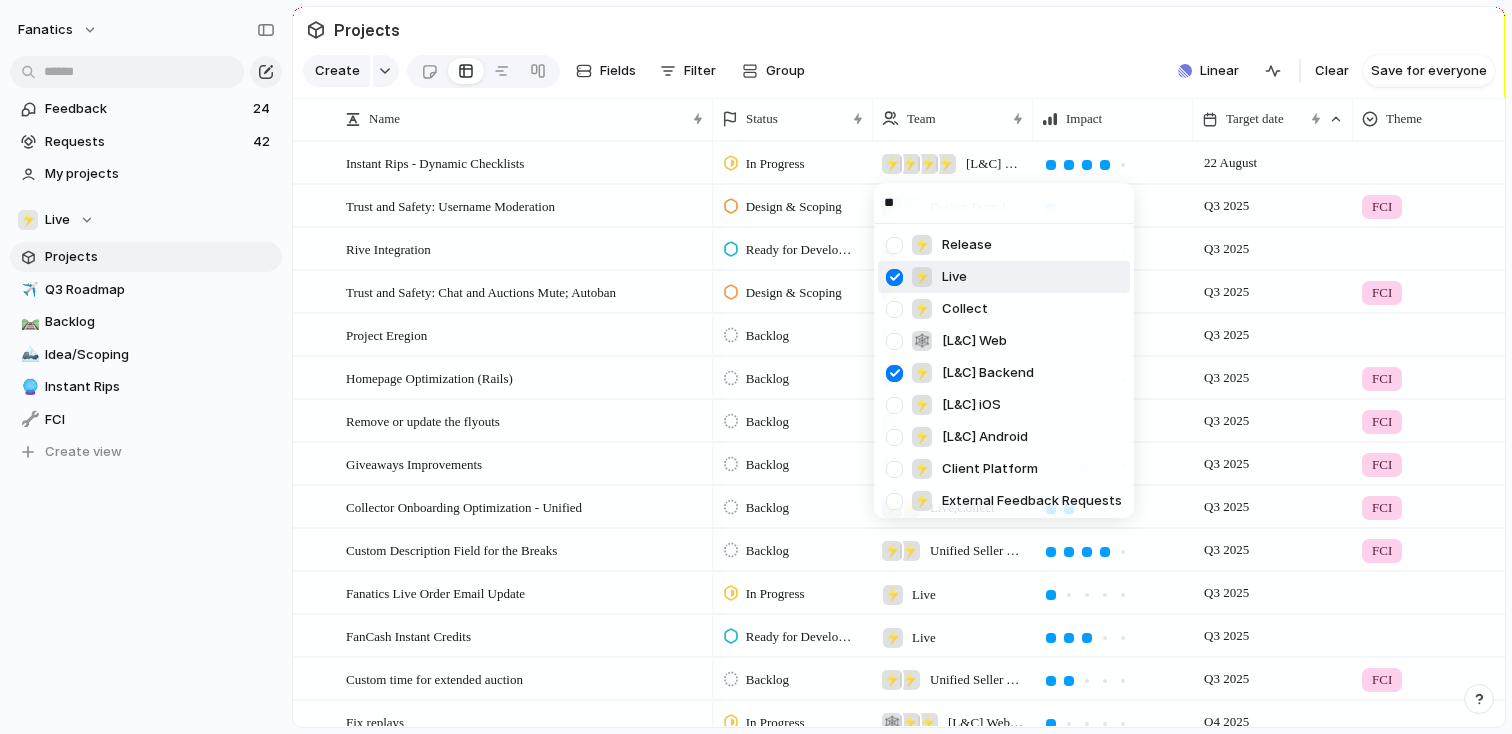 type on "***" 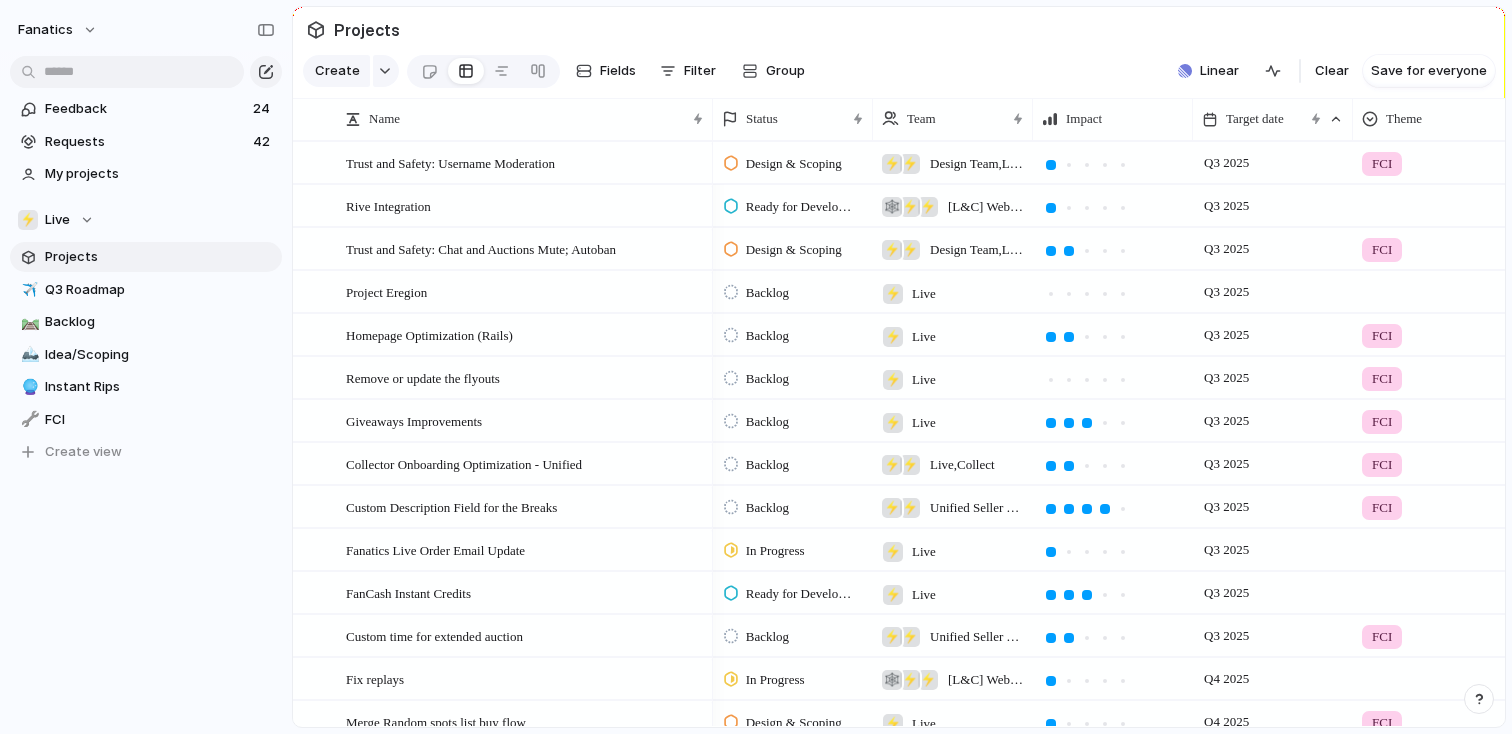 click on "⚡ ⚡ Design Team ,  Live" at bounding box center (953, 159) 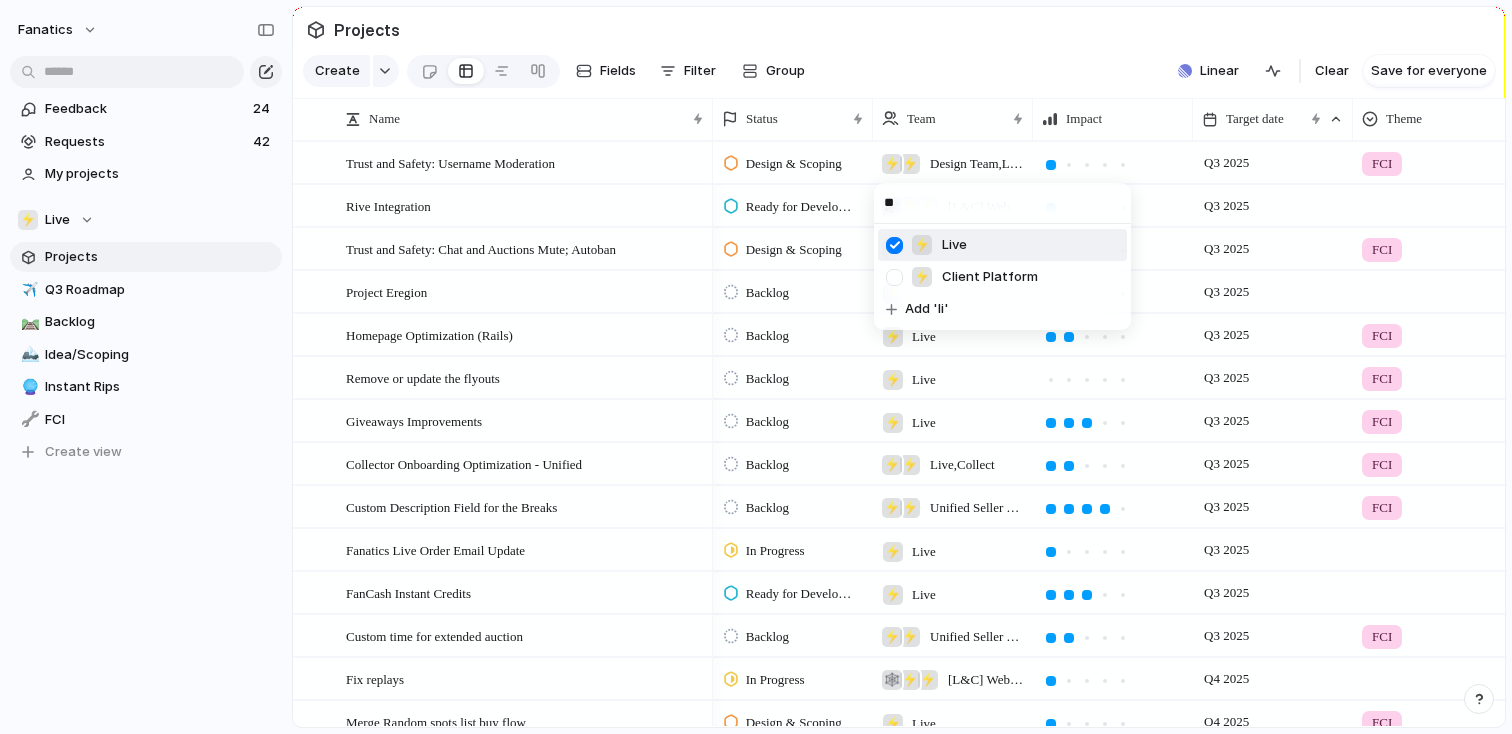 type on "***" 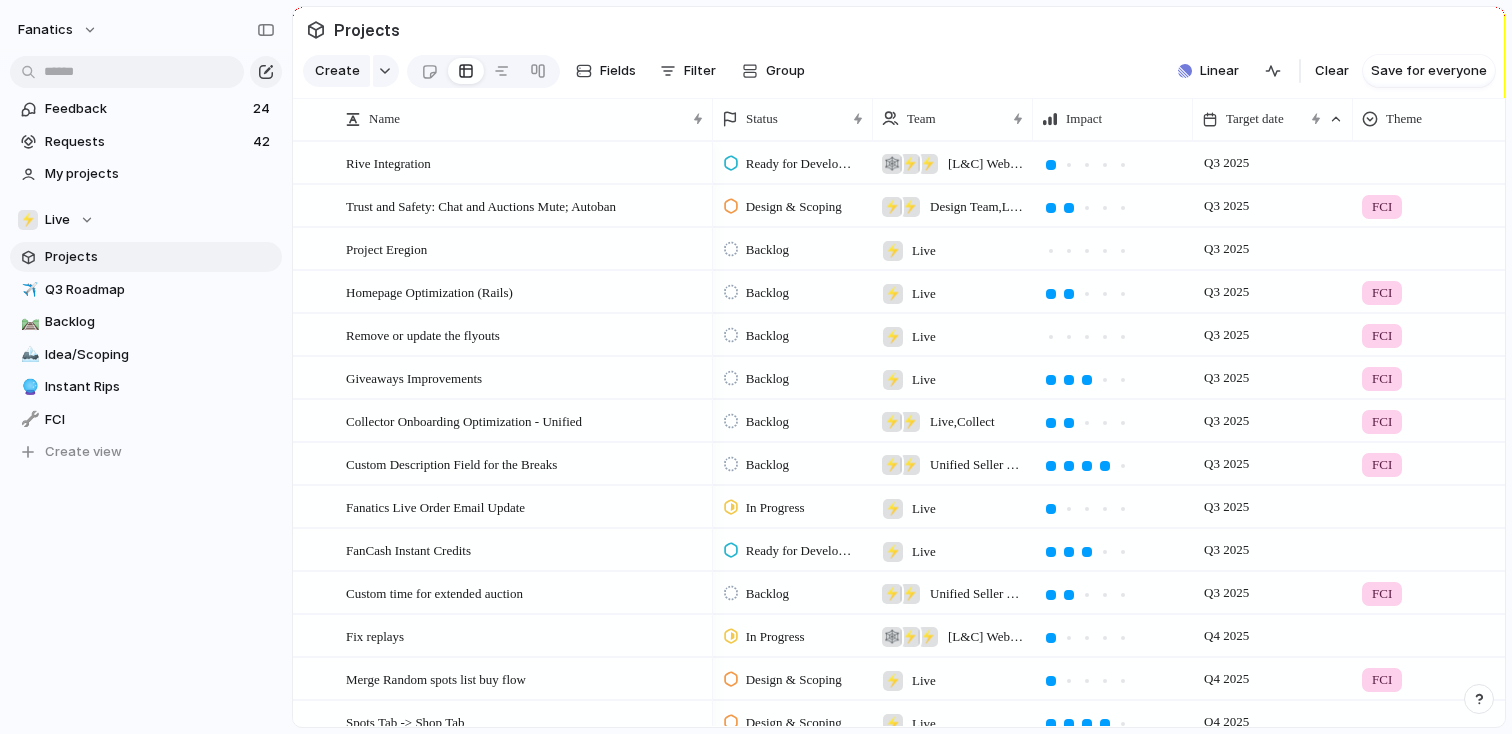 click on "⚡" at bounding box center [928, 164] 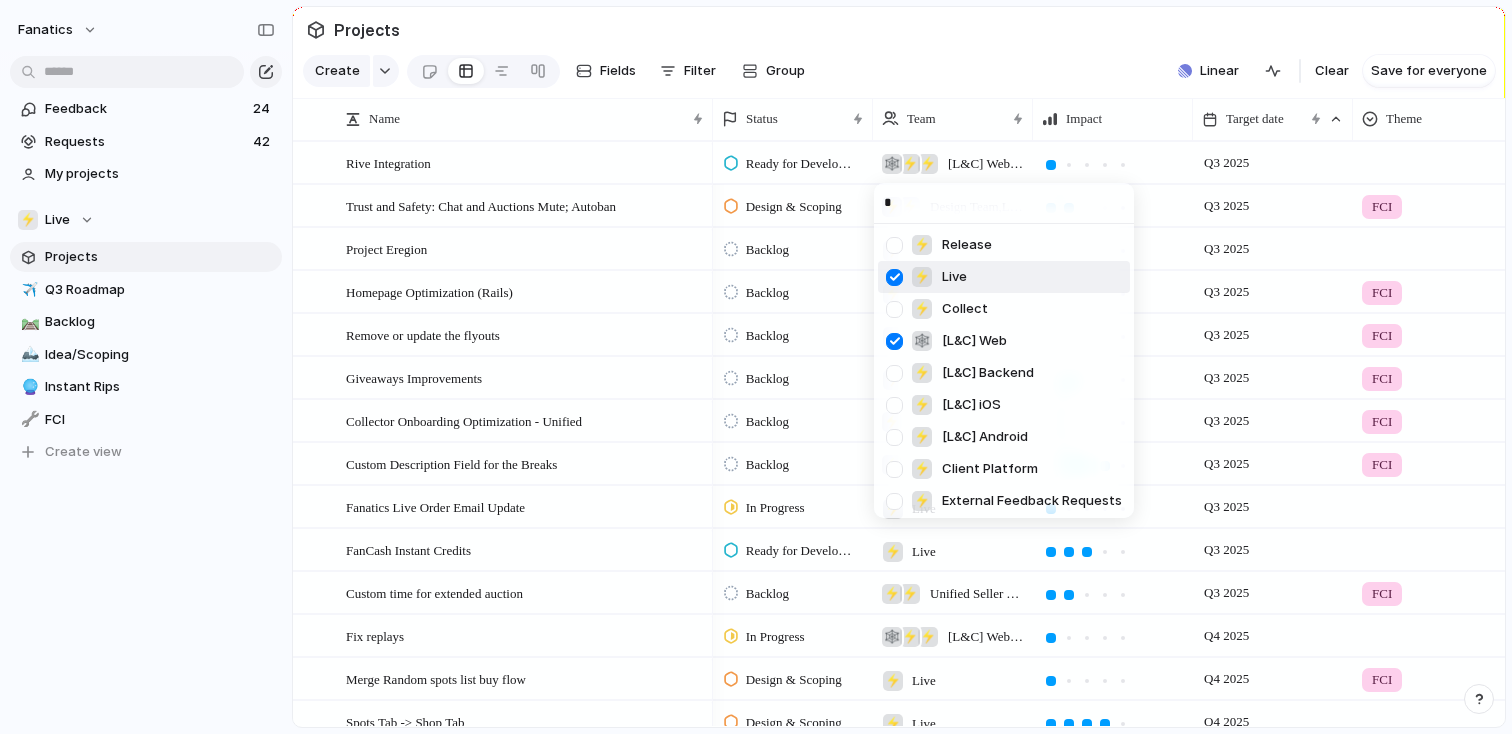 type on "**" 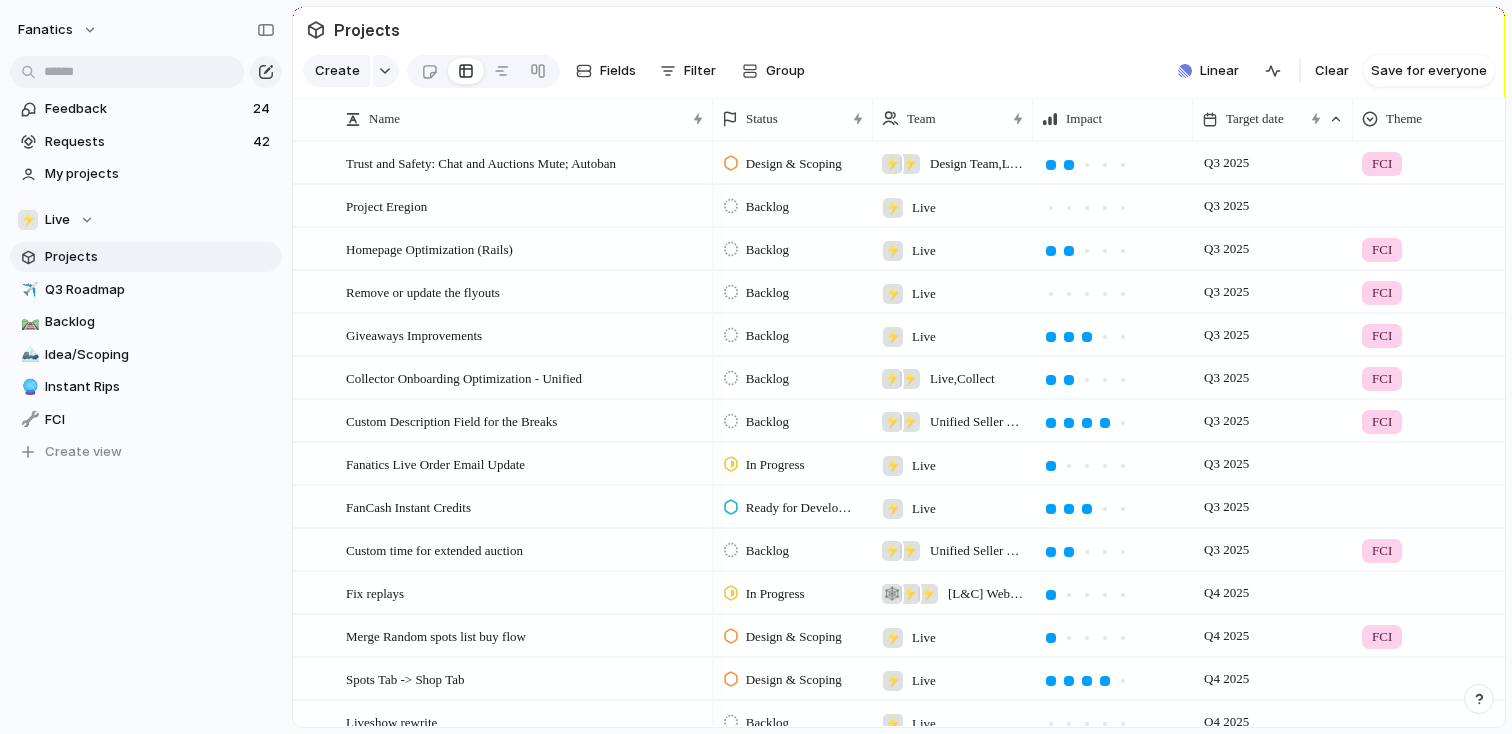 click on "⚡ ⚡ Design Team ,  Live" at bounding box center (953, 162) 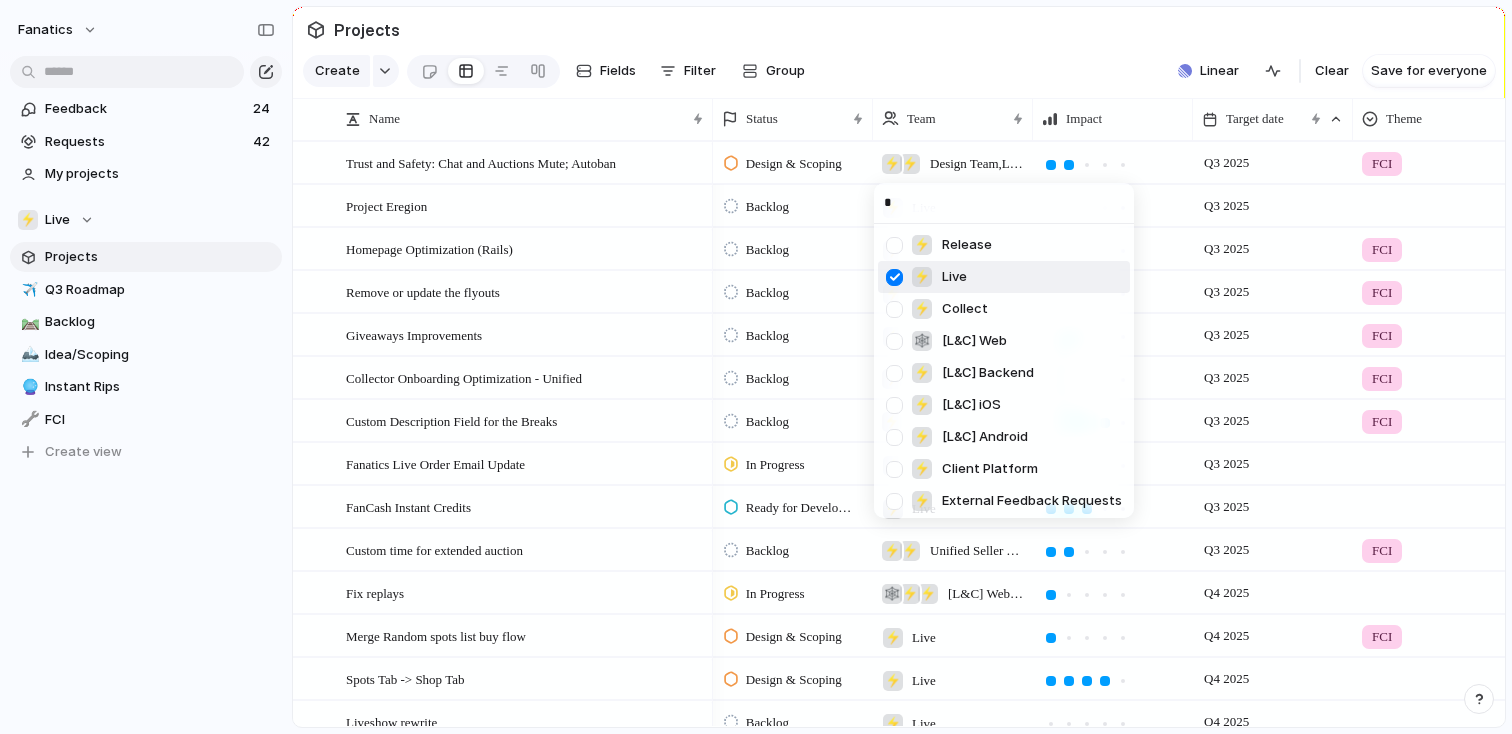 type on "**" 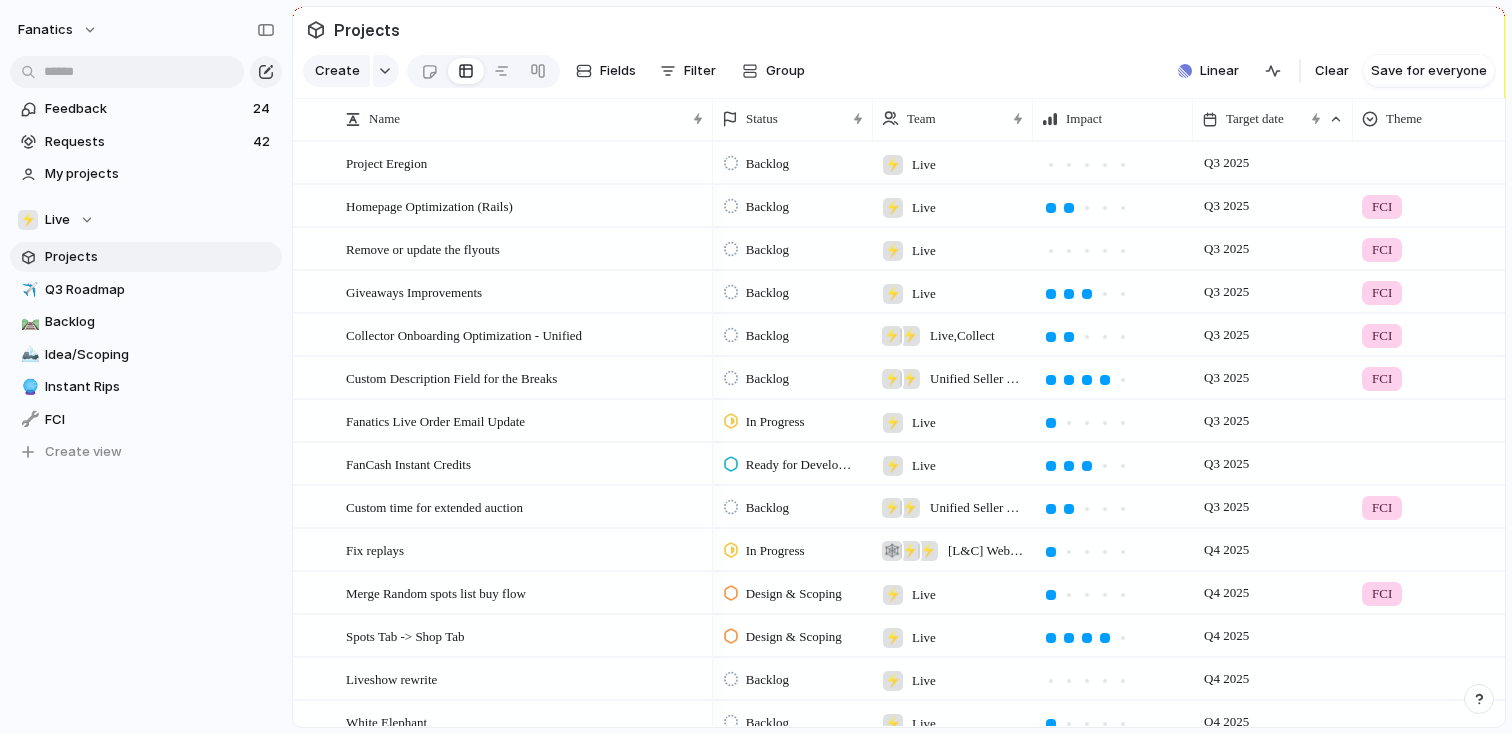 click on "⚡ Live" at bounding box center (953, 162) 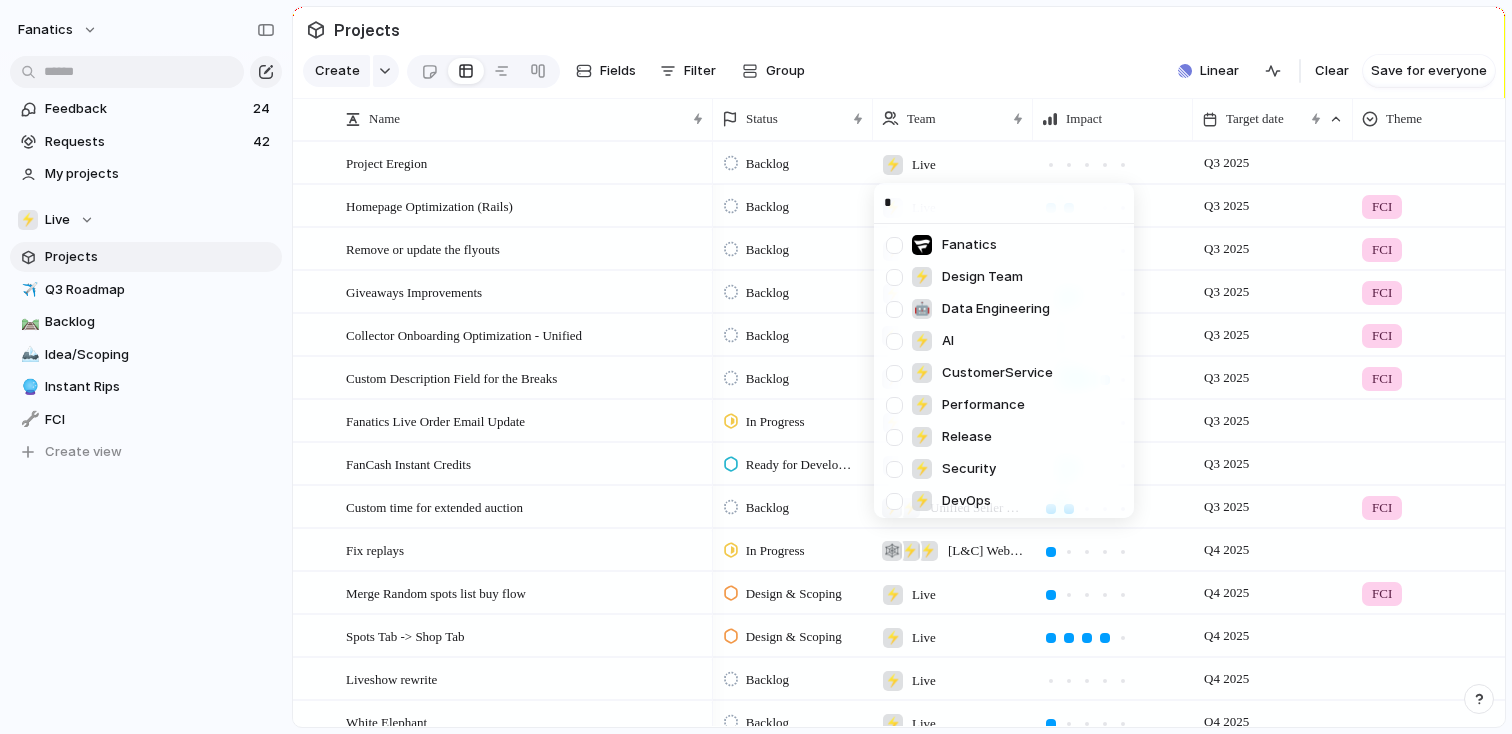 type on "**" 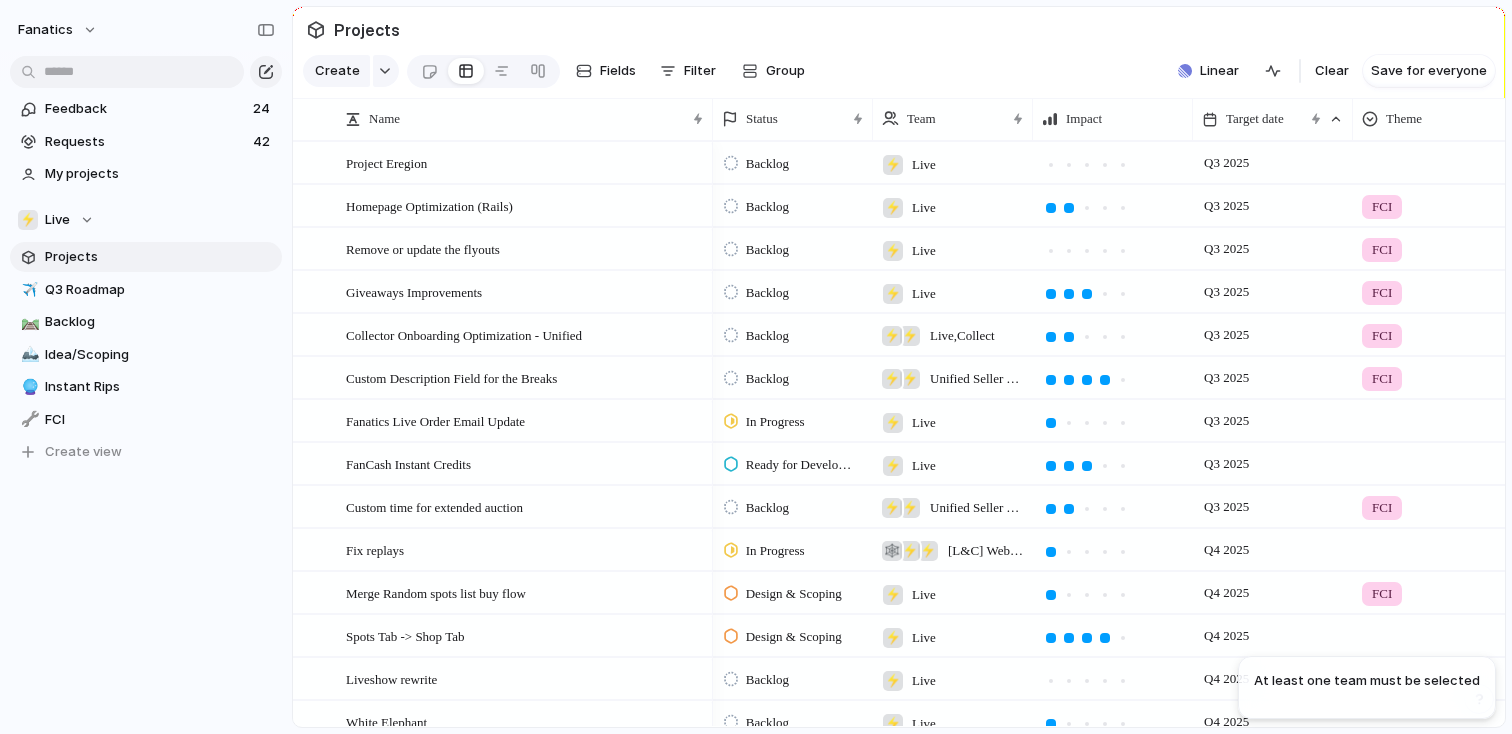 click on "Live" at bounding box center [924, 165] 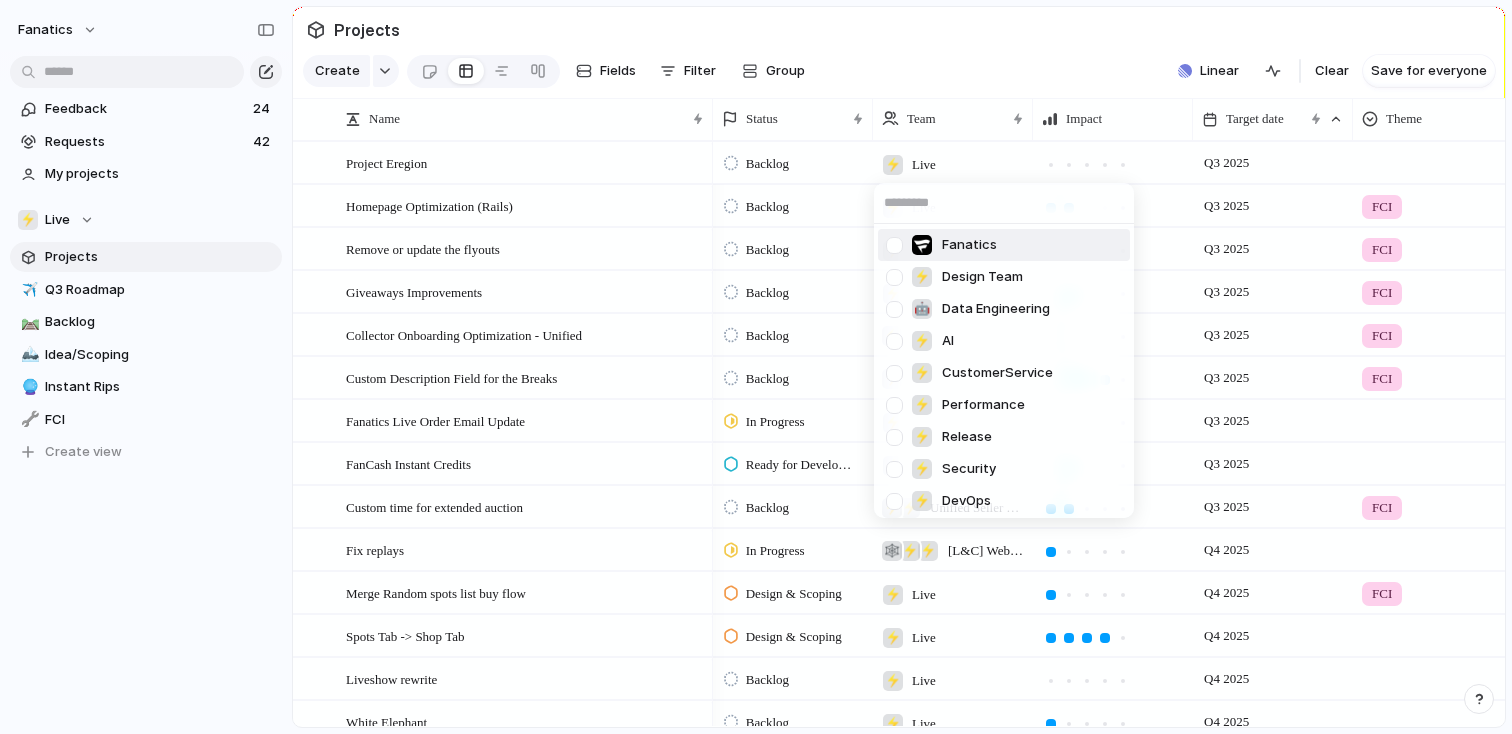 click at bounding box center [894, 245] 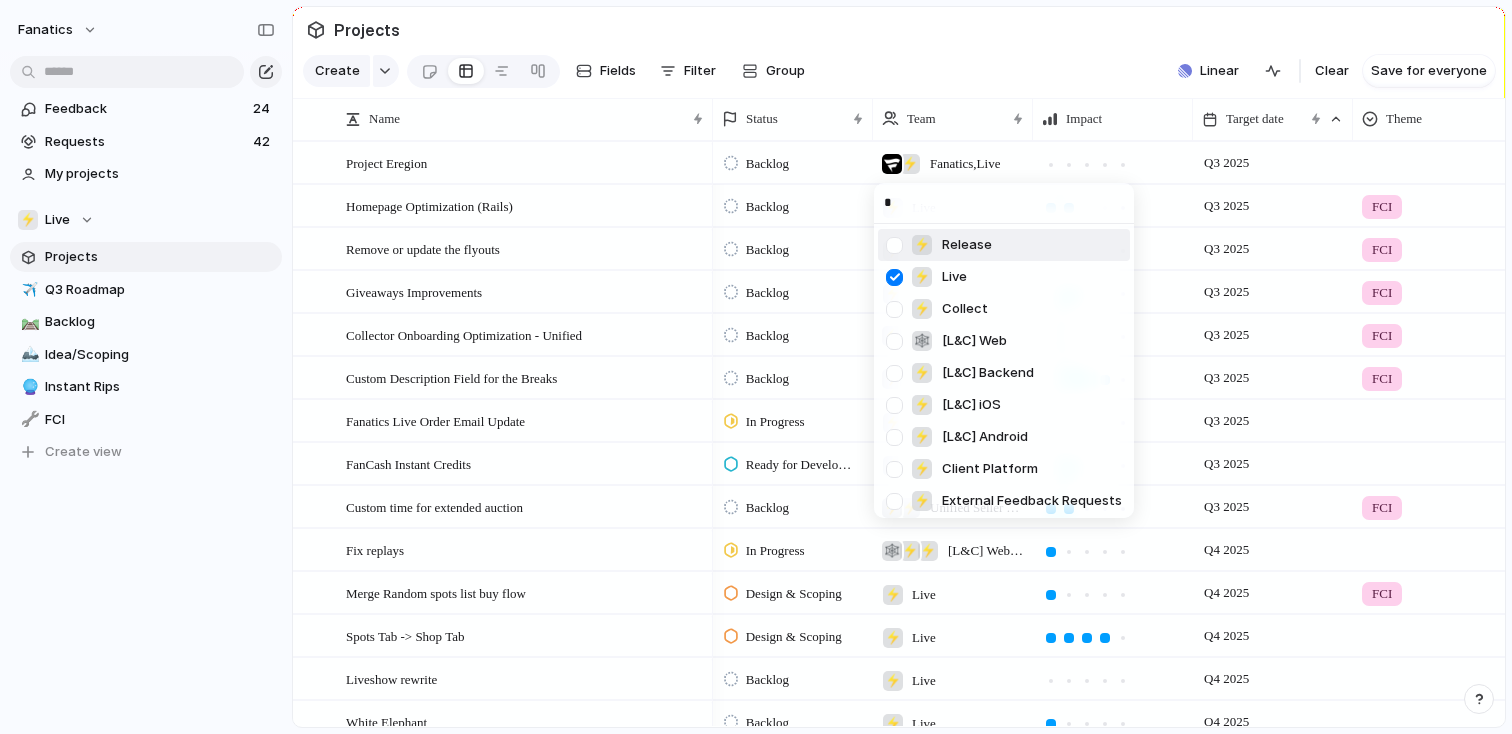 type on "**" 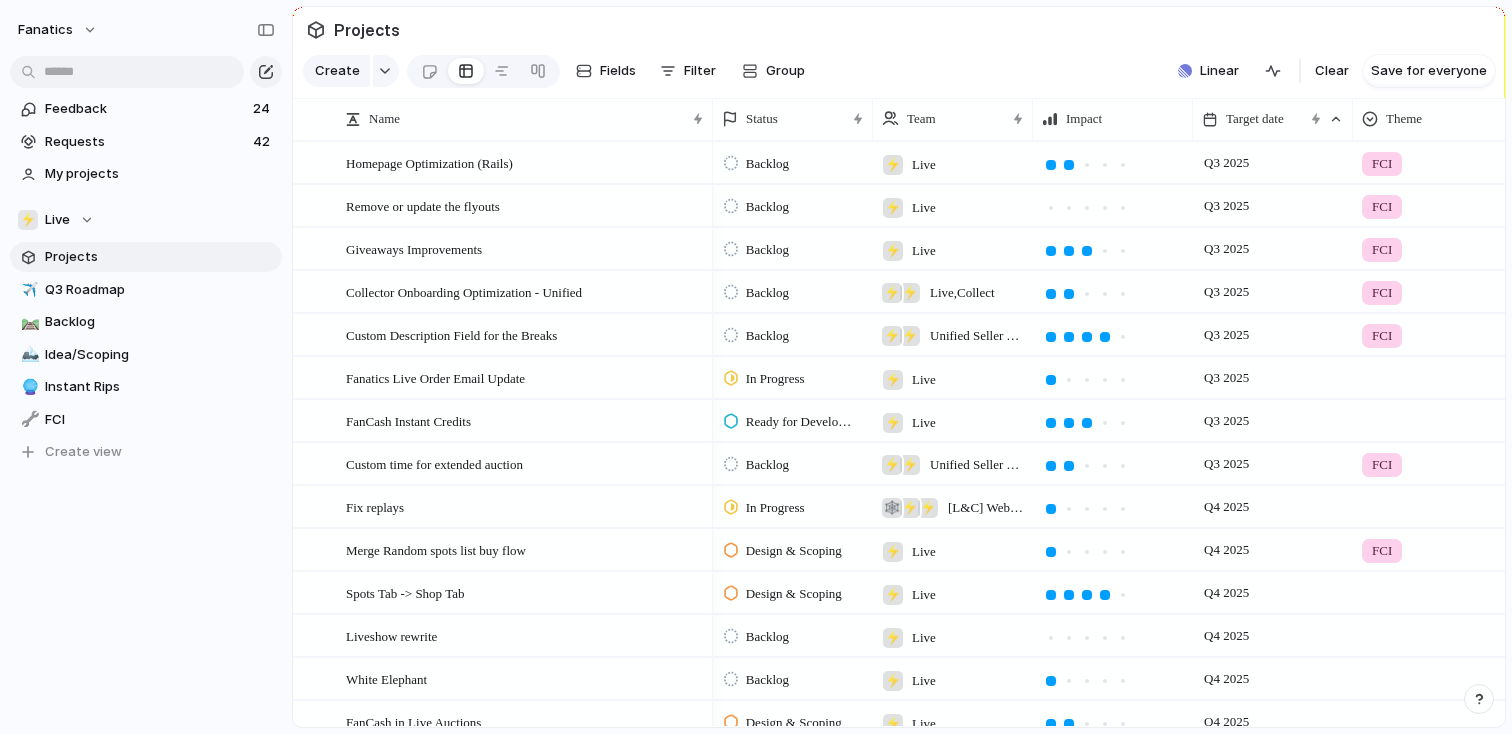 click on "Live" at bounding box center (924, 165) 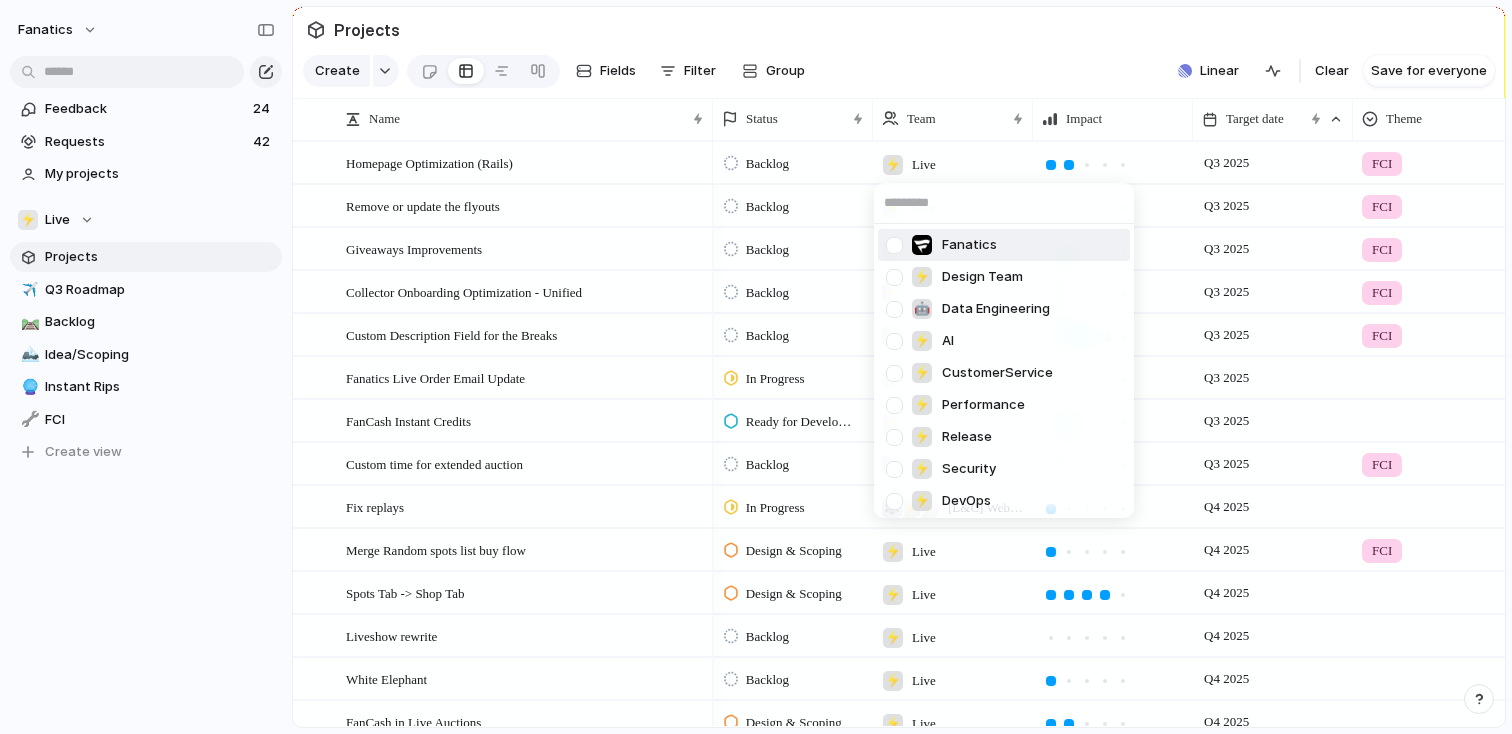 click at bounding box center [894, 245] 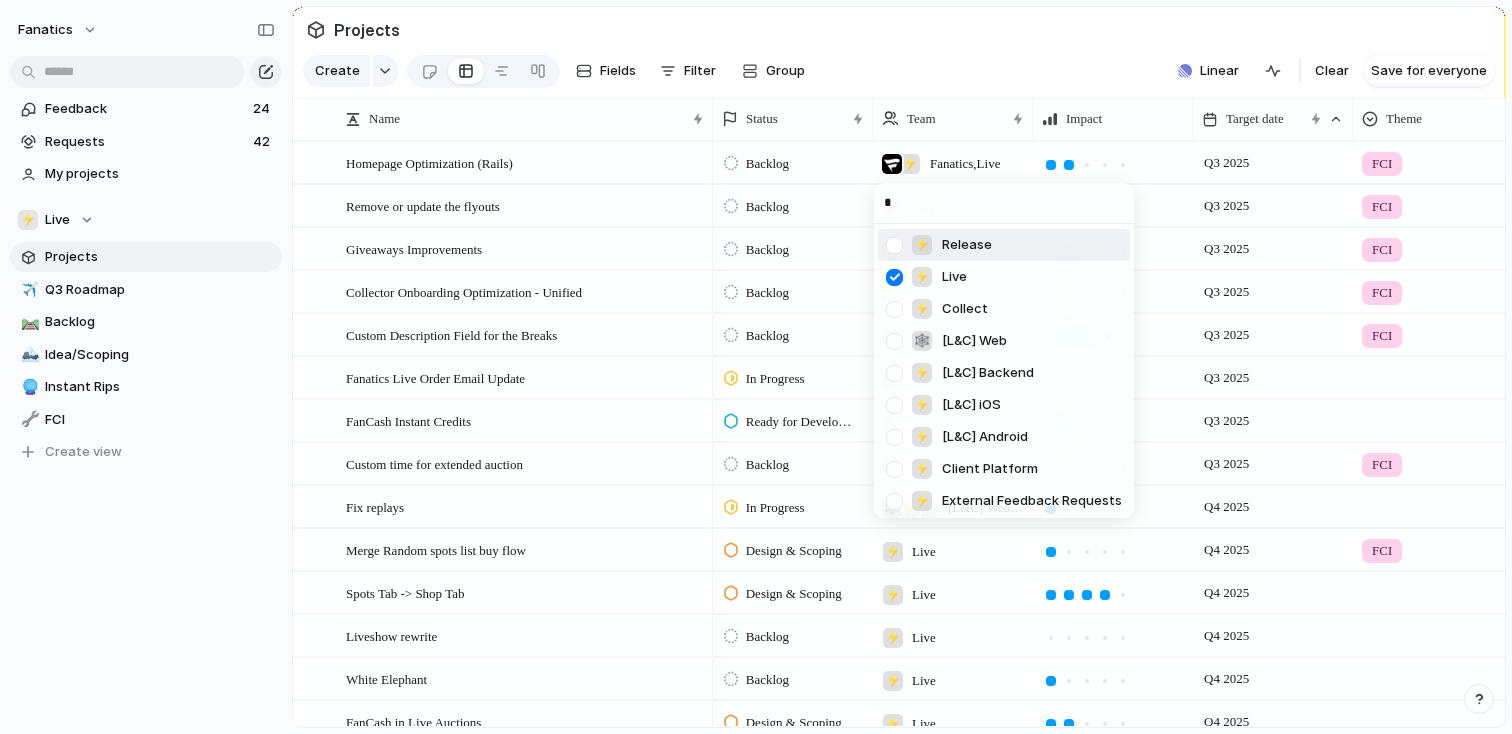 type on "**" 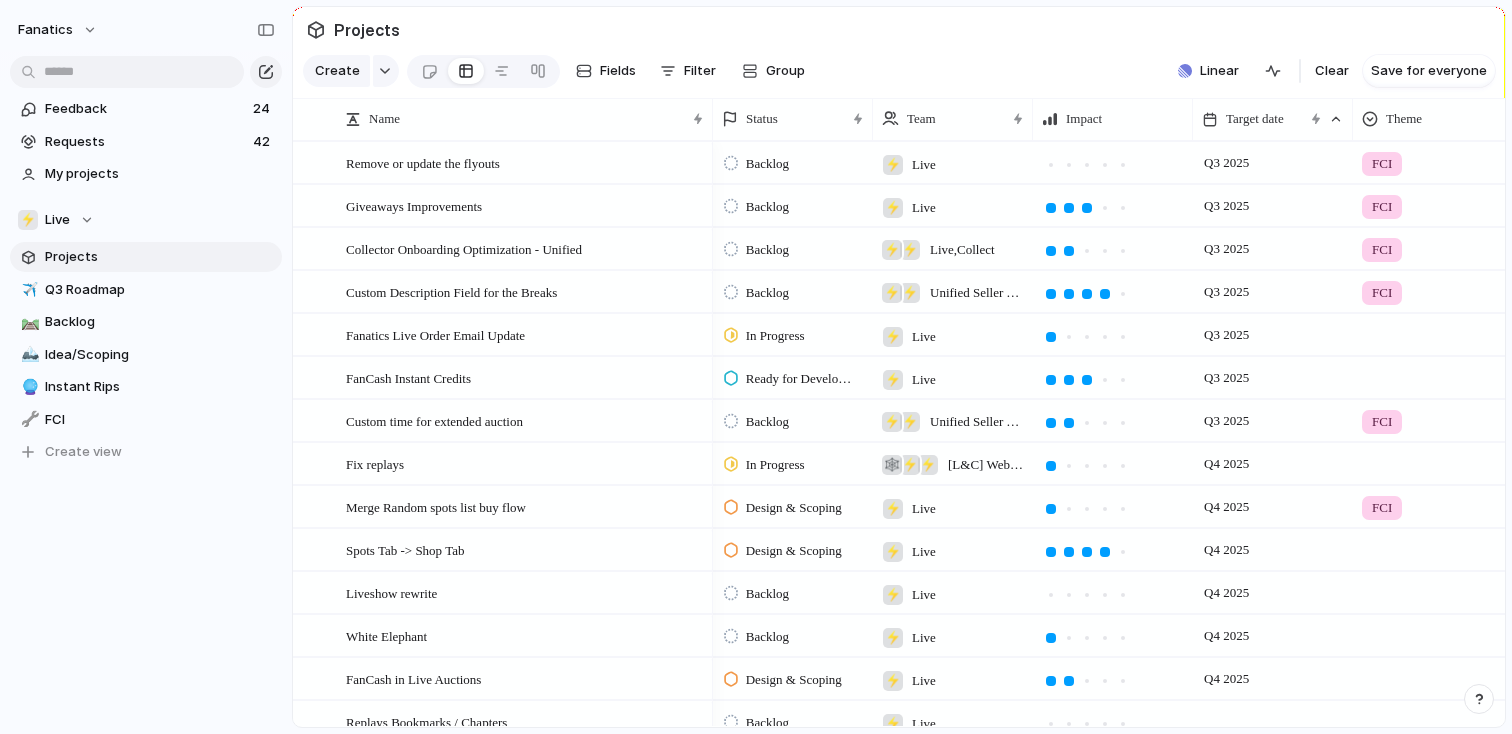 click on "Live" at bounding box center (924, 165) 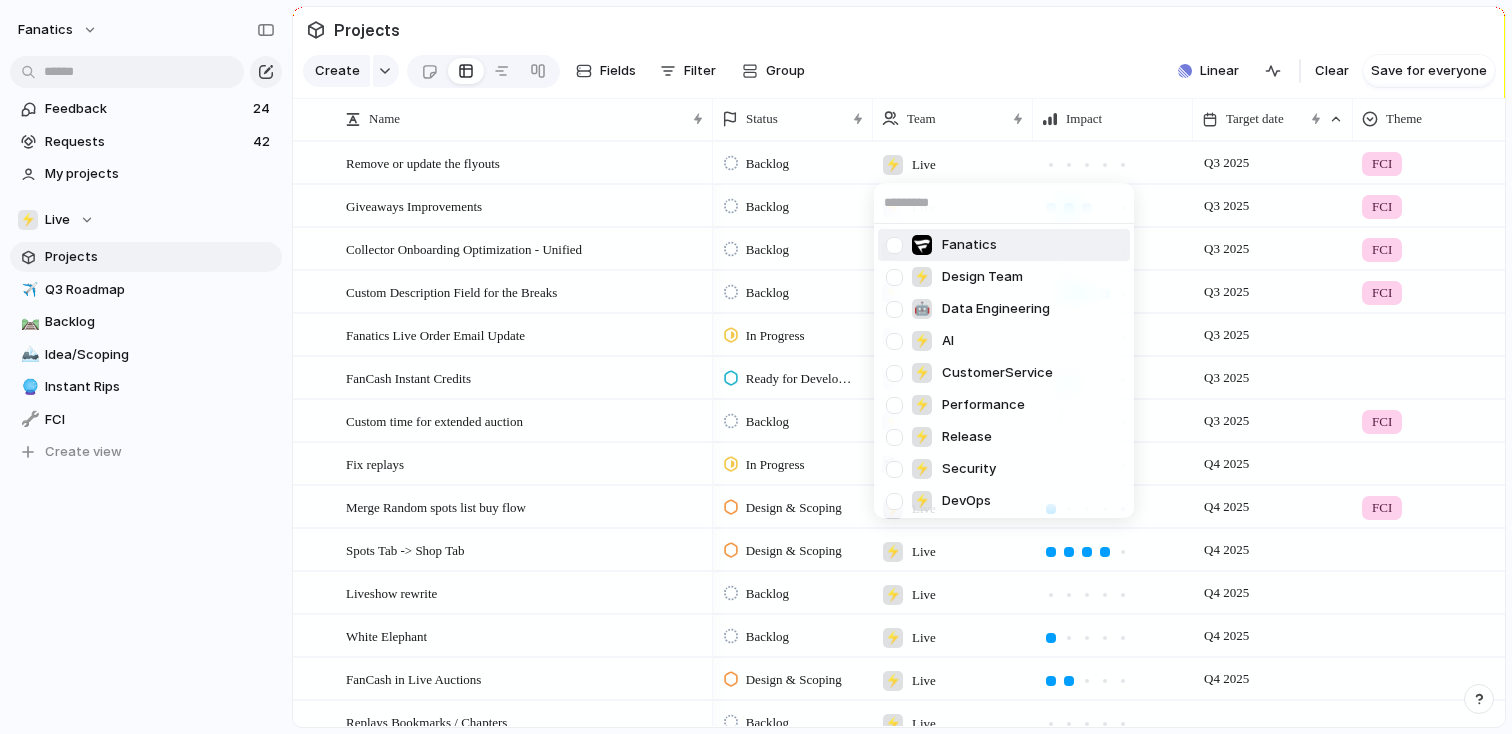 click at bounding box center [894, 245] 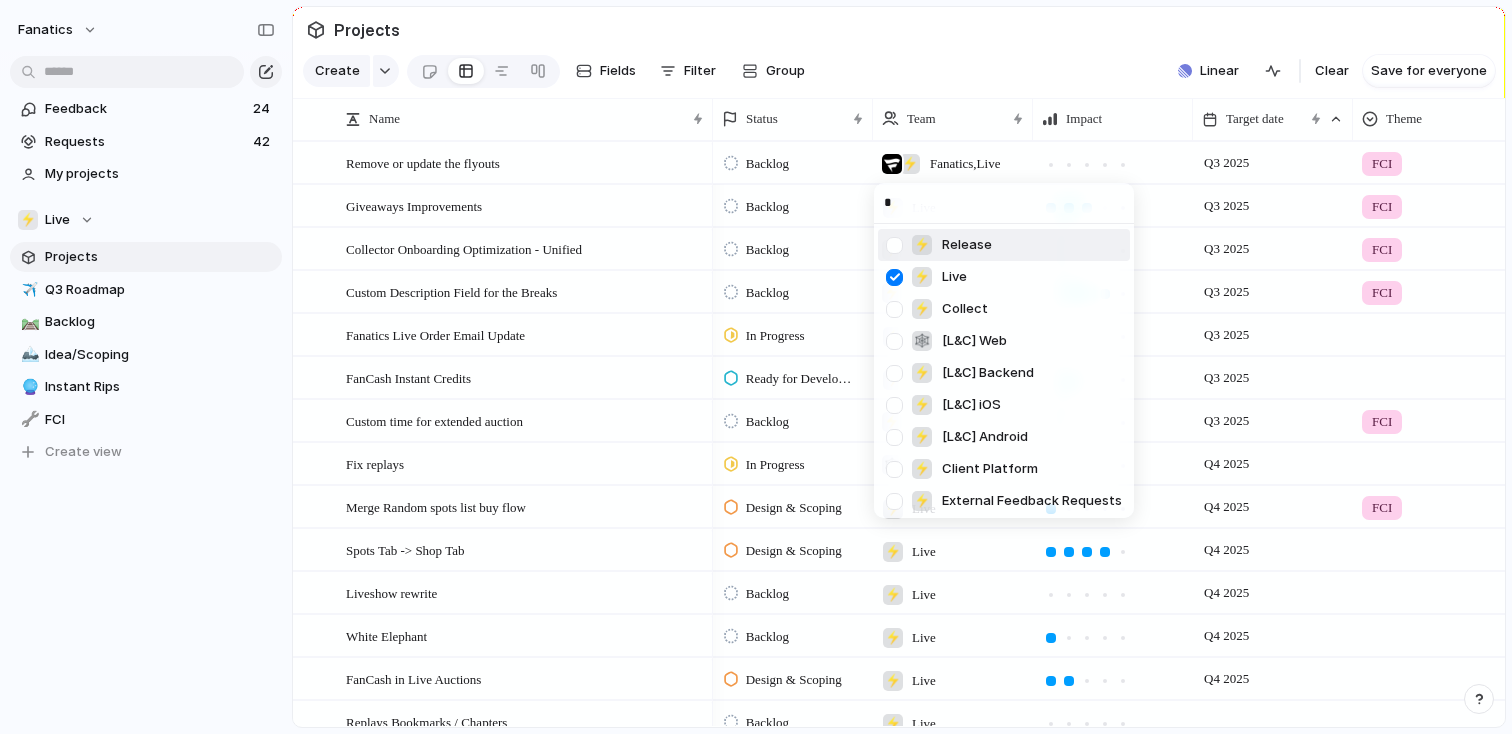 type on "**" 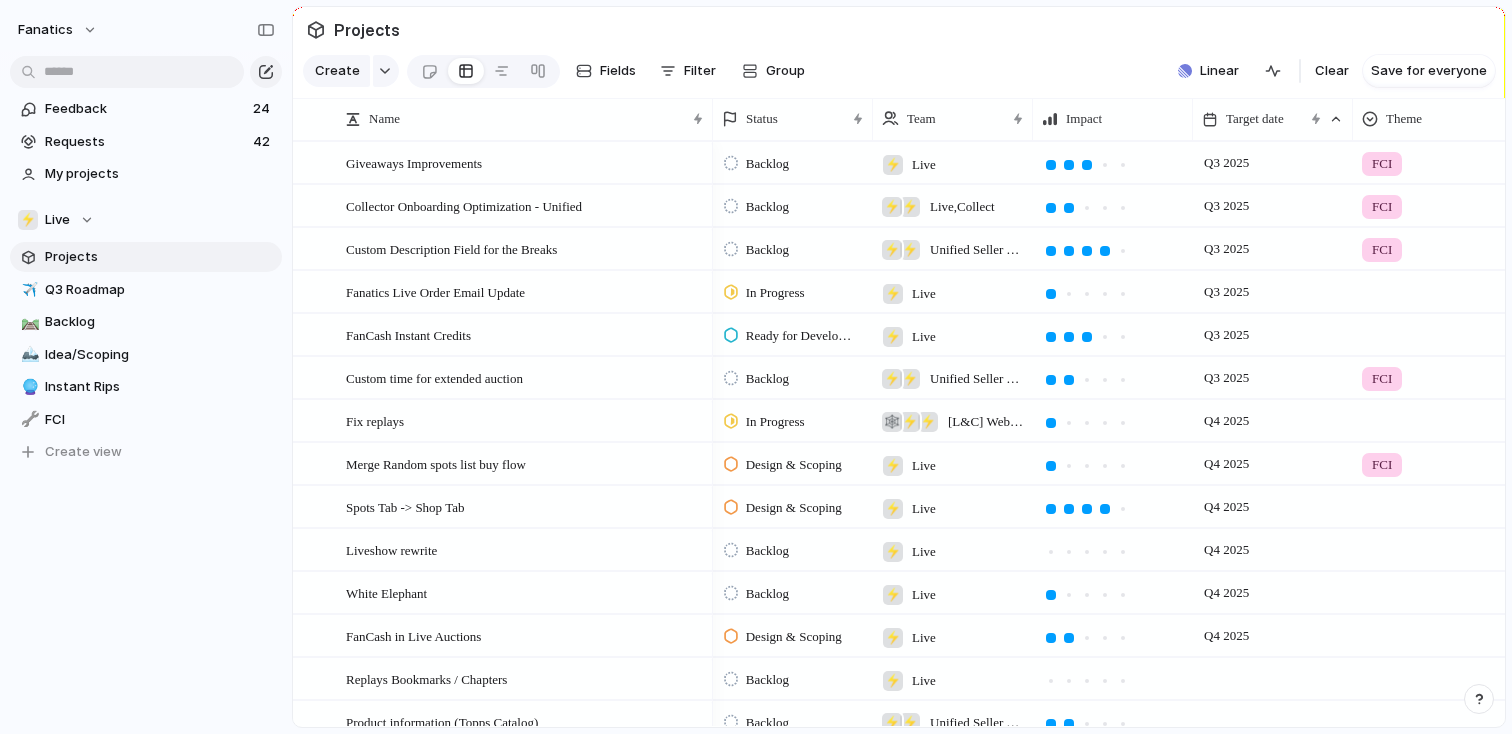 click on "⚡ Live" at bounding box center (909, 159) 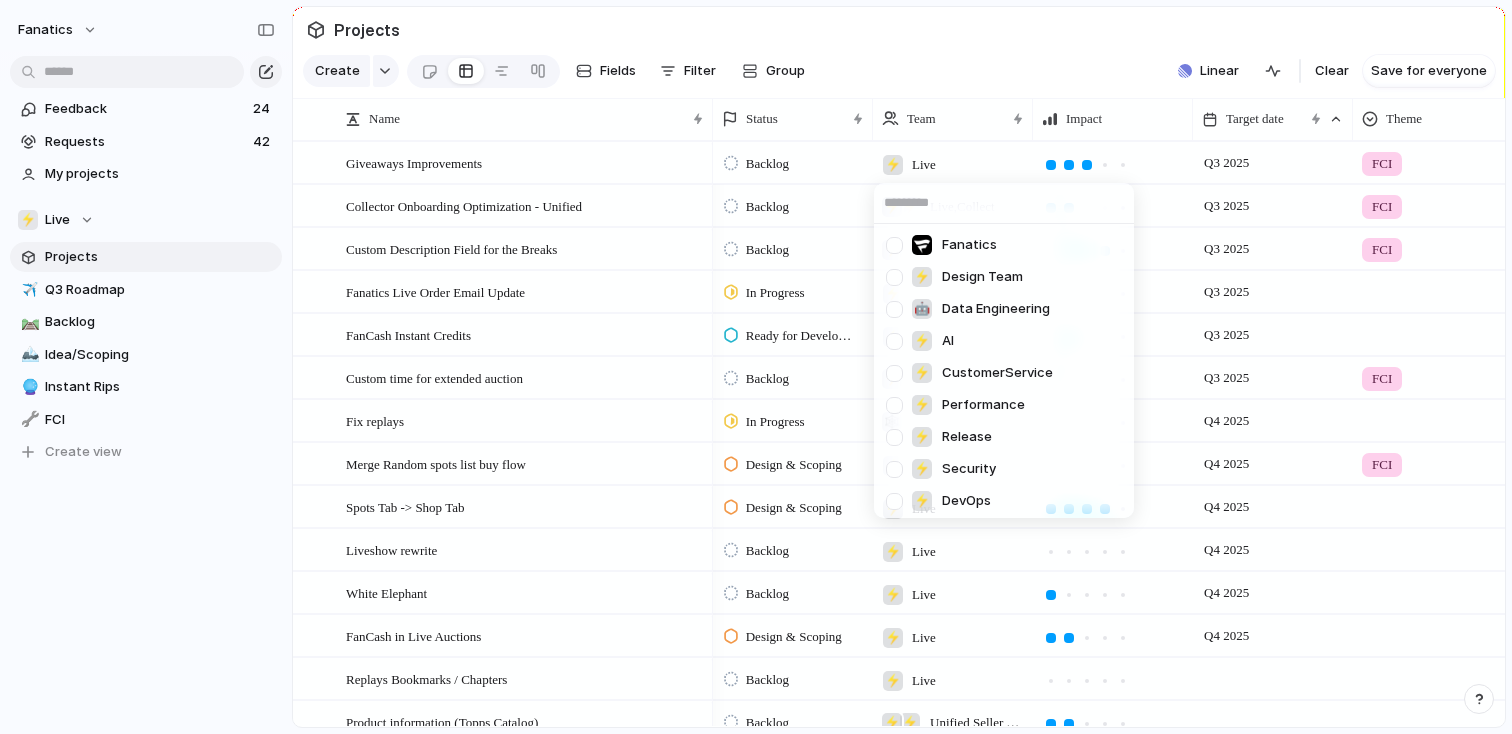 type on "*" 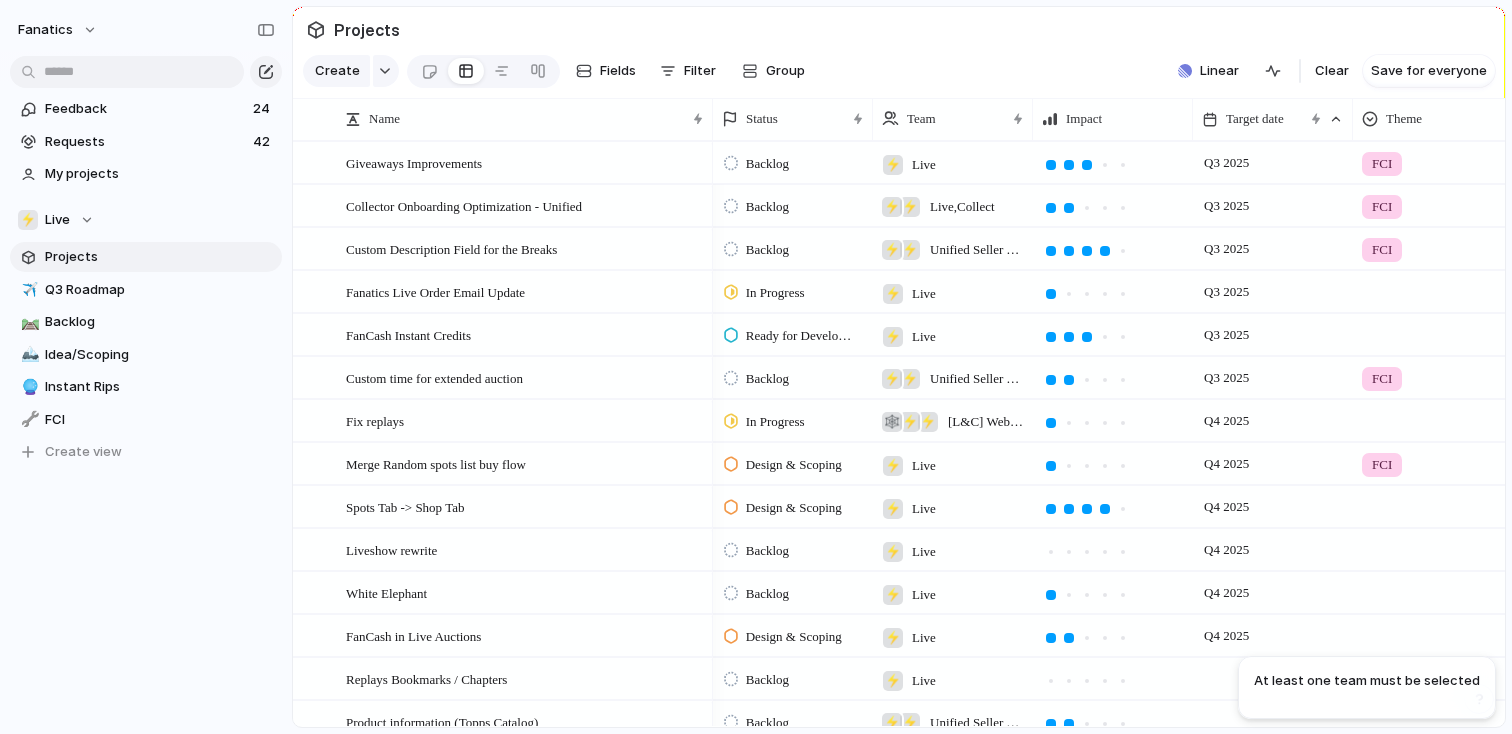 click on "⚡ Live" at bounding box center [909, 159] 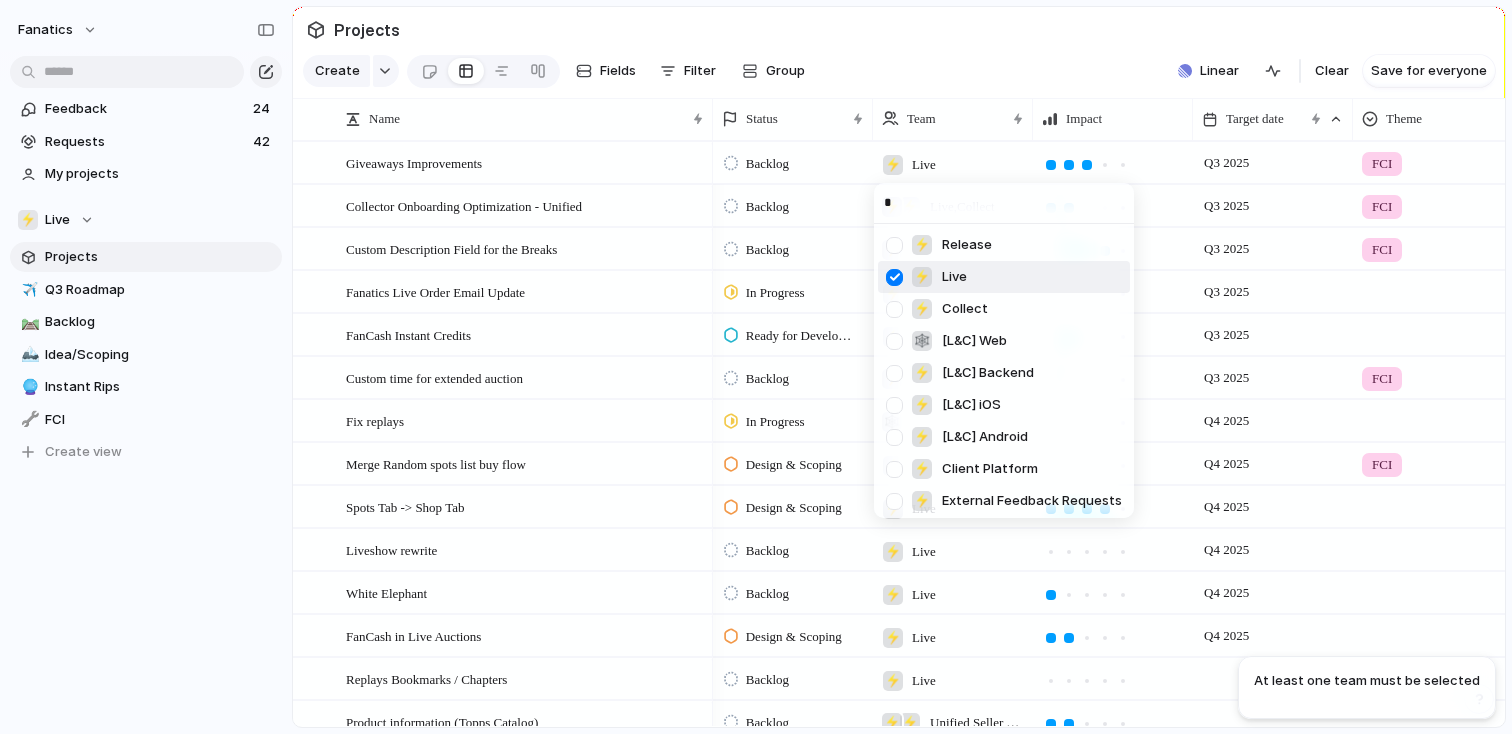 type on "**" 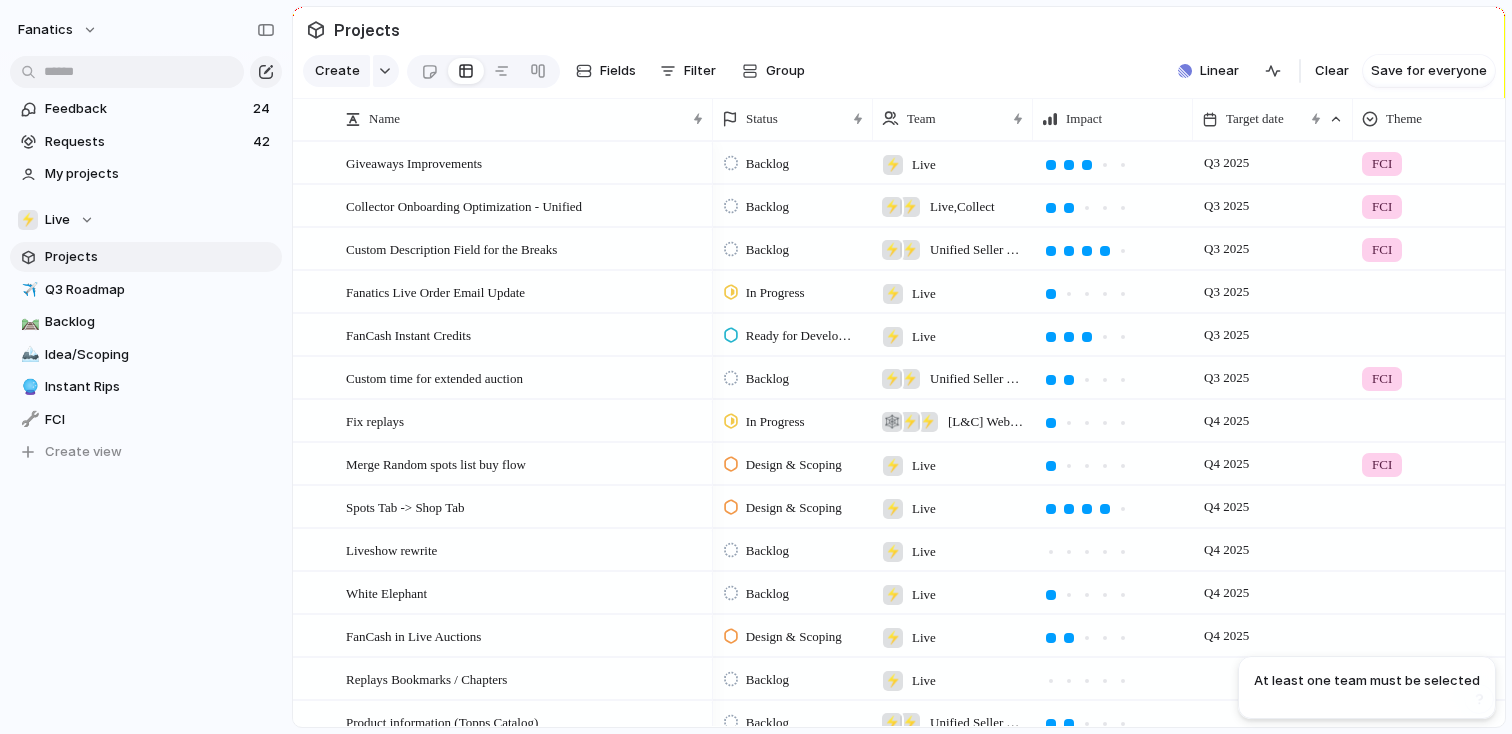 click on "Live" at bounding box center (924, 165) 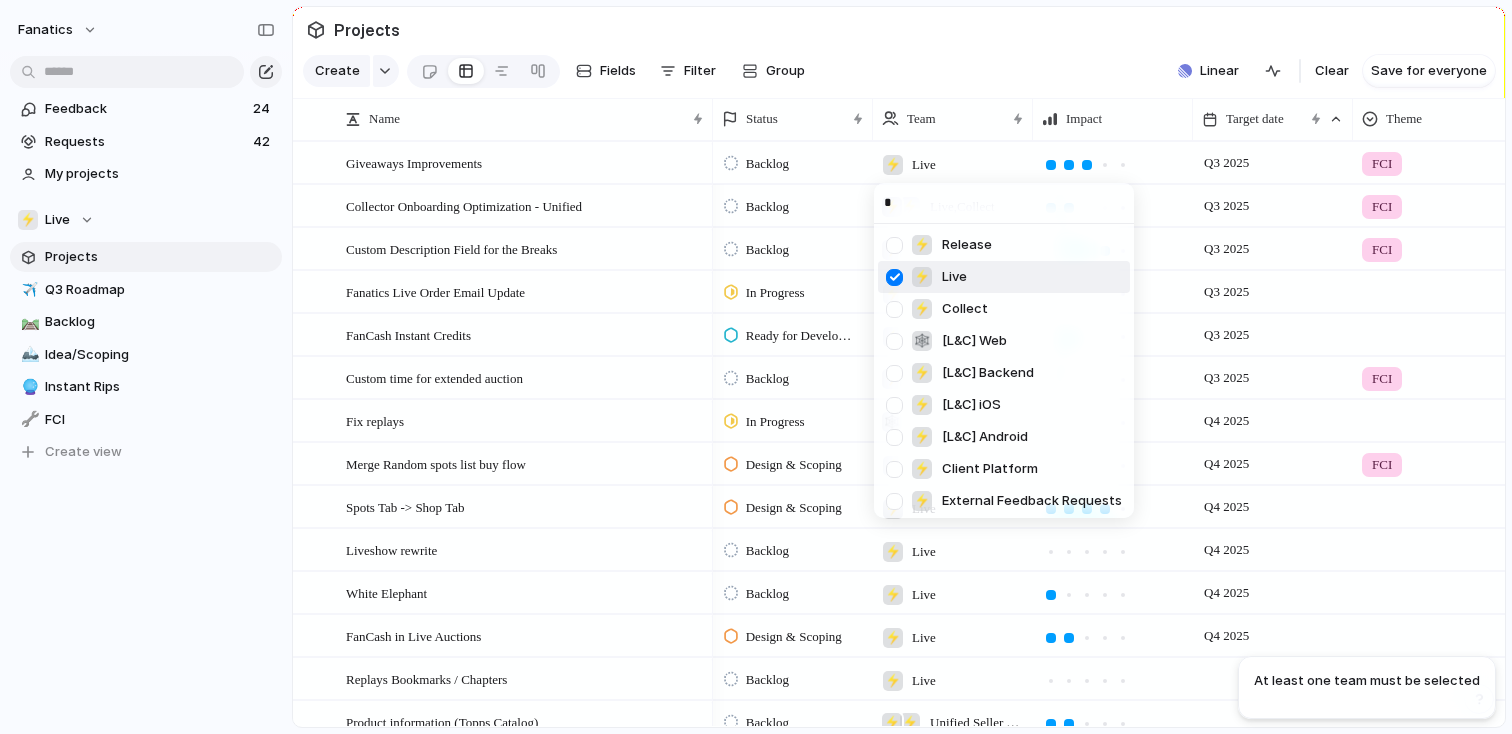 type on "**" 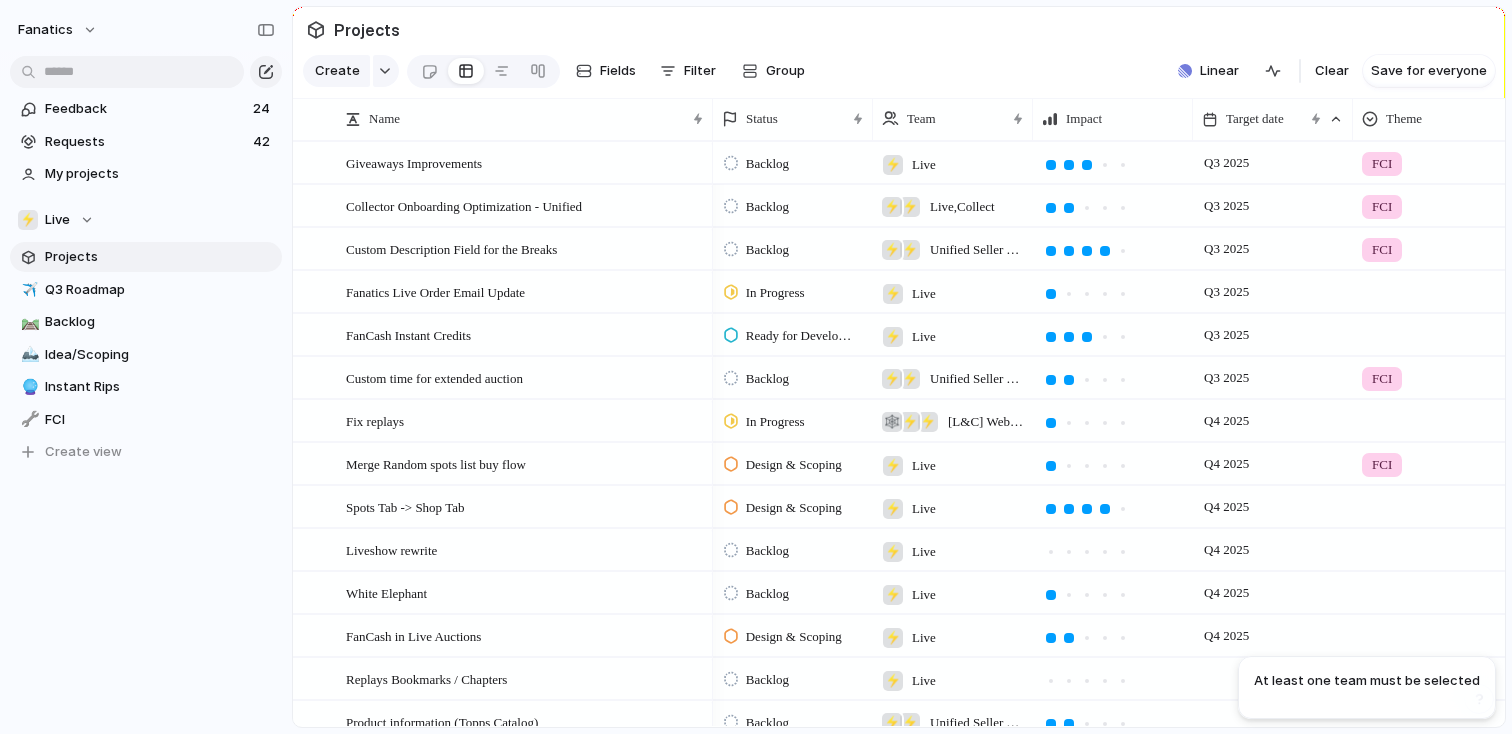 click on "Live" at bounding box center [924, 165] 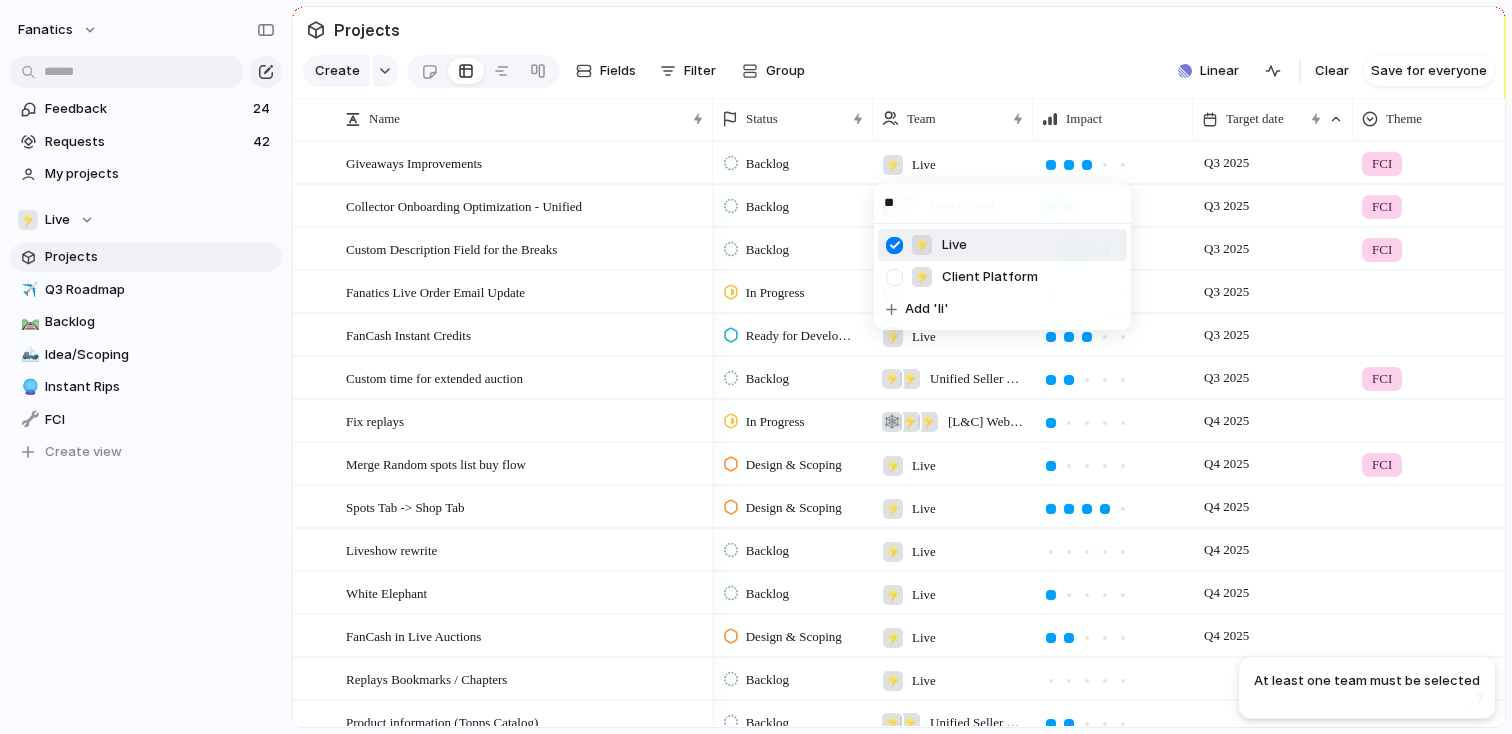 type on "**" 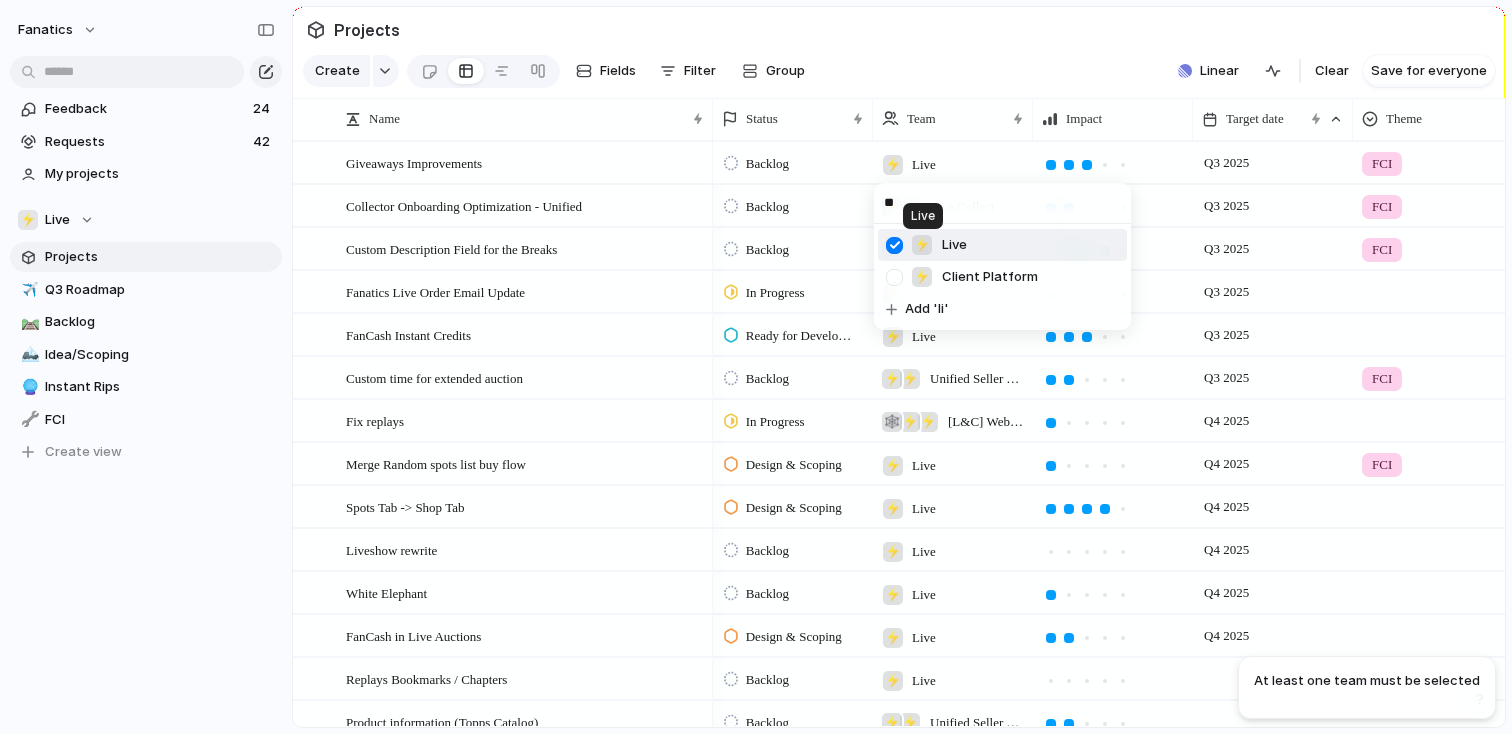 click on "⚡" at bounding box center (922, 245) 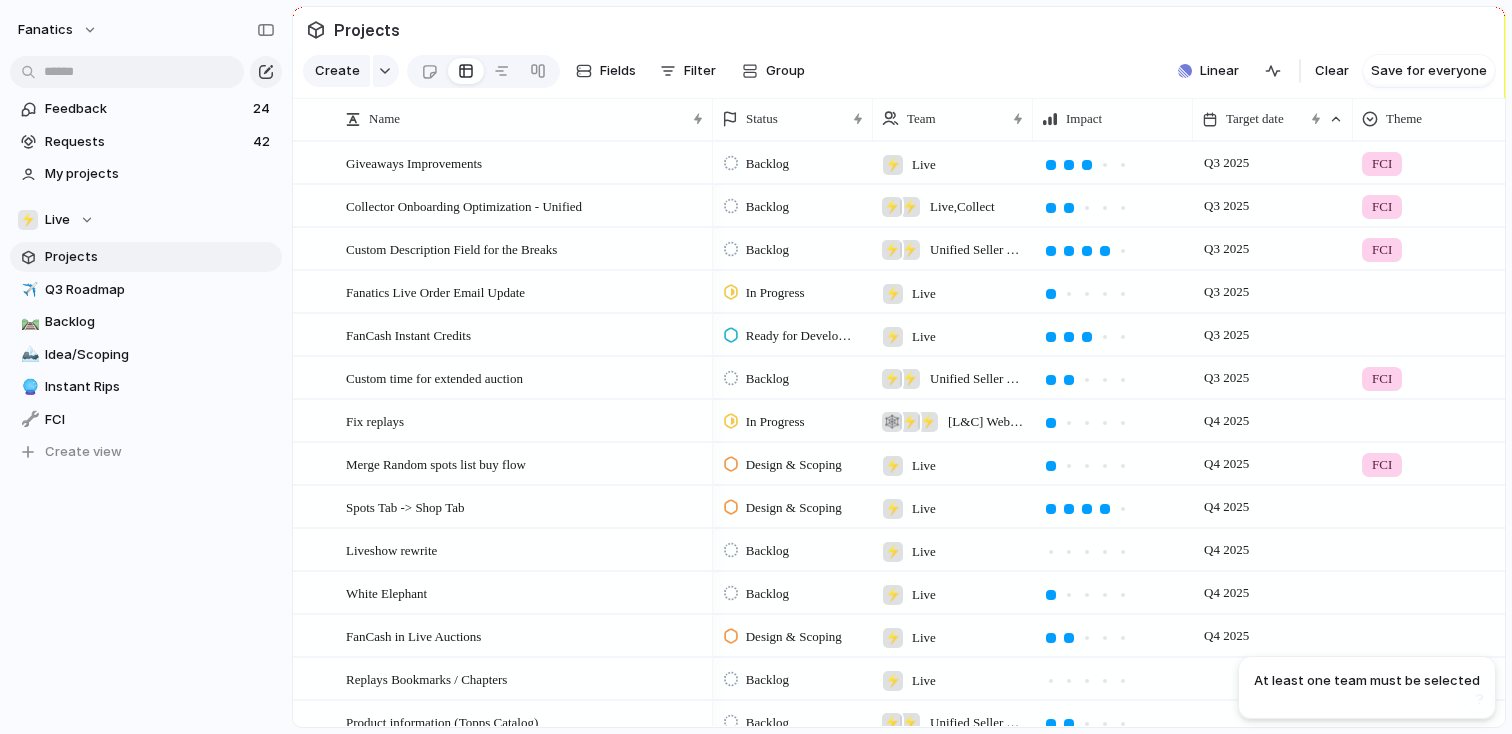 click on "⚡ Live" at bounding box center (953, 159) 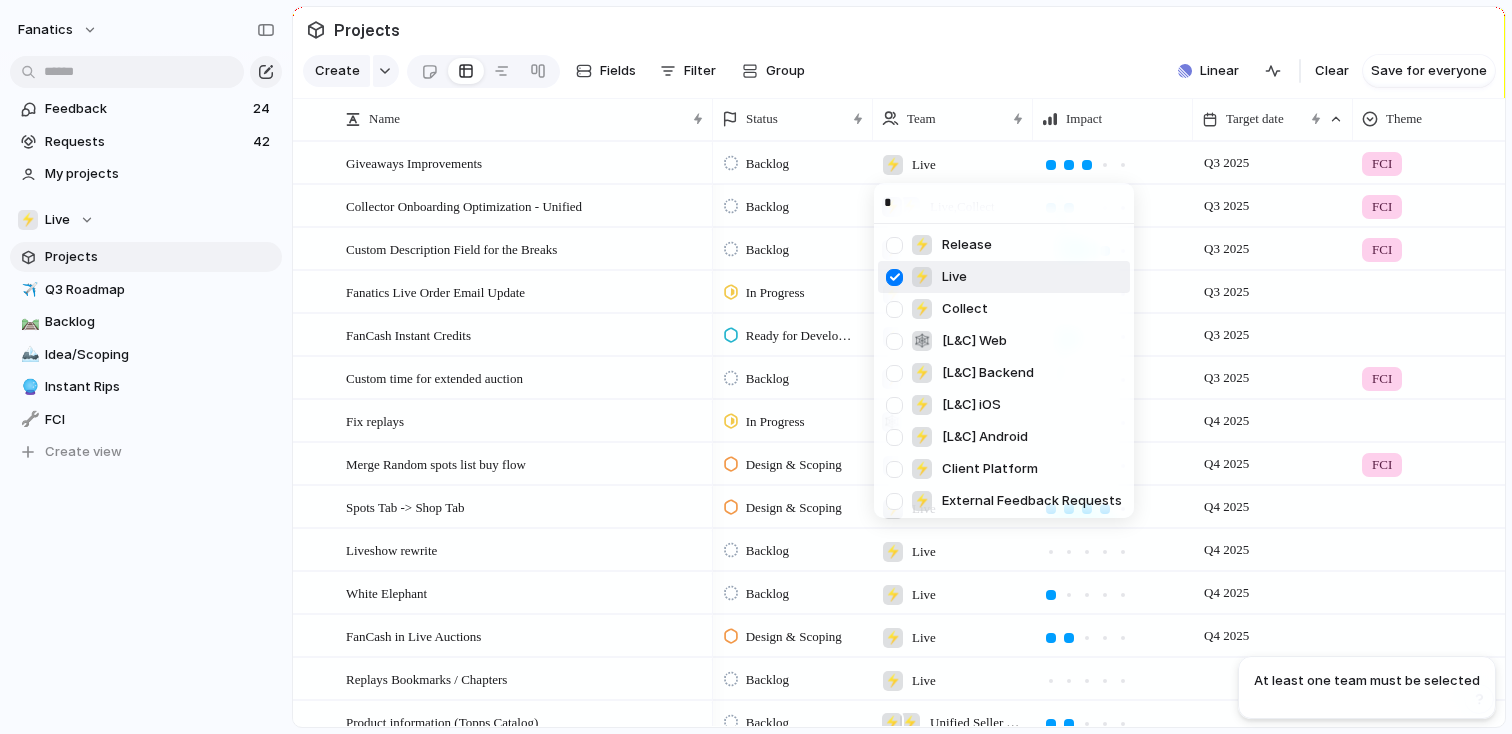 type on "**" 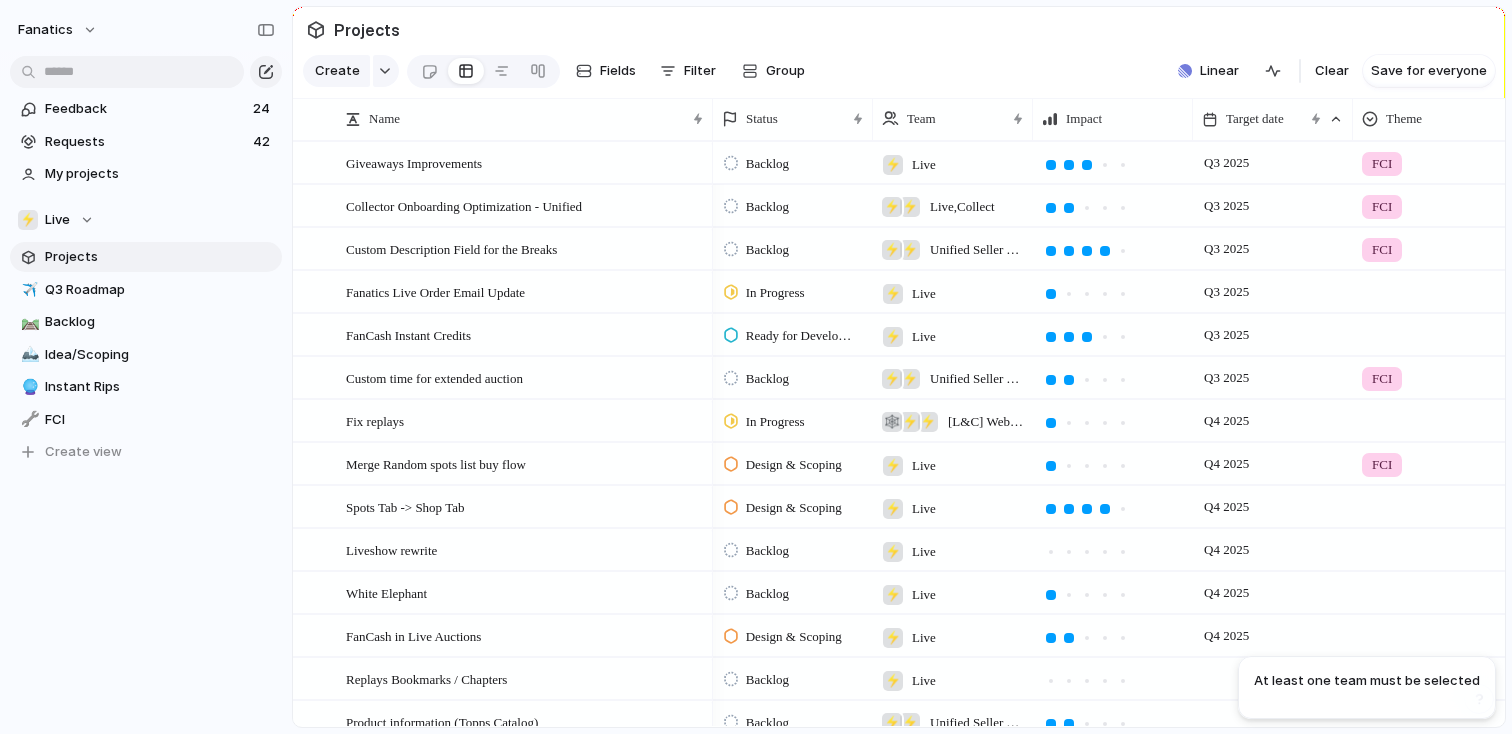 click on "⚡ Live" at bounding box center (953, 159) 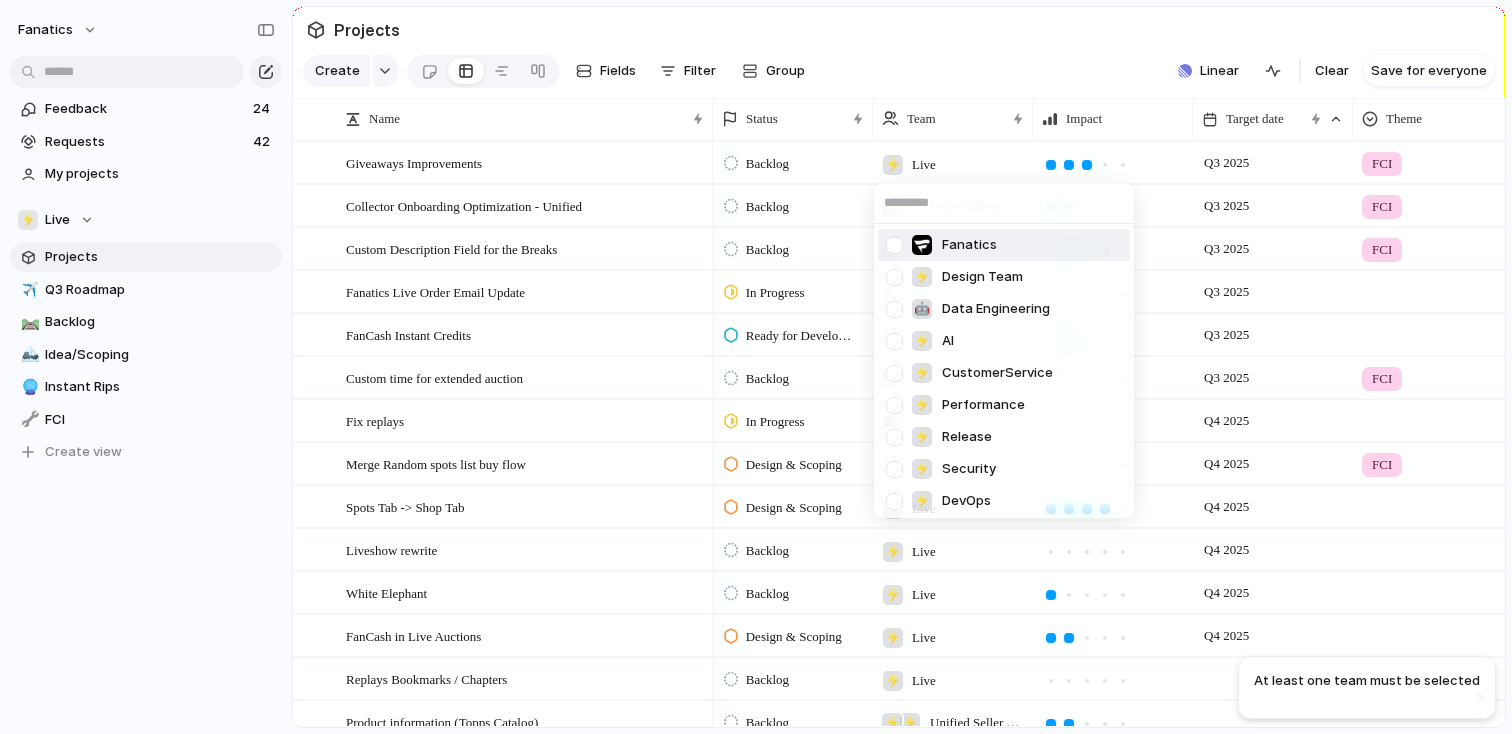 click at bounding box center (894, 245) 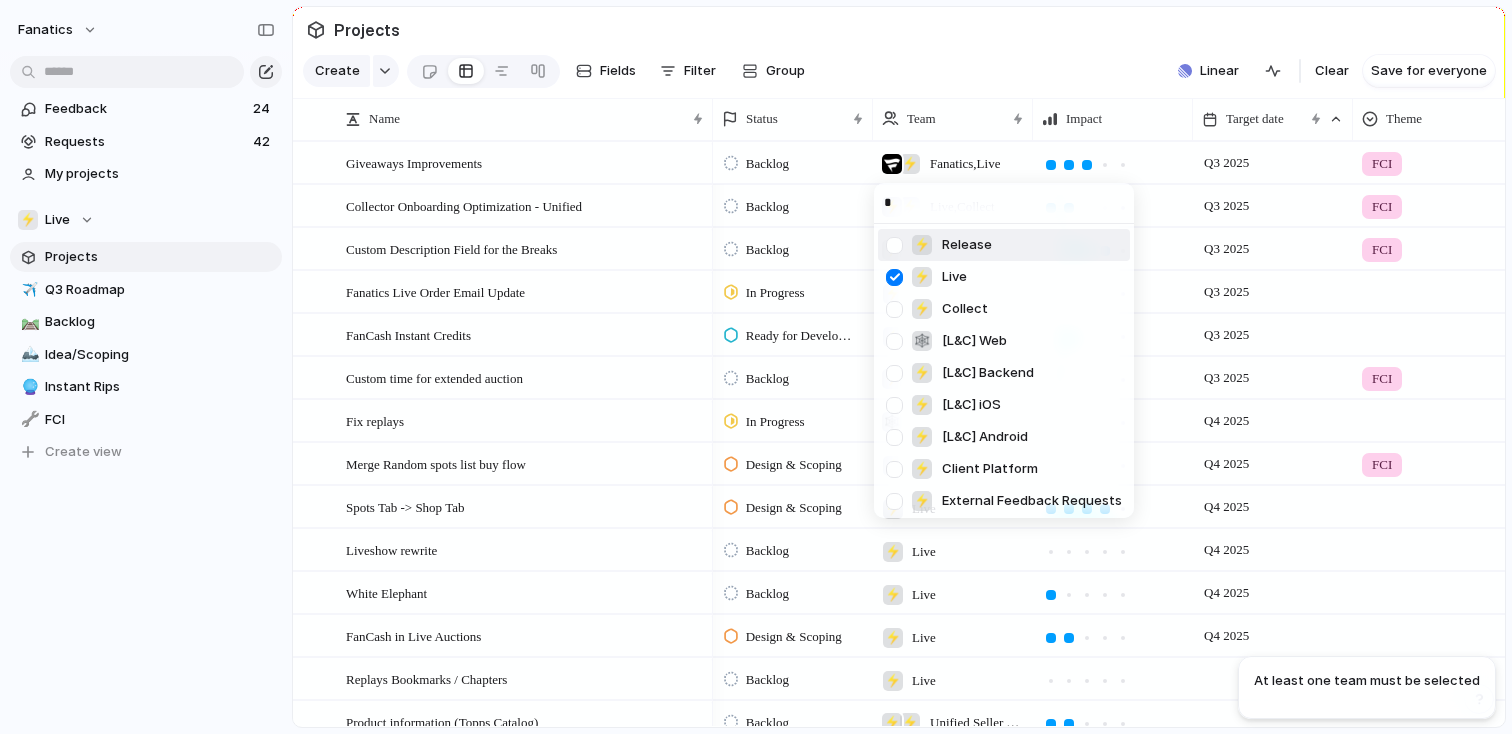 type on "**" 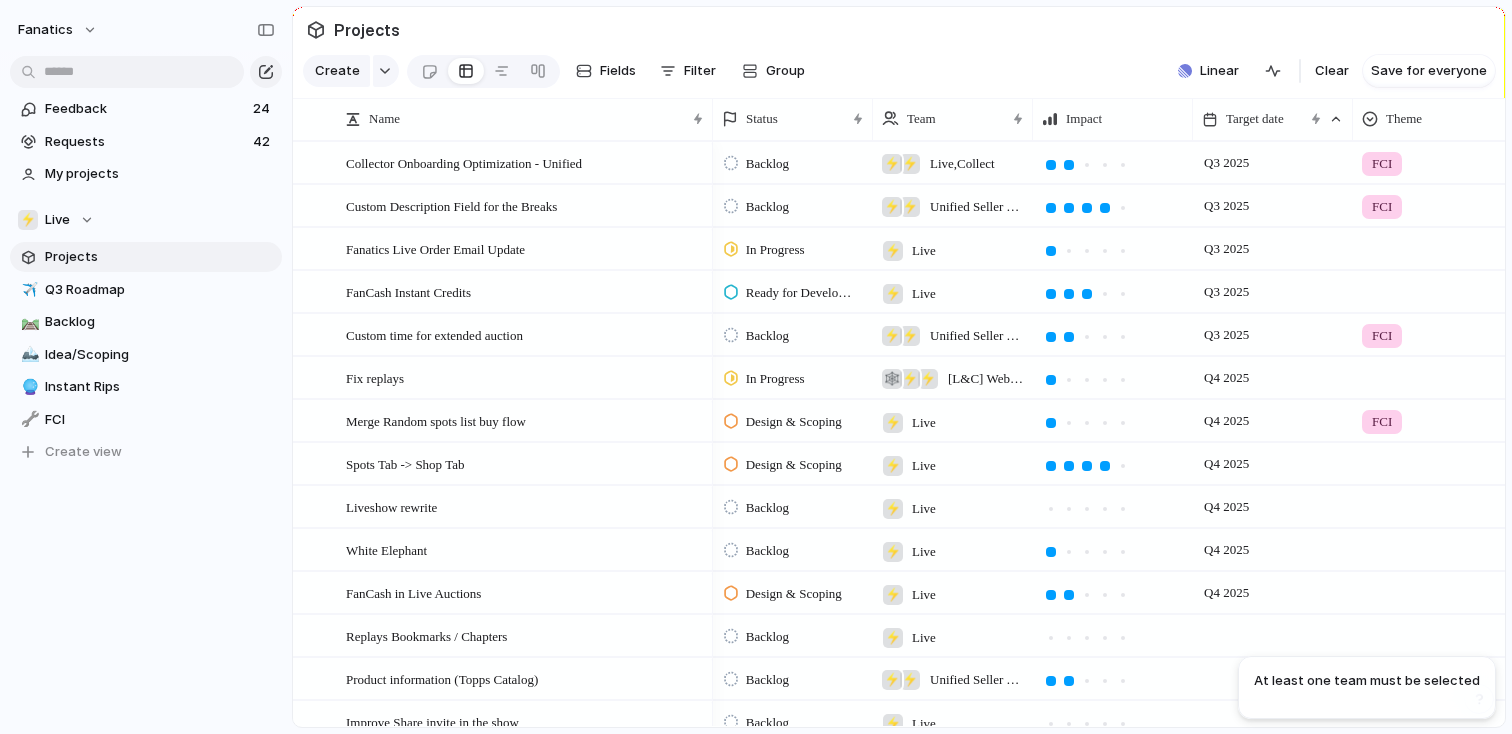 click on "Live ,  Collect" at bounding box center (962, 164) 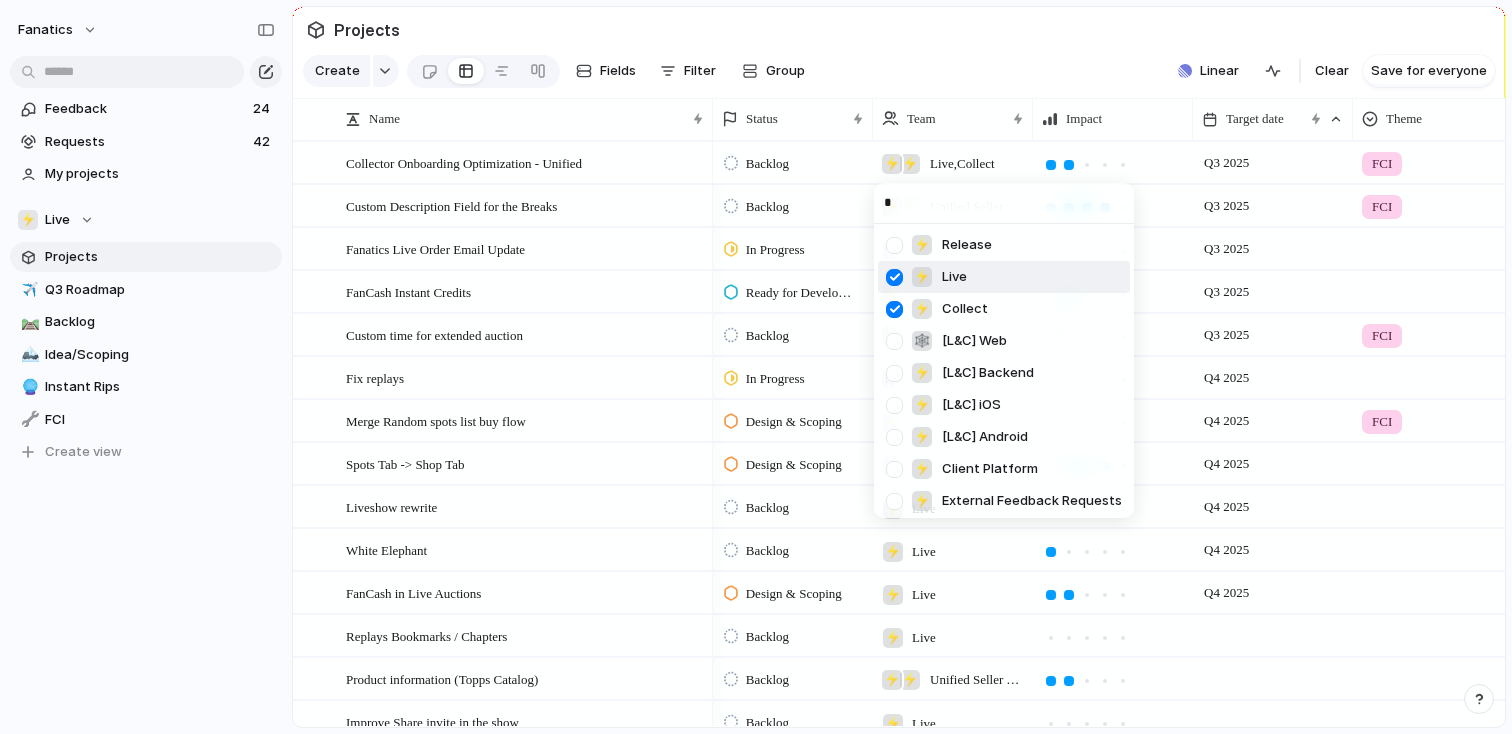 type on "**" 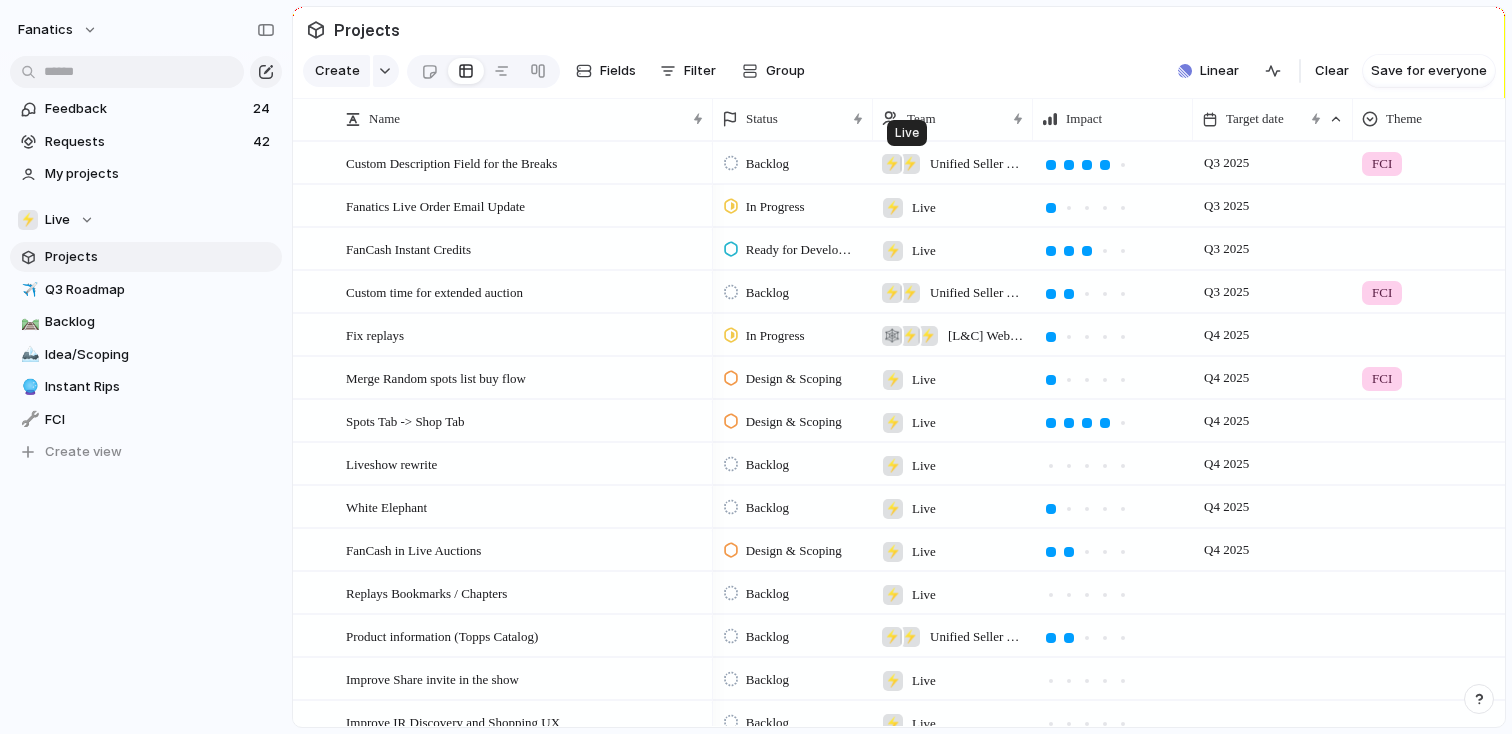 click on "⚡" at bounding box center [910, 164] 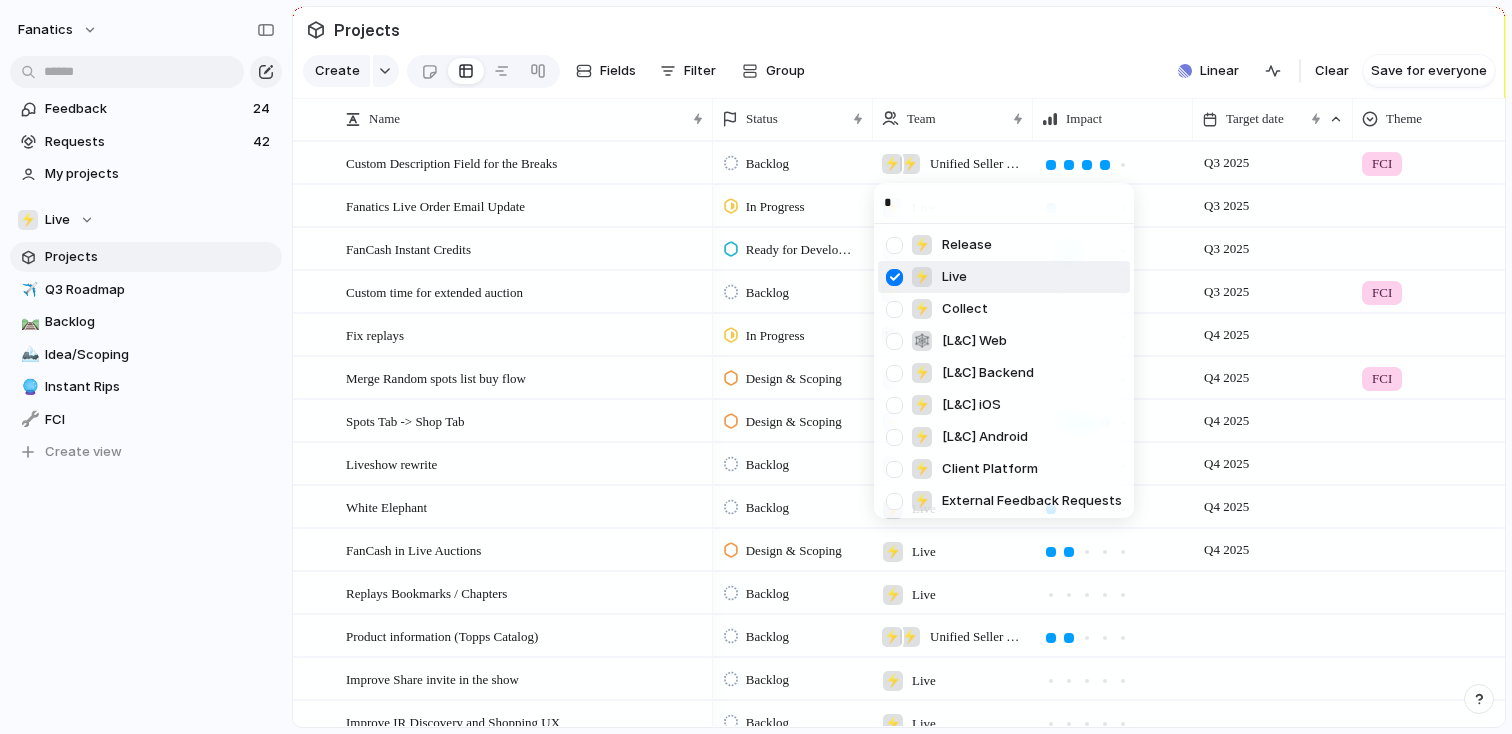 type on "**" 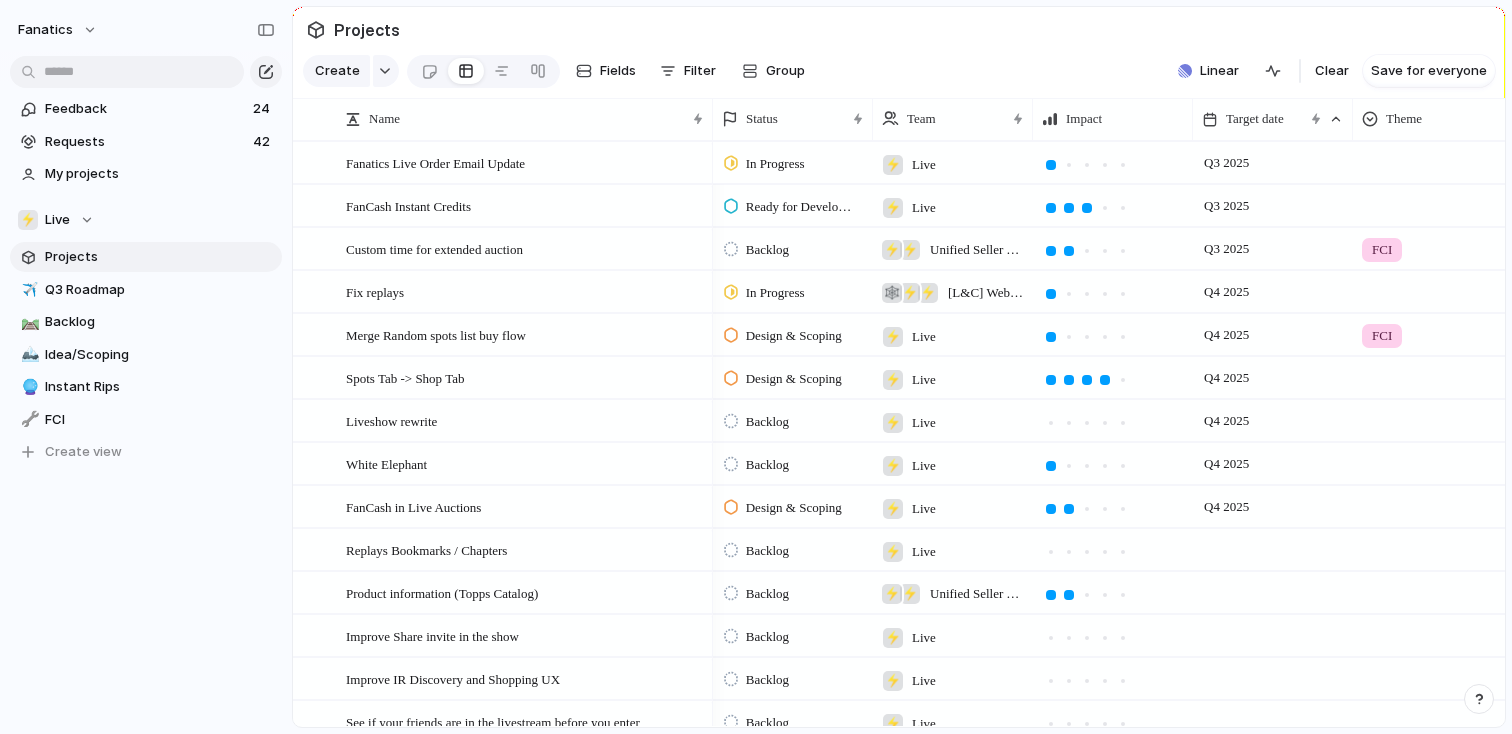 click on "Live" at bounding box center [924, 165] 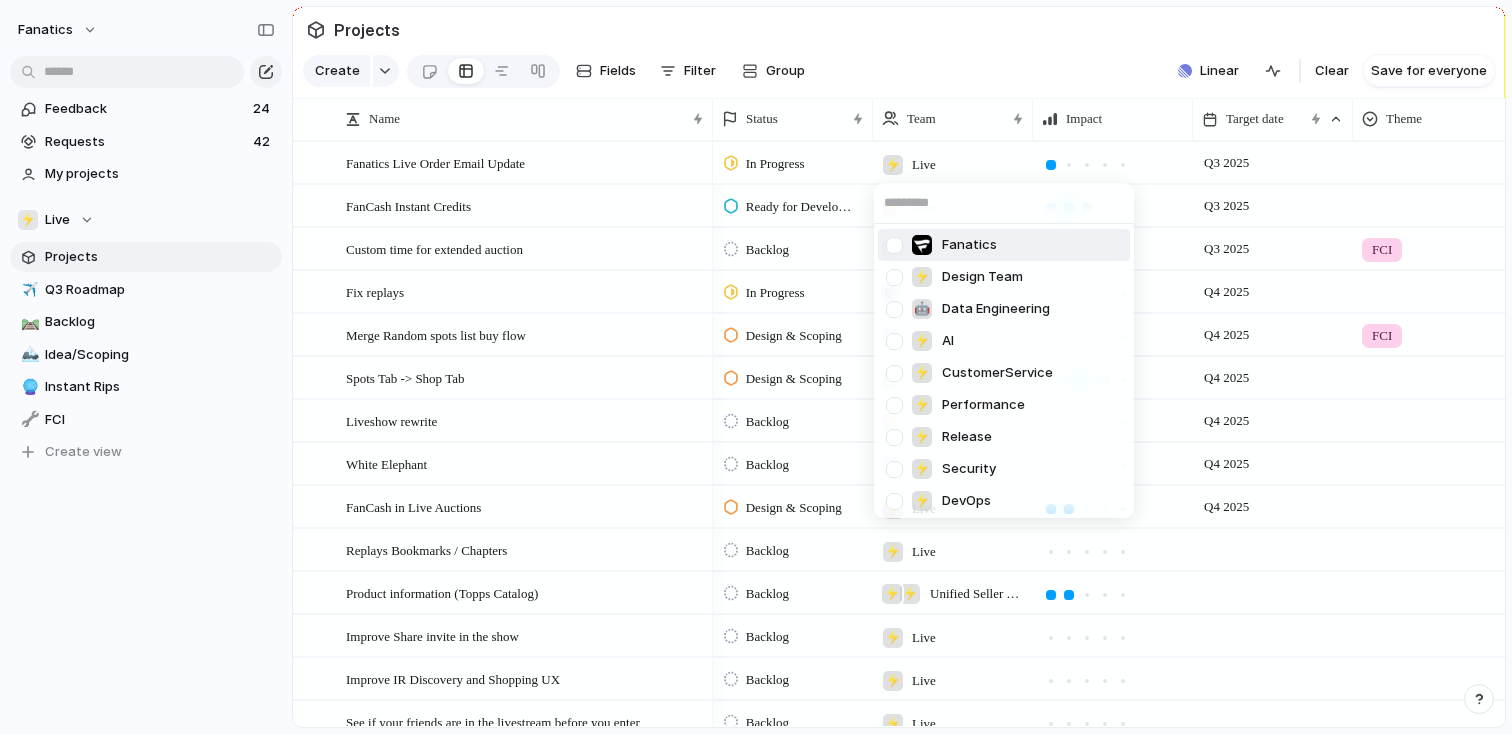 click at bounding box center (894, 245) 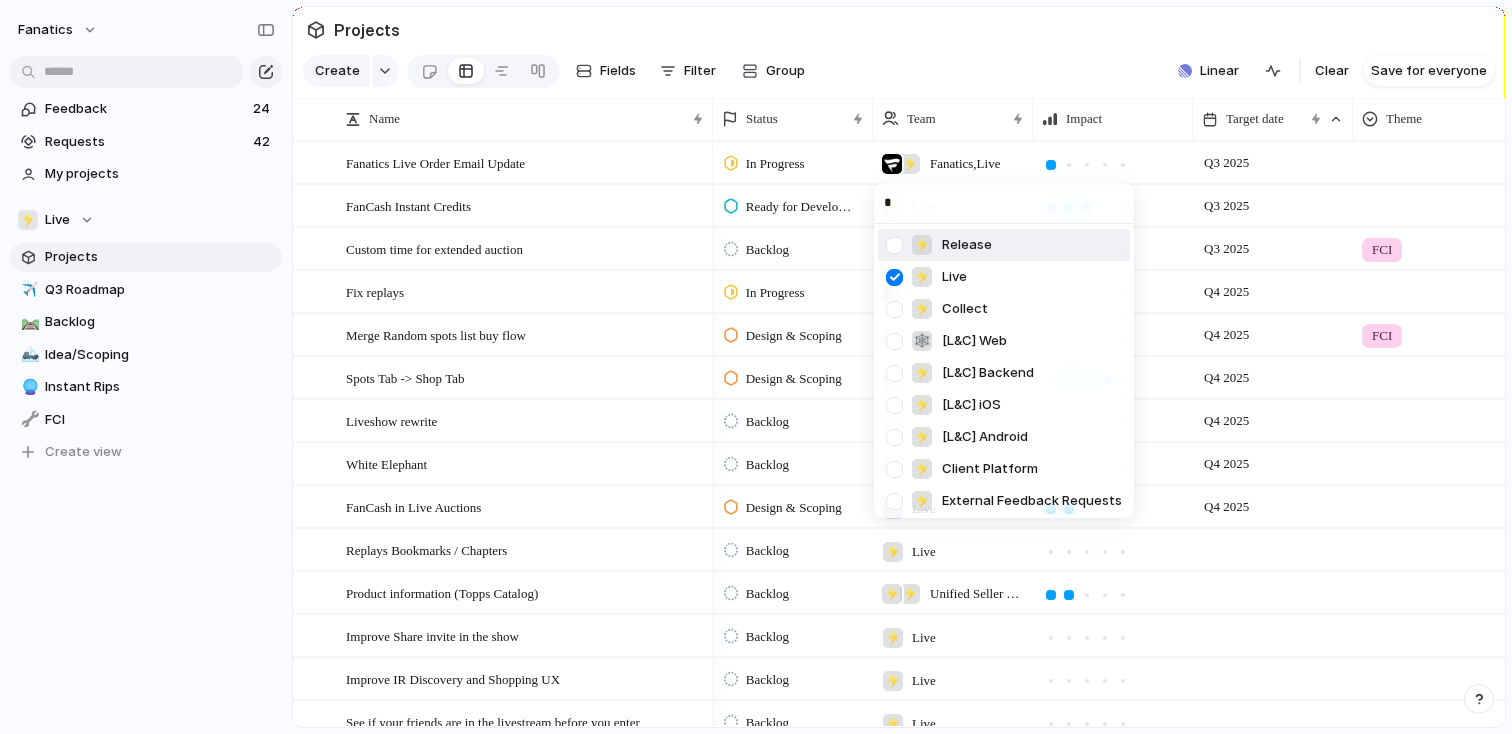 type on "**" 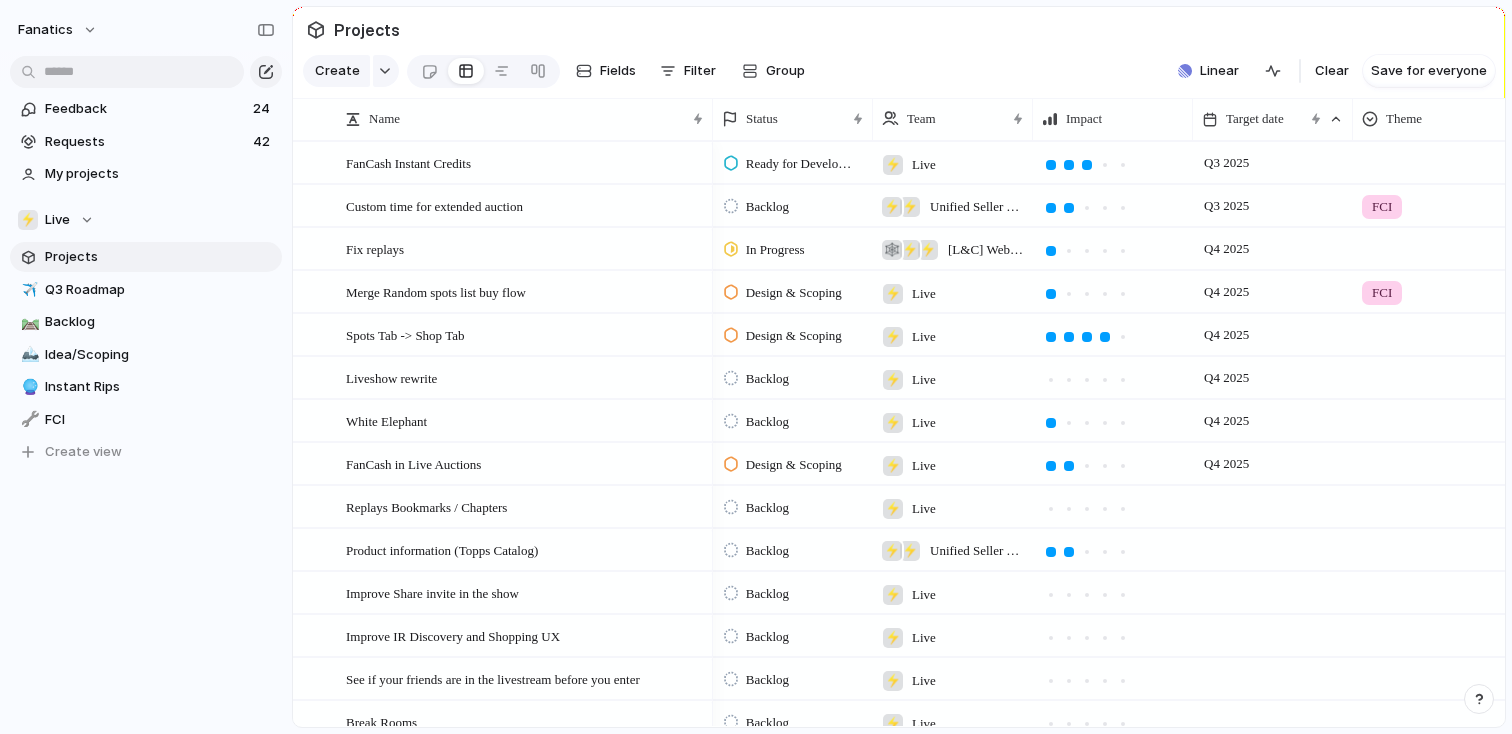 click on "⚡ Live" at bounding box center [953, 162] 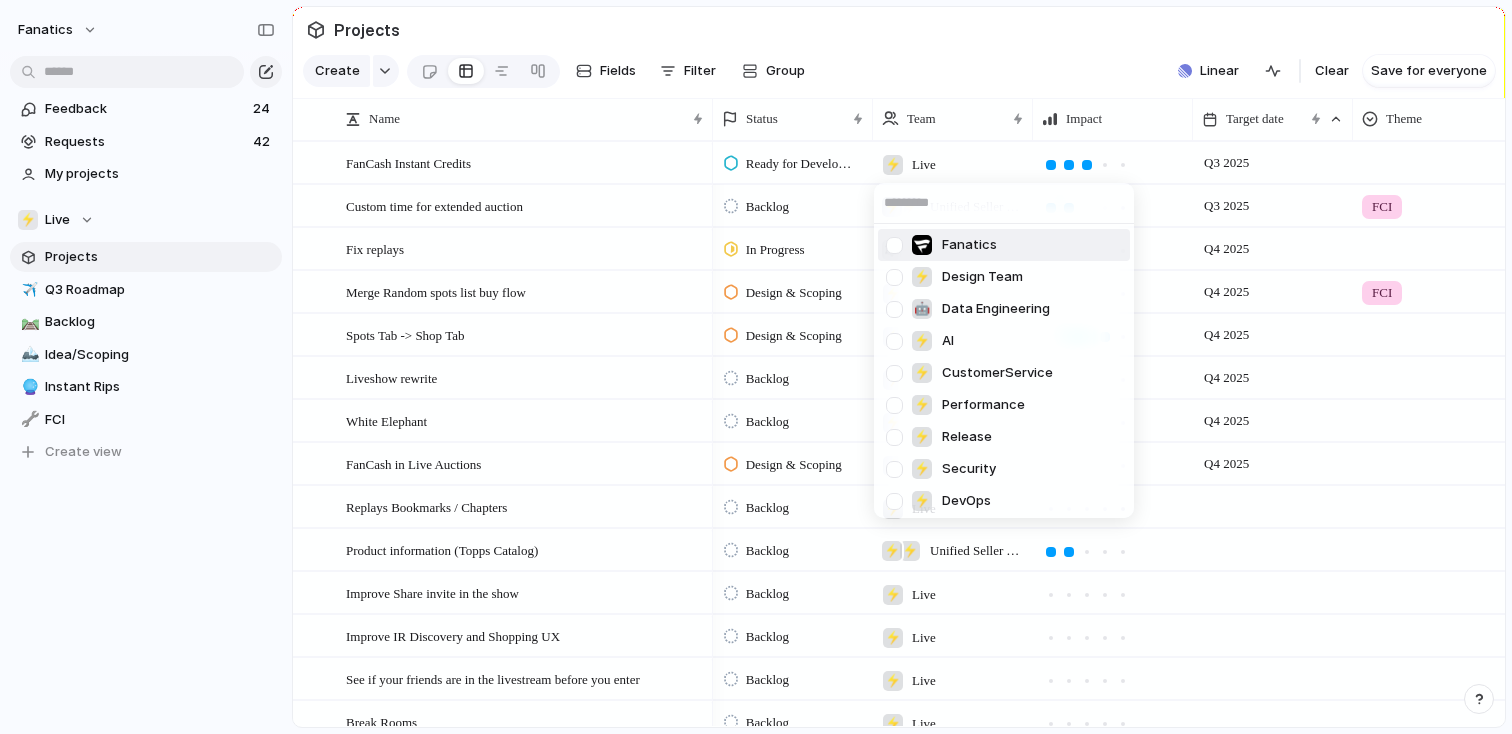 click at bounding box center (894, 245) 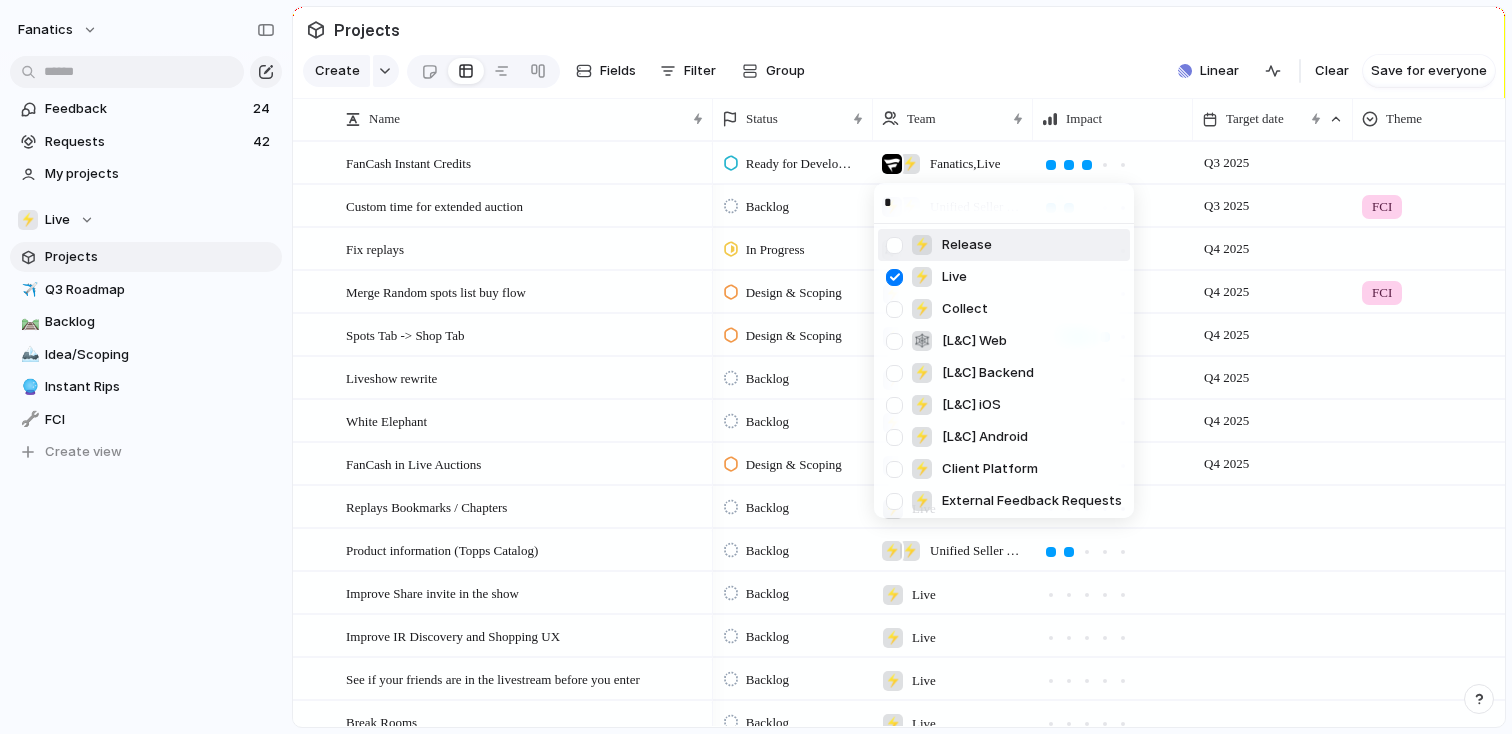 type on "**" 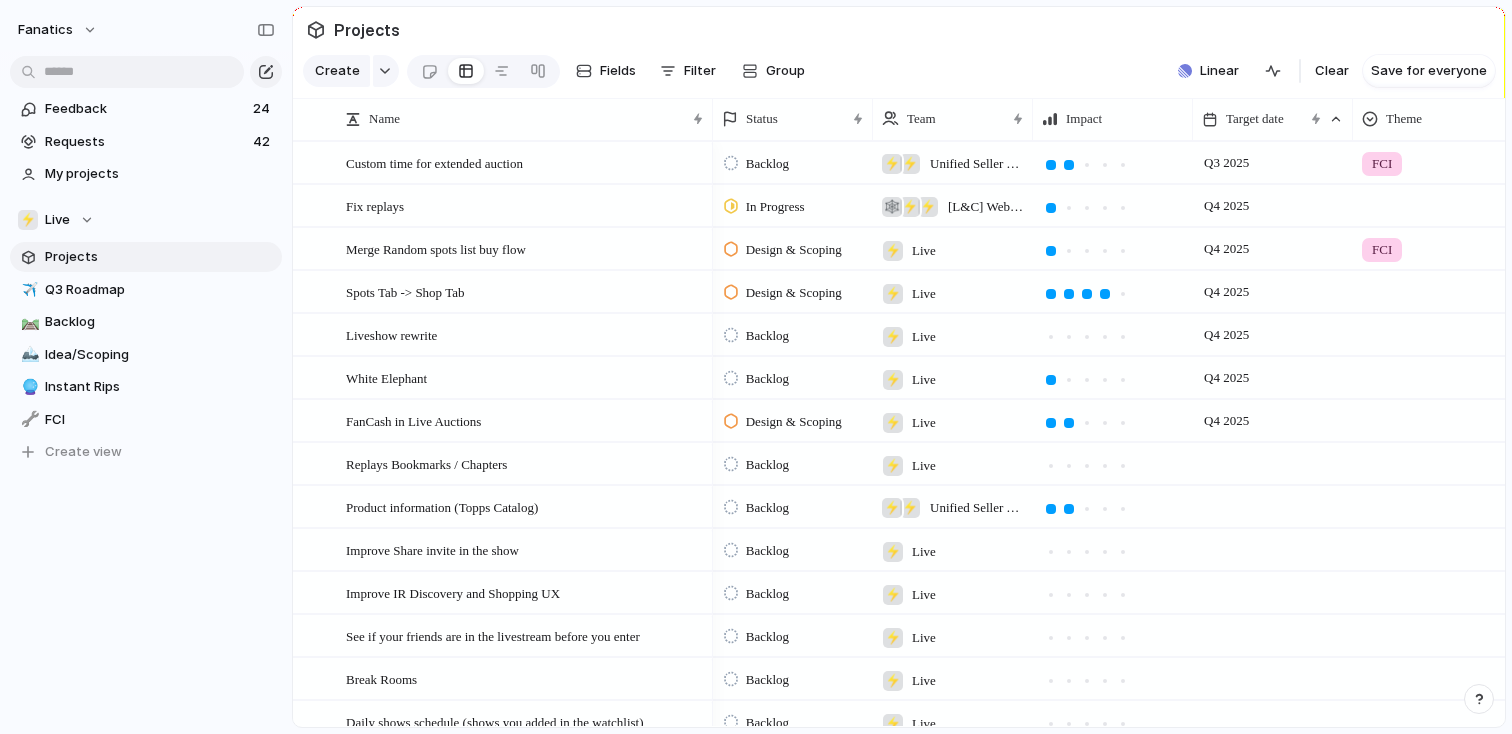 click on "Unified Seller Tools ,  Live" at bounding box center (977, 164) 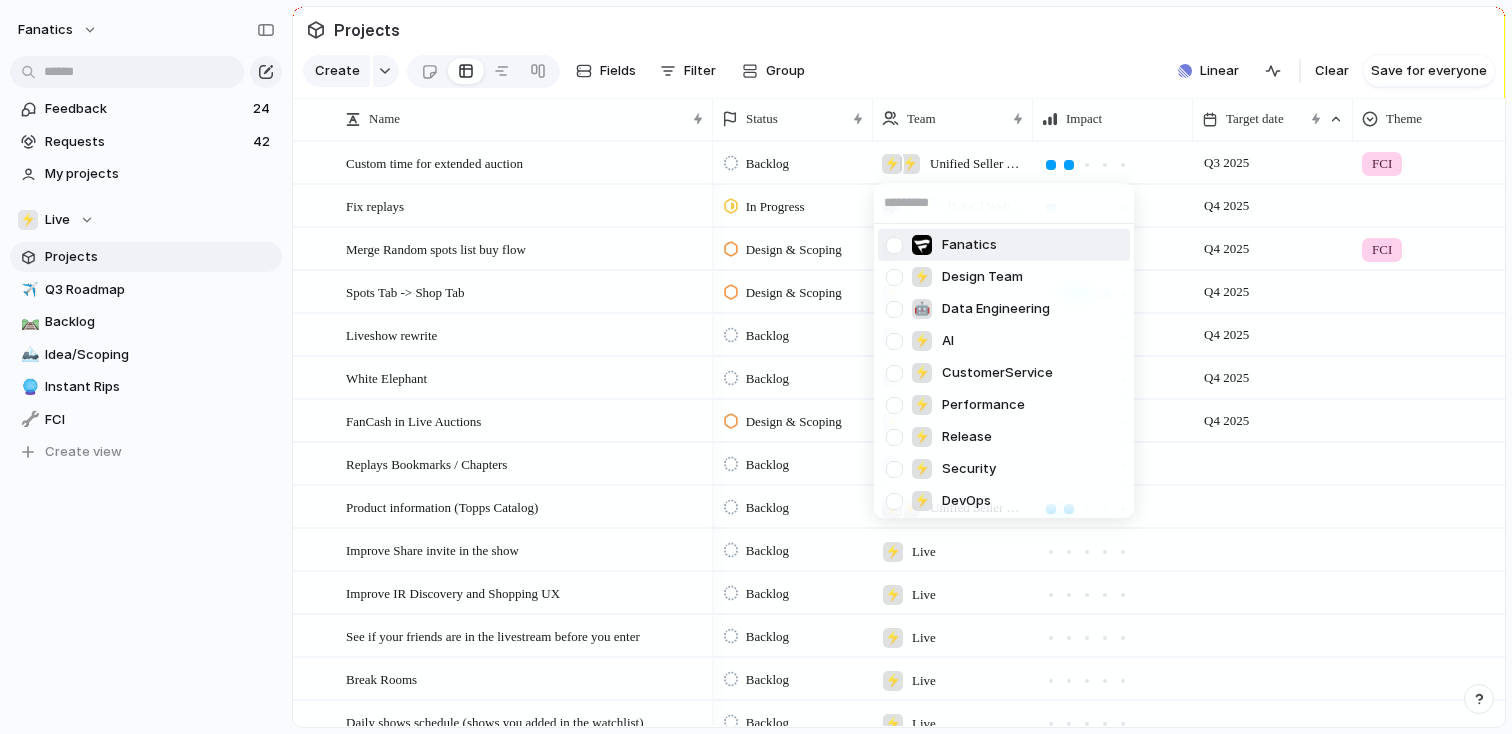 click at bounding box center [894, 245] 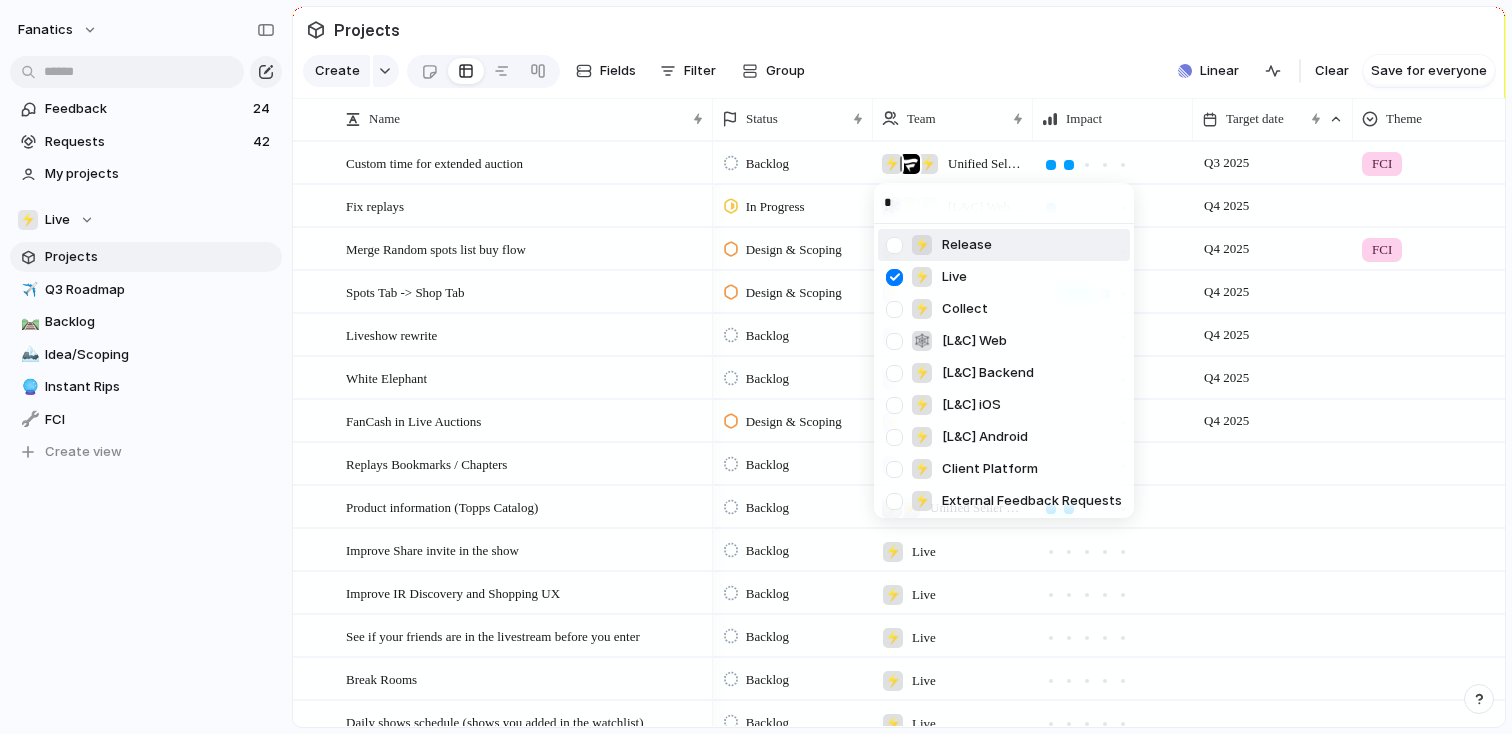 type on "**" 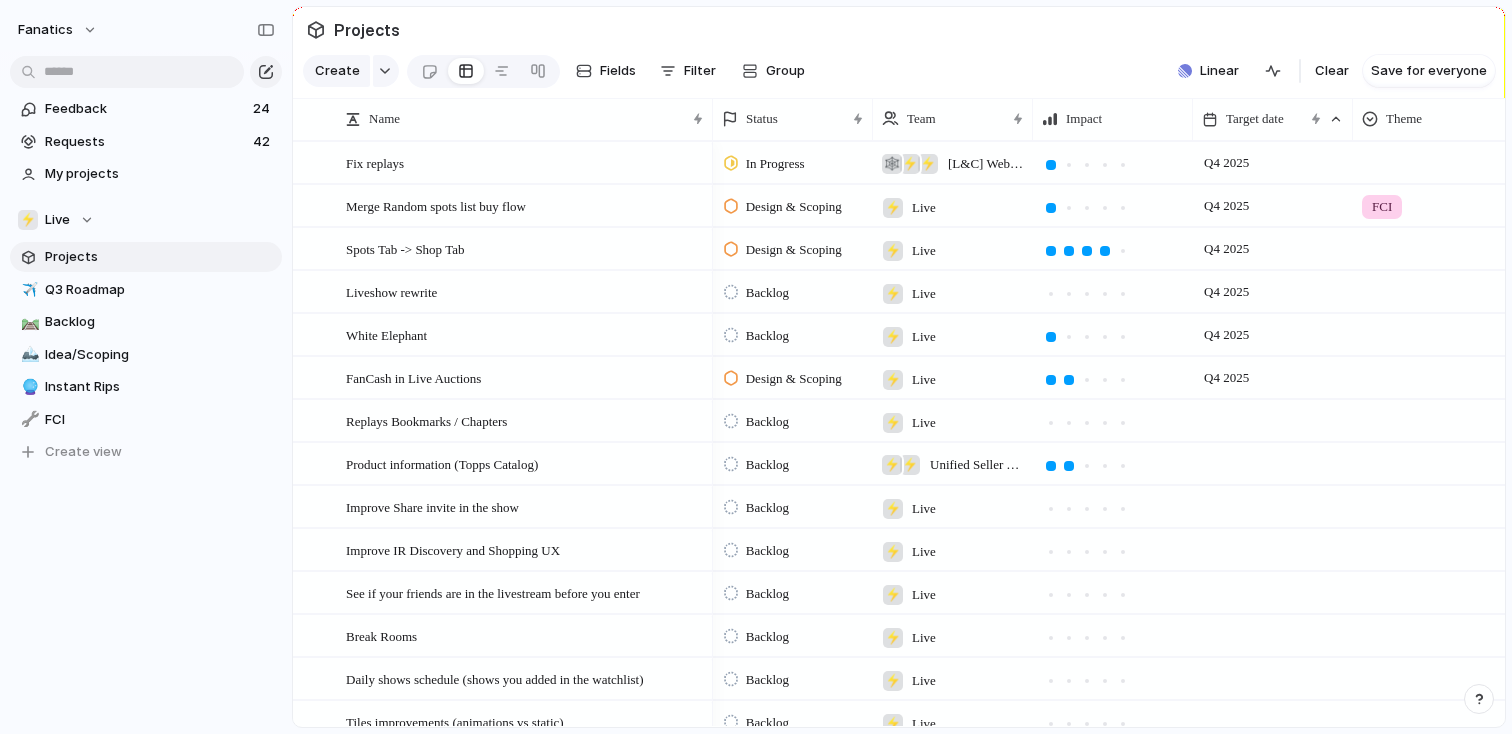 click on "⚡" at bounding box center (928, 164) 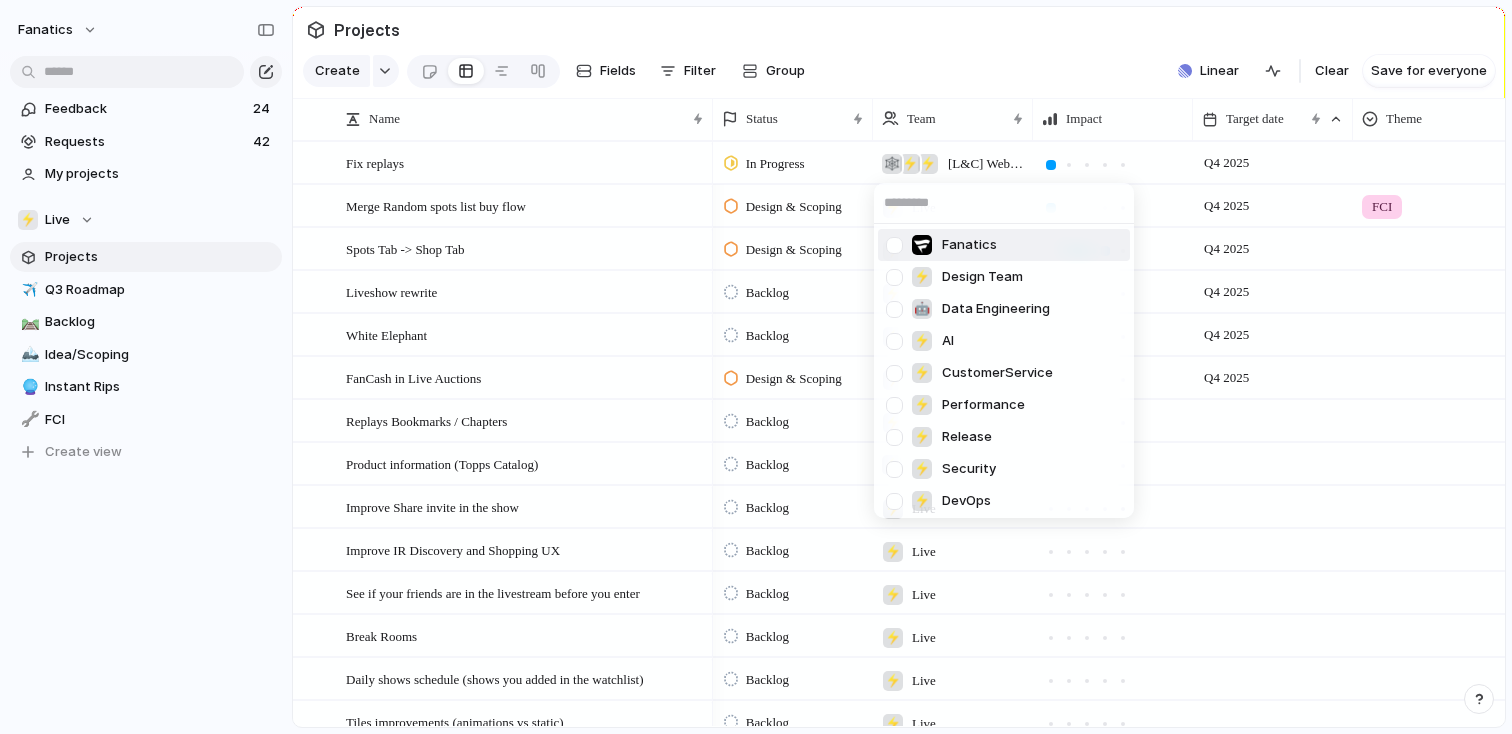 click at bounding box center [894, 245] 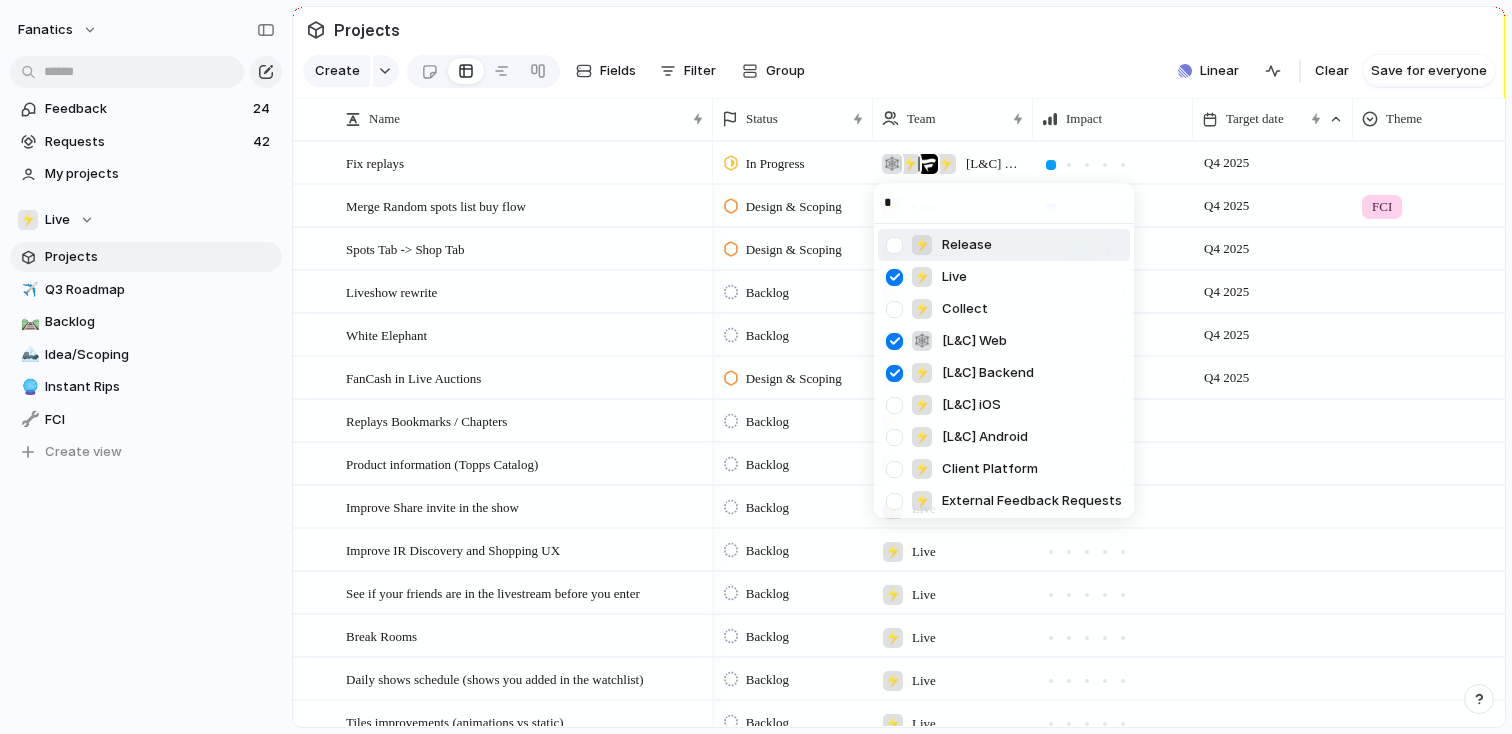 type on "**" 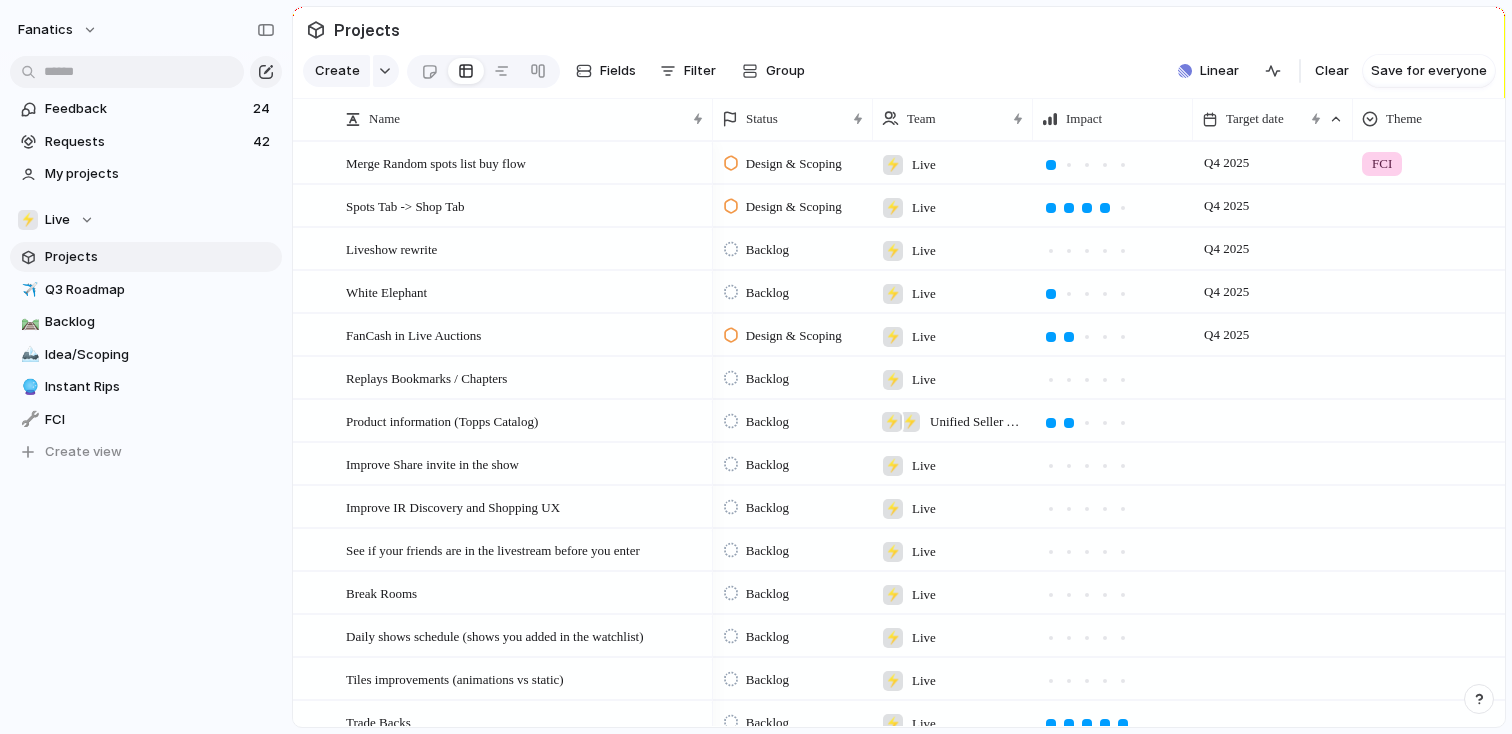 click on "Live" at bounding box center [924, 165] 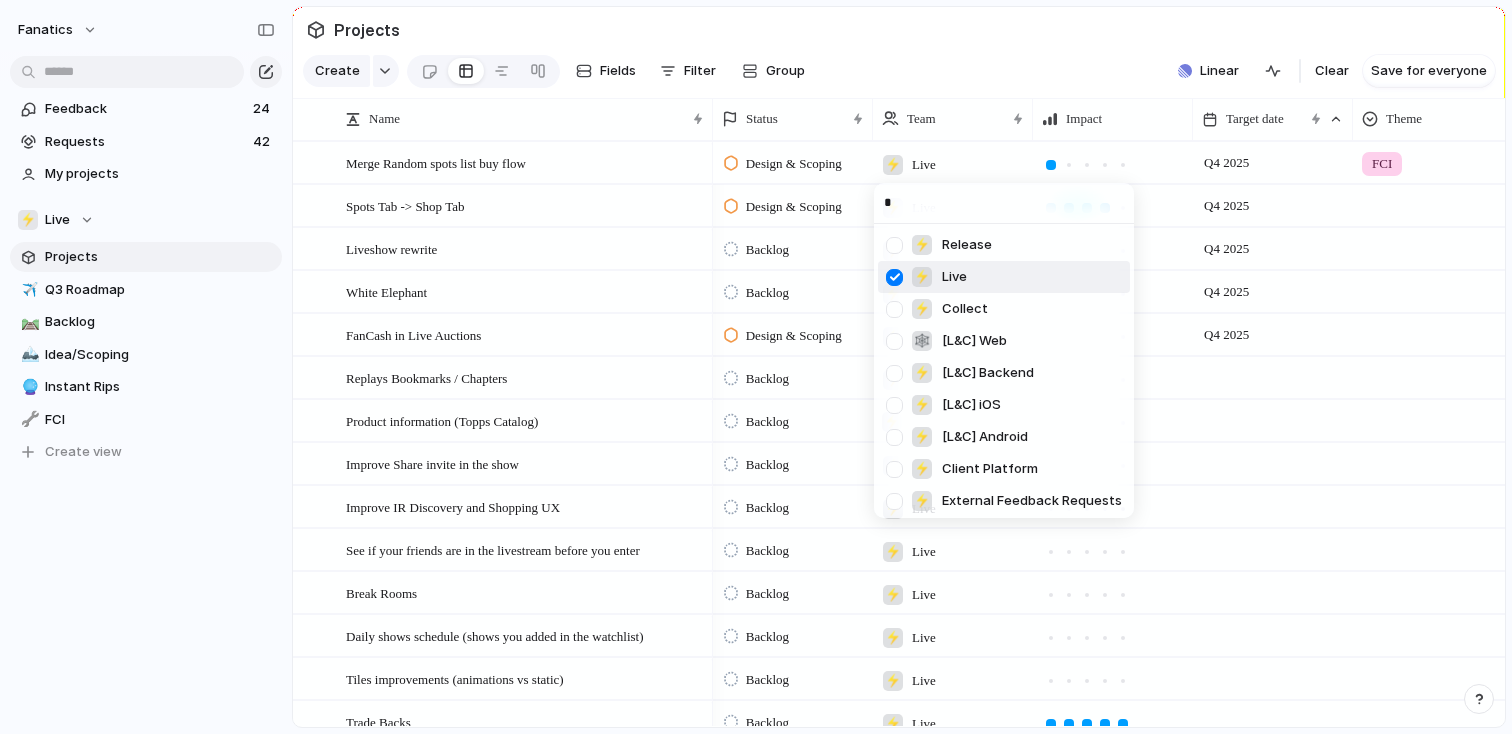 type on "**" 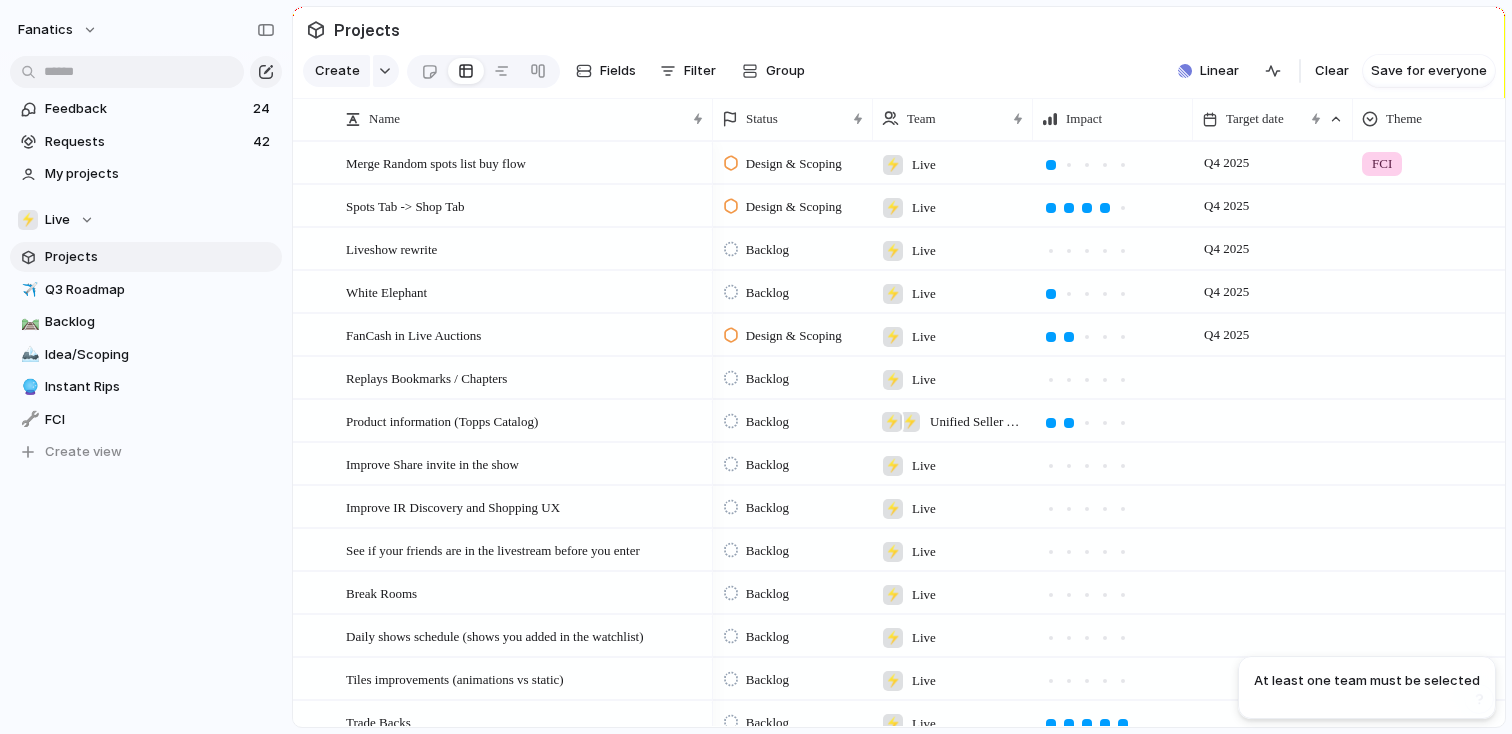 click on "Design & Scoping ⚡ Live Q4 2025 Push" at bounding box center (1555, 205) 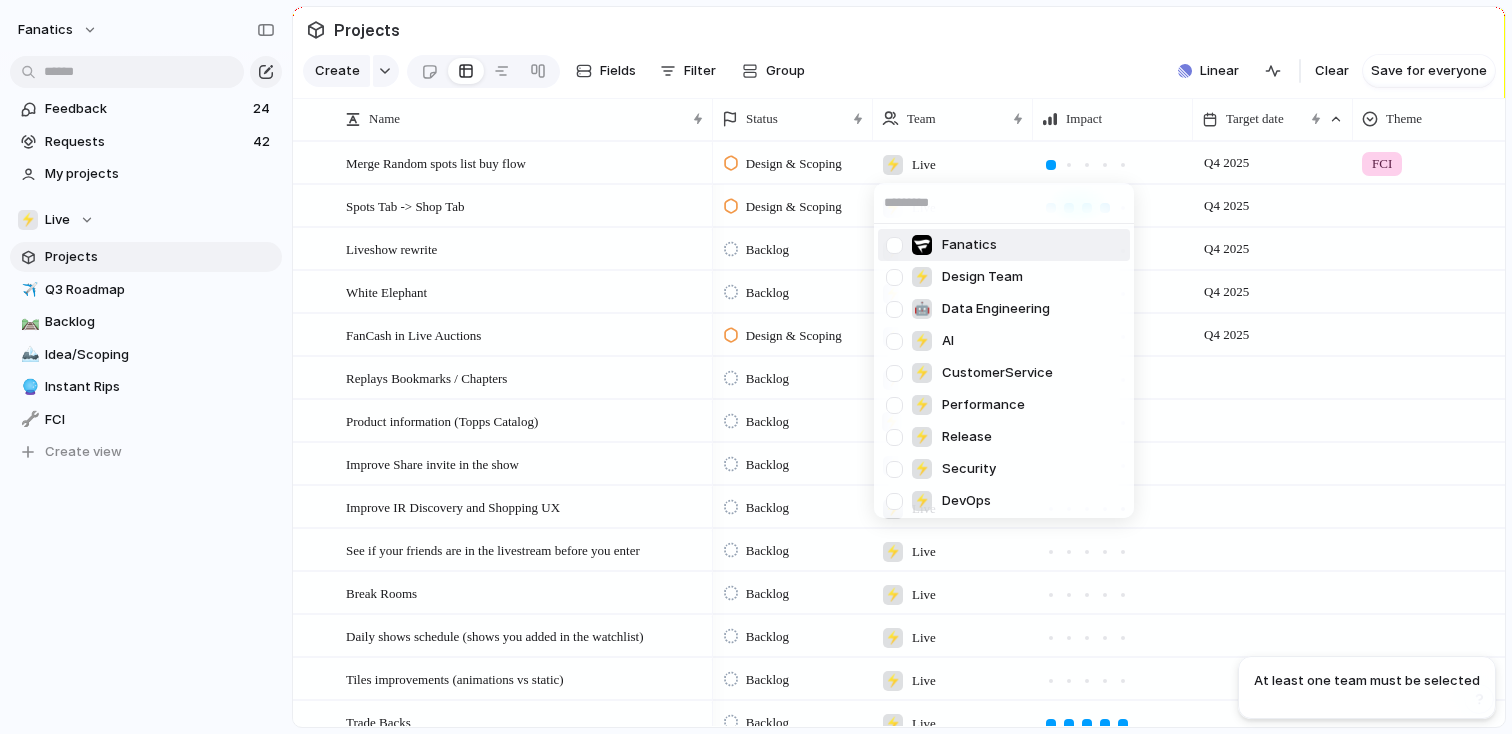 click at bounding box center (894, 245) 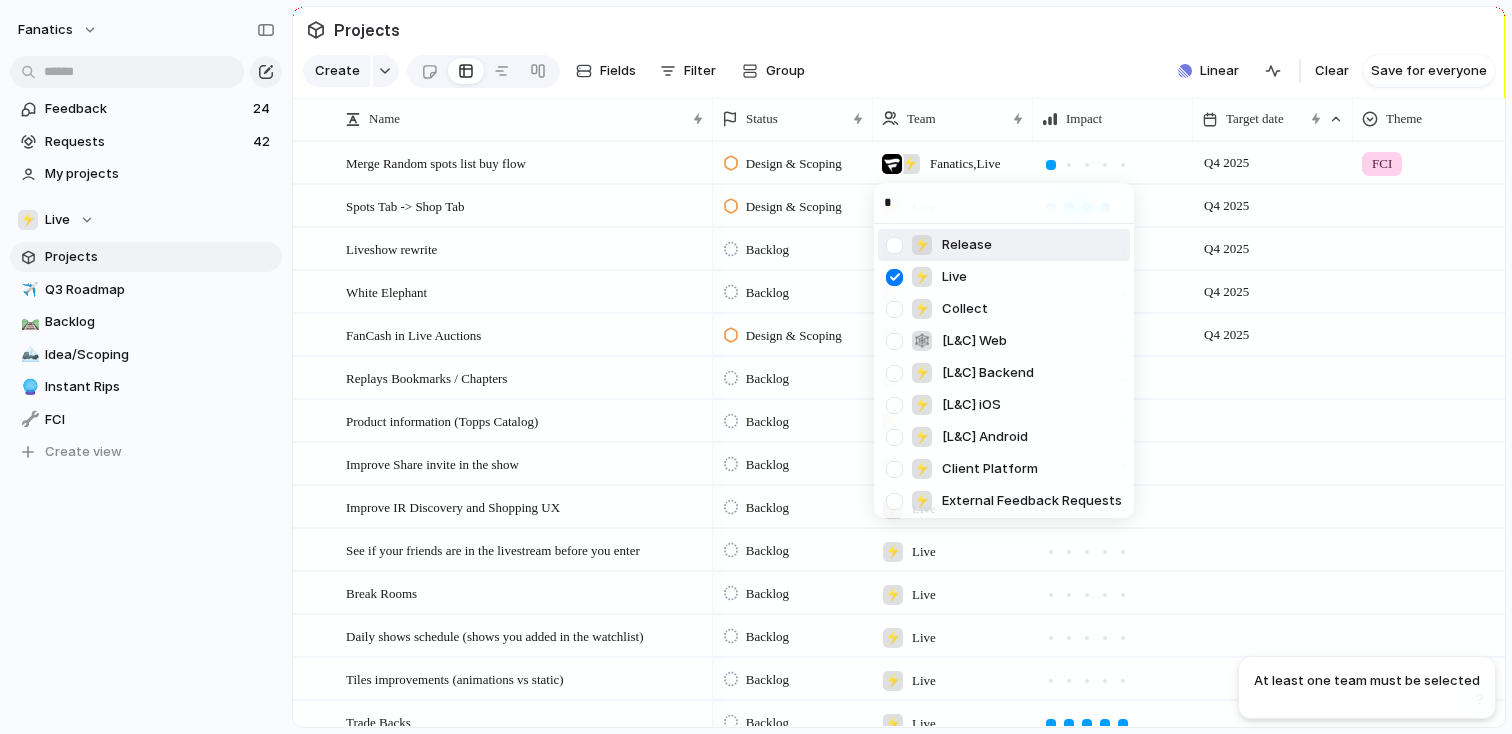 type on "**" 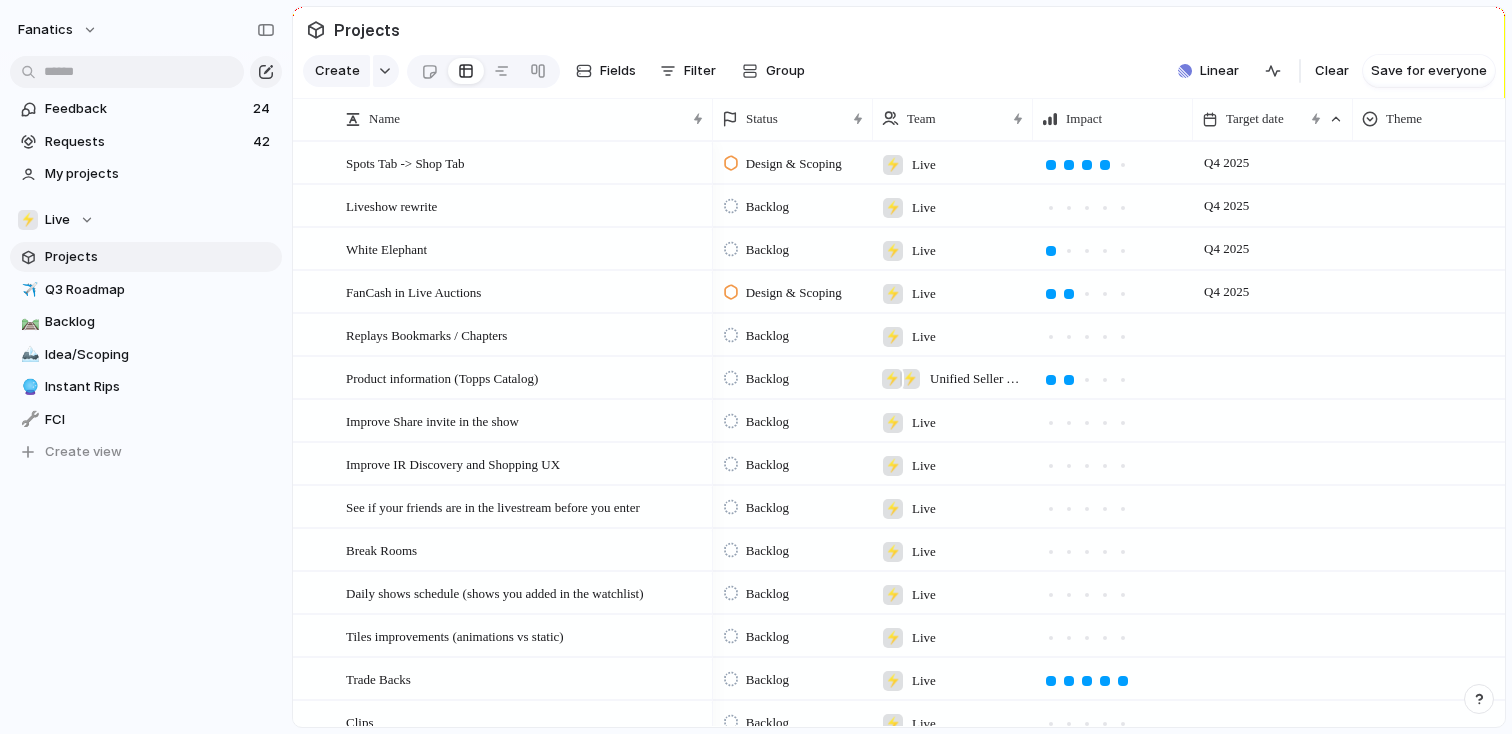 click on "⚡ Live" at bounding box center (909, 159) 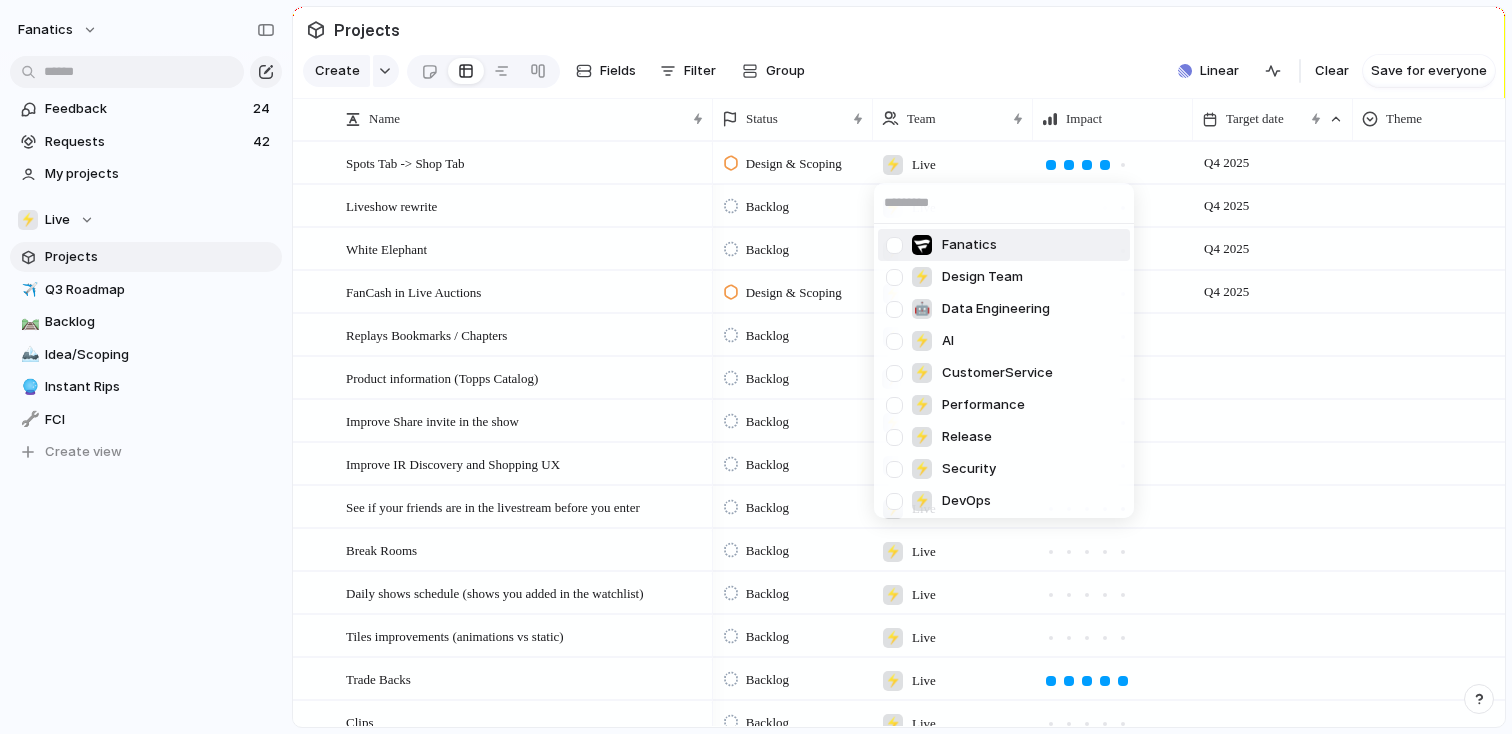 click at bounding box center [894, 245] 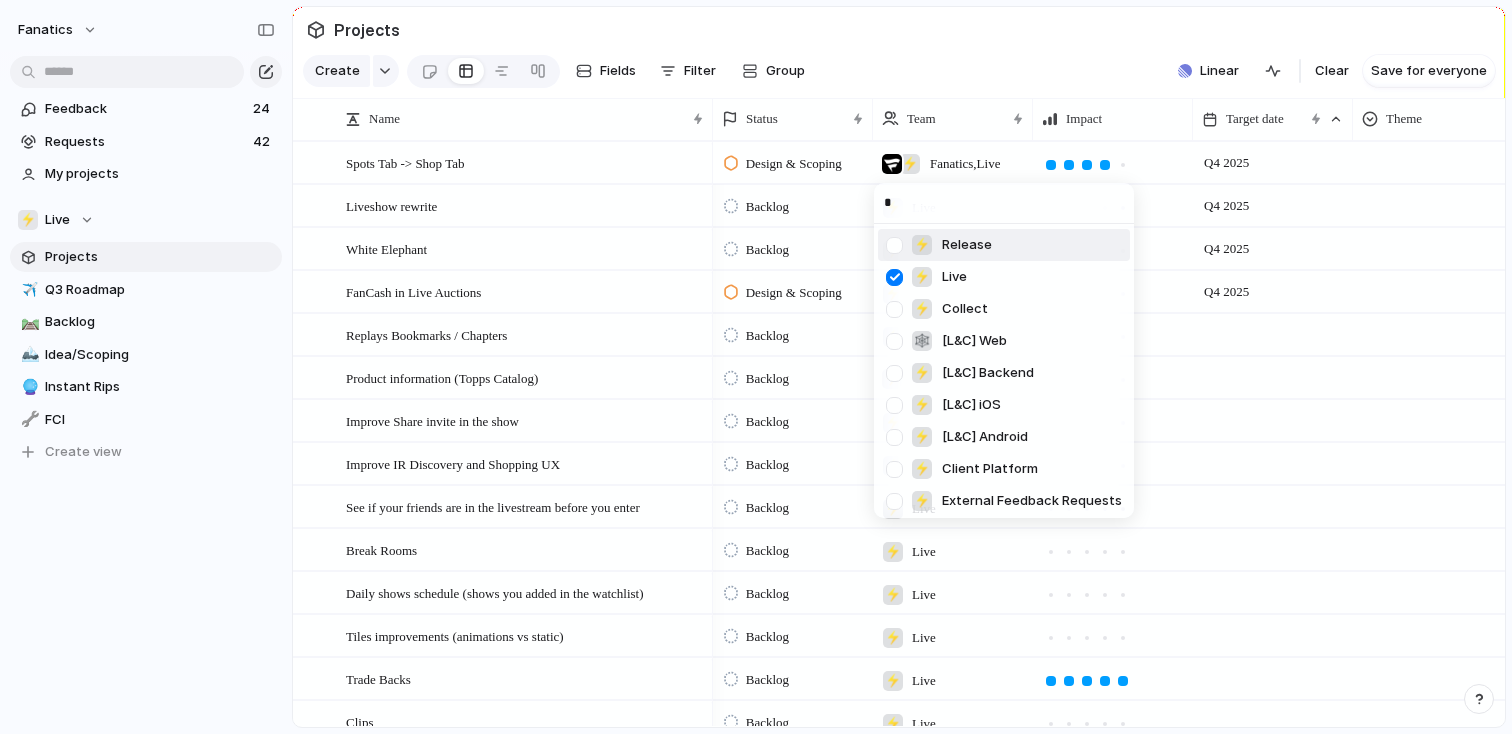 type on "**" 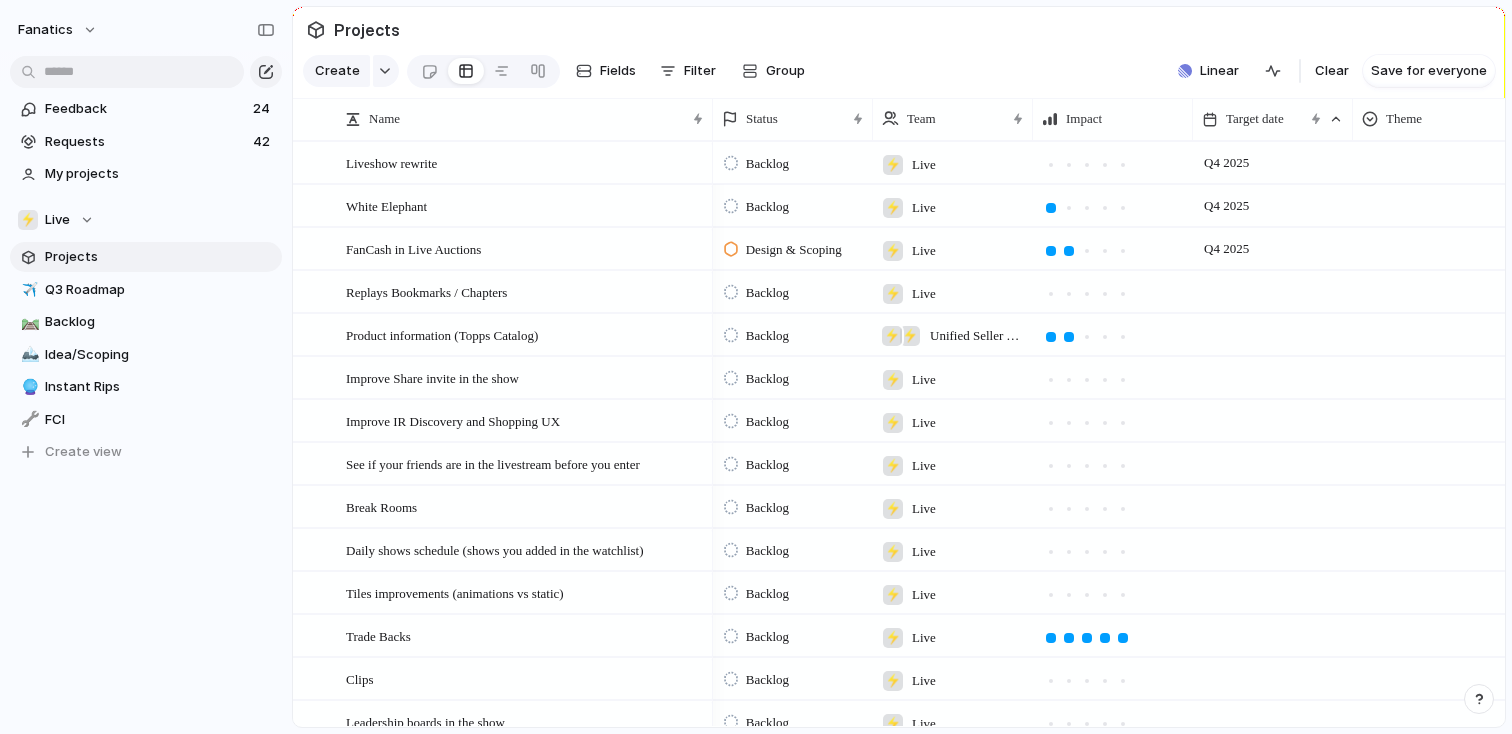 click on "Live" at bounding box center (924, 165) 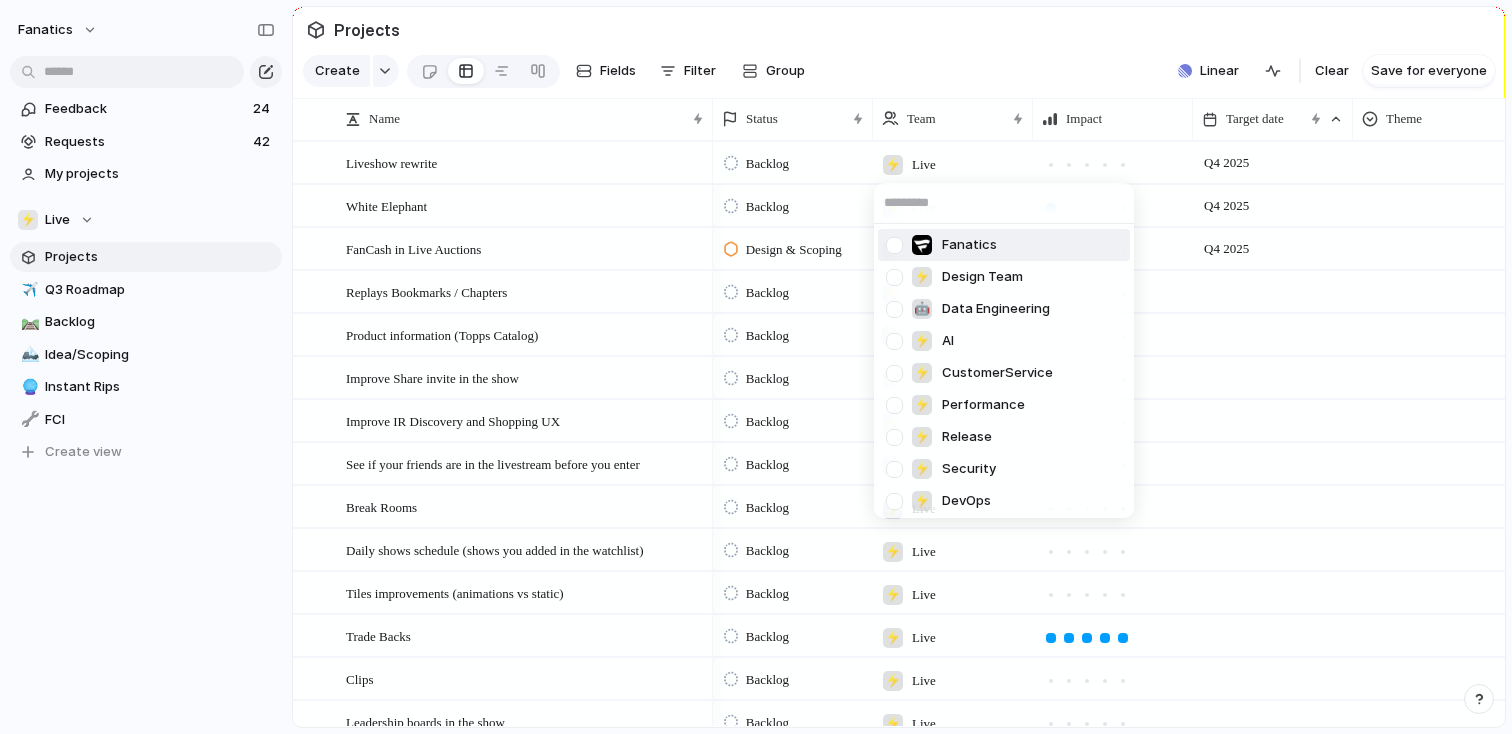 click at bounding box center (894, 245) 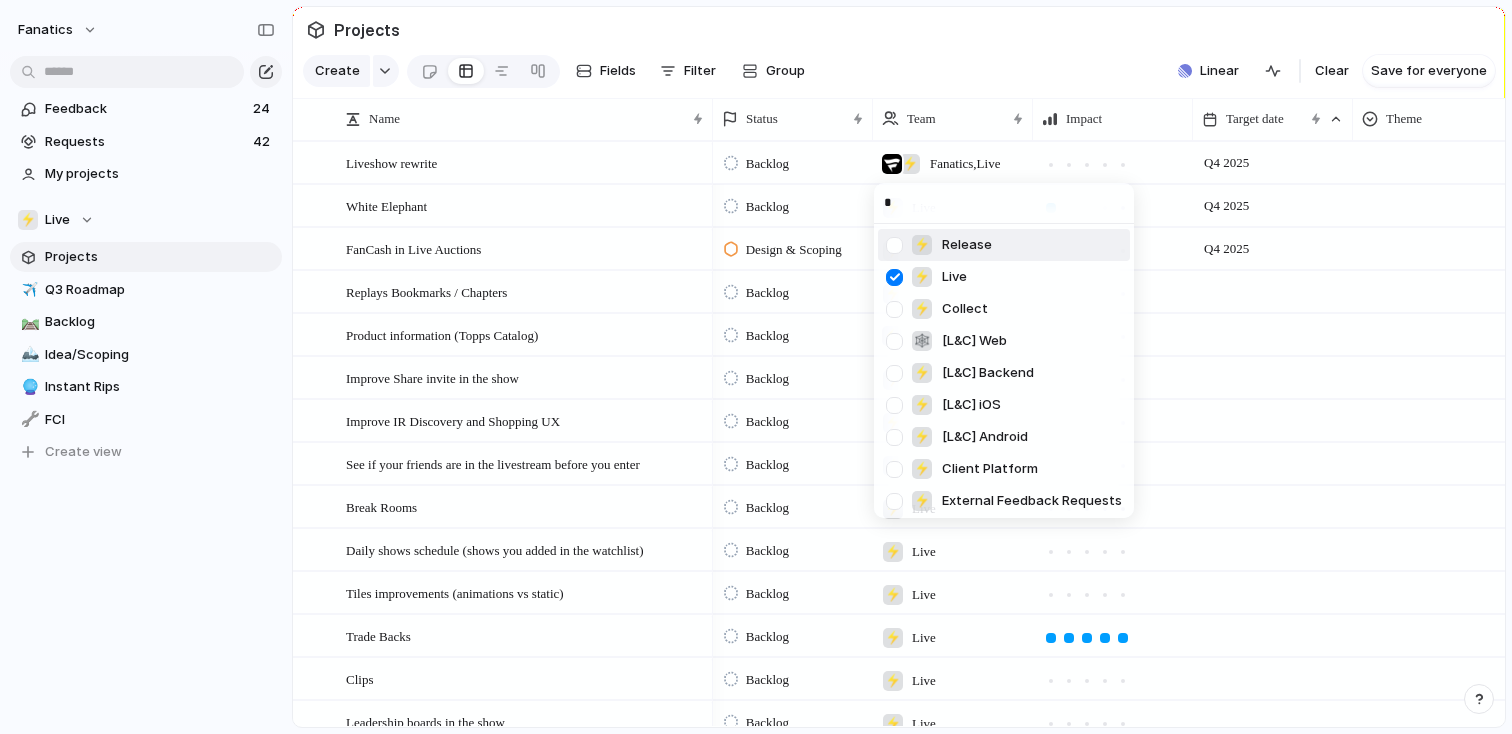 type on "**" 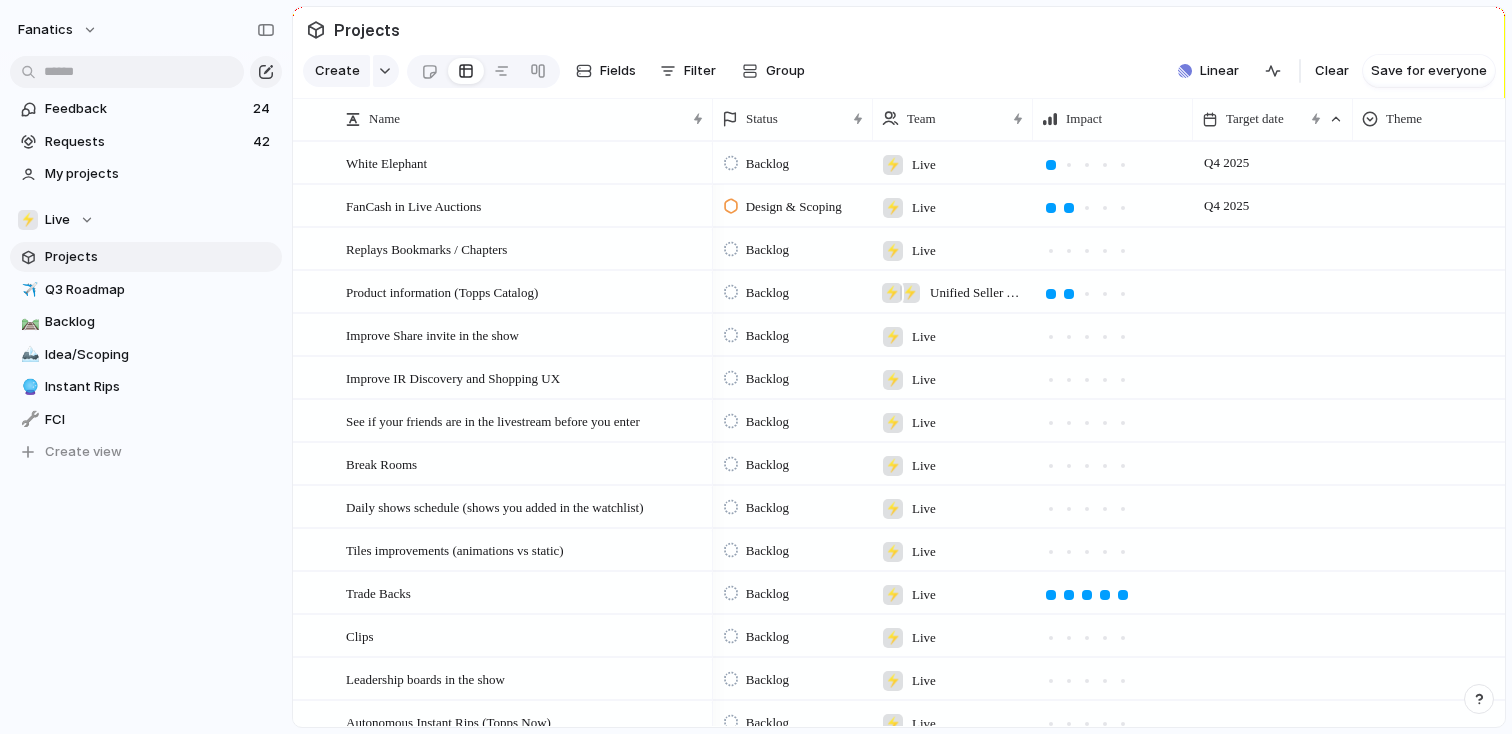 click on "Live" at bounding box center [924, 165] 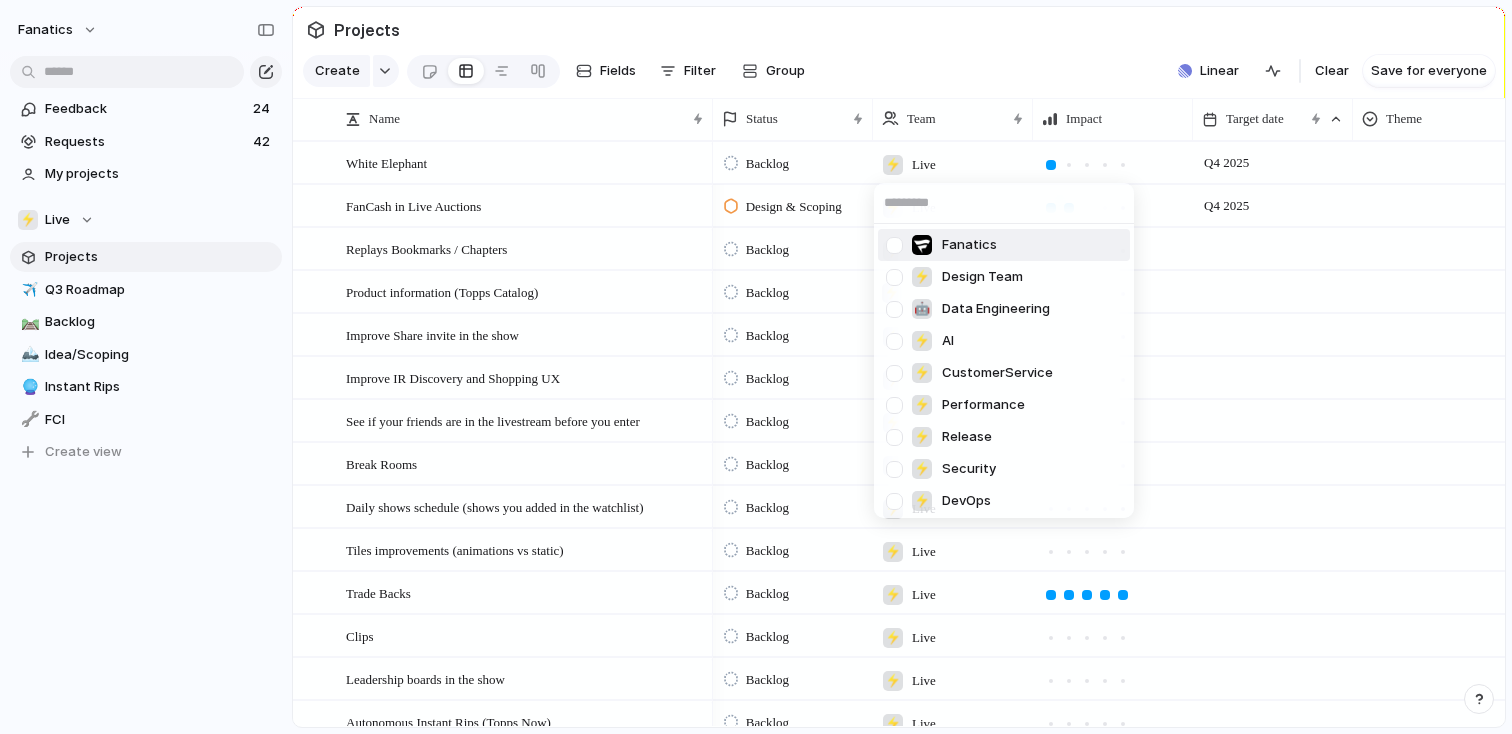 click at bounding box center (894, 245) 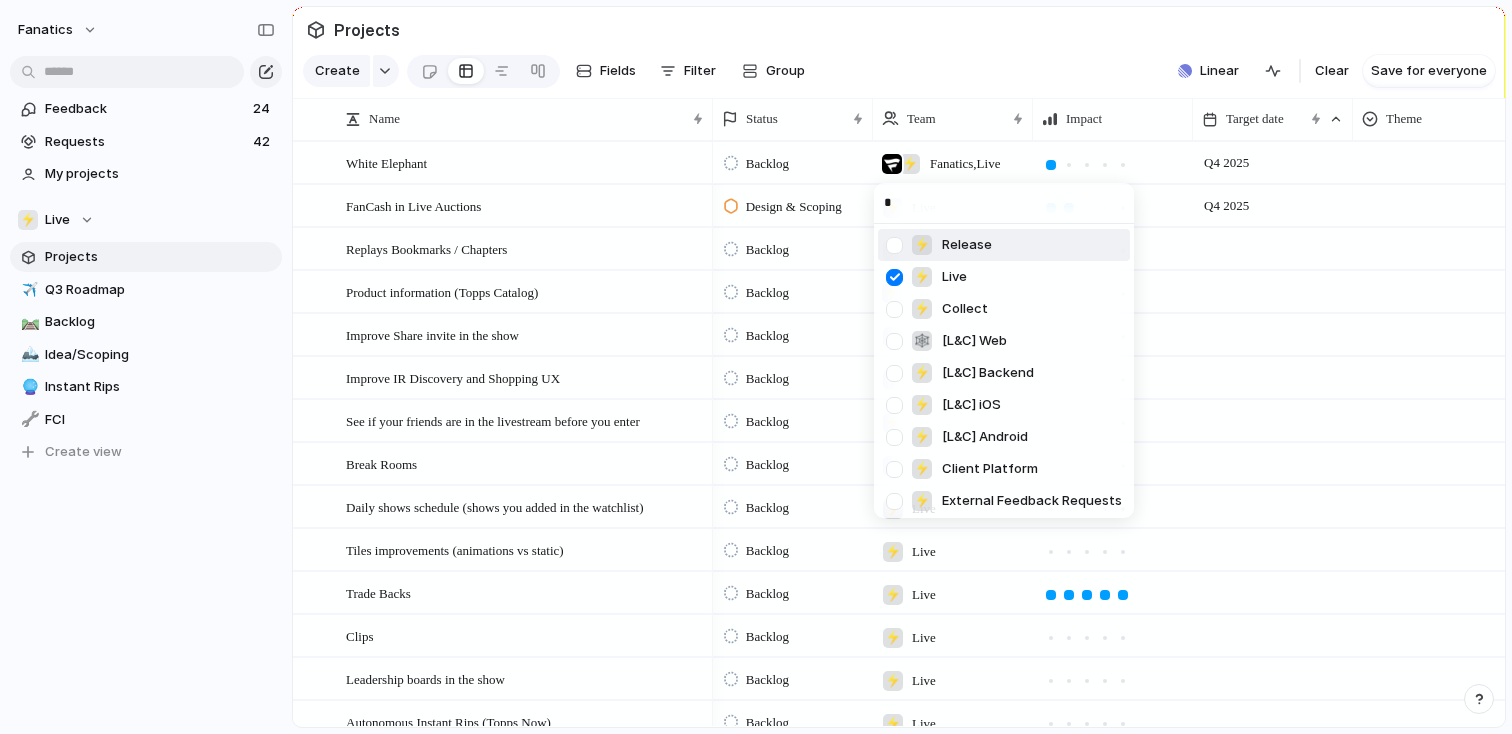 type on "**" 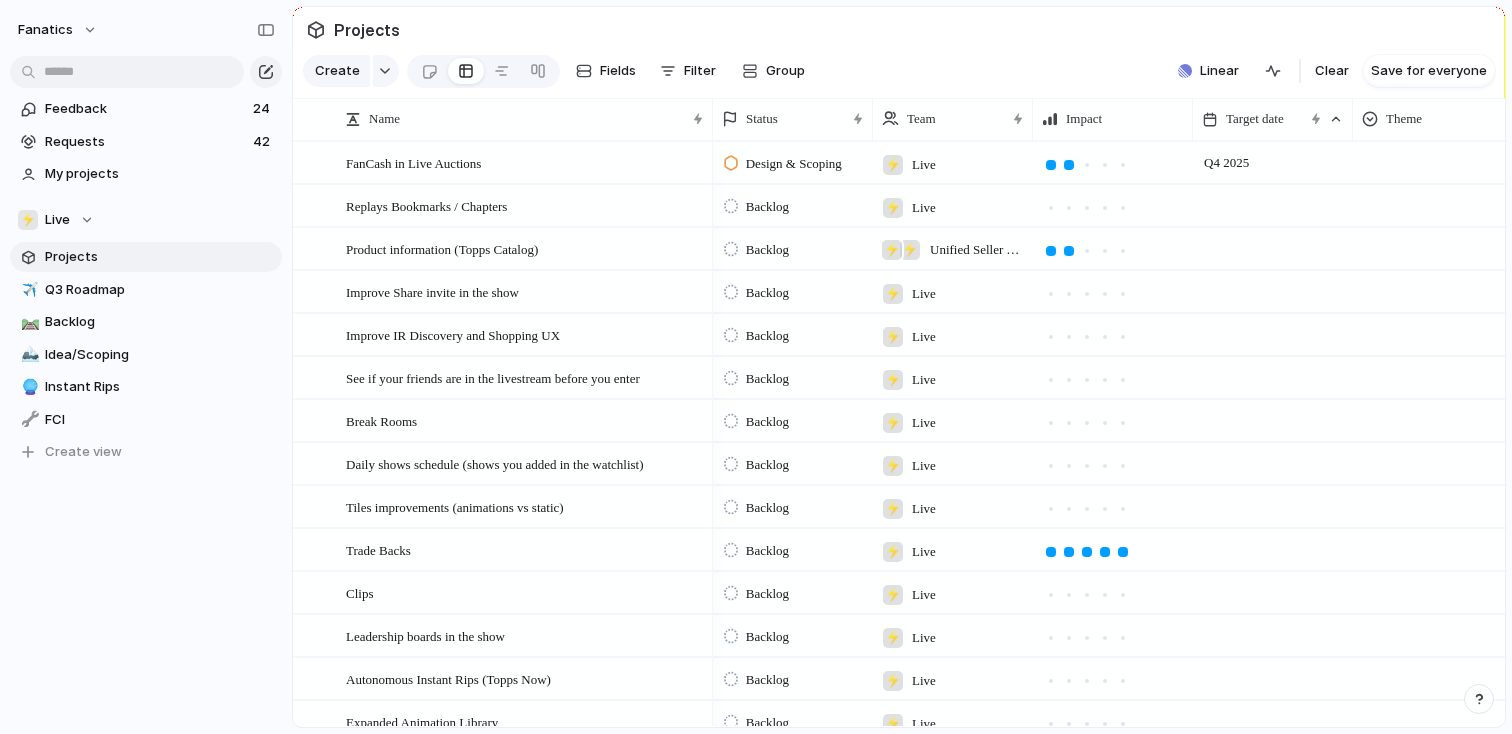 click on "⚡ Live" at bounding box center (953, 162) 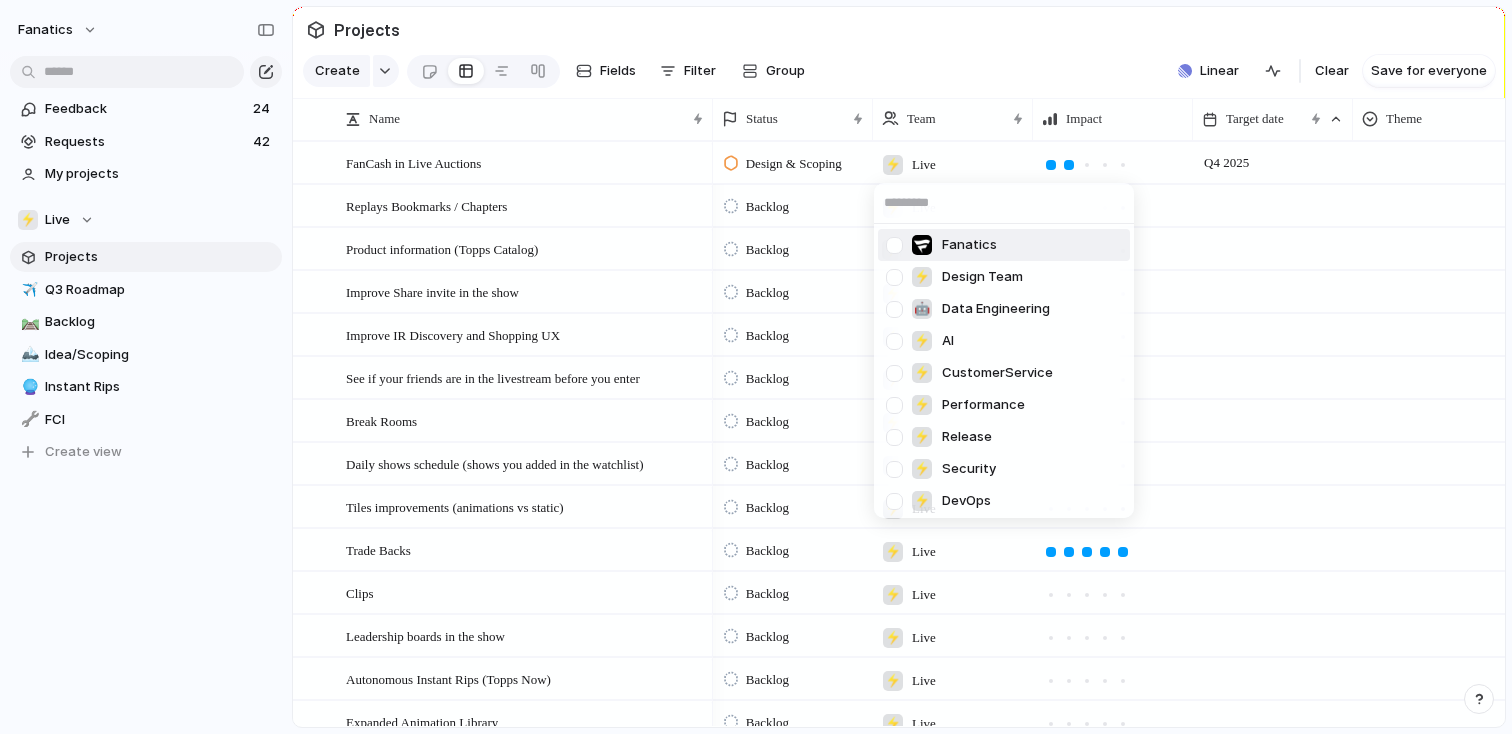 click at bounding box center (894, 245) 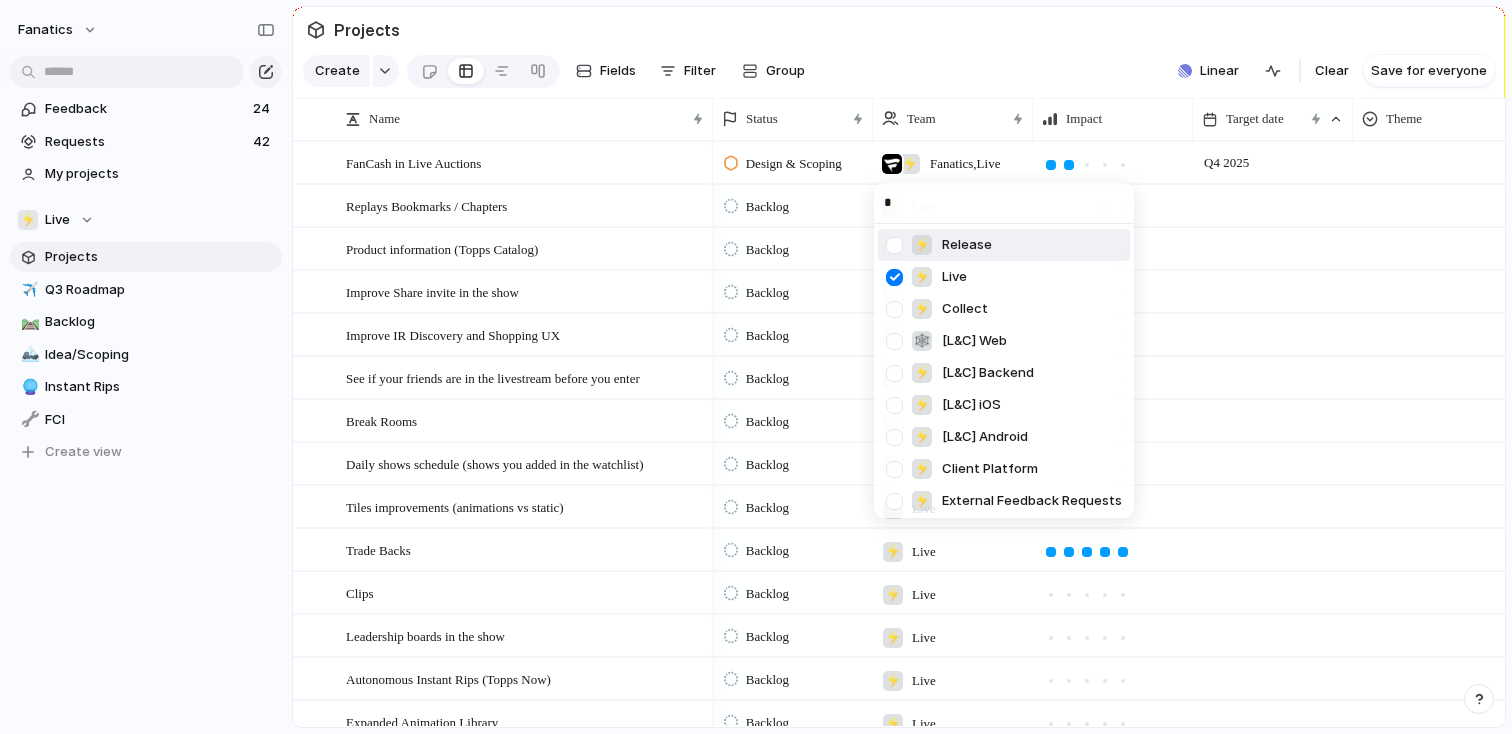 type on "**" 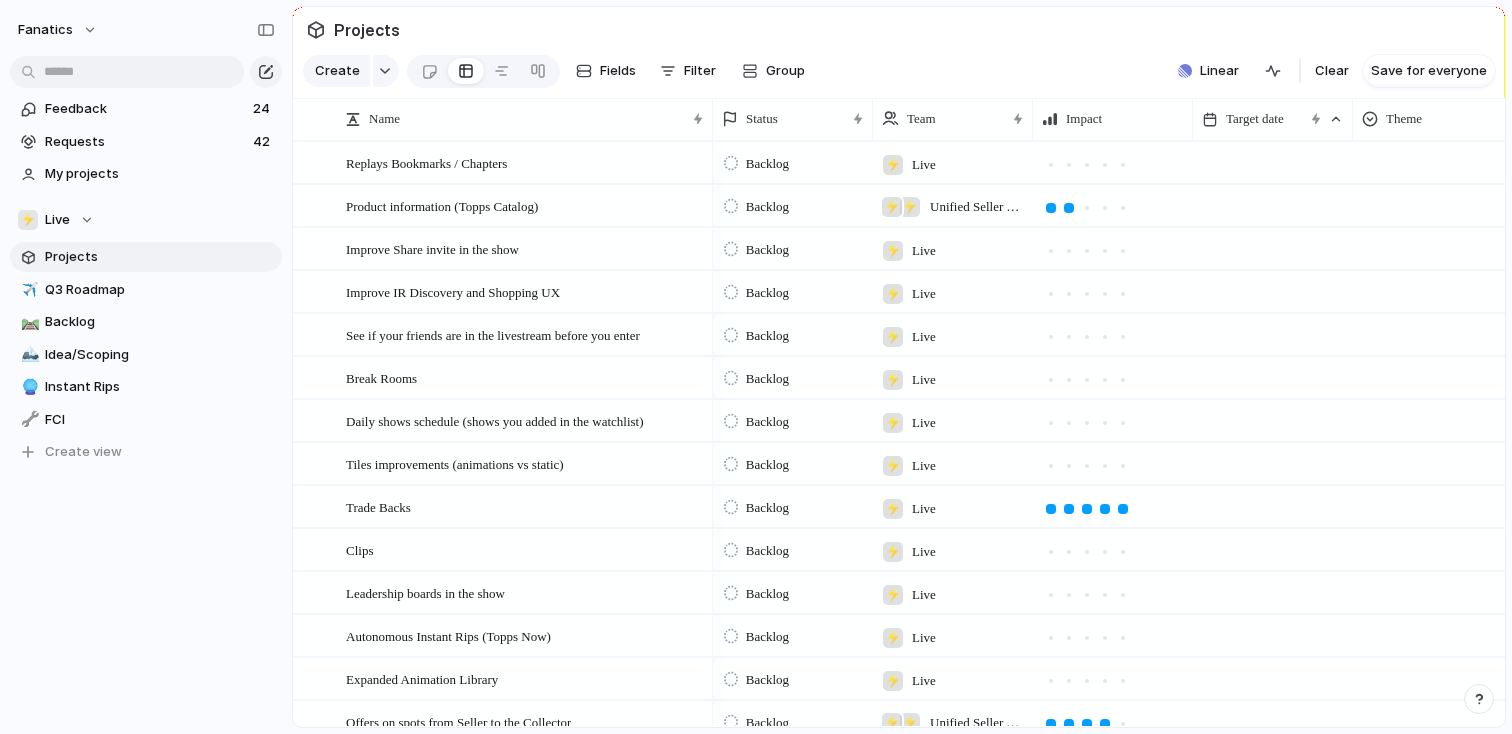 click on "Live" at bounding box center [924, 165] 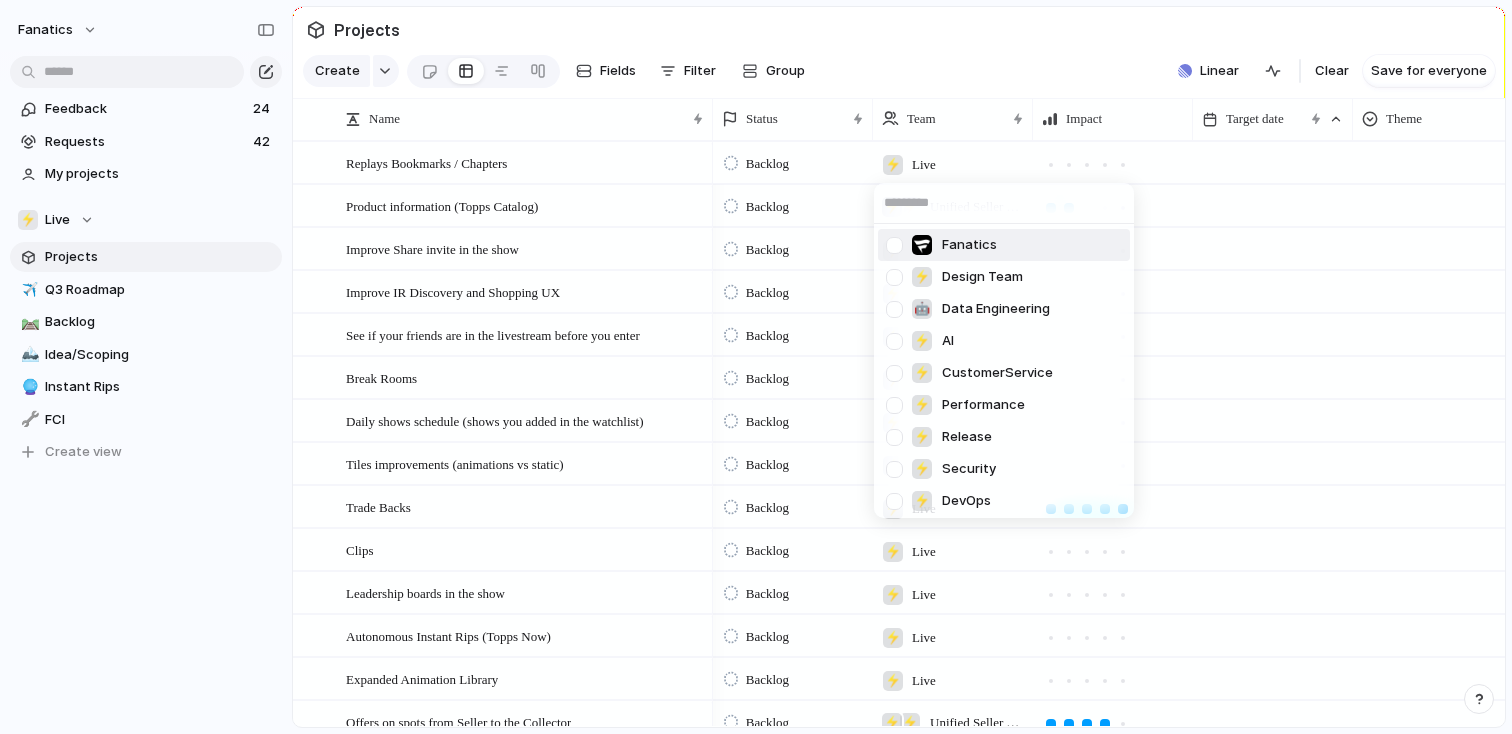 click at bounding box center [894, 245] 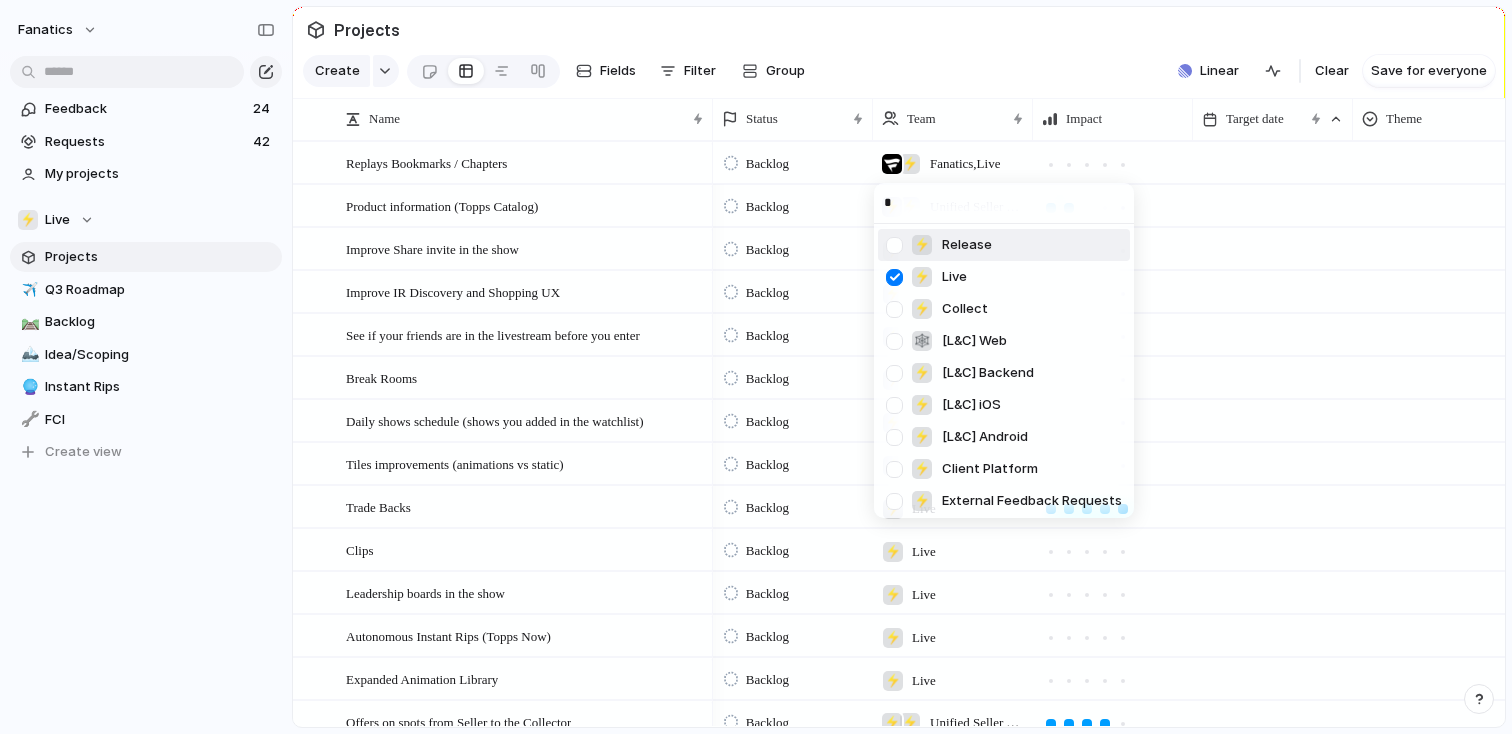 type on "**" 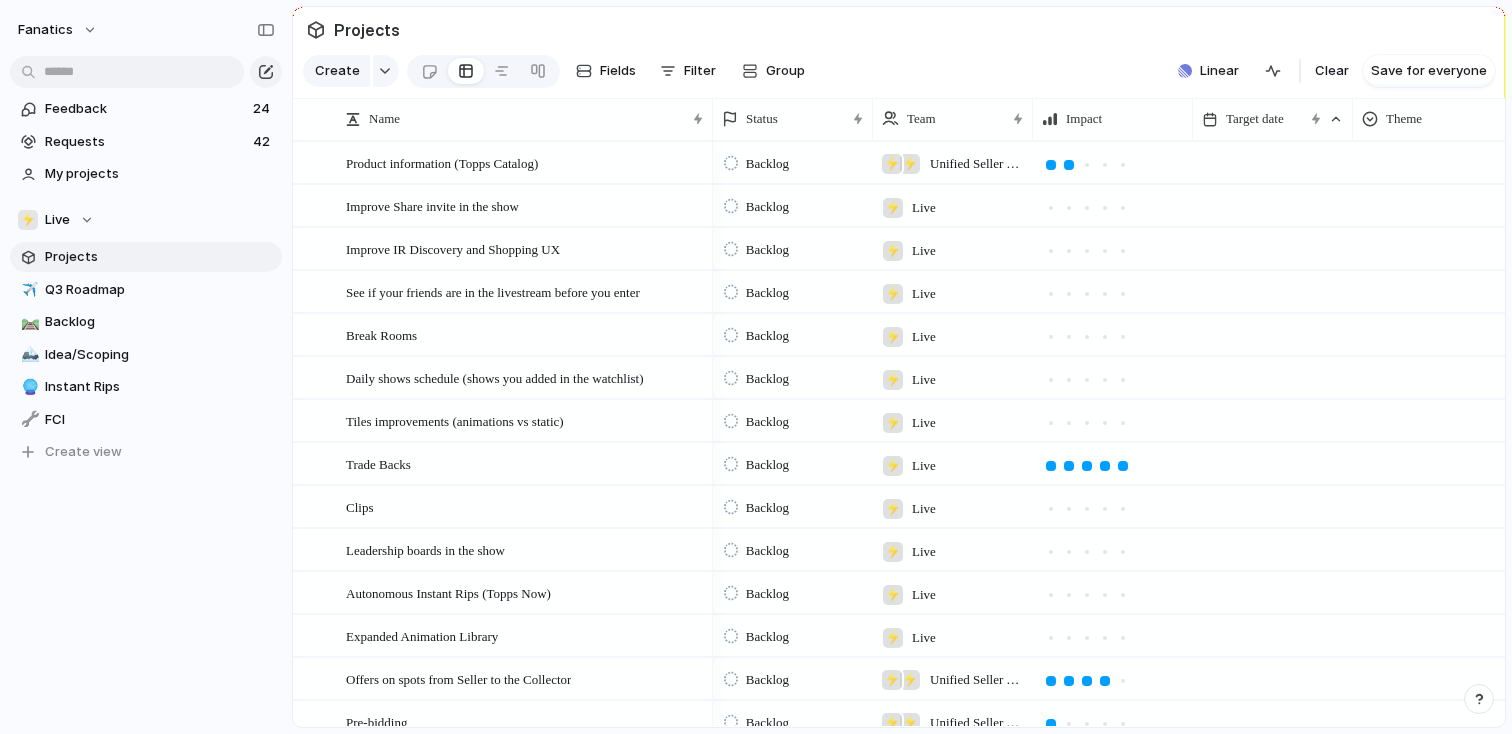 click on "⚡ ⚡ Unified Seller Tools ,  Live" at bounding box center (953, 159) 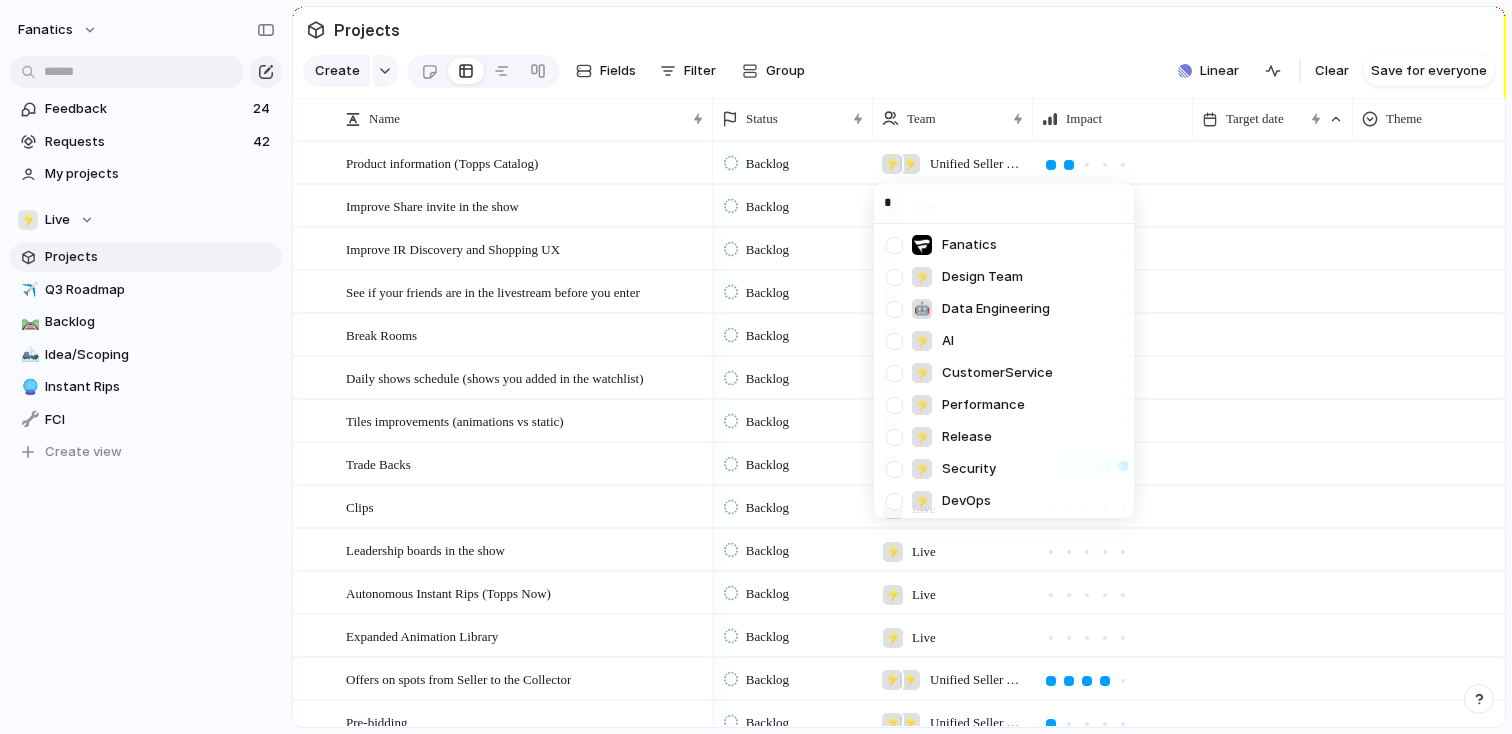 type on "**" 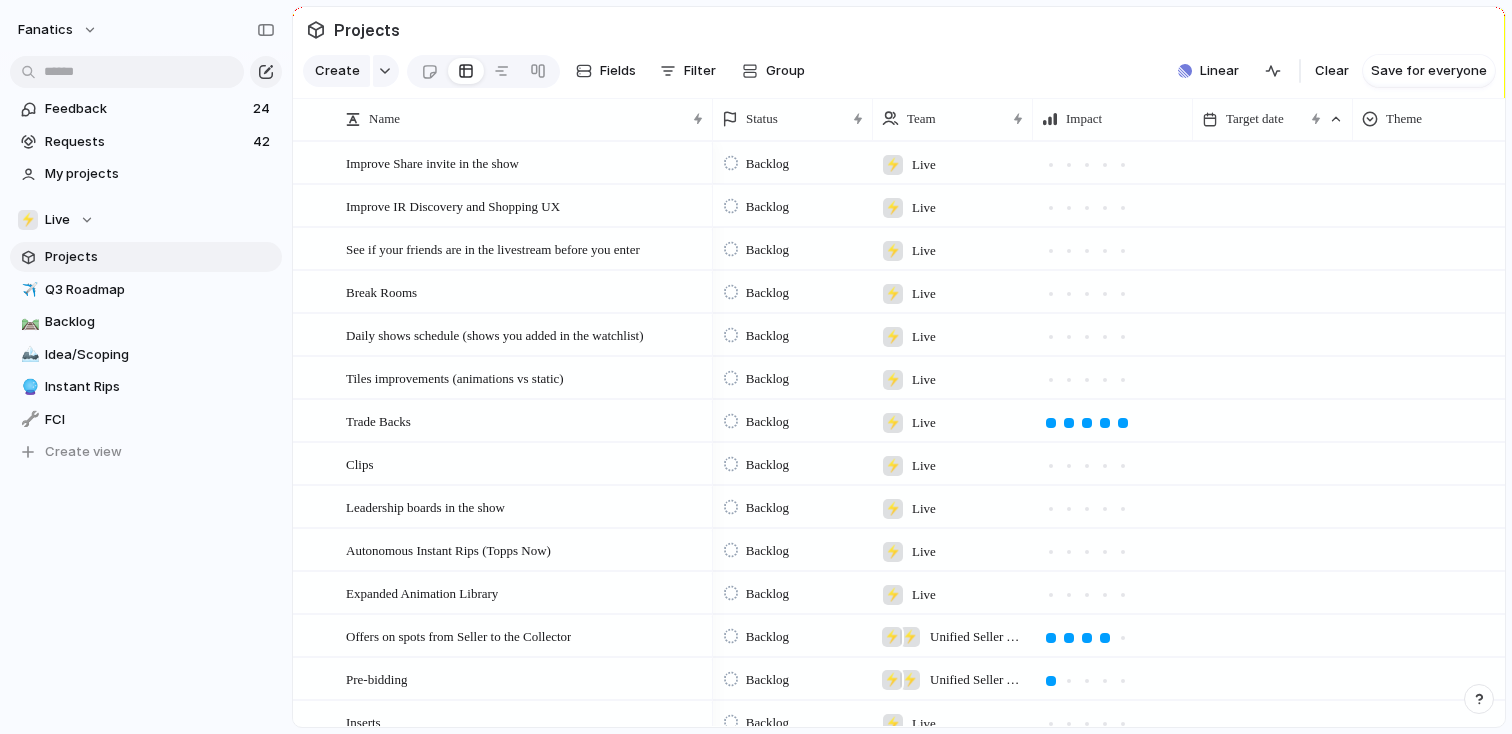 click on "⚡ Live" at bounding box center [953, 205] 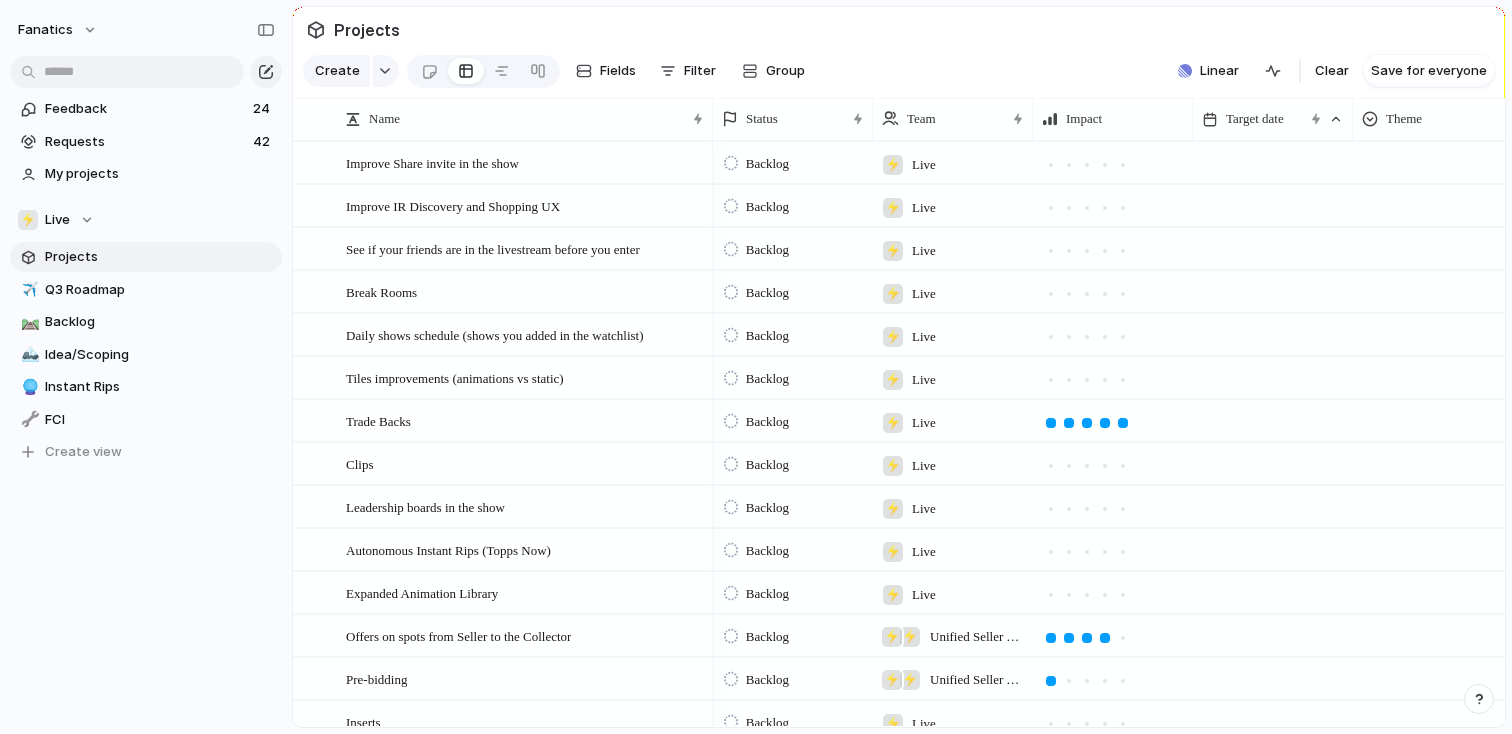 click on "Live" at bounding box center [924, 165] 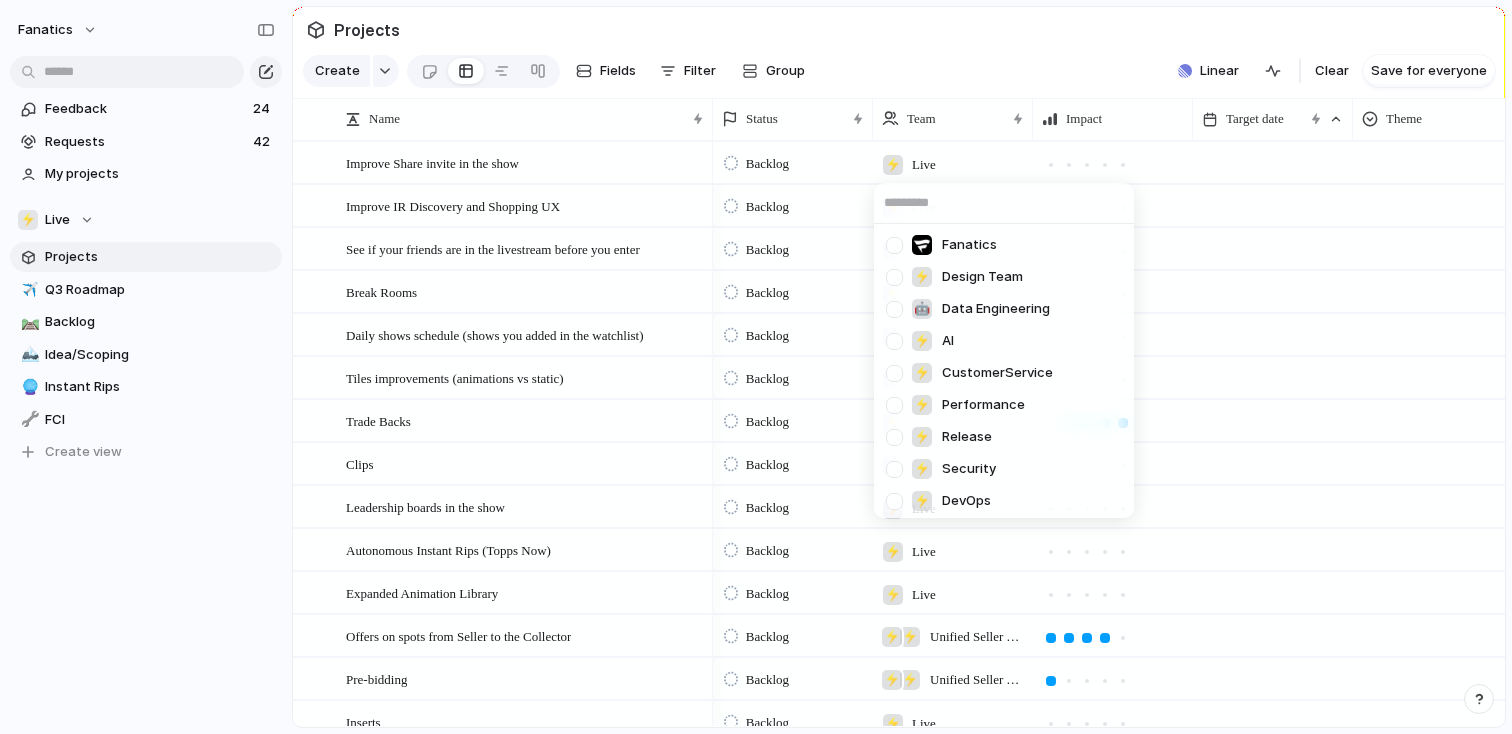 type on "*" 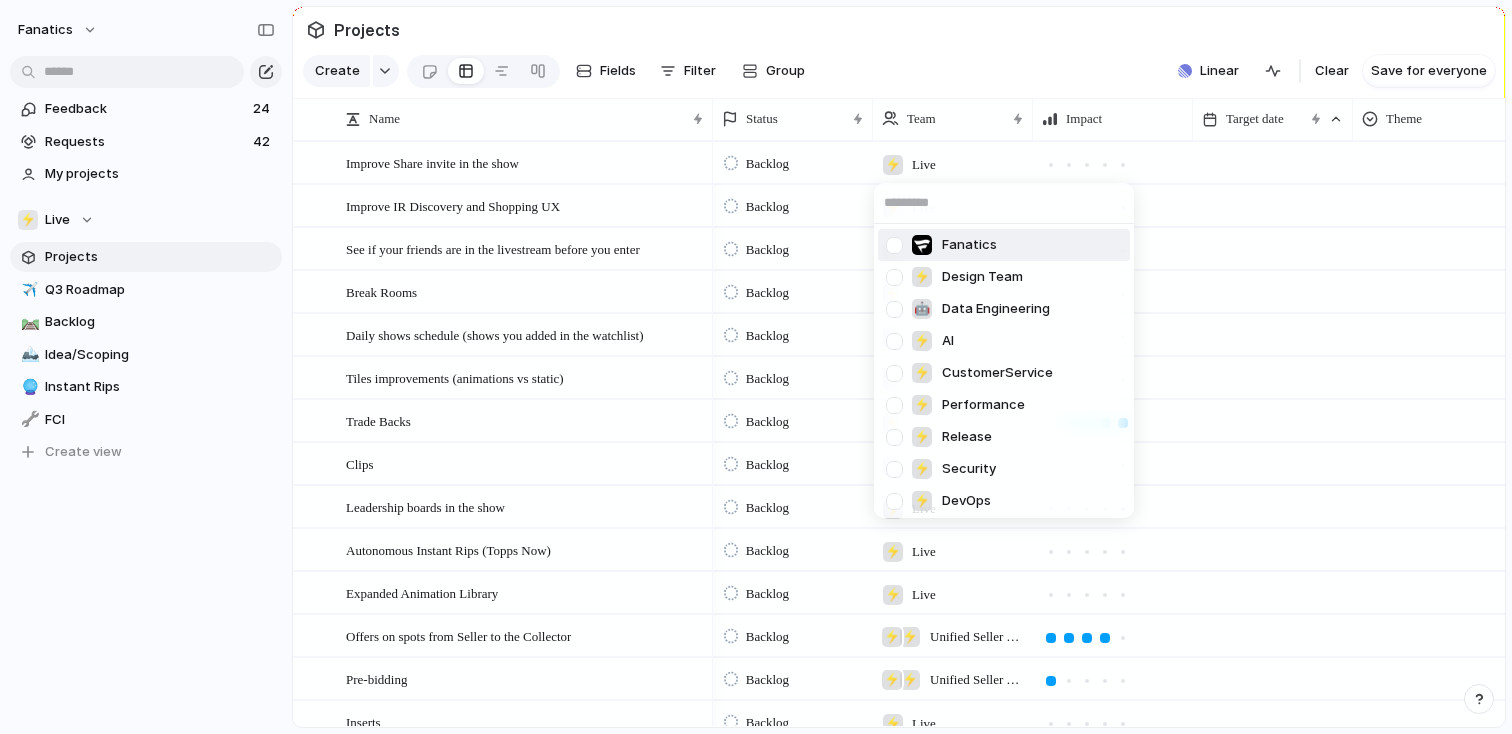 click at bounding box center [894, 245] 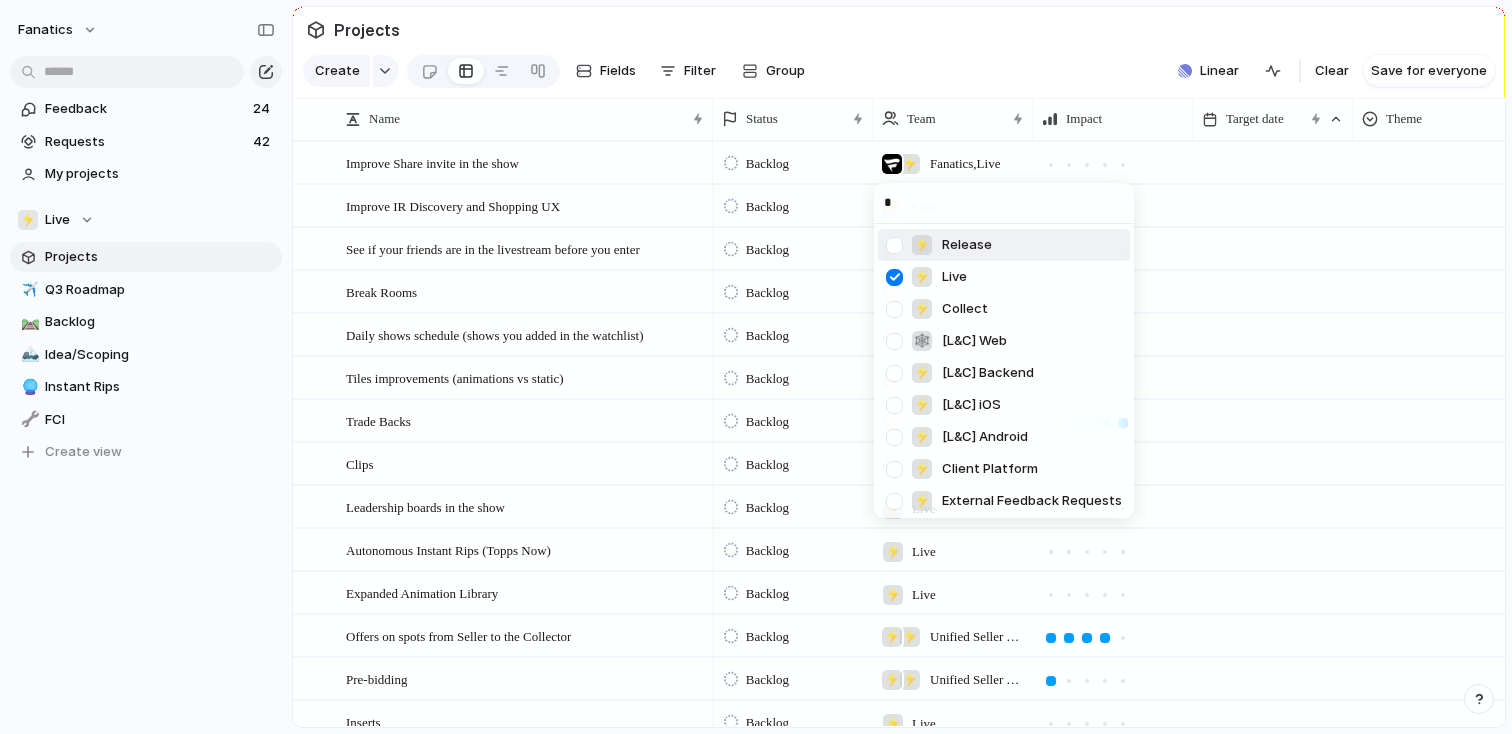 type on "**" 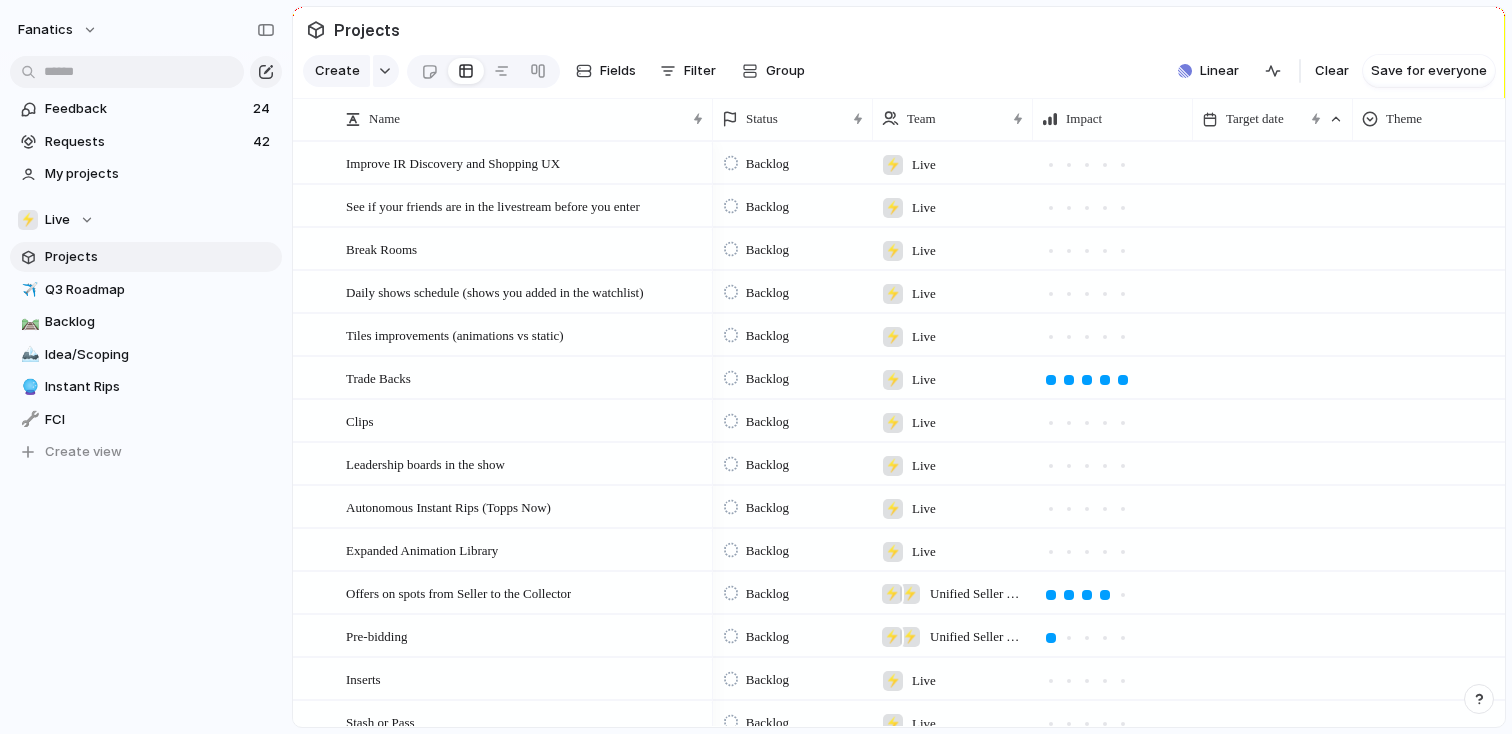 click on "Live" at bounding box center (924, 165) 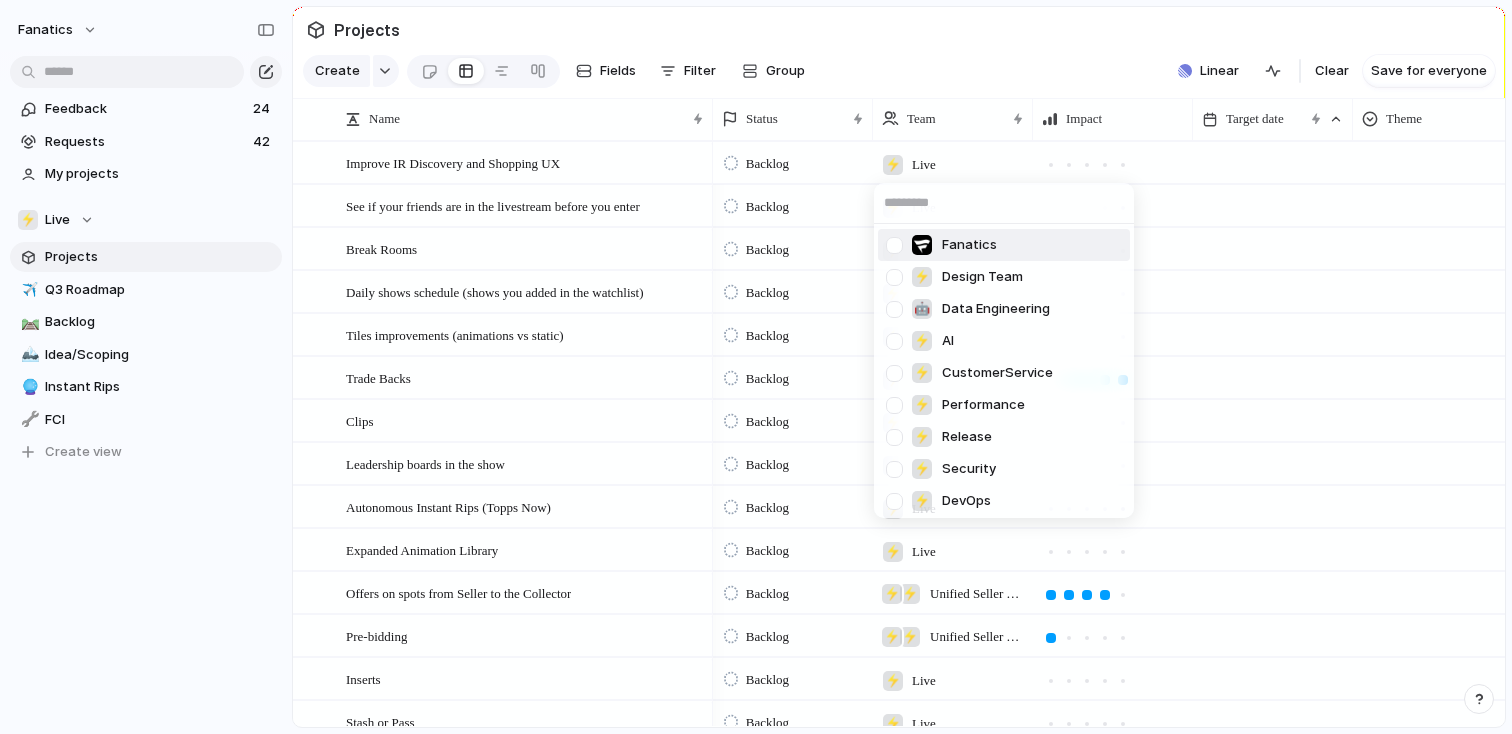 click at bounding box center [894, 245] 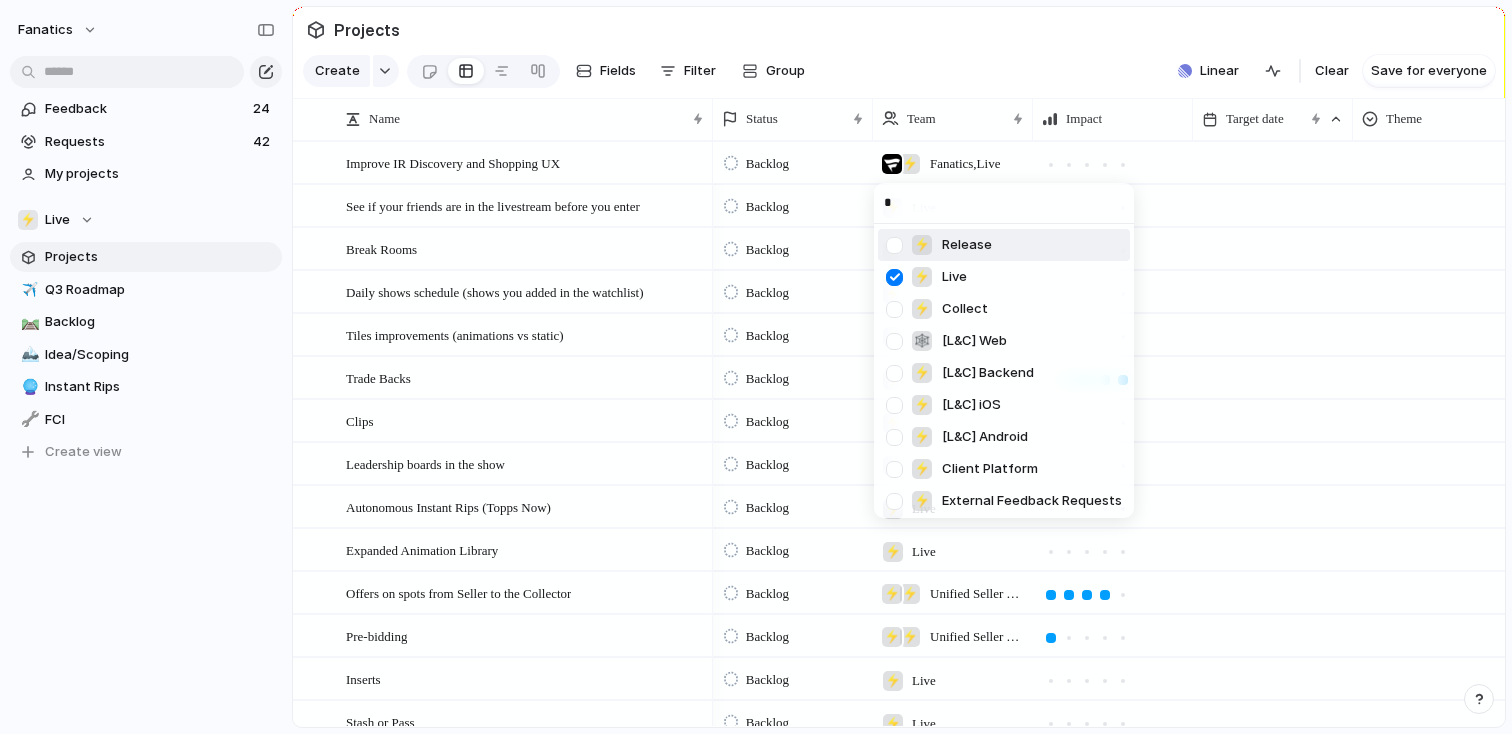 type on "**" 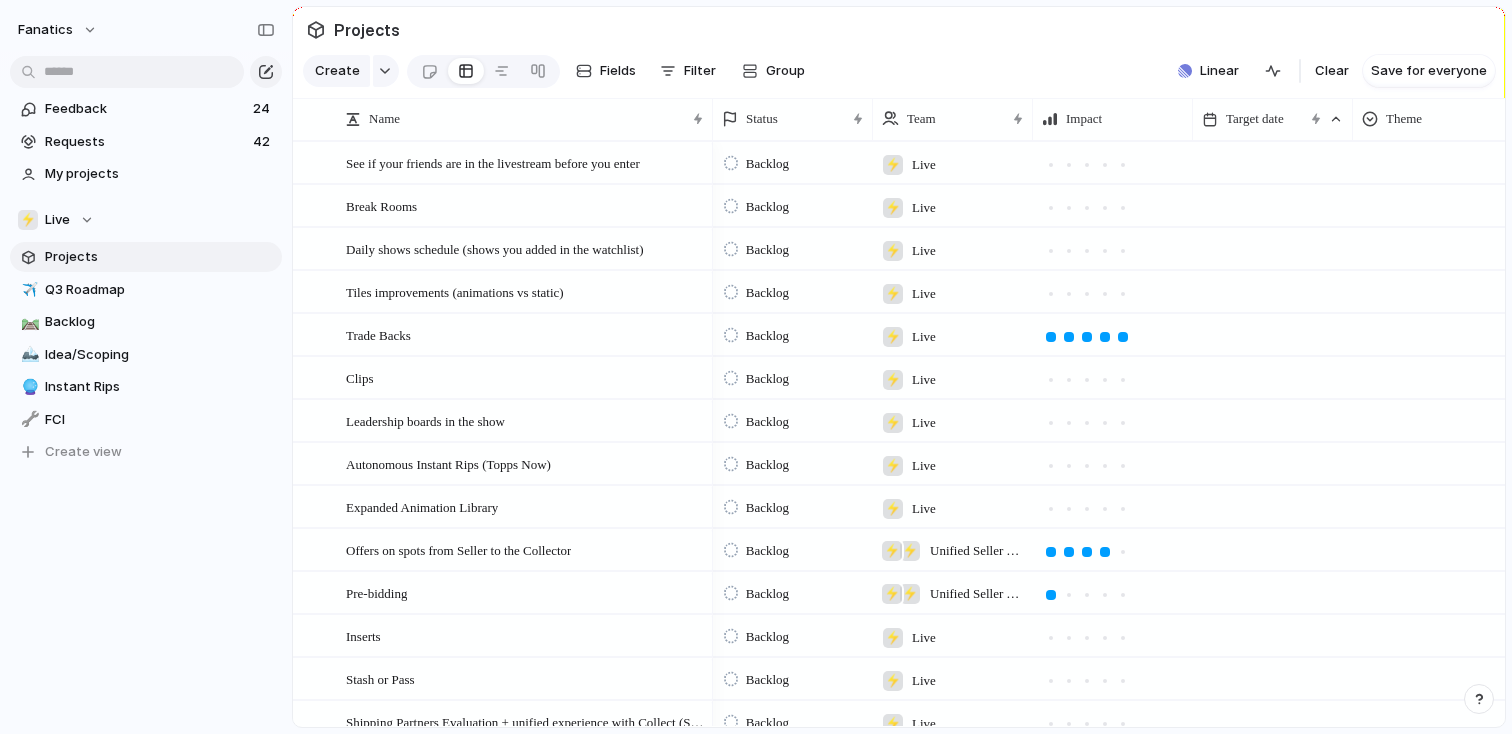 click on "⚡ Live" at bounding box center [953, 162] 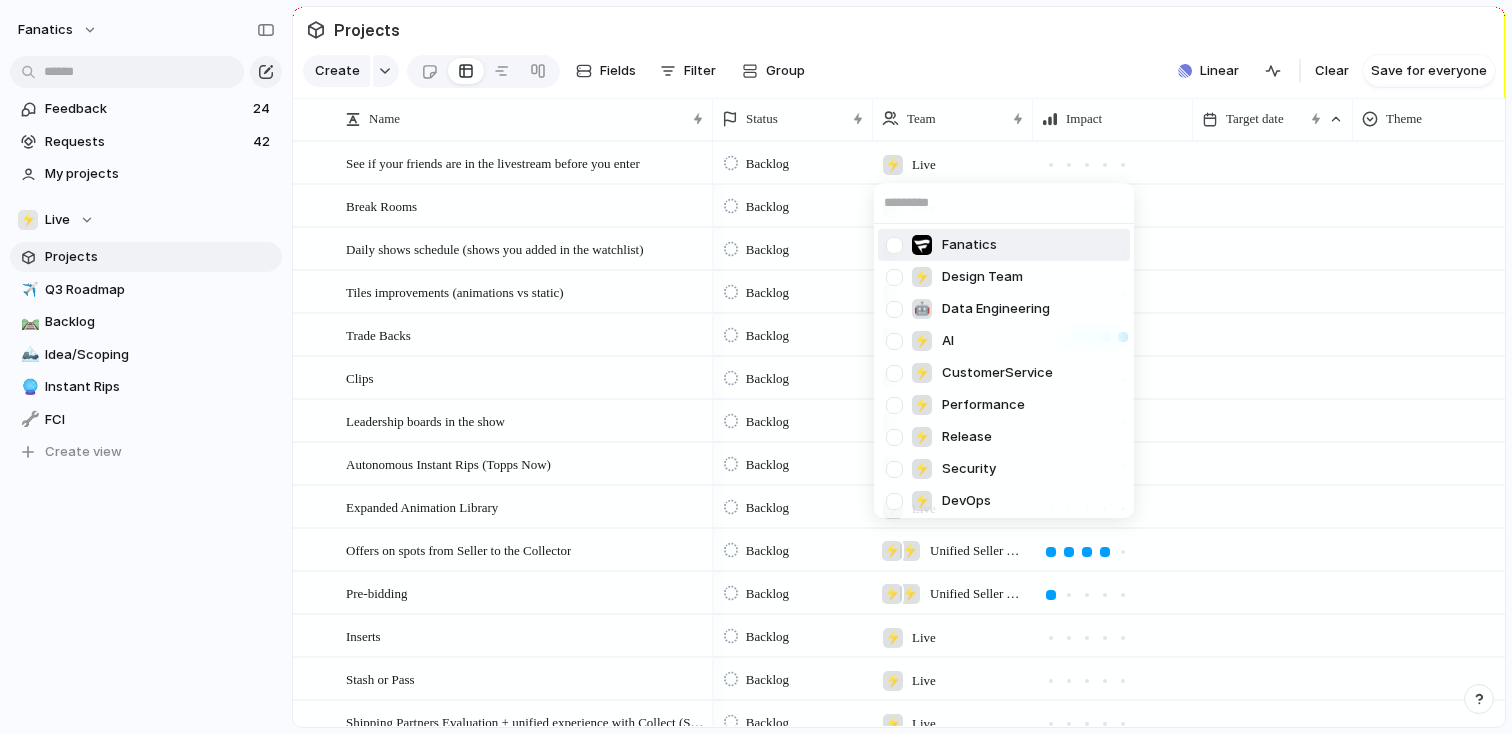 click at bounding box center [894, 245] 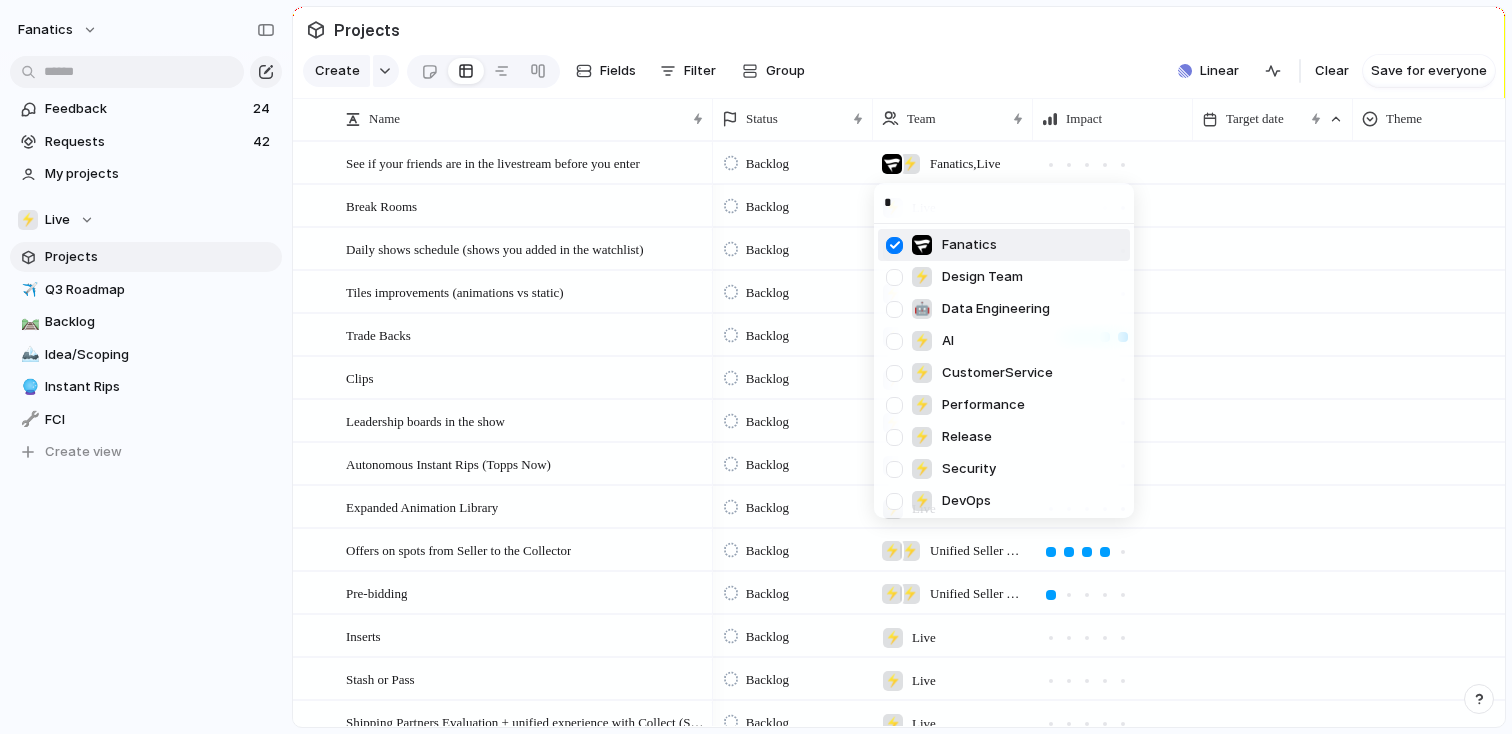 type on "**" 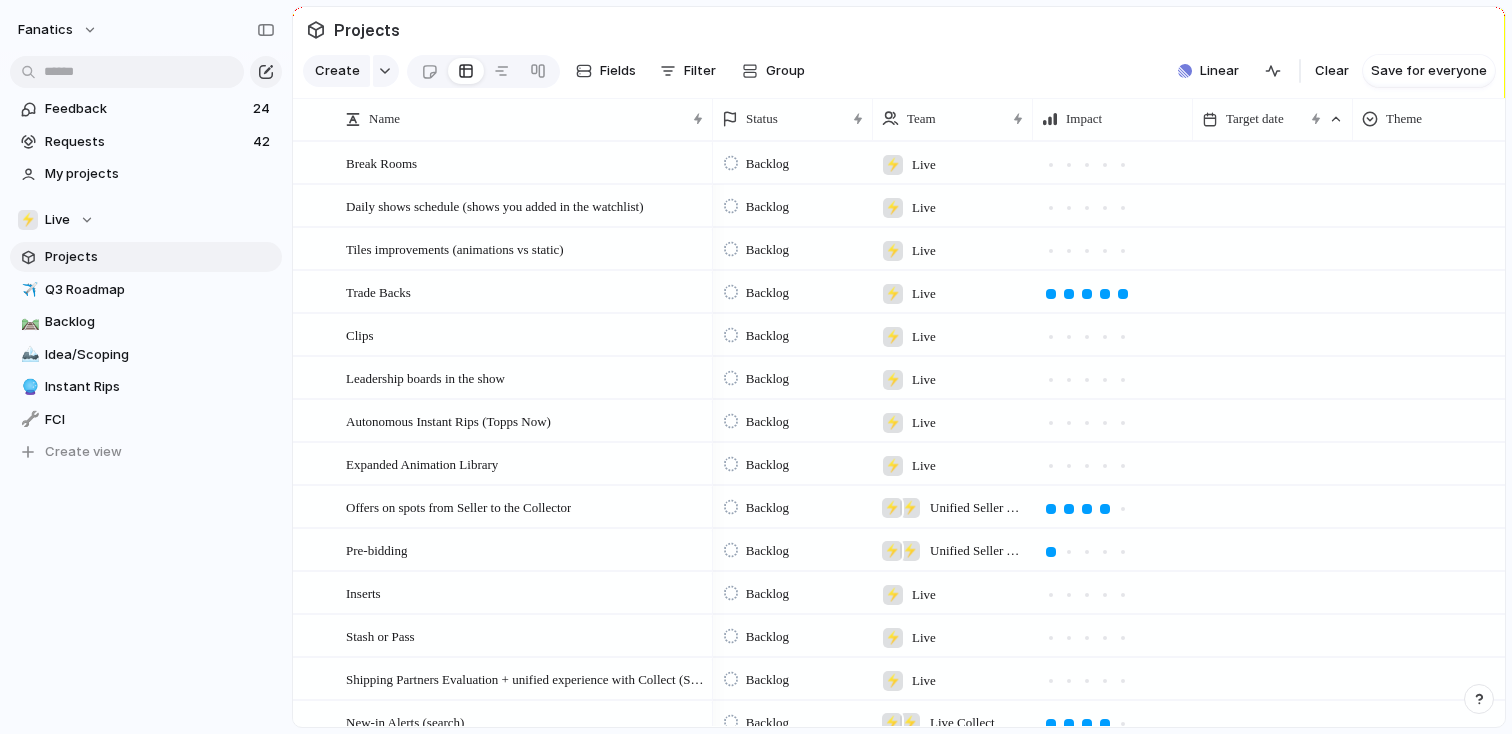 click on "⚡ Live" at bounding box center [909, 159] 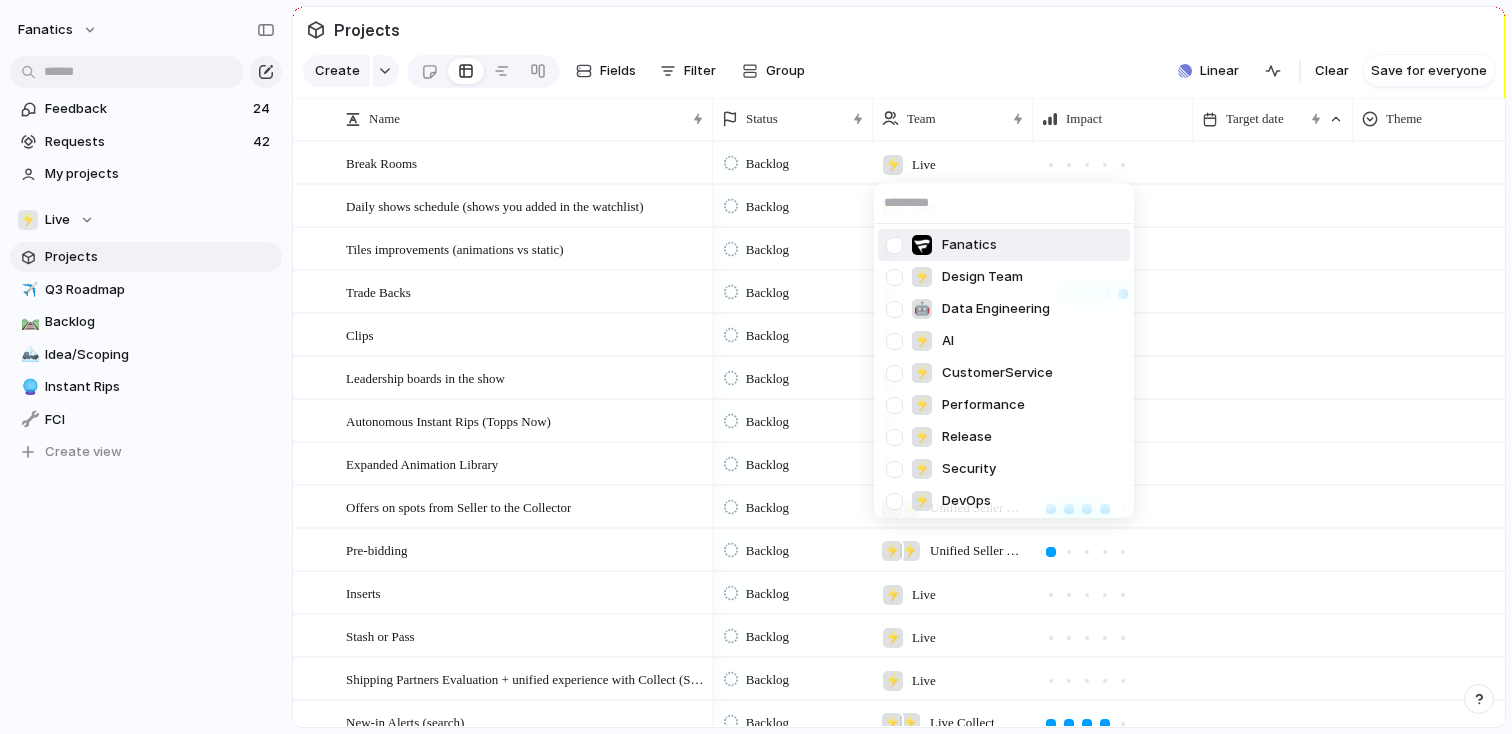 click at bounding box center [894, 245] 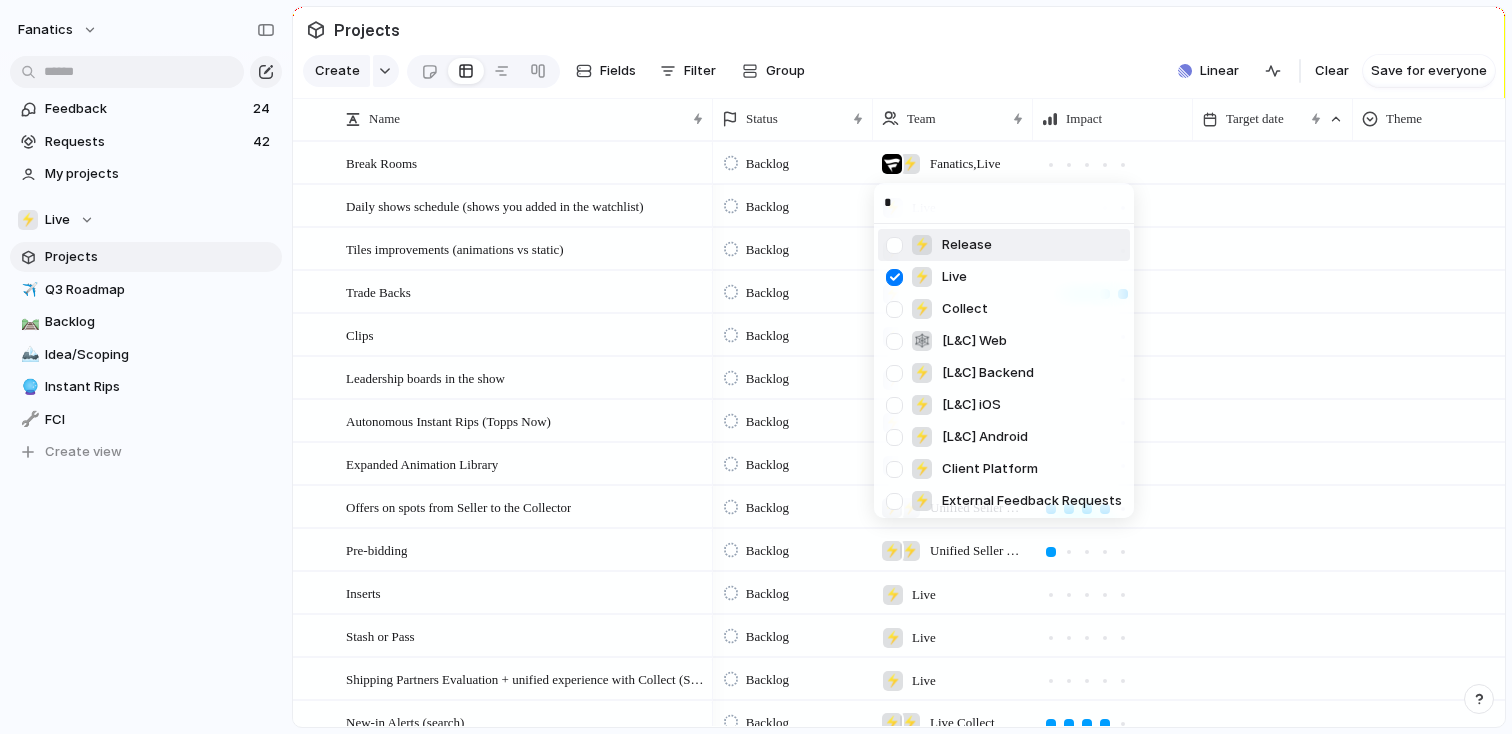 type on "**" 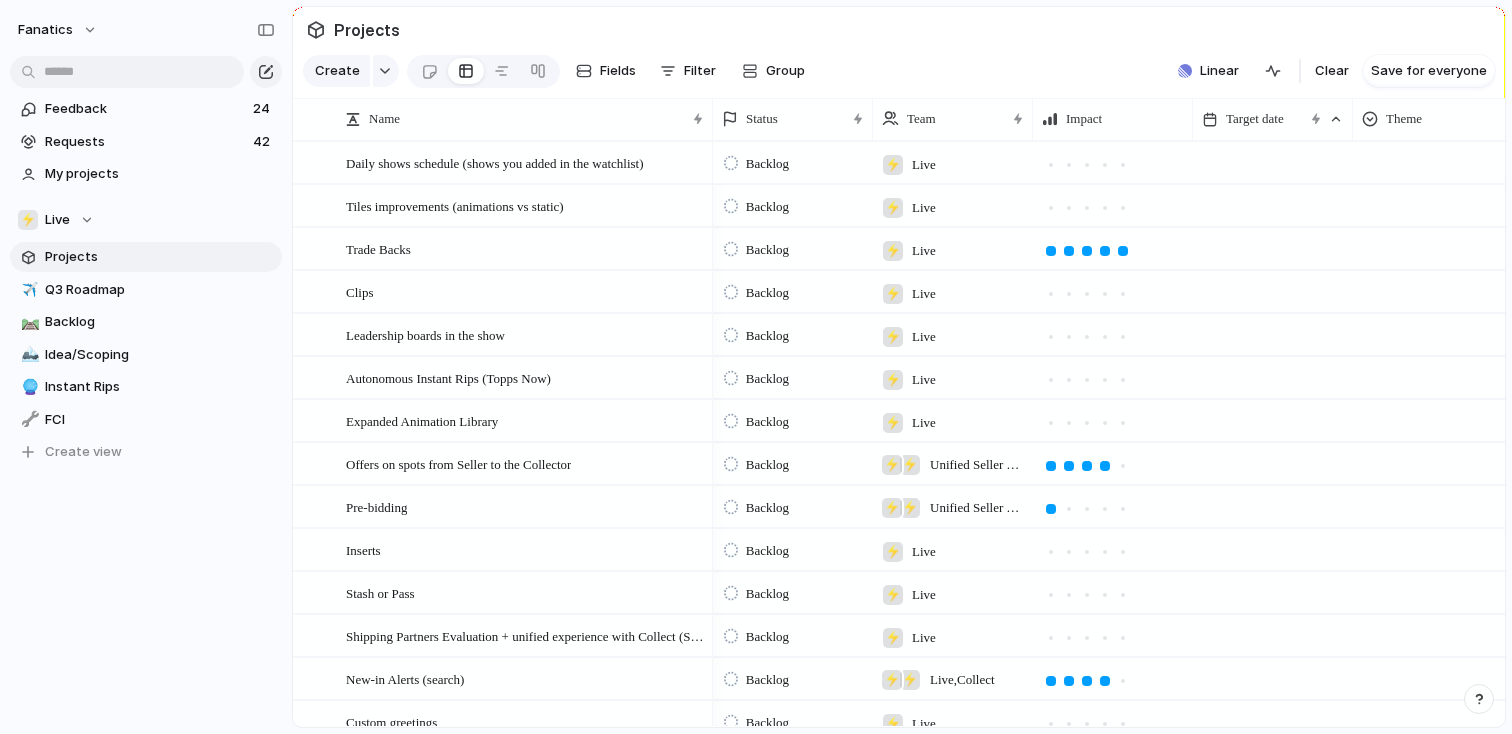 click on "Live" at bounding box center (924, 165) 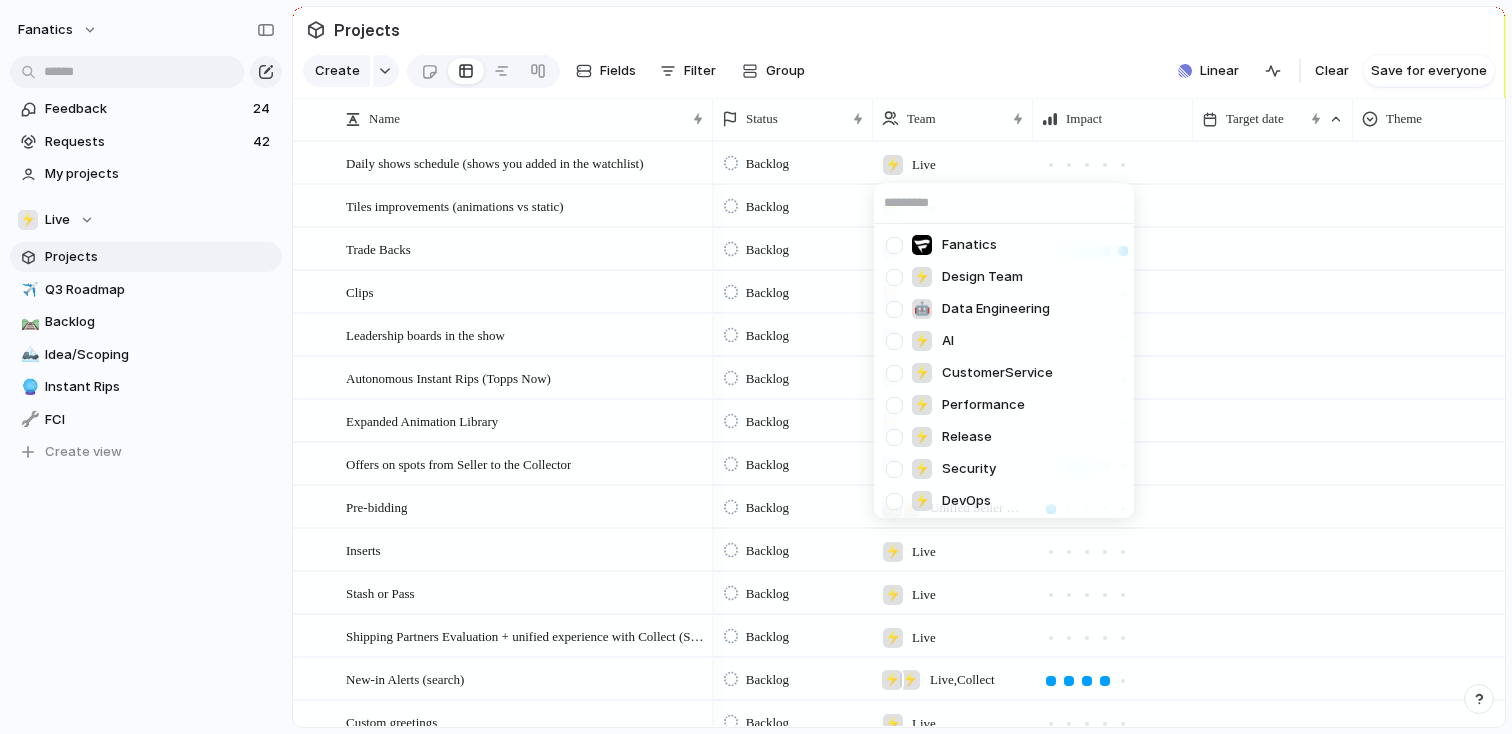 type on "*" 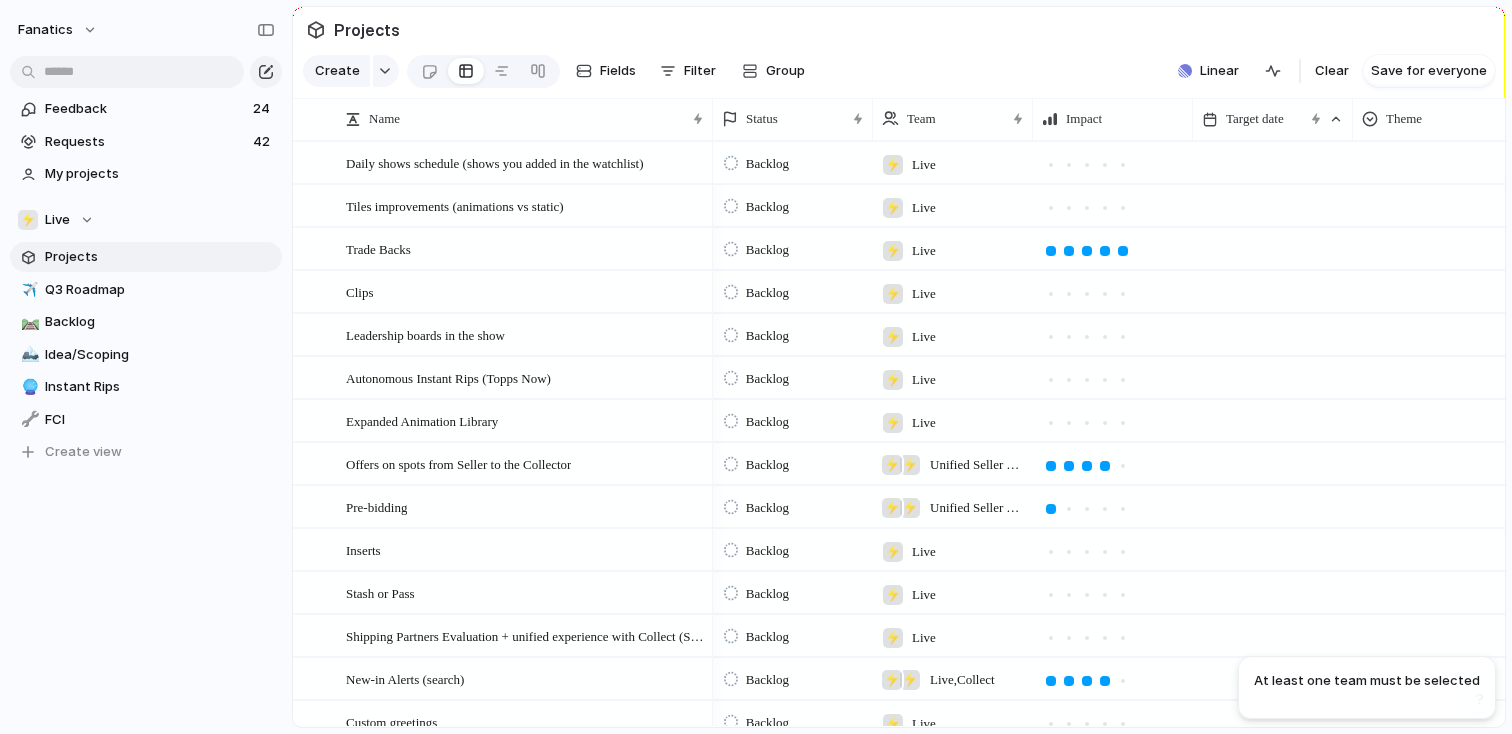 click on "⚡ Live" at bounding box center [909, 159] 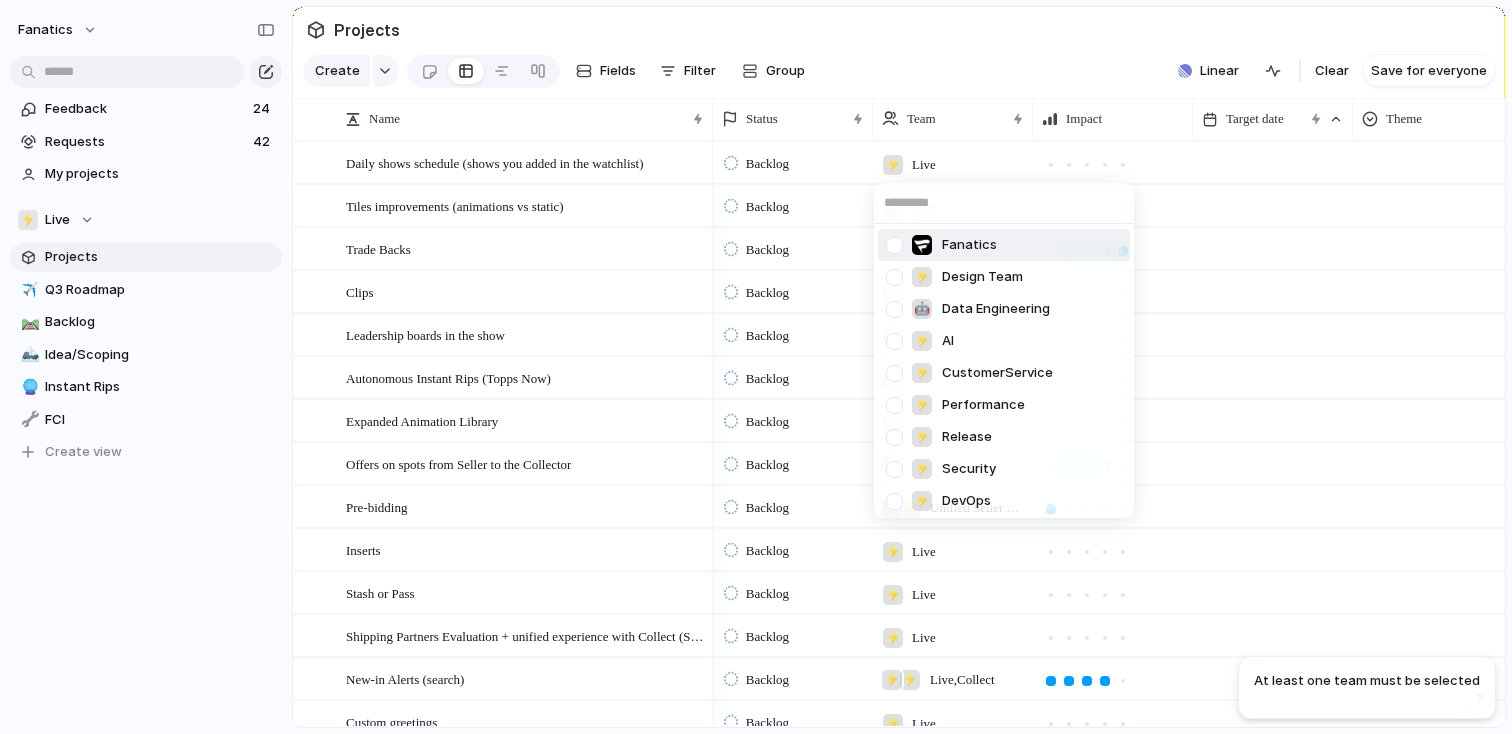 click at bounding box center (894, 245) 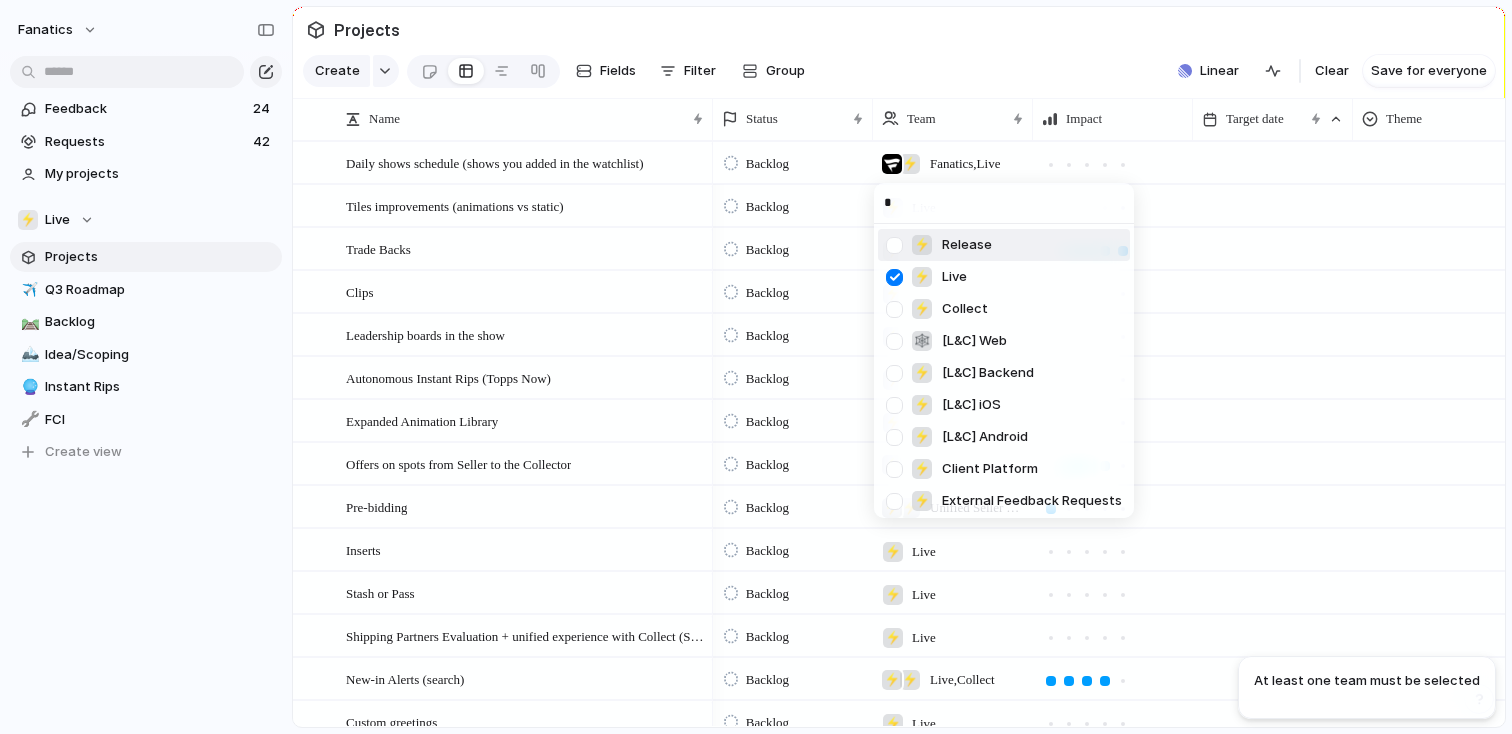 type on "**" 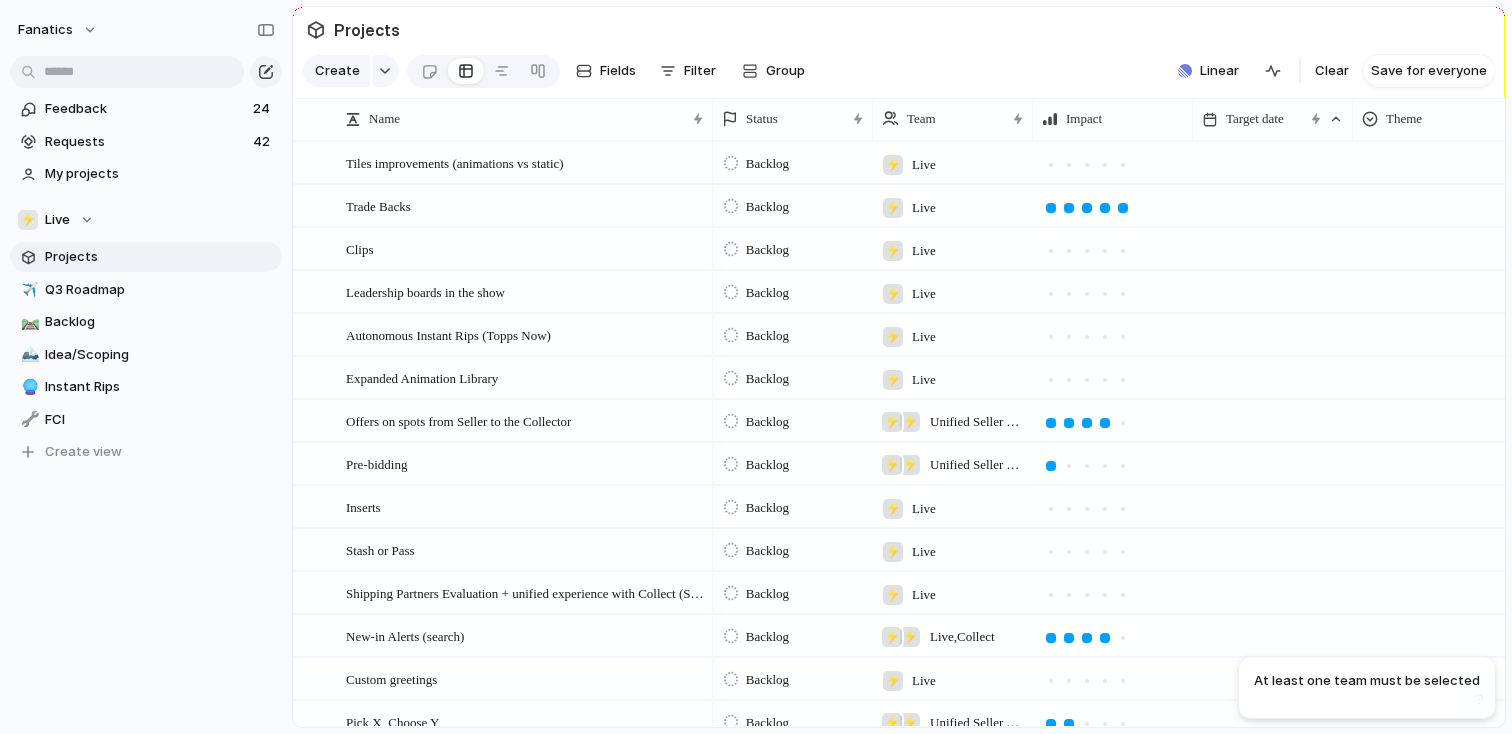 click on "Live" at bounding box center (924, 165) 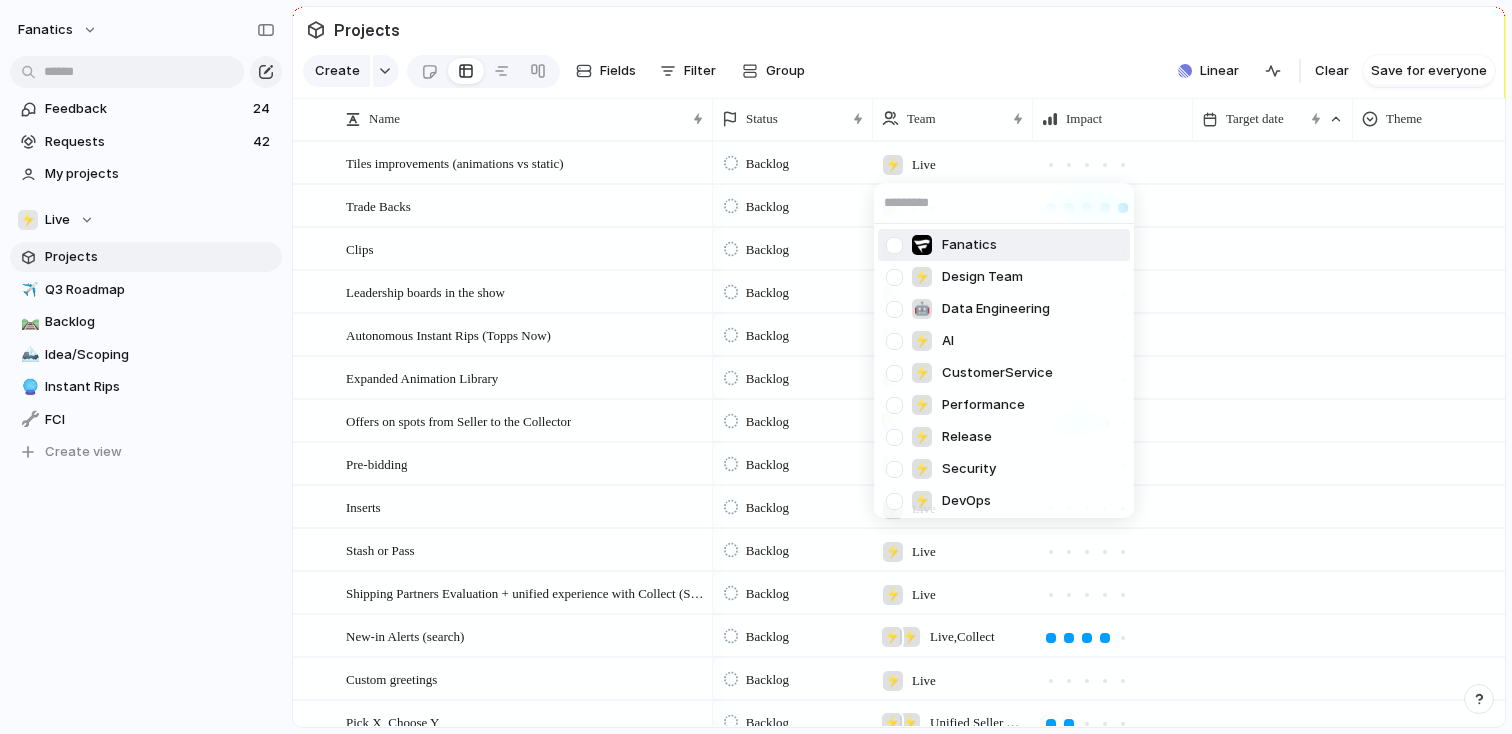 click at bounding box center [894, 245] 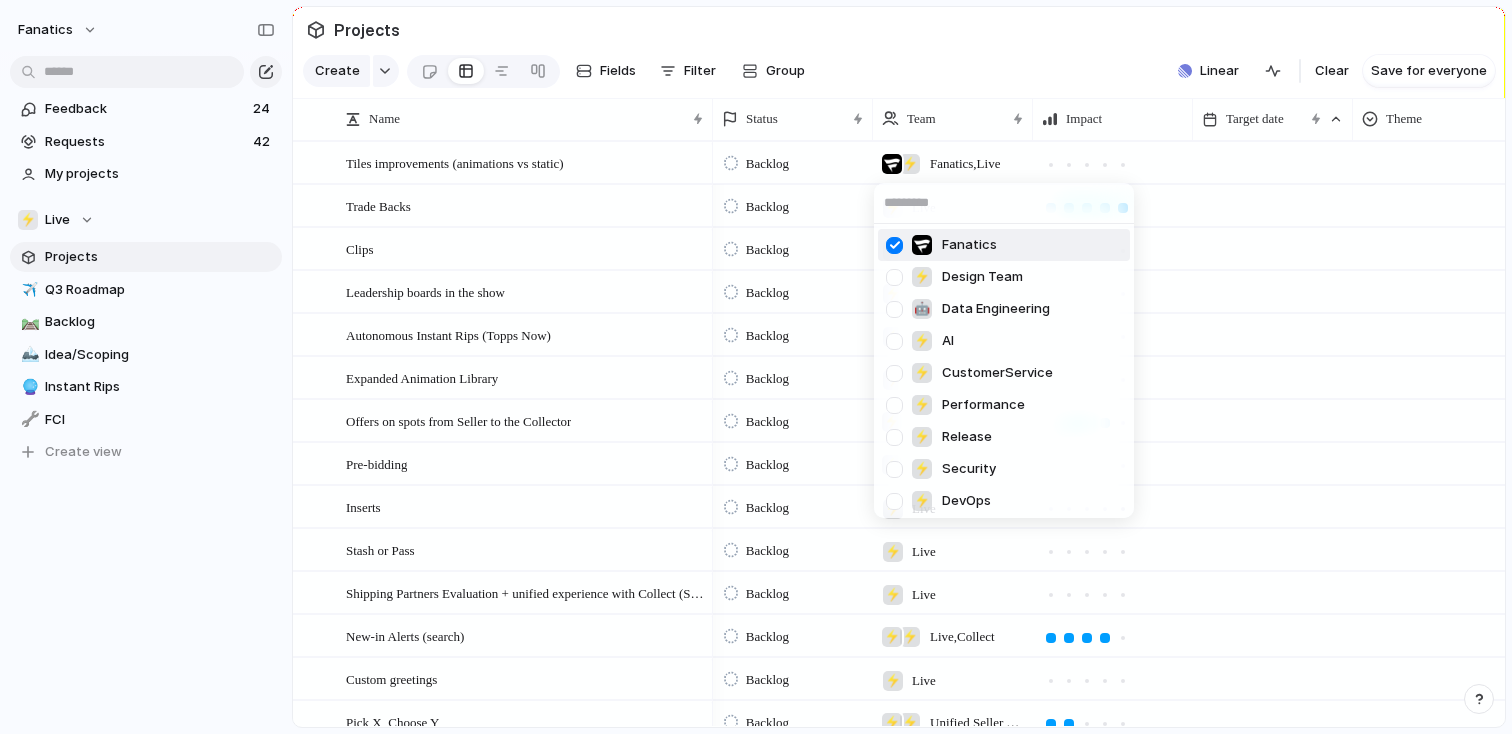 click at bounding box center [894, 245] 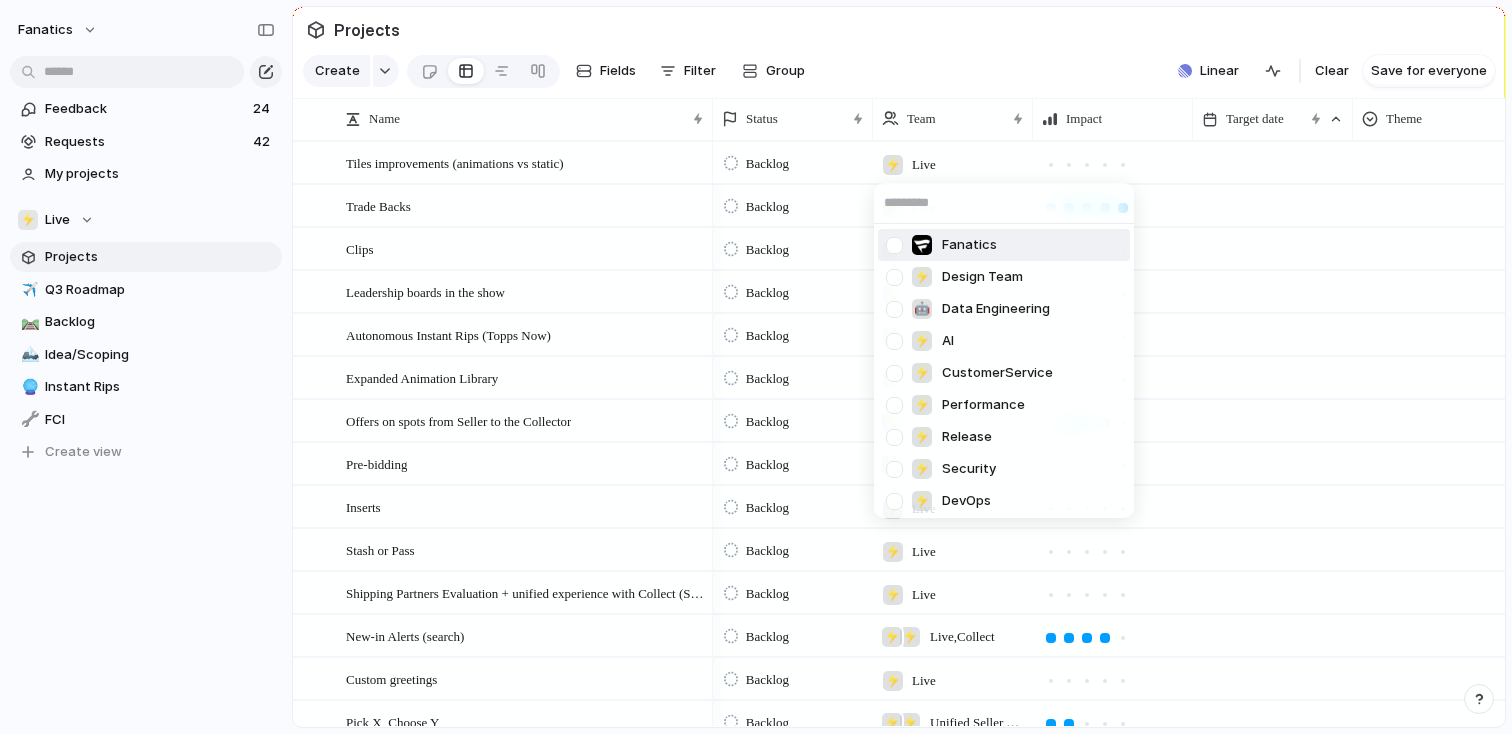 click at bounding box center [894, 245] 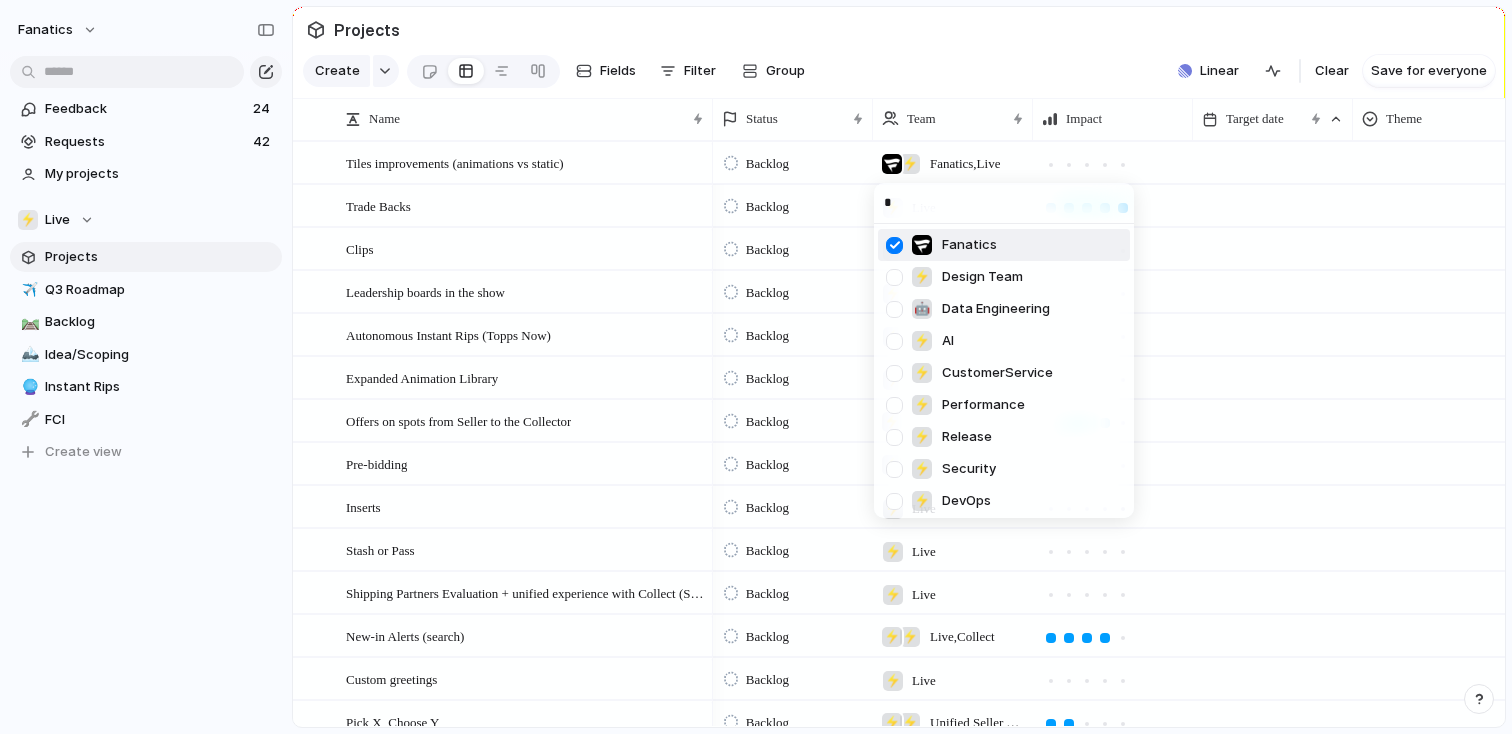 type on "**" 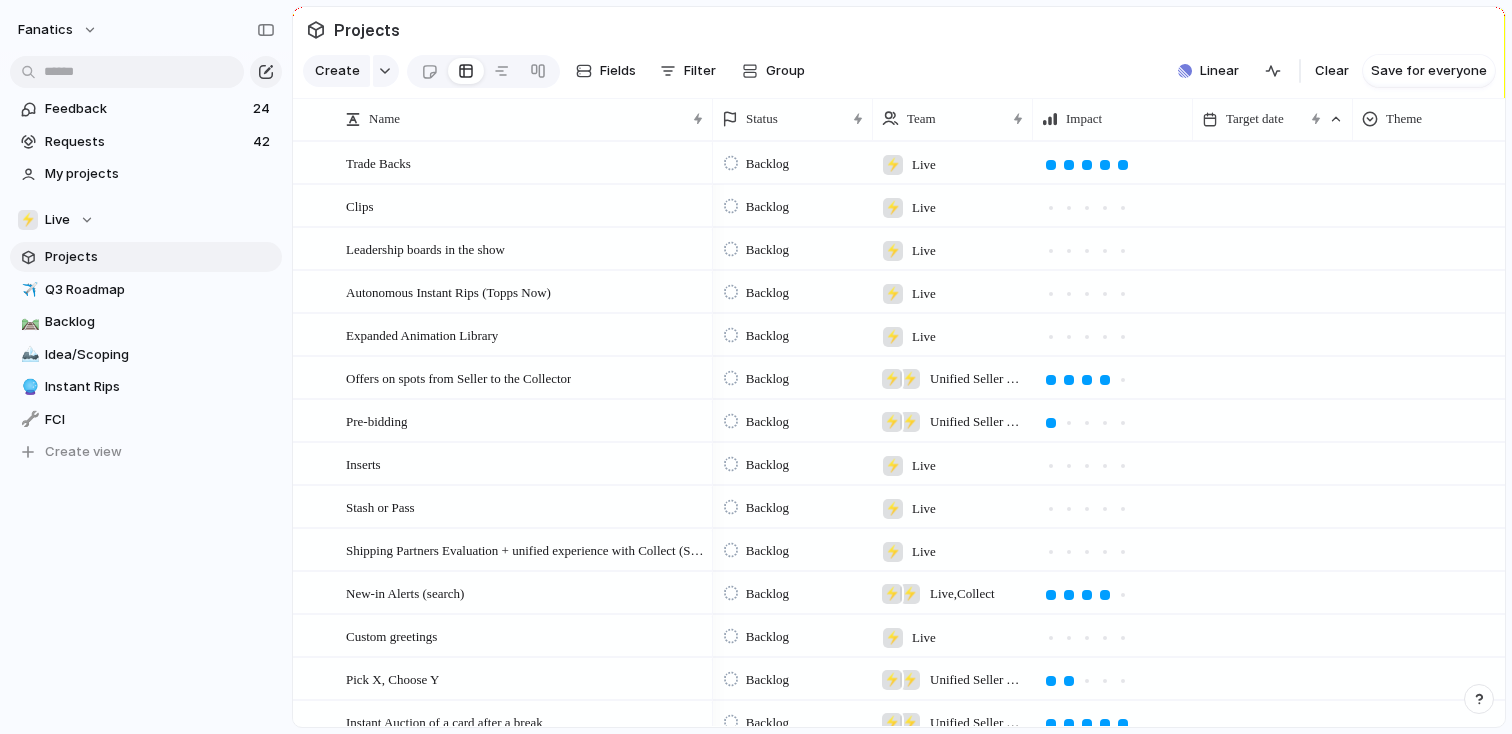 click on "⚡ Live" at bounding box center (909, 159) 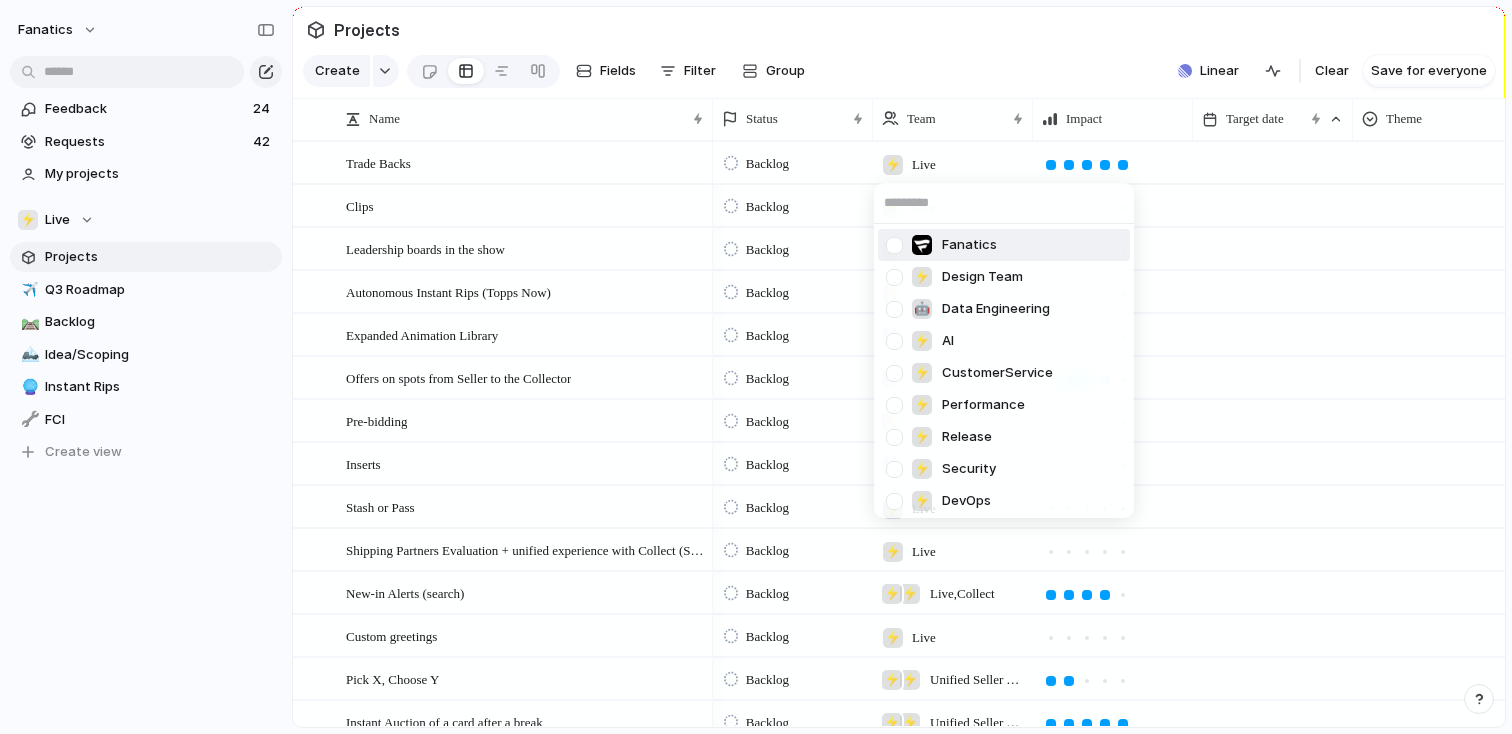 click at bounding box center (894, 245) 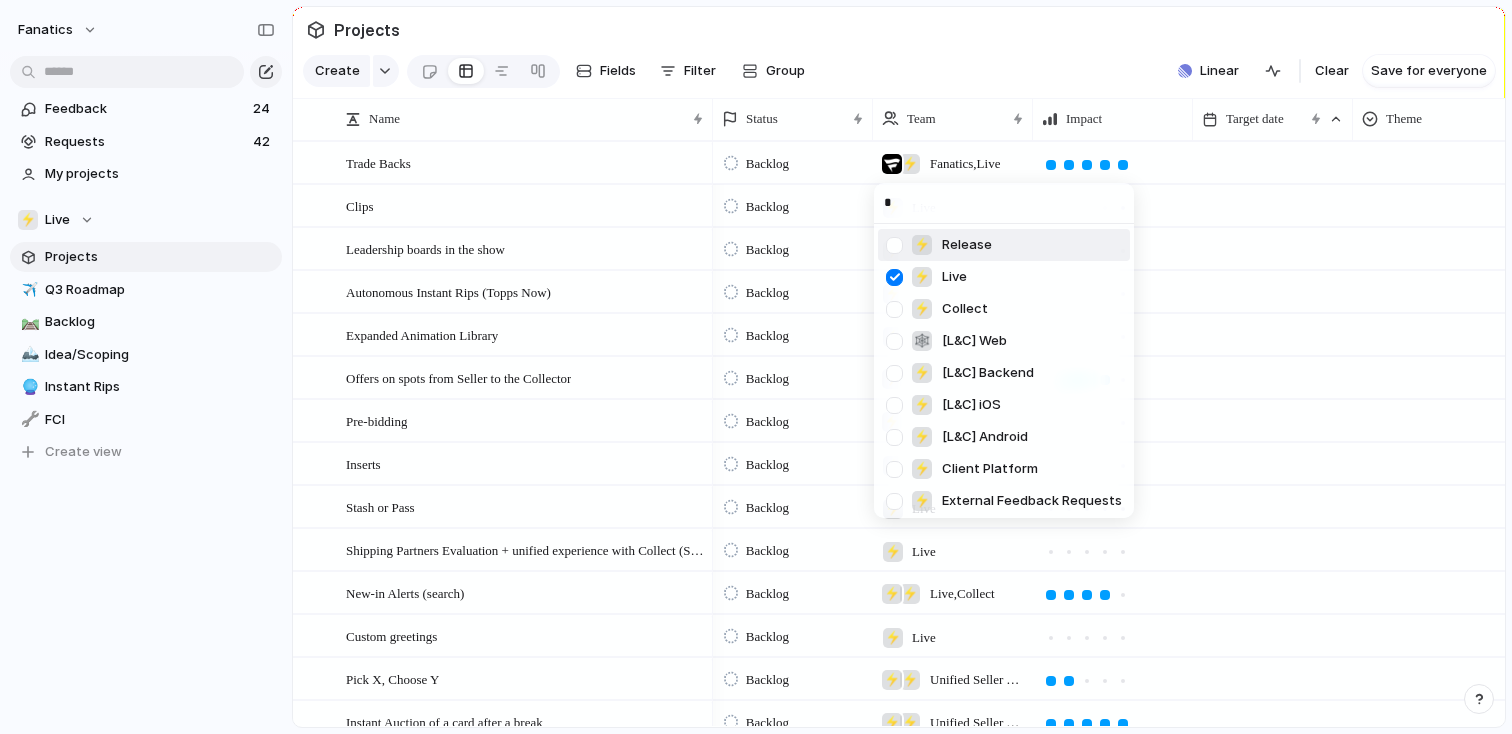 type on "**" 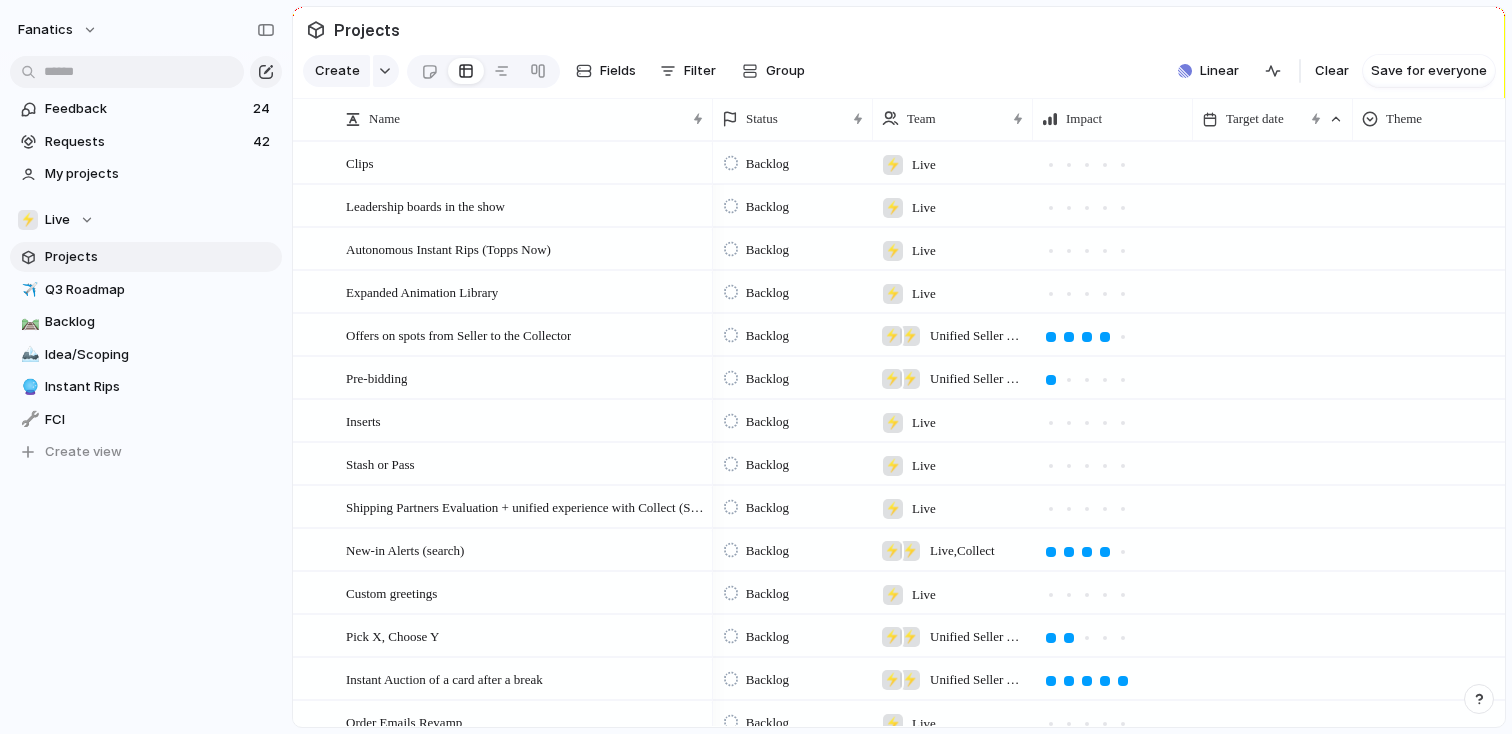 click on "⚡ Live" at bounding box center [953, 162] 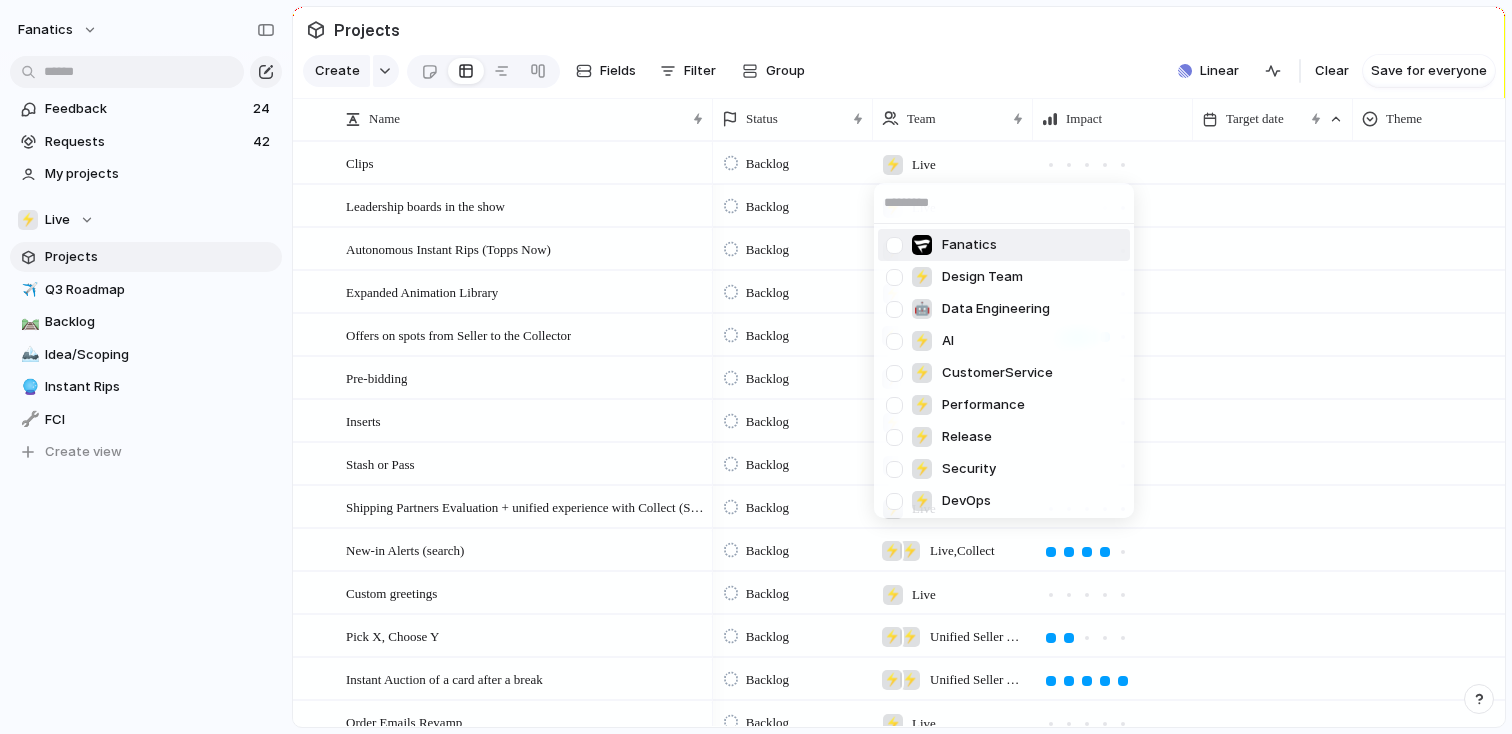 click at bounding box center [894, 245] 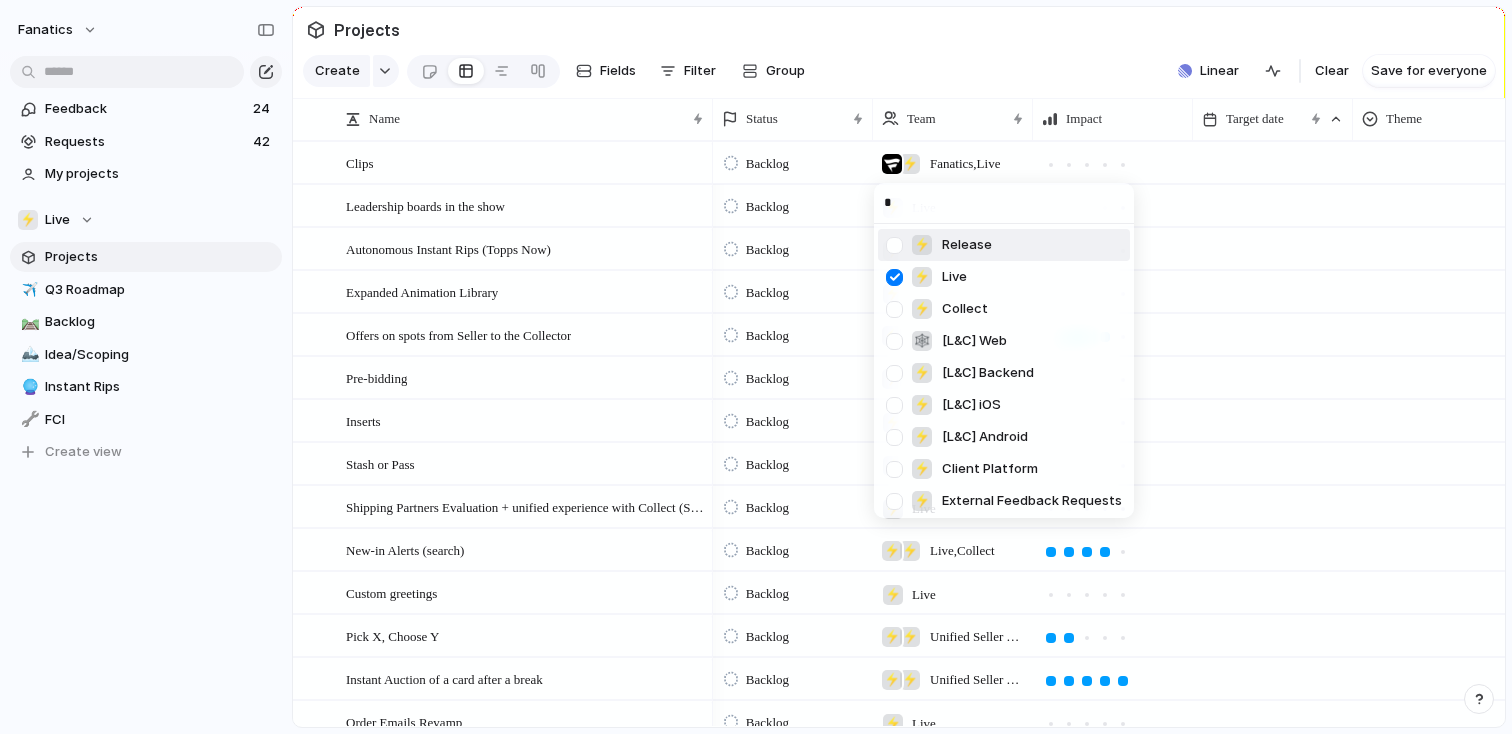 type on "**" 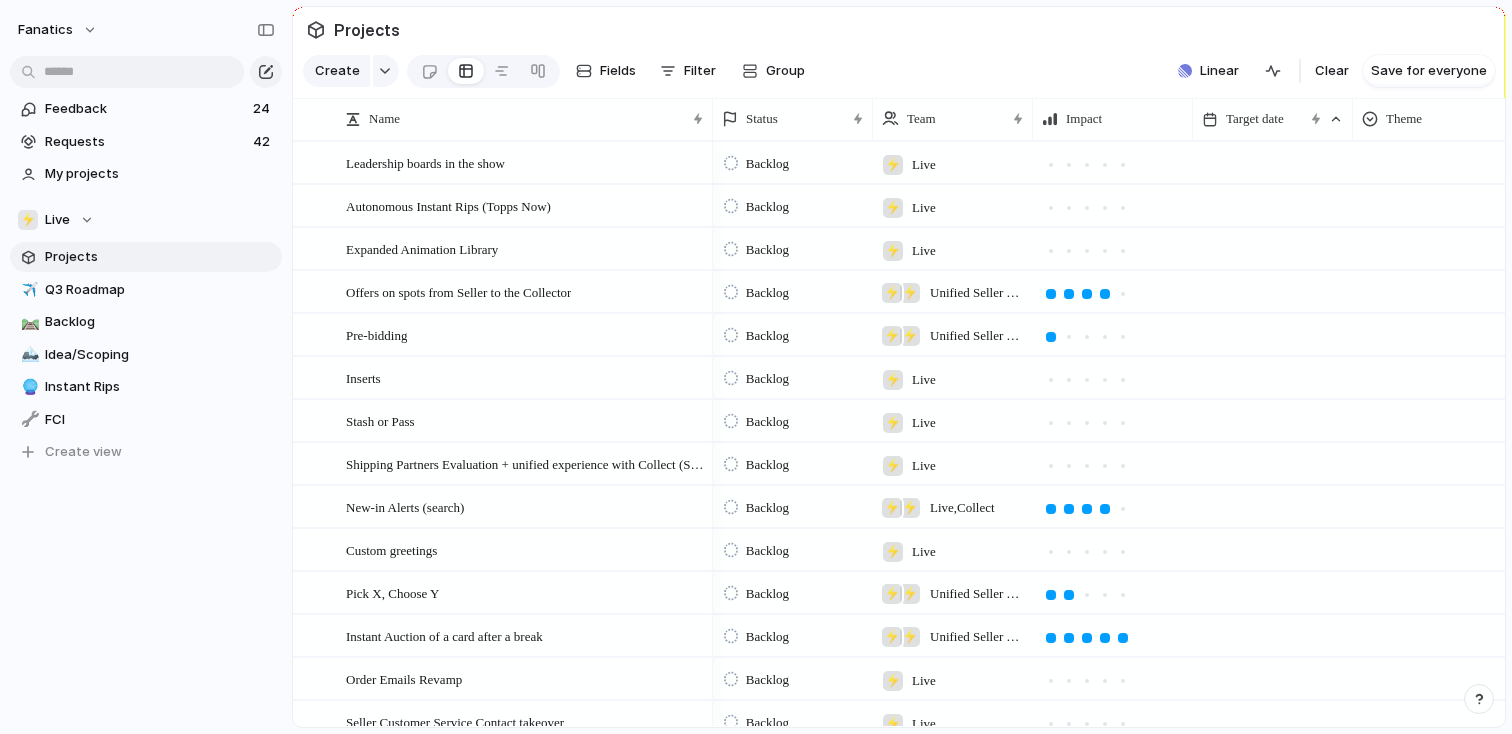 click on "⚡ Live" at bounding box center (953, 162) 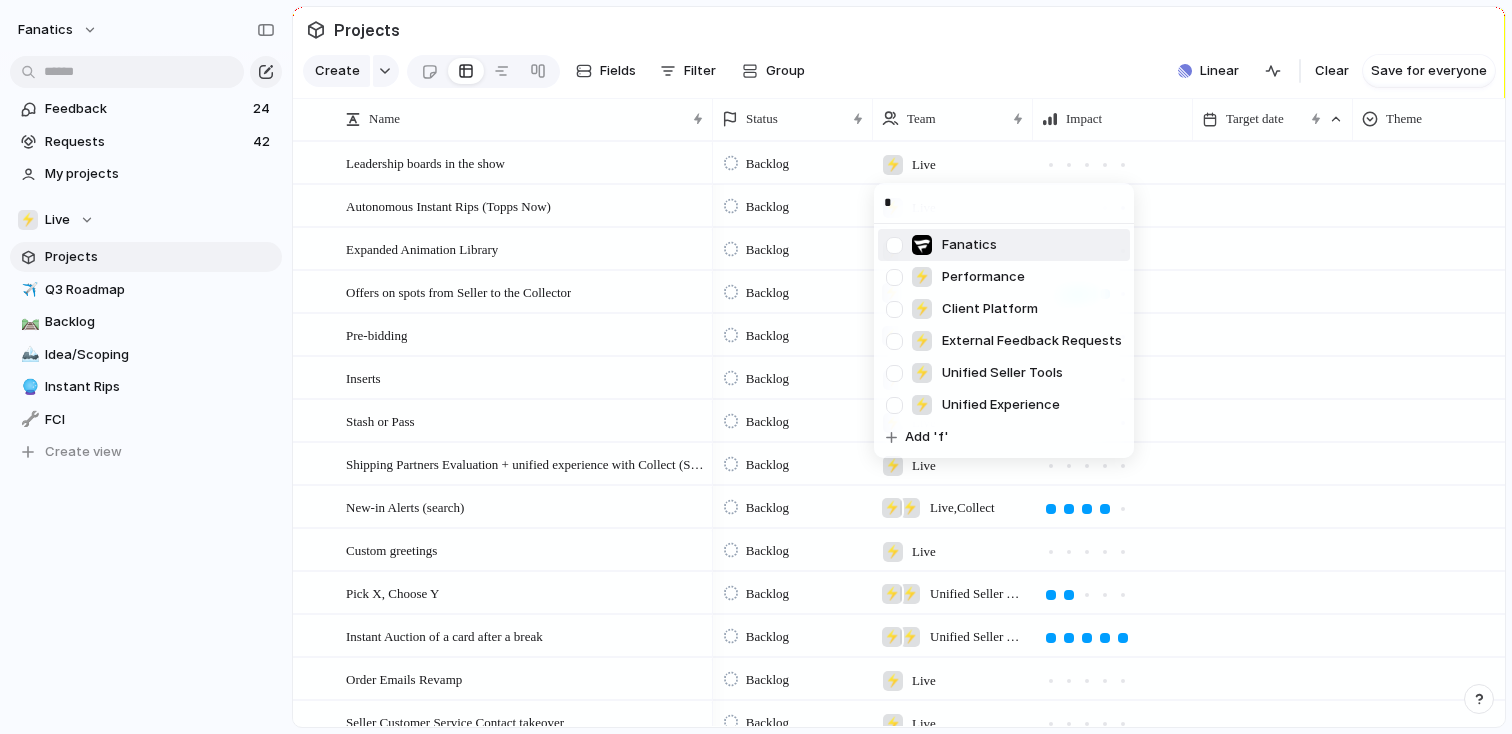 click at bounding box center [894, 245] 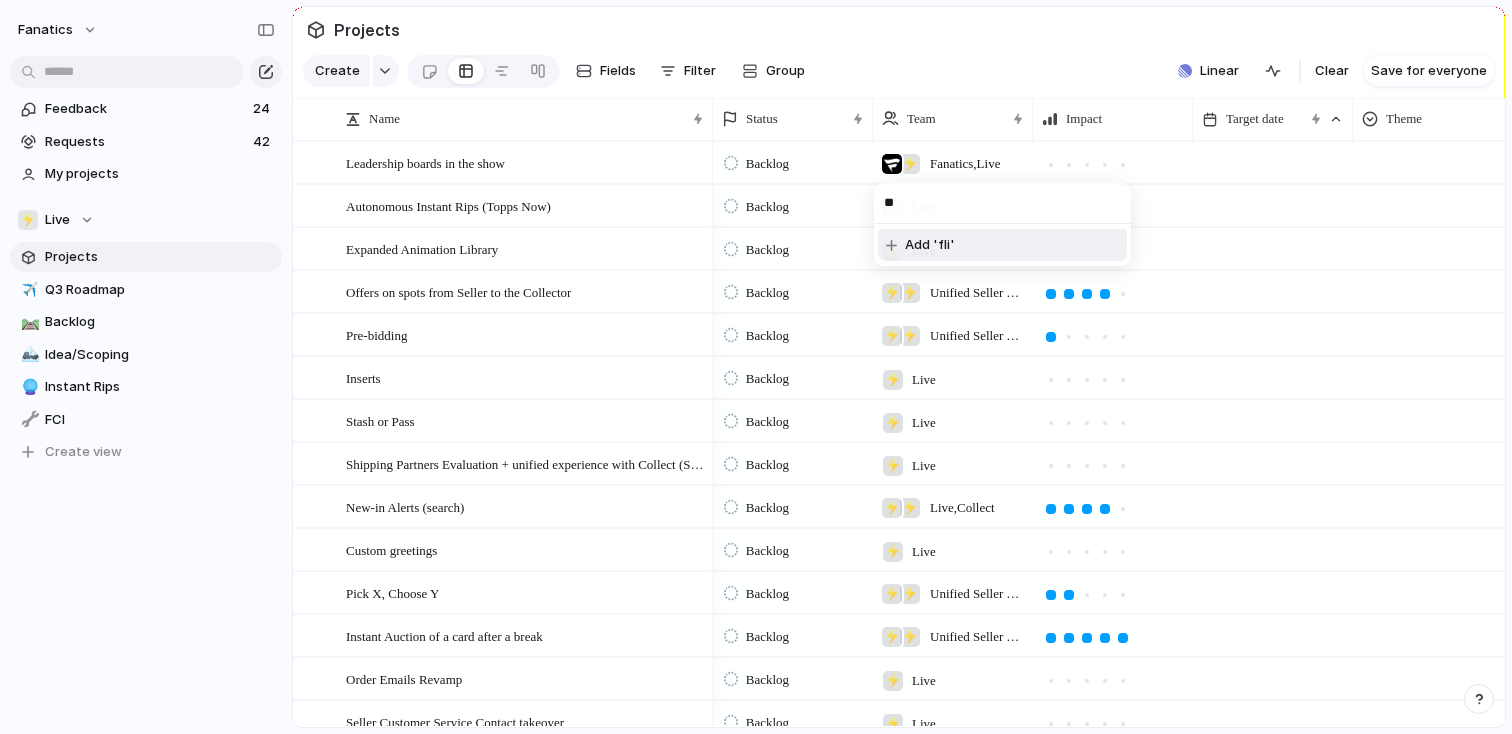 type on "*" 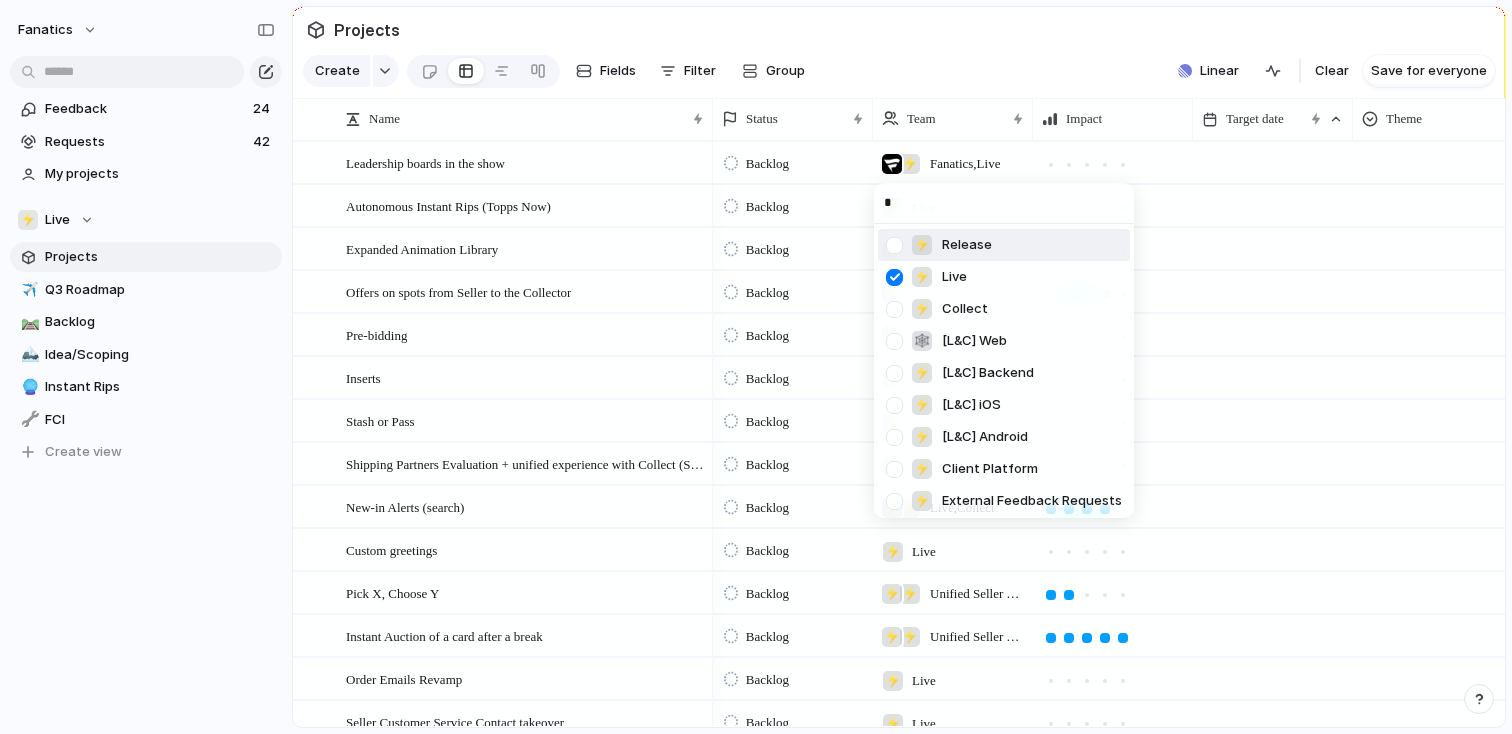 type on "**" 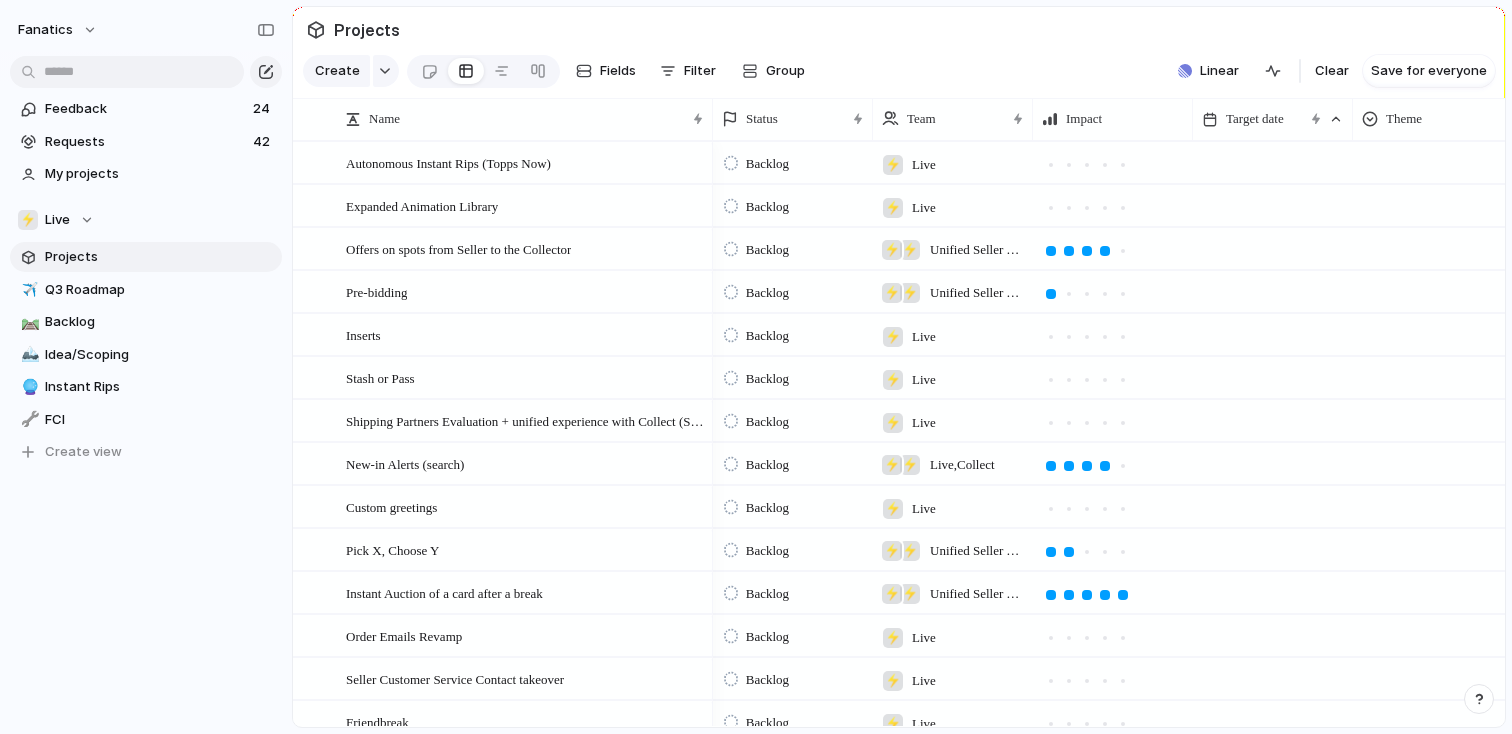click on "⚡ Live" at bounding box center (953, 159) 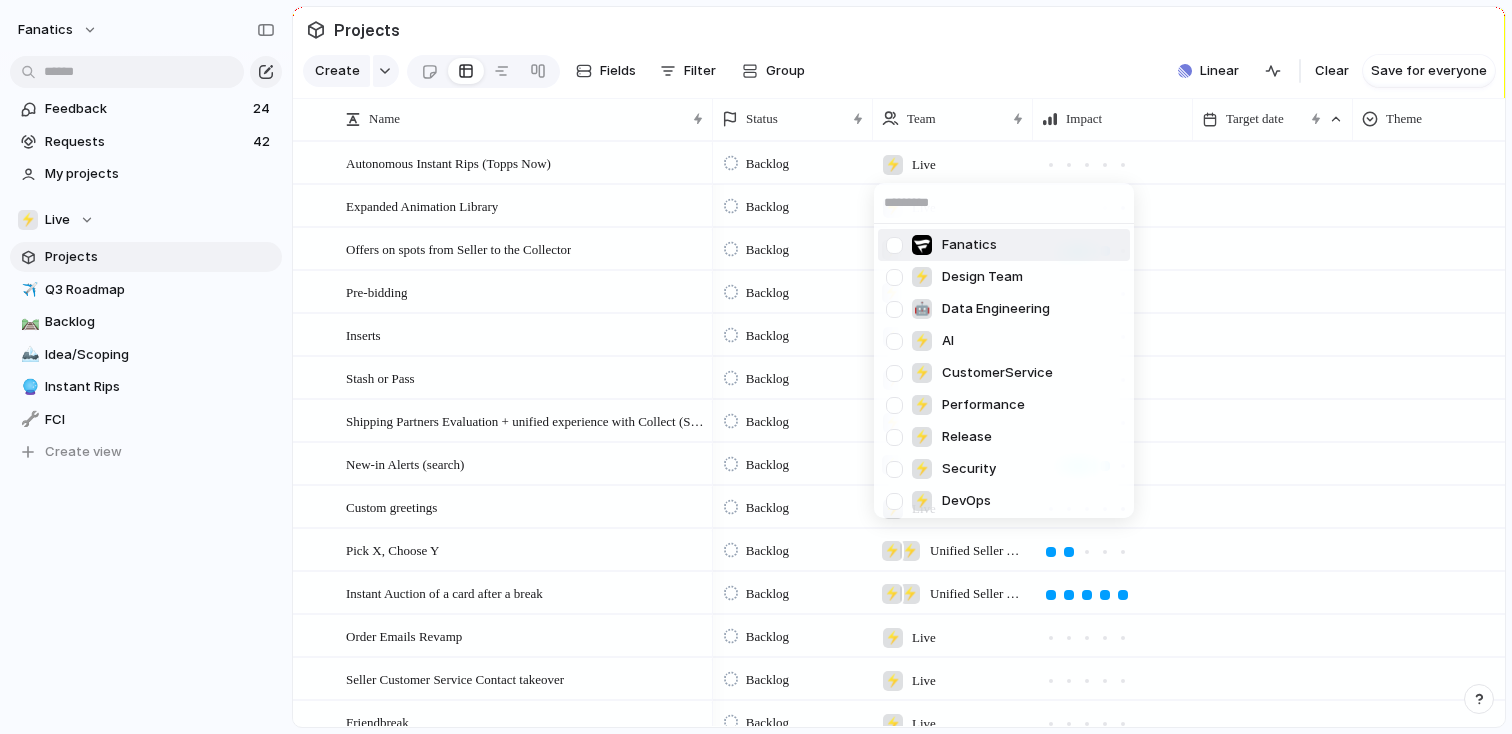 click on "Fanatics" at bounding box center [954, 245] 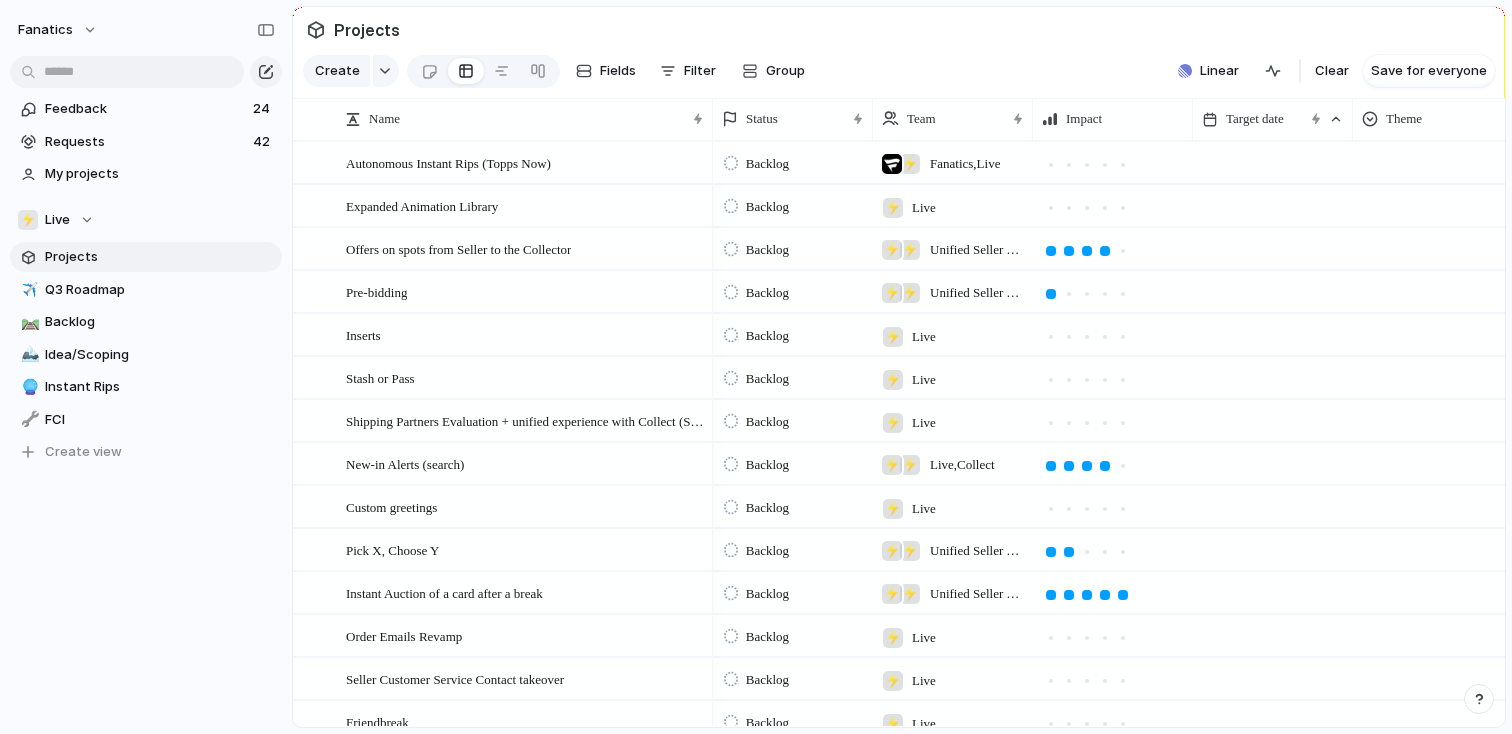 click on "Fanatics ,  Live" at bounding box center [965, 164] 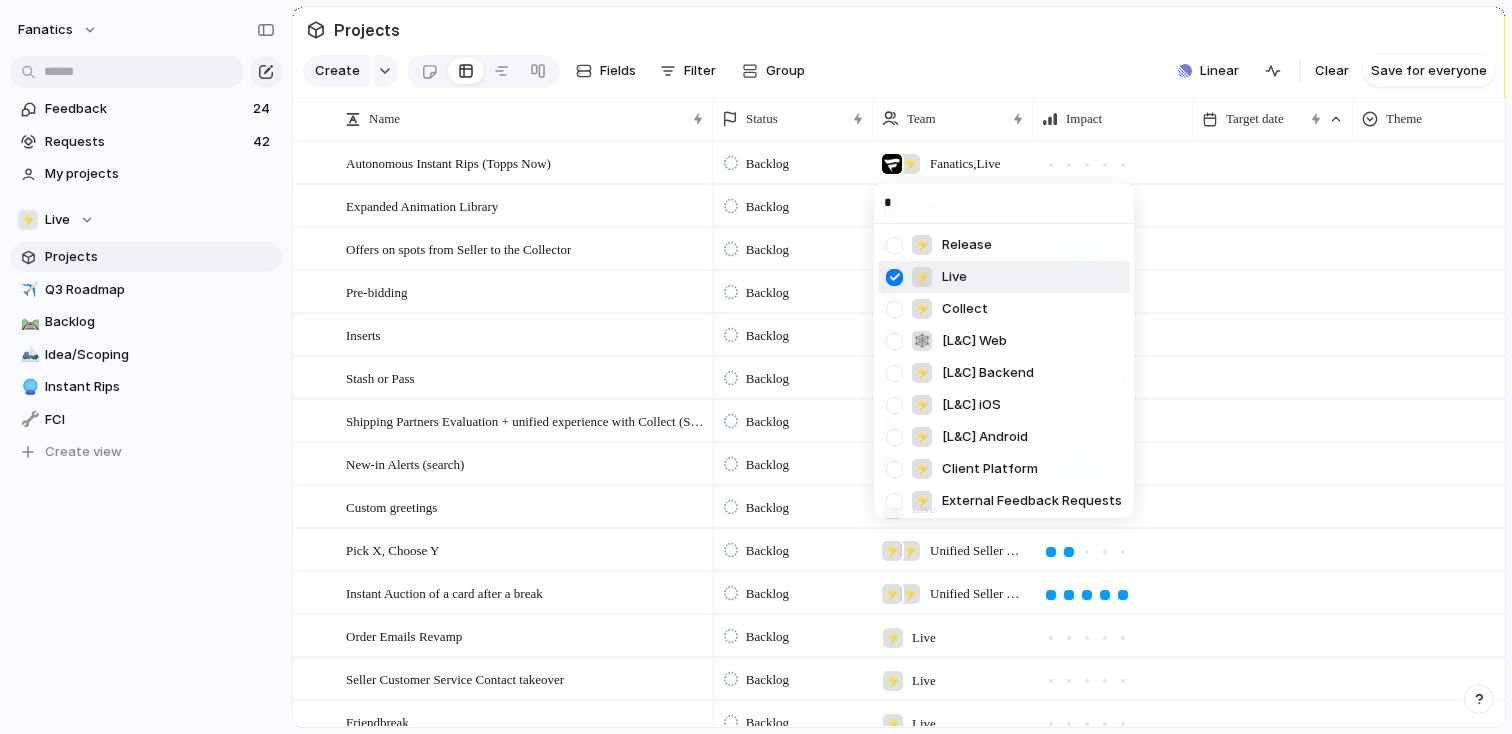 type on "**" 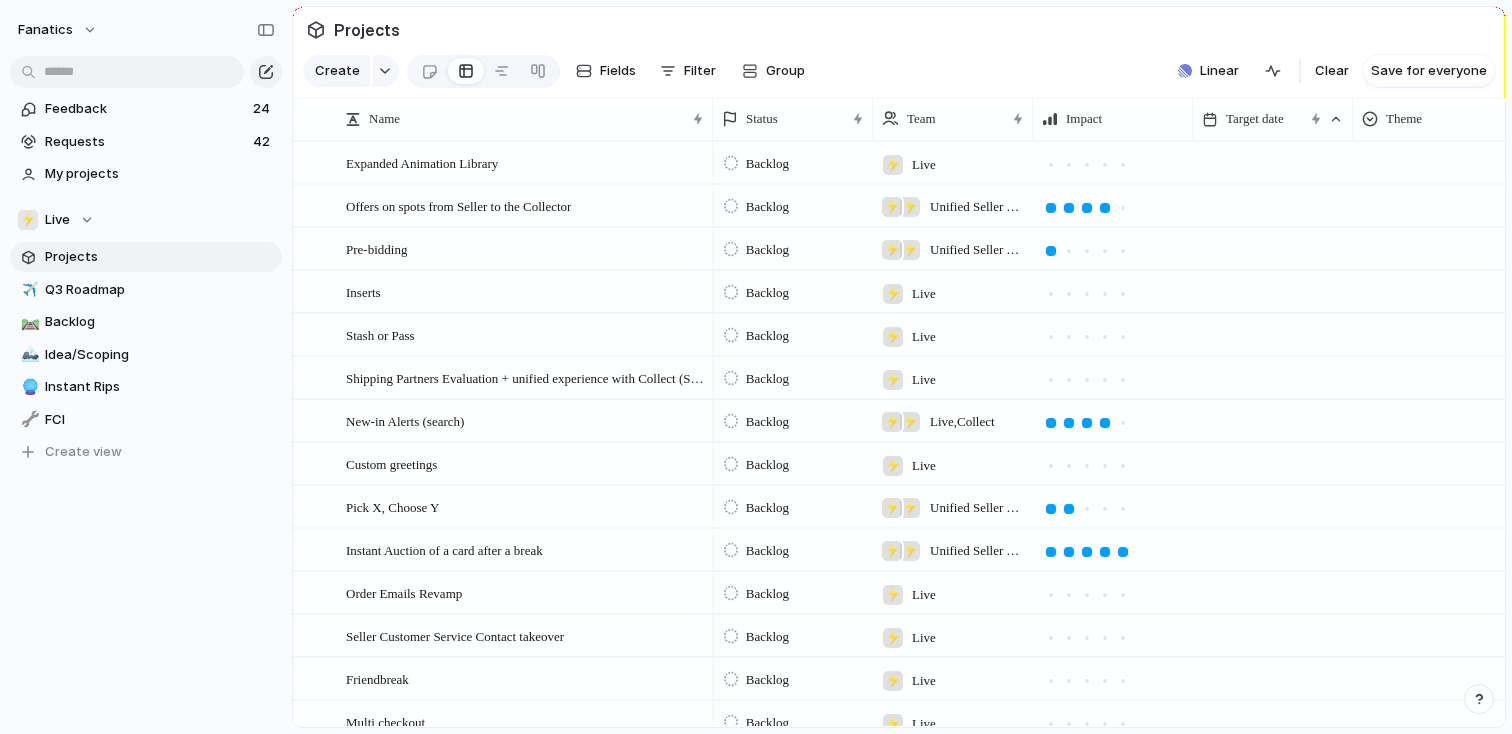 click on "Live" at bounding box center [924, 165] 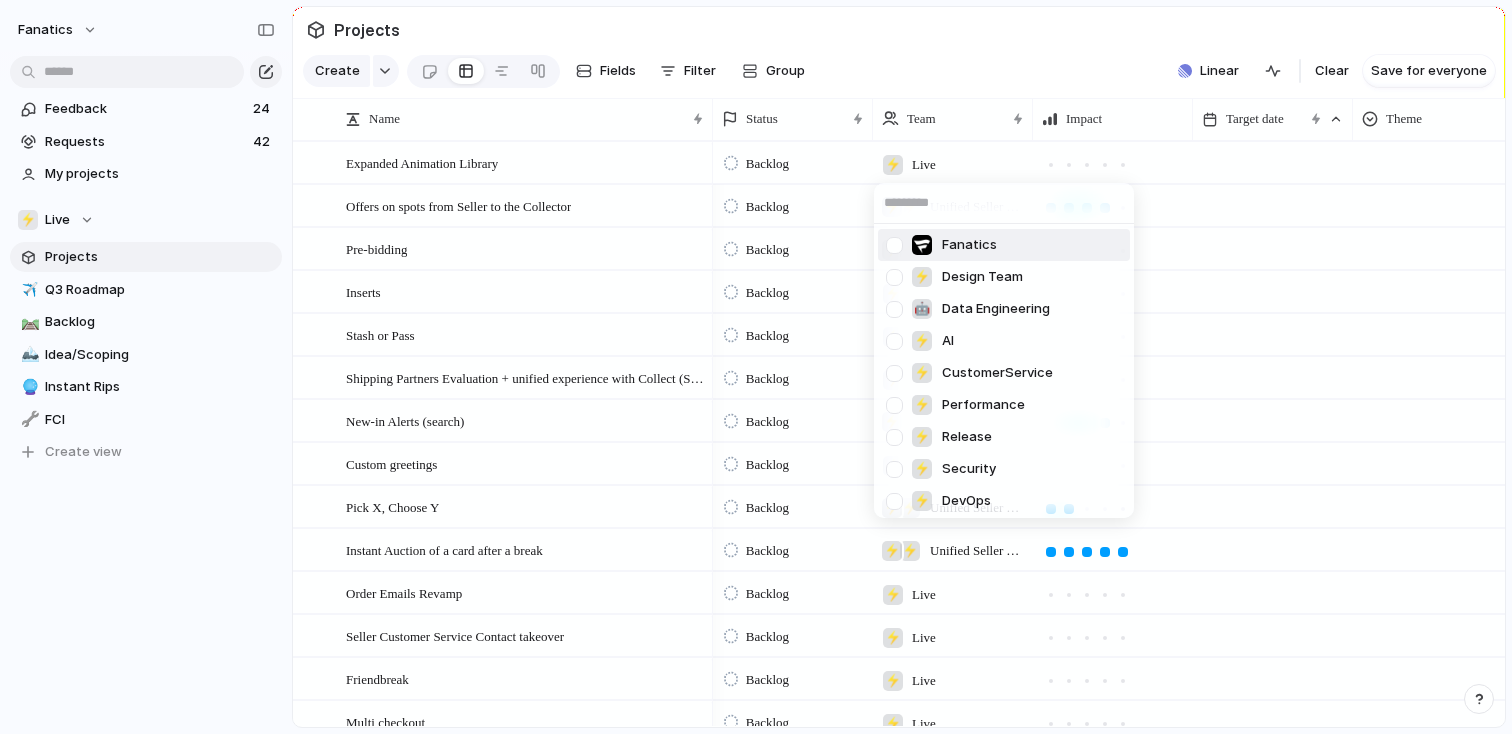 click at bounding box center [894, 245] 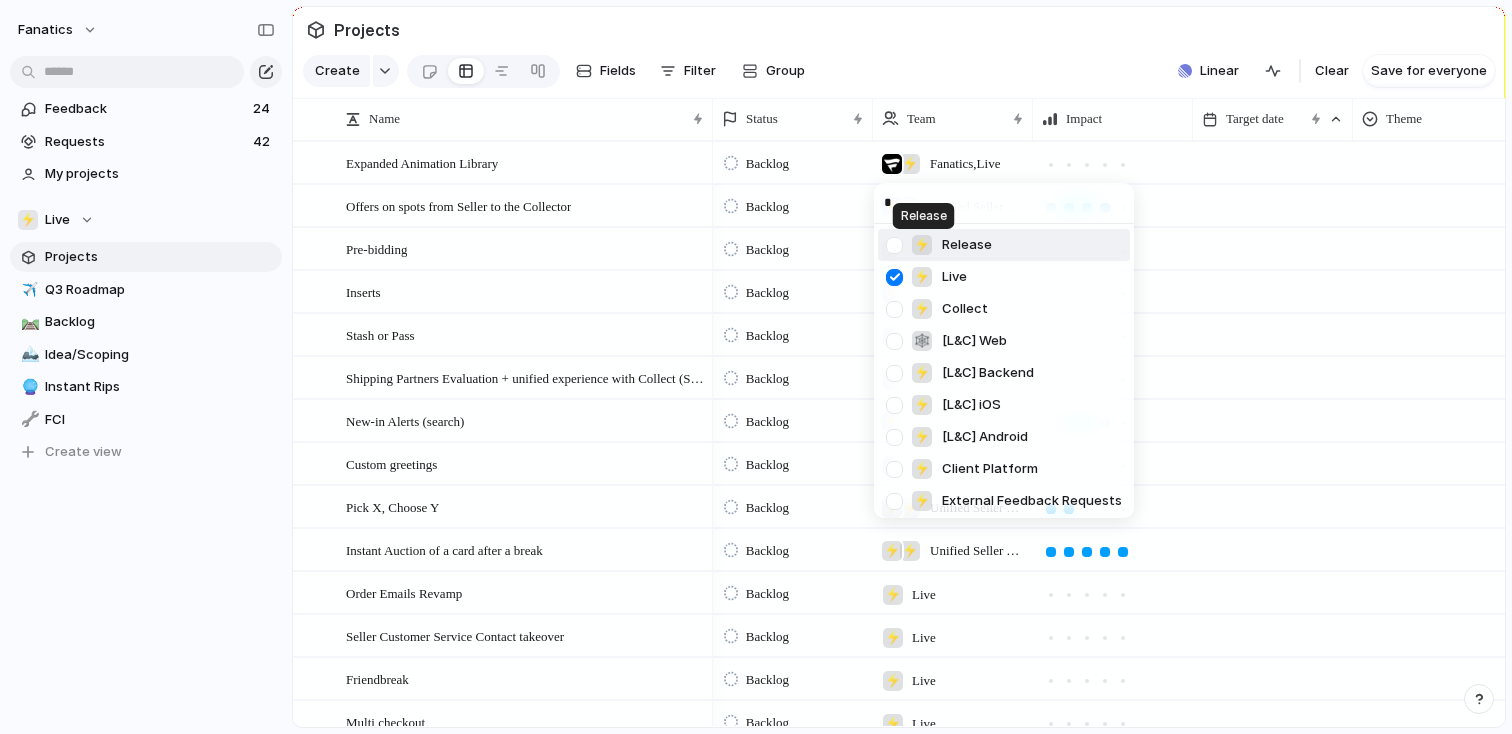 type on "**" 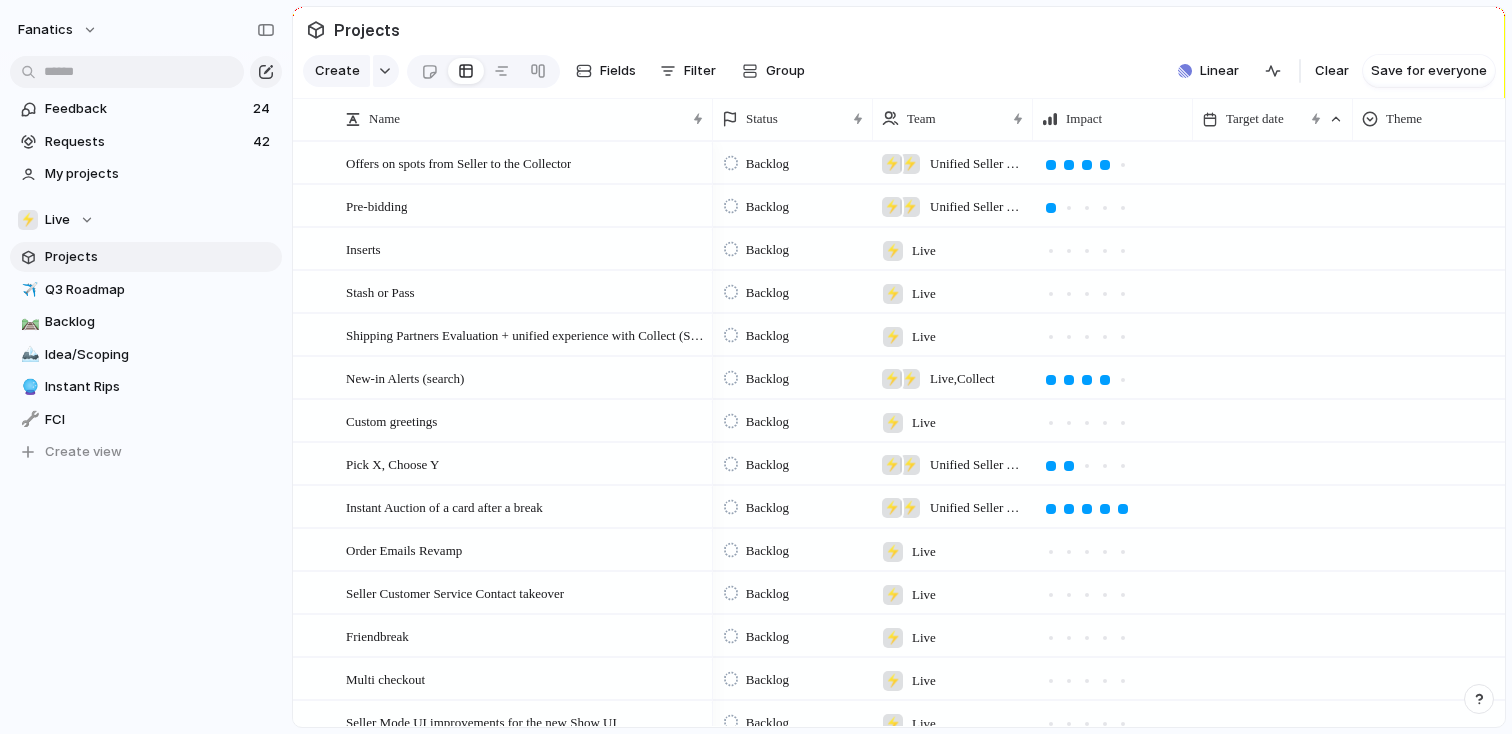 click on "Unified Seller Tools ,  Live" at bounding box center [977, 164] 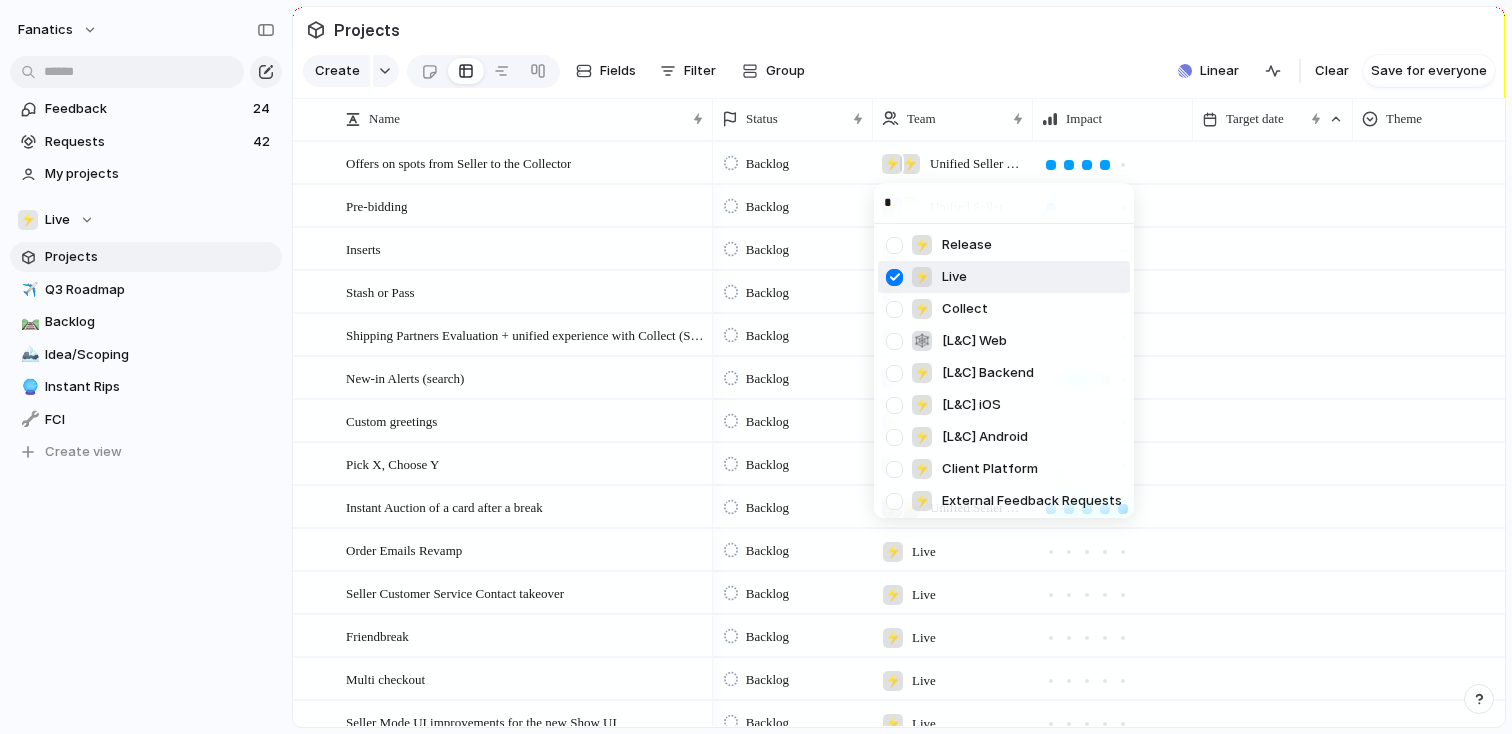 type on "**" 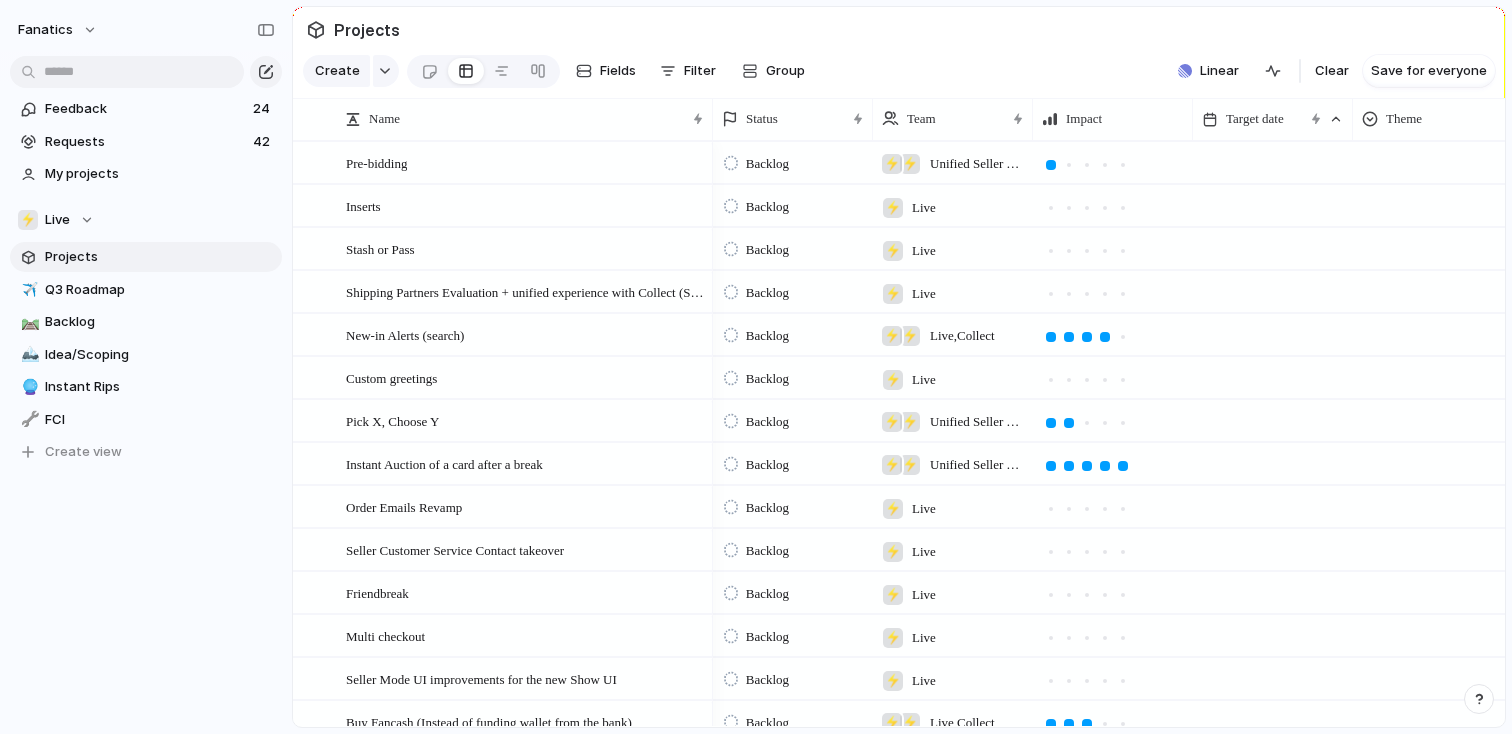 click on "⚡ ⚡ Unified Seller Tools ,  Live" at bounding box center [953, 162] 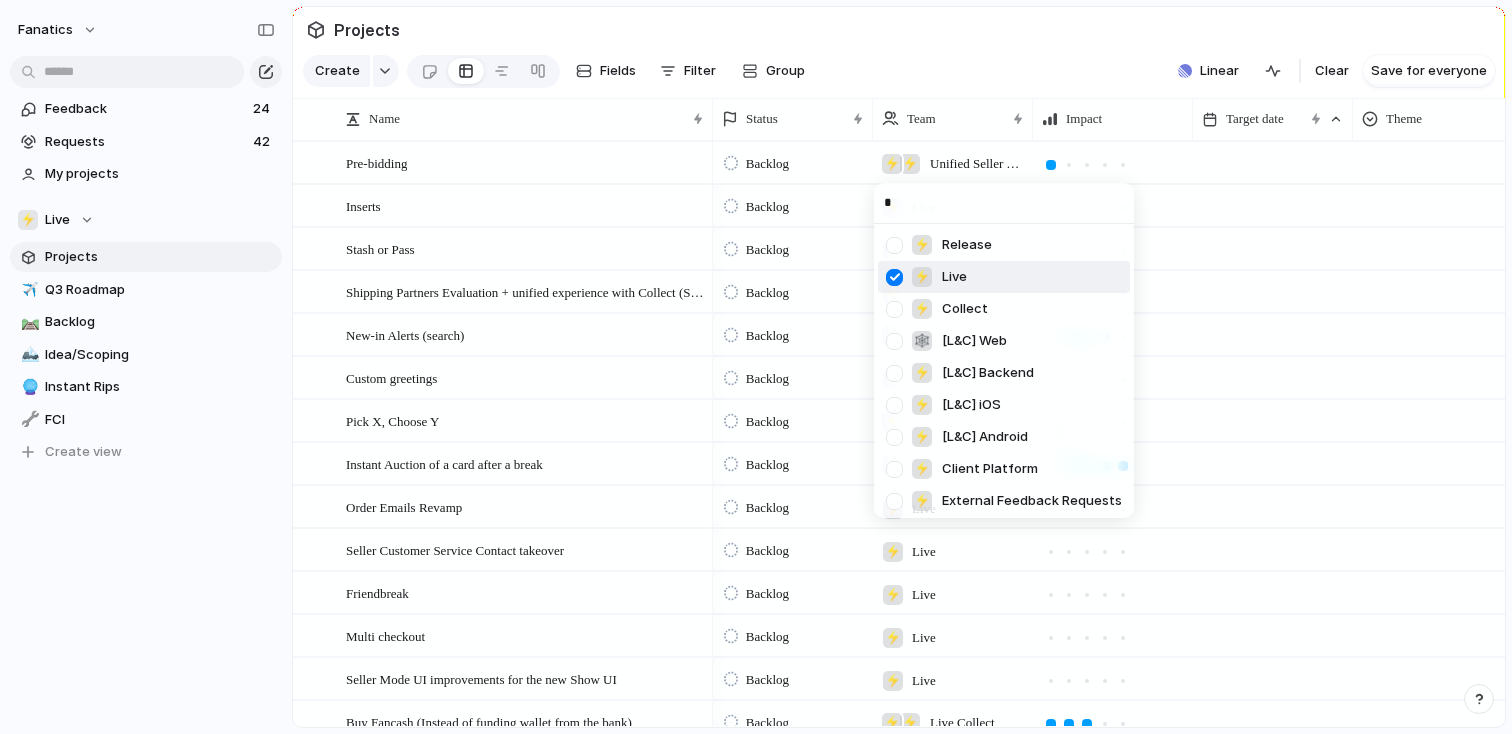 type on "**" 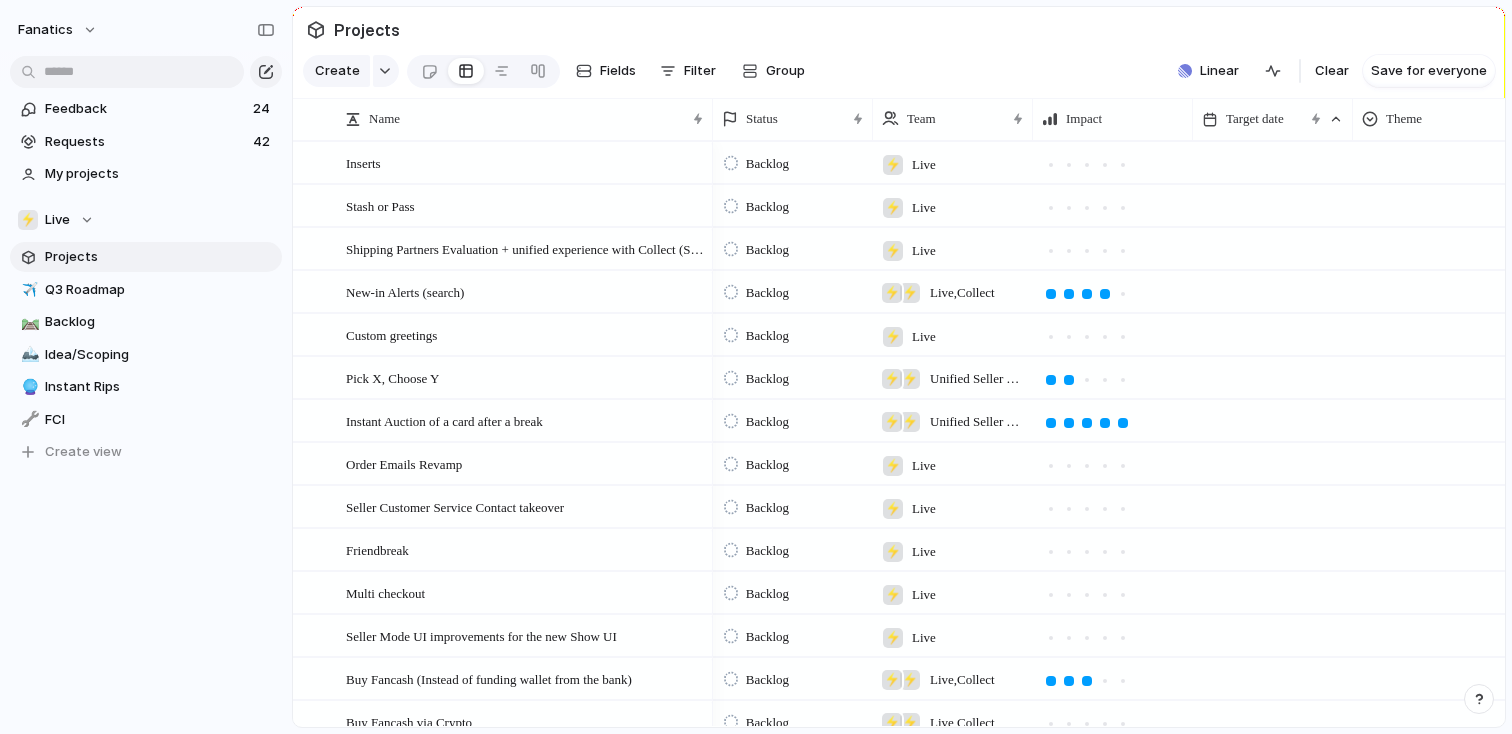 click on "⚡ Live" at bounding box center [953, 159] 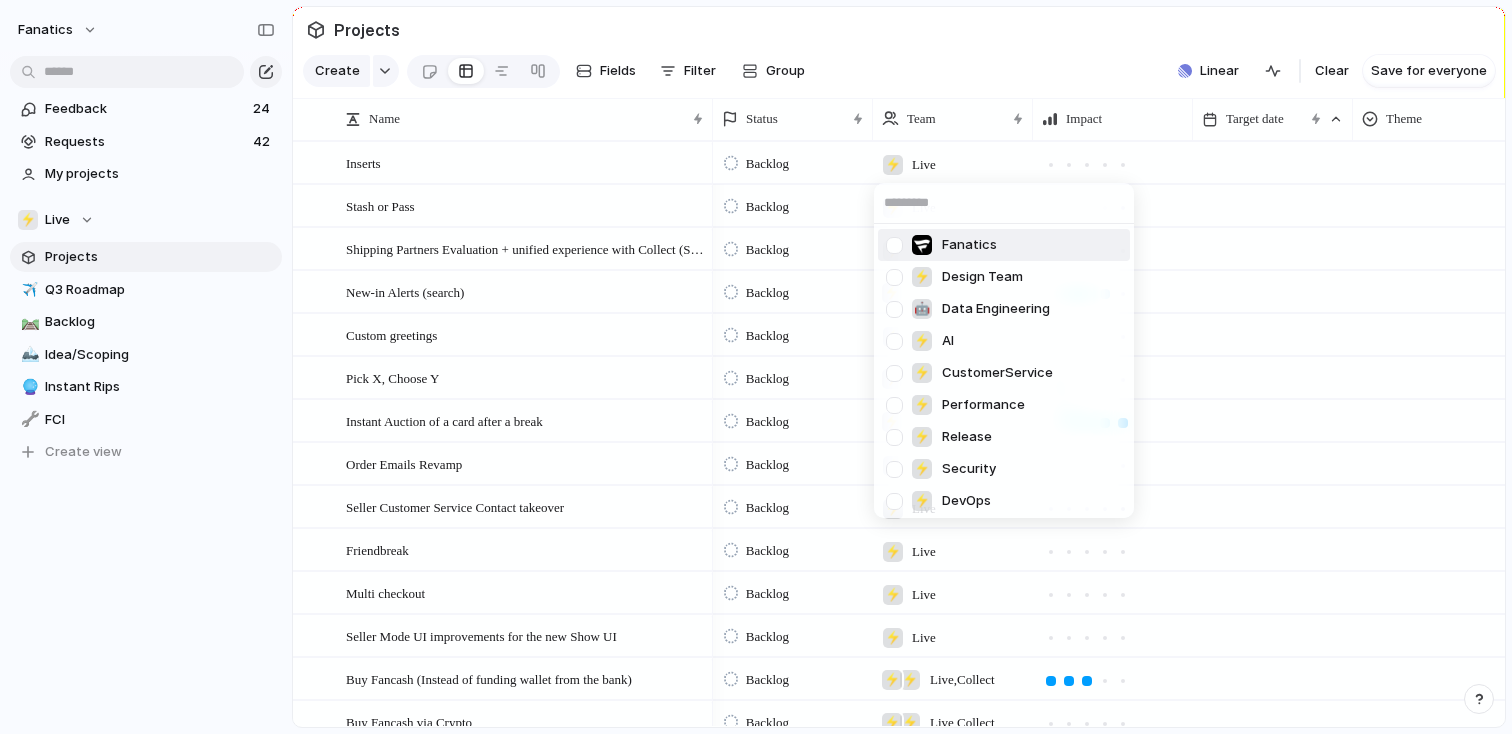 click at bounding box center (894, 245) 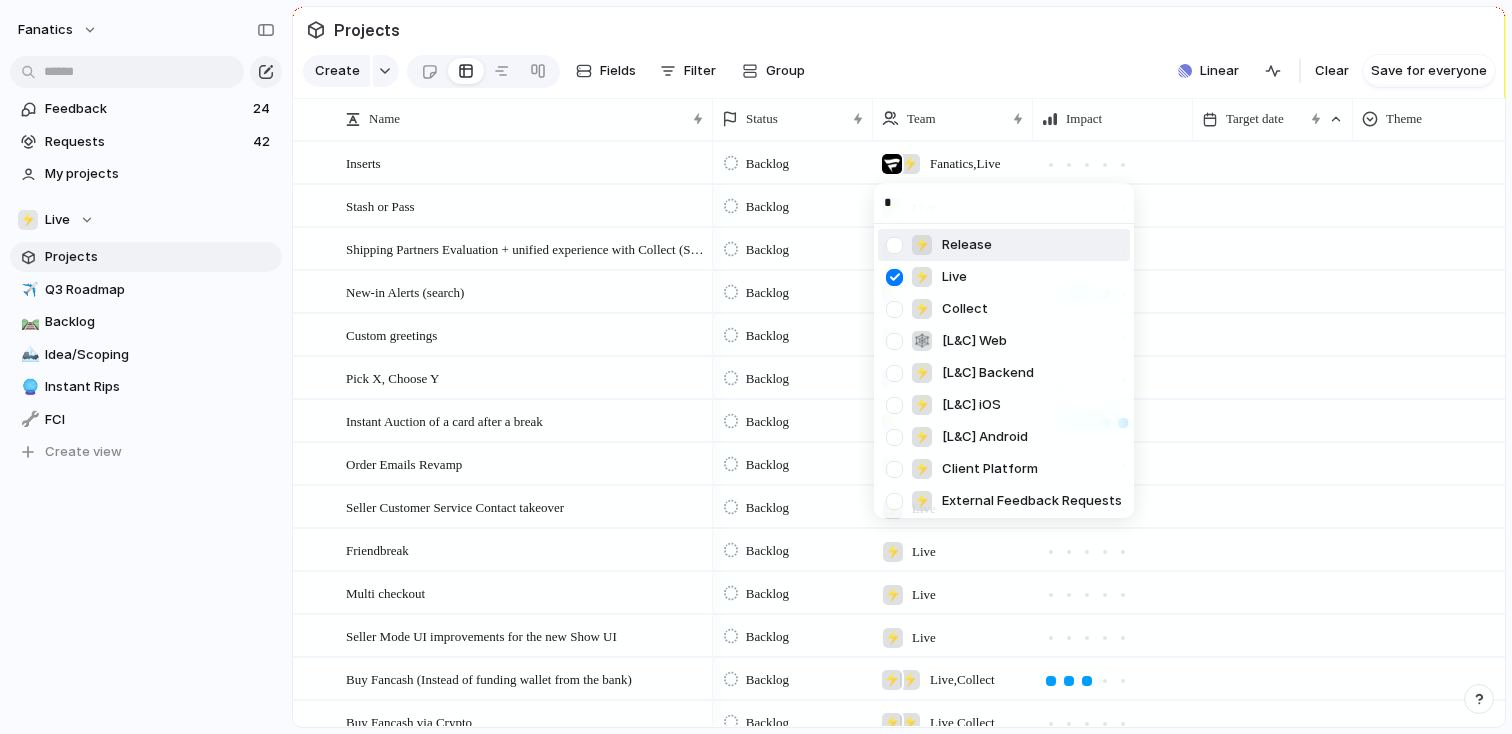 type on "**" 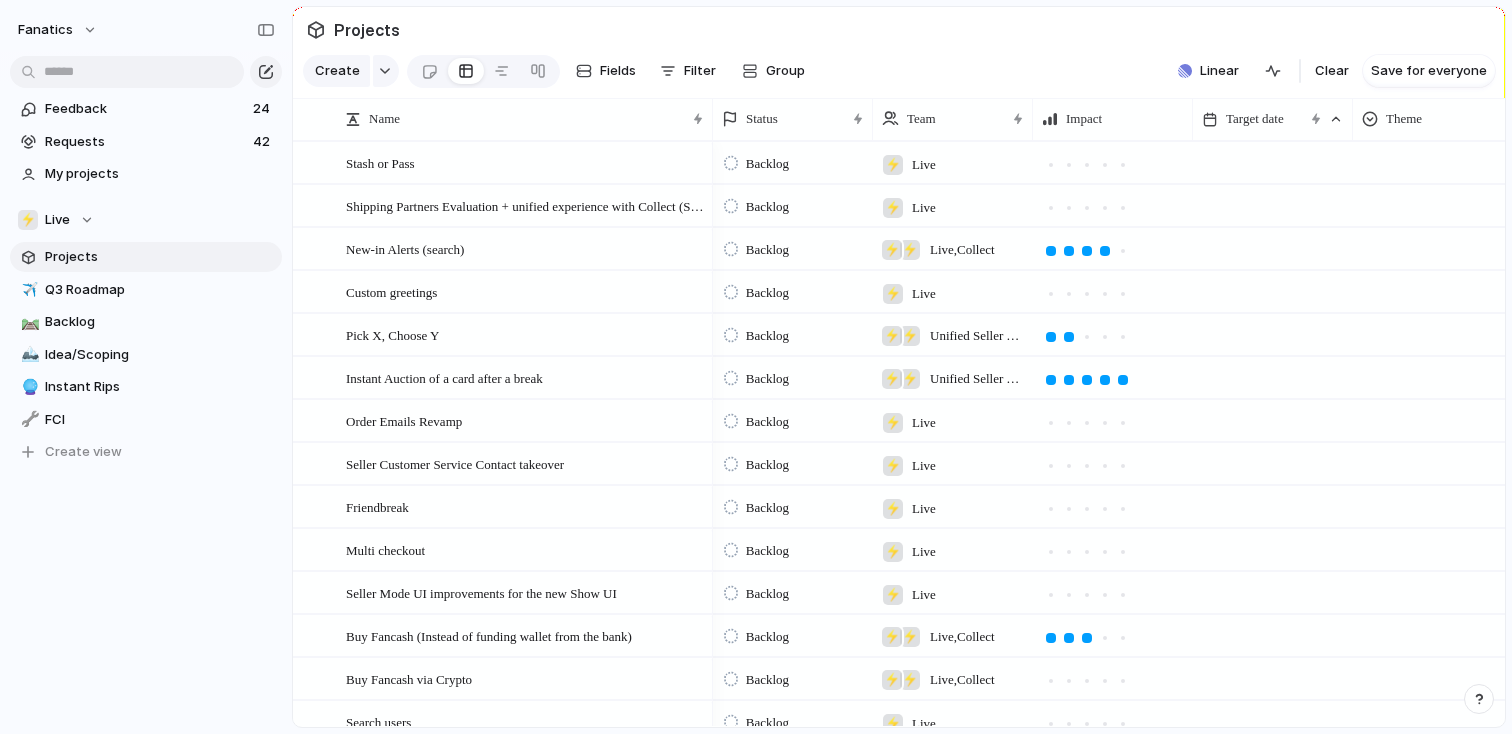 click on "⚡ Live" at bounding box center [953, 162] 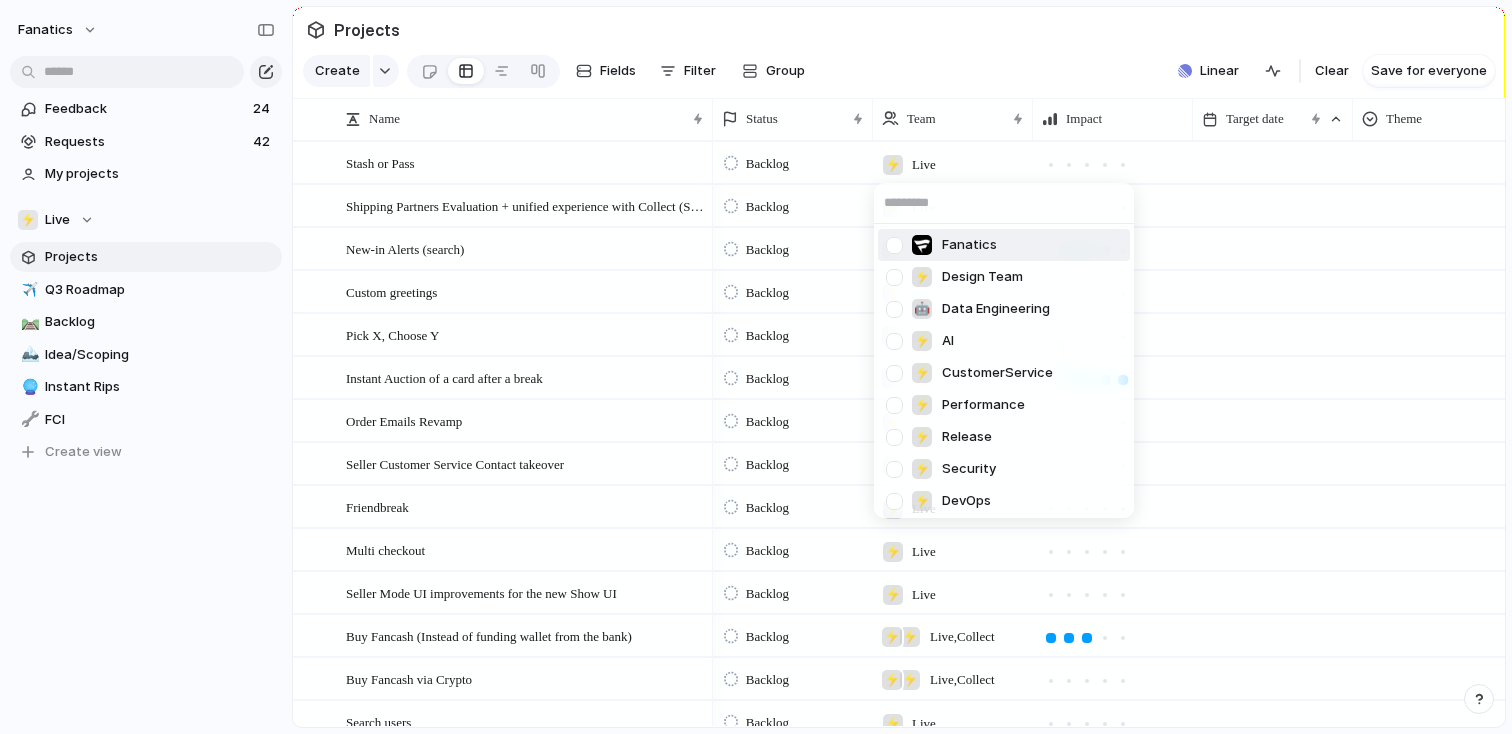 click at bounding box center [894, 245] 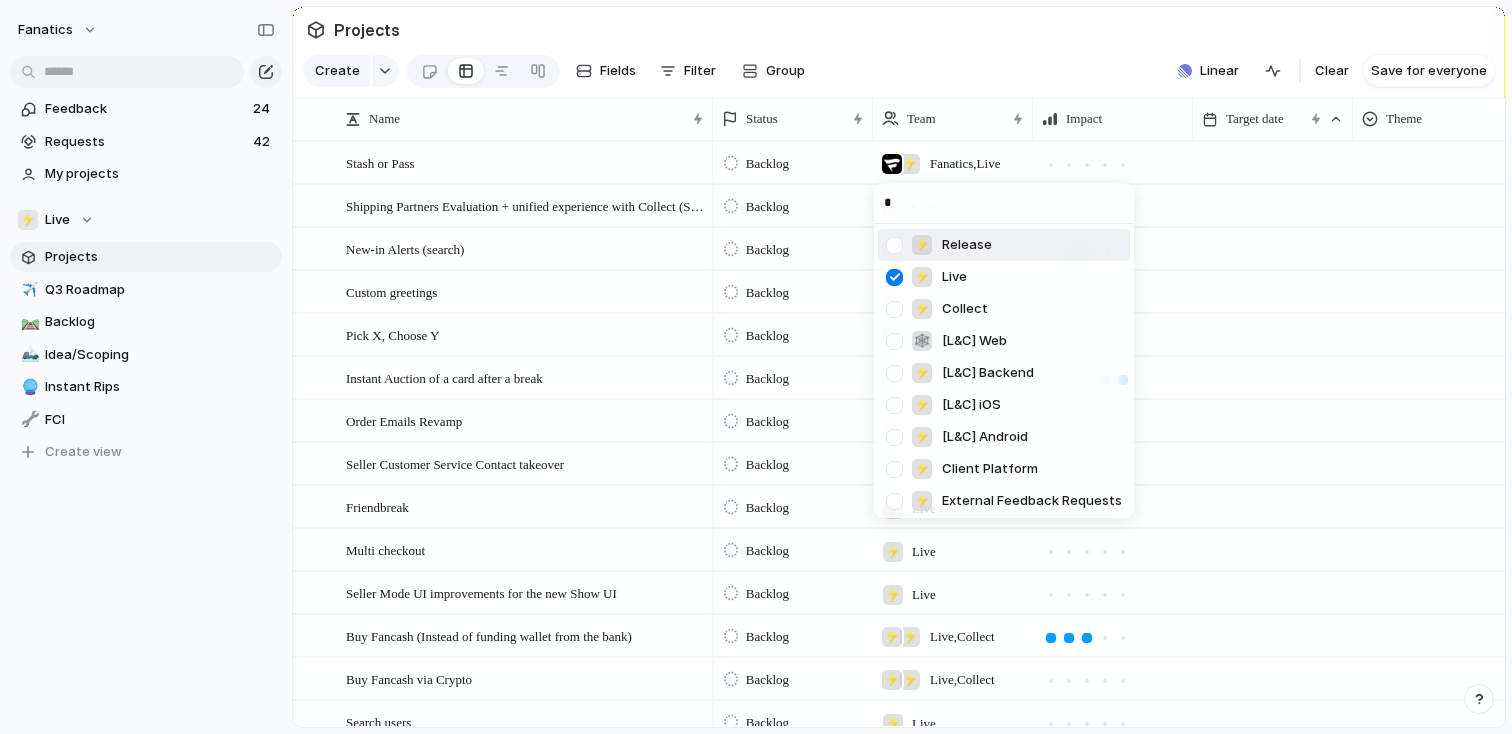 type on "**" 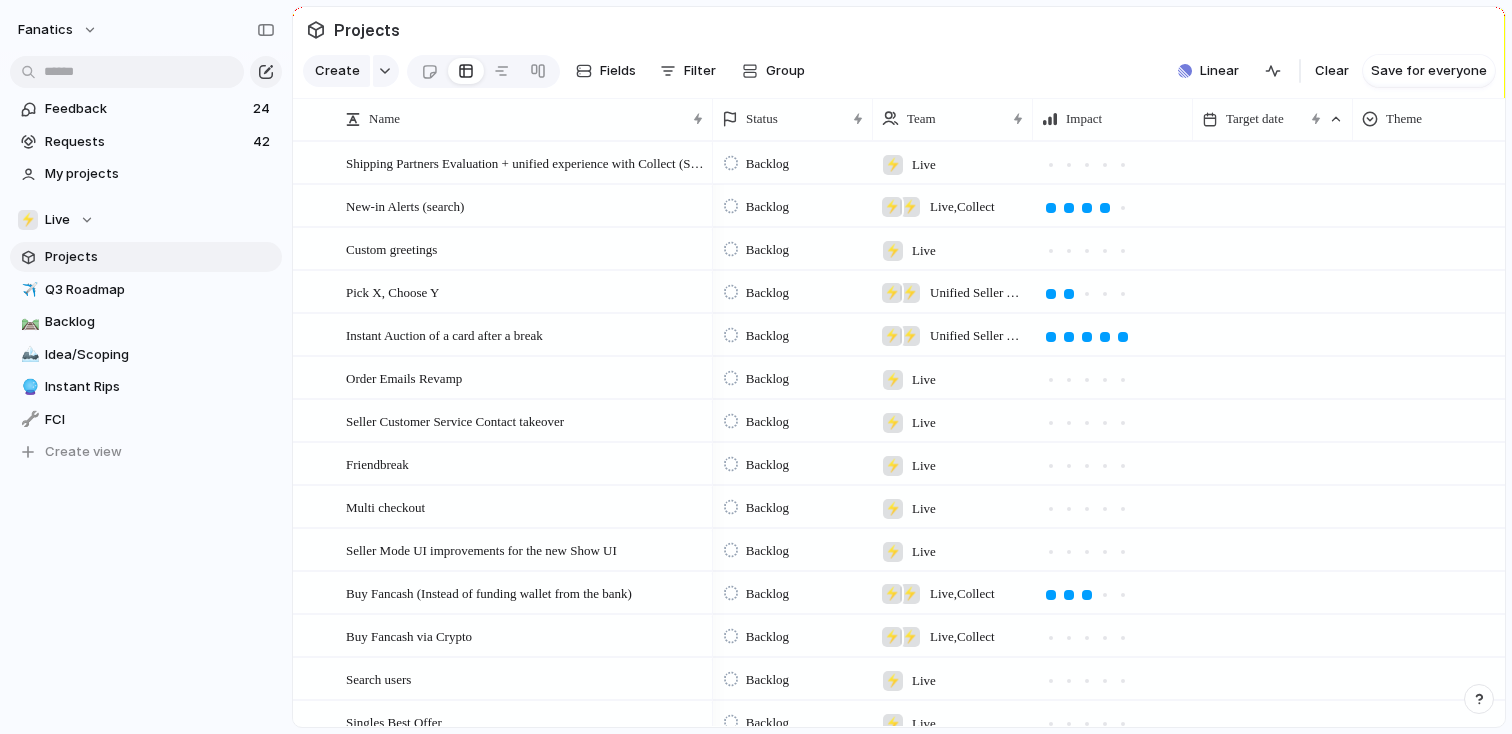 click on "⚡ Live" at bounding box center (909, 159) 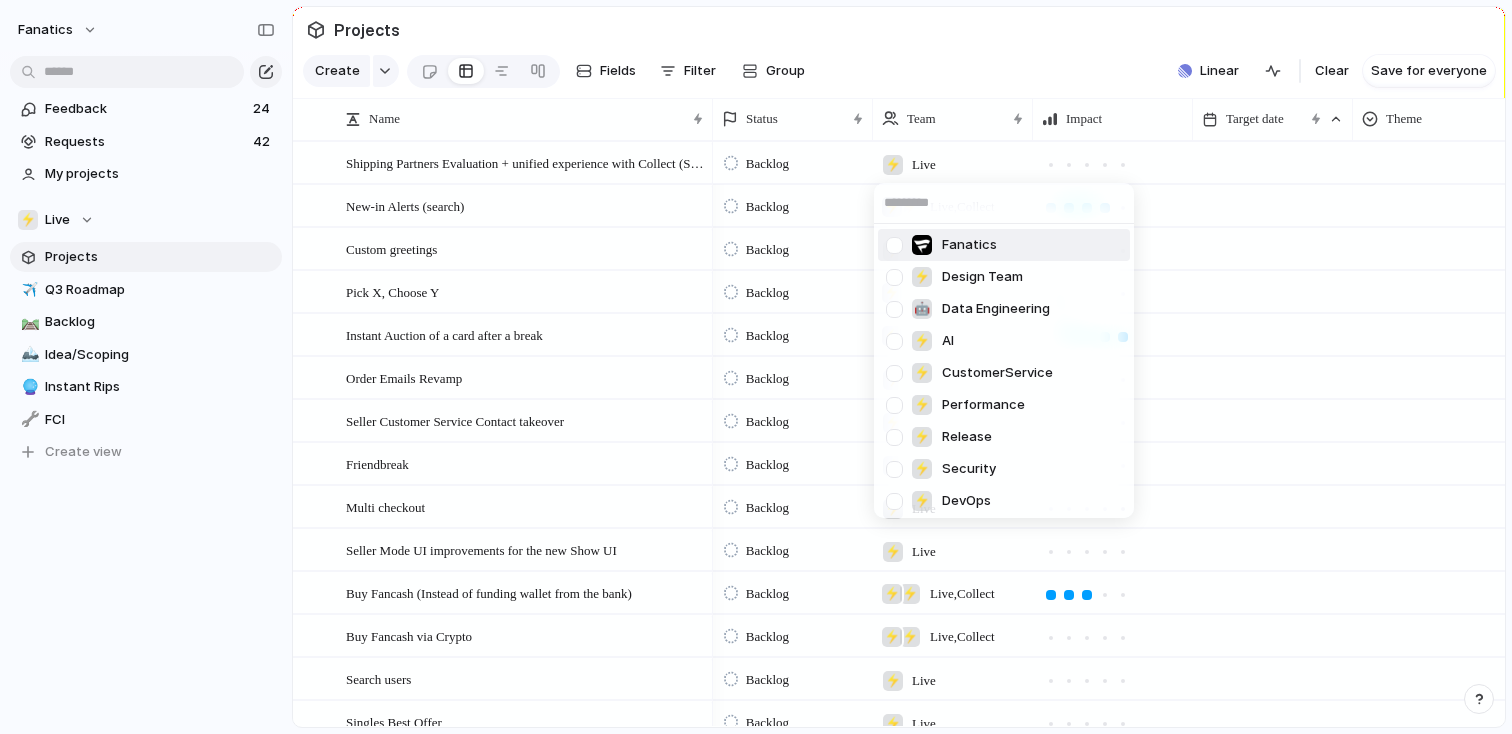 click at bounding box center (922, 245) 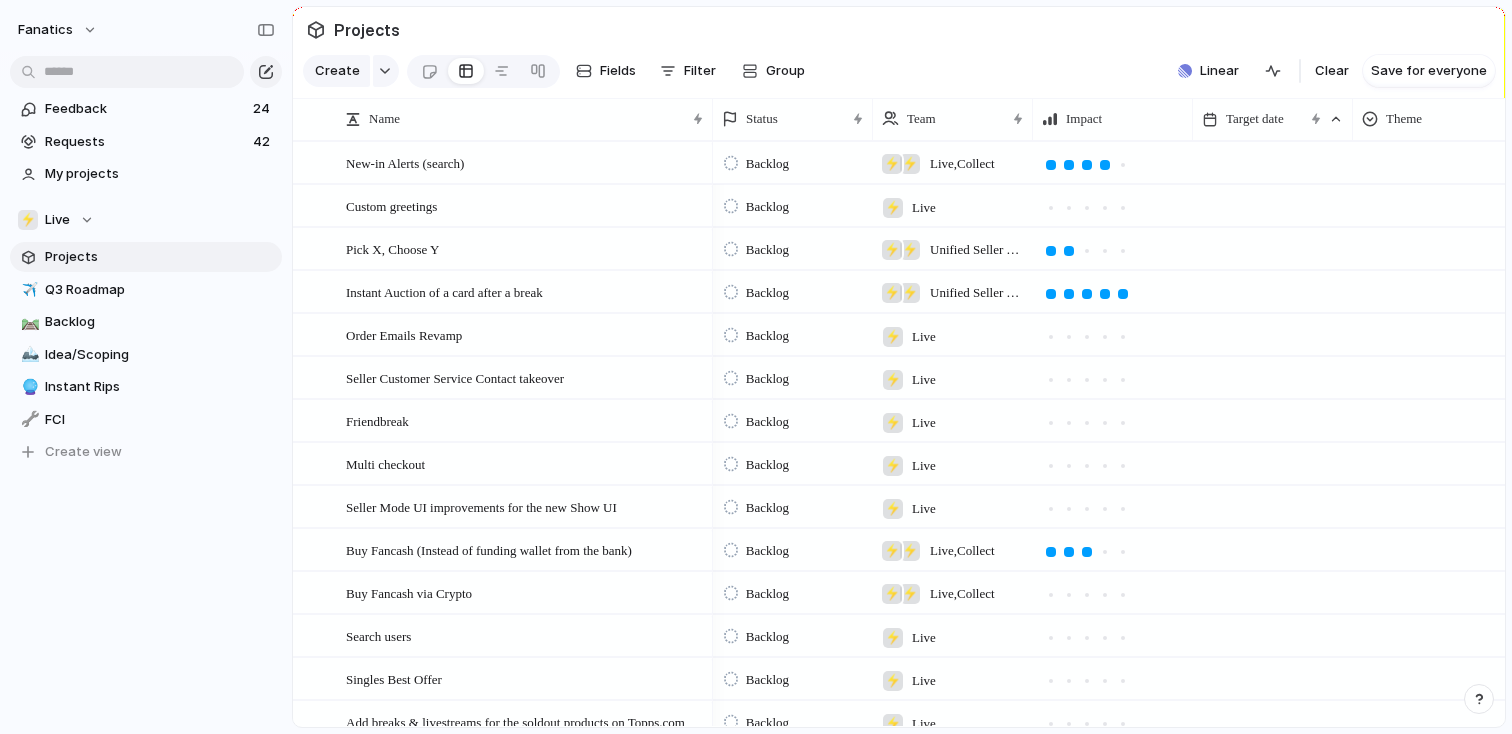 click on "Live ,  Collect" at bounding box center (962, 164) 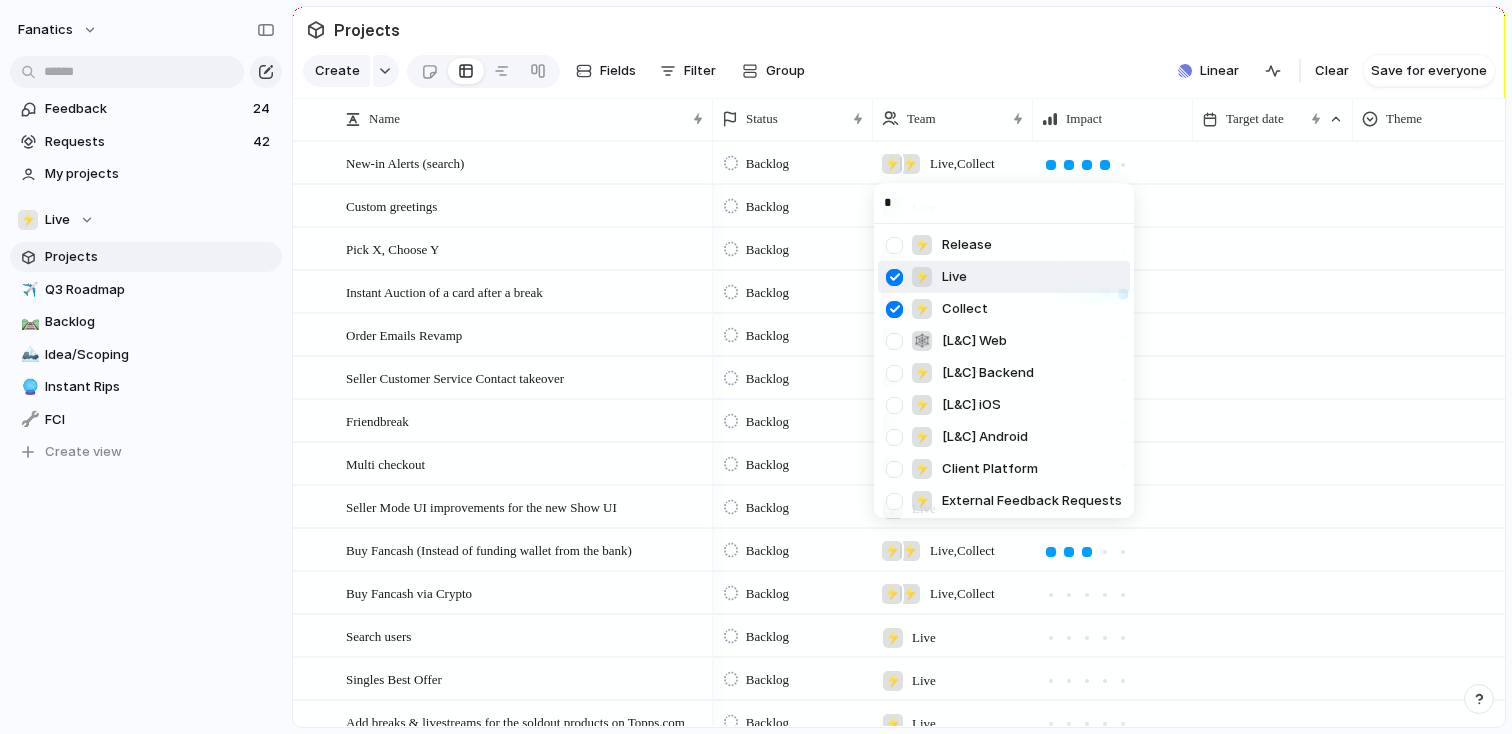 type on "**" 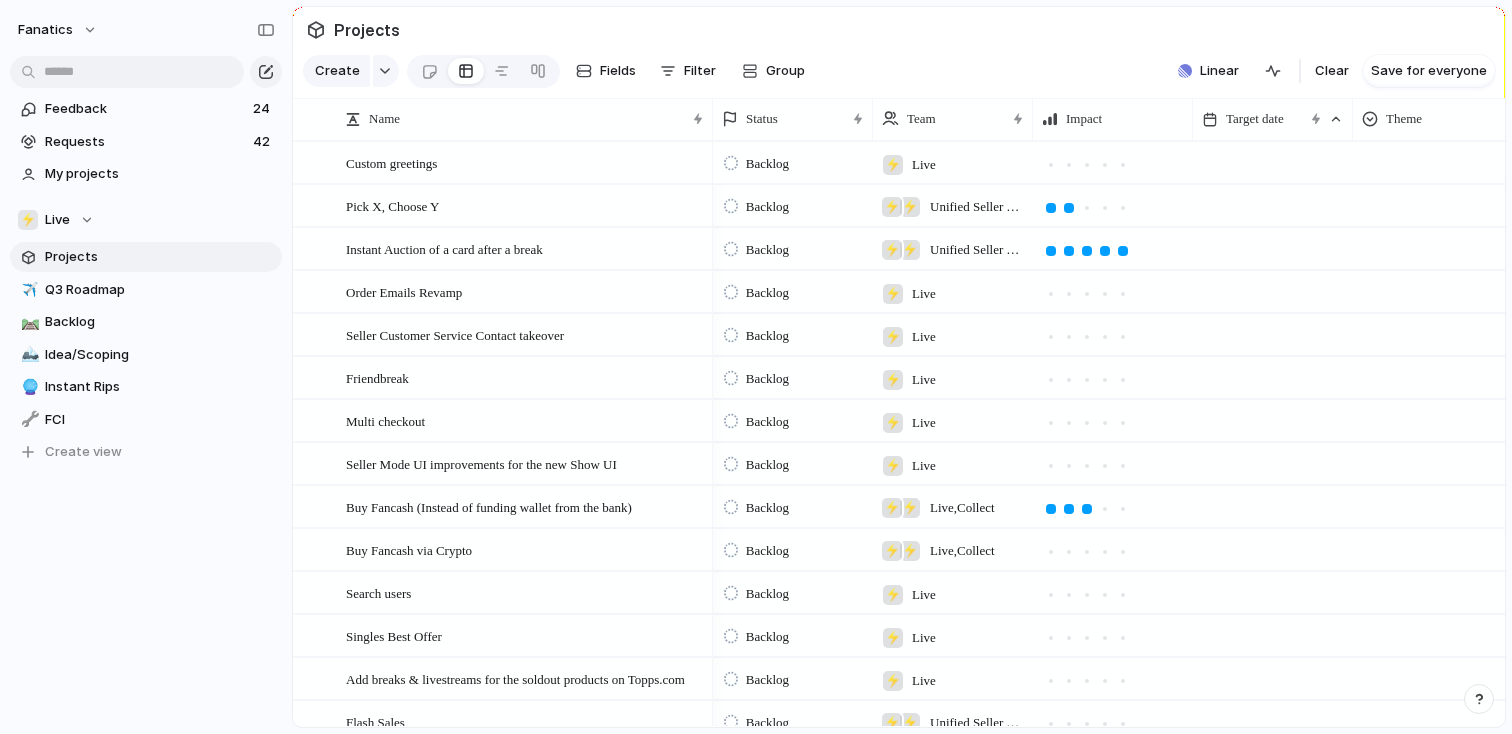 click on "⚡ Live" at bounding box center (909, 159) 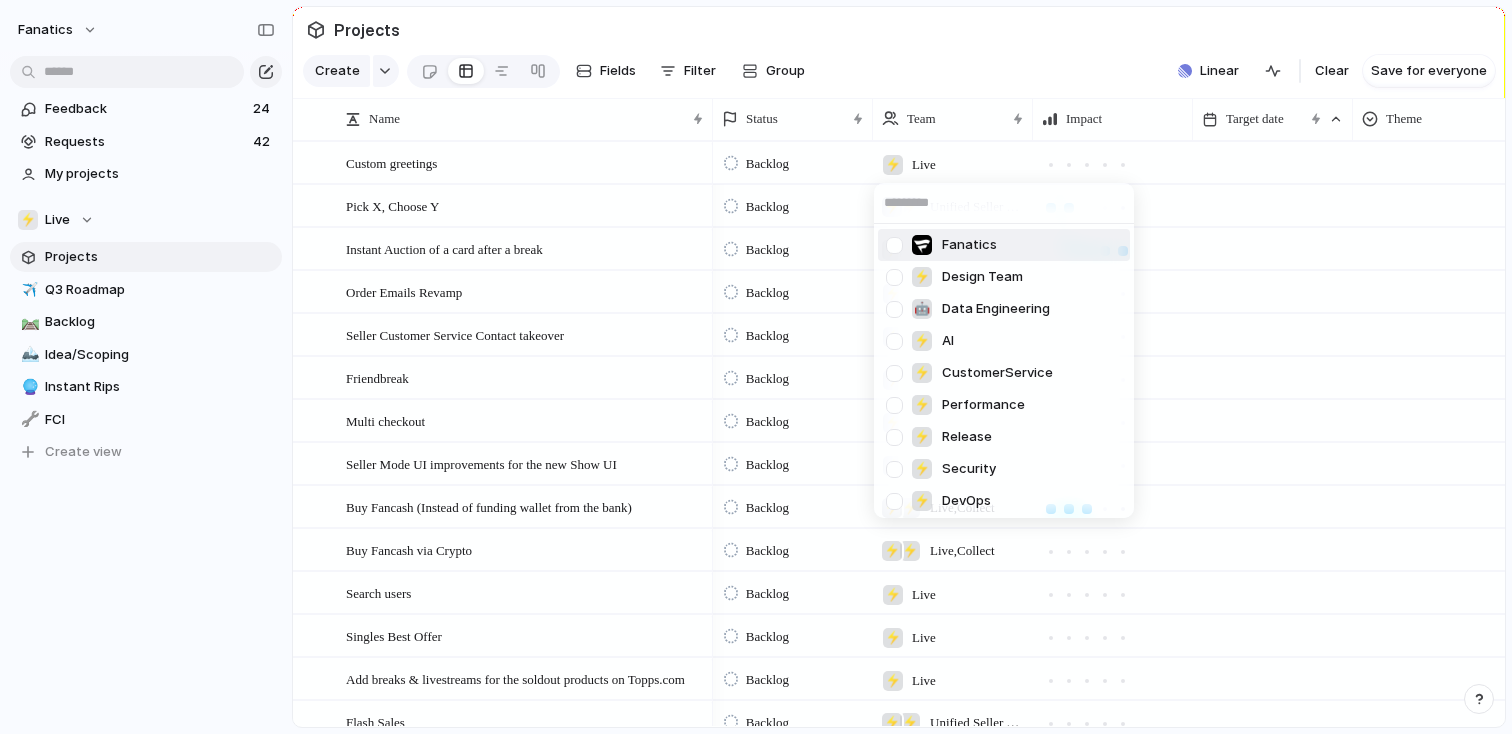 click at bounding box center [894, 245] 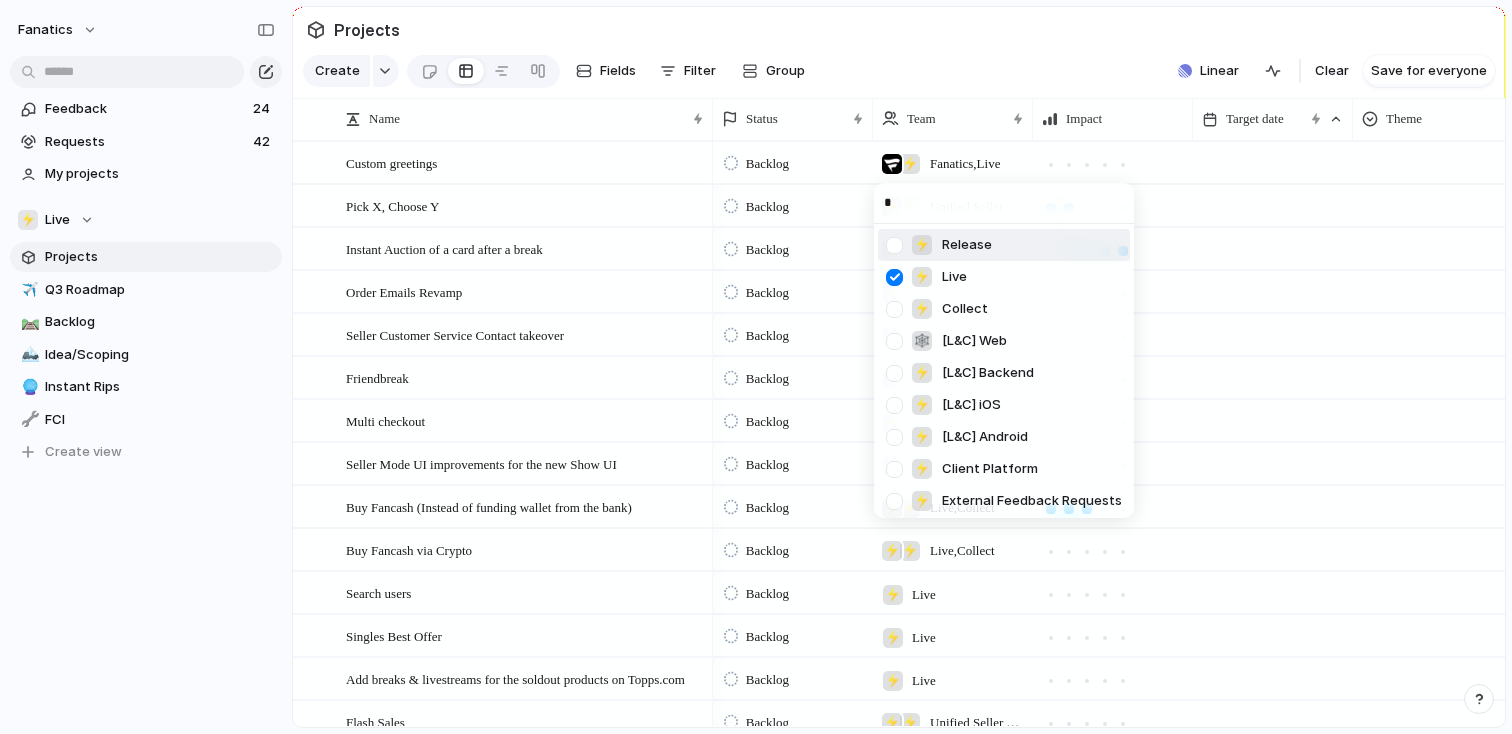type on "**" 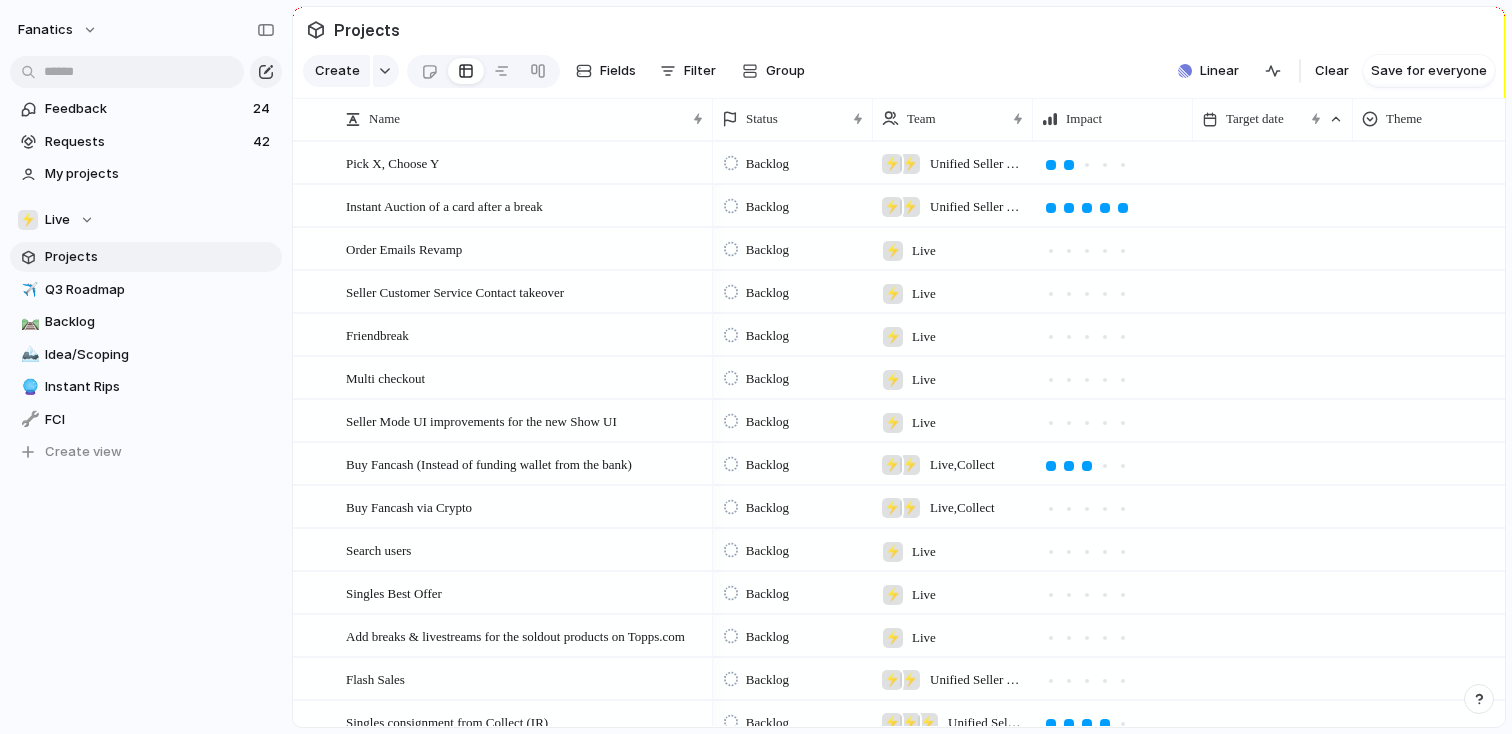 click on "Unified Seller Tools ,  Live" at bounding box center [977, 164] 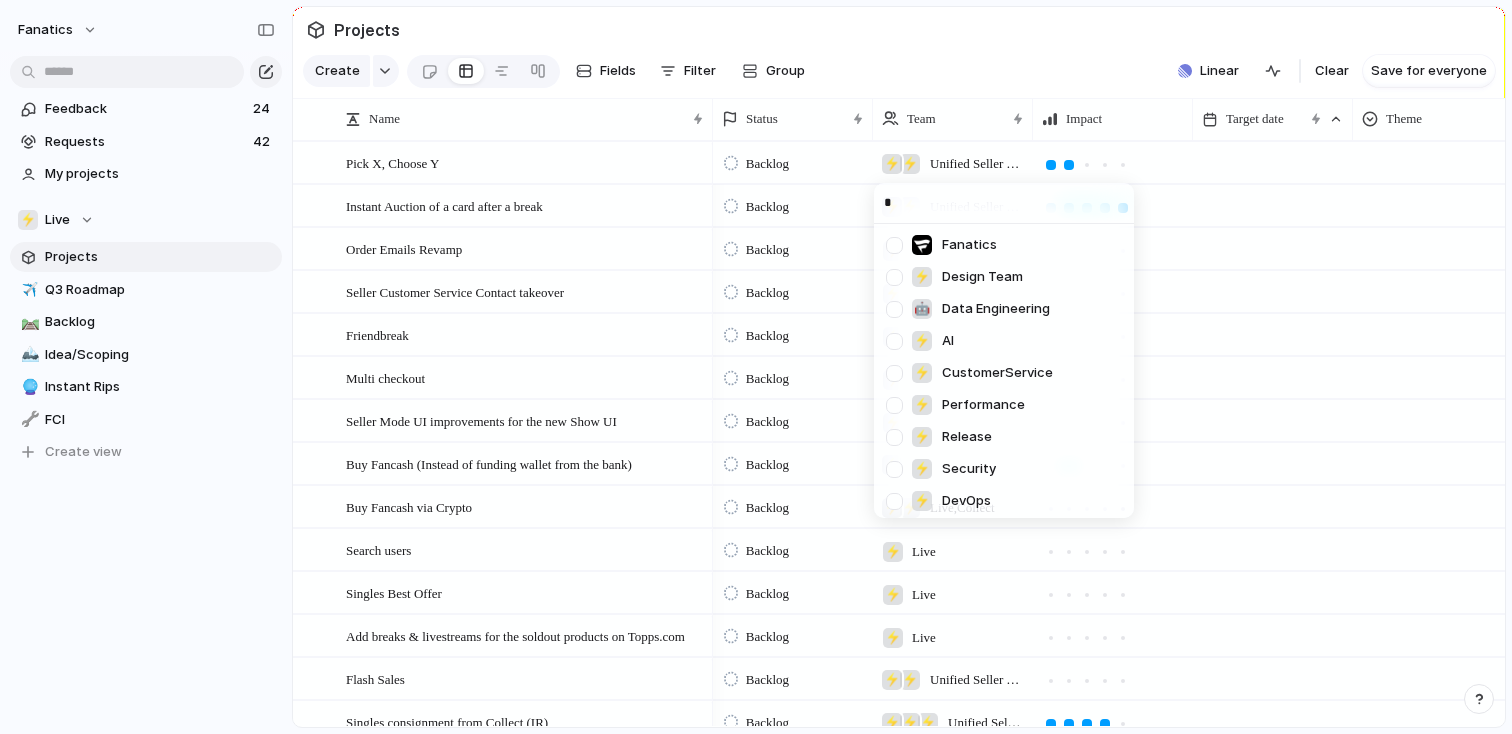 type on "**" 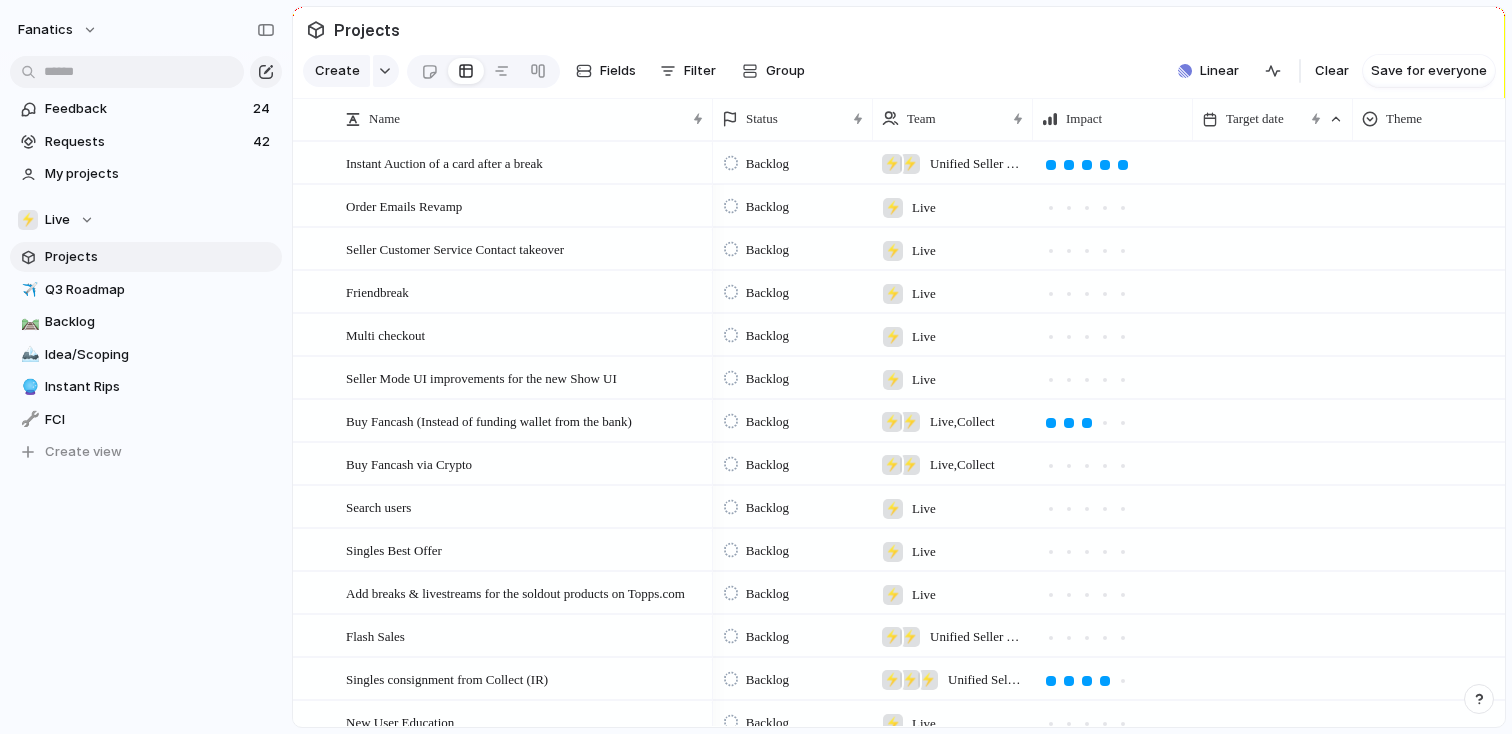 click on "Unified Seller Tools ,  Live" at bounding box center (977, 164) 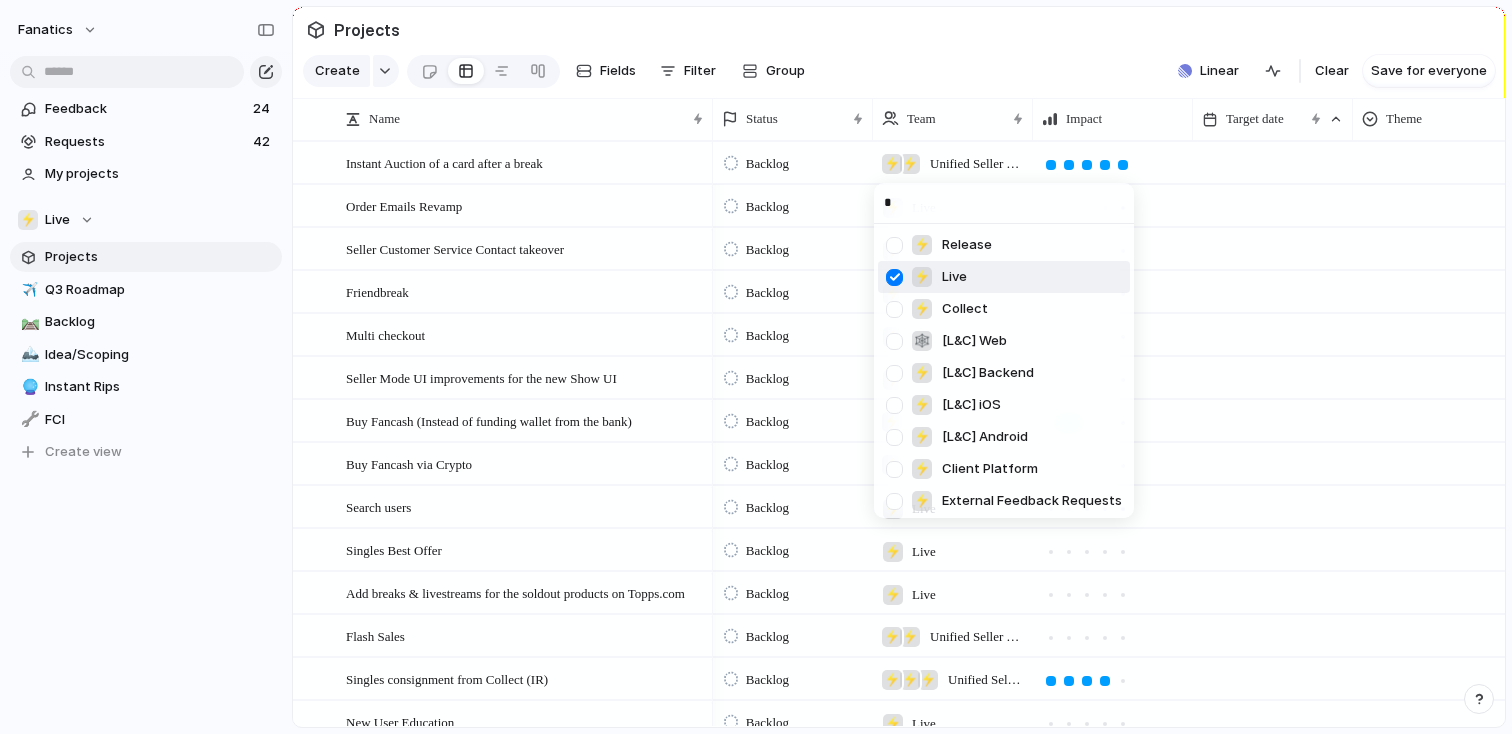 type on "**" 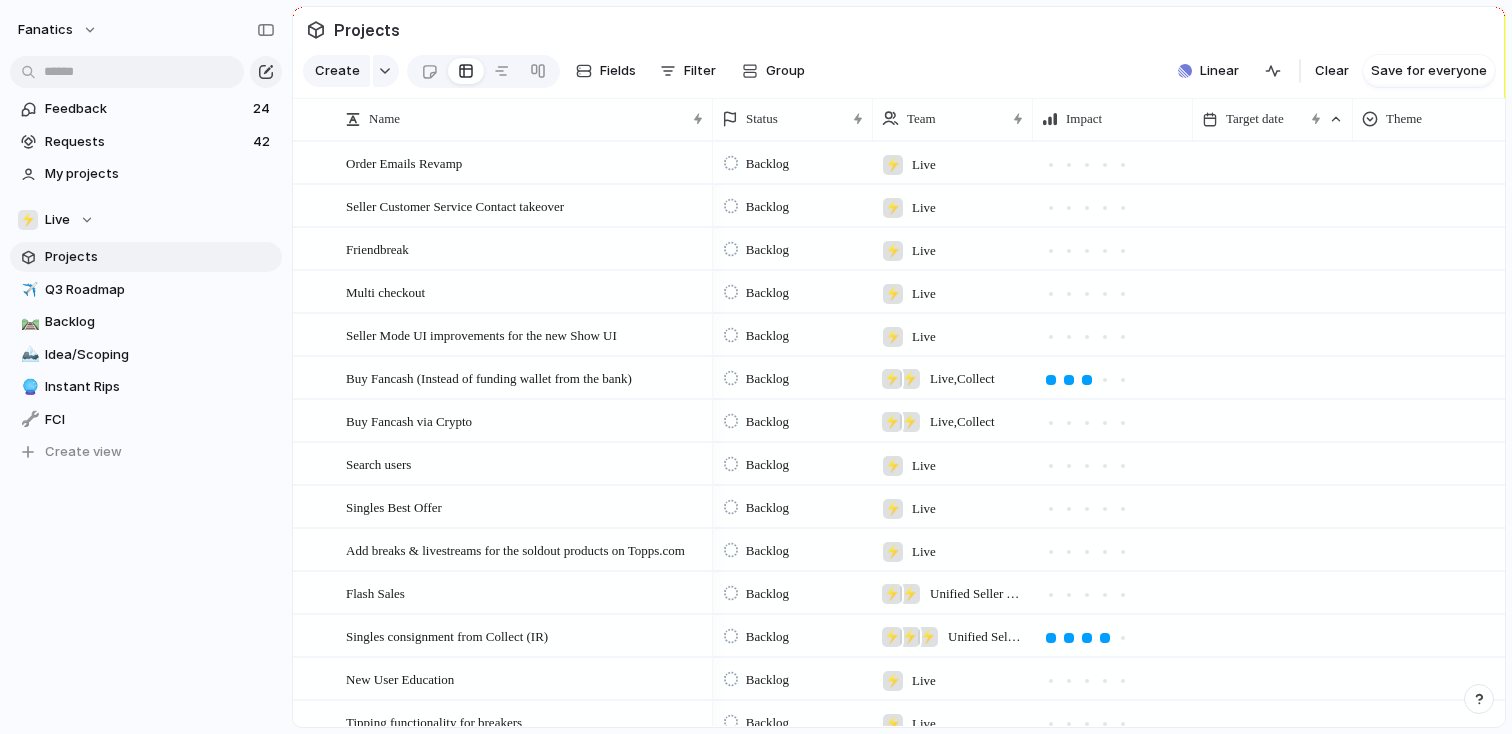 click on "⚡ Live" at bounding box center [953, 159] 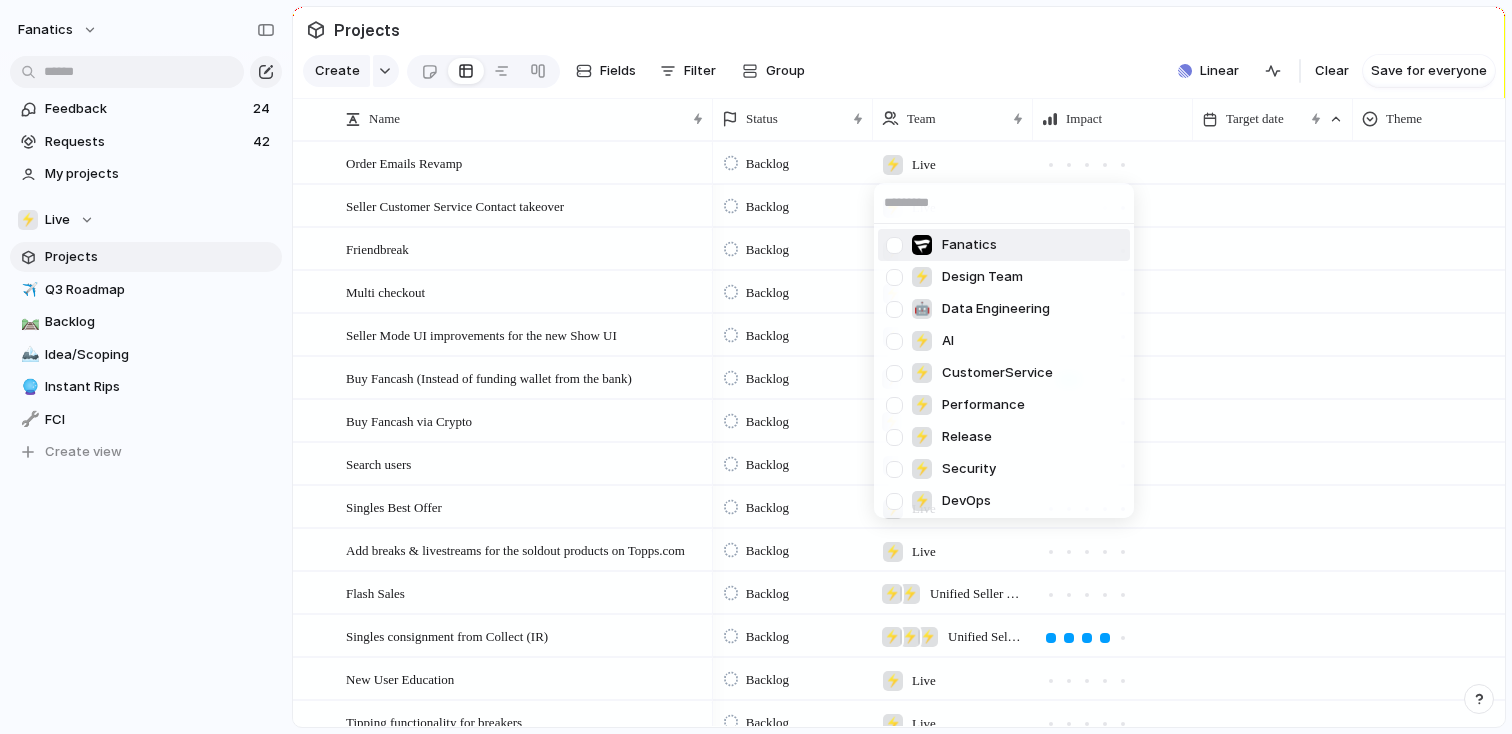 click on "Fanatics" at bounding box center (954, 245) 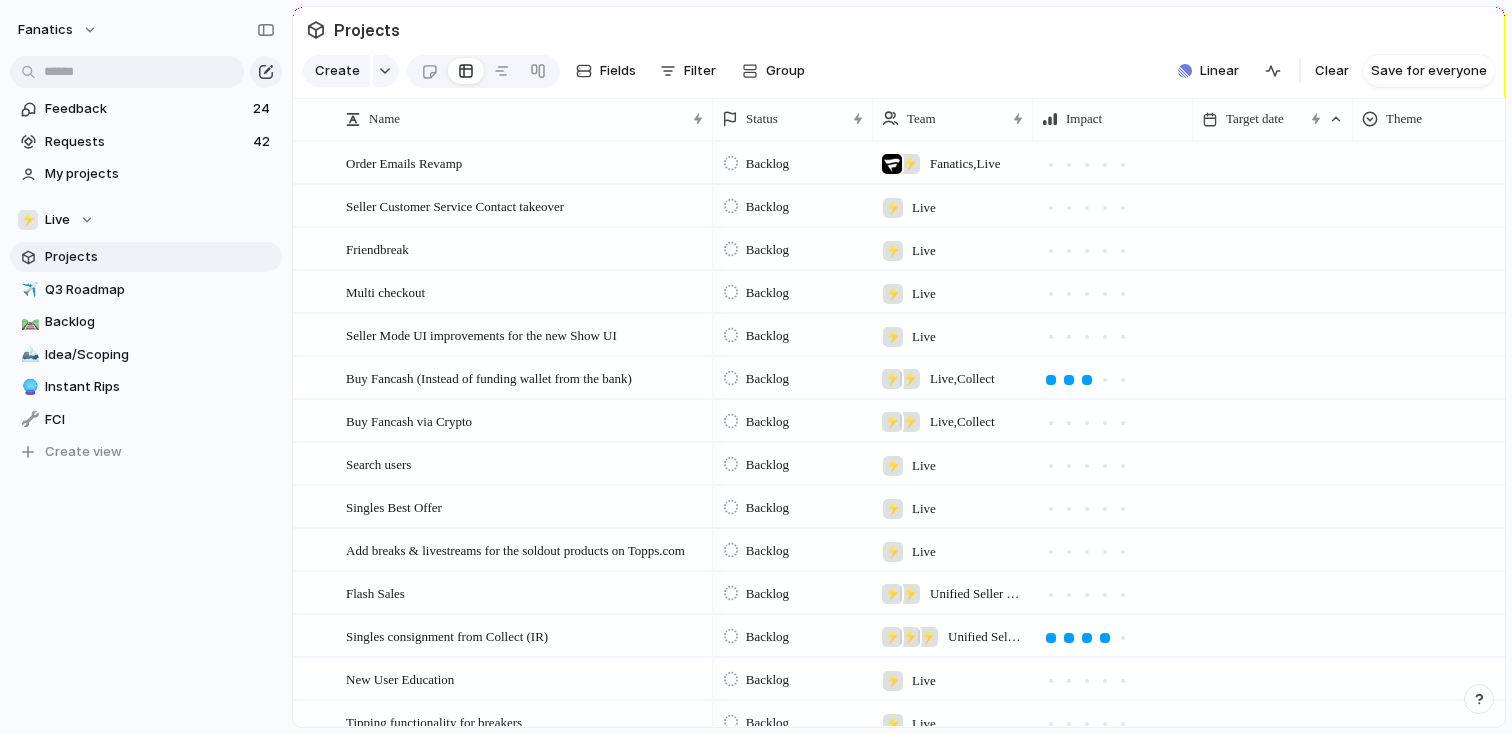 scroll, scrollTop: 146, scrollLeft: 0, axis: vertical 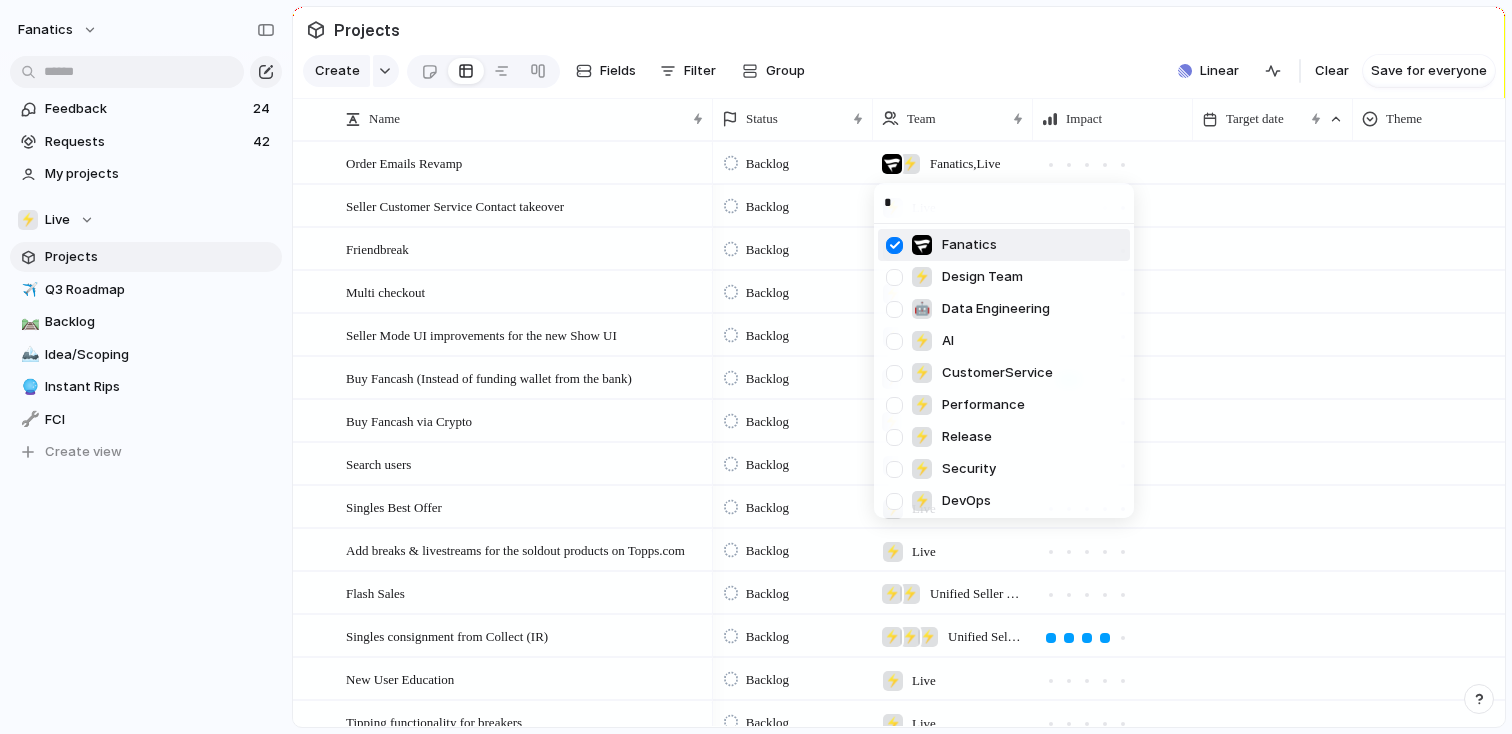 type on "**" 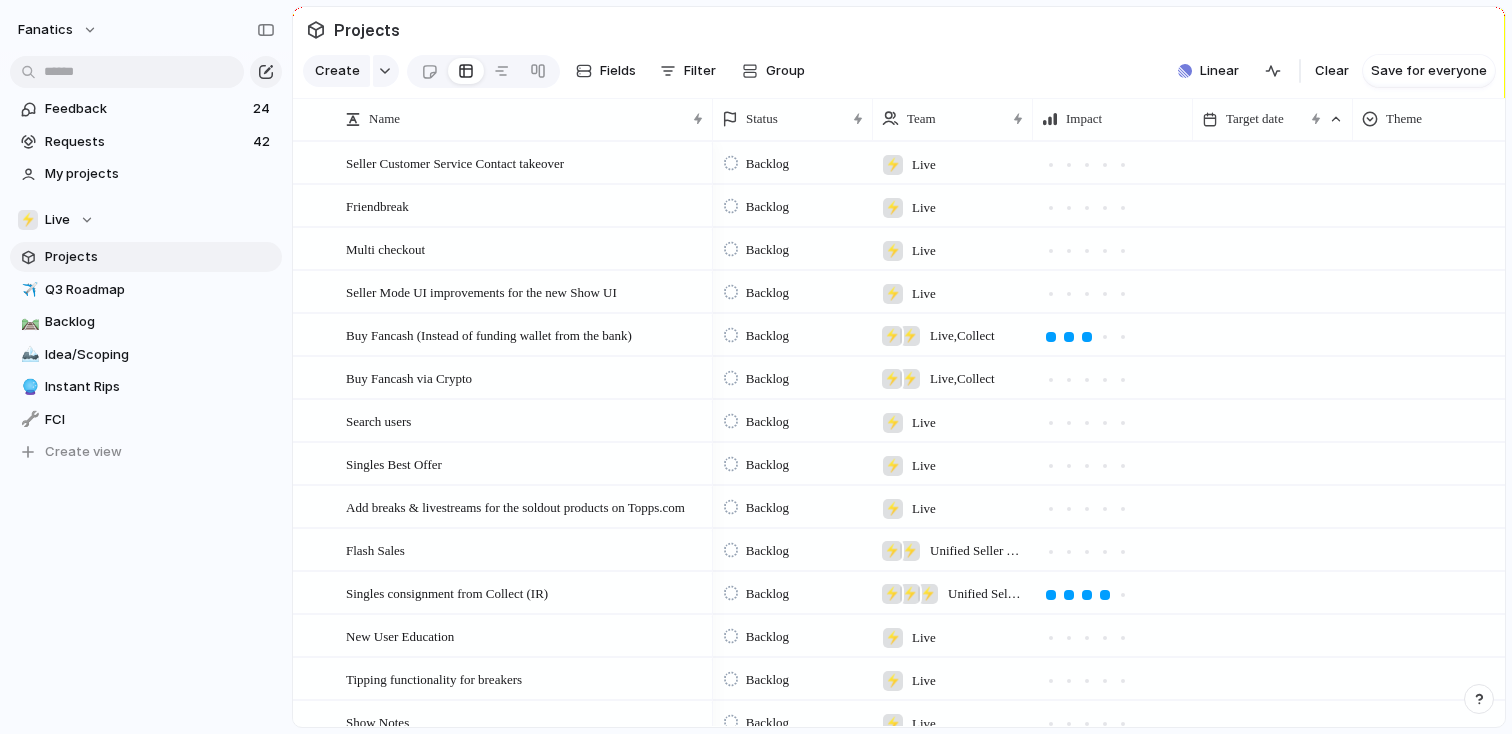 click on "⚡ Live" at bounding box center (953, 159) 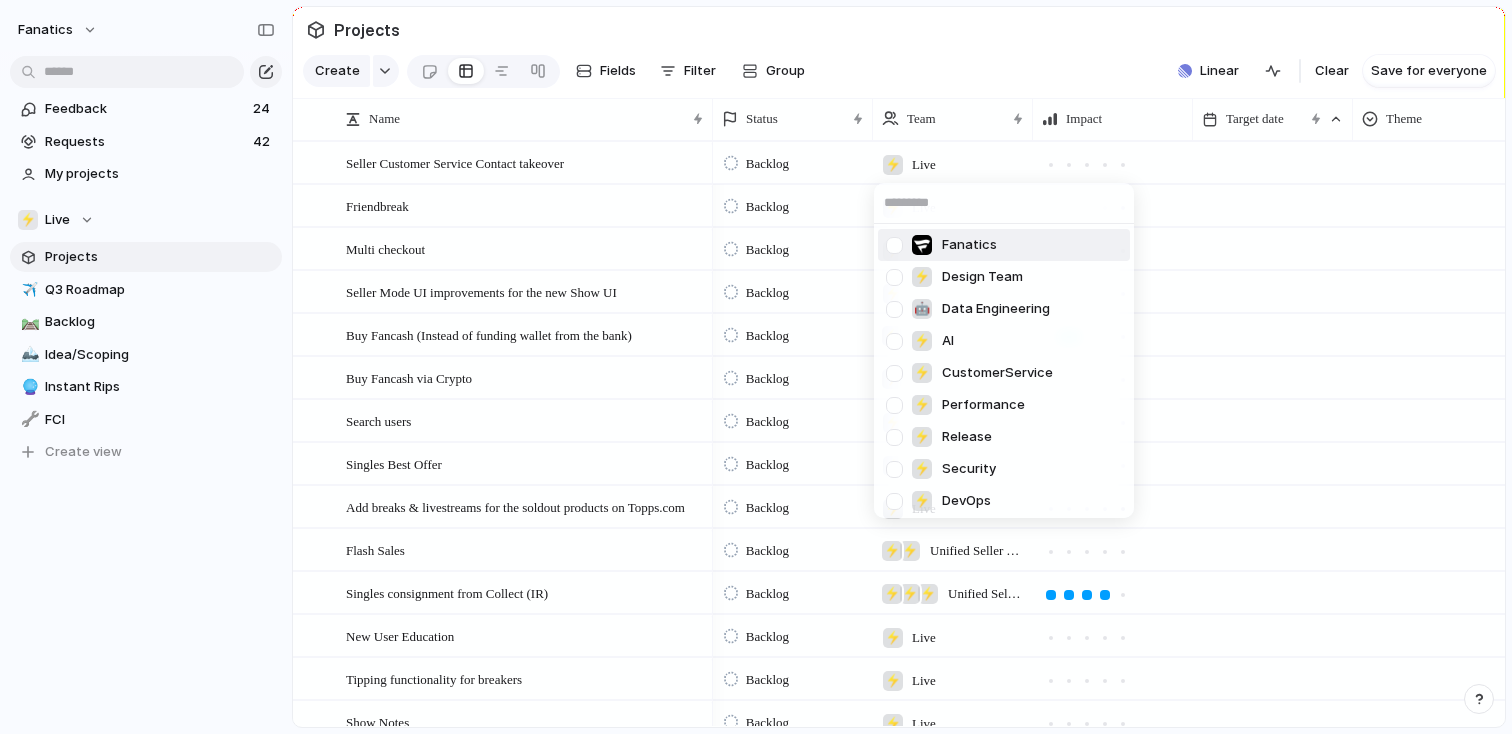 click at bounding box center (894, 245) 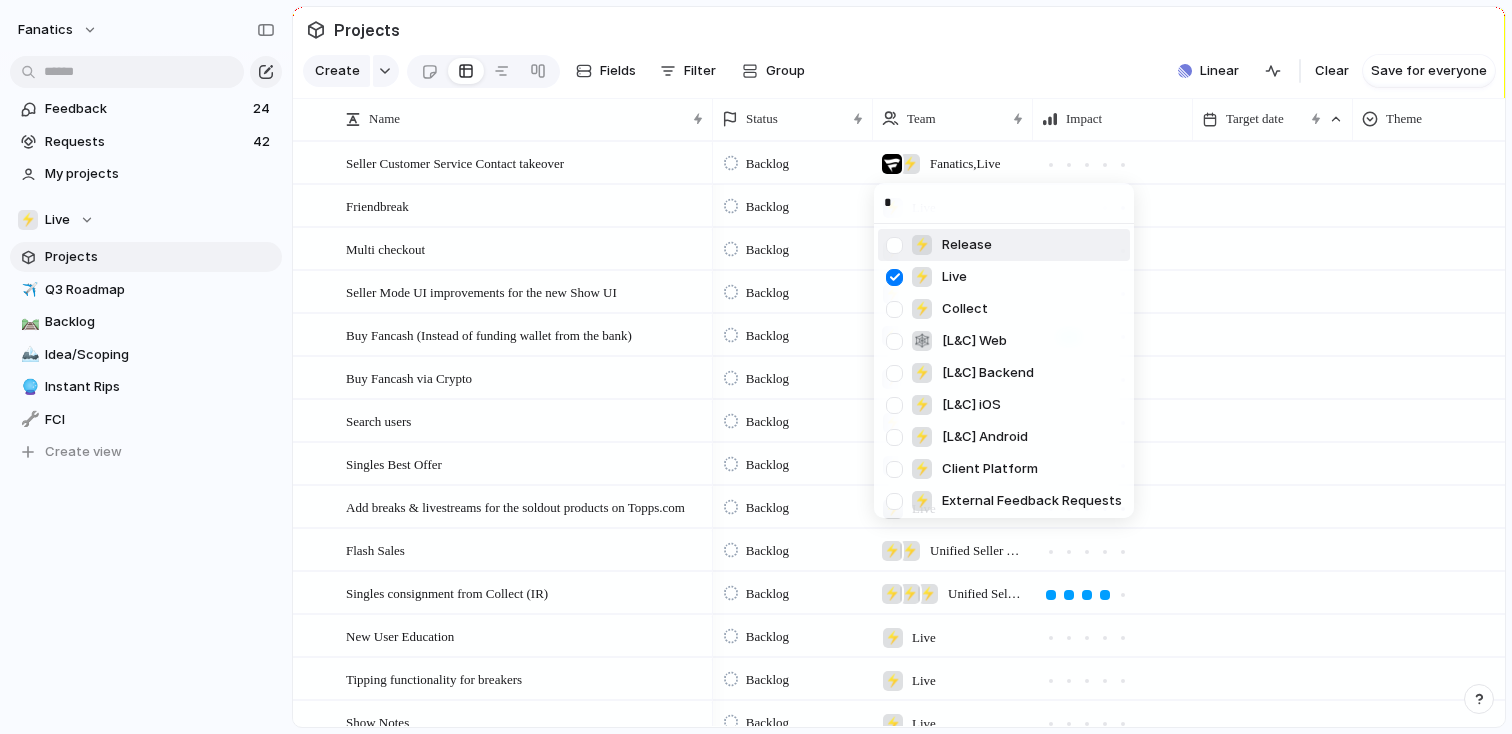type on "**" 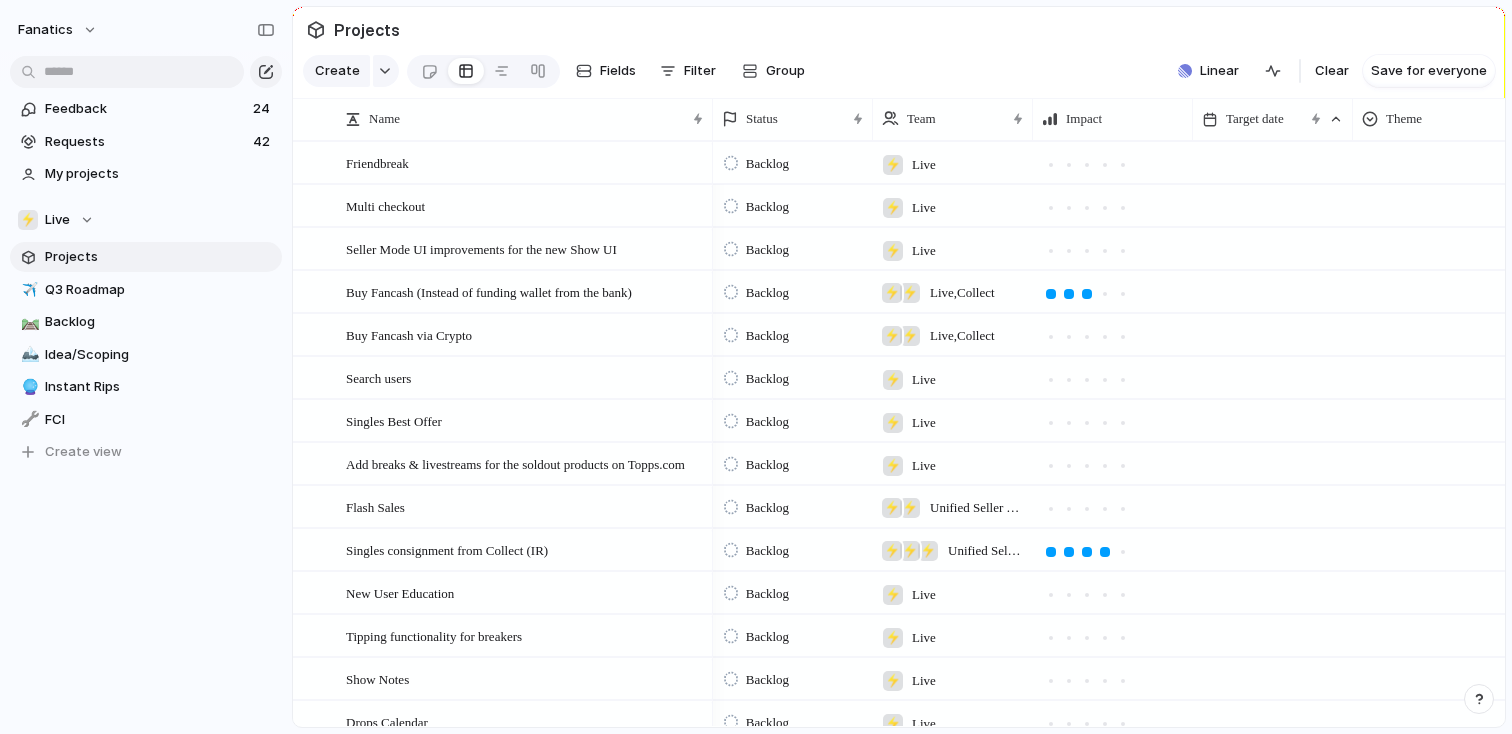 click on "⚡ Live" at bounding box center (909, 159) 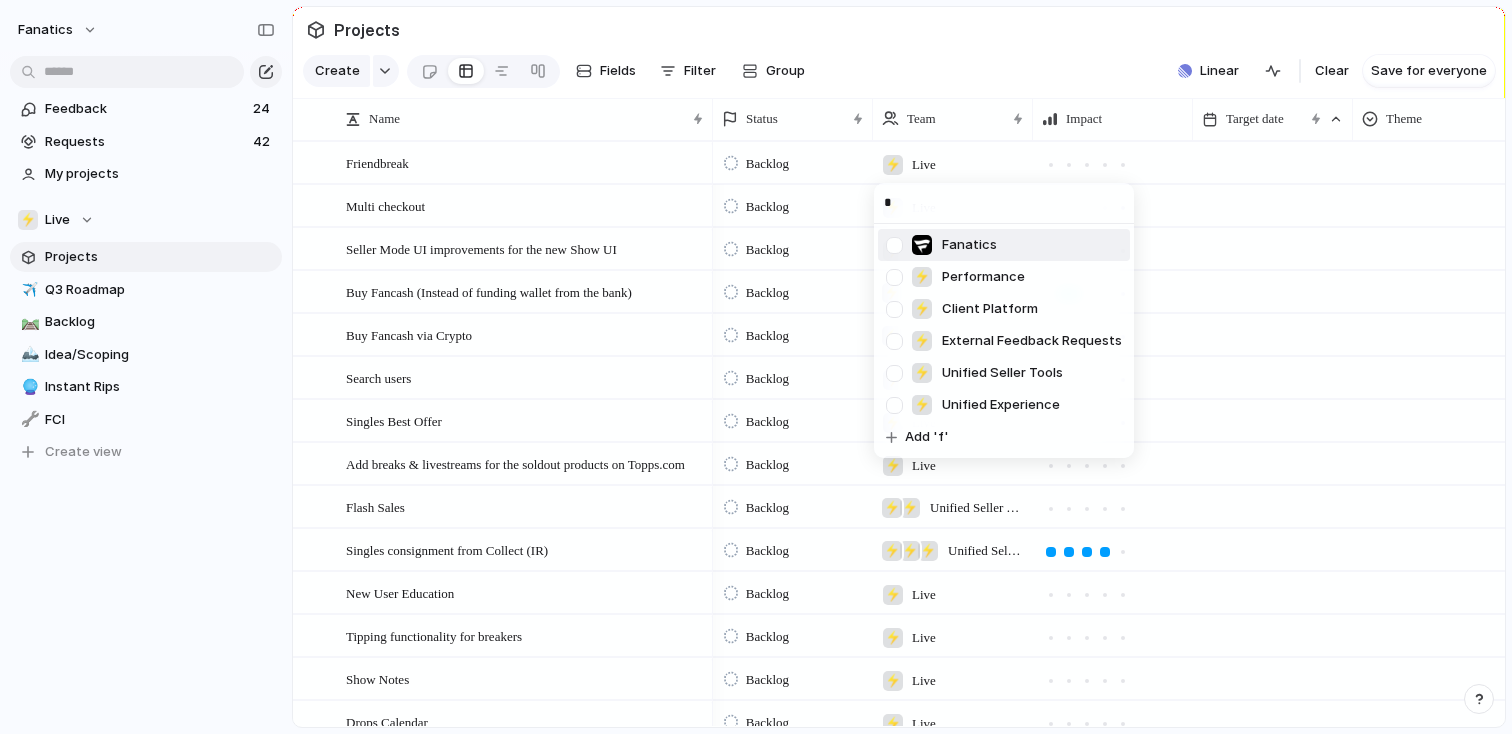 type on "**" 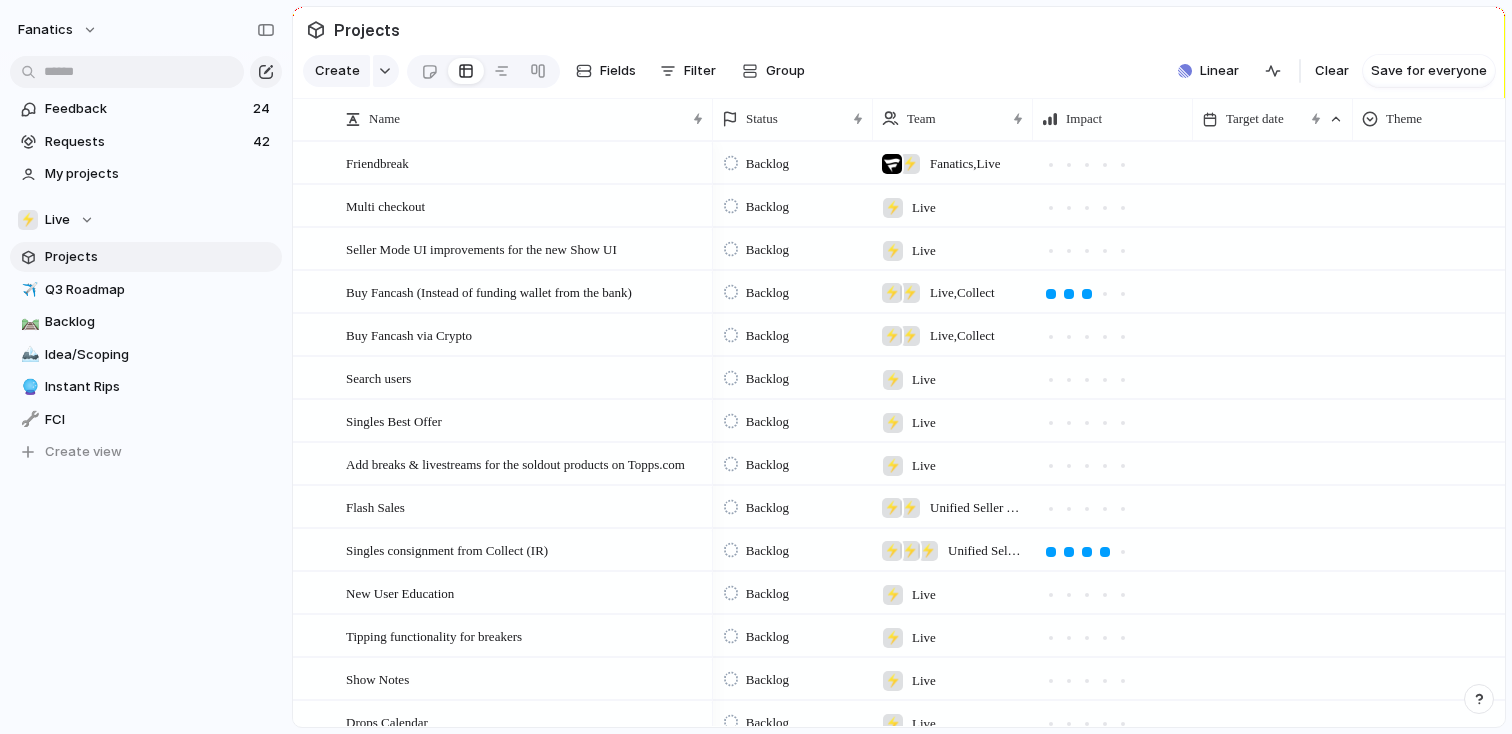 click on "Fanatics ,  Live" at bounding box center [965, 164] 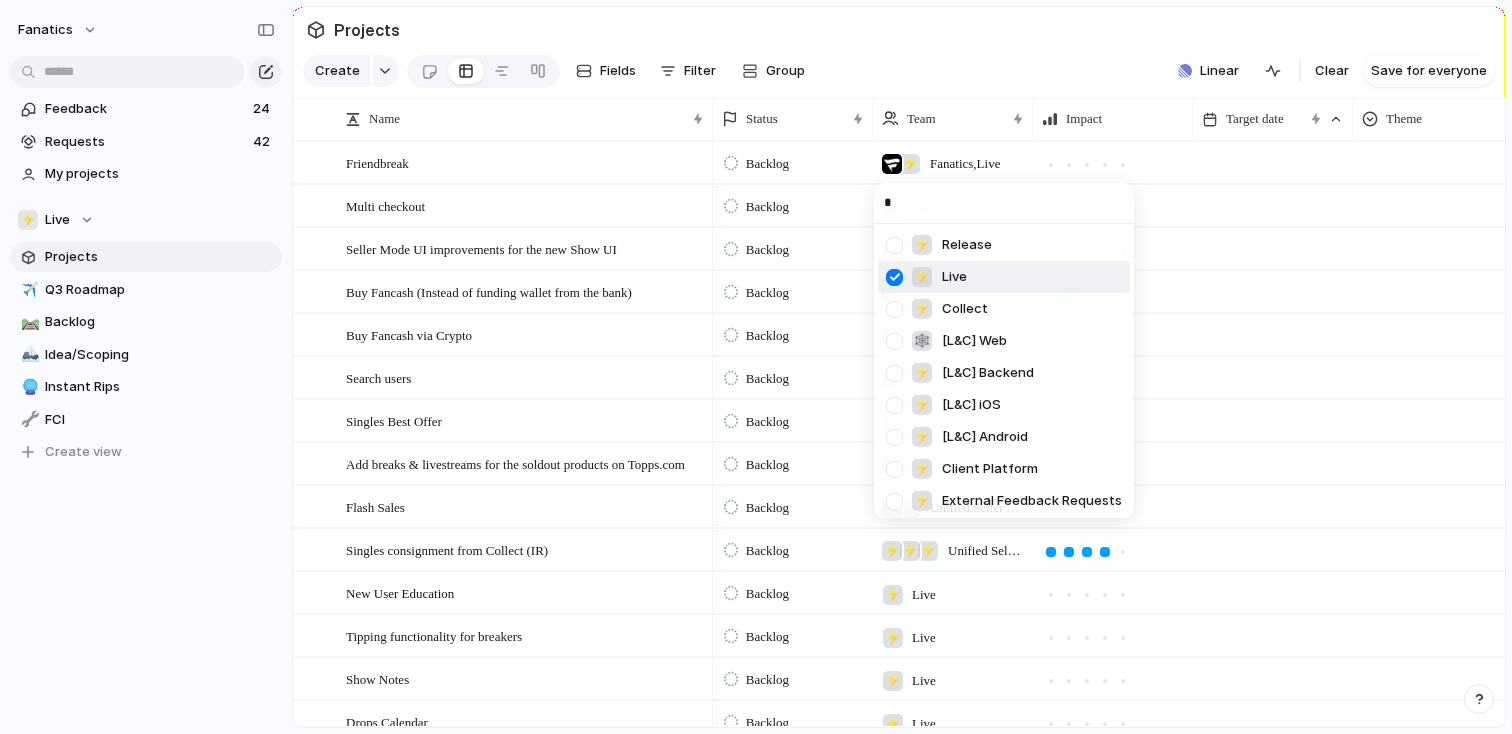 type on "**" 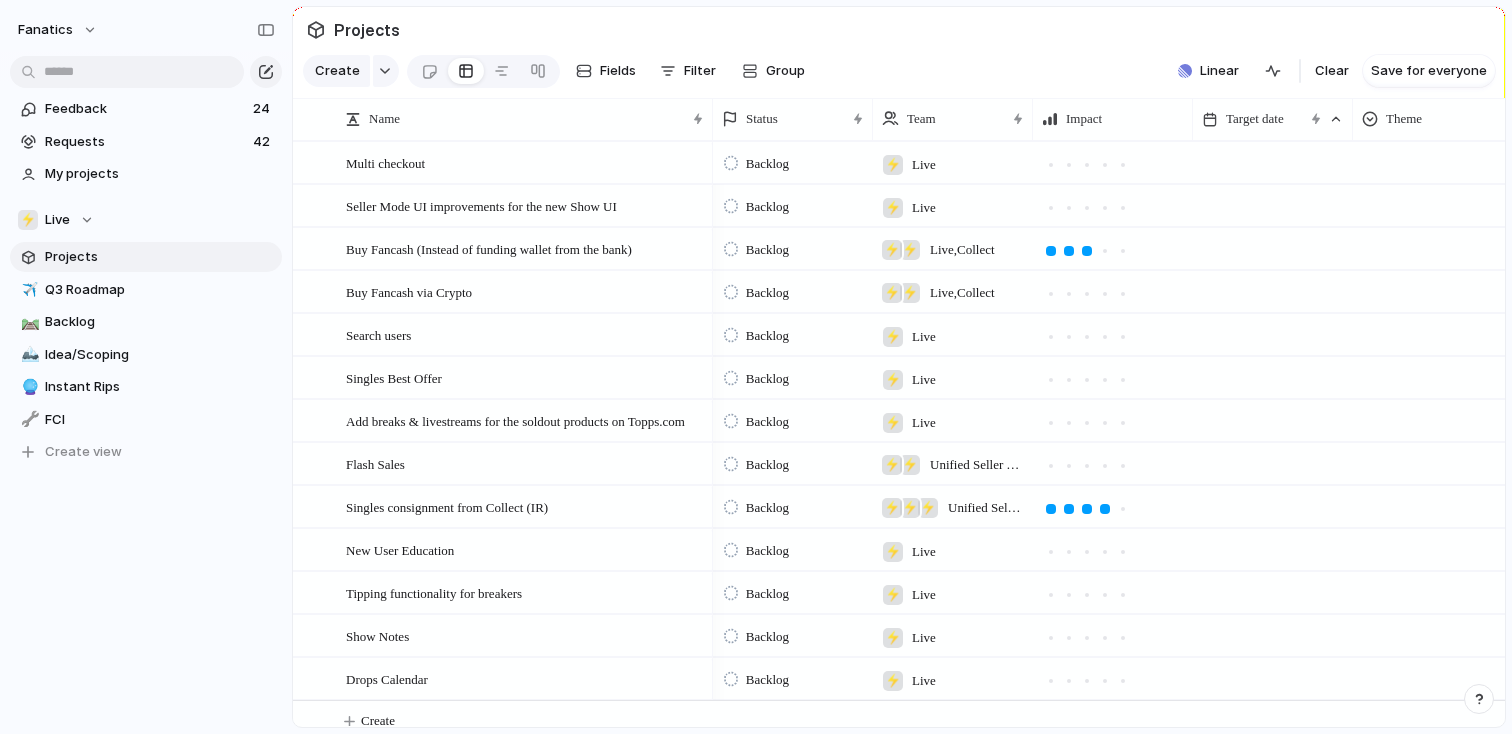 click on "⚡ Live" at bounding box center [909, 159] 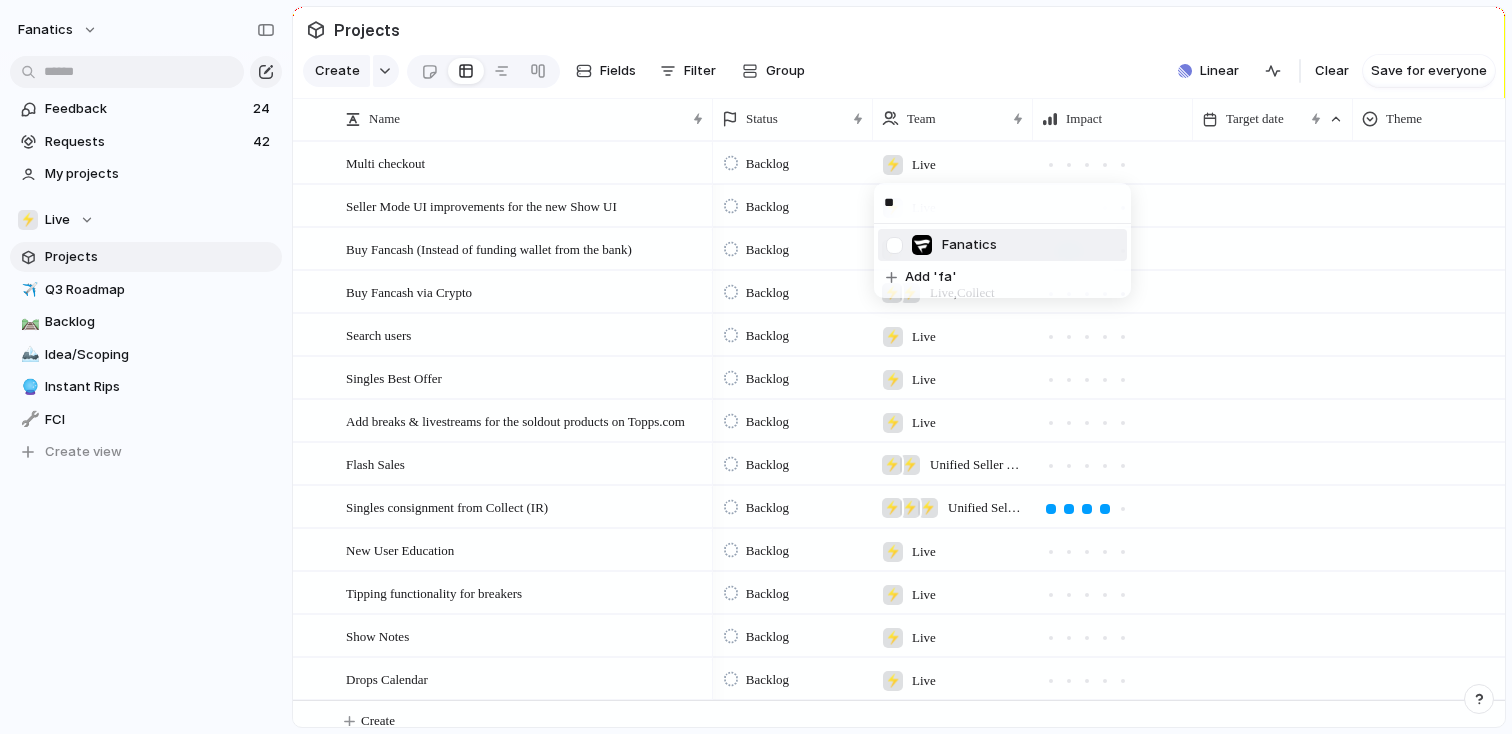 type on "***" 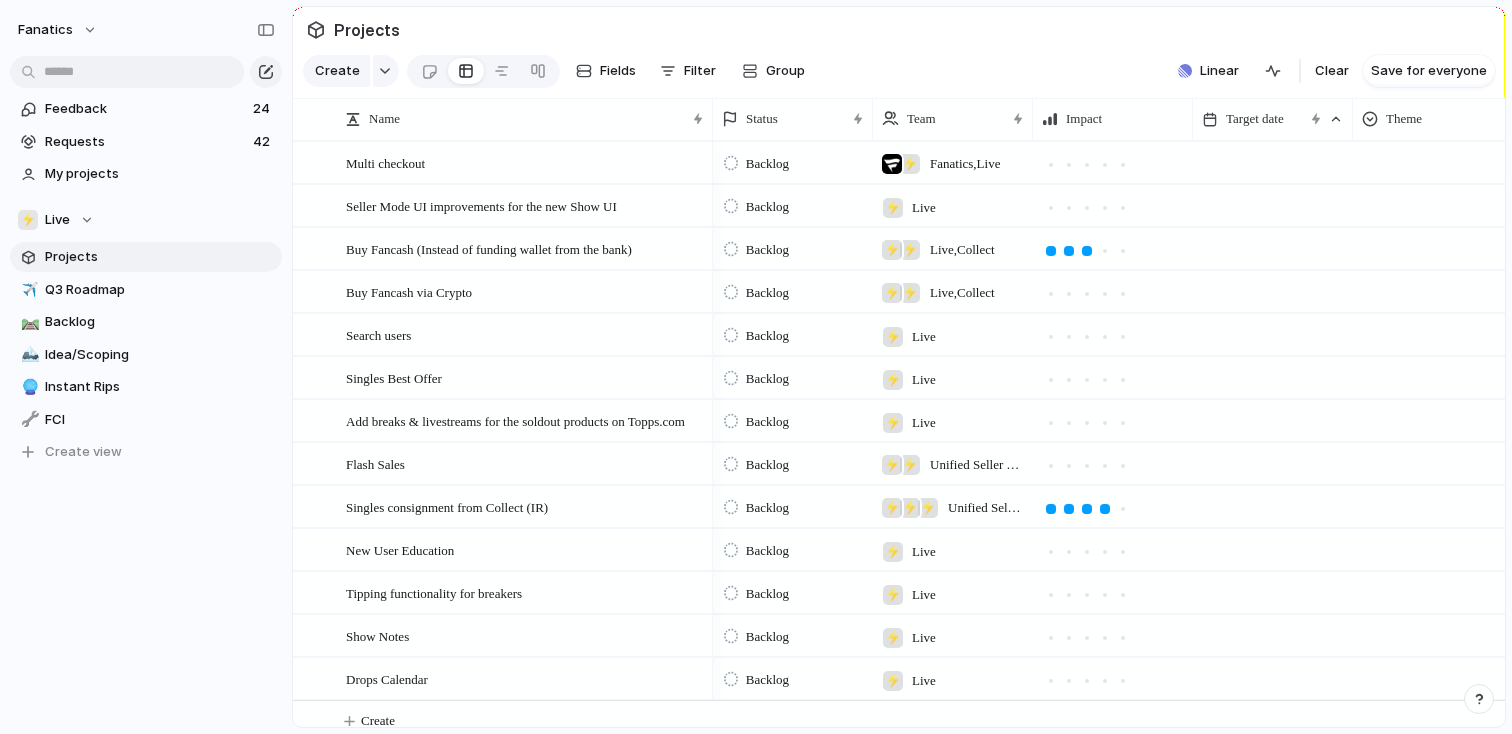 click on "⚡" at bounding box center (910, 164) 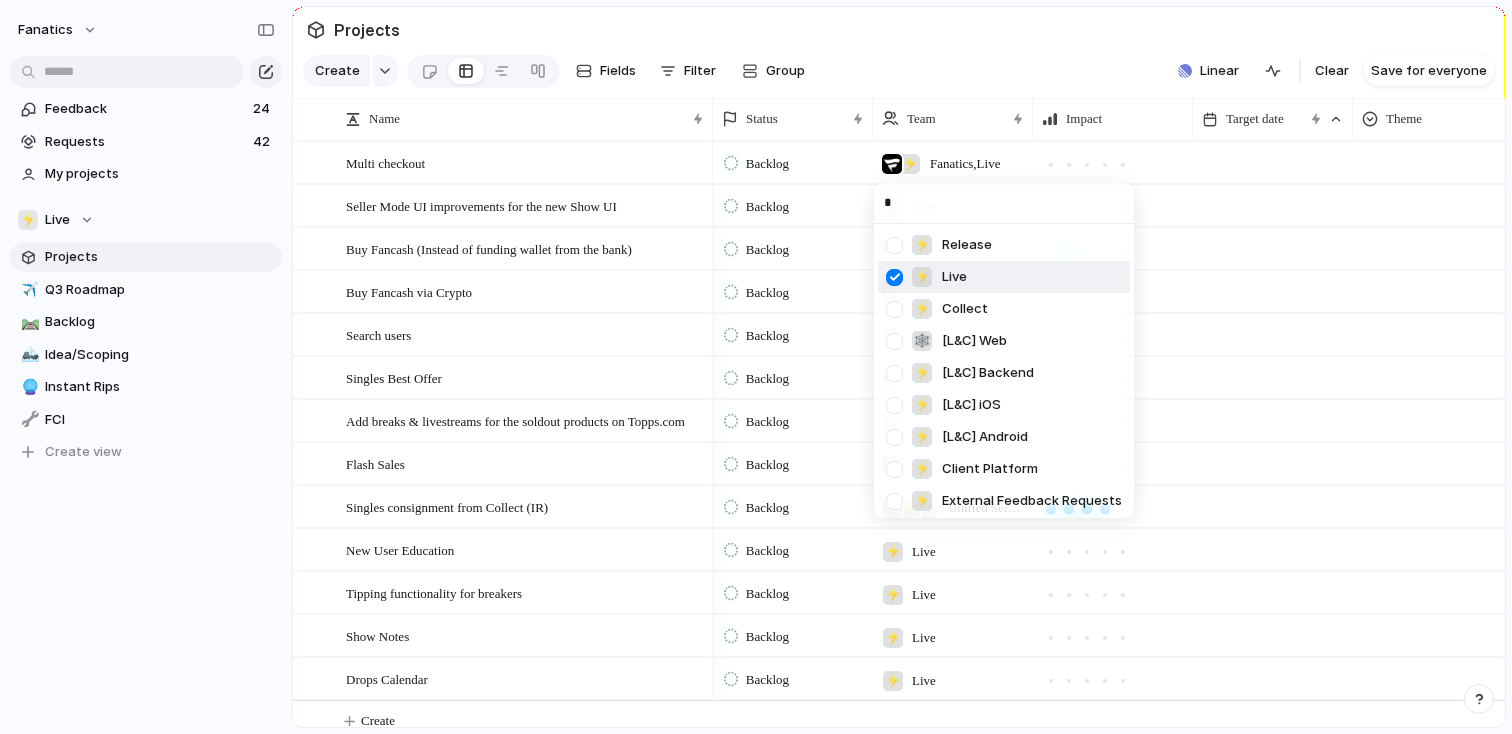 type on "**" 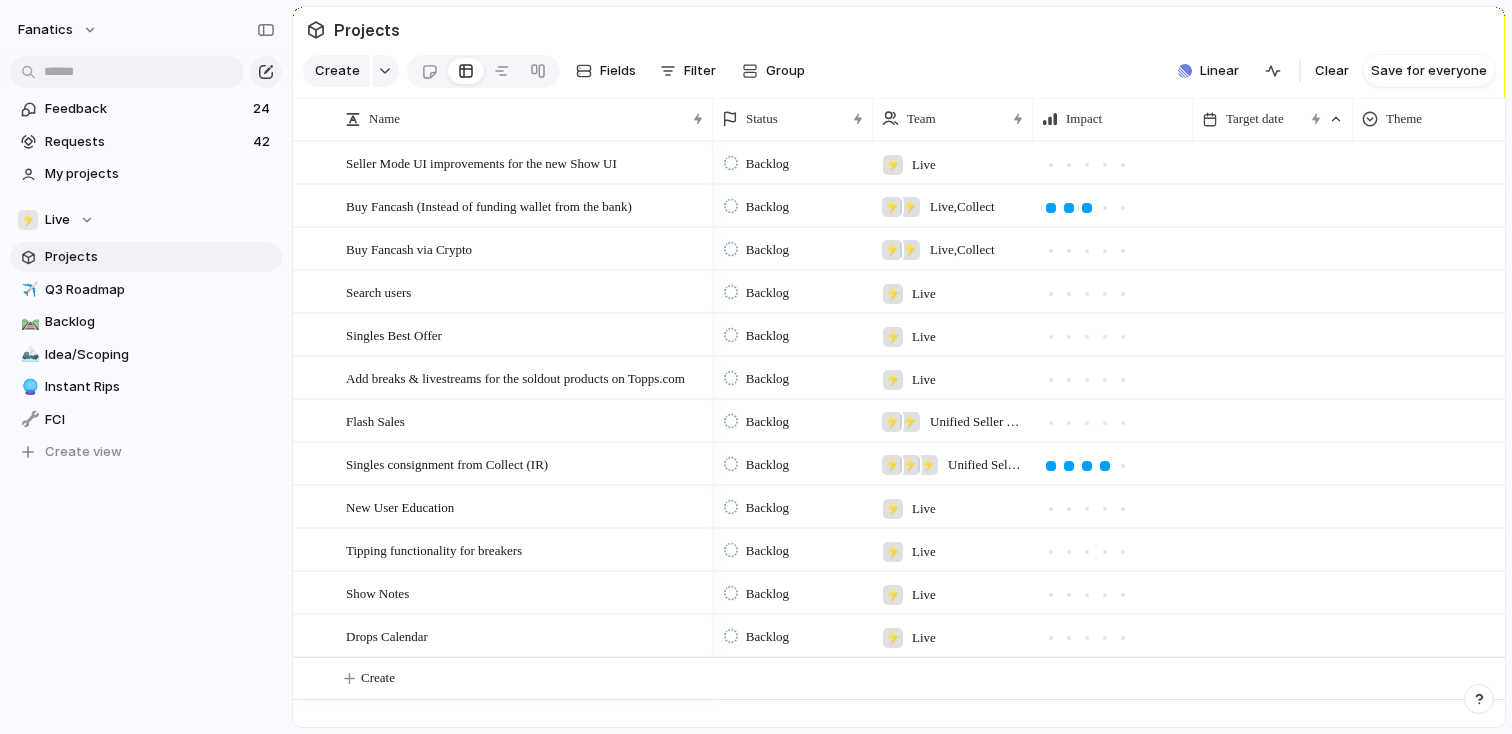 click on "⚡ Live" at bounding box center (909, 159) 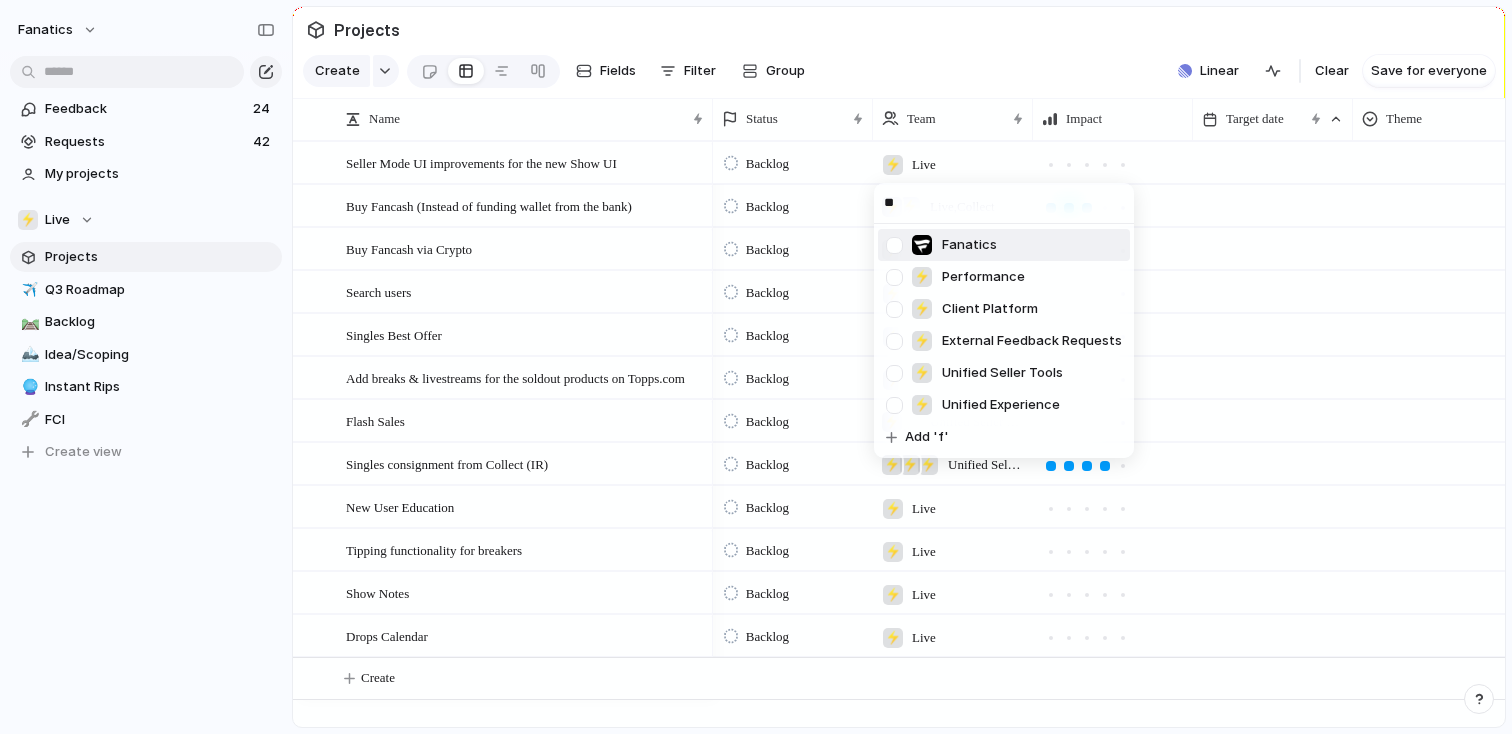 type on "***" 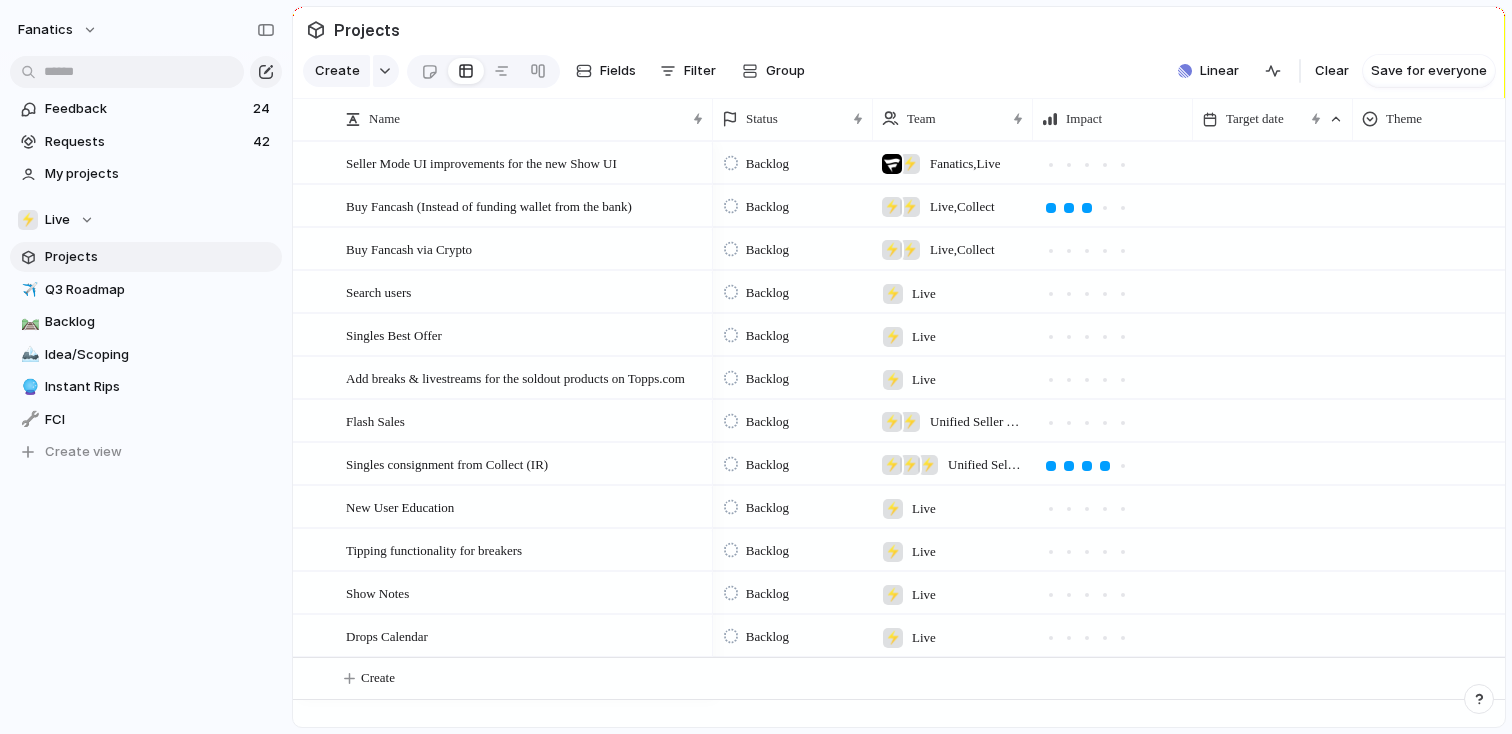 click on "Fanatics ,  Live" at bounding box center (965, 164) 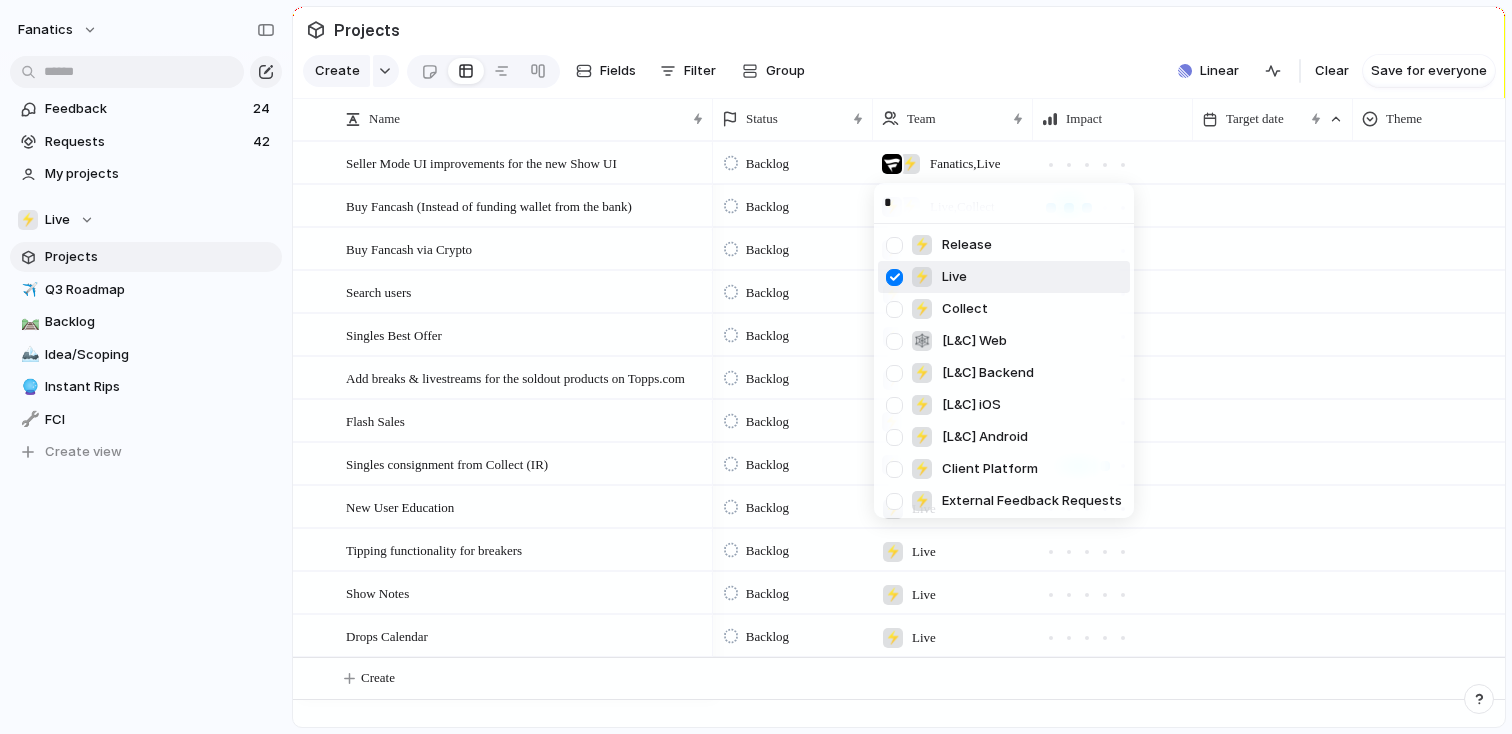 type on "**" 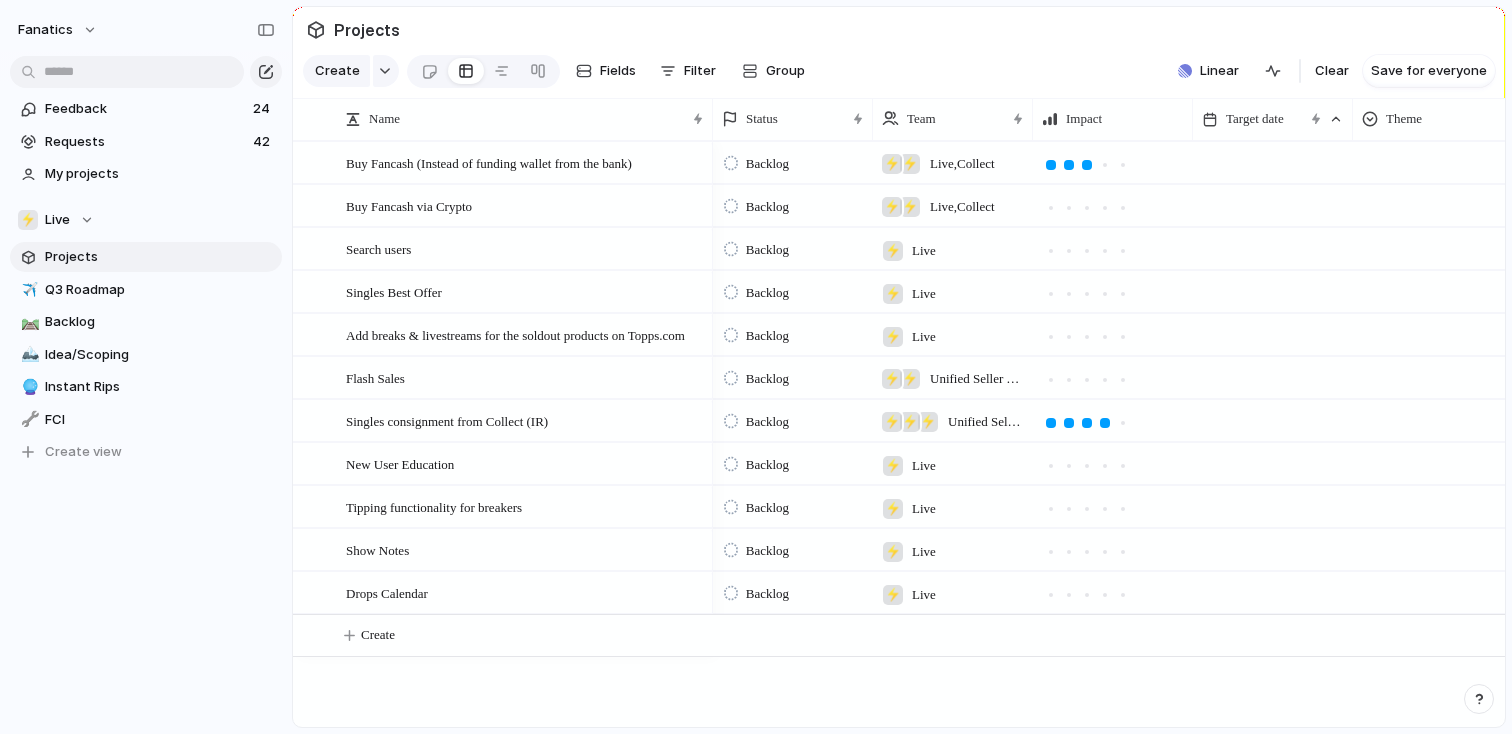 click on "Live ,  Collect" at bounding box center (962, 164) 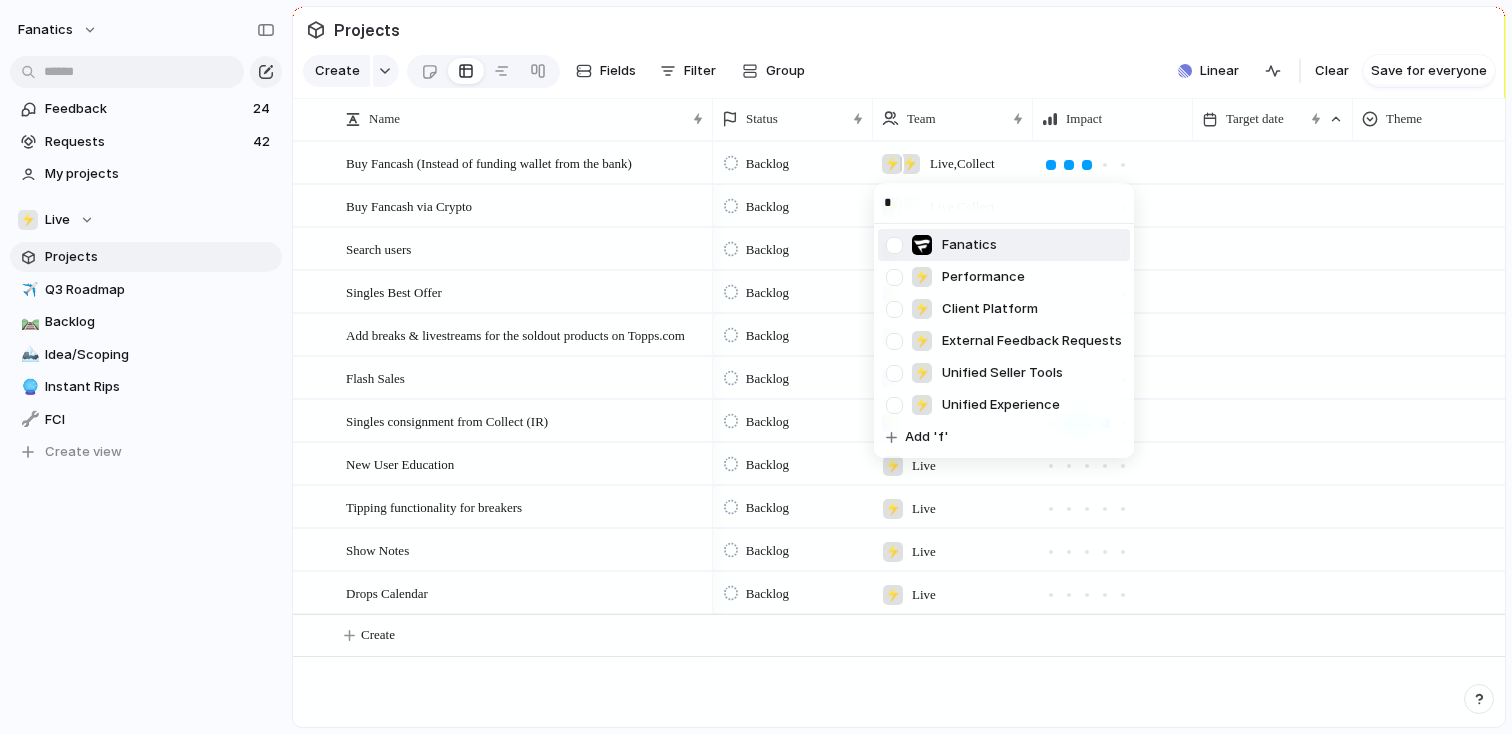 type on "**" 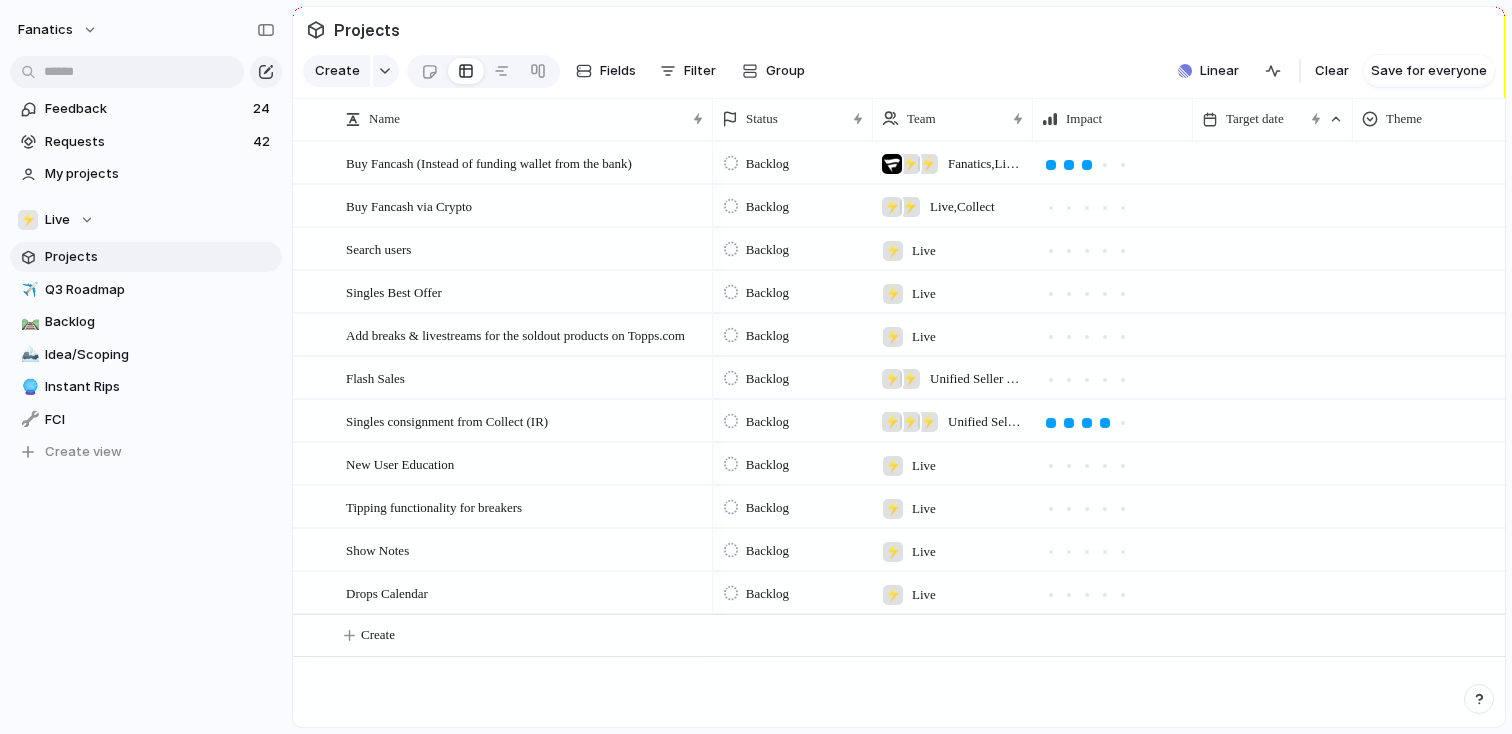 click on "Fanatics ,  Live ,  Collect" at bounding box center (986, 164) 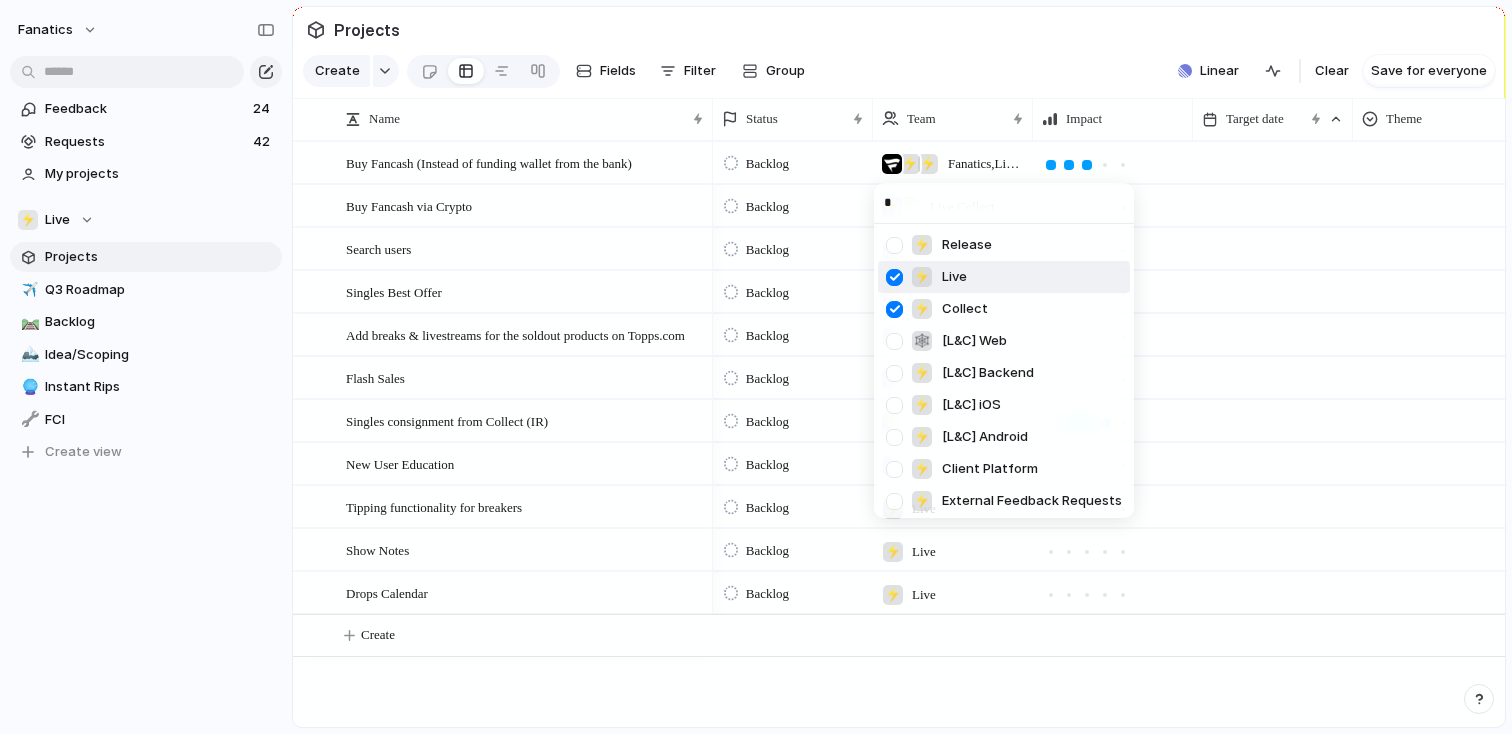 type on "**" 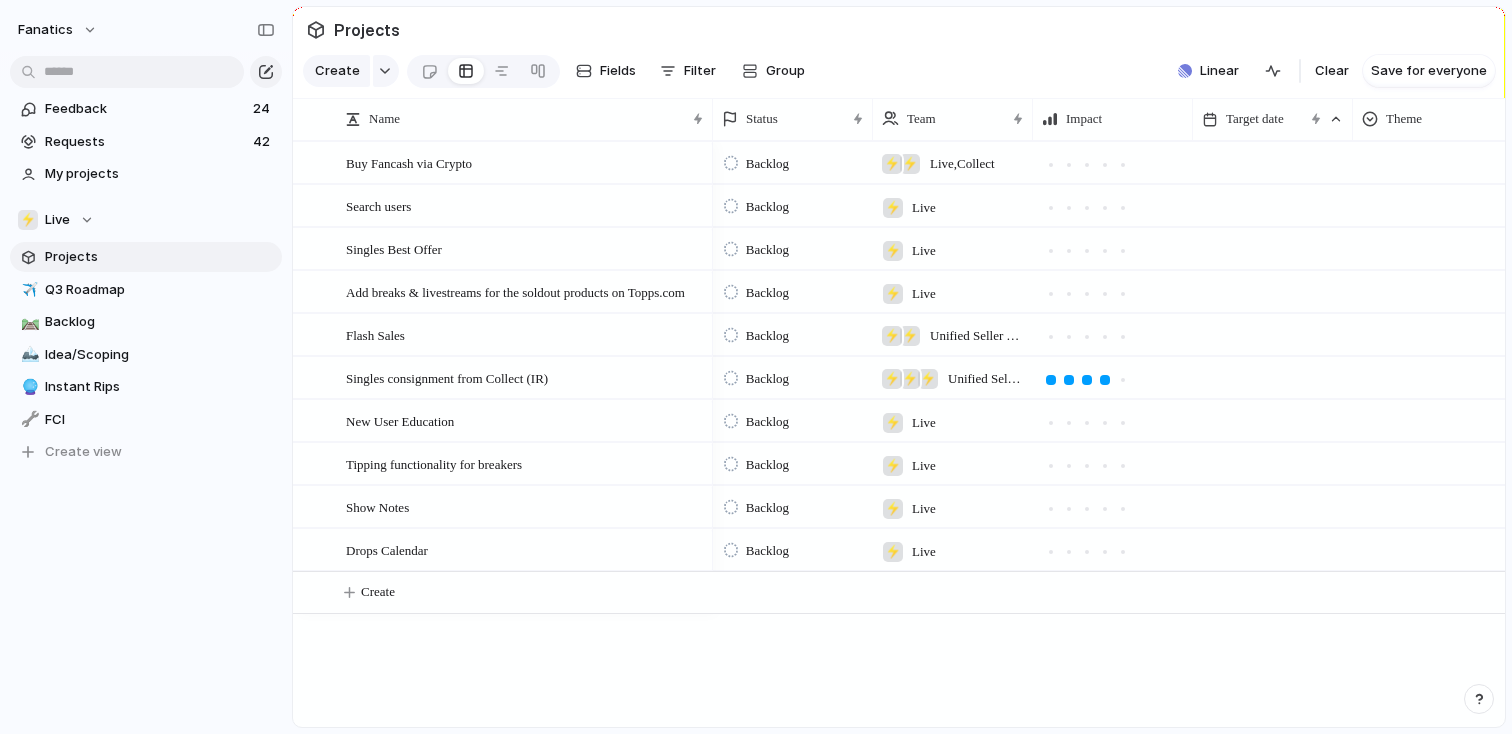 click on "Live ,  Collect" at bounding box center (962, 164) 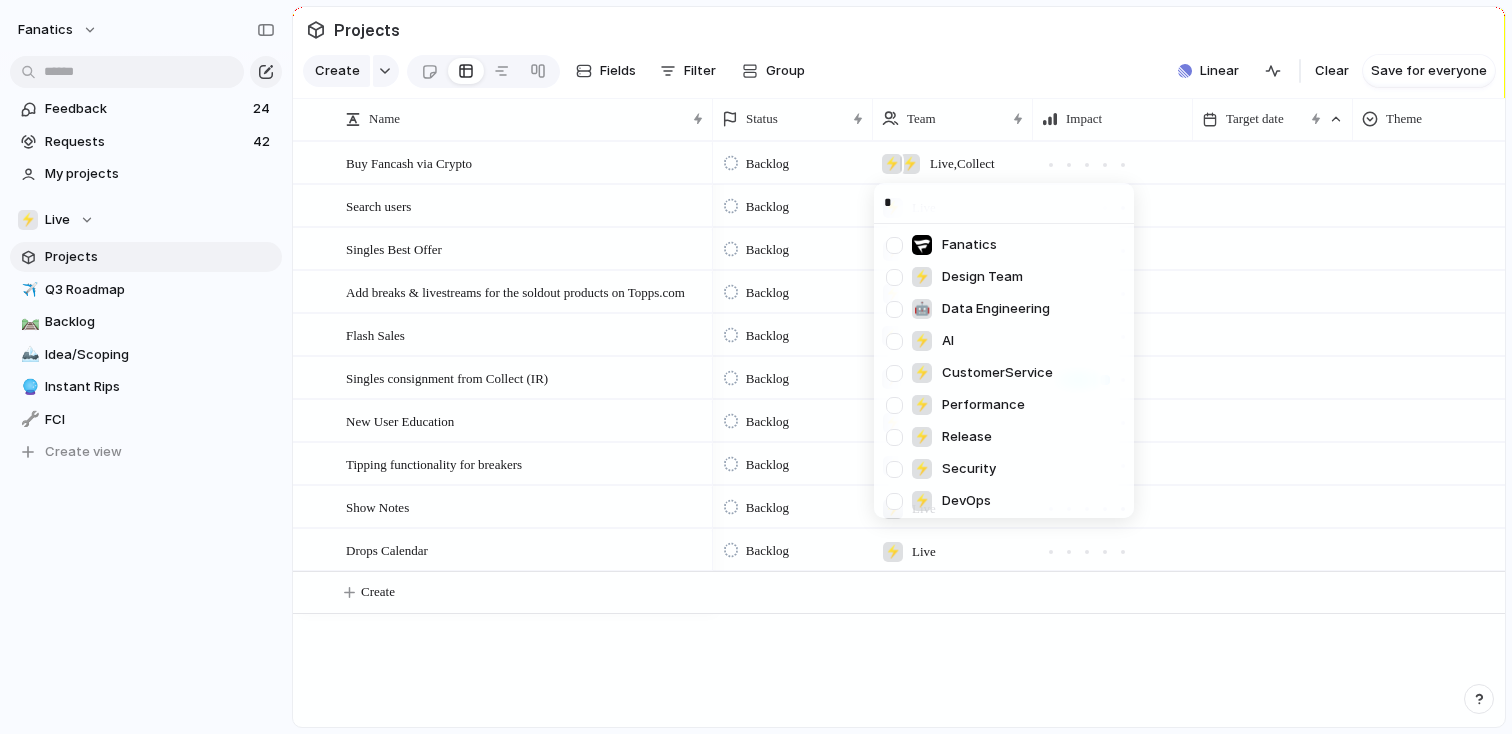 type on "**" 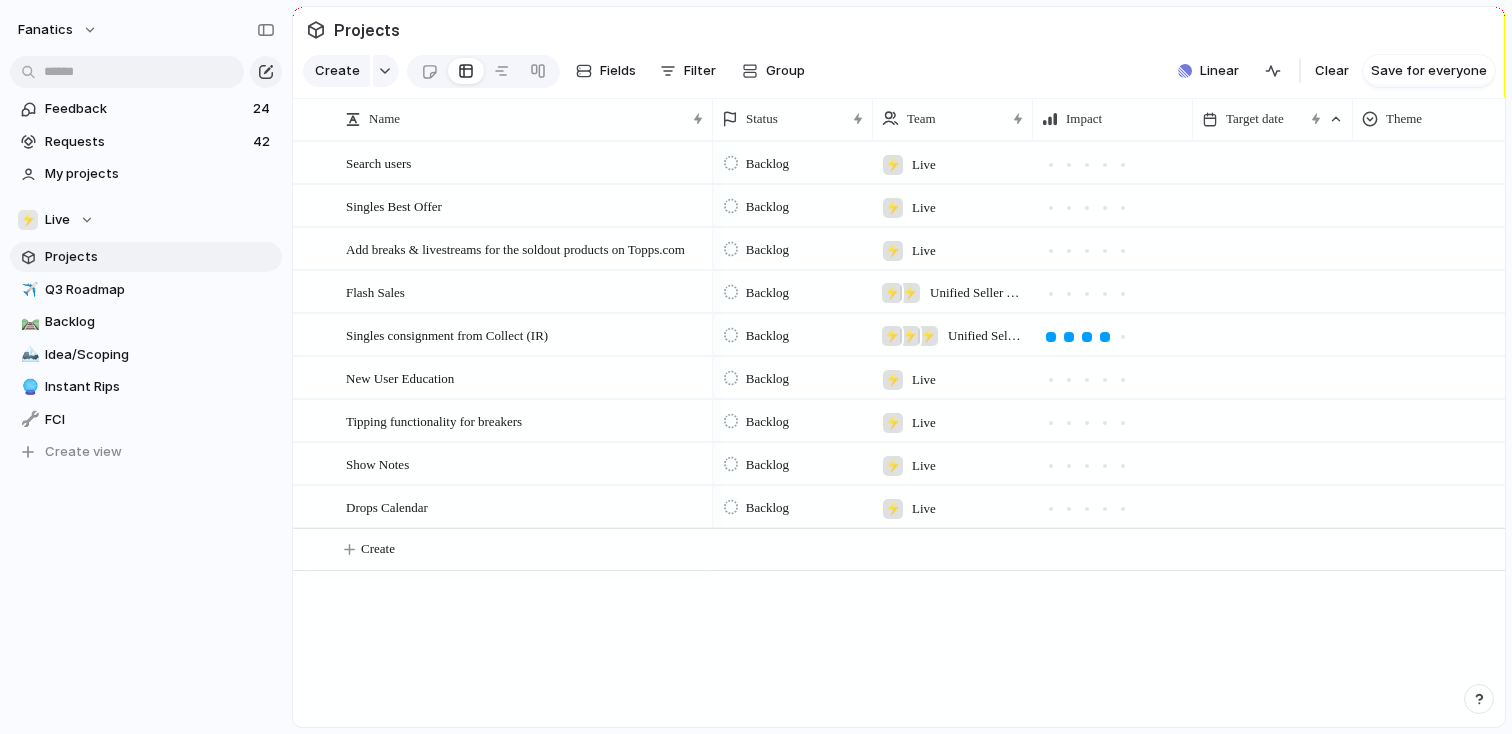 click on "⚡ Live" at bounding box center (953, 159) 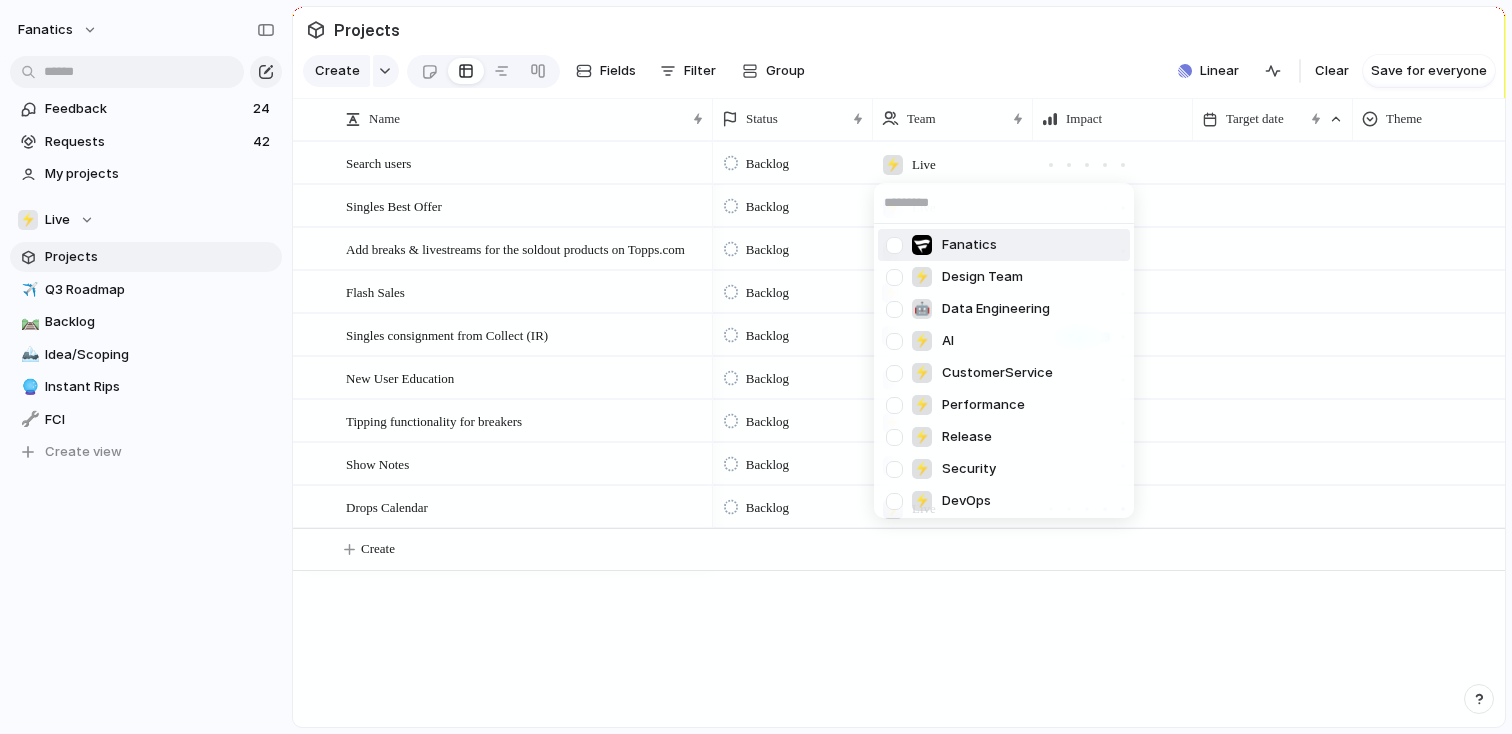 click at bounding box center [894, 245] 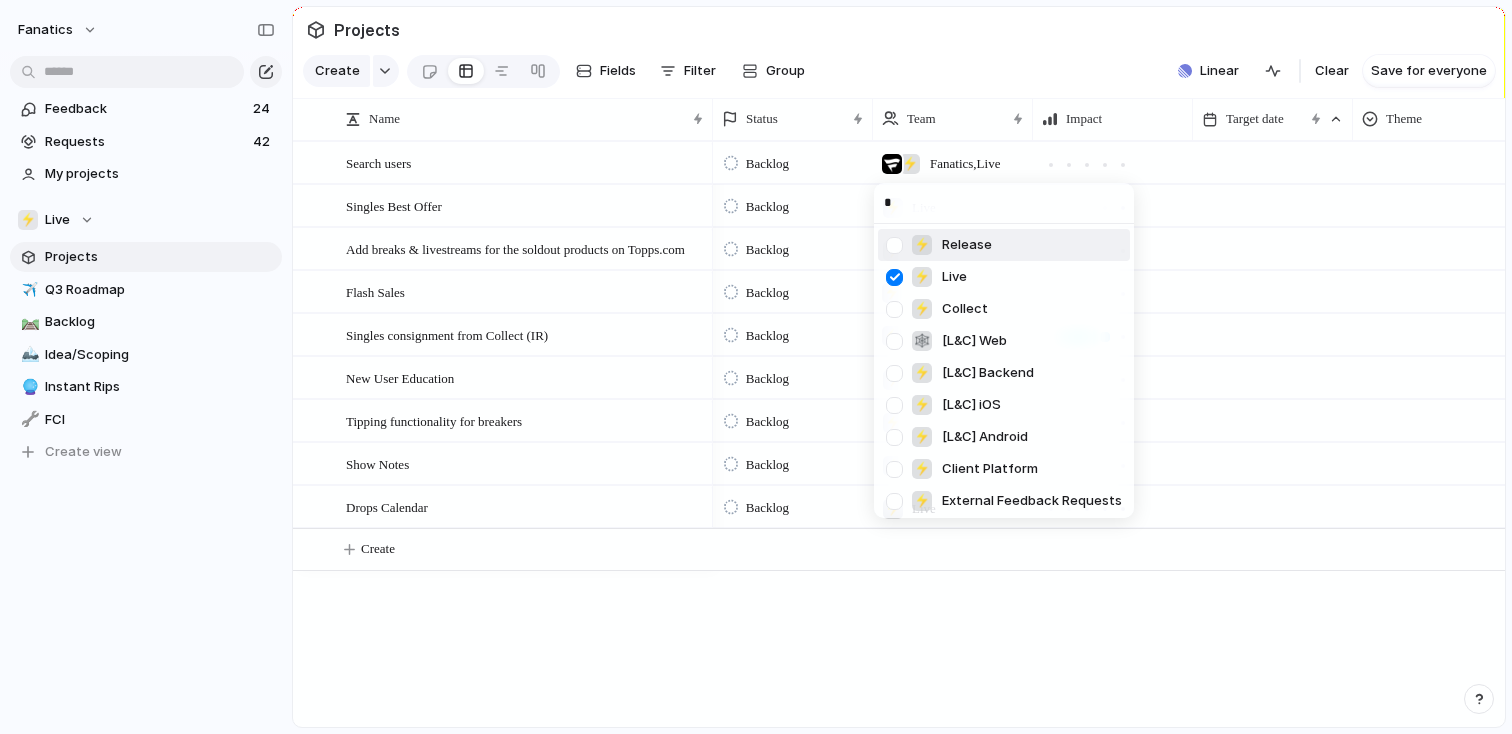 type on "**" 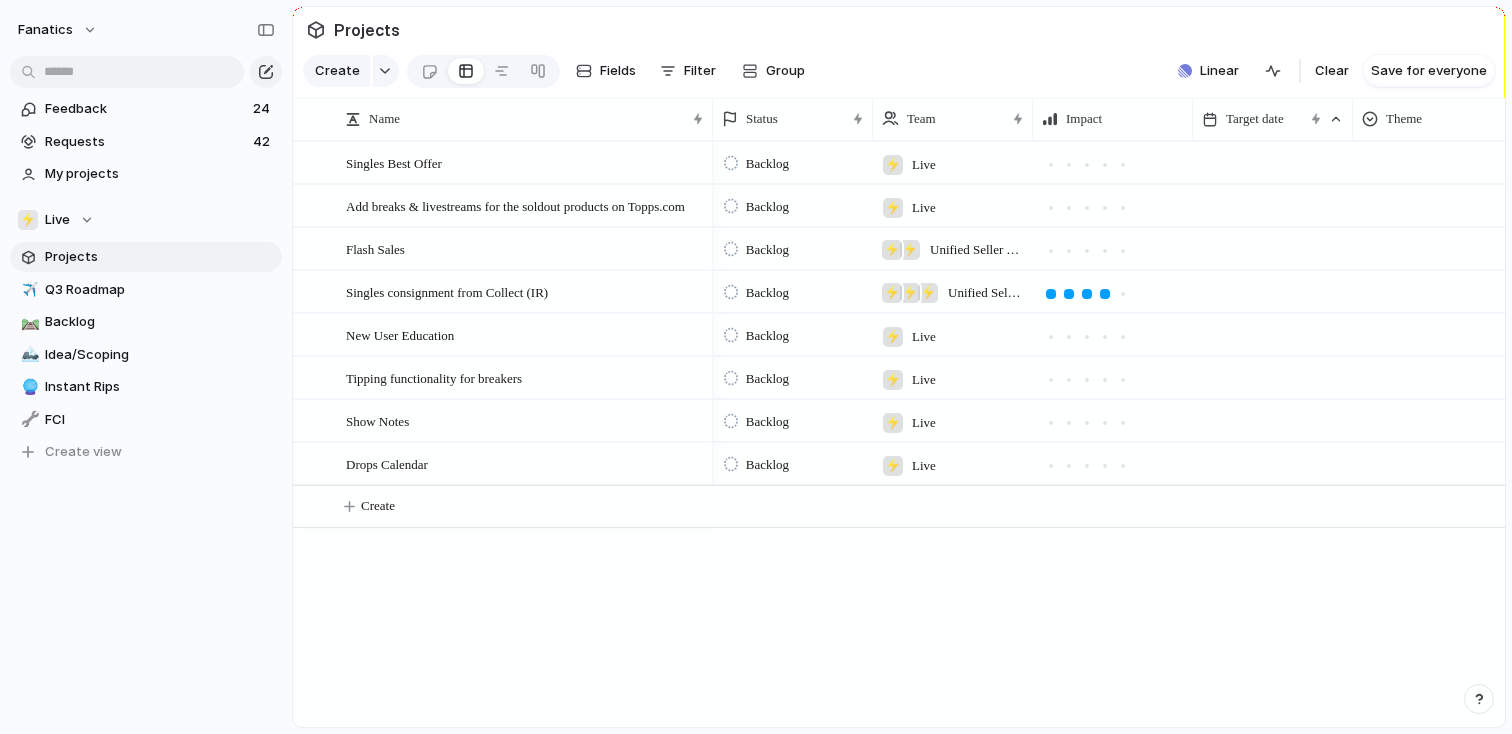 scroll, scrollTop: 0, scrollLeft: 136, axis: horizontal 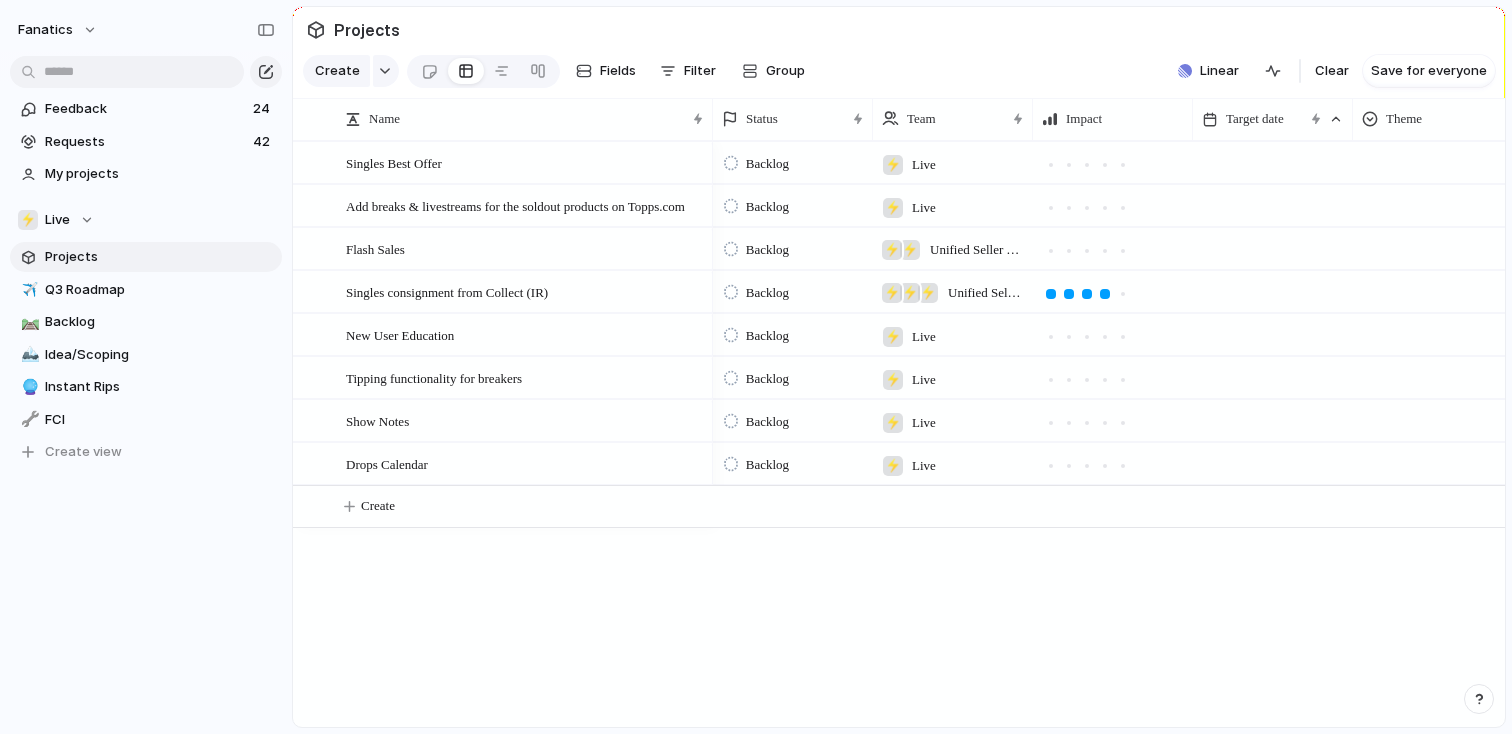 click on "Live" at bounding box center (924, 165) 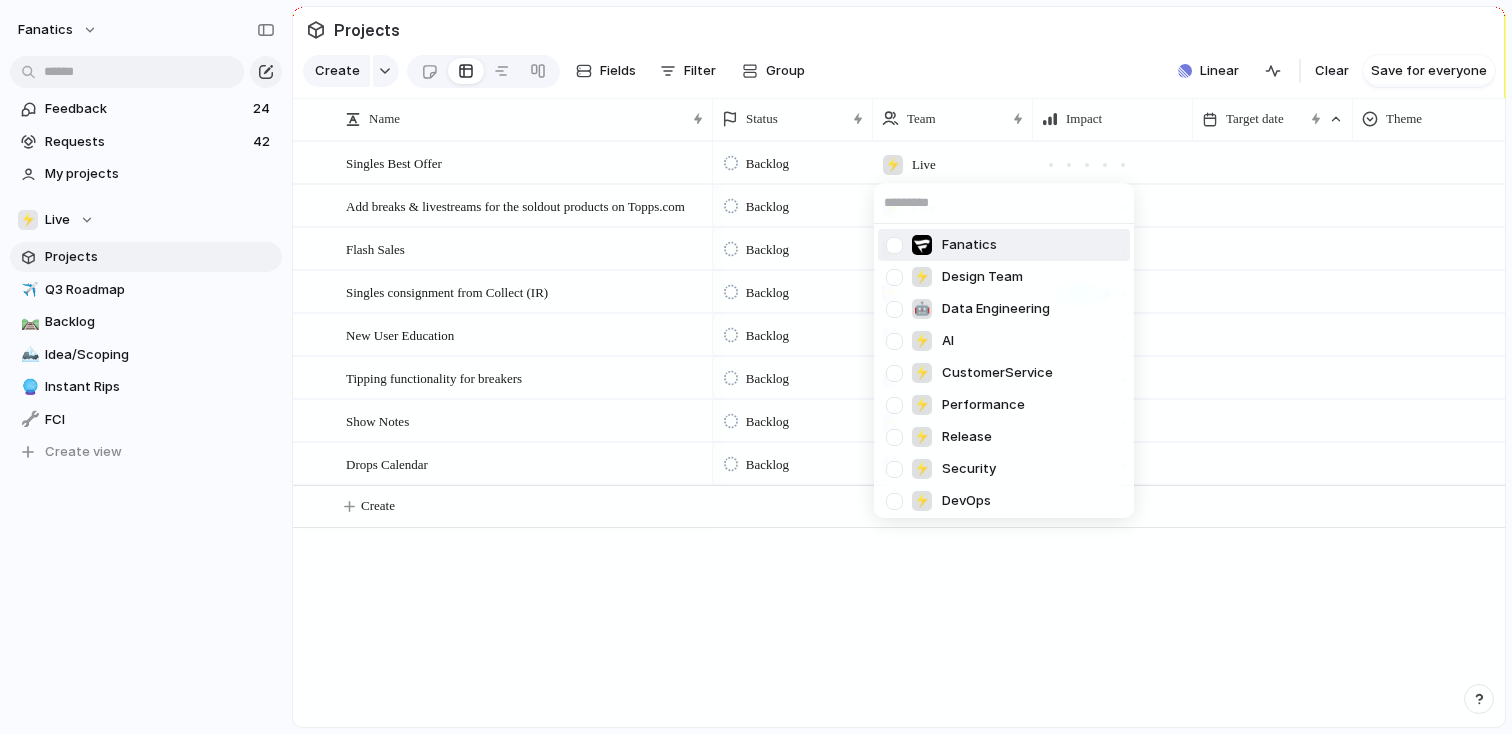 click at bounding box center [894, 245] 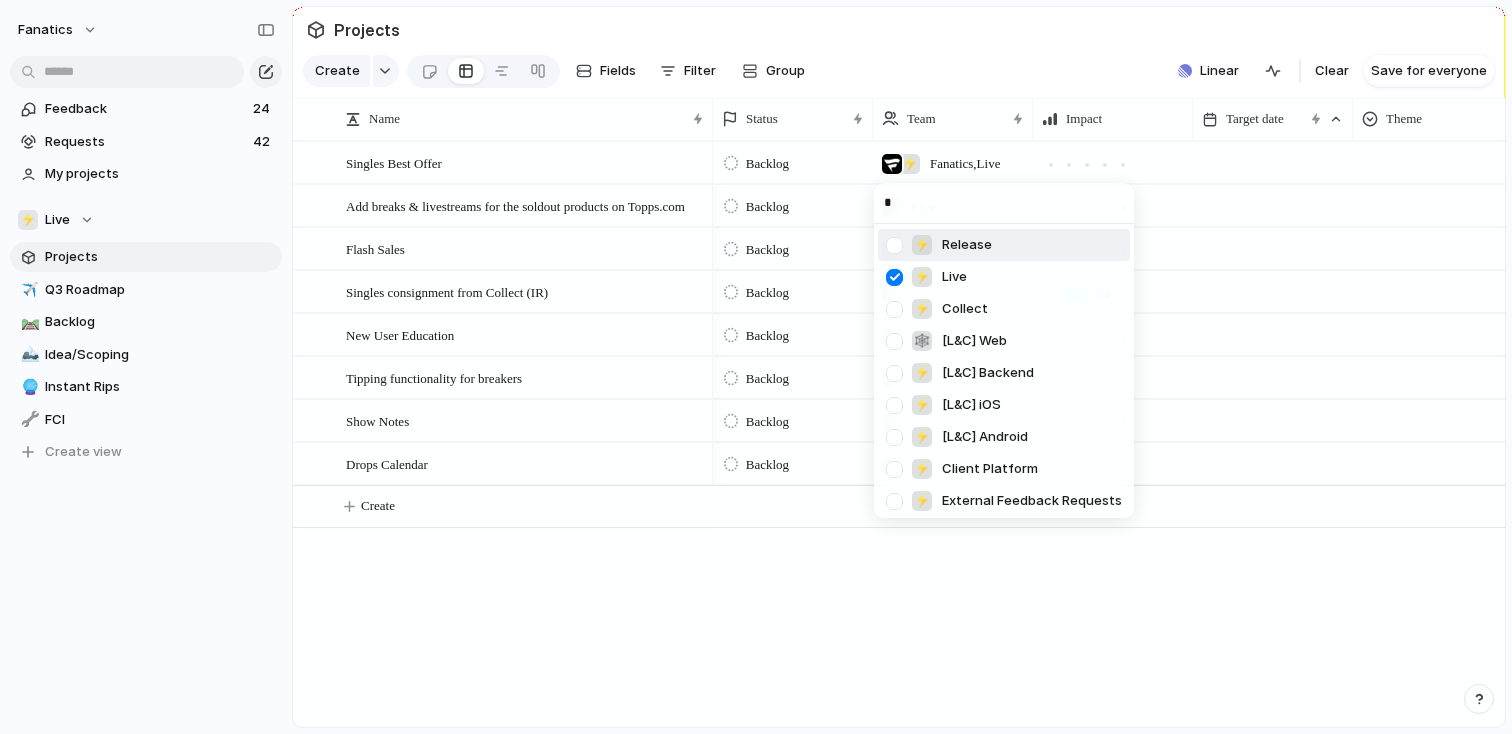 type on "**" 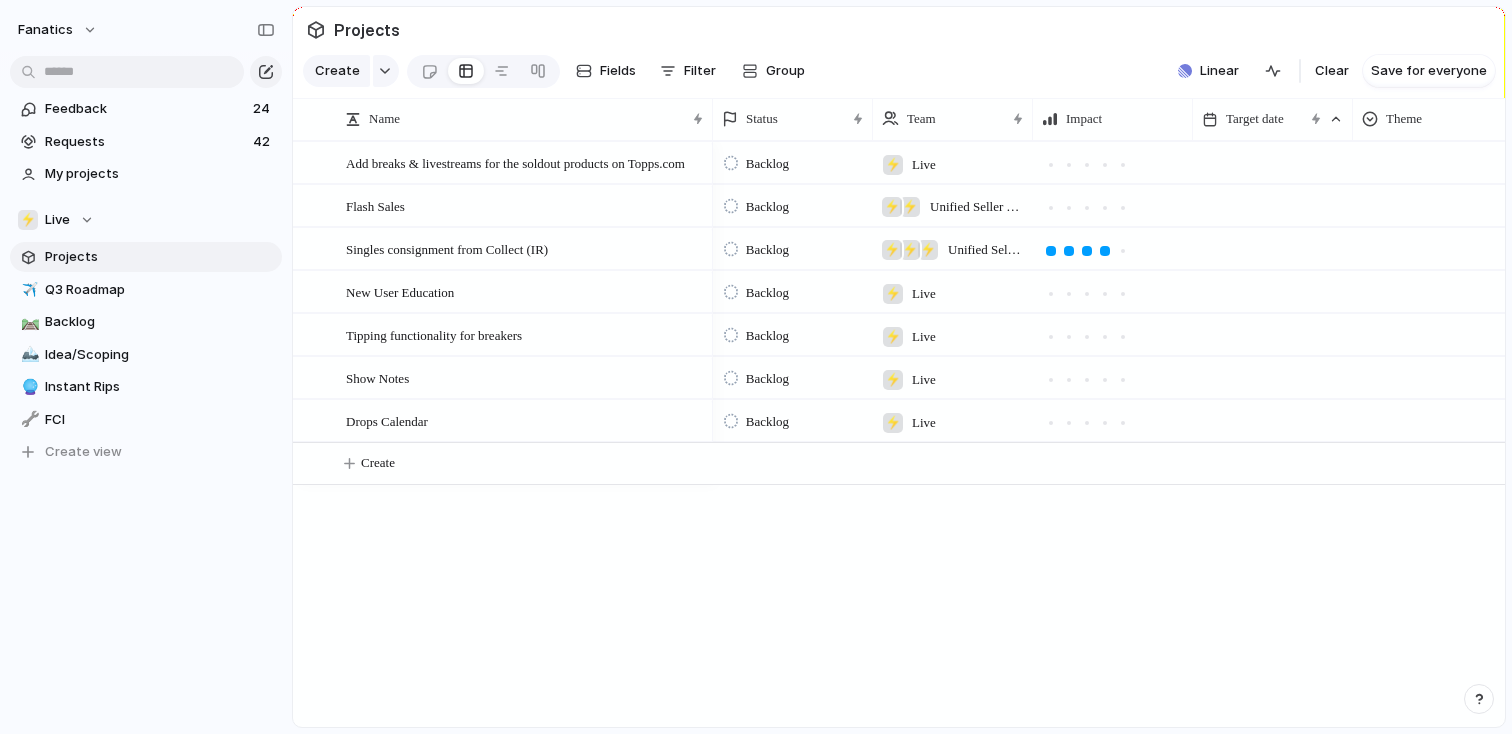 click on "Live" at bounding box center (924, 165) 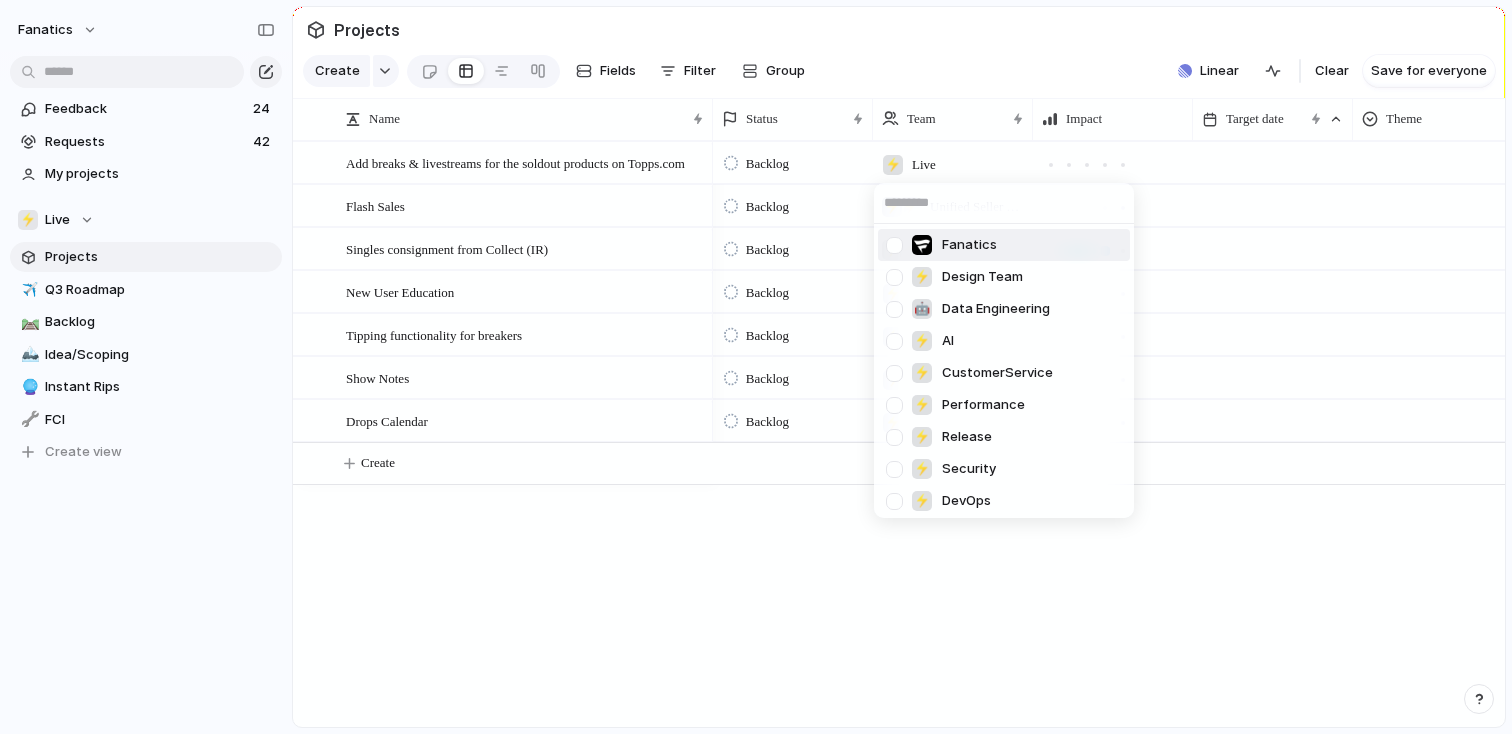 click at bounding box center (894, 245) 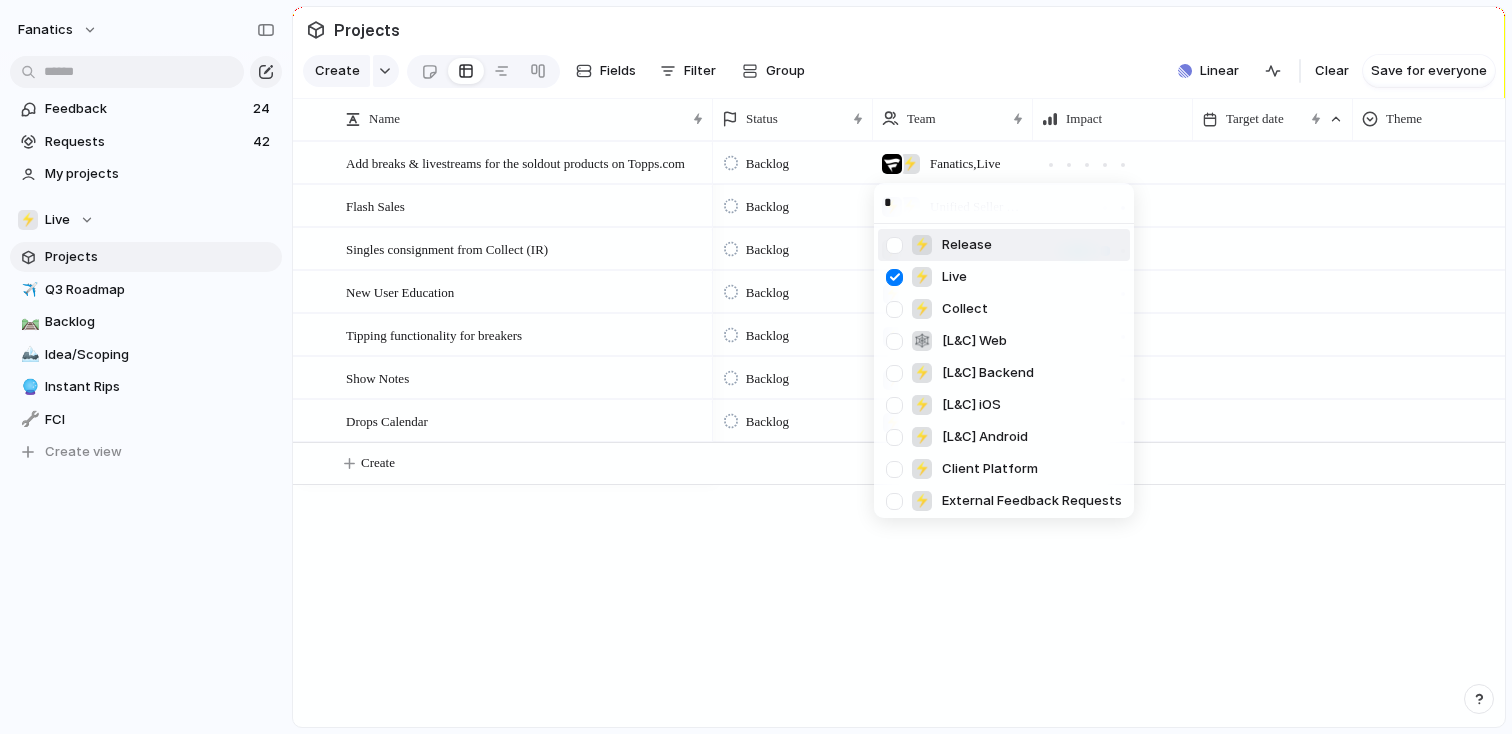 type on "**" 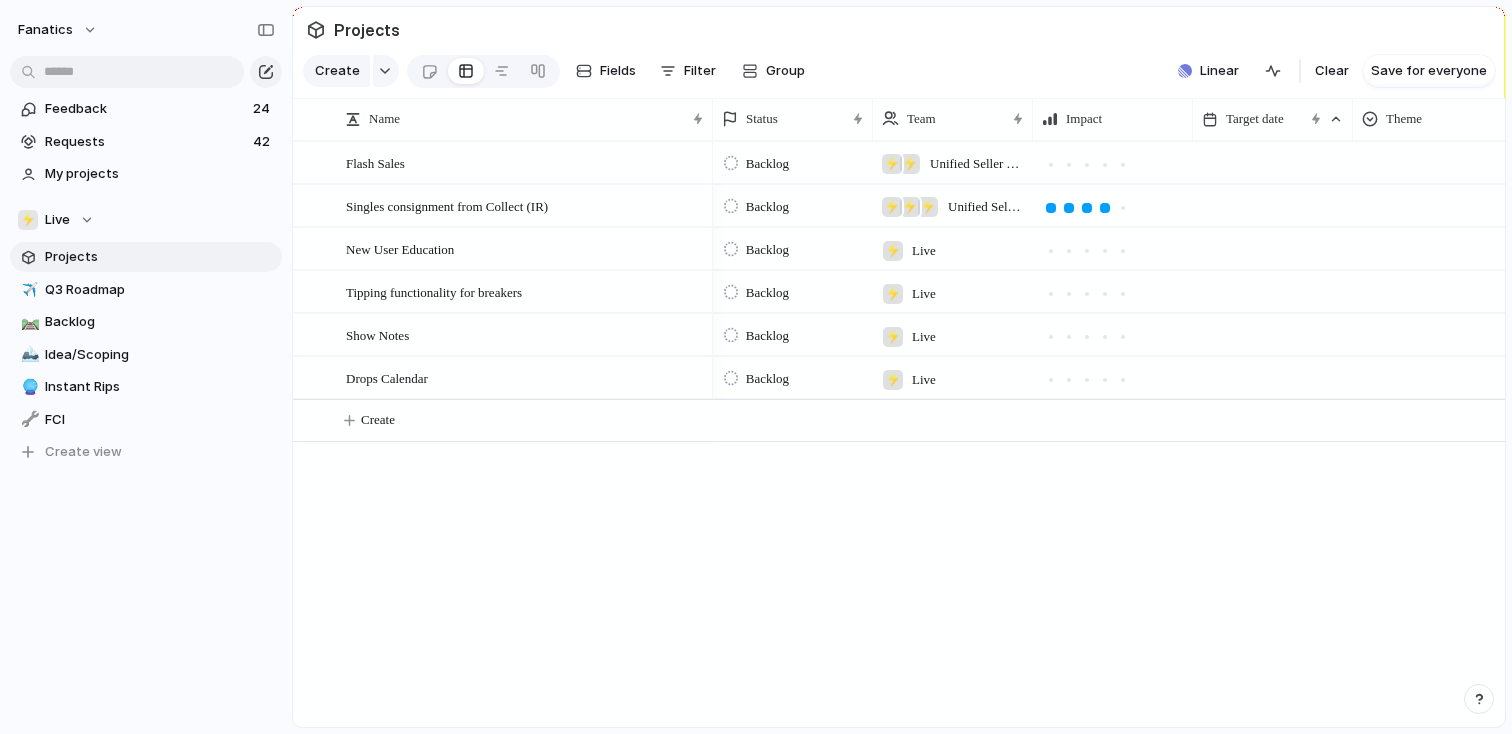 click on "Unified Seller Tools ,  Live" at bounding box center [977, 164] 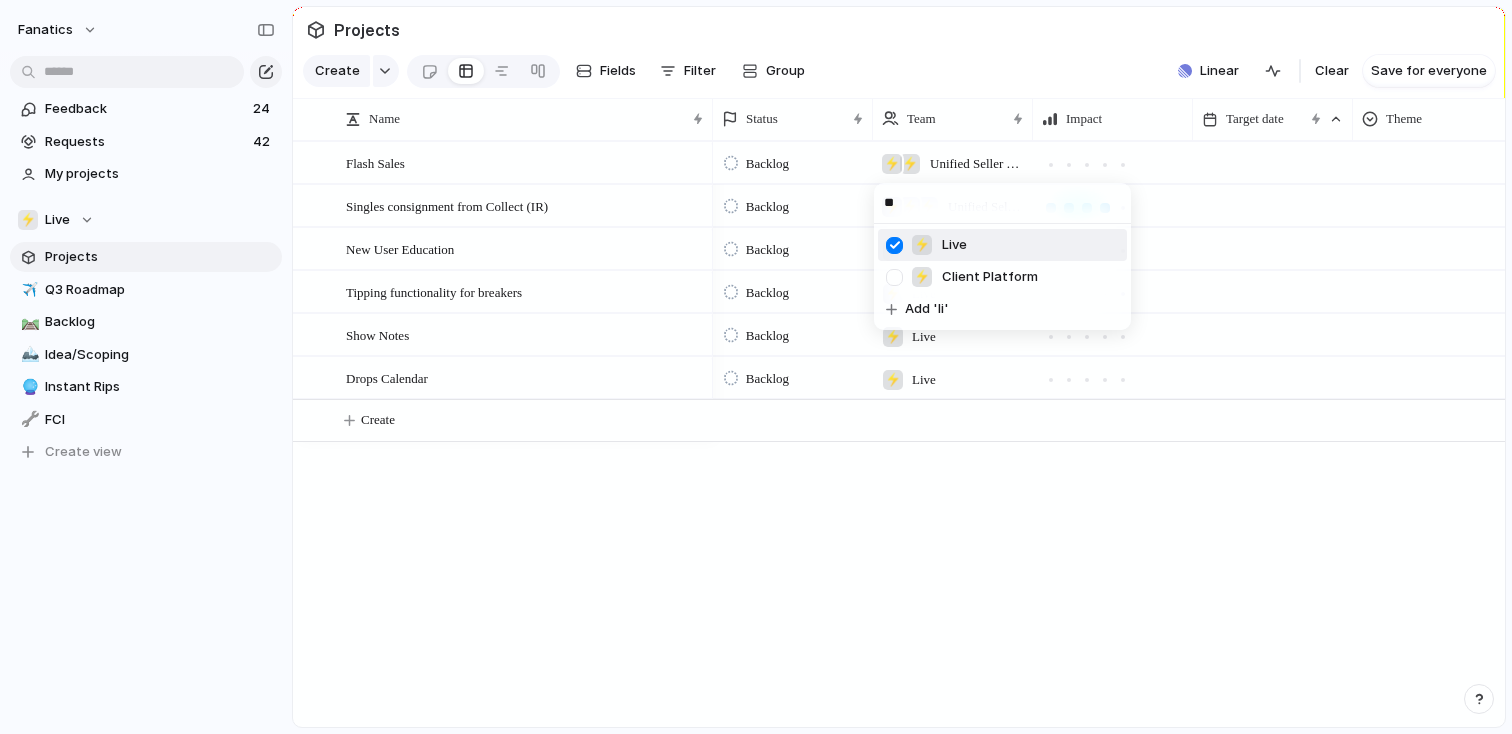 type on "***" 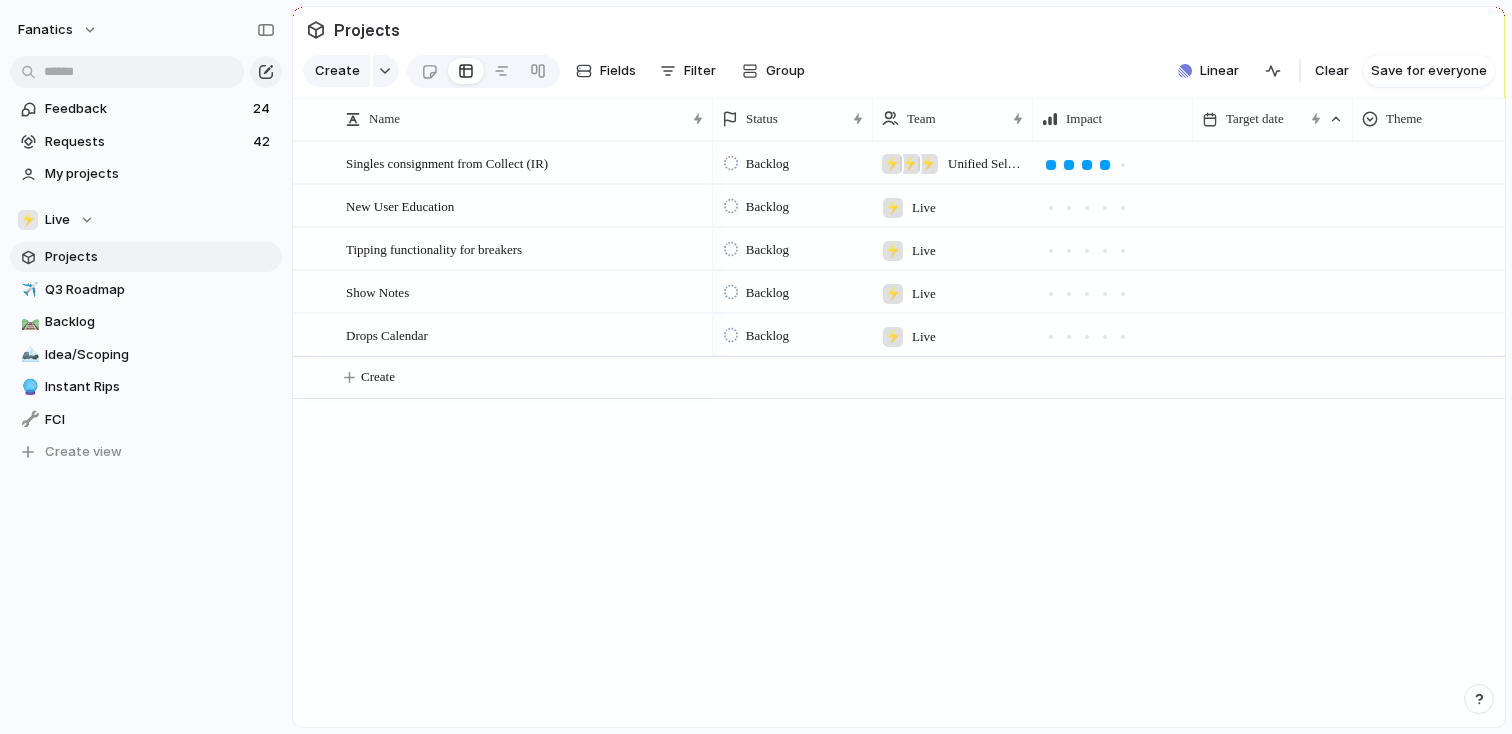 click on "⚡ ⚡ ⚡ Unified Seller Tools ,  Live ,  Collect" at bounding box center (953, 162) 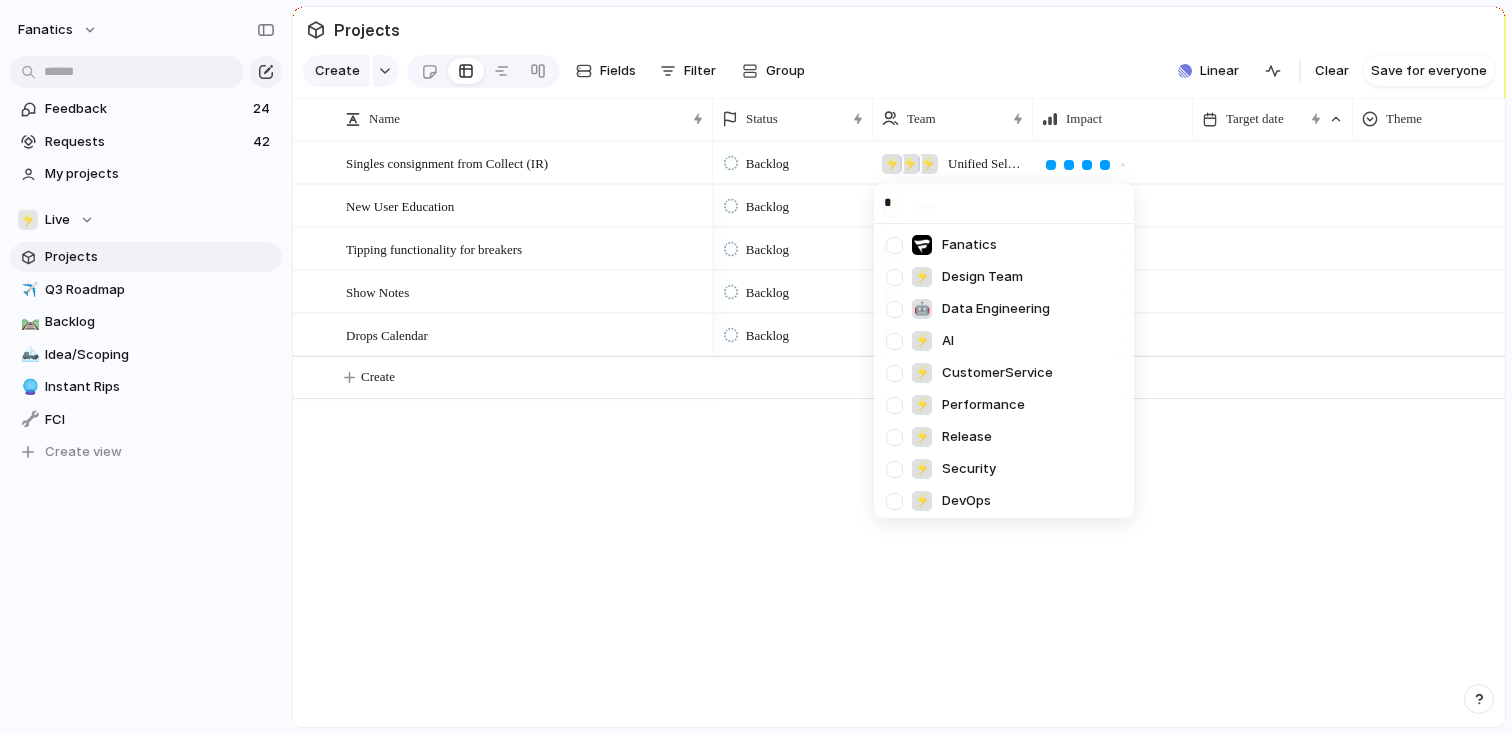 type on "**" 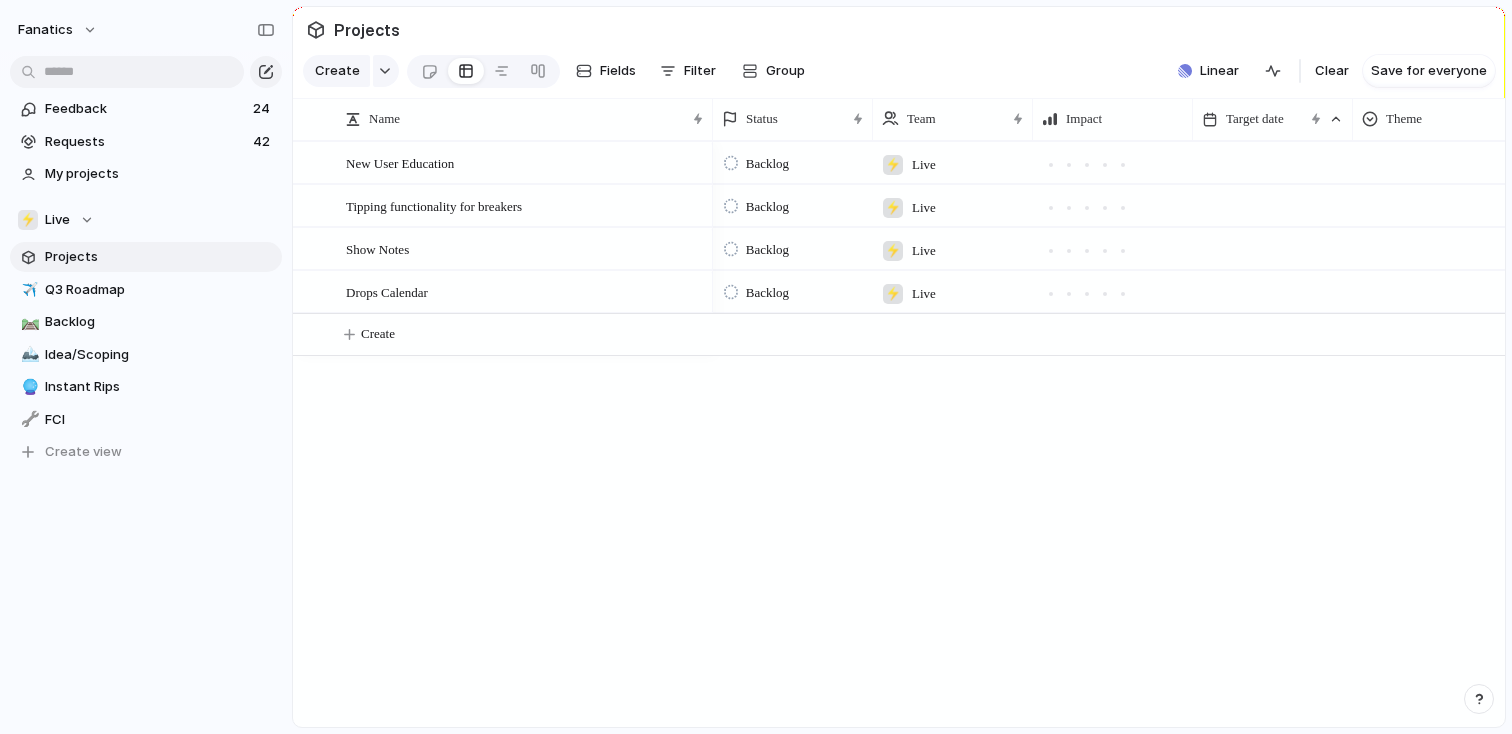 click on "⚡ Live" at bounding box center (909, 159) 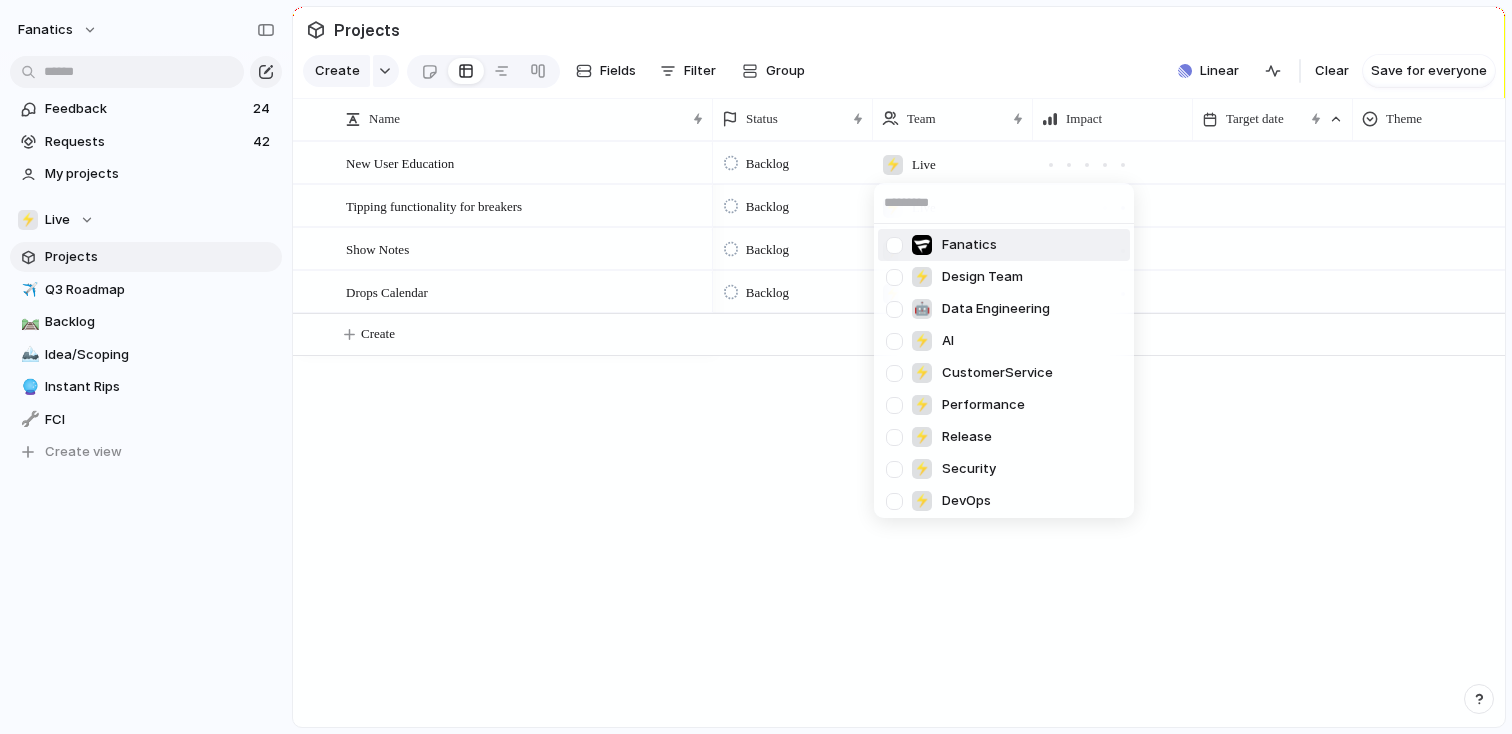 click at bounding box center [894, 245] 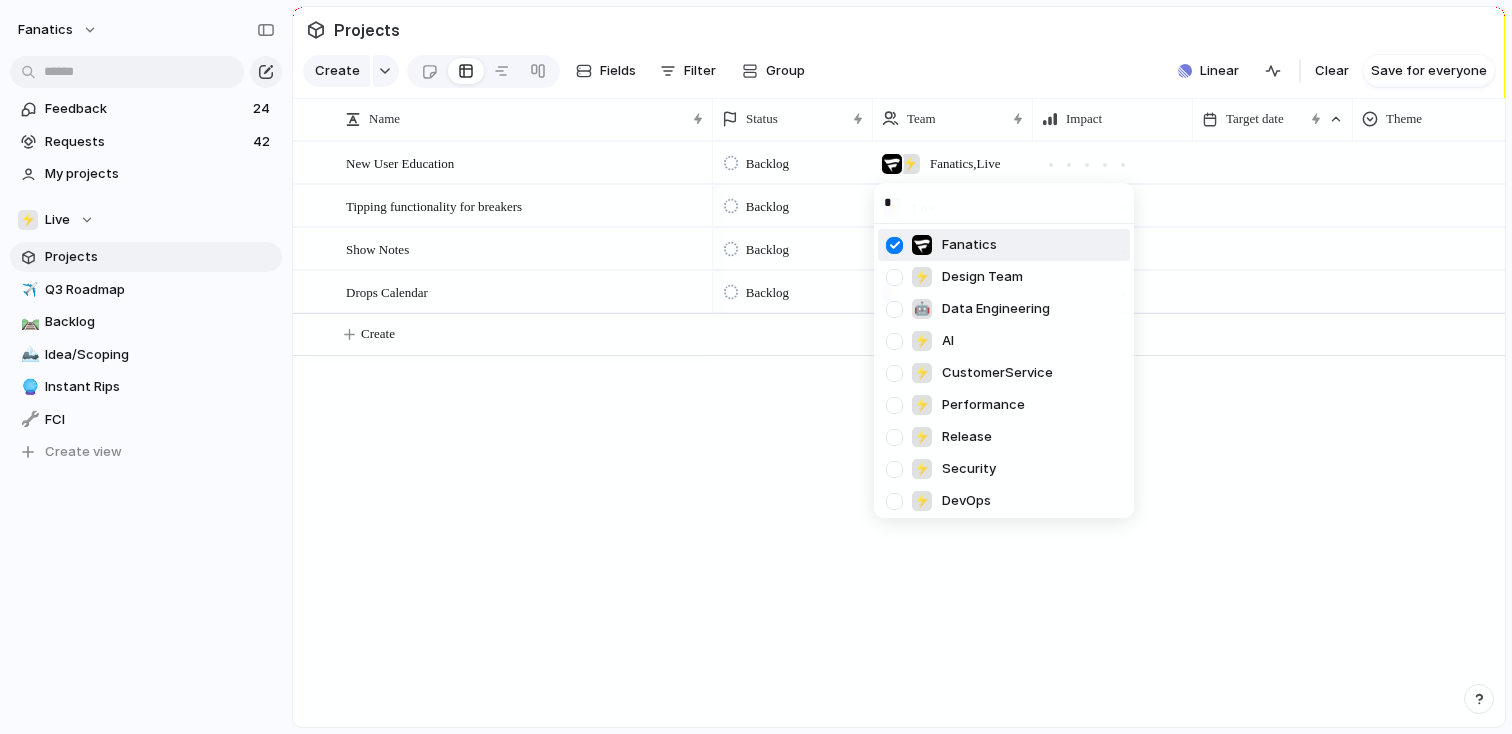 type on "**" 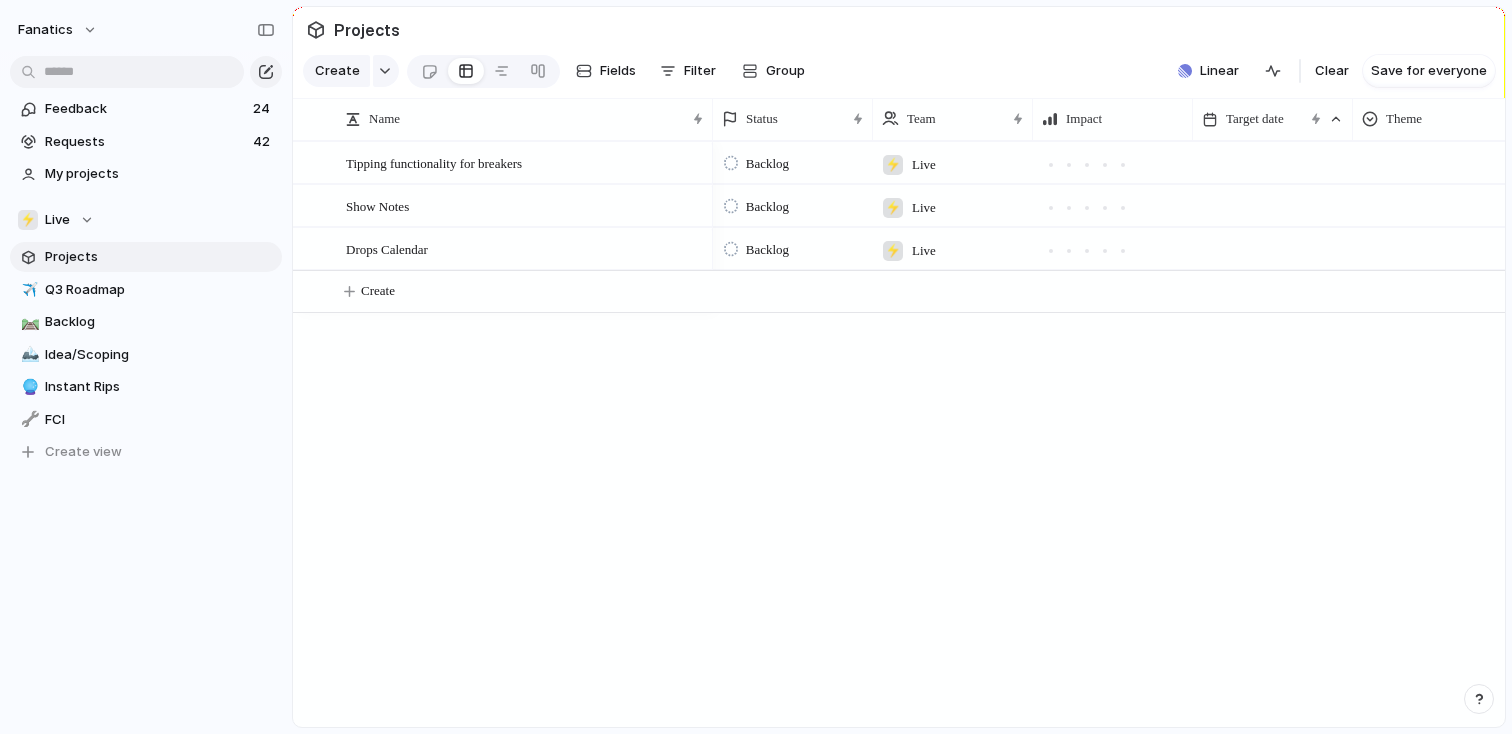 click on "Live" at bounding box center (924, 165) 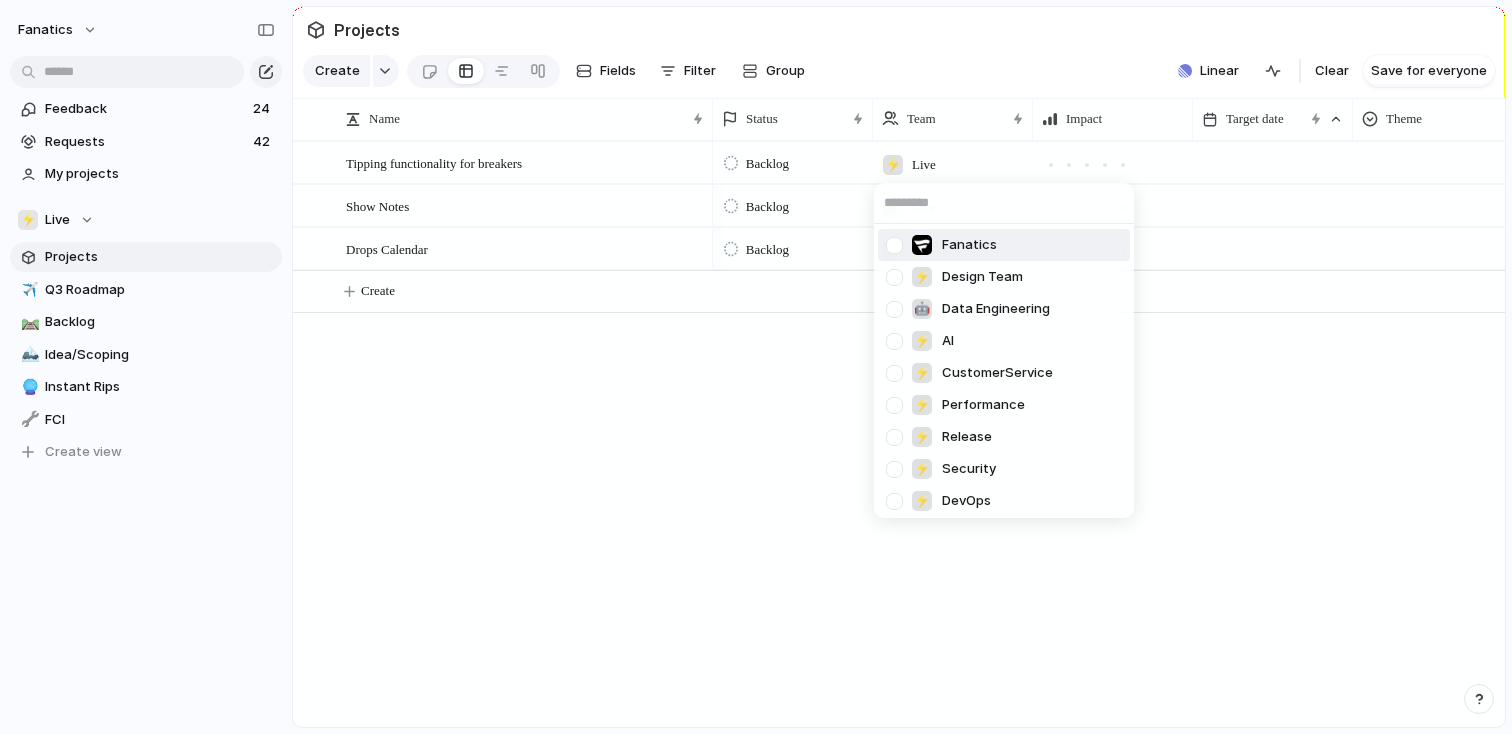 click at bounding box center [894, 245] 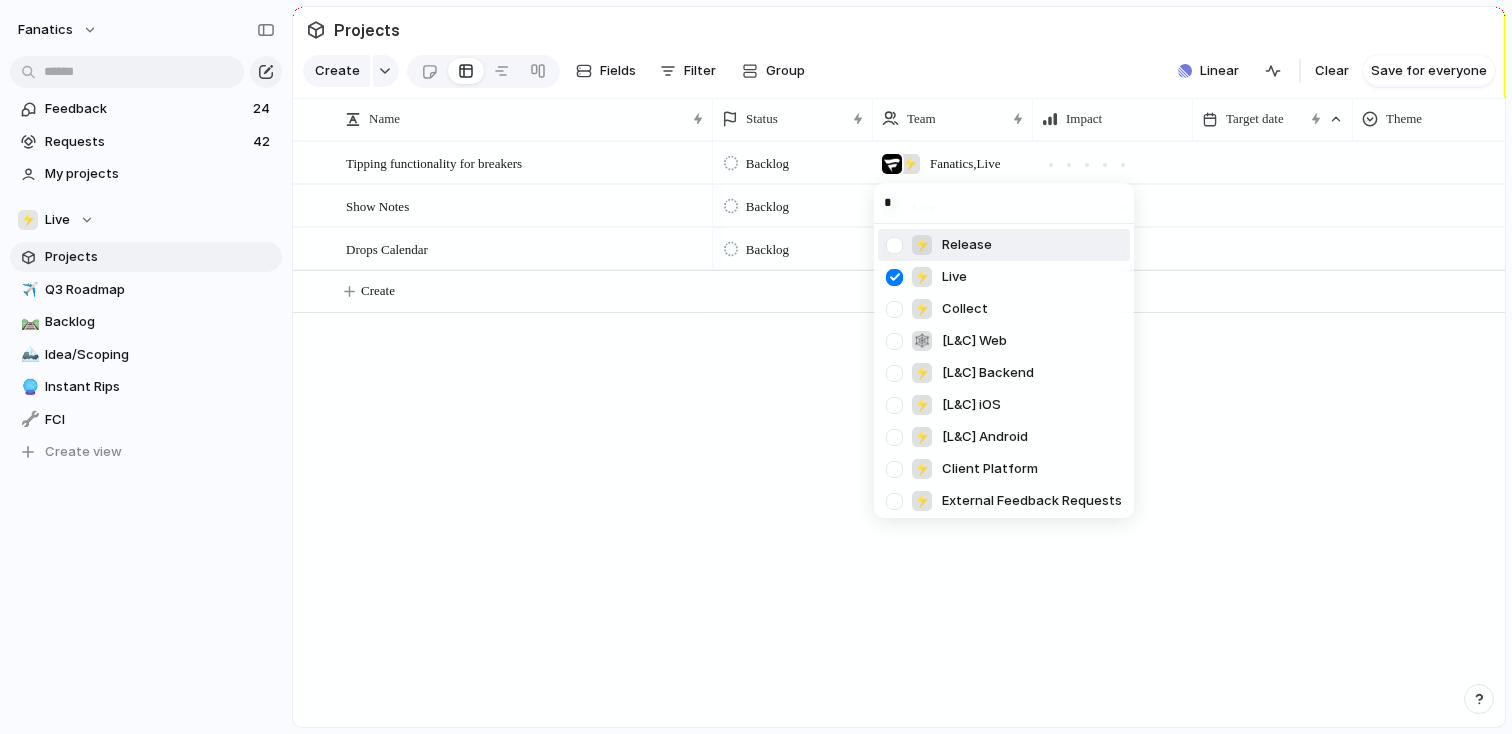 type on "**" 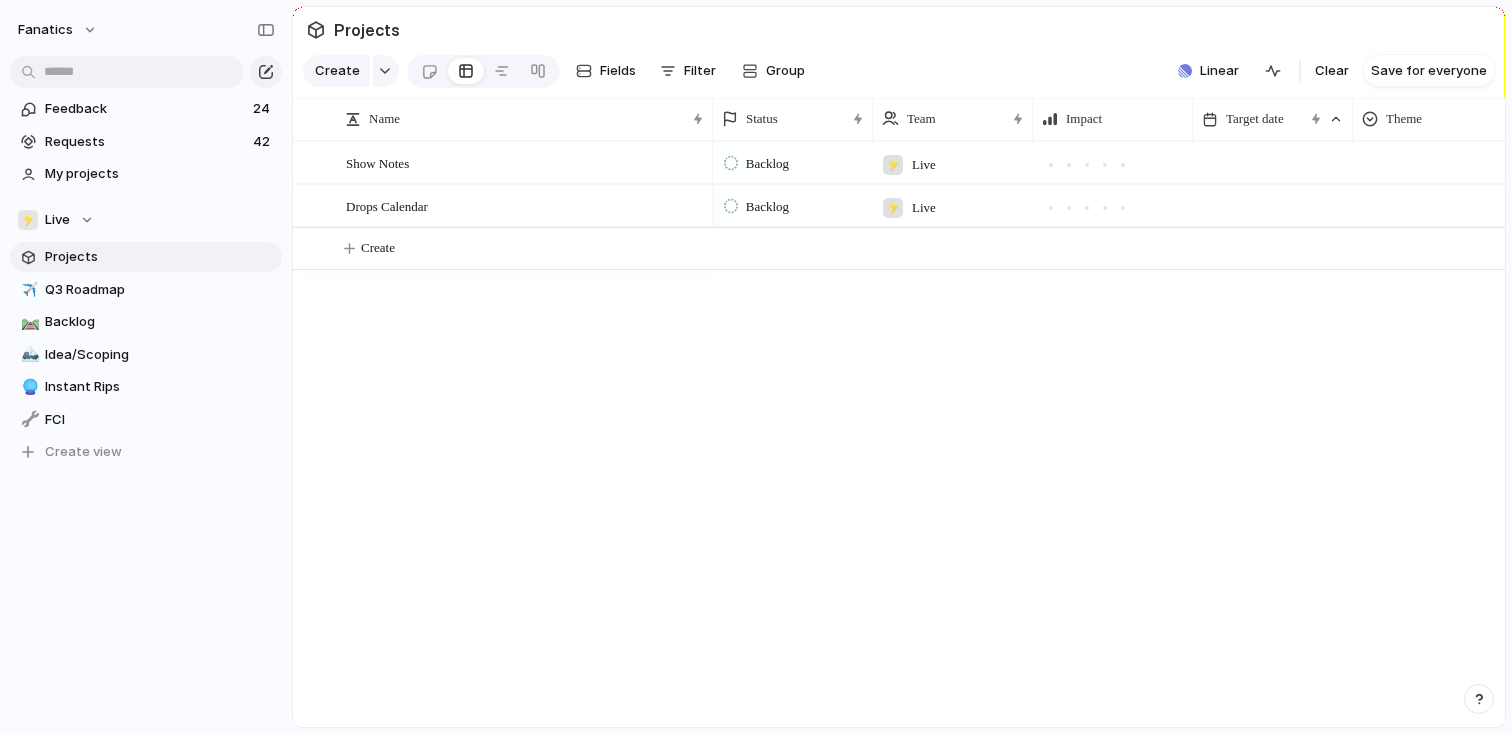 click on "⚡ Live" at bounding box center (909, 159) 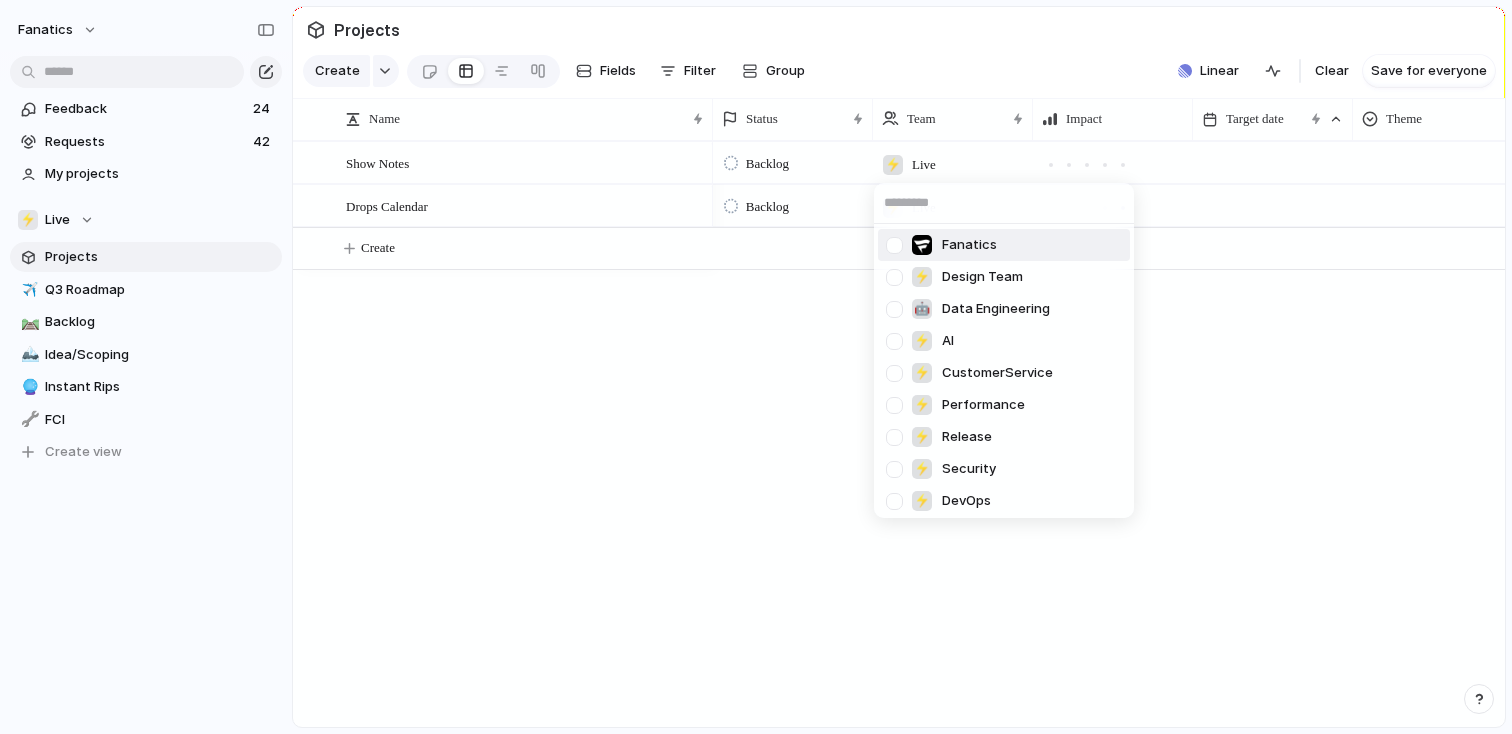 click at bounding box center (894, 245) 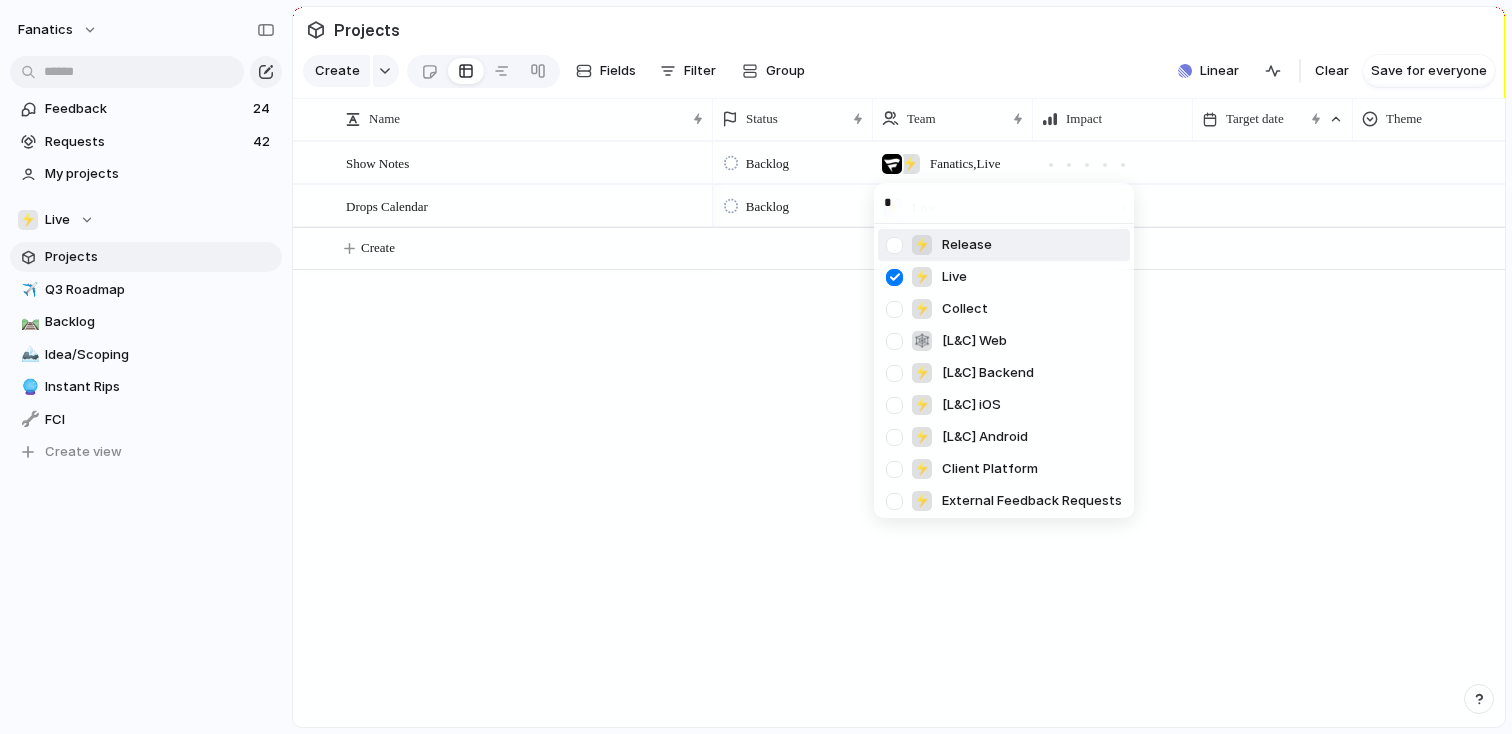 type on "**" 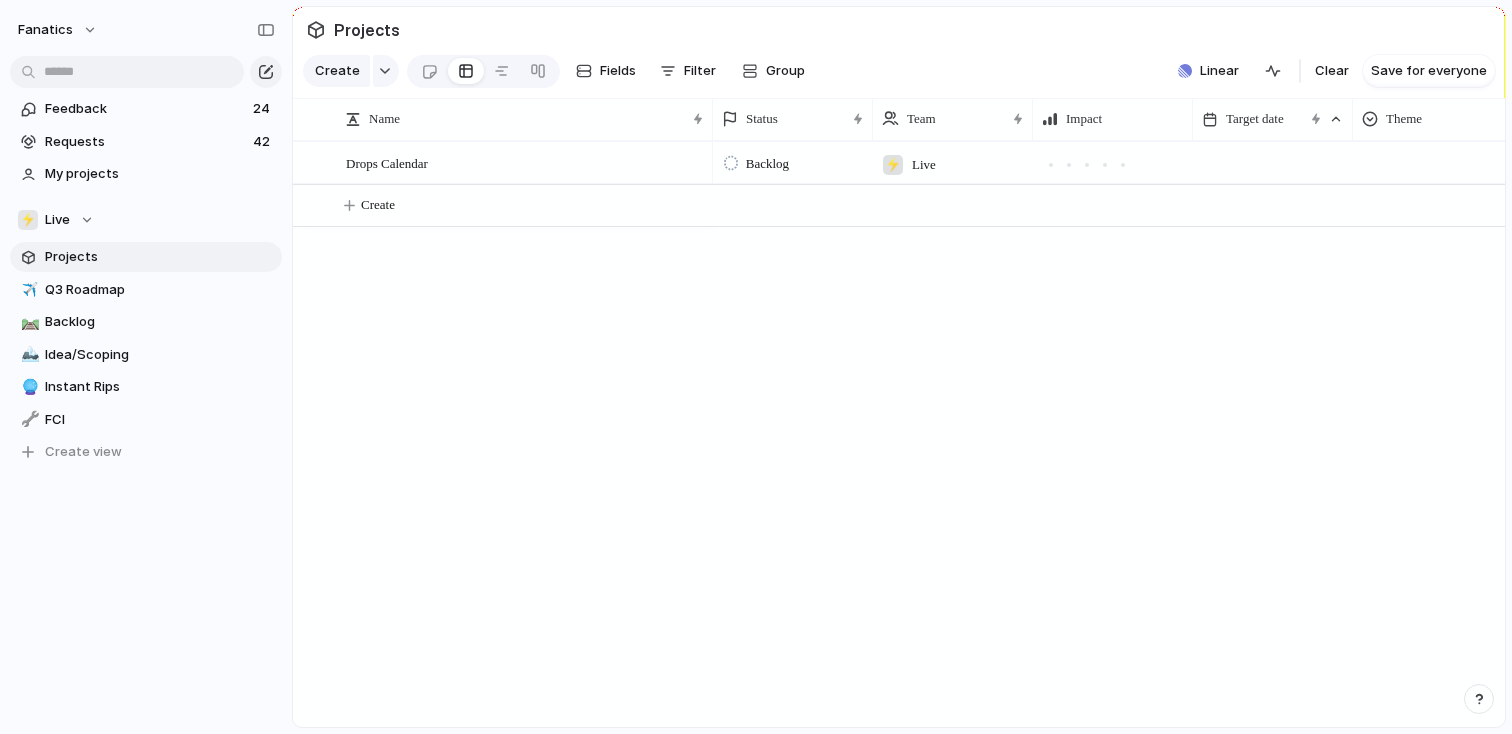 click on "Live" at bounding box center [924, 165] 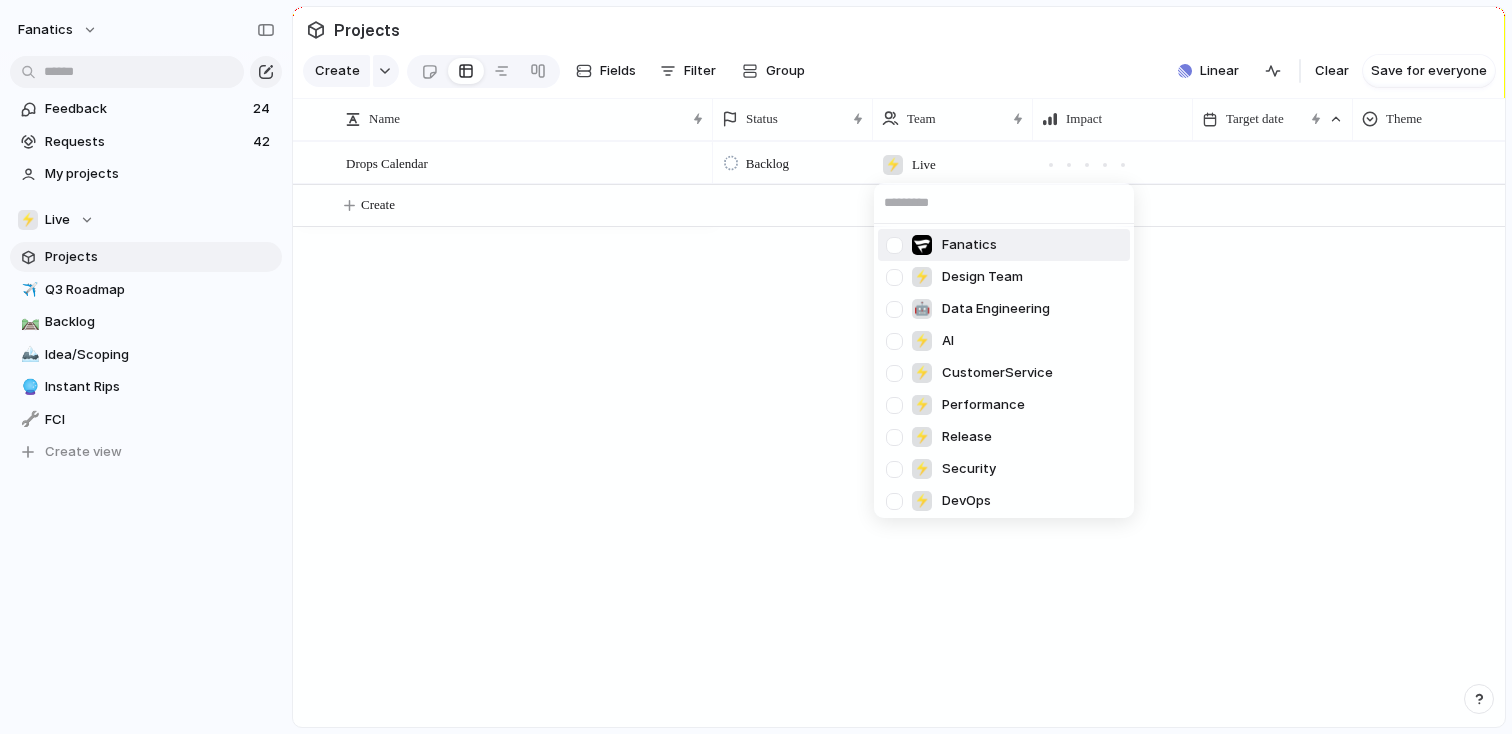 click at bounding box center [894, 245] 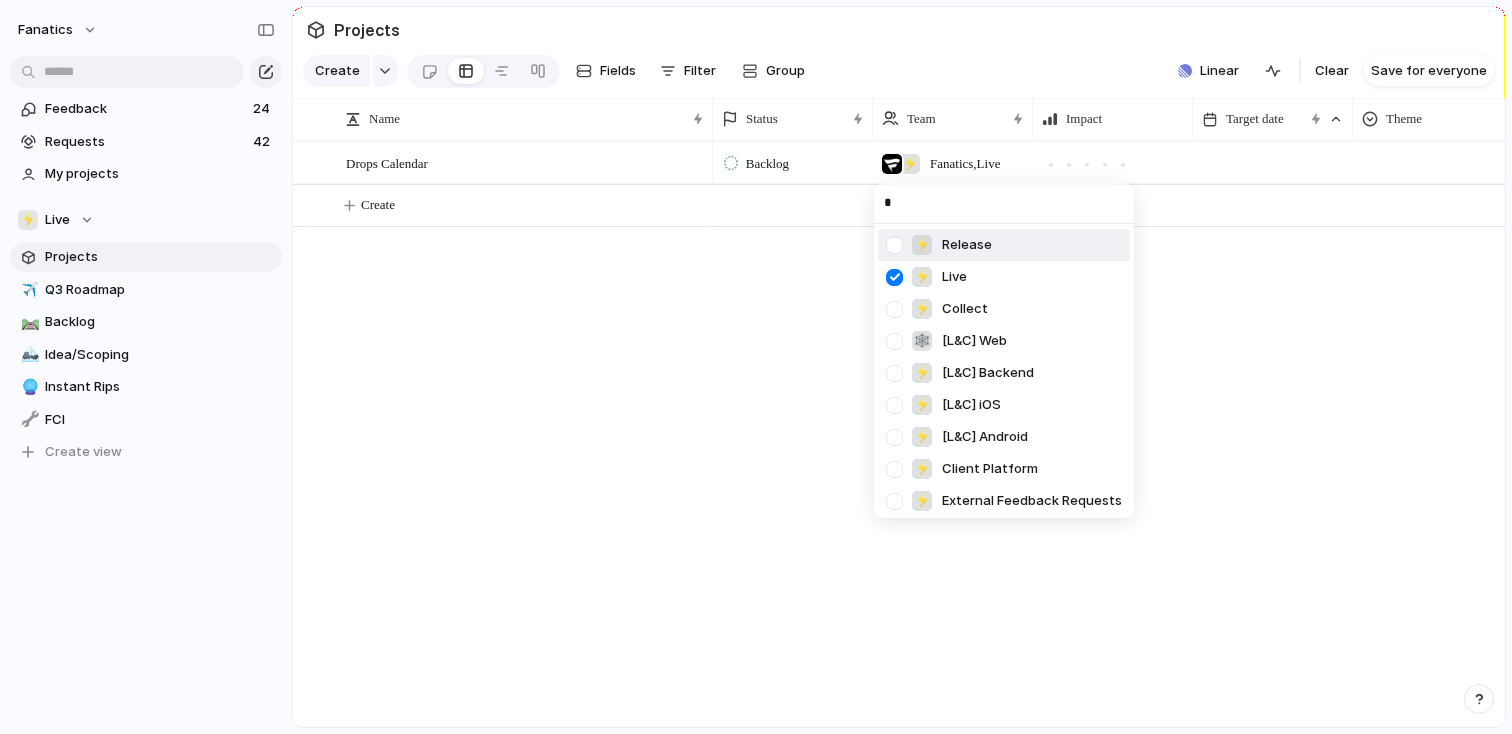 type on "**" 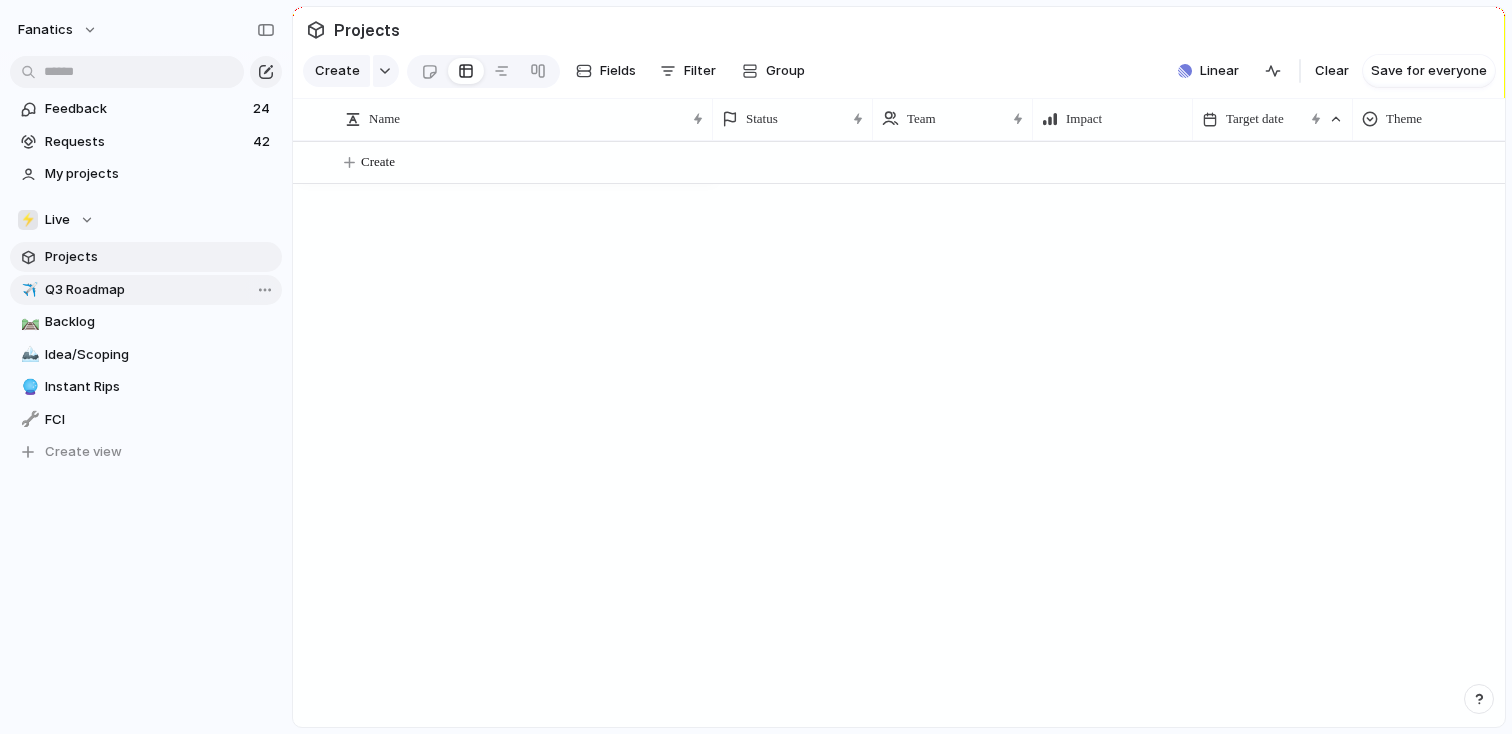 click on "Q3 Roadmap" at bounding box center [160, 290] 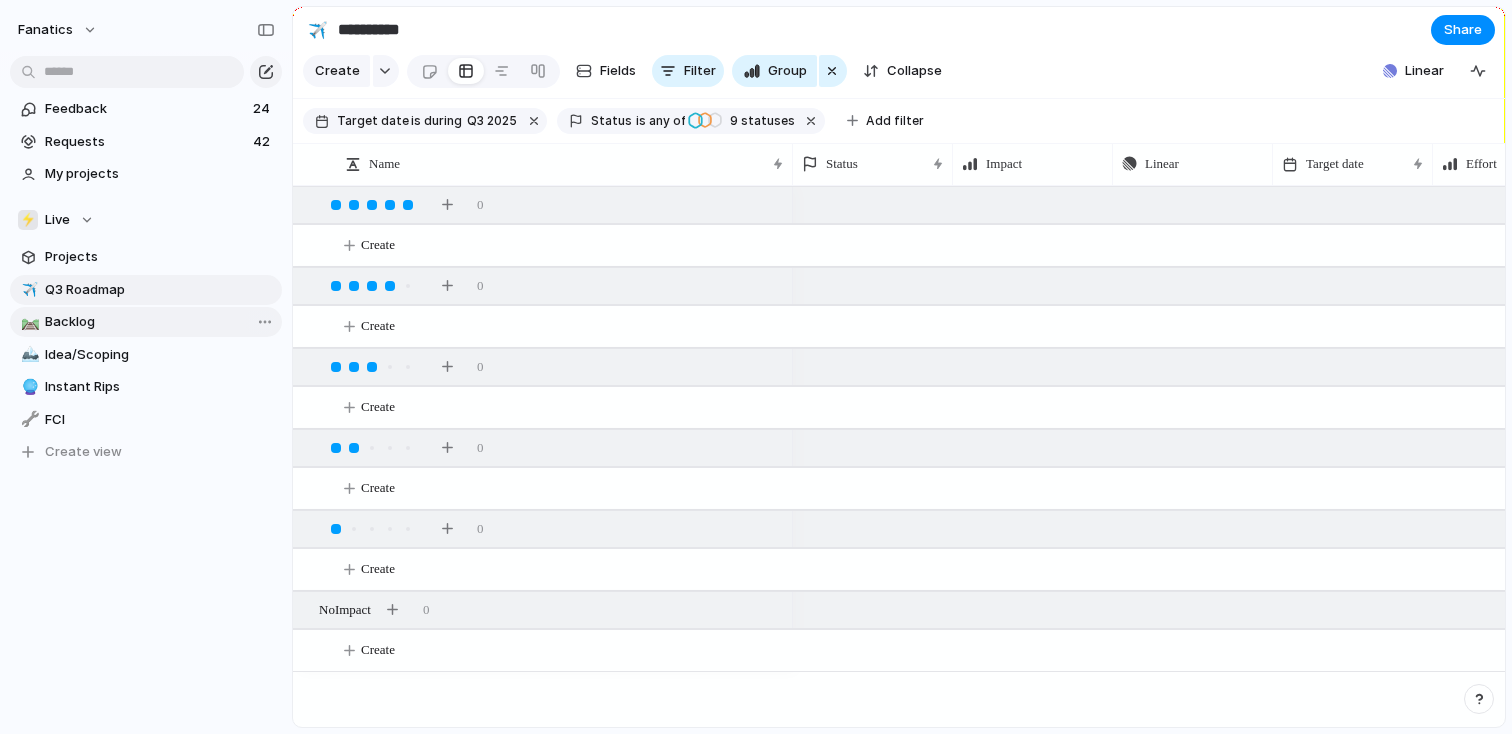 click on "Backlog" at bounding box center [160, 322] 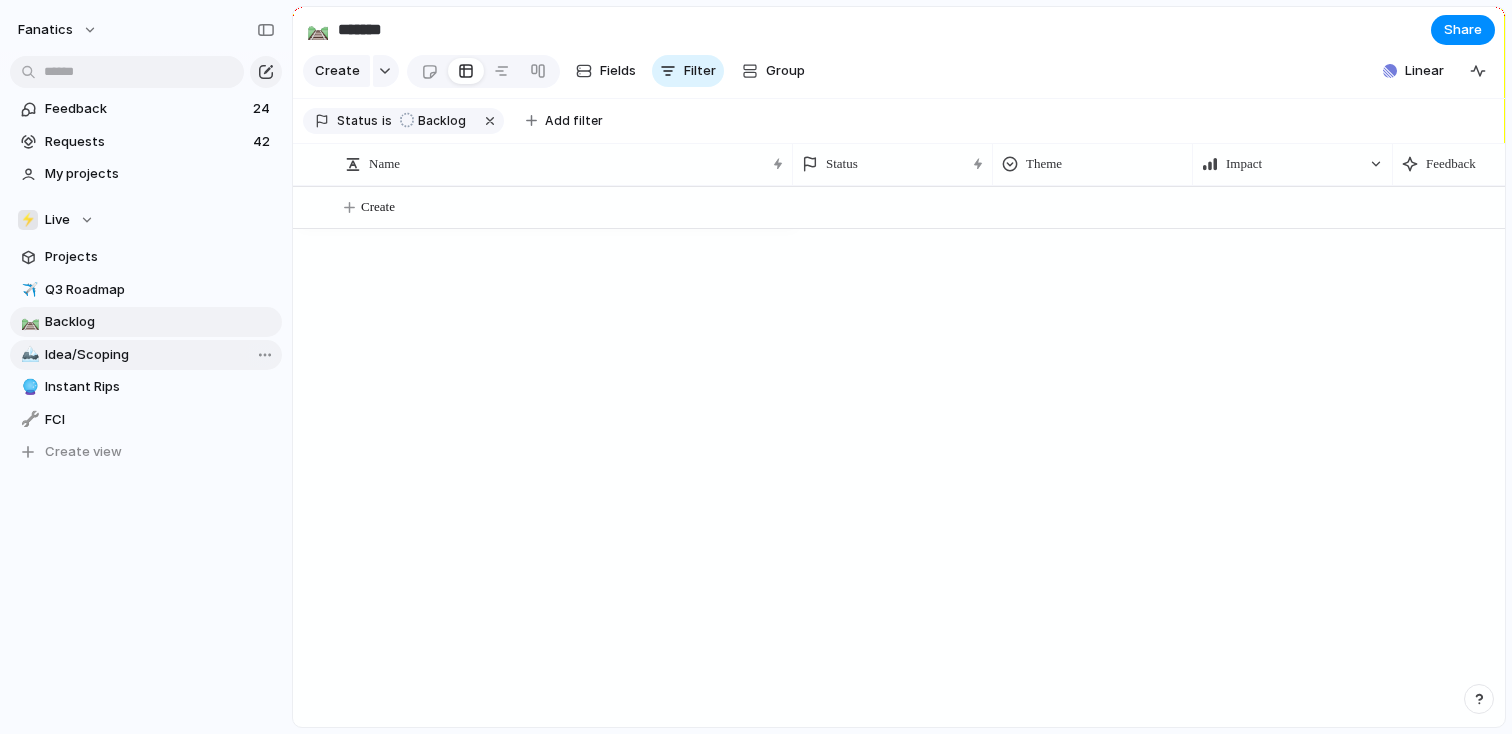 click on "Idea/Scoping" at bounding box center (160, 355) 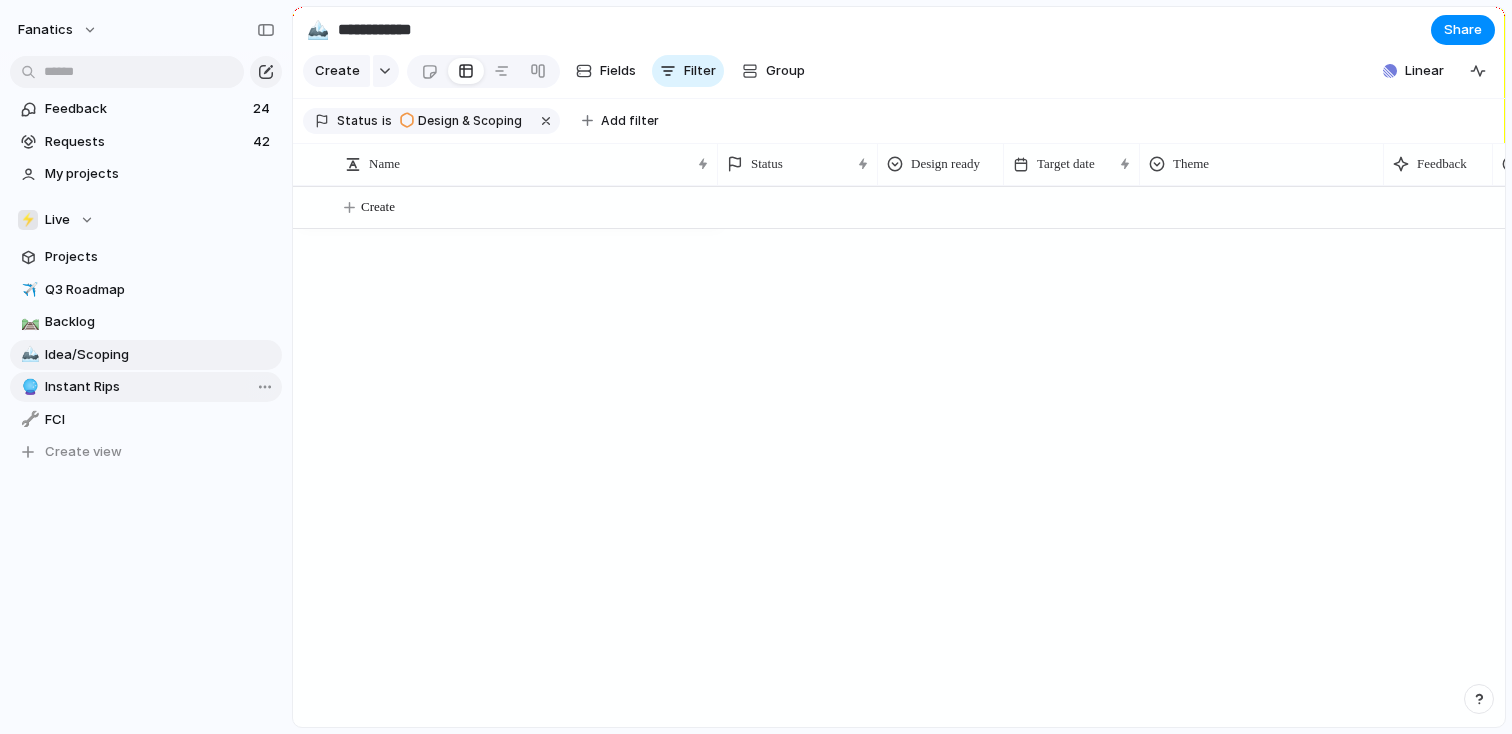 click on "Instant Rips" at bounding box center [160, 387] 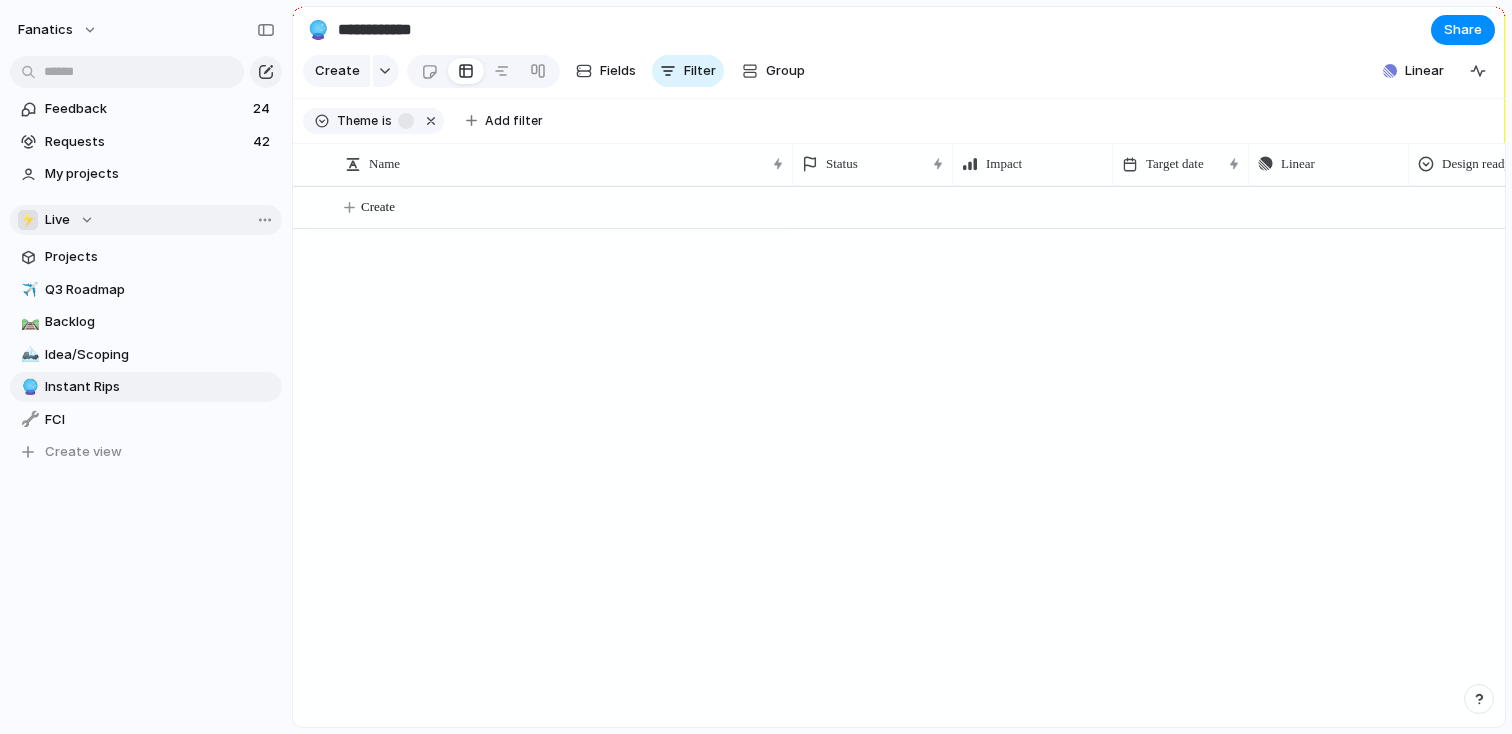click on "⚡ Live" at bounding box center [56, 220] 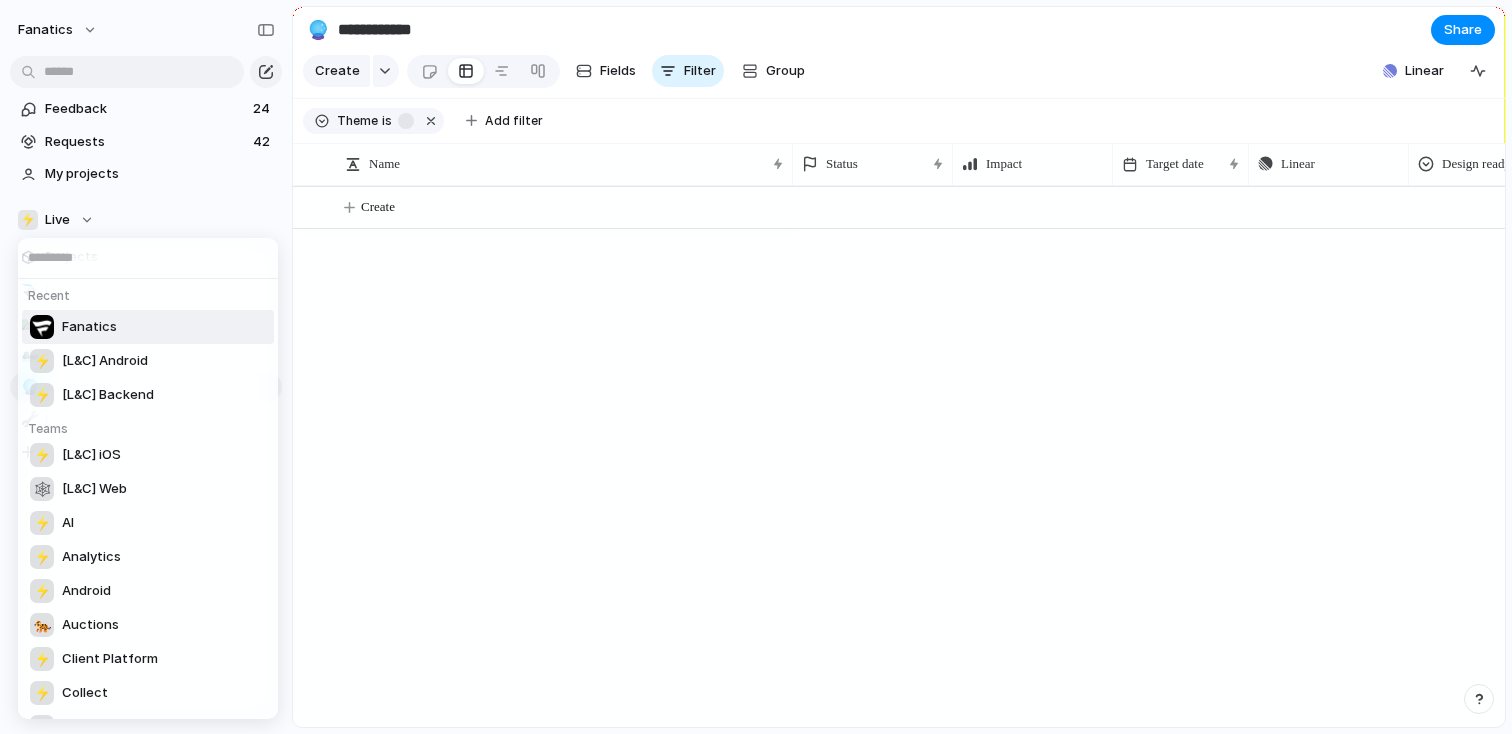 click on "Fanatics" at bounding box center (148, 327) 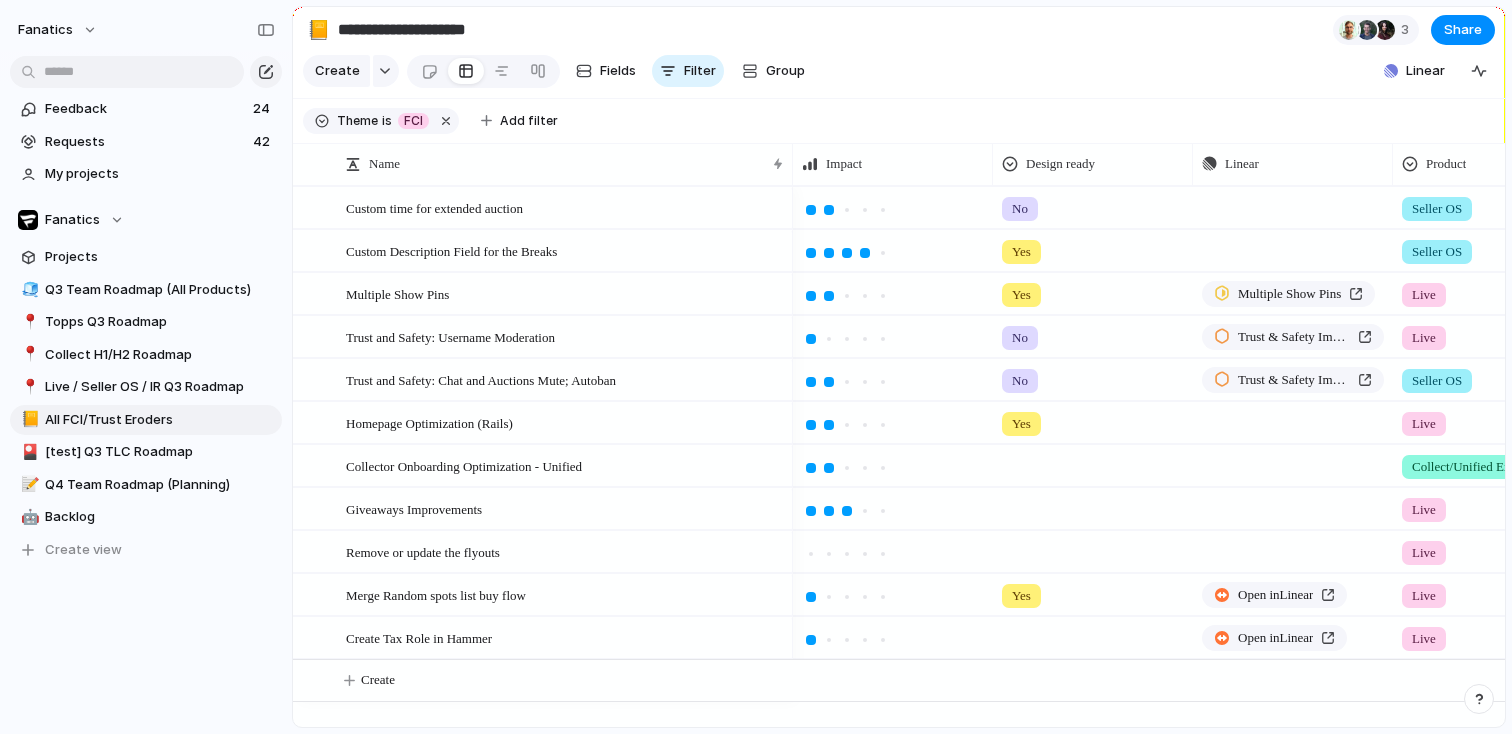 scroll, scrollTop: 0, scrollLeft: 0, axis: both 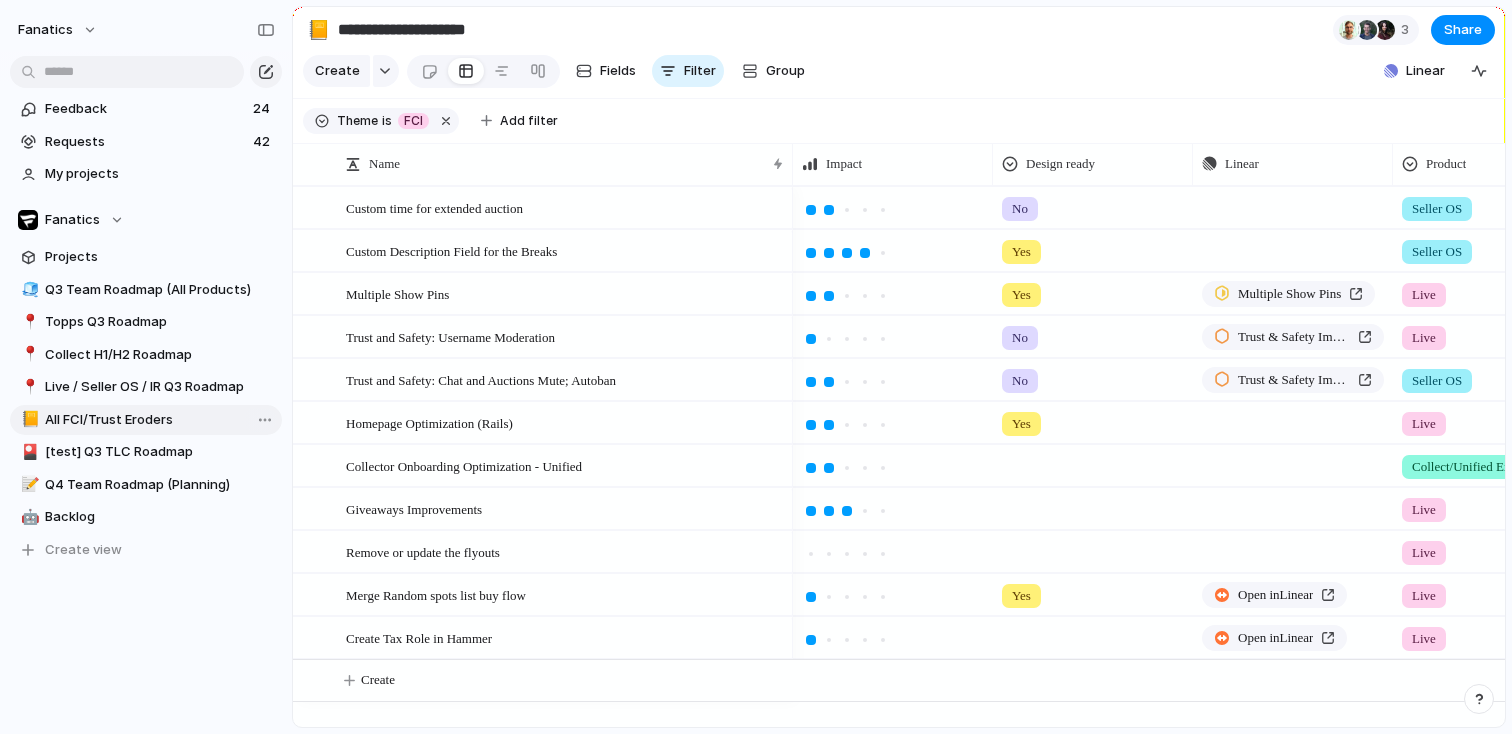click on "All FCI/Trust Eroders" at bounding box center [160, 420] 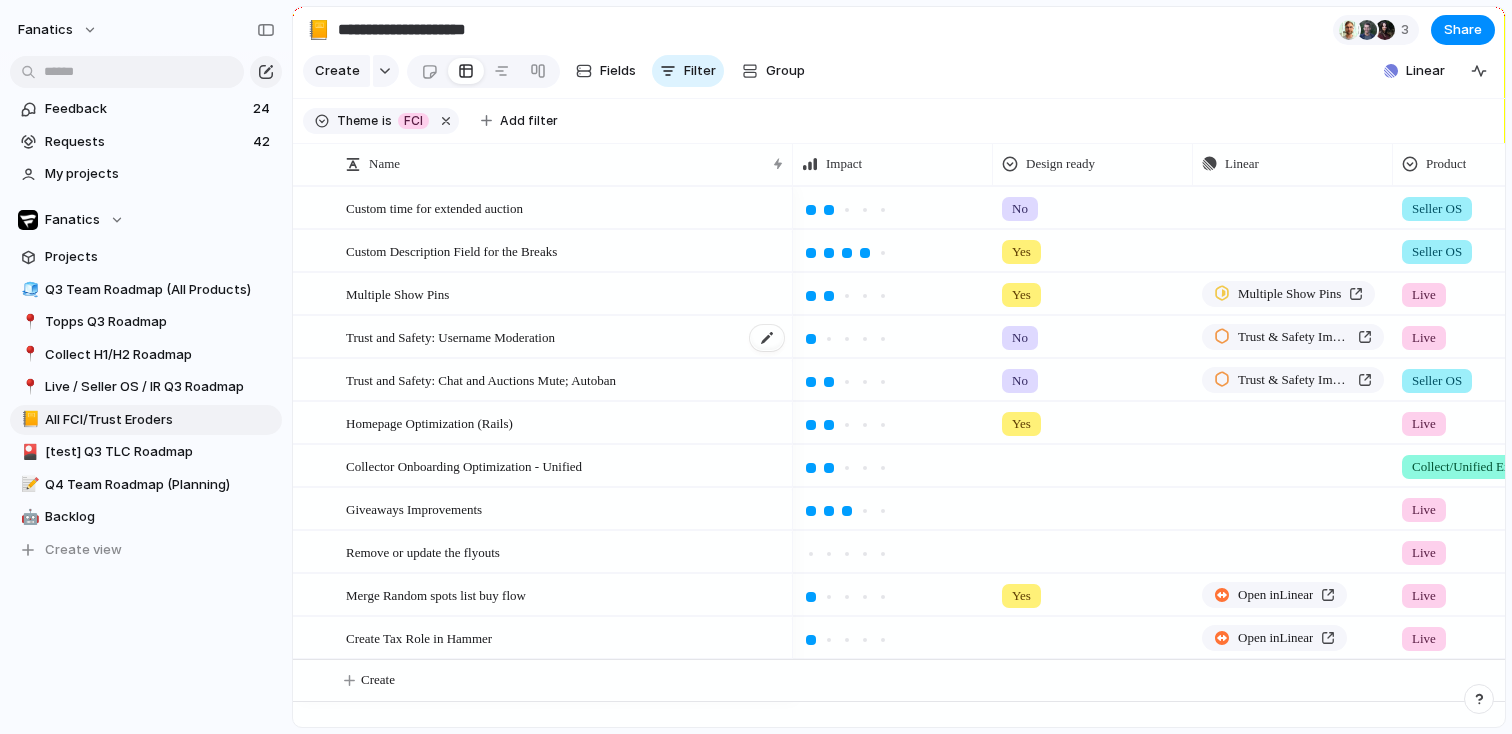 scroll, scrollTop: 0, scrollLeft: 349, axis: horizontal 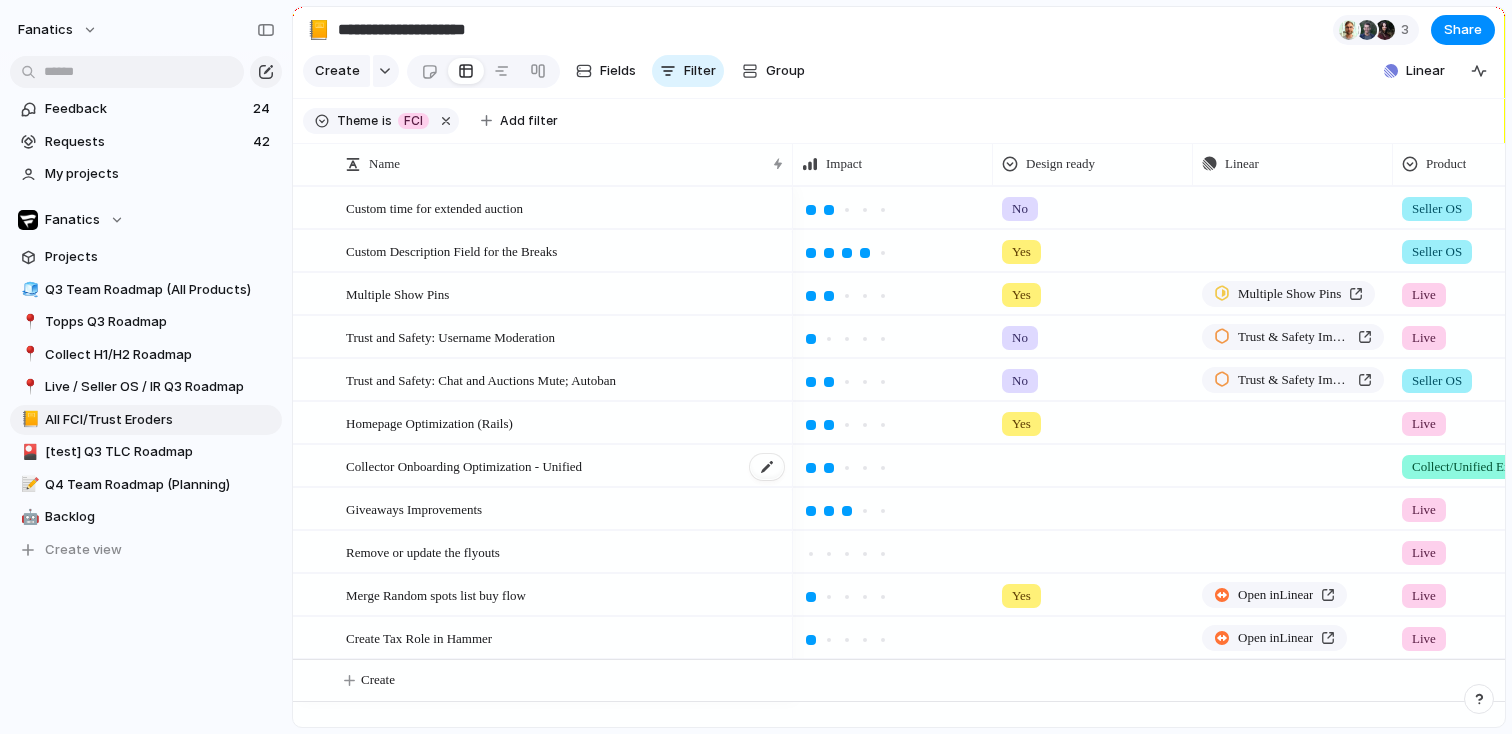 click on "Collector Onboarding Optimization - Unified" at bounding box center [464, 465] 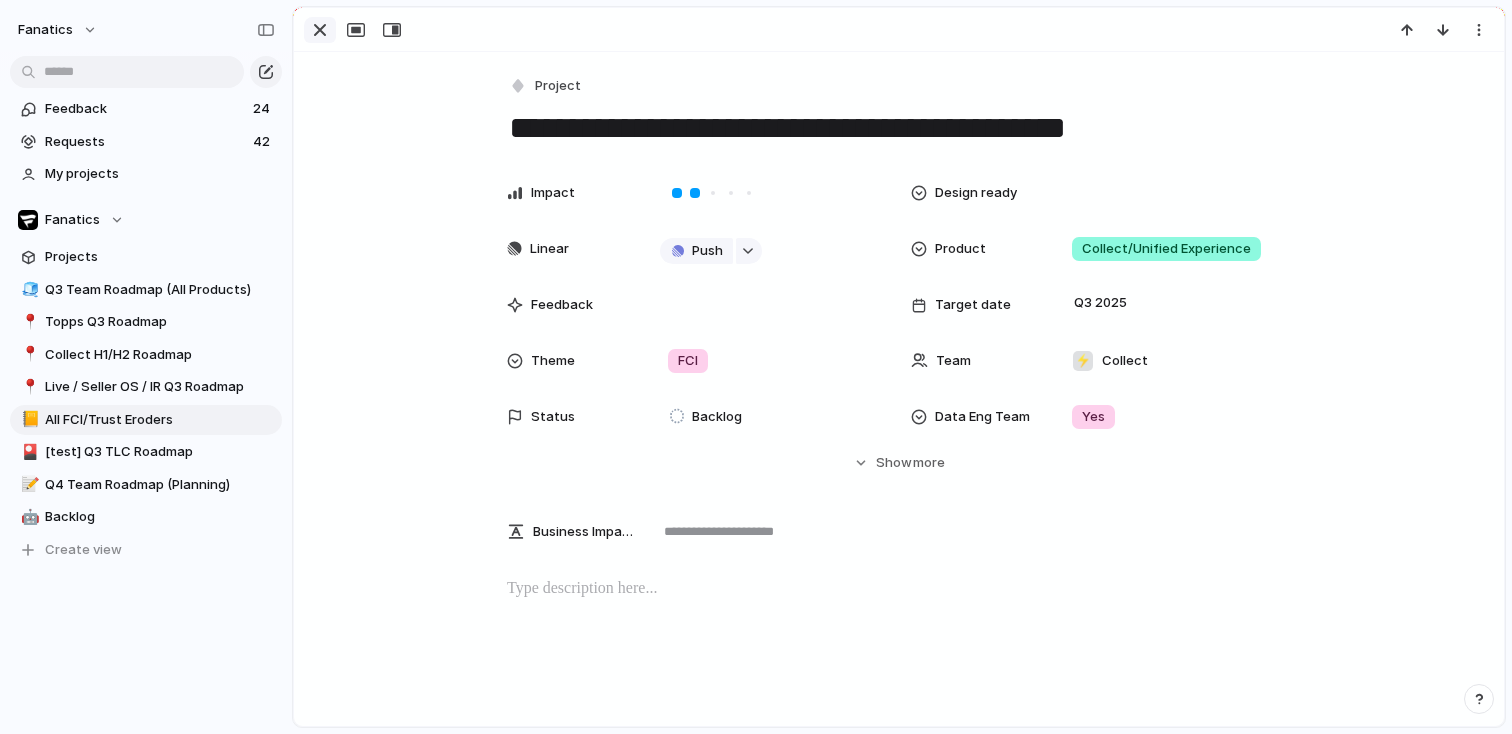 click at bounding box center [320, 30] 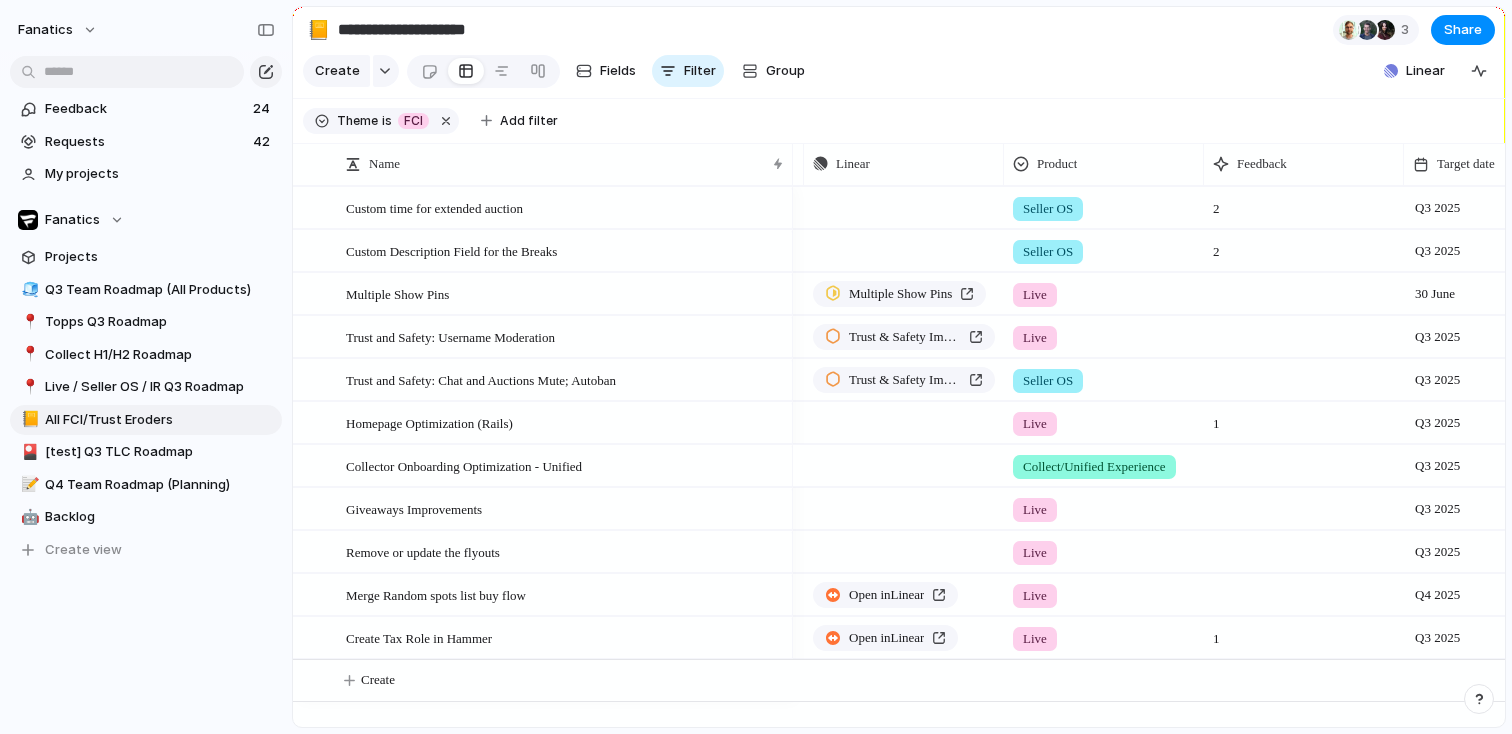 click at bounding box center (1304, 465) 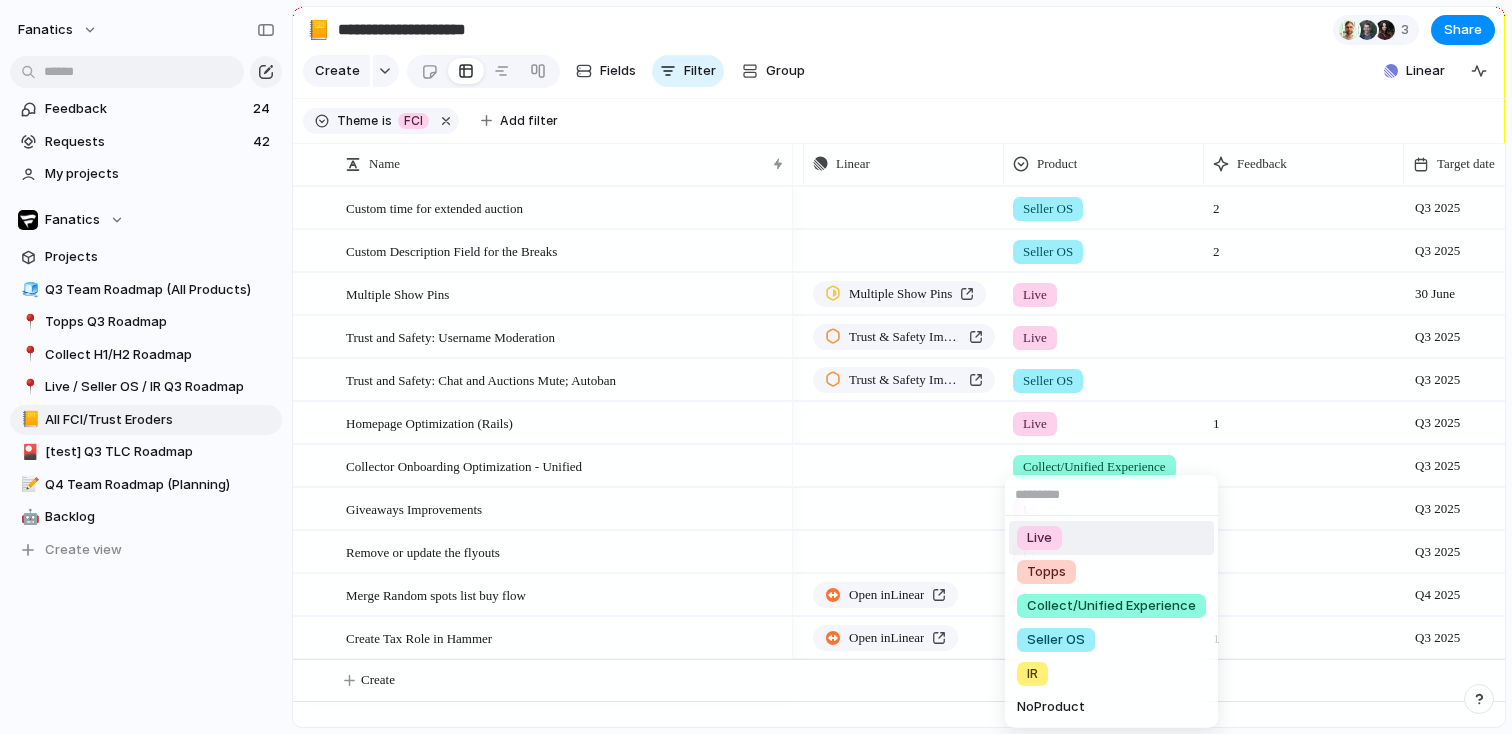 click on "Live" at bounding box center (1111, 538) 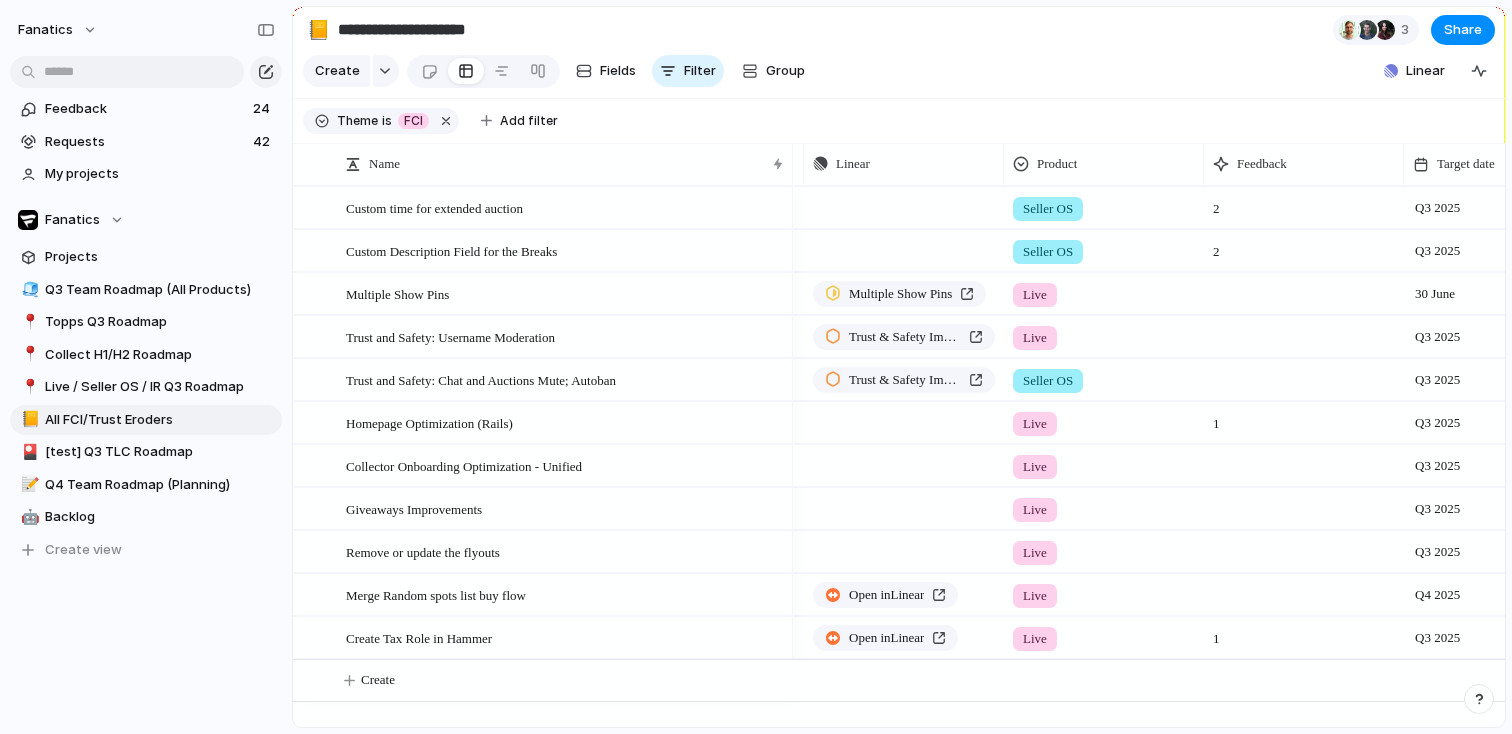 click on "Live" at bounding box center (1104, 462) 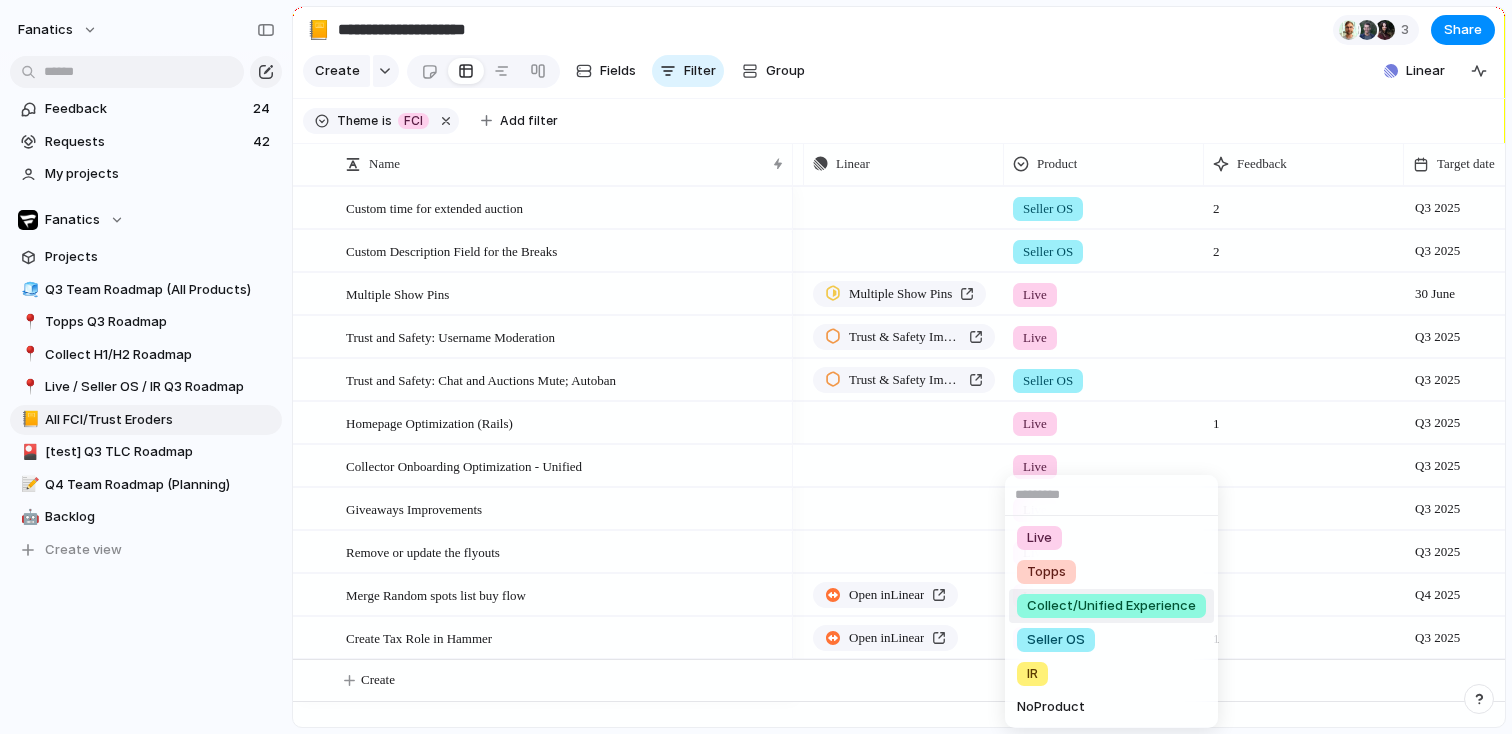click on "Collect/Unified Experience" at bounding box center (1111, 606) 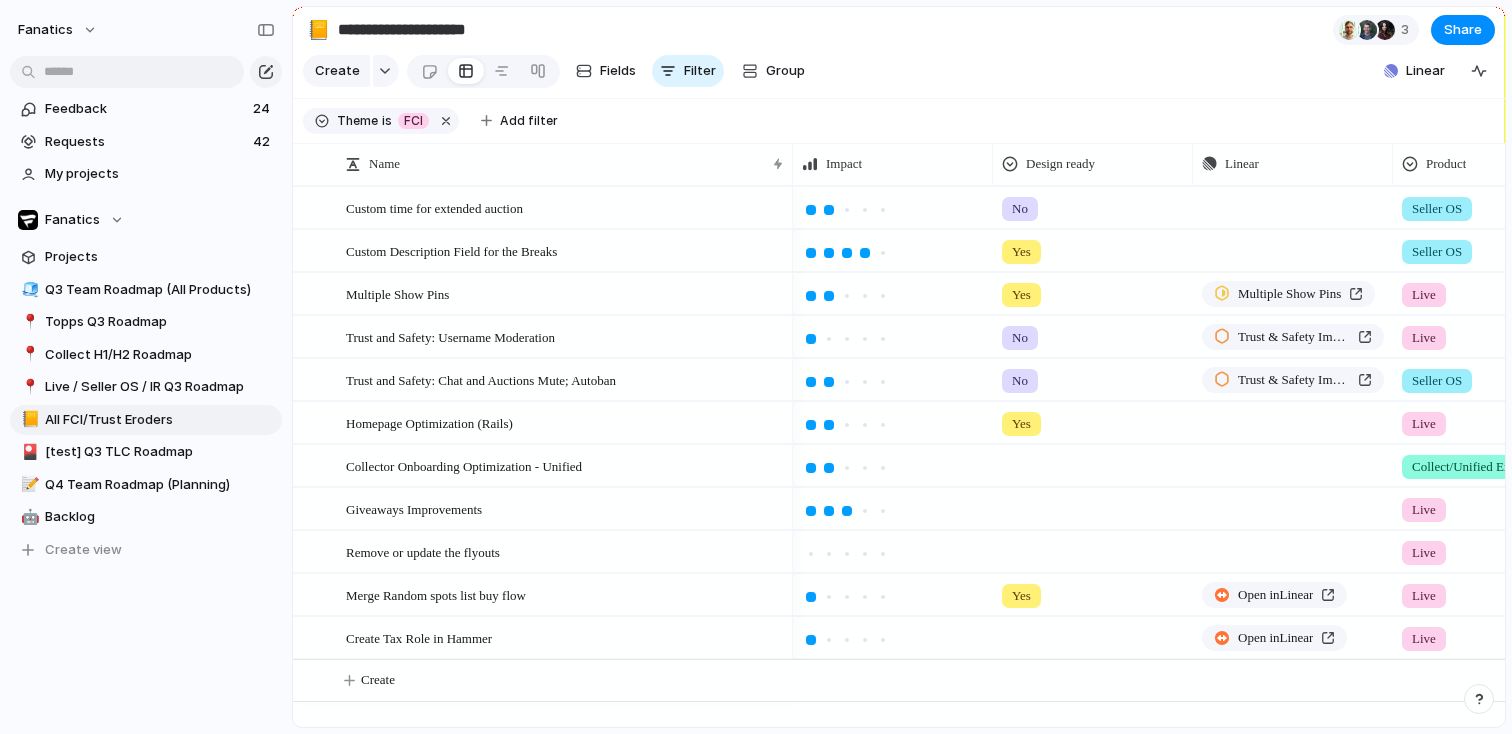 click at bounding box center [1093, 462] 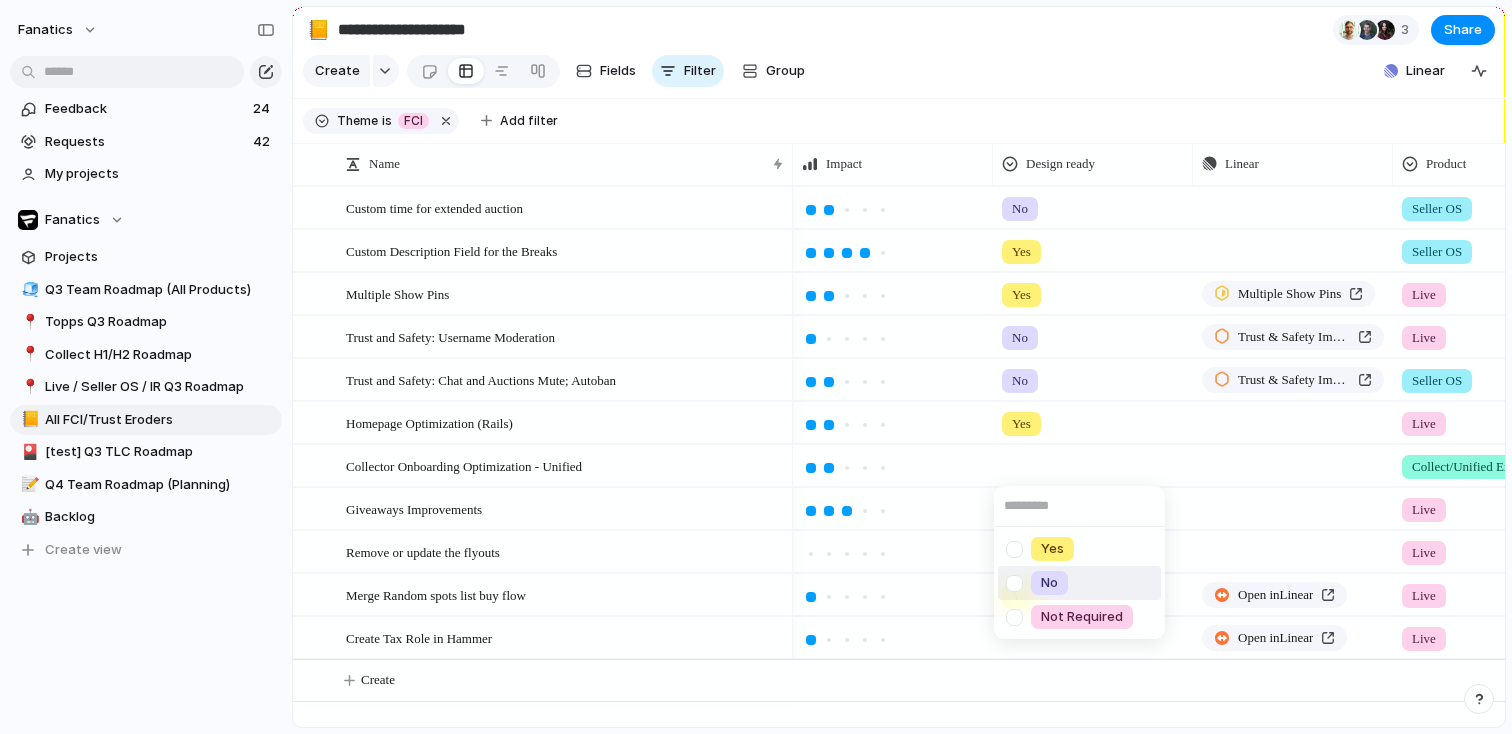 click on "No" at bounding box center [1079, 583] 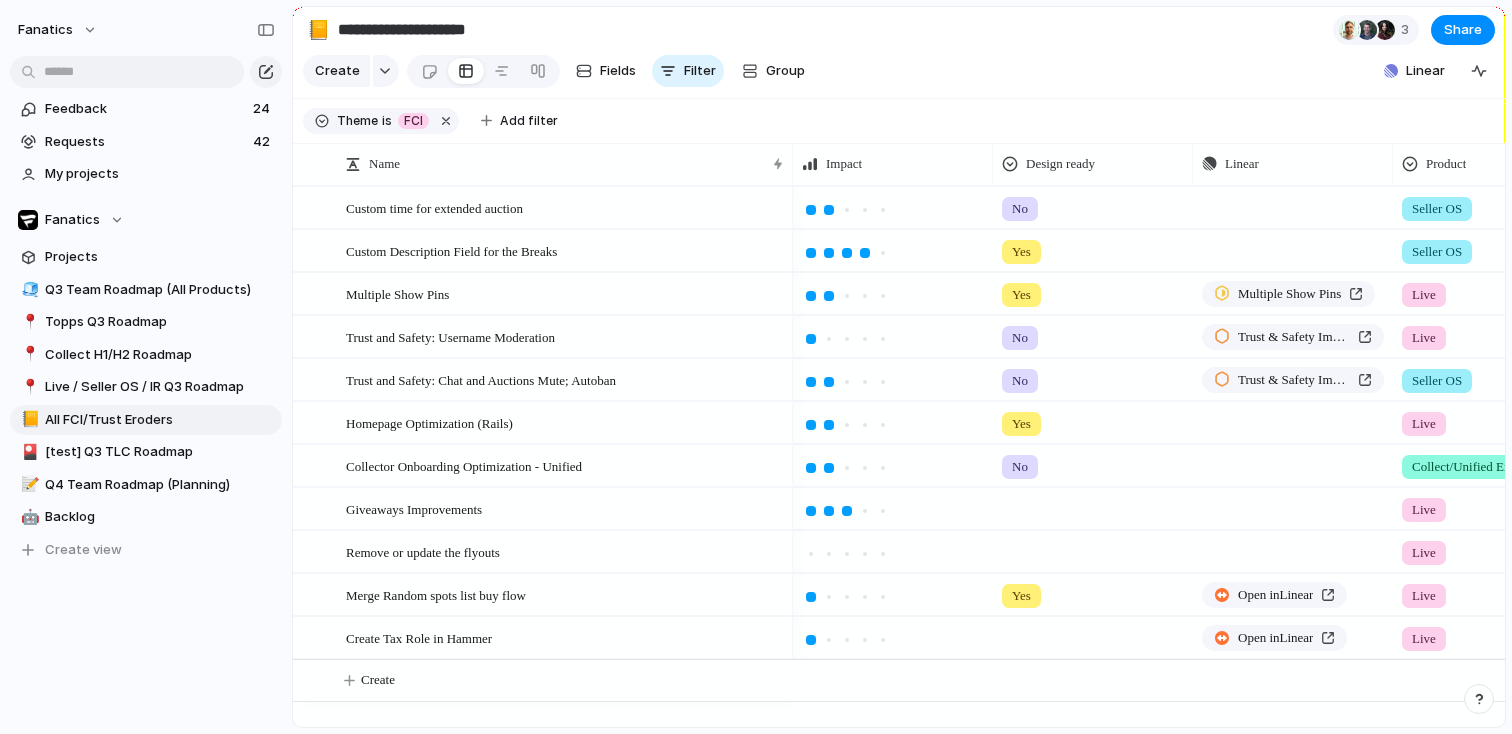 click at bounding box center (1093, 505) 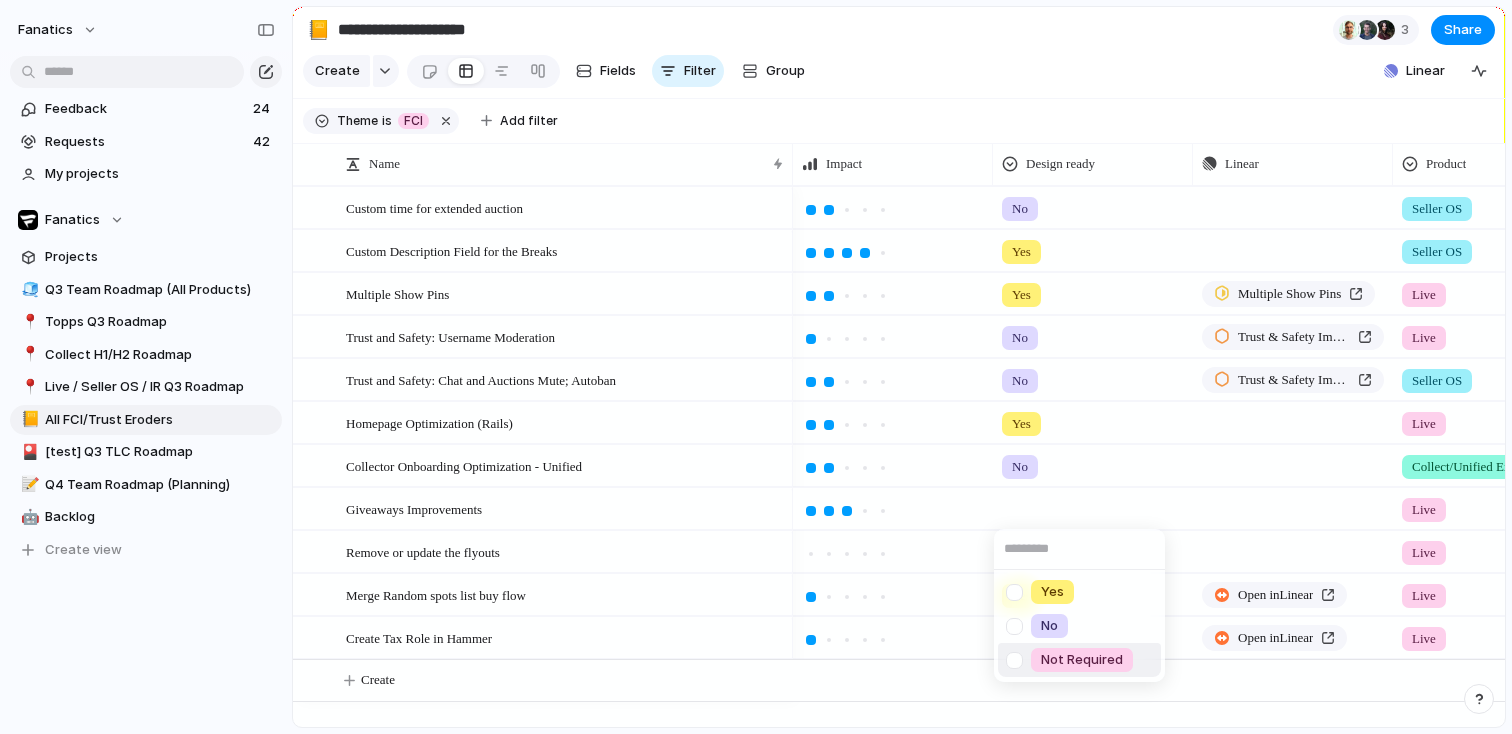 click on "Not Required" at bounding box center [1082, 660] 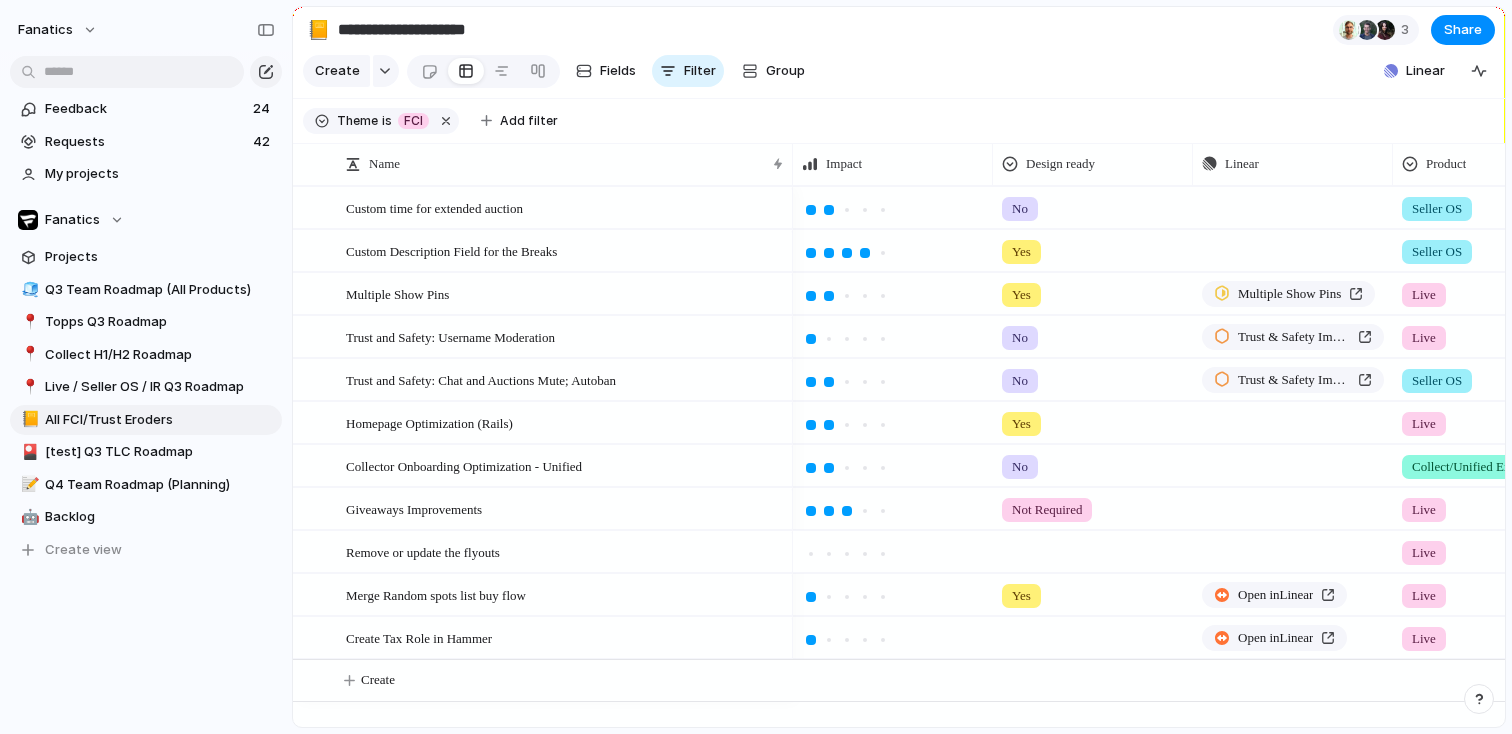 click at bounding box center [1093, 548] 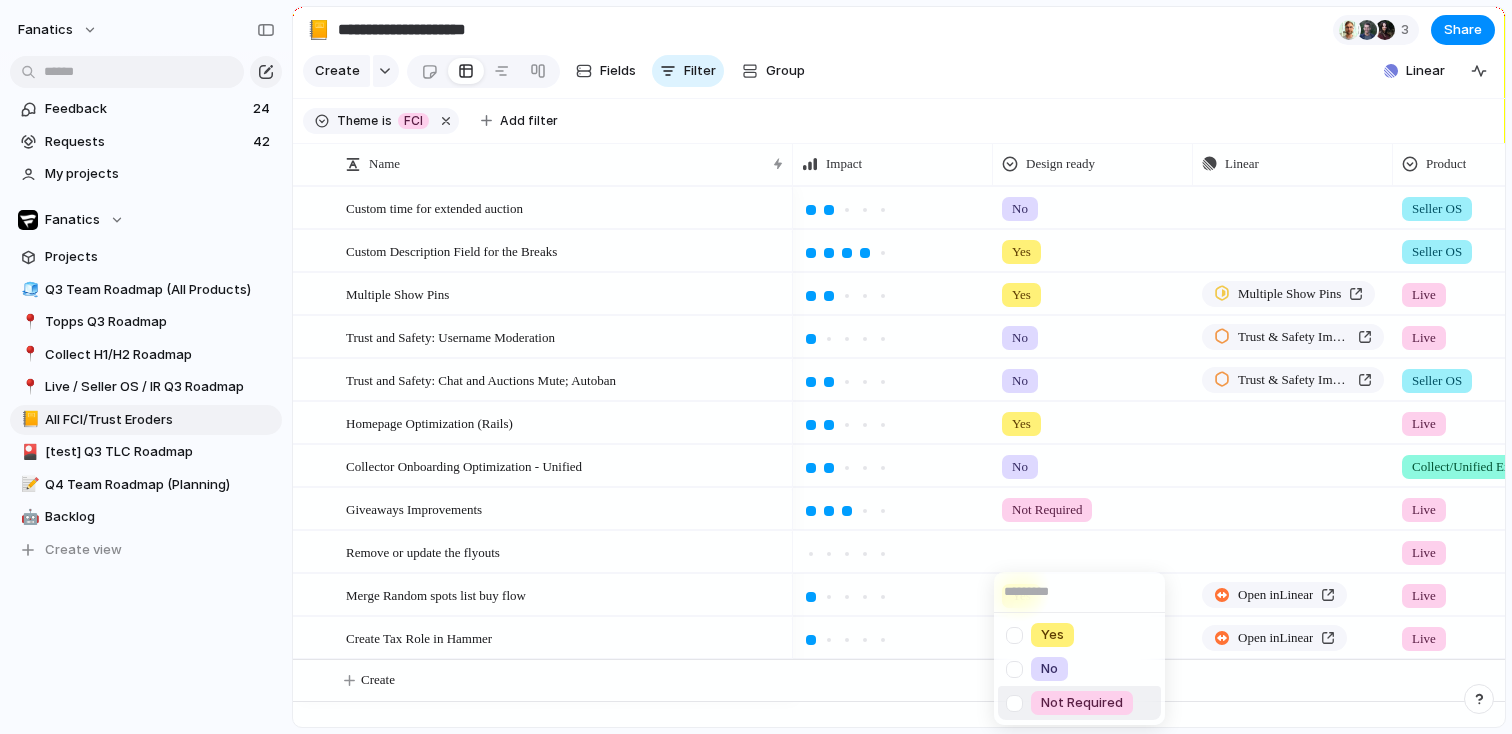 click on "Not Required" at bounding box center (1082, 703) 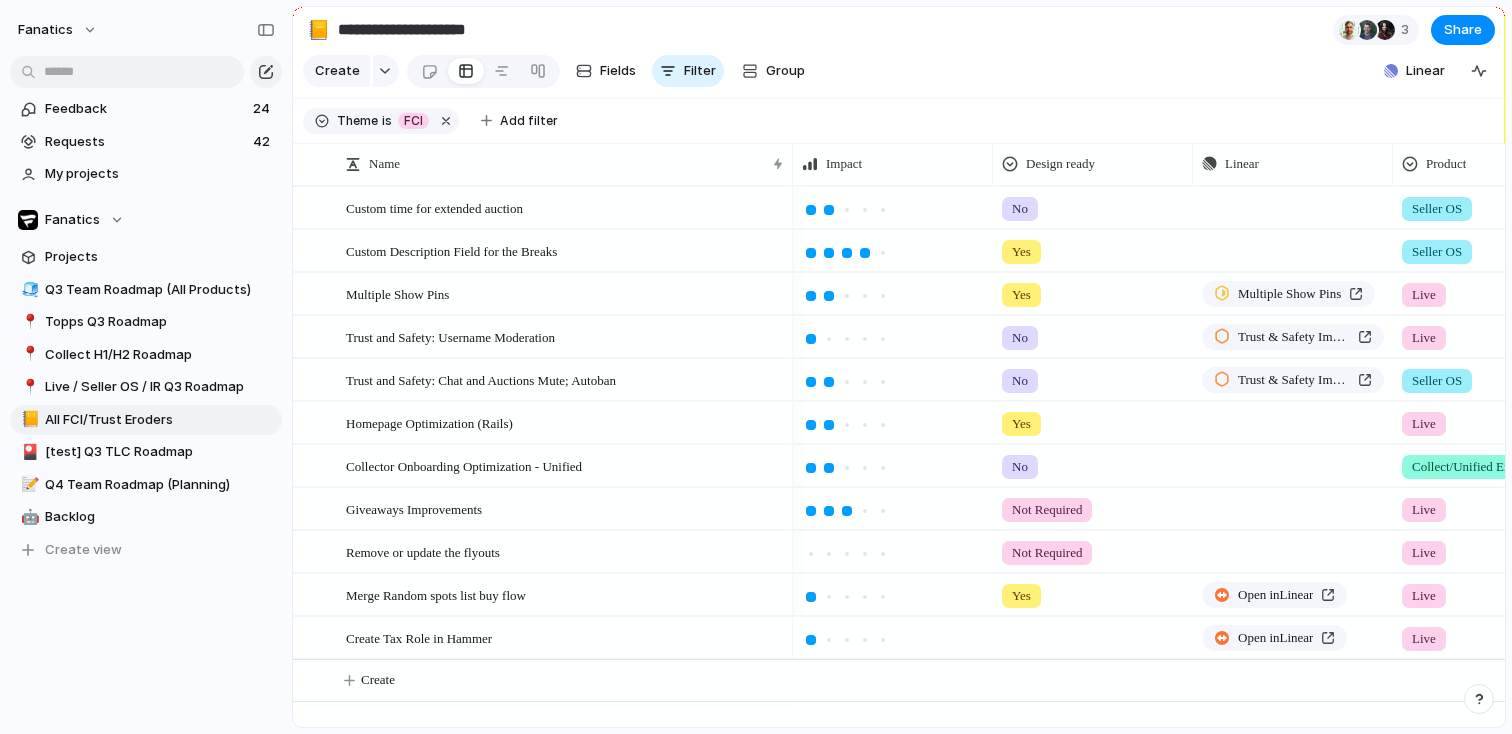 click at bounding box center (1093, 634) 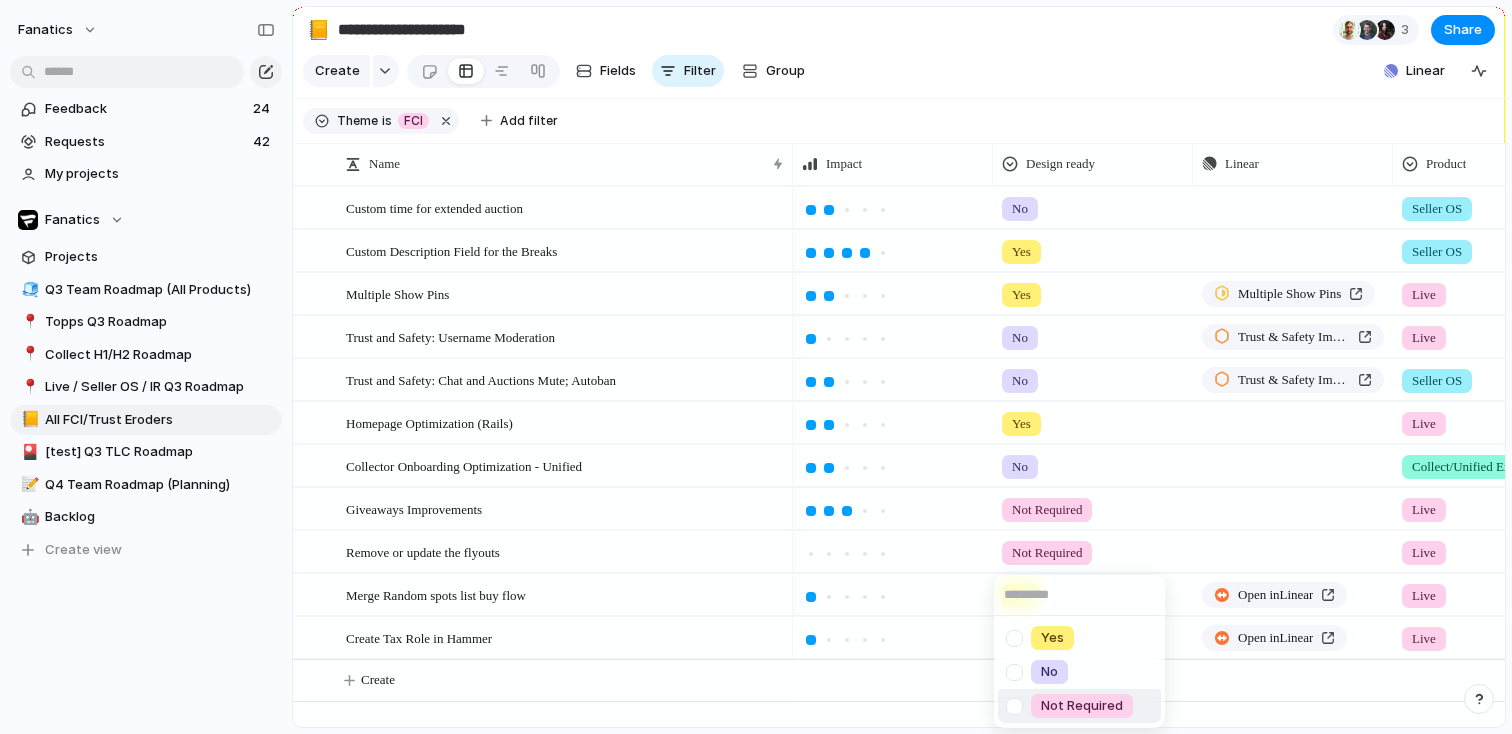 click on "Not Required" at bounding box center [1082, 706] 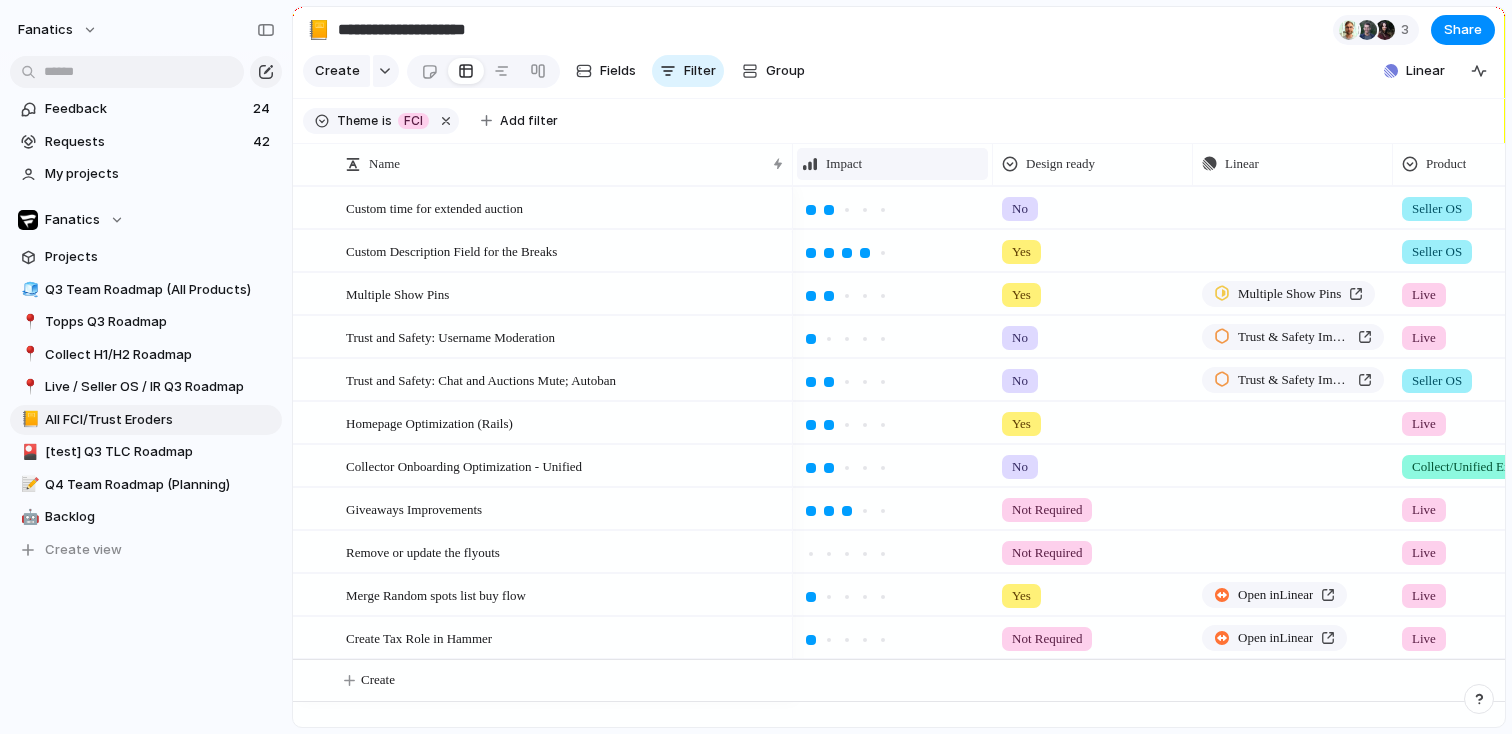 click on "Impact" at bounding box center (892, 164) 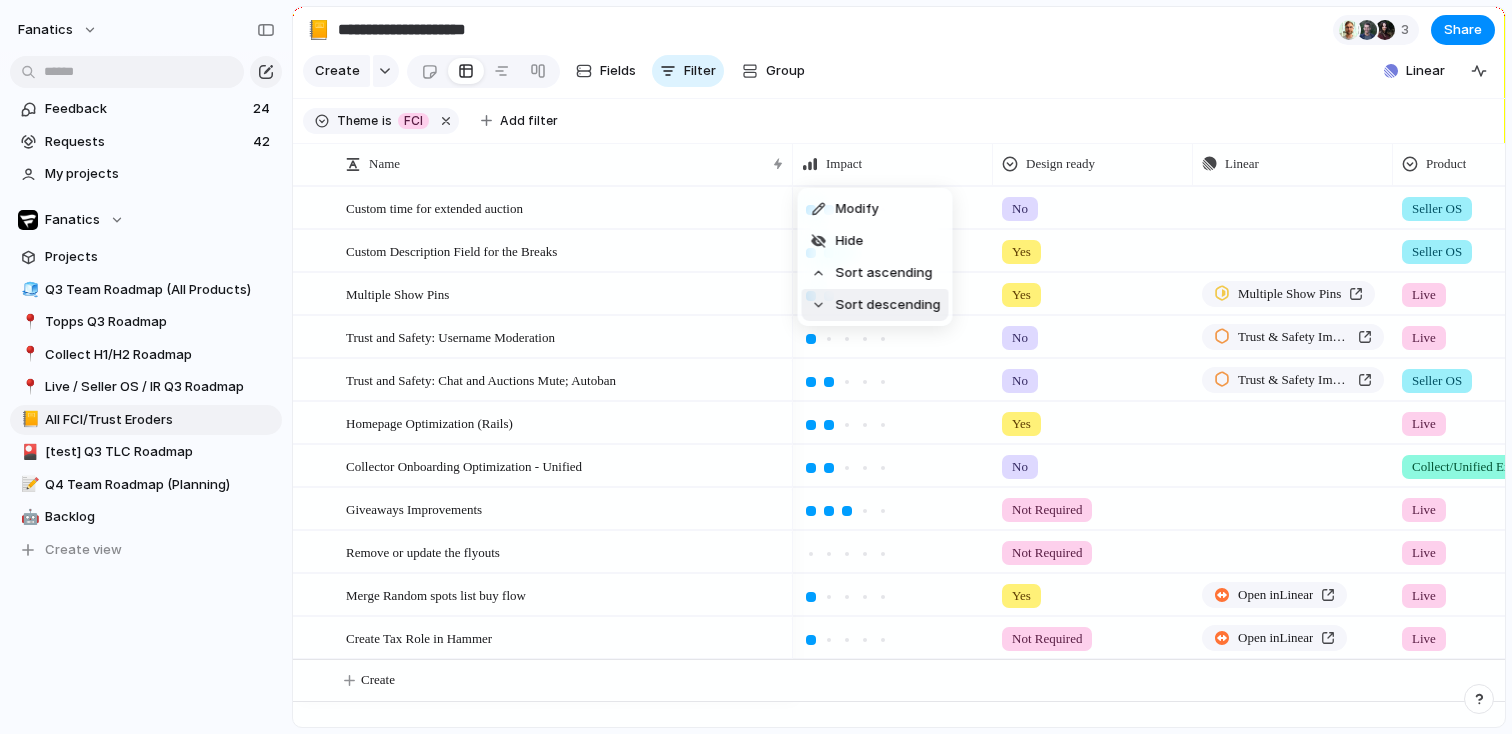 click on "Sort descending" at bounding box center [875, 305] 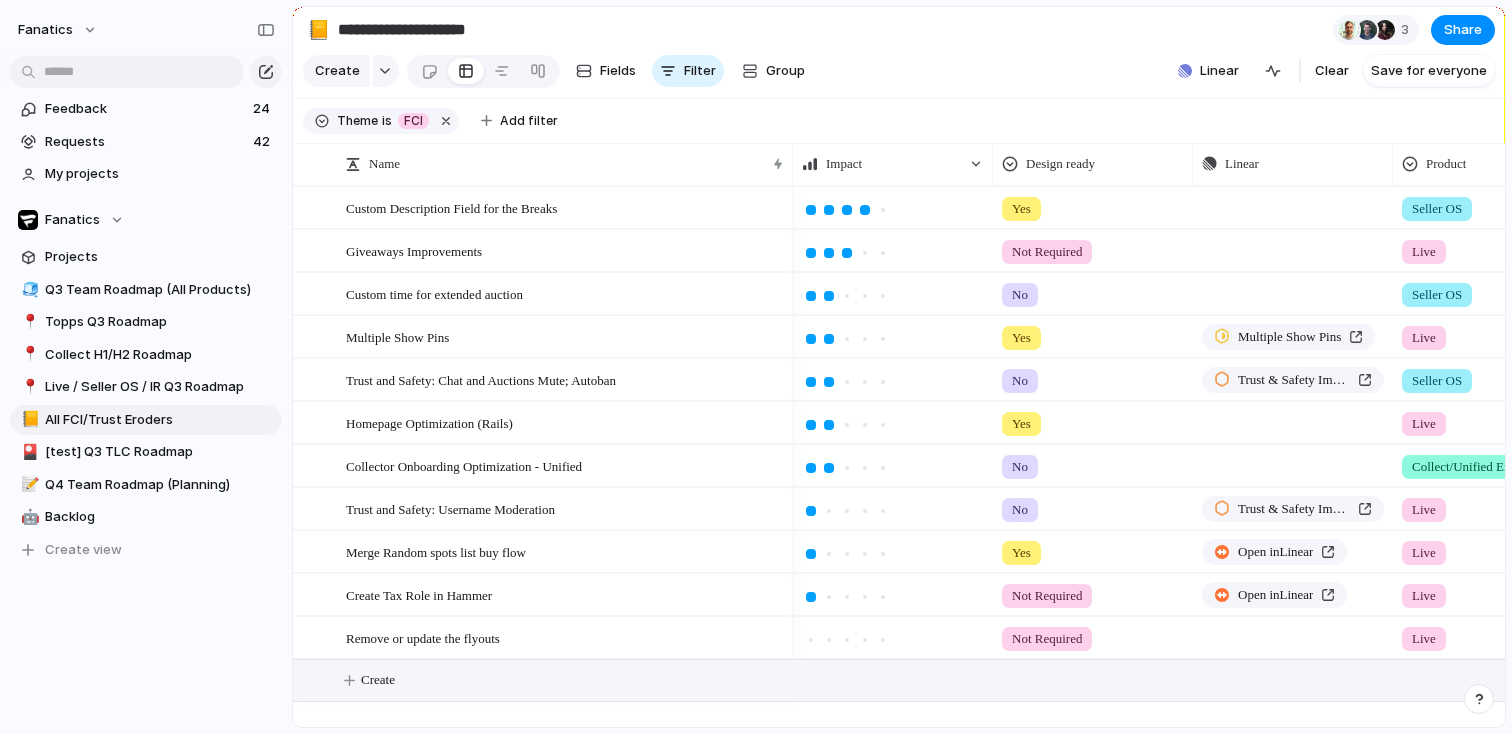 click on "Create" at bounding box center (924, 680) 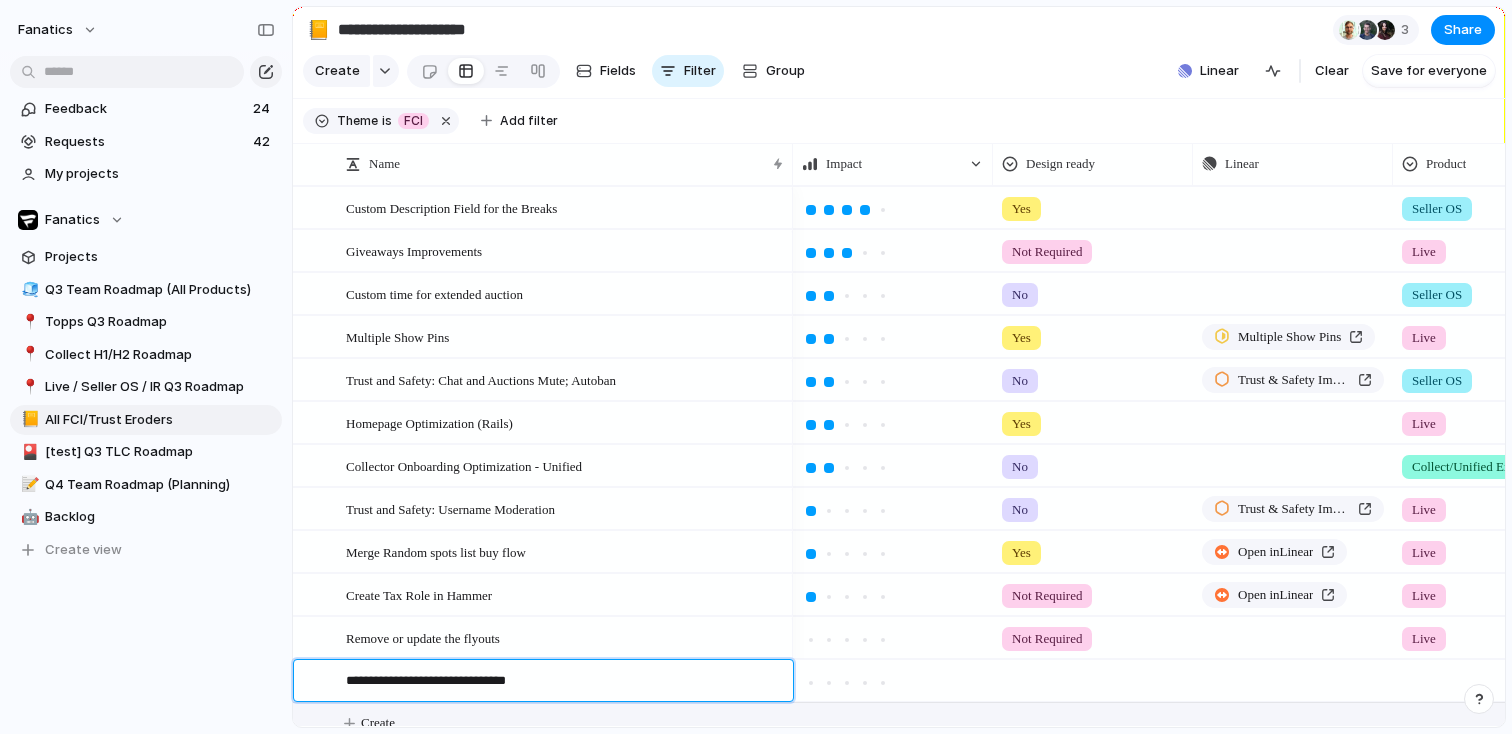 type on "**********" 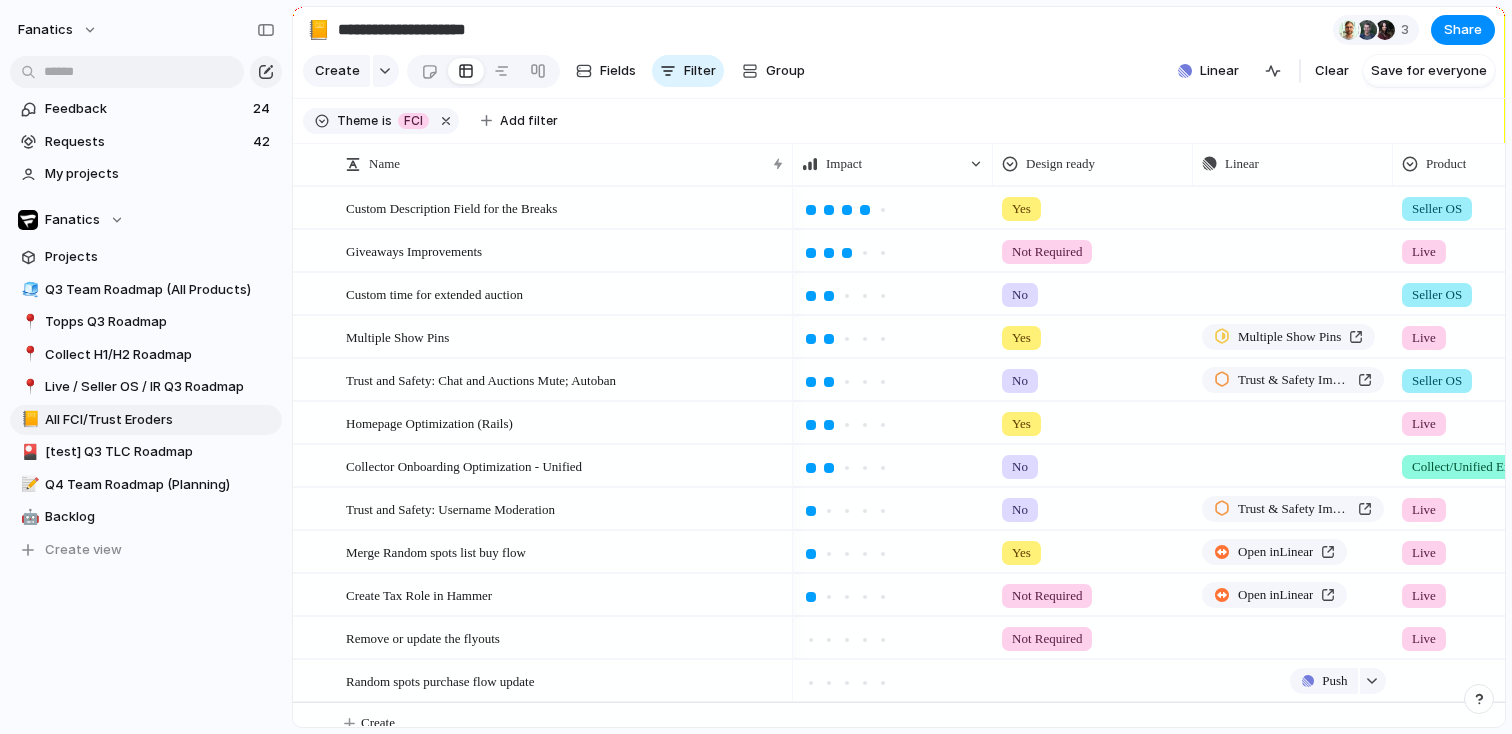scroll, scrollTop: 0, scrollLeft: 76, axis: horizontal 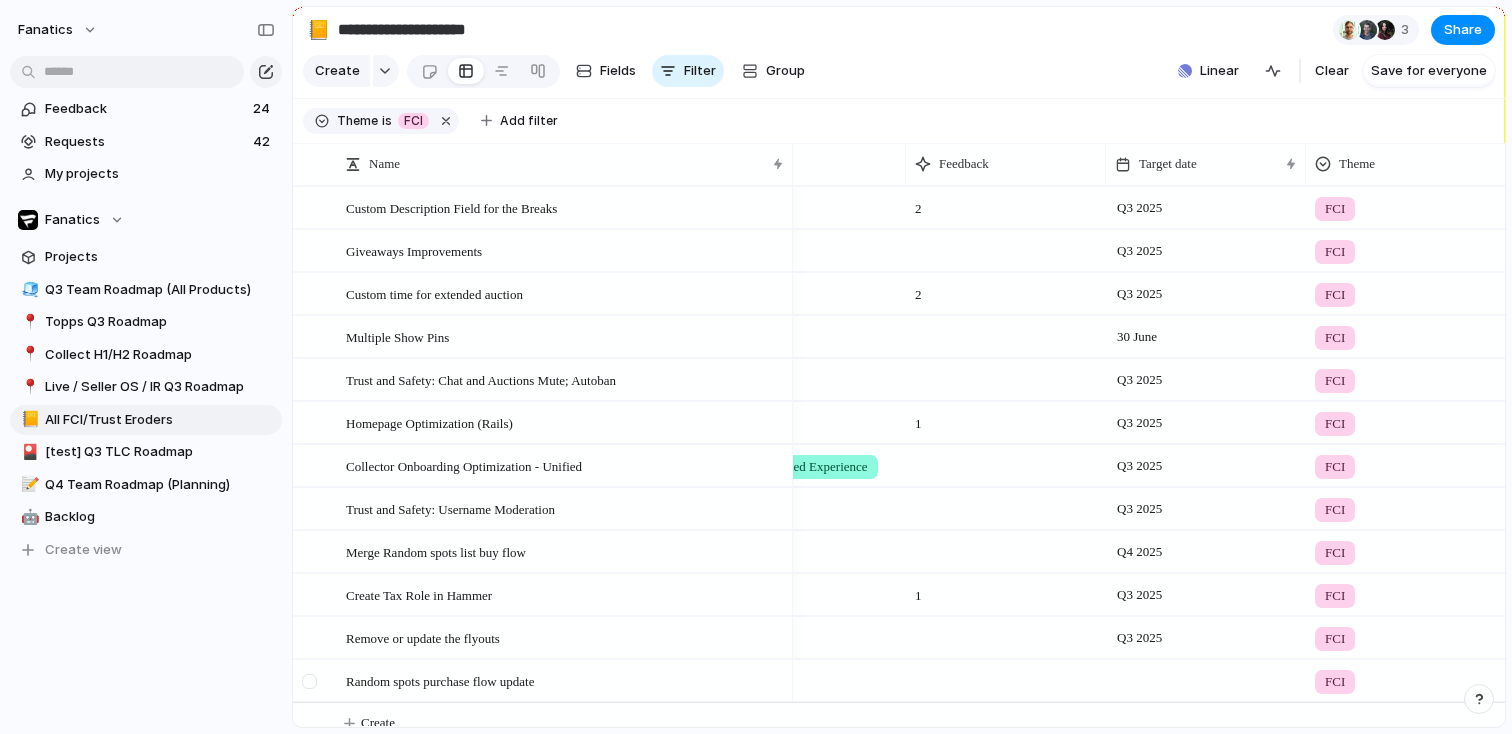 click at bounding box center [309, 681] 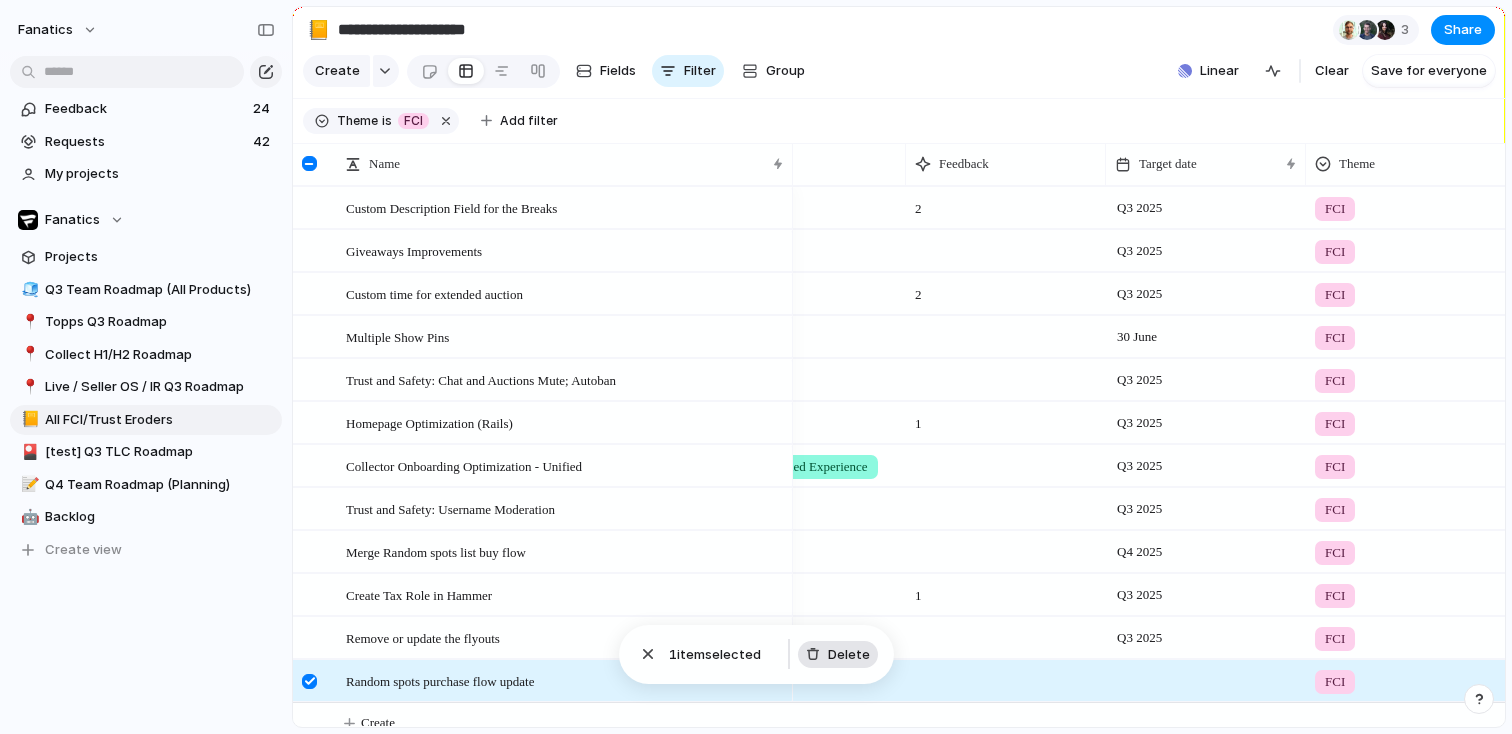 click on "Delete" at bounding box center (849, 655) 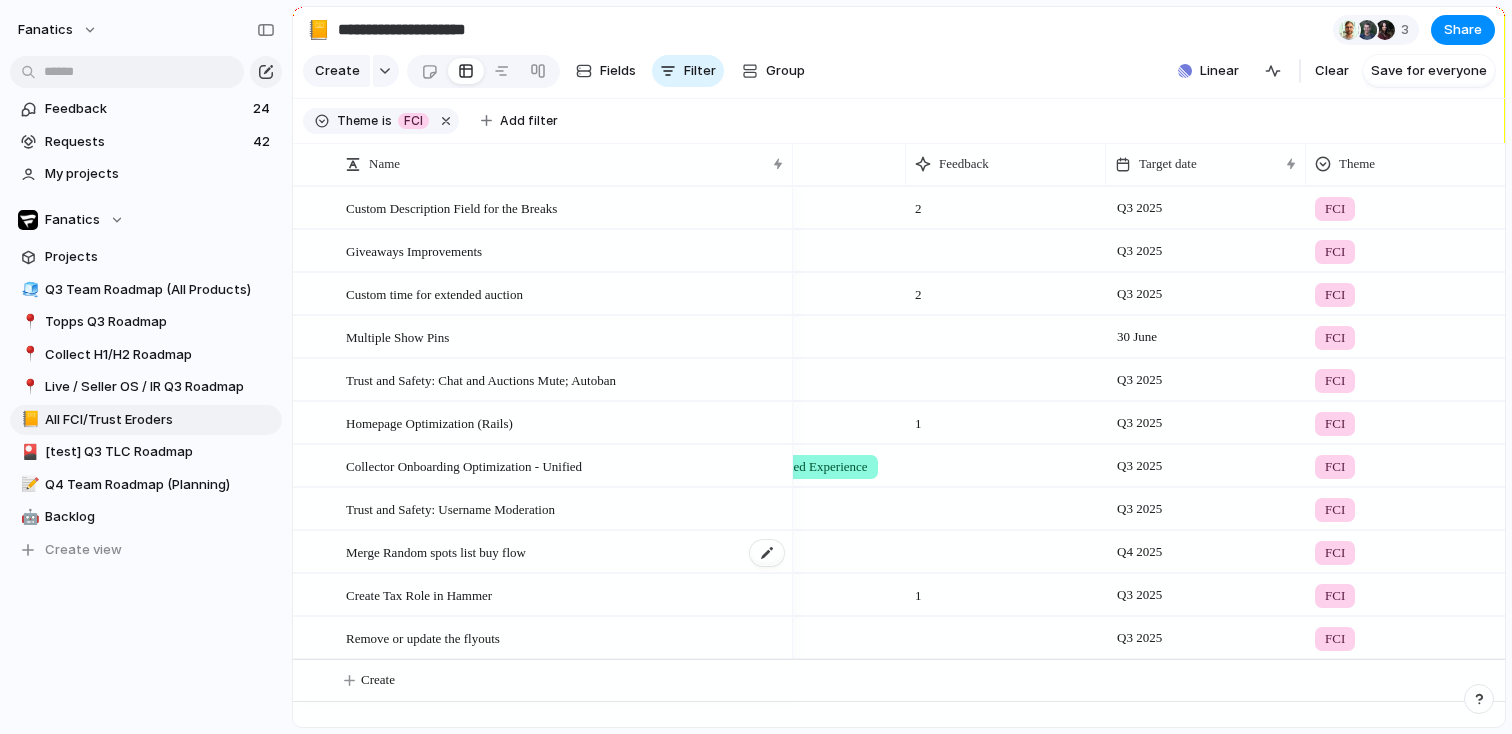 click on "Merge Random spots list buy flow" at bounding box center [436, 551] 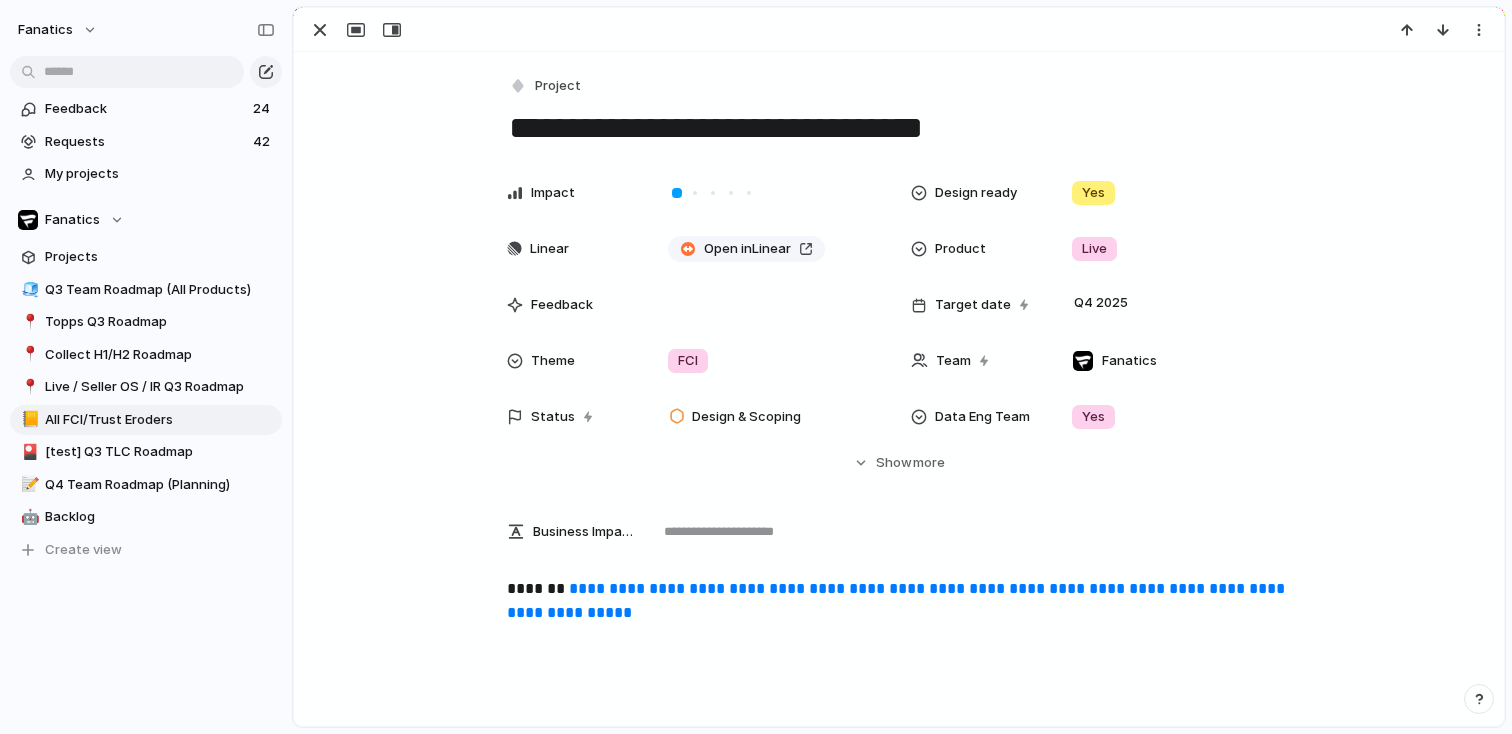 click on "**********" at bounding box center (898, 600) 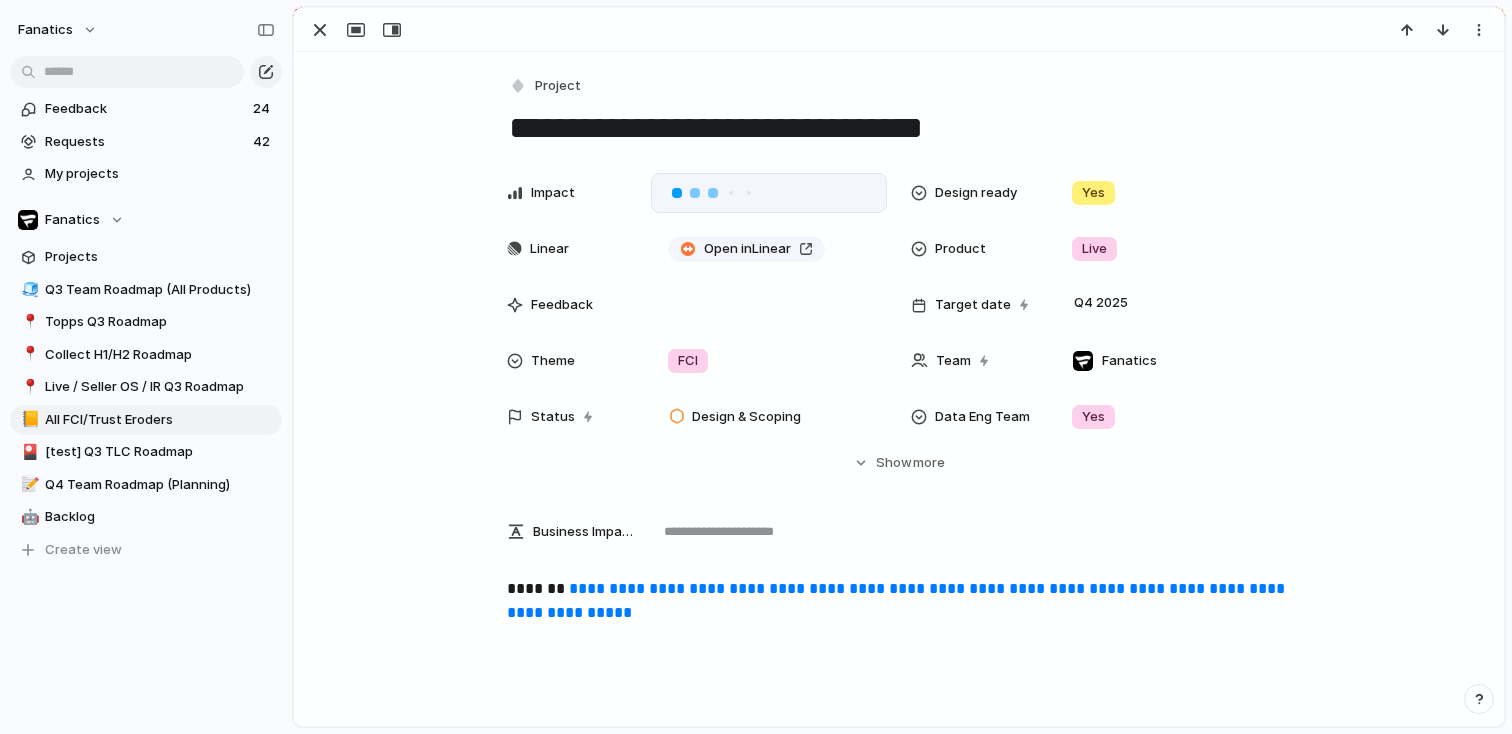 click at bounding box center [713, 193] 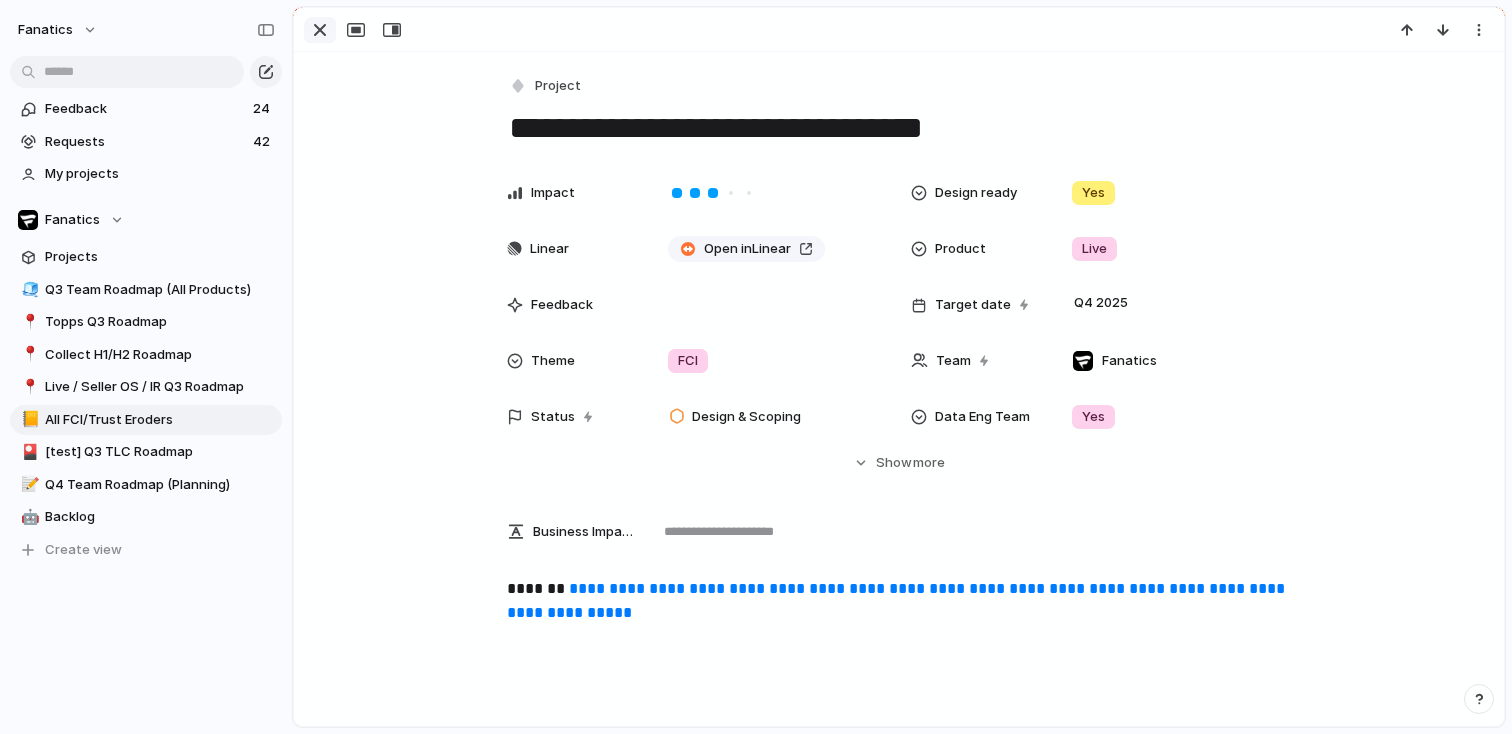 click at bounding box center [320, 30] 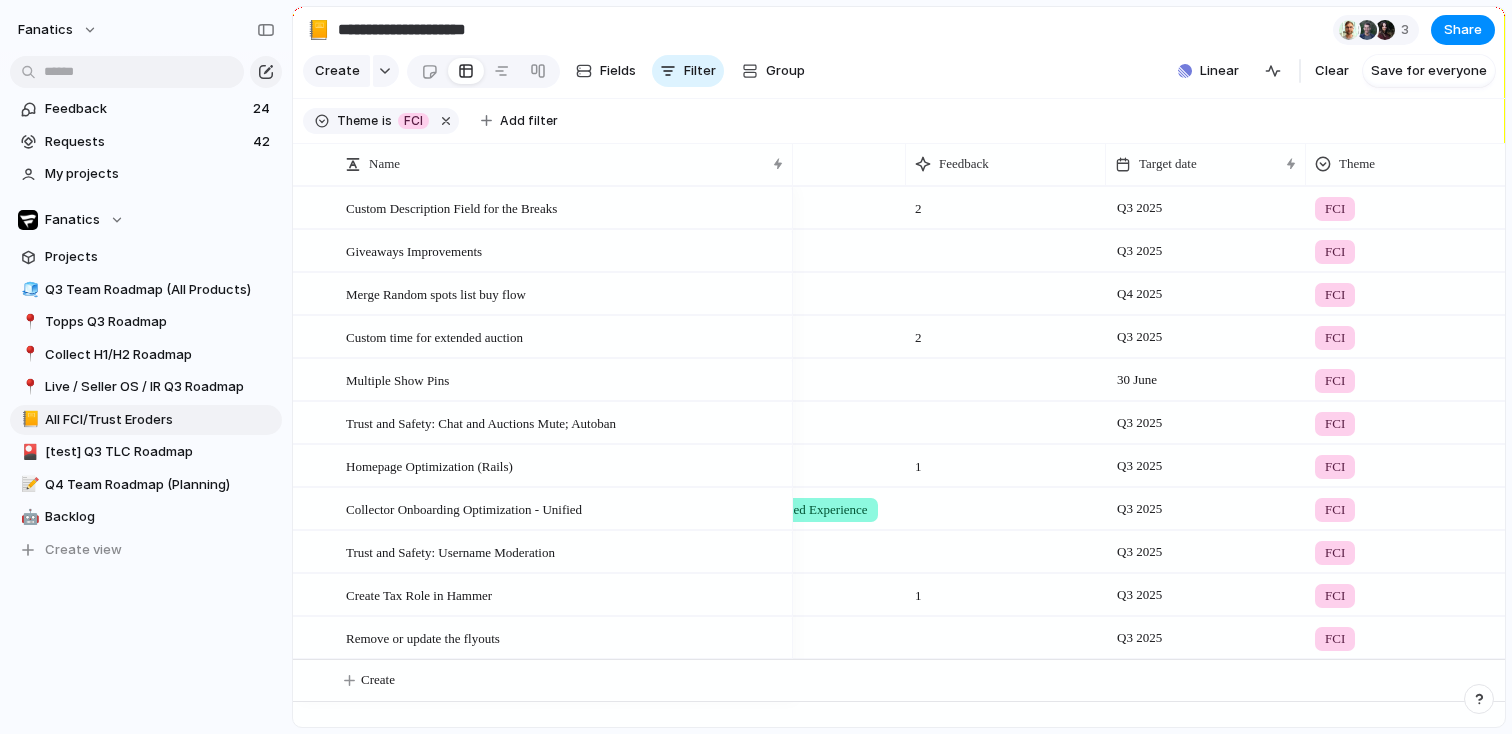 scroll, scrollTop: 0, scrollLeft: 238, axis: horizontal 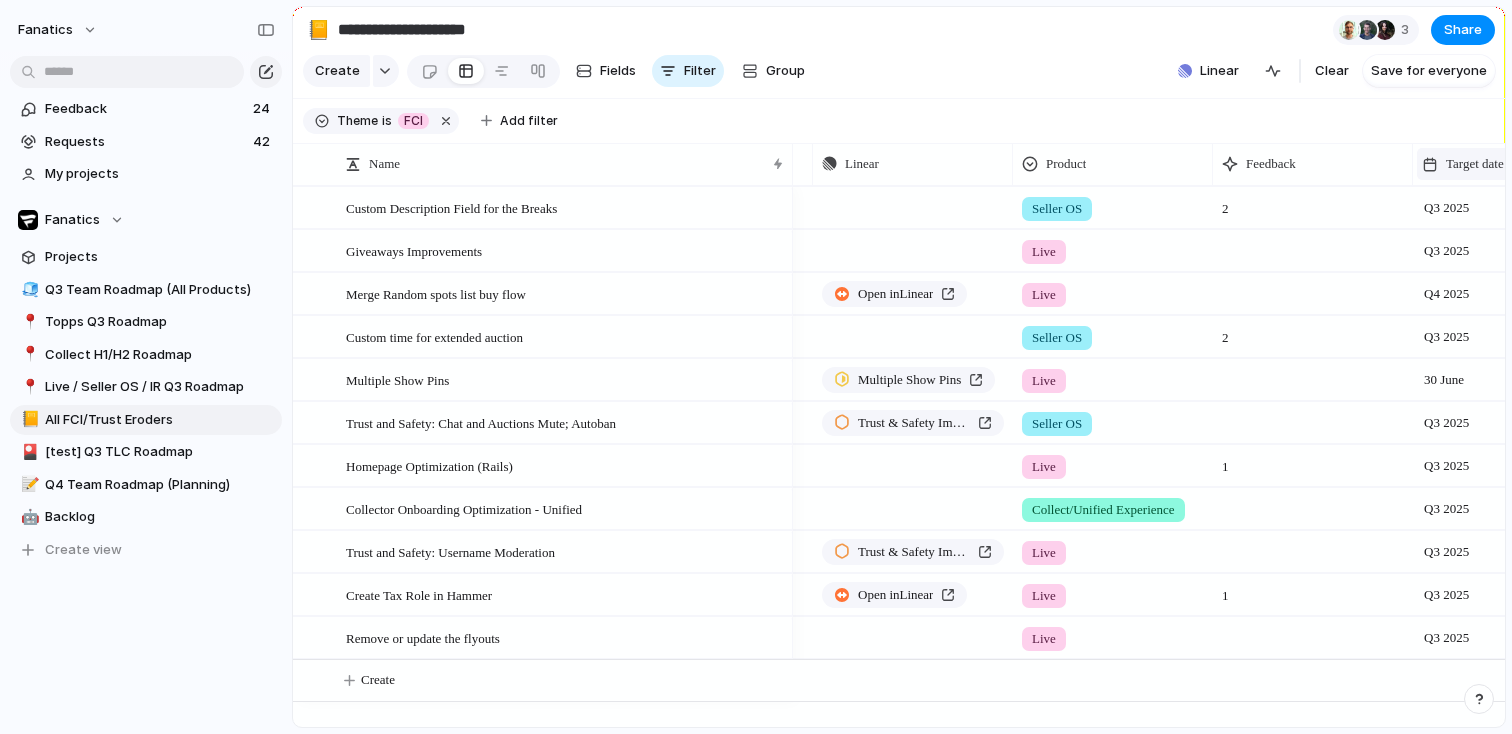 click on "Target date" at bounding box center (1475, 164) 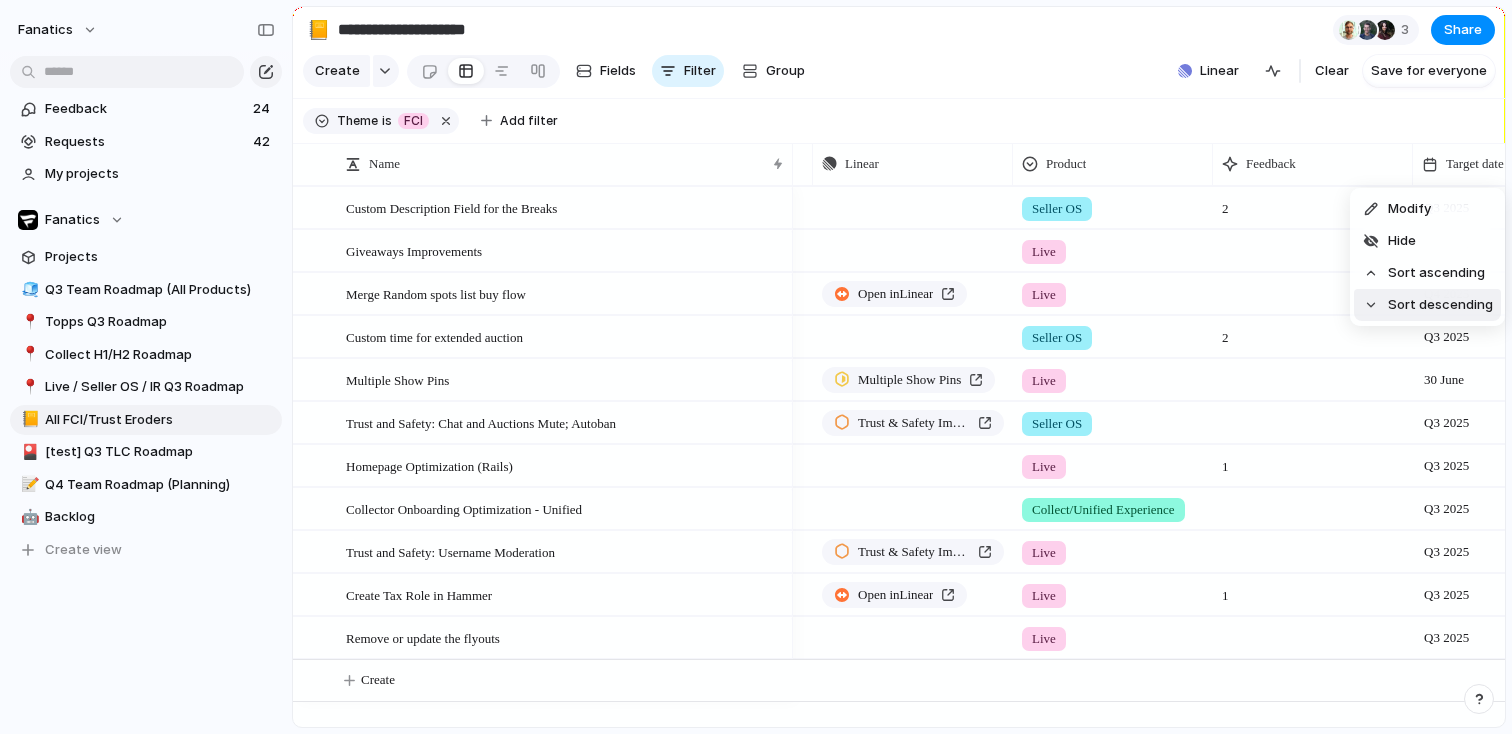 click on "Sort descending" at bounding box center [1440, 305] 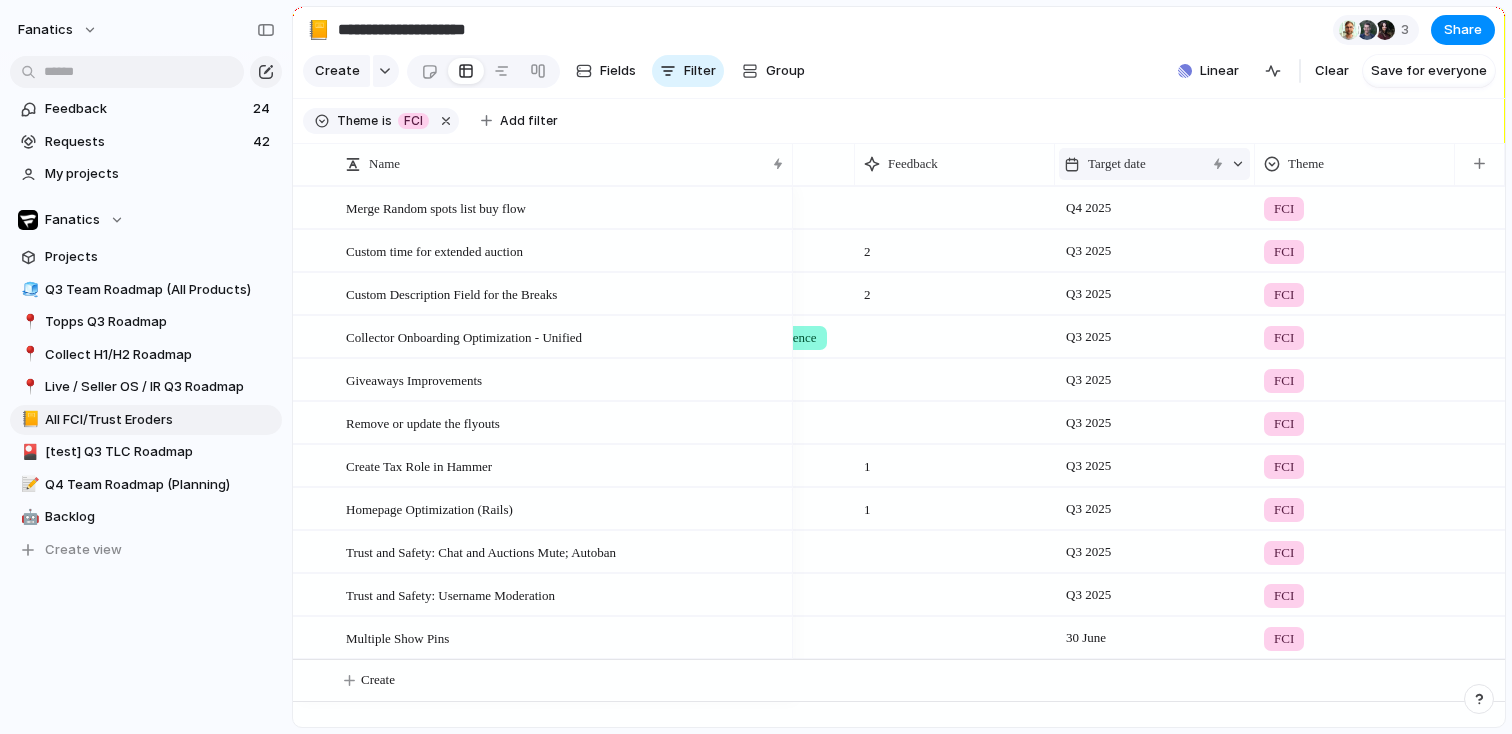 click on "Target date" at bounding box center (1154, 164) 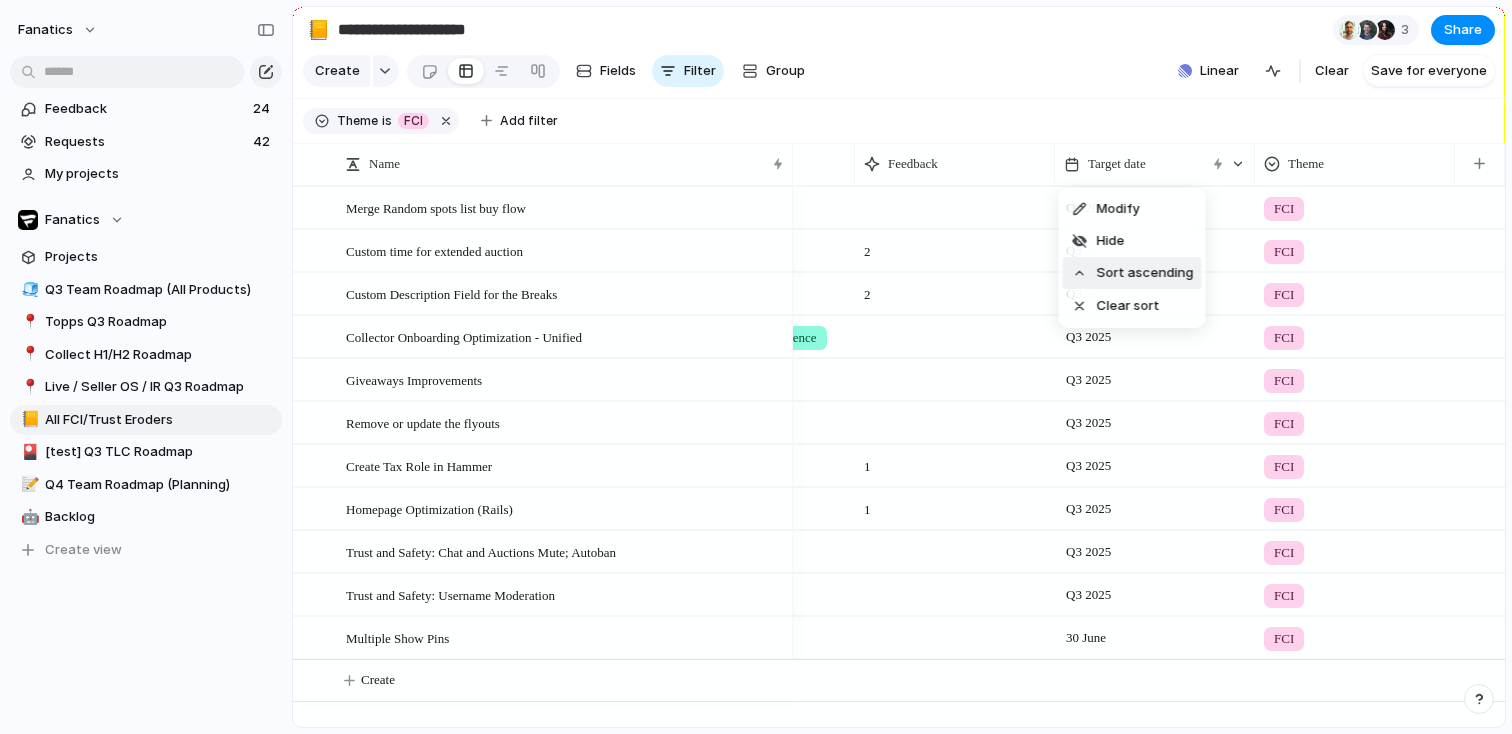 click on "Sort ascending" at bounding box center [1145, 273] 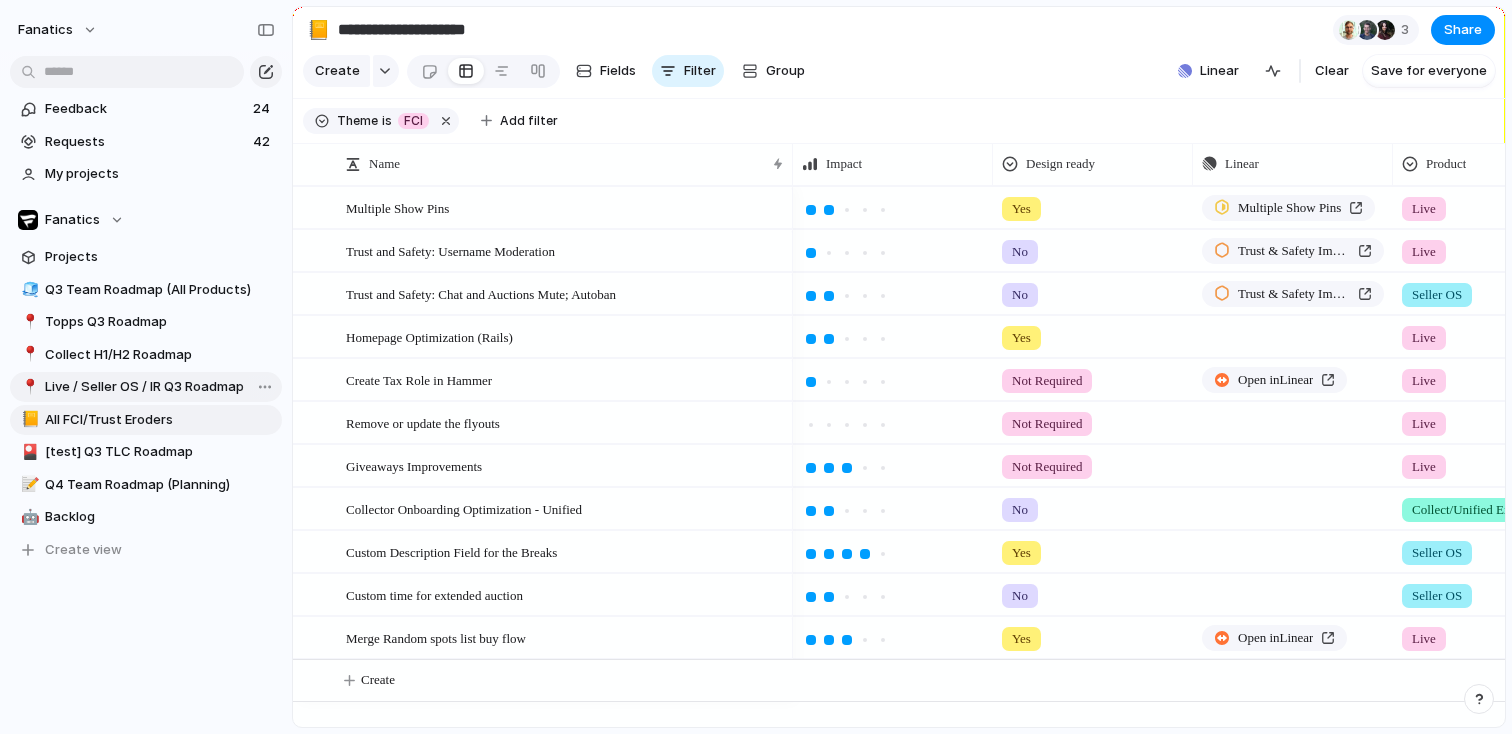 click on "Live / Seller OS / IR Q3 Roadmap" at bounding box center [160, 387] 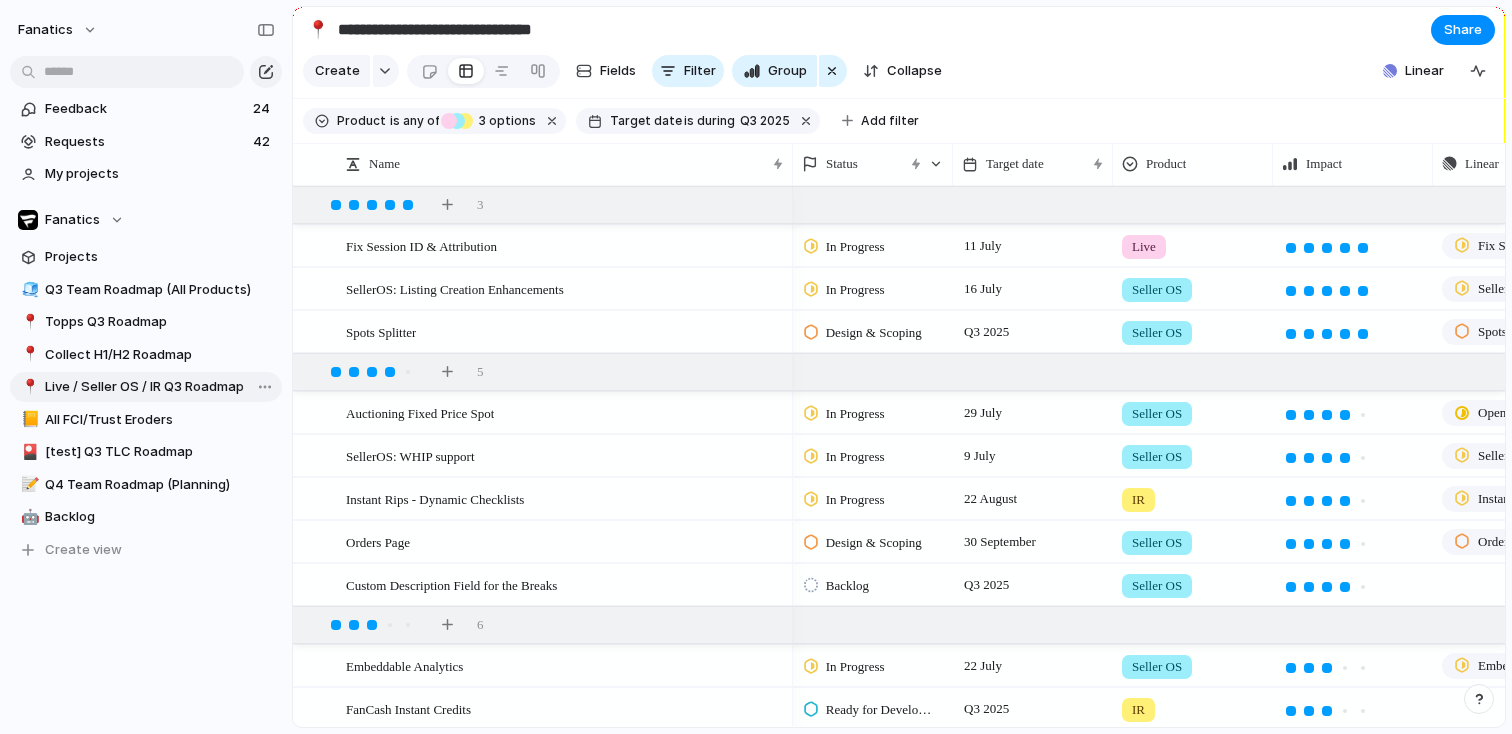 type on "**********" 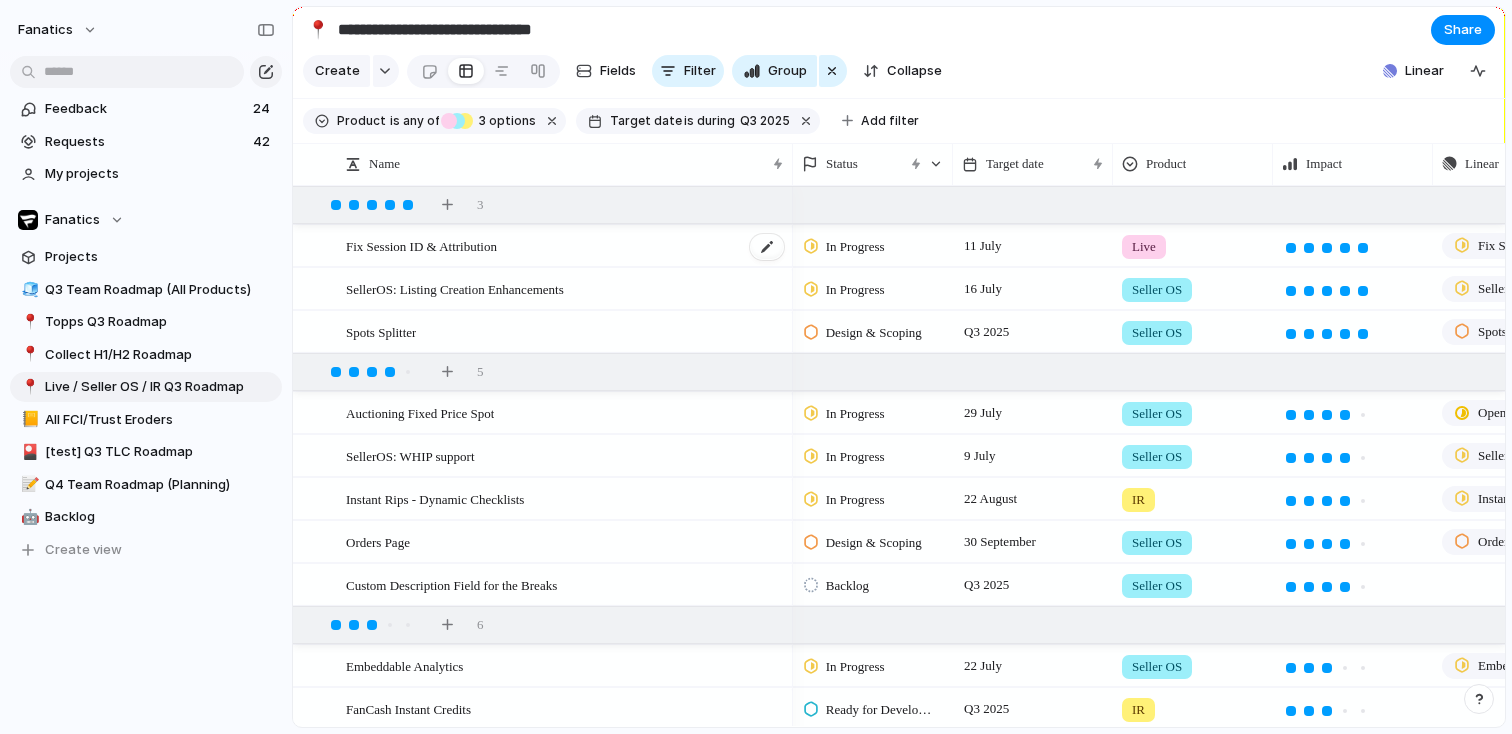 click on "Fix Session ID & Attribution" at bounding box center (566, 246) 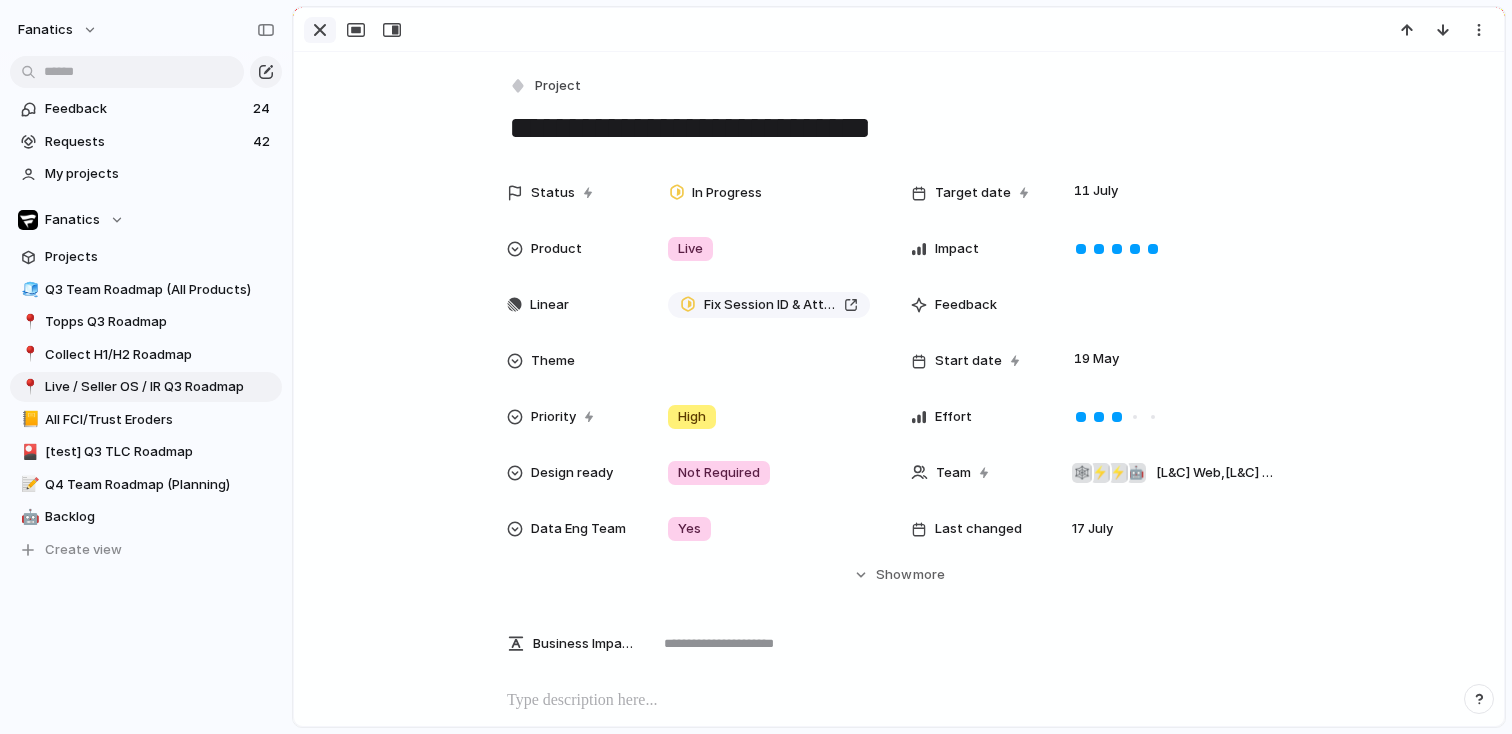 click at bounding box center (320, 30) 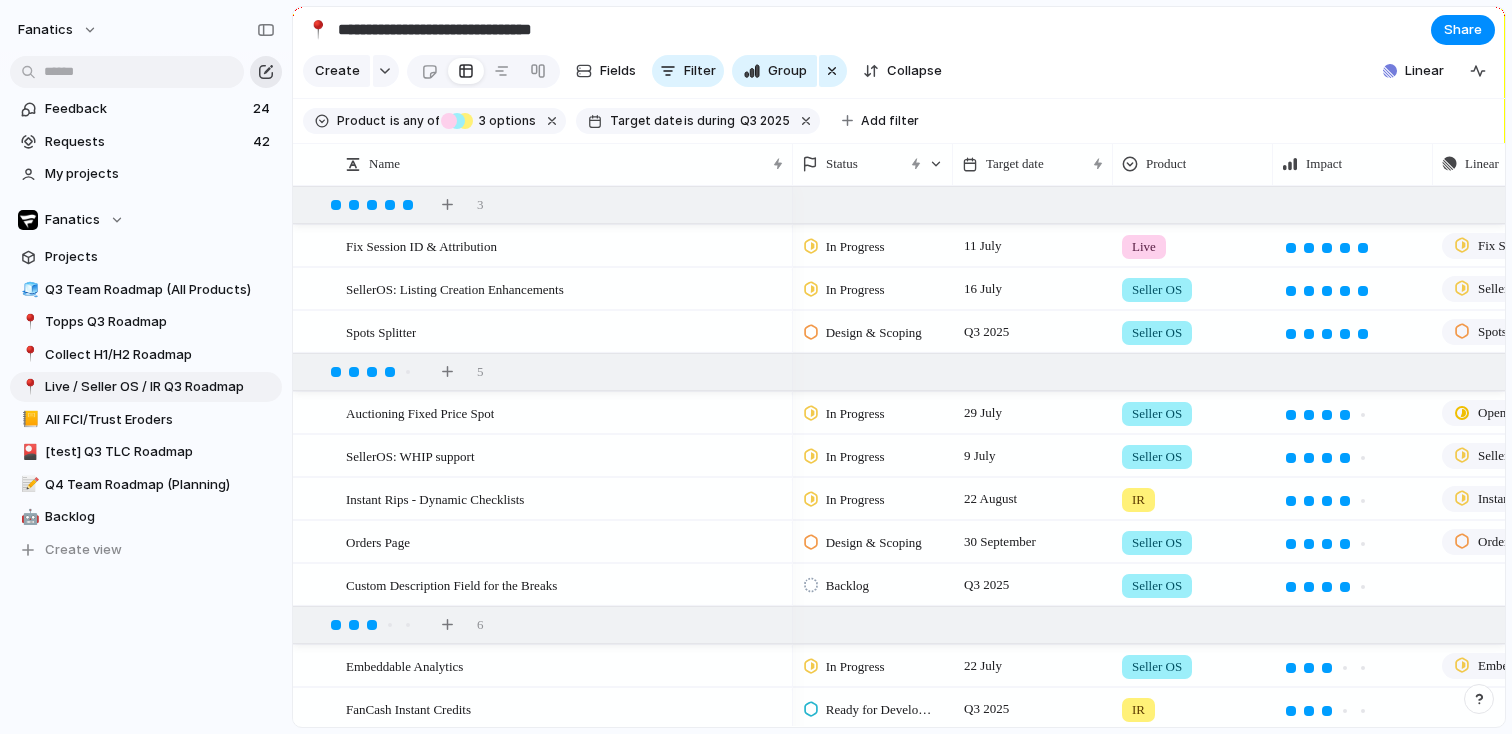 click at bounding box center [266, 72] 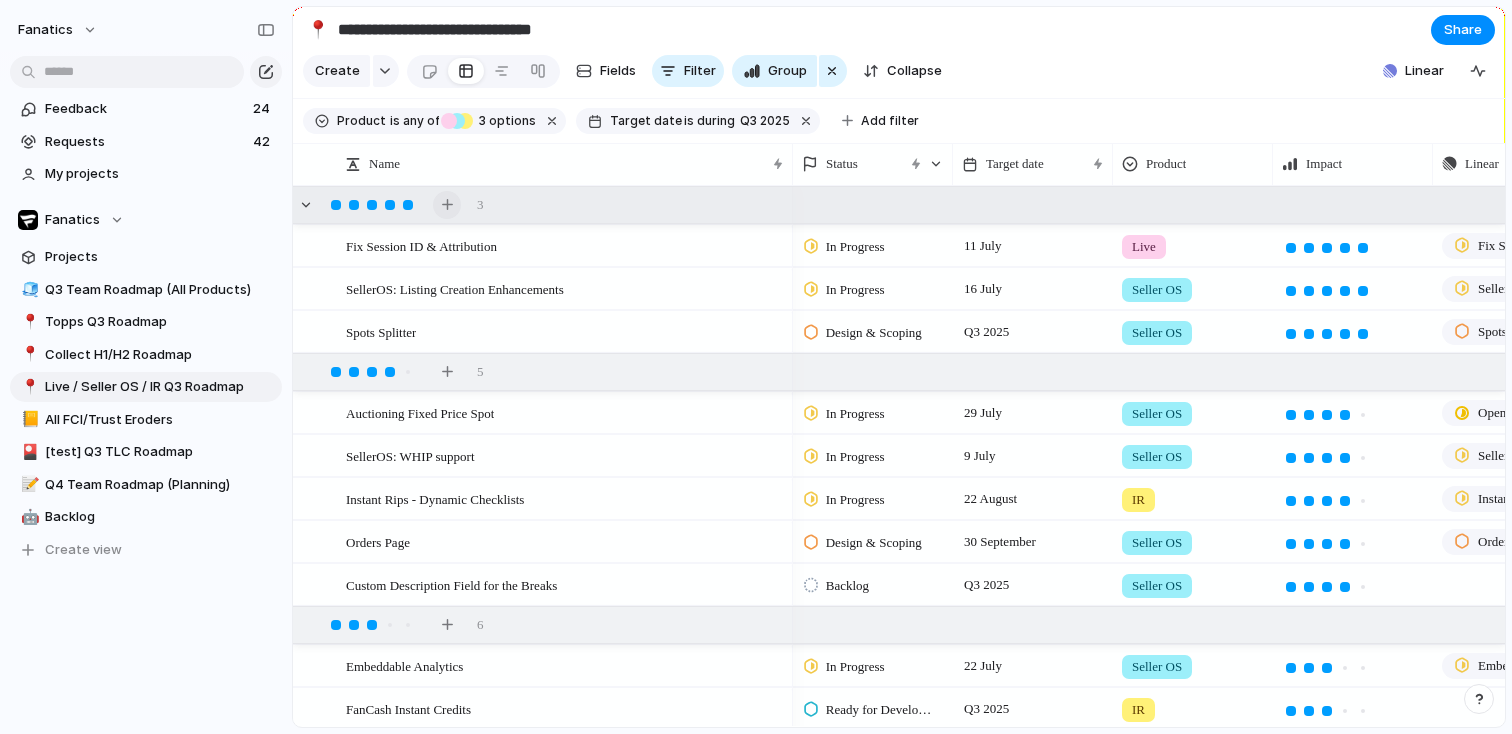 click at bounding box center (447, 205) 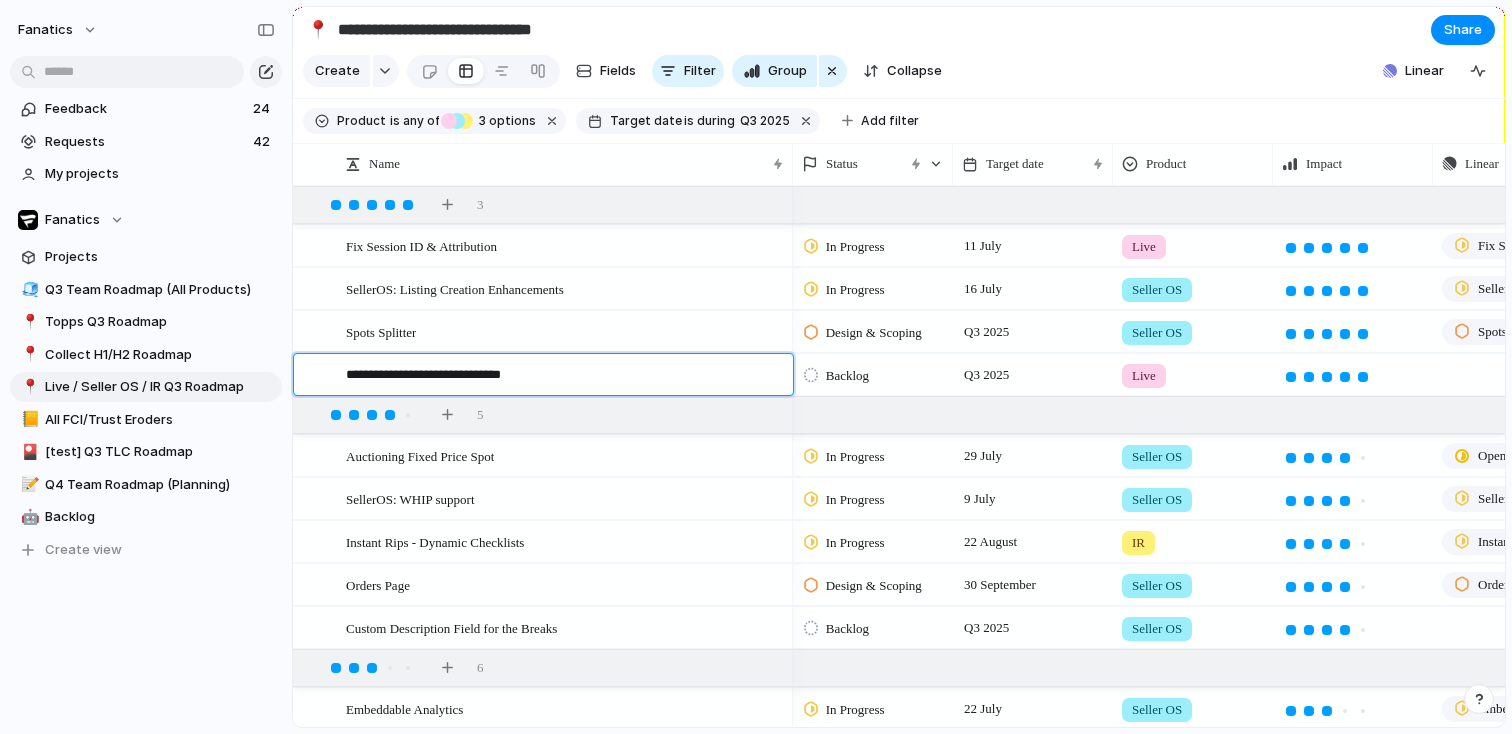type on "**********" 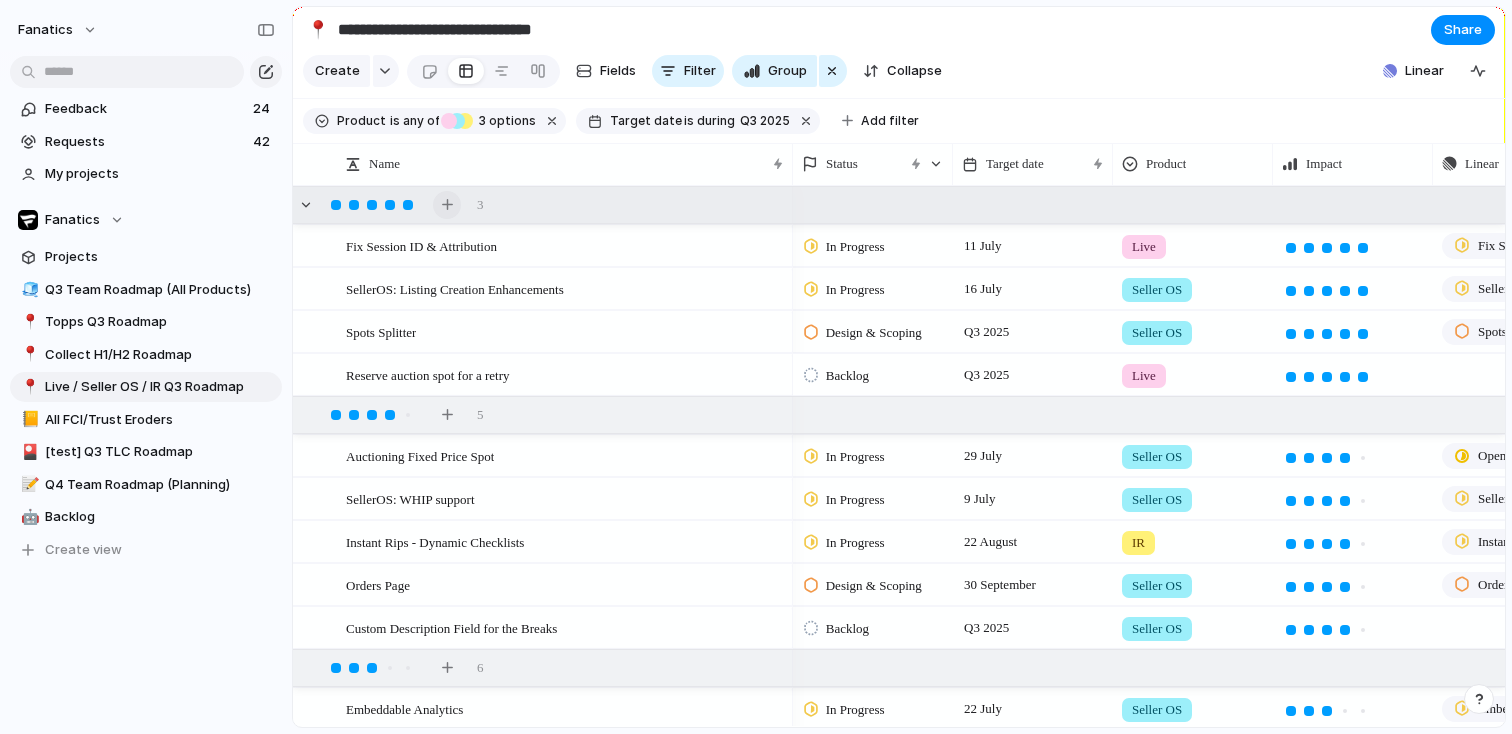 click at bounding box center (447, 204) 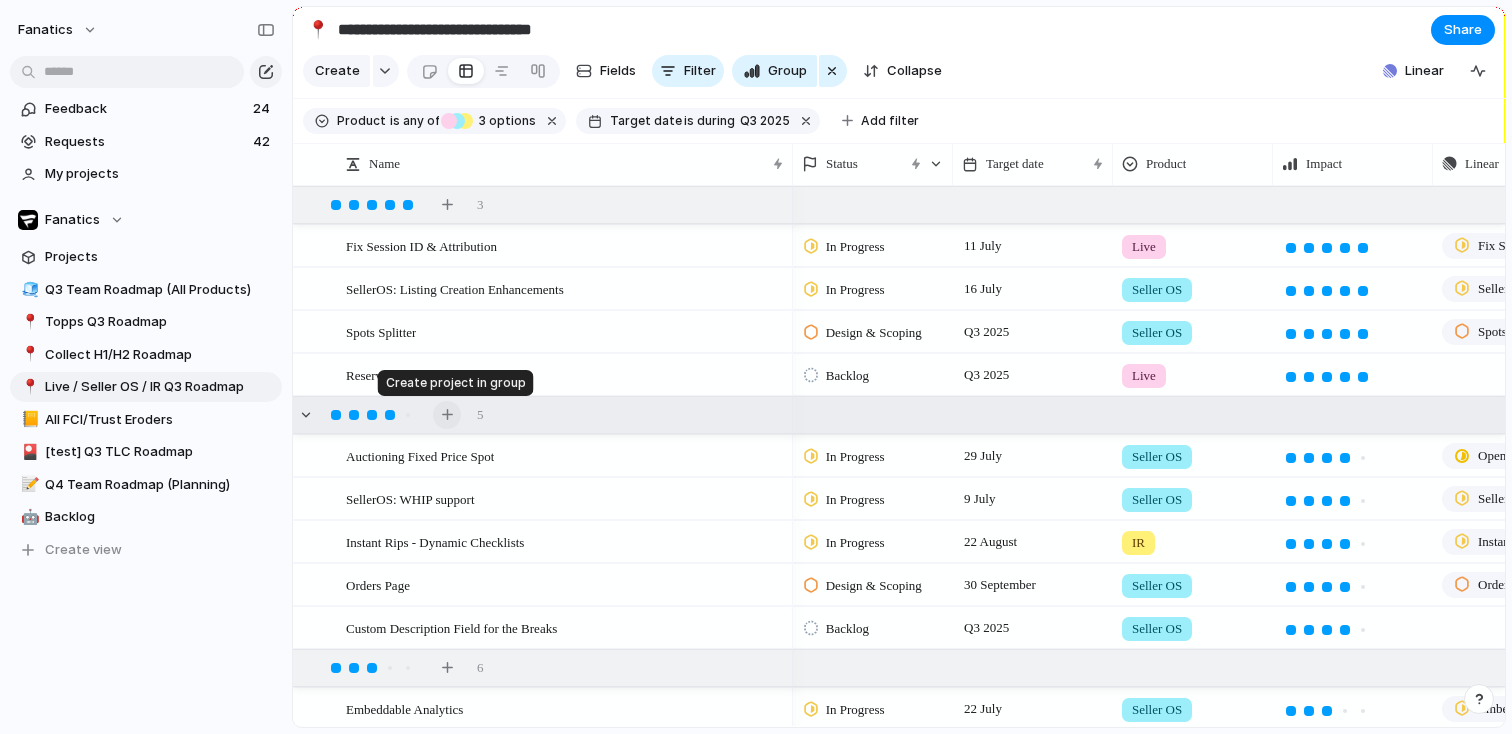 click at bounding box center [447, 414] 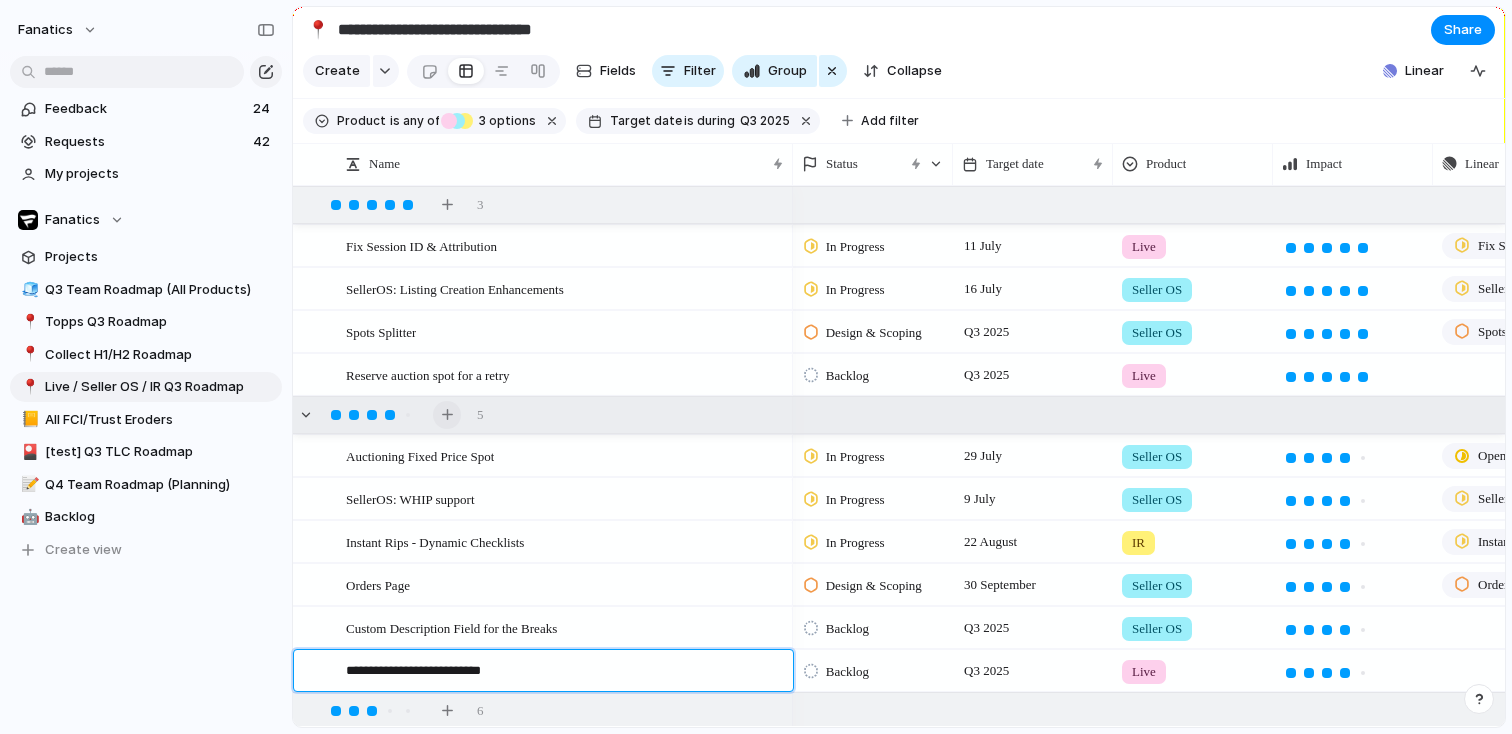 type on "**********" 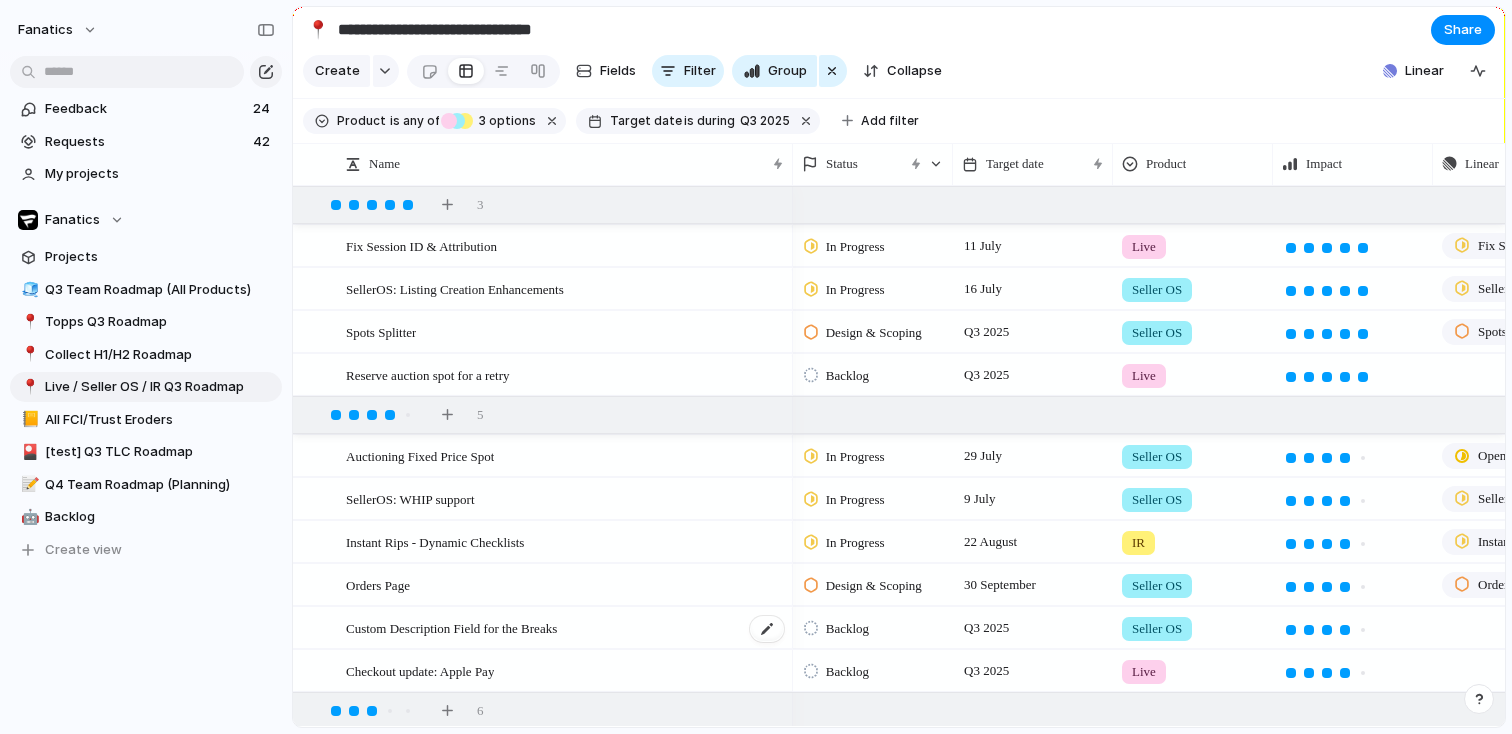 scroll, scrollTop: 529, scrollLeft: 0, axis: vertical 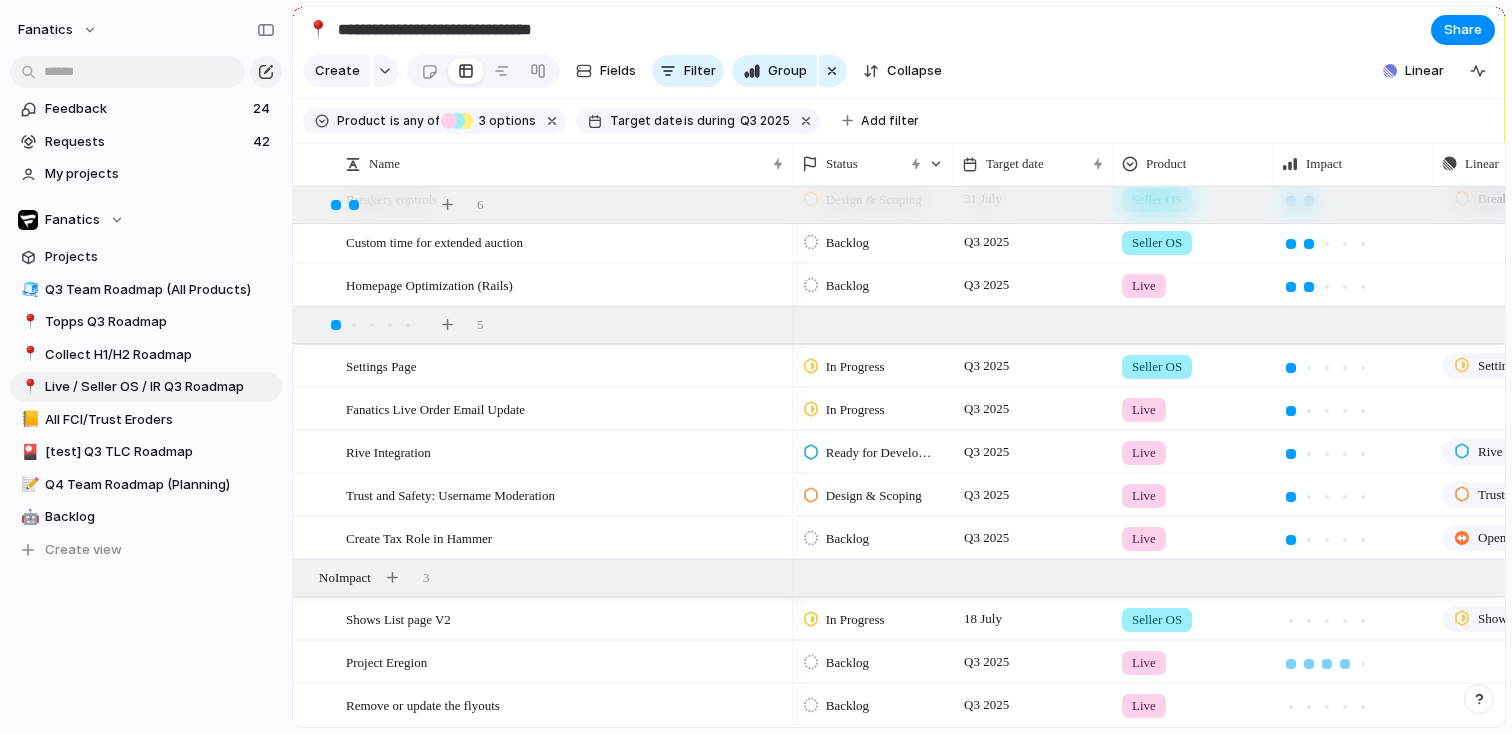 click at bounding box center (1345, 664) 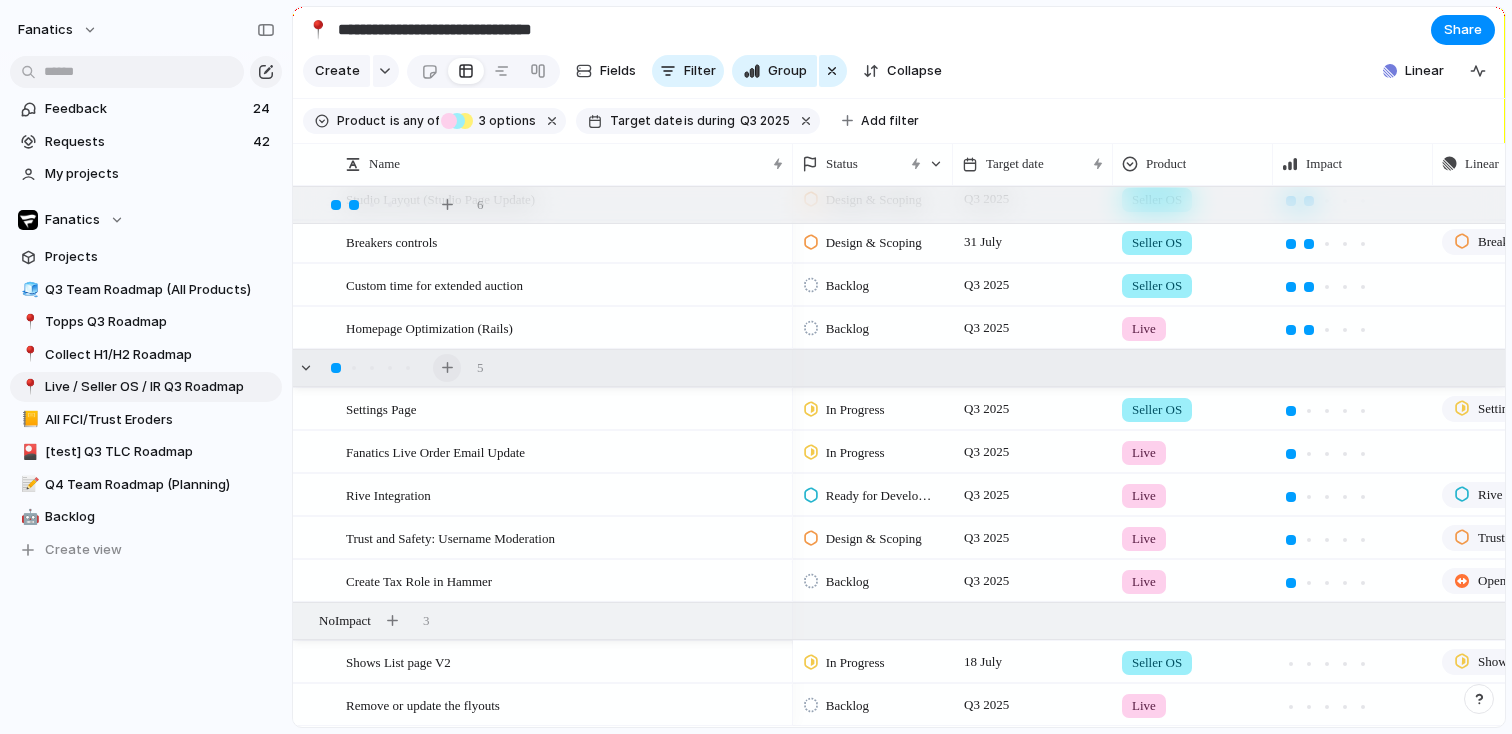 click at bounding box center [447, 368] 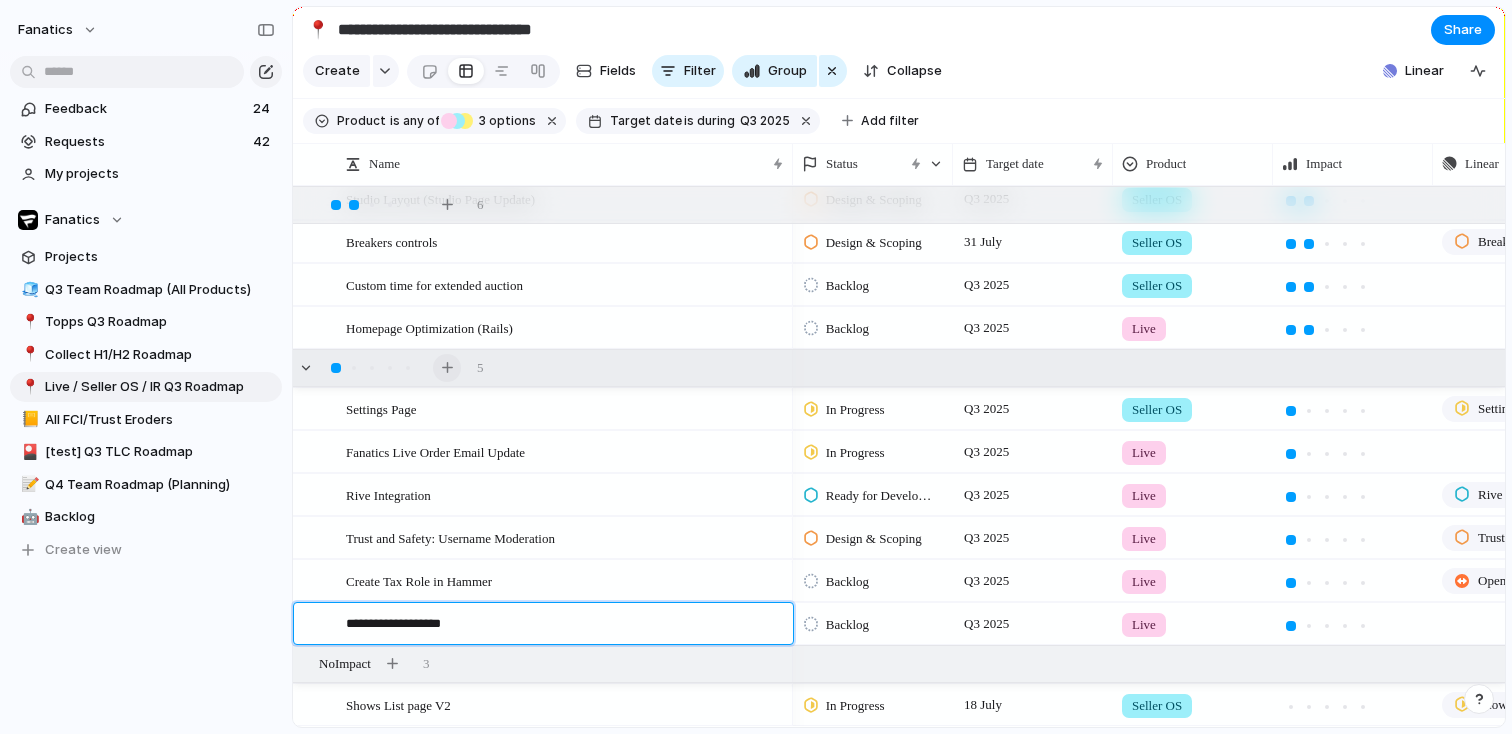 type on "**********" 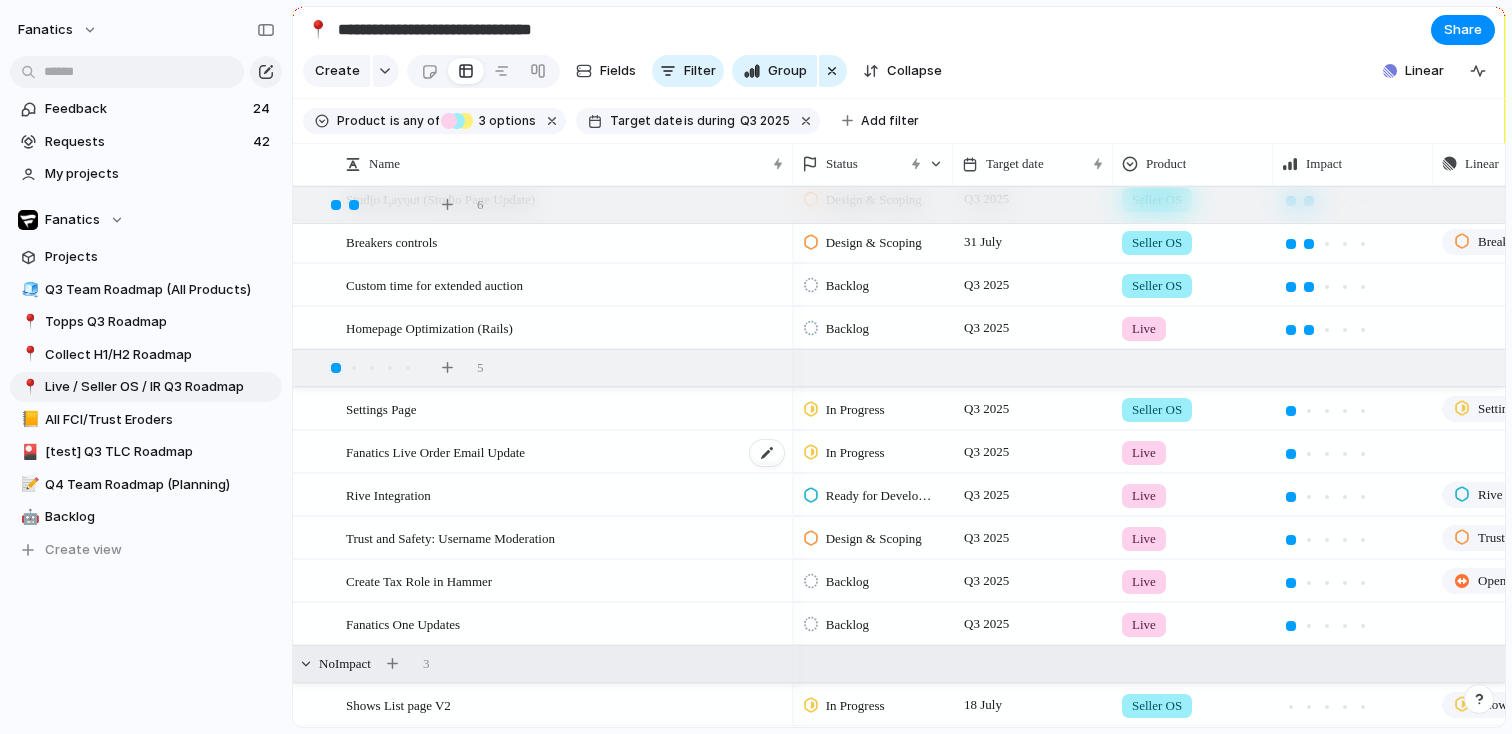 scroll, scrollTop: 726, scrollLeft: 0, axis: vertical 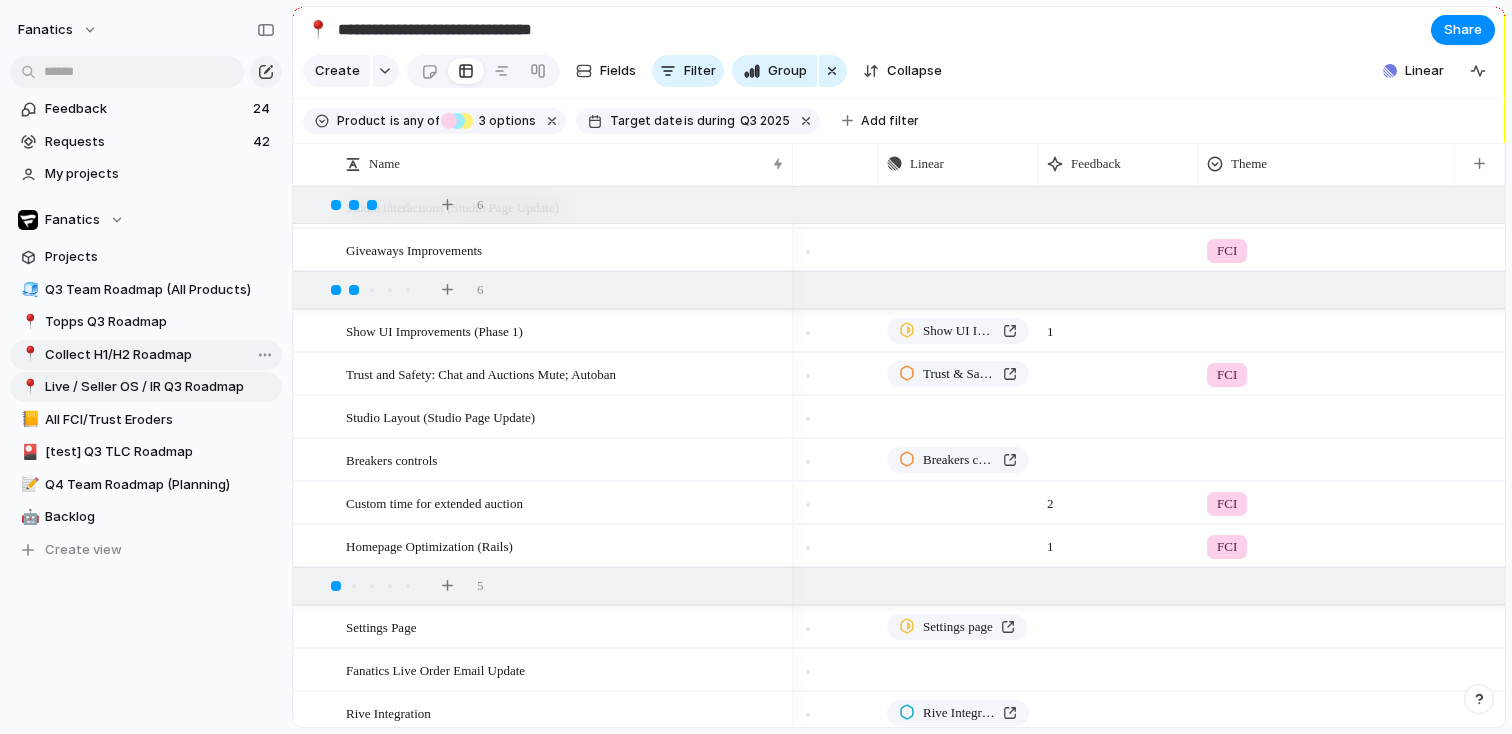 click on "Collect H1/H2 Roadmap" at bounding box center (160, 355) 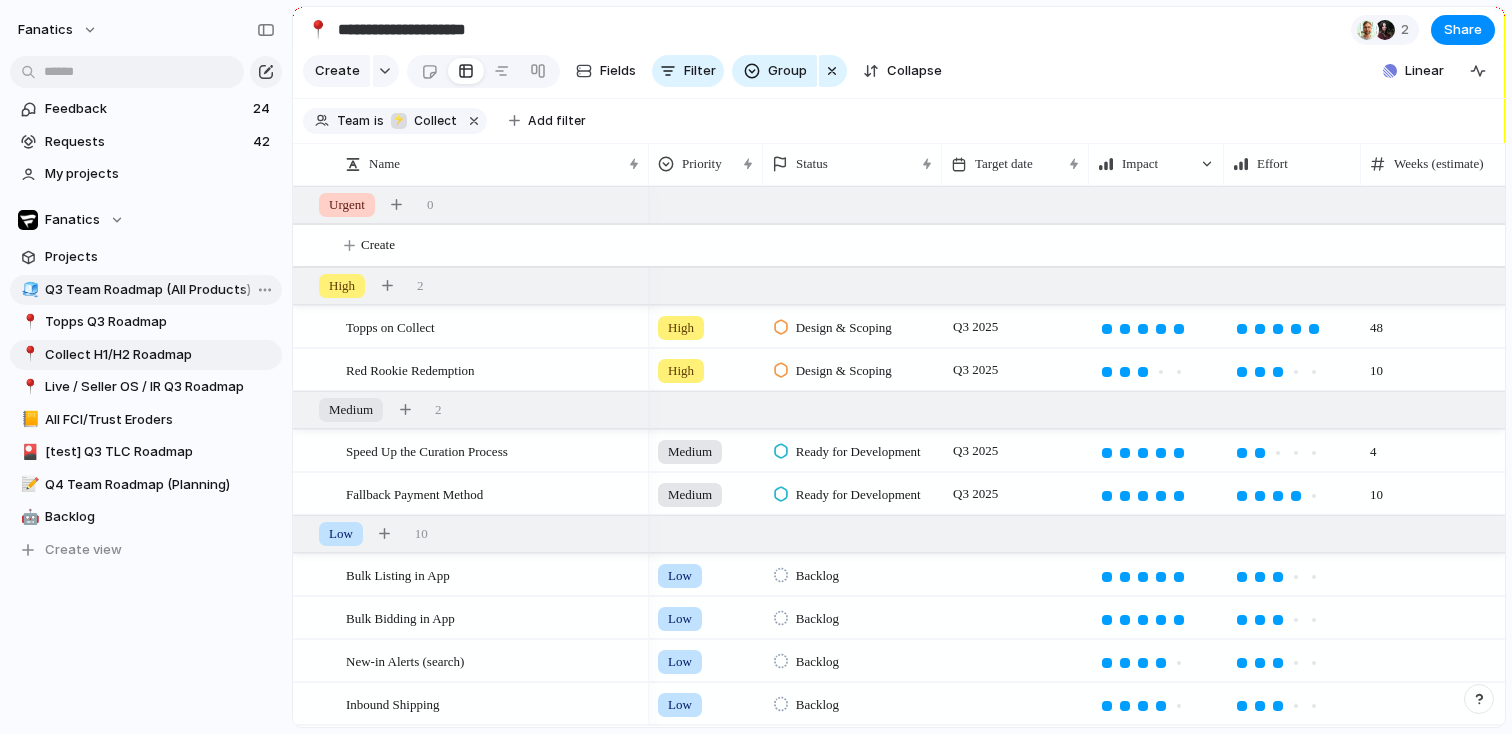 click on "Q3 Team Roadmap (All Products)" at bounding box center (160, 290) 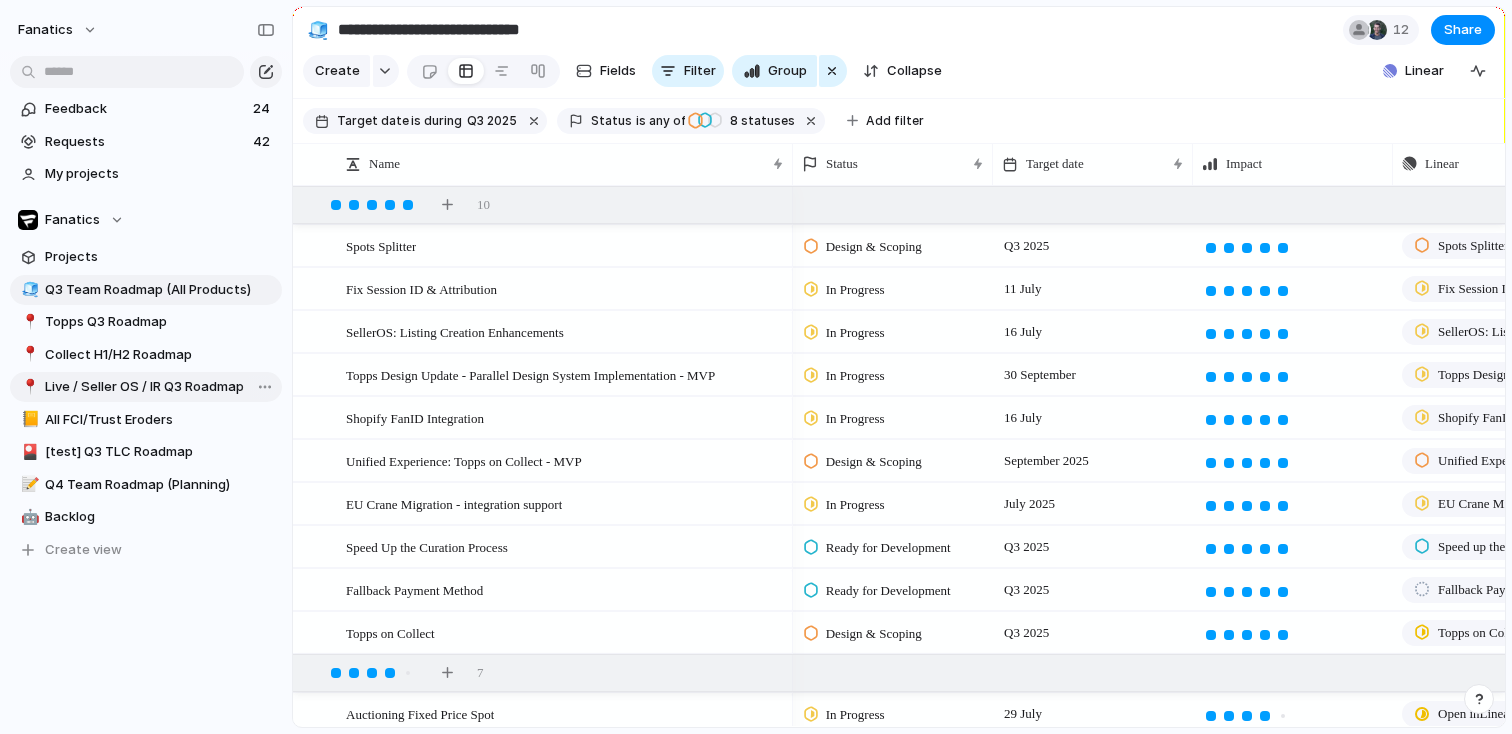 click on "Live / Seller OS / IR Q3 Roadmap" at bounding box center [160, 387] 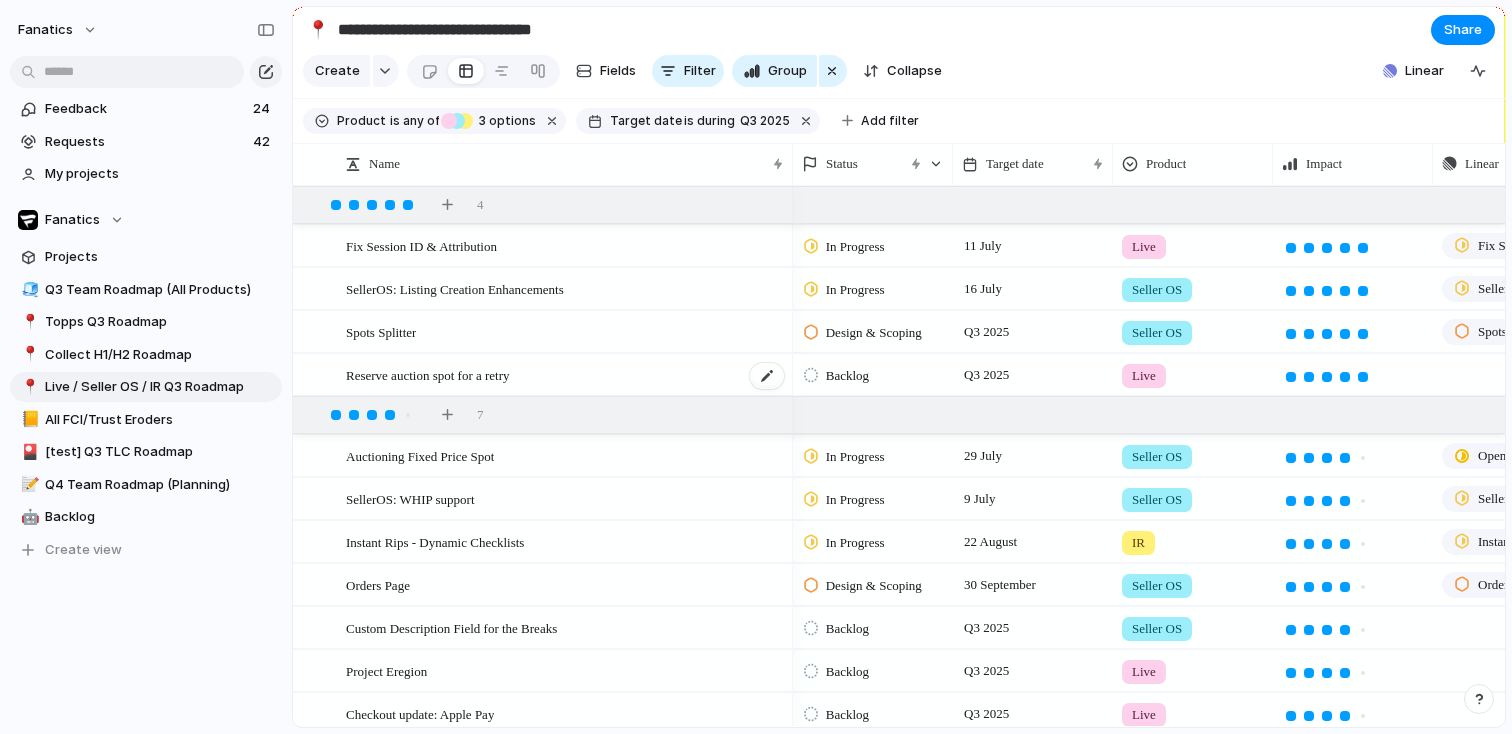 click on "Reserve auction spot for a retry" at bounding box center [566, 375] 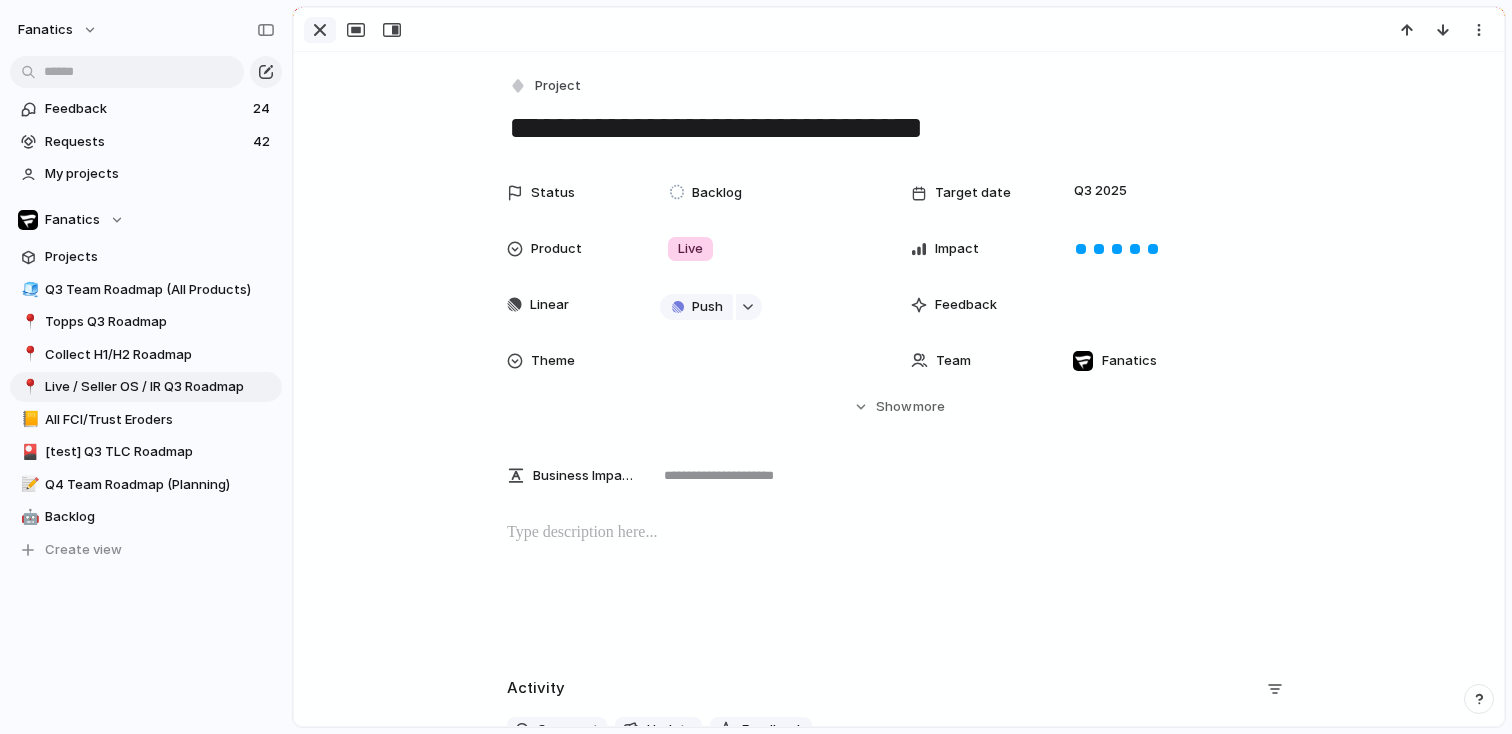 click at bounding box center [320, 30] 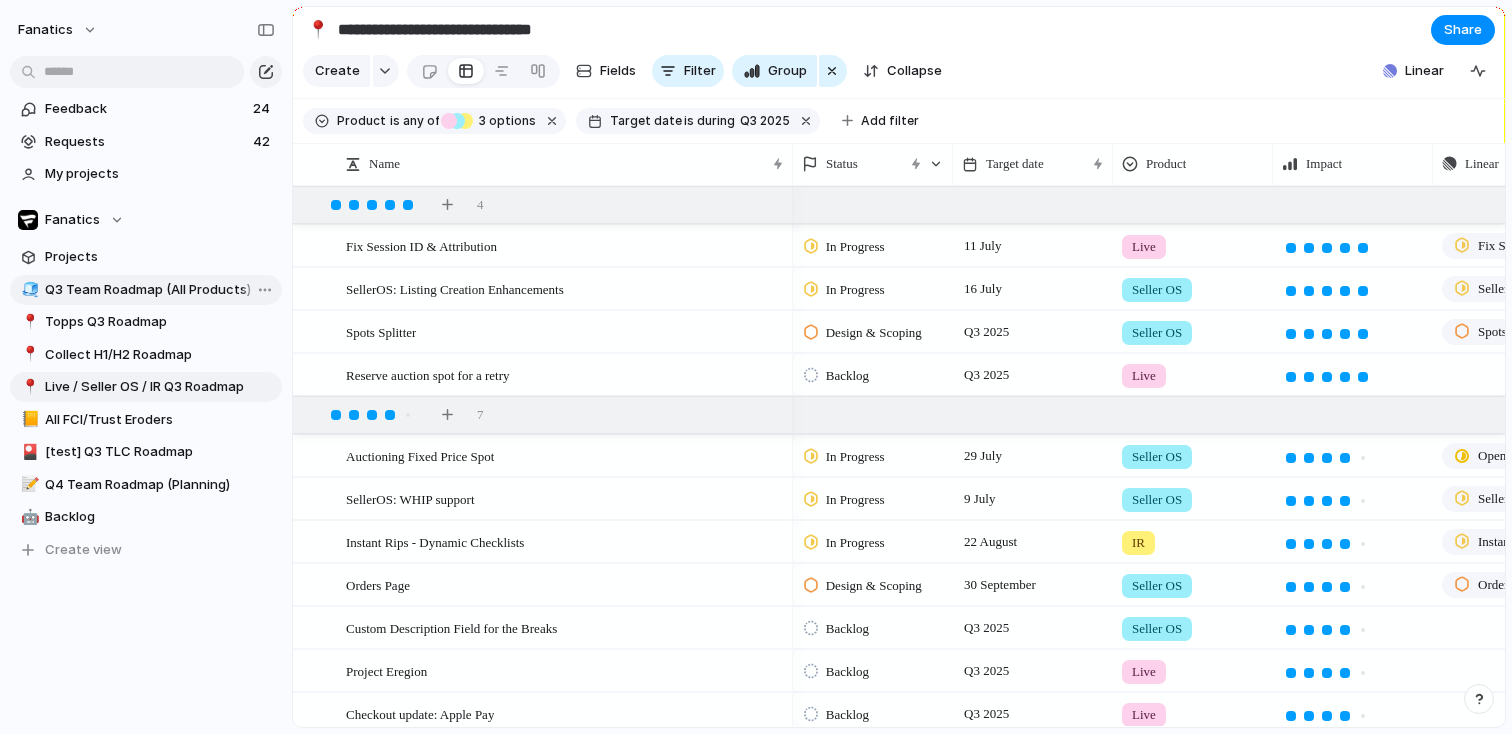 click on "Q3 Team Roadmap (All Products)" at bounding box center [160, 290] 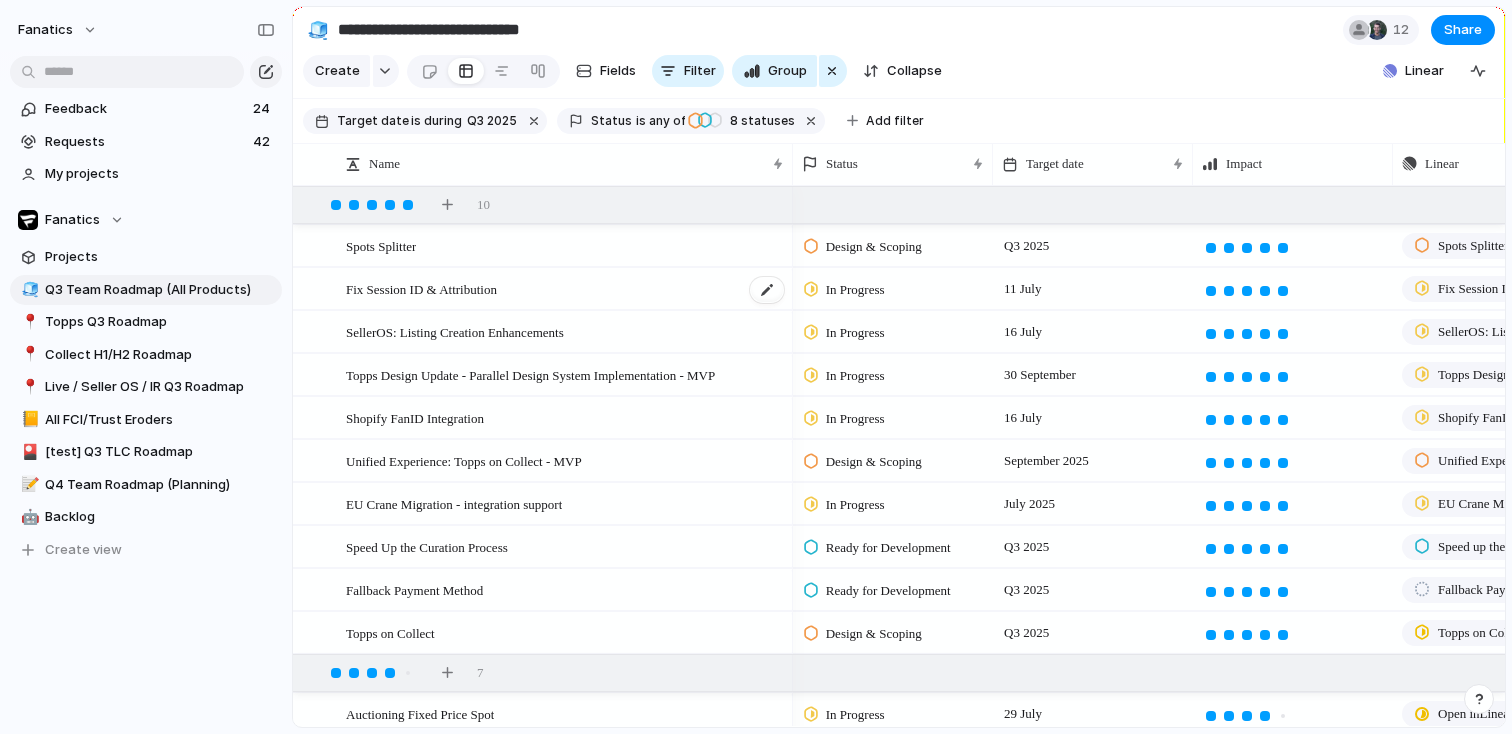 scroll, scrollTop: 389, scrollLeft: 0, axis: vertical 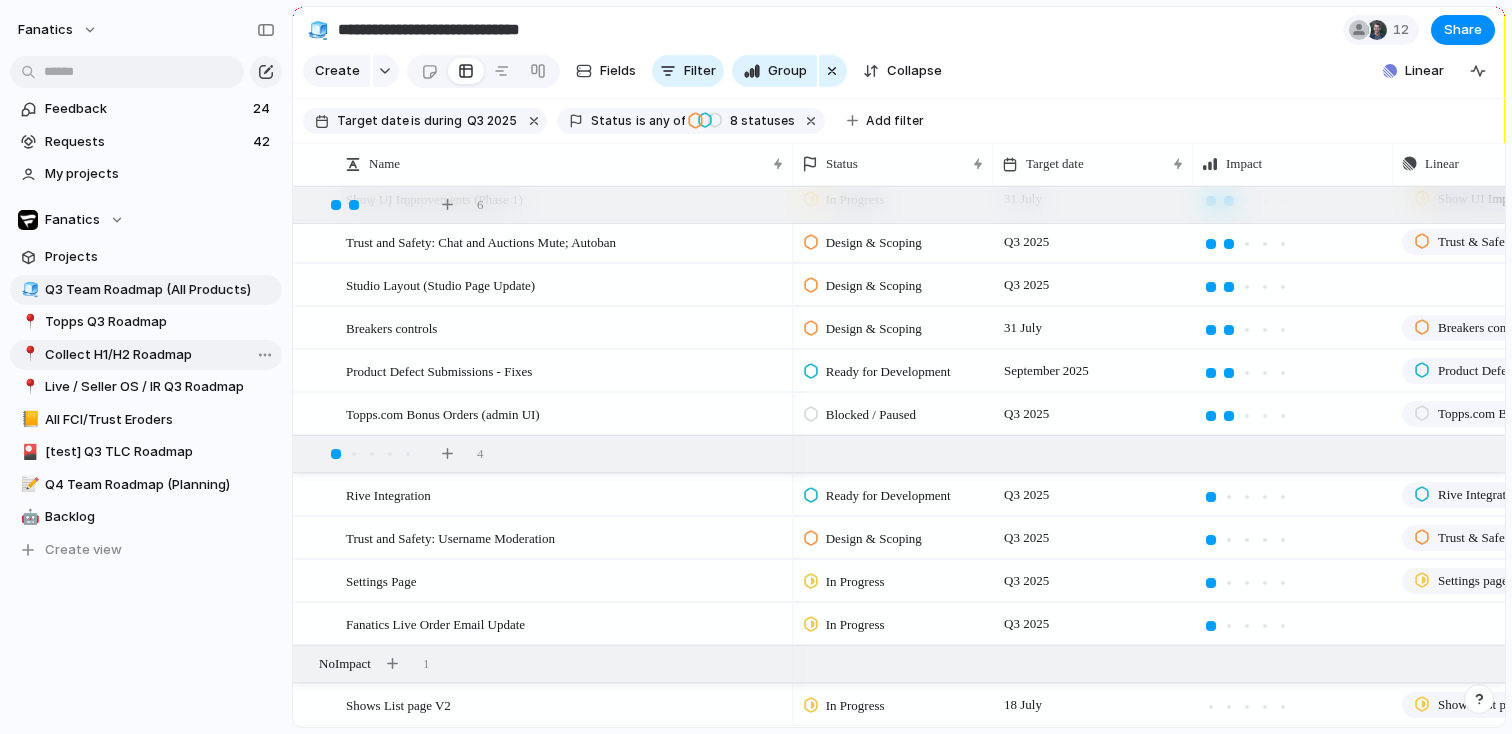 click on "Collect H1/H2 Roadmap" at bounding box center (160, 355) 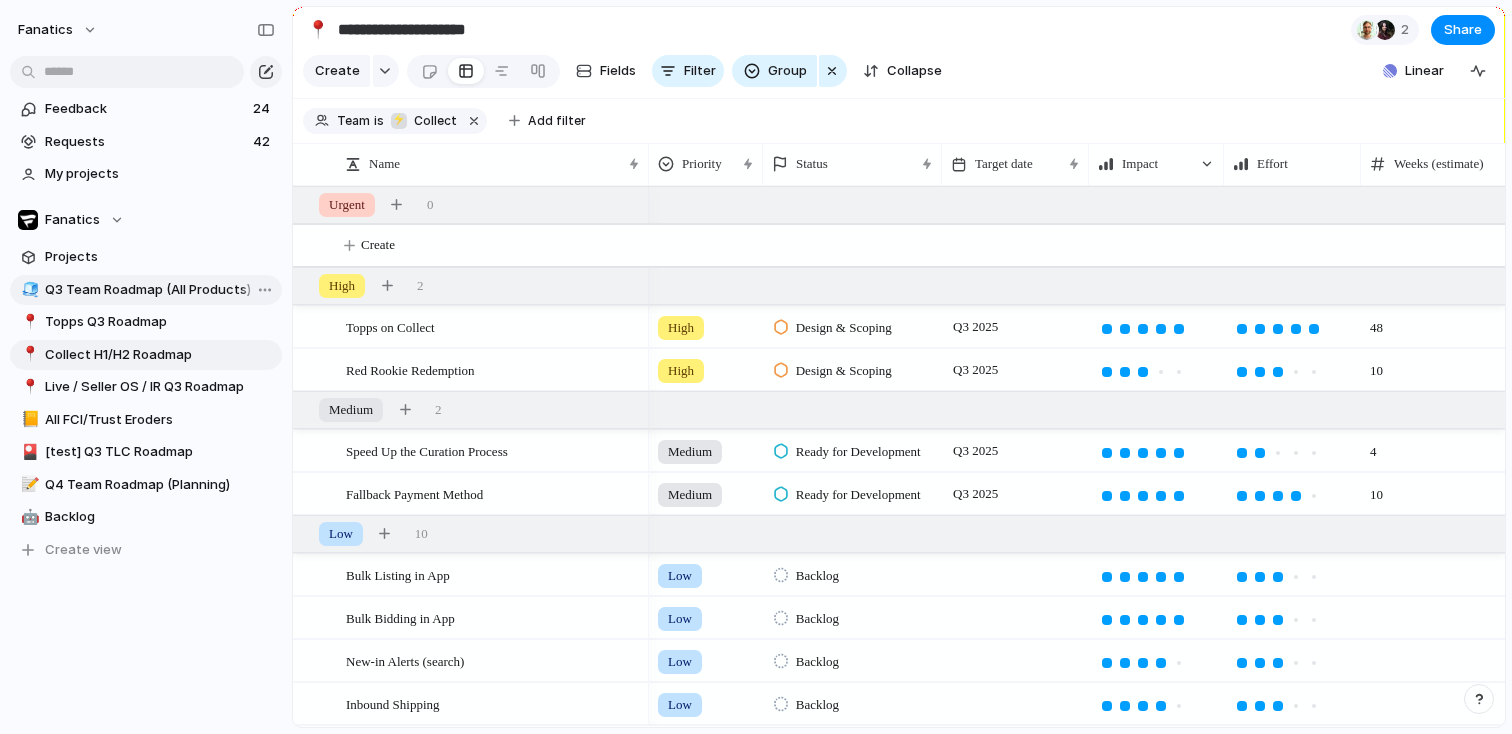 click on "Q3 Team Roadmap (All Products)" at bounding box center [160, 290] 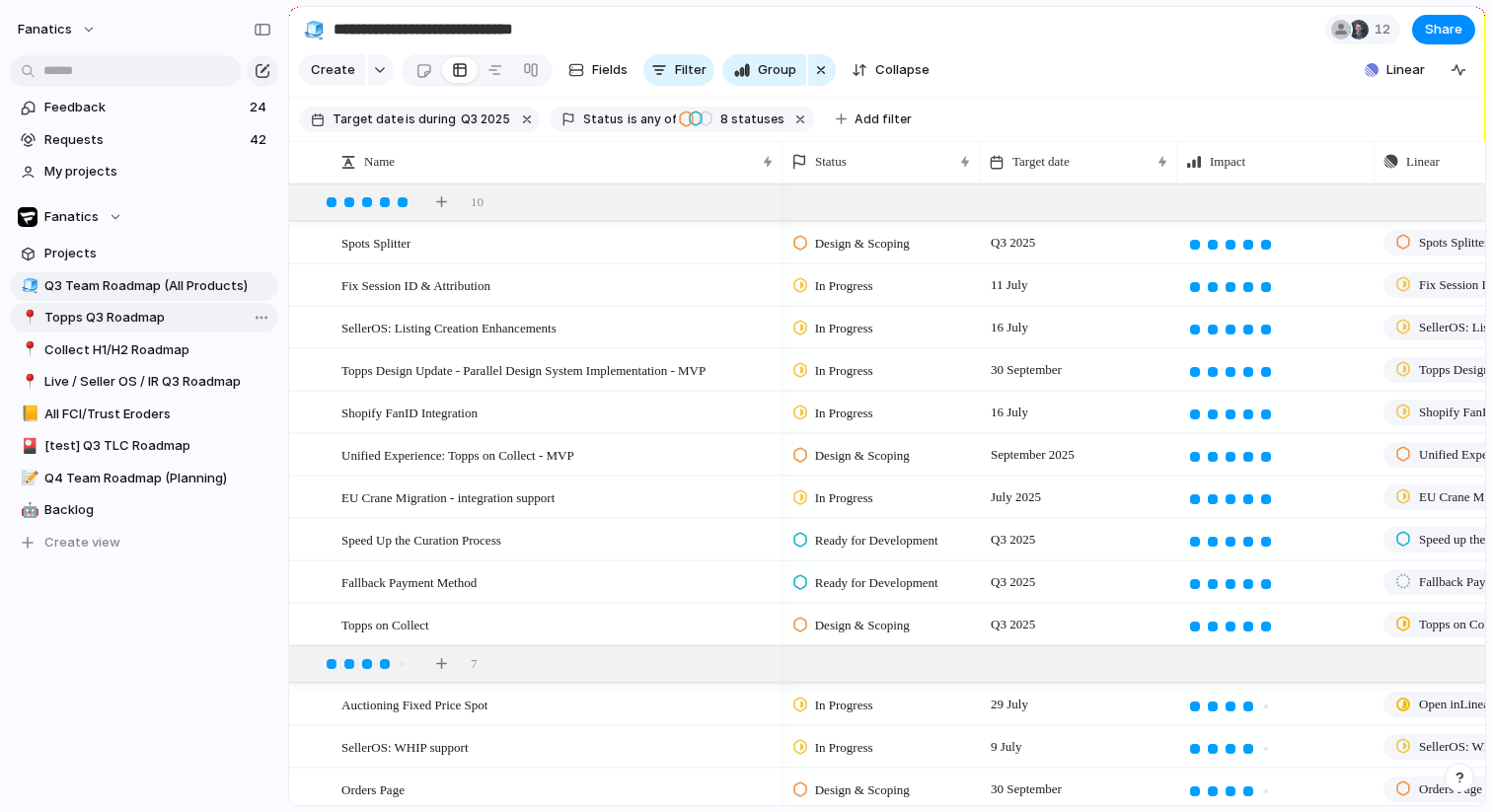 click on "Topps Q3 Roadmap" at bounding box center [158, 318] 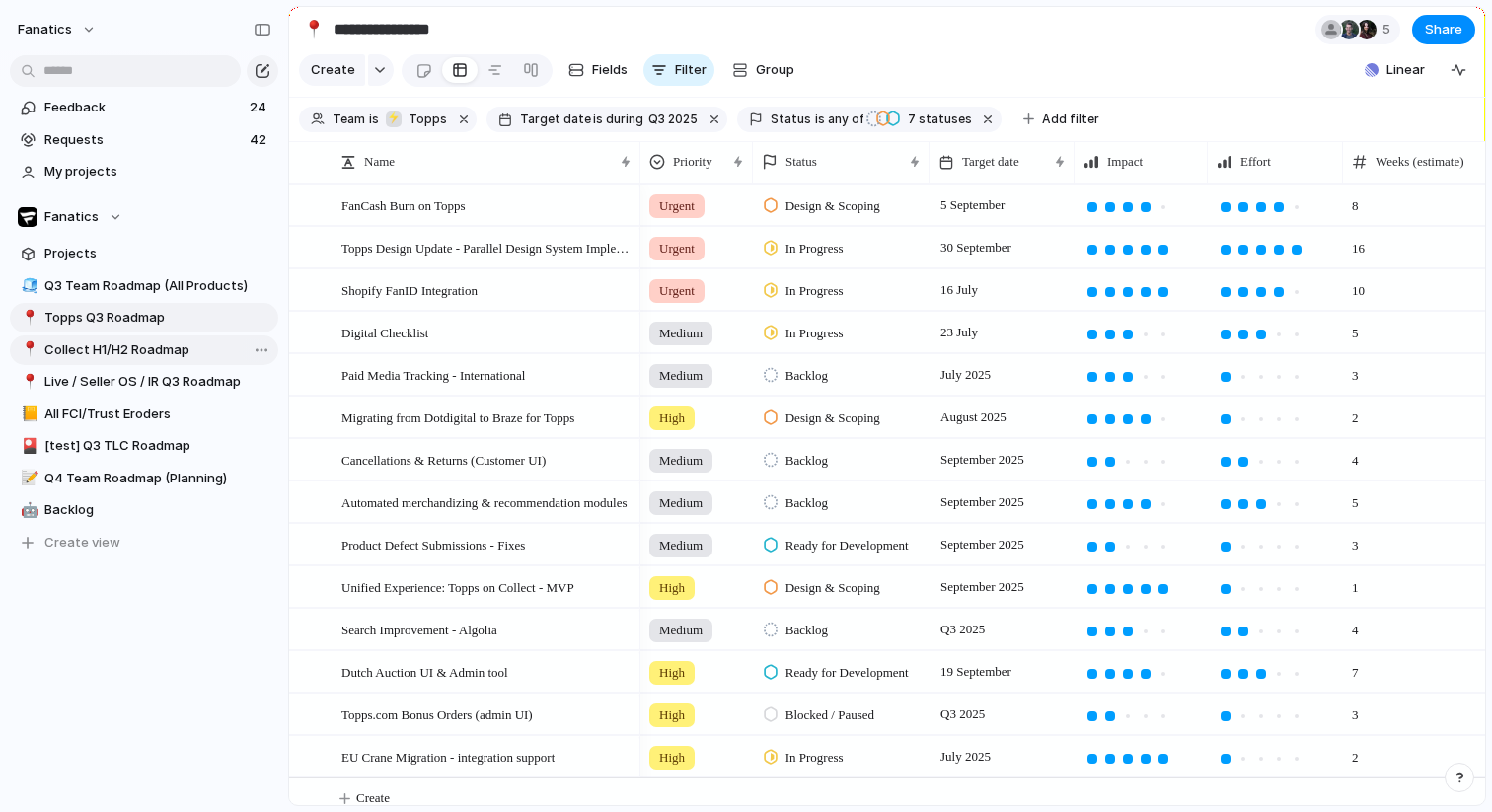 click on "Collect H1/H2 Roadmap" at bounding box center [158, 350] 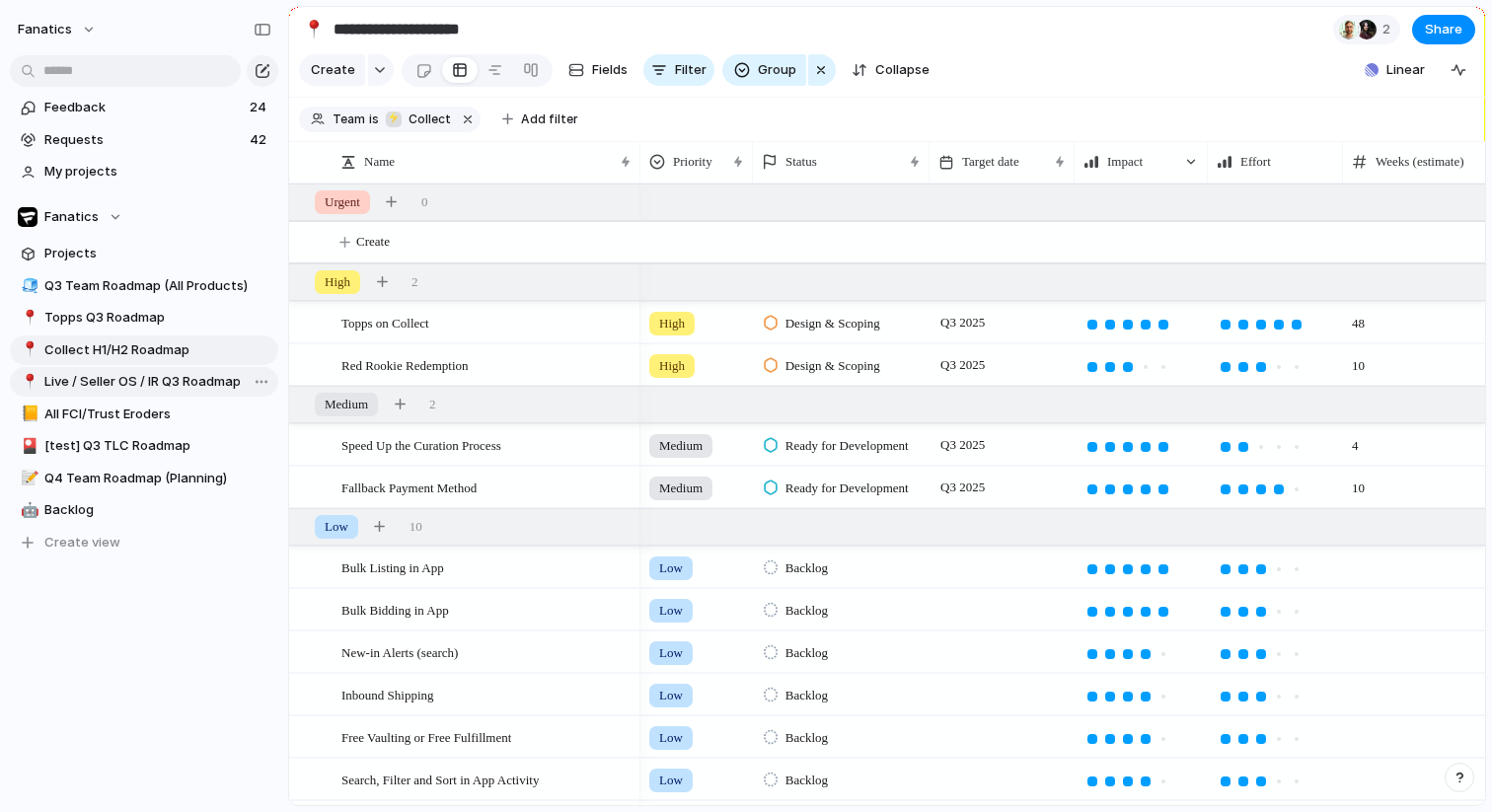 click on "Live / Seller OS / IR Q3 Roadmap" at bounding box center [158, 382] 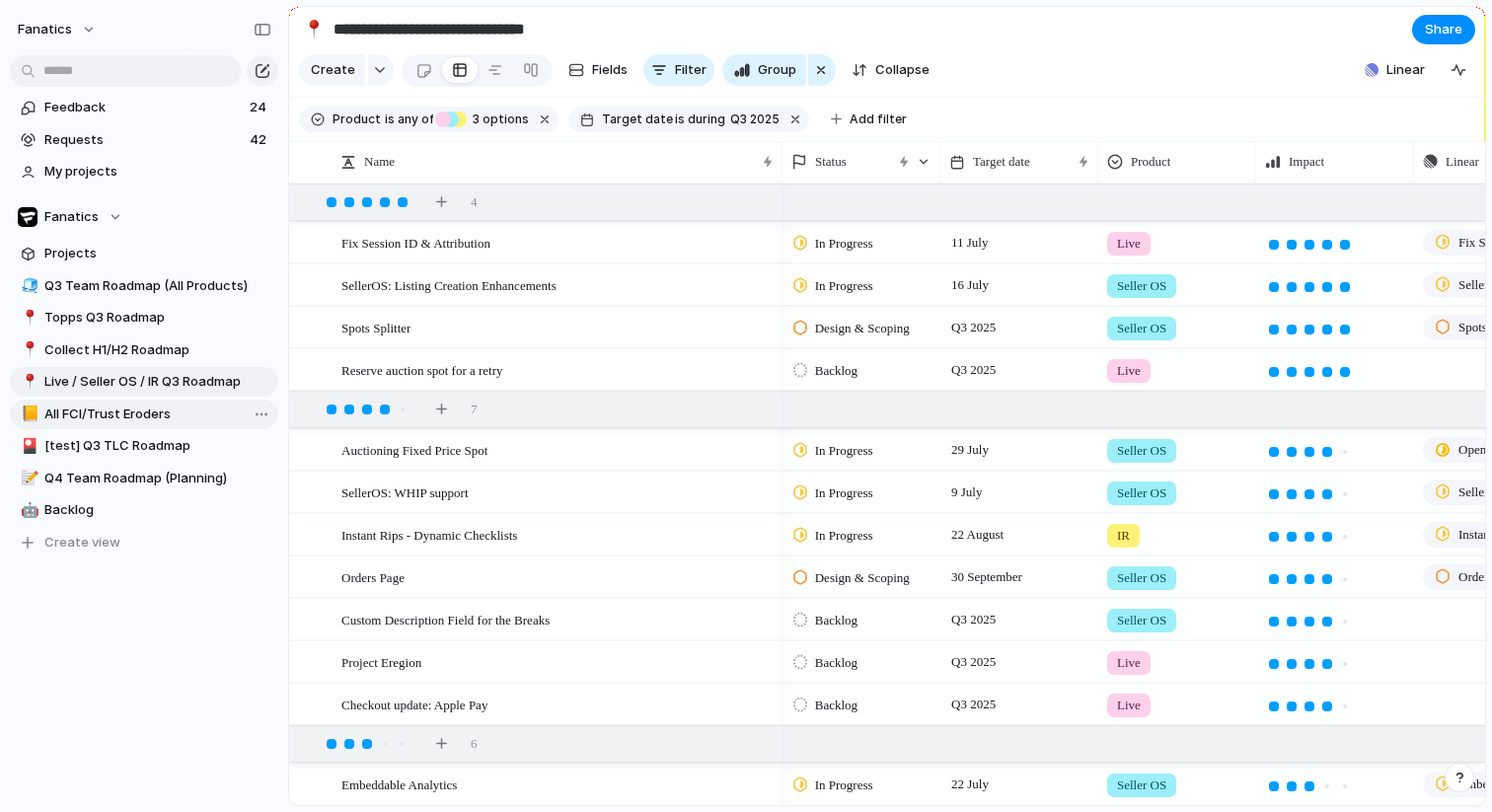 click on "All FCI/Trust Eroders" at bounding box center (158, 414) 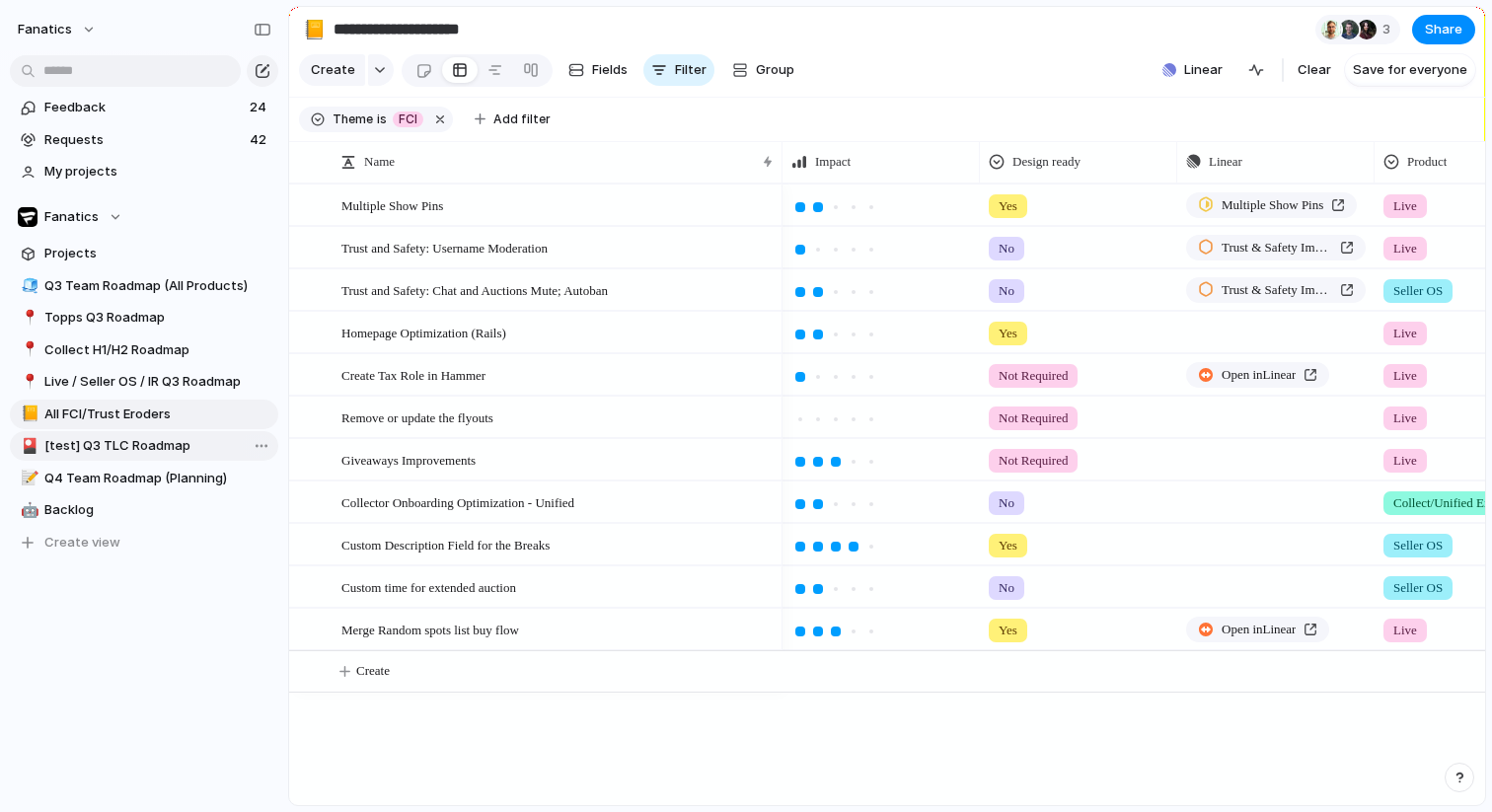 click on "[test] Q3 TLC Roadmap" at bounding box center (158, 446) 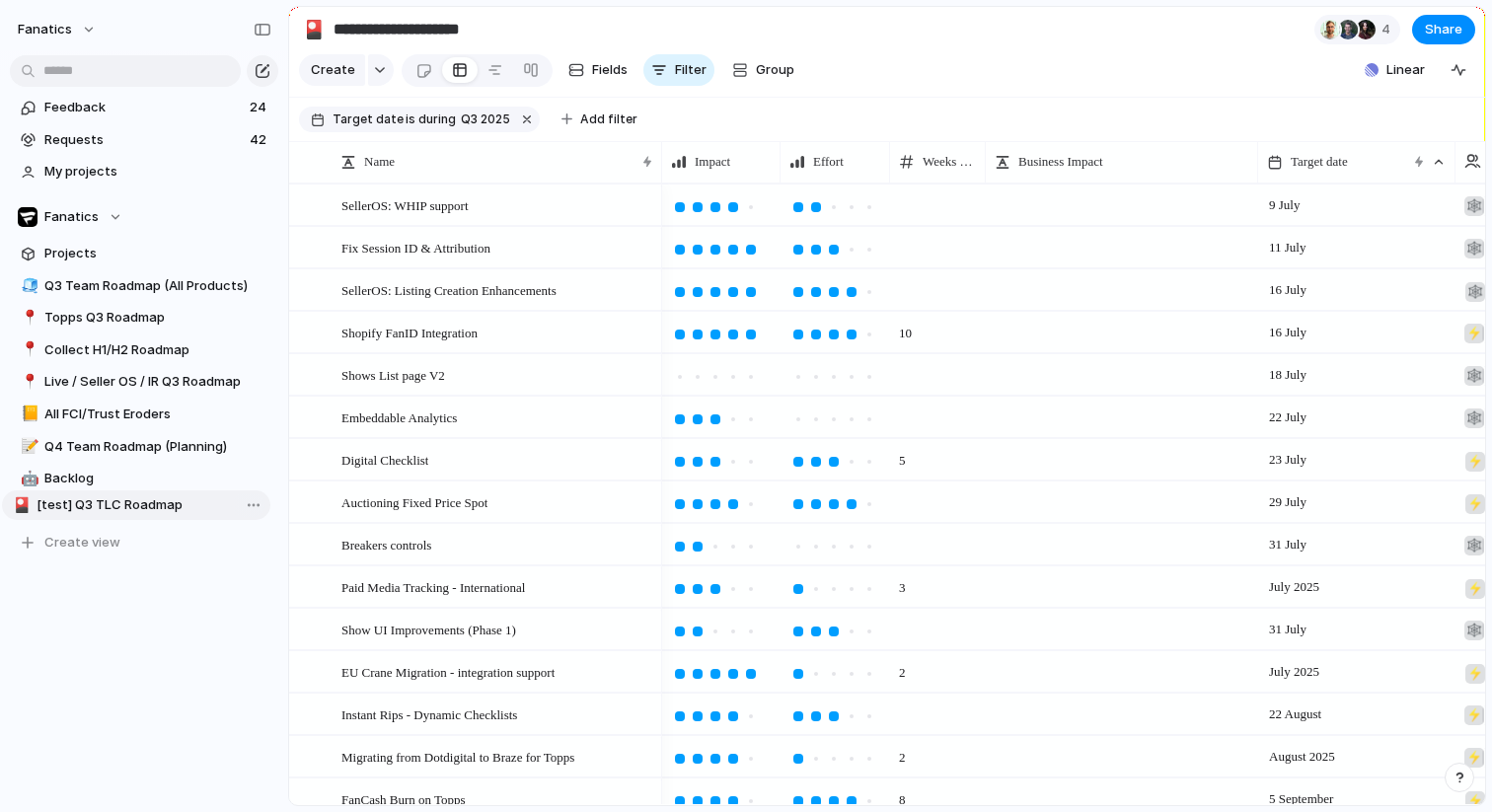 drag, startPoint x: 185, startPoint y: 444, endPoint x: 175, endPoint y: 510, distance: 66.75328 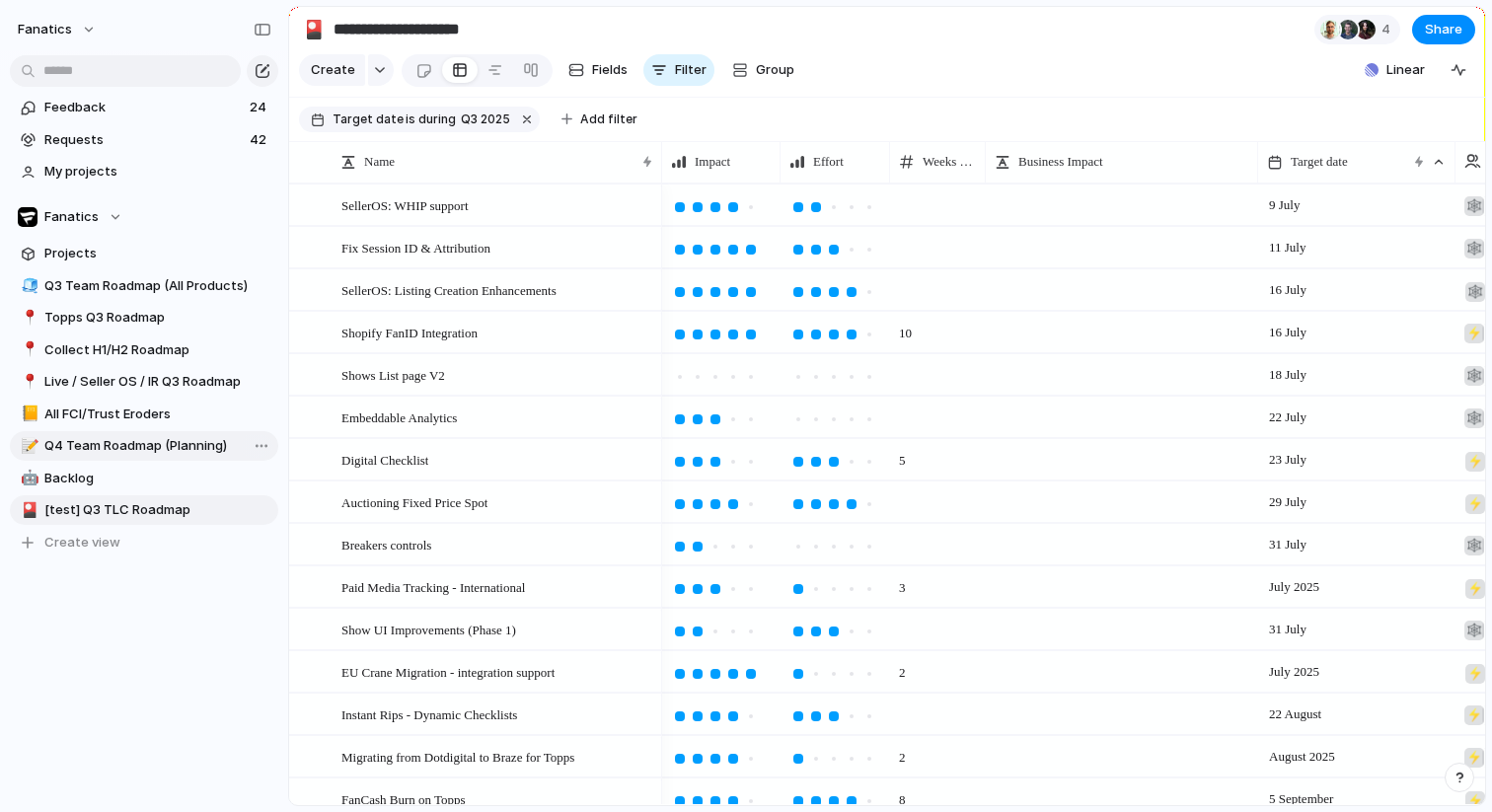 click on "Q4 Team Roadmap (Planning)" at bounding box center (158, 446) 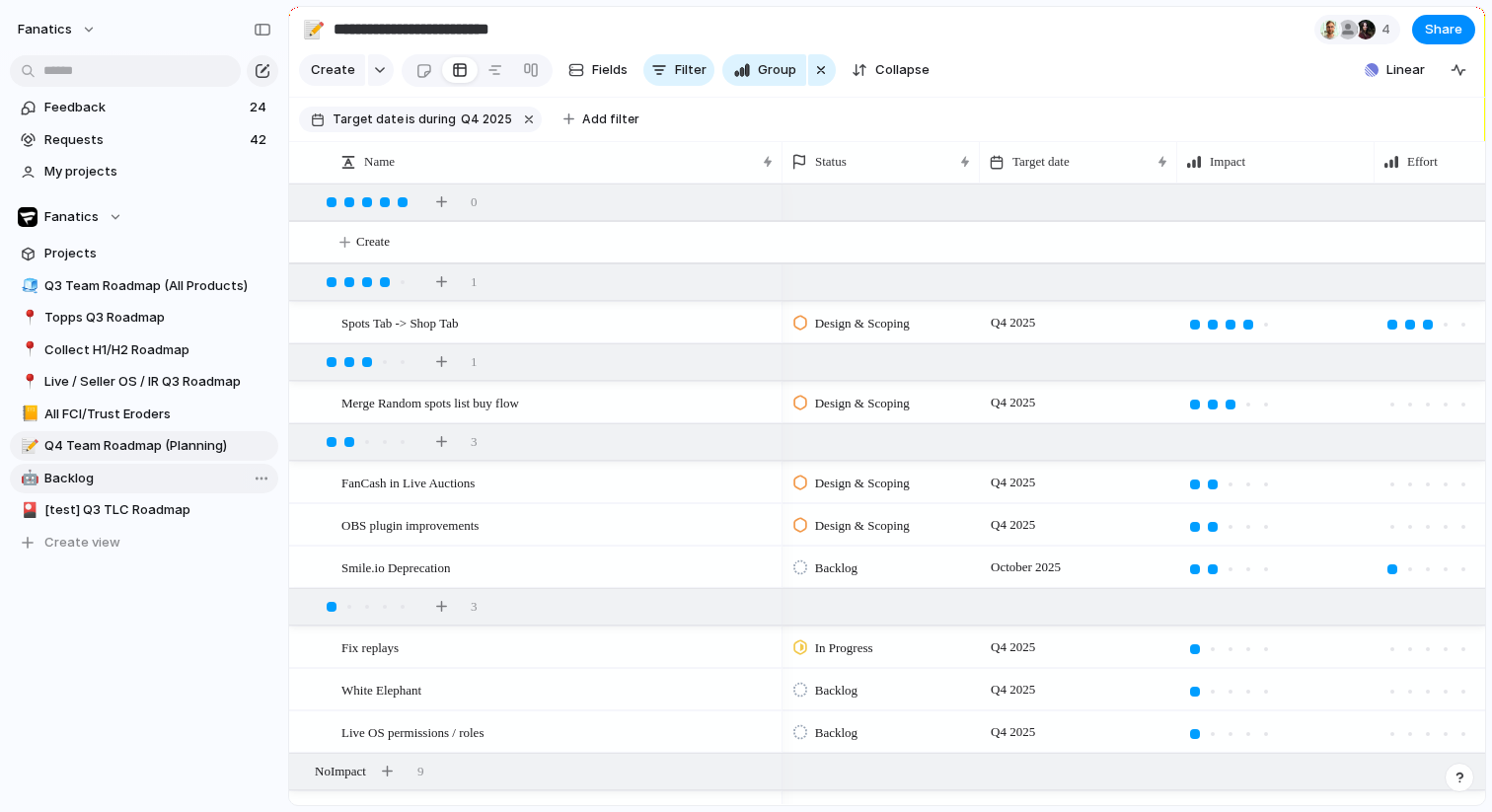 click on "Backlog" at bounding box center [158, 479] 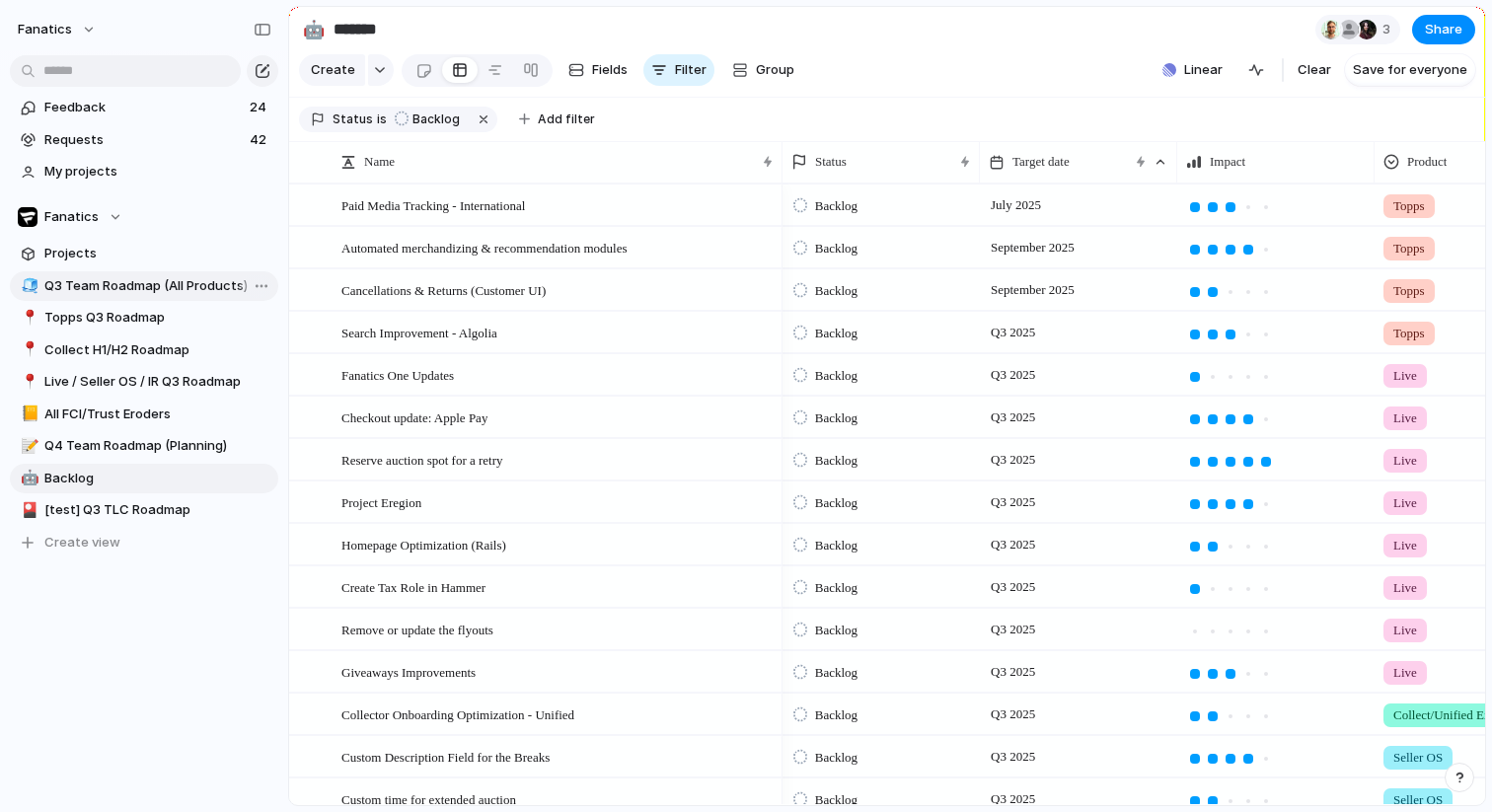 click on "Q3 Team Roadmap (All Products)" at bounding box center (158, 286) 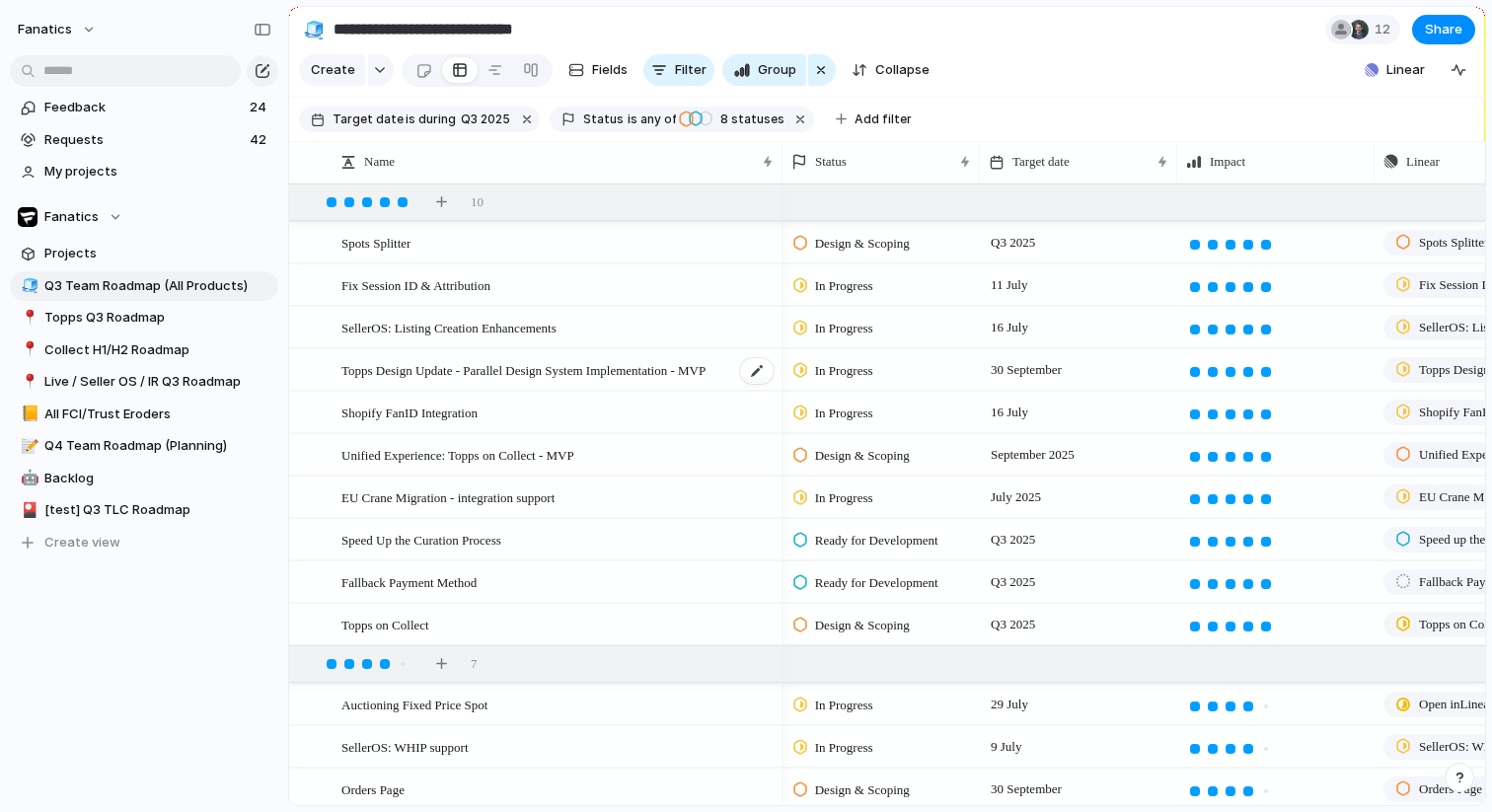 scroll, scrollTop: 40, scrollLeft: 0, axis: vertical 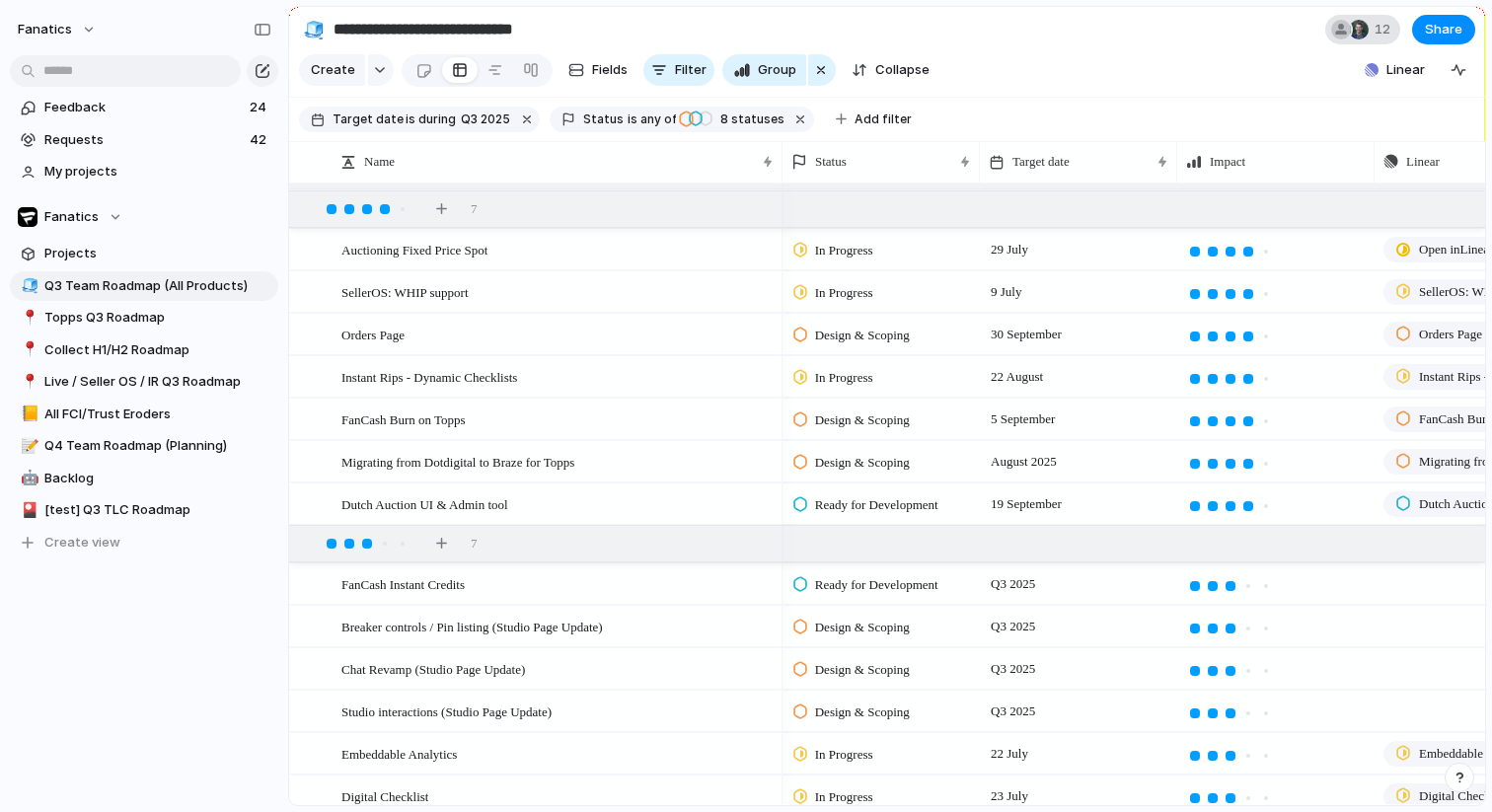 click on "12" at bounding box center (1385, 30) 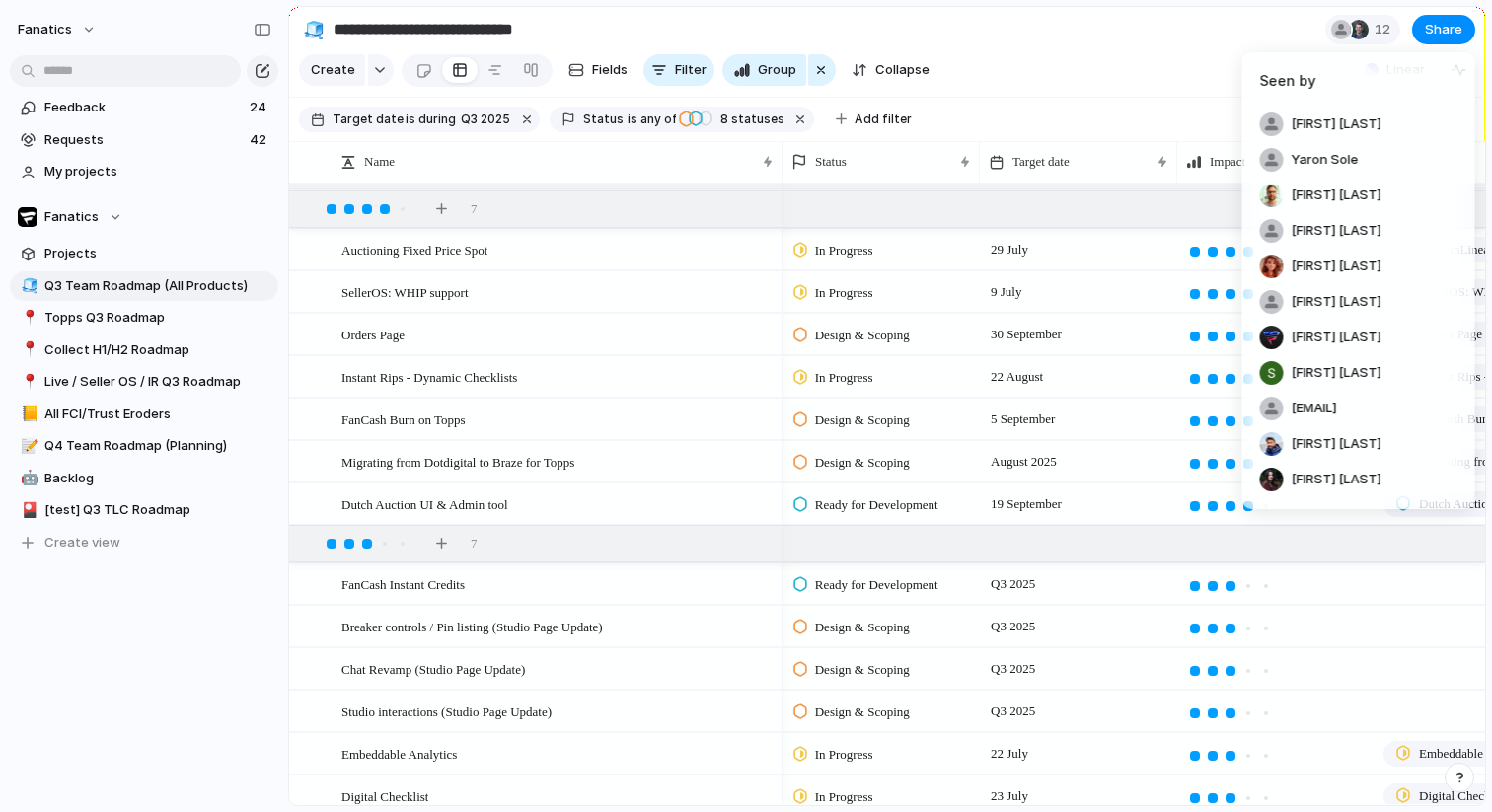 scroll, scrollTop: 0, scrollLeft: 0, axis: both 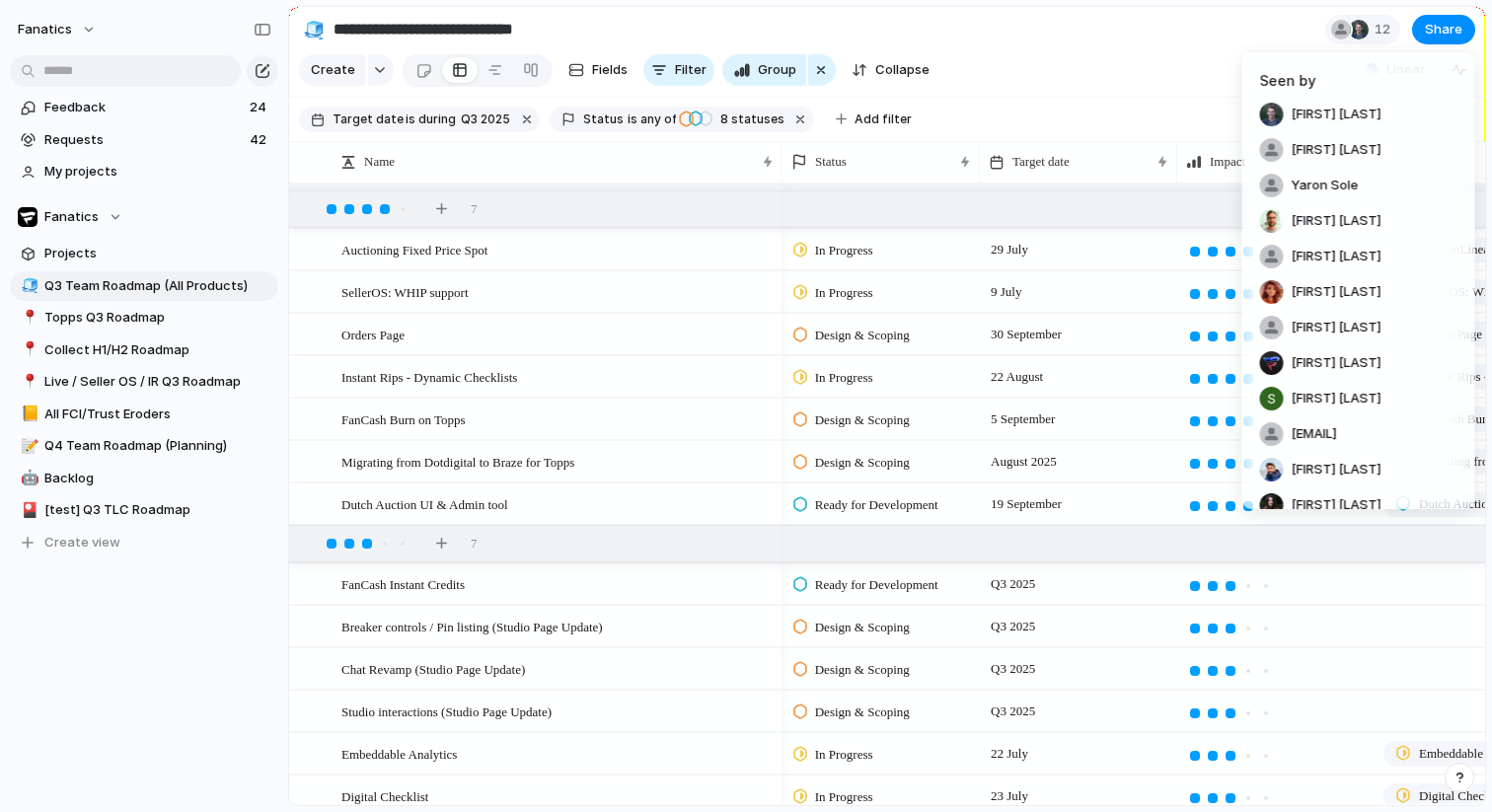 click on "Seen by Jonny Ballard Seif Salama Yaron Sole Lucas von Dorpp Shane Fitzgerald Elena Searcy Mariel Montuori Nick Bell Scott Reed ssmith@collectfanatics.com Sameer Siddiqui Floryne Tourret" at bounding box center (746, 406) 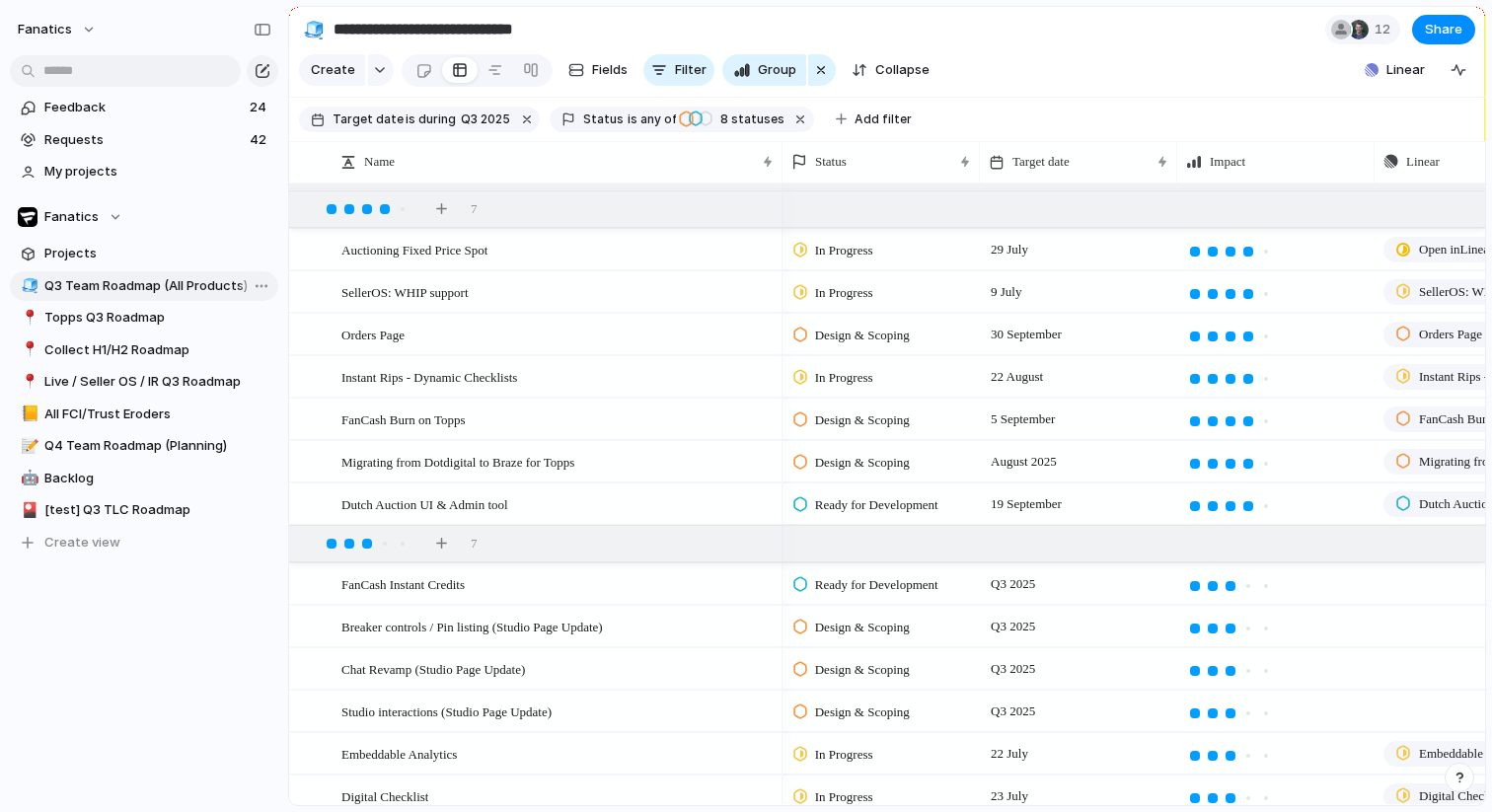 click on "Q3 Team Roadmap (All Products)" at bounding box center [158, 286] 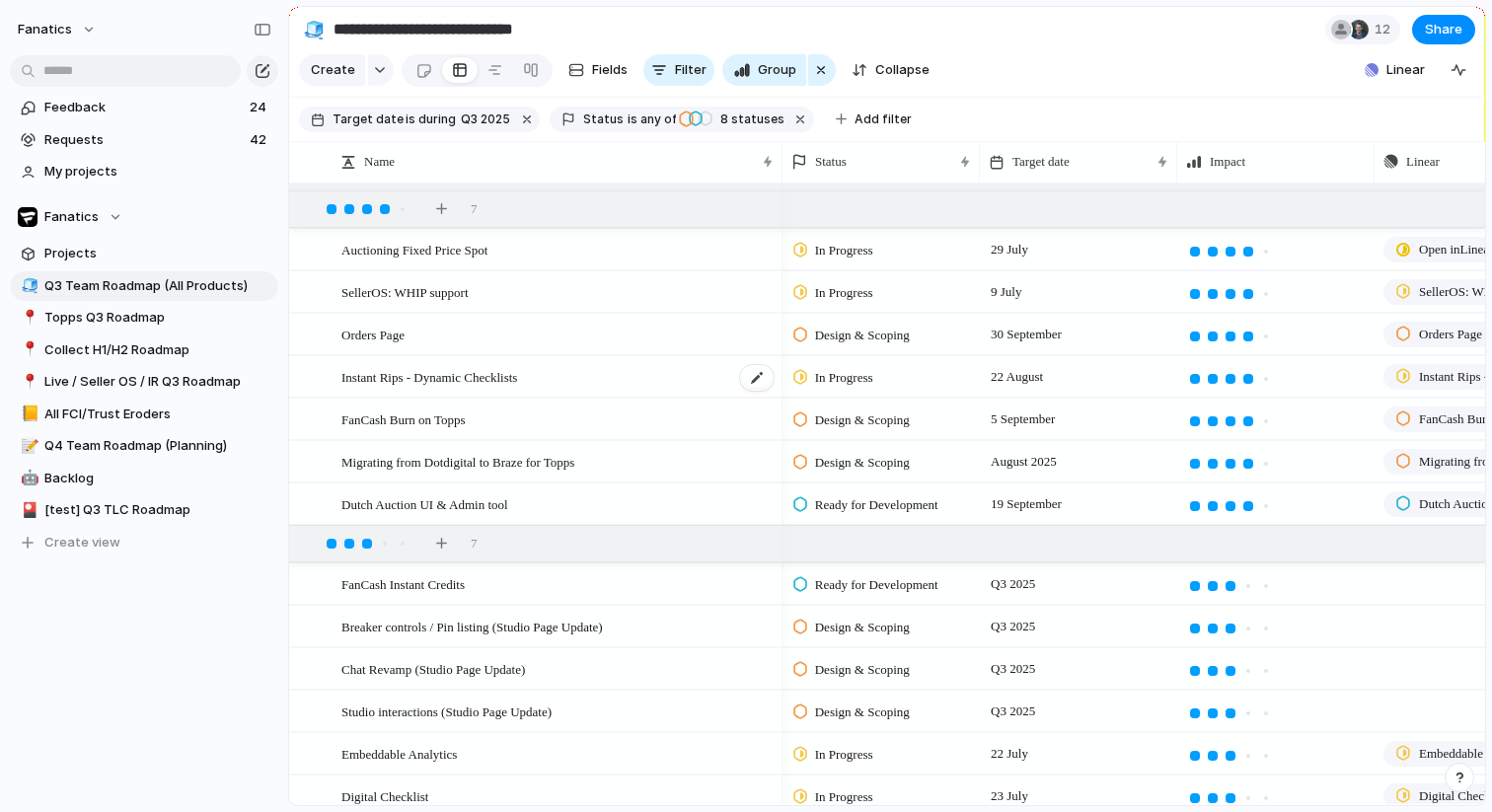 scroll, scrollTop: 417, scrollLeft: 0, axis: vertical 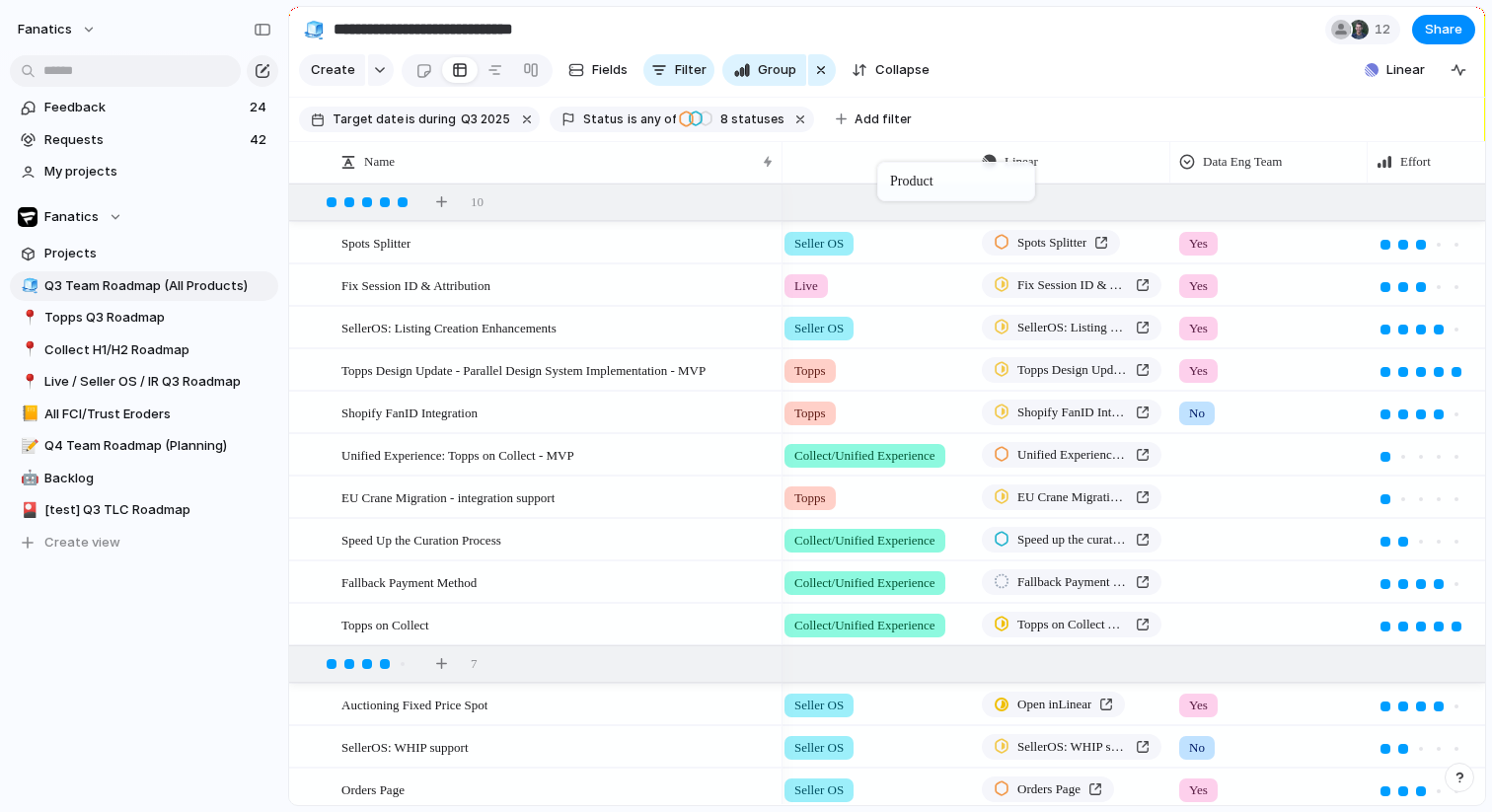 drag, startPoint x: 1060, startPoint y: 165, endPoint x: 879, endPoint y: 167, distance: 181.01105 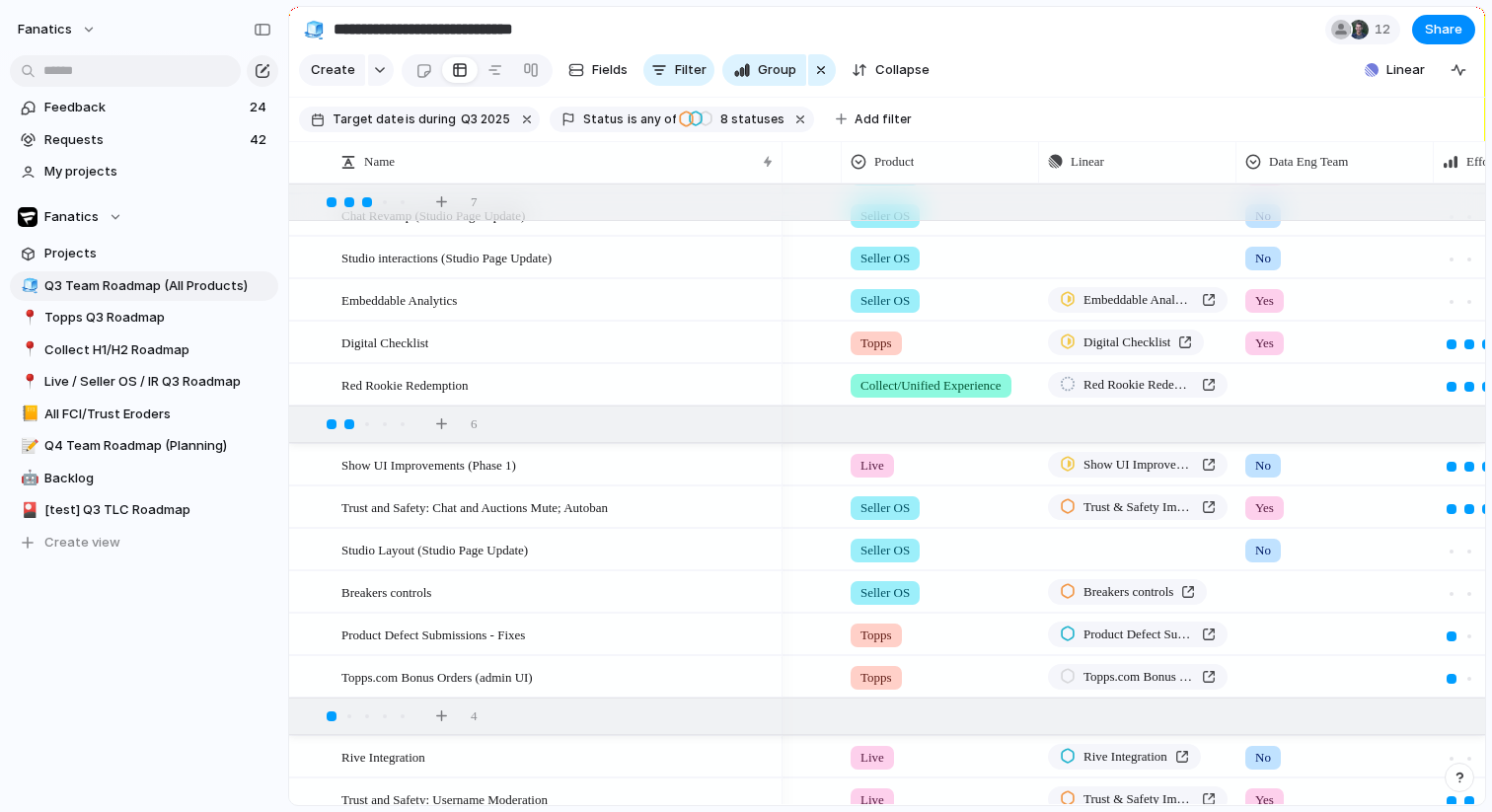 click at bounding box center [1335, 588] 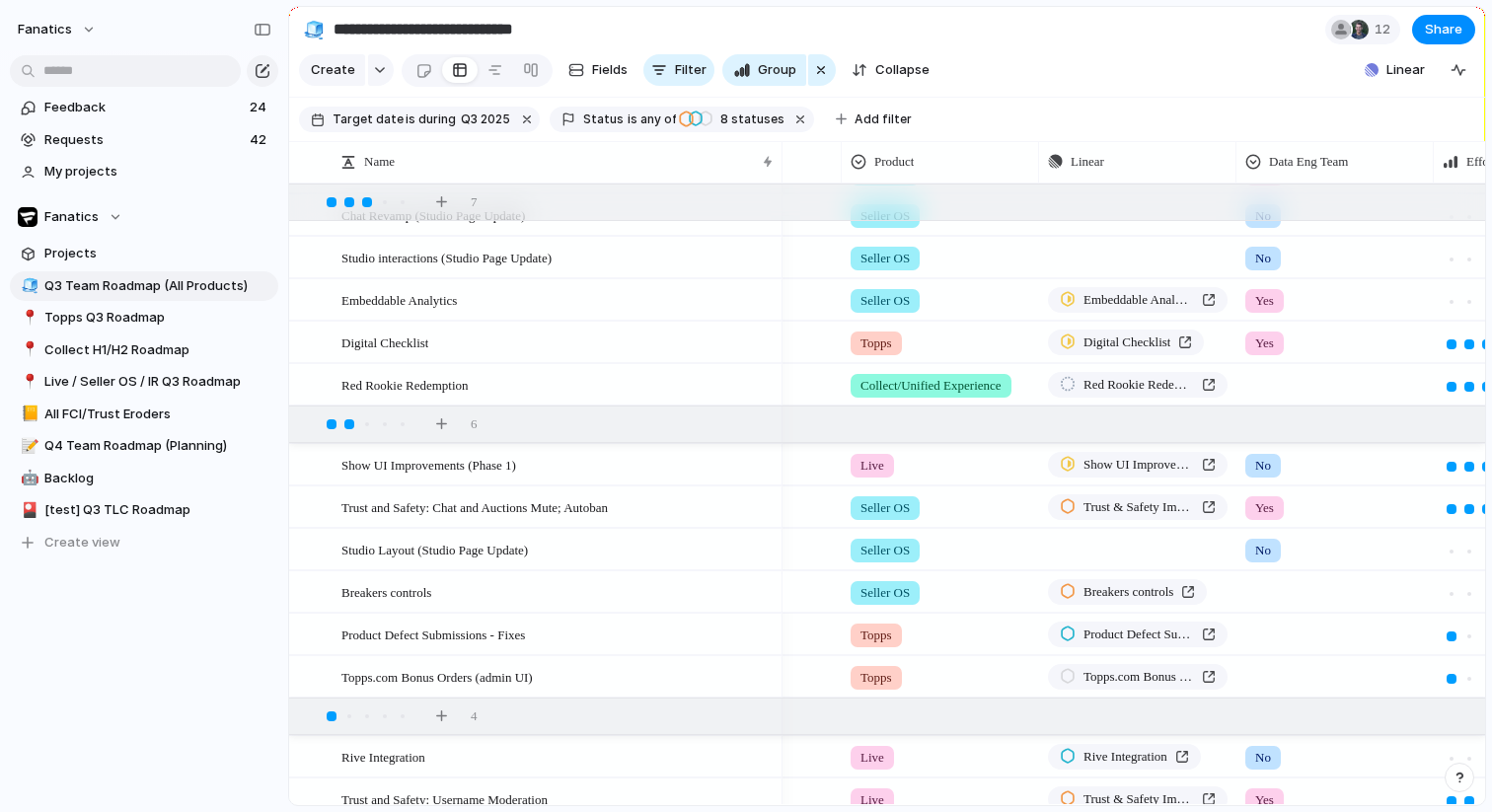 click on "Yes   No" at bounding box center (746, 406) 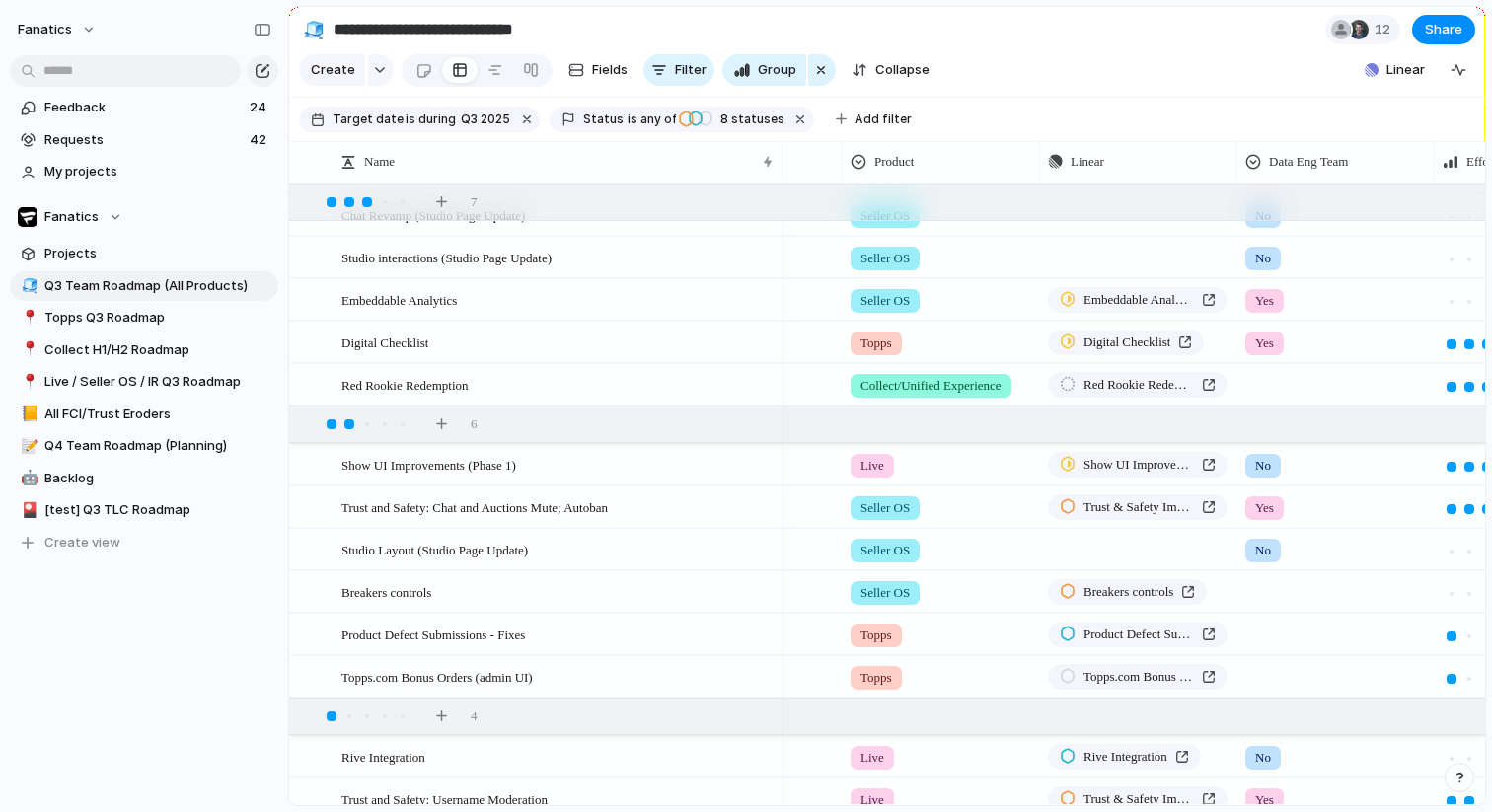 click at bounding box center [1335, 588] 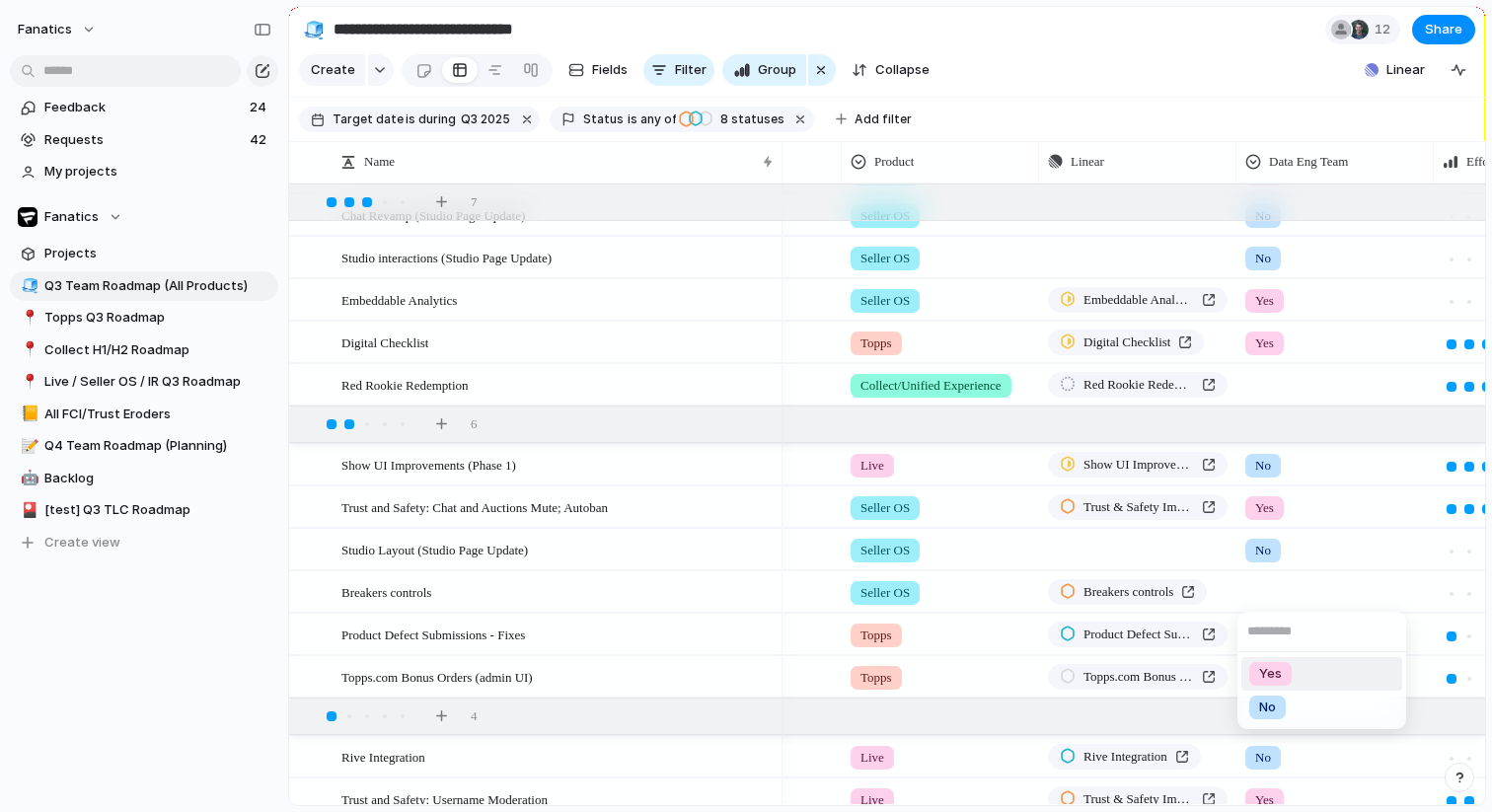 click on "Yes" at bounding box center (1270, 674) 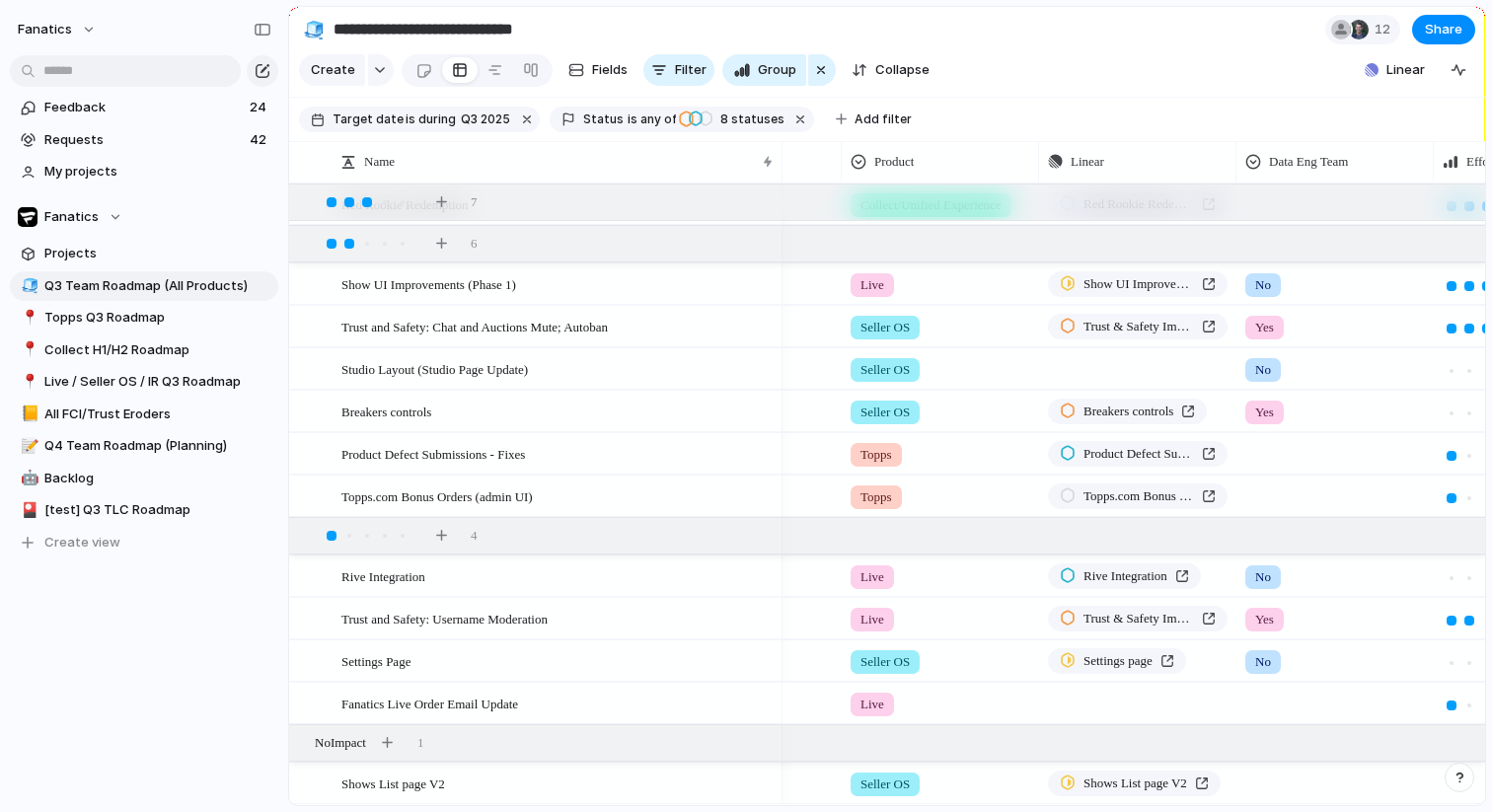 click at bounding box center [1335, 702] 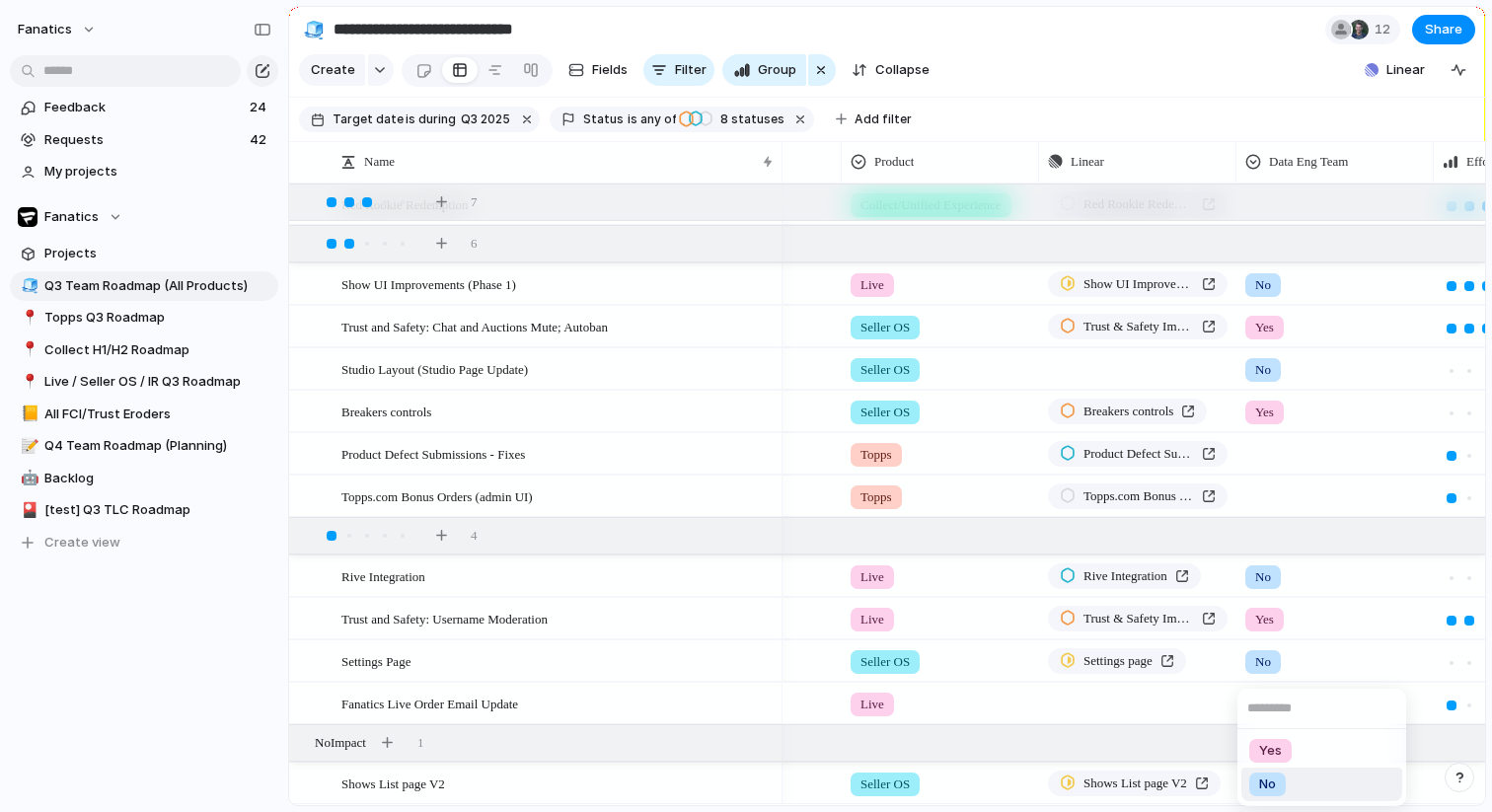 click on "No" at bounding box center (1267, 784) 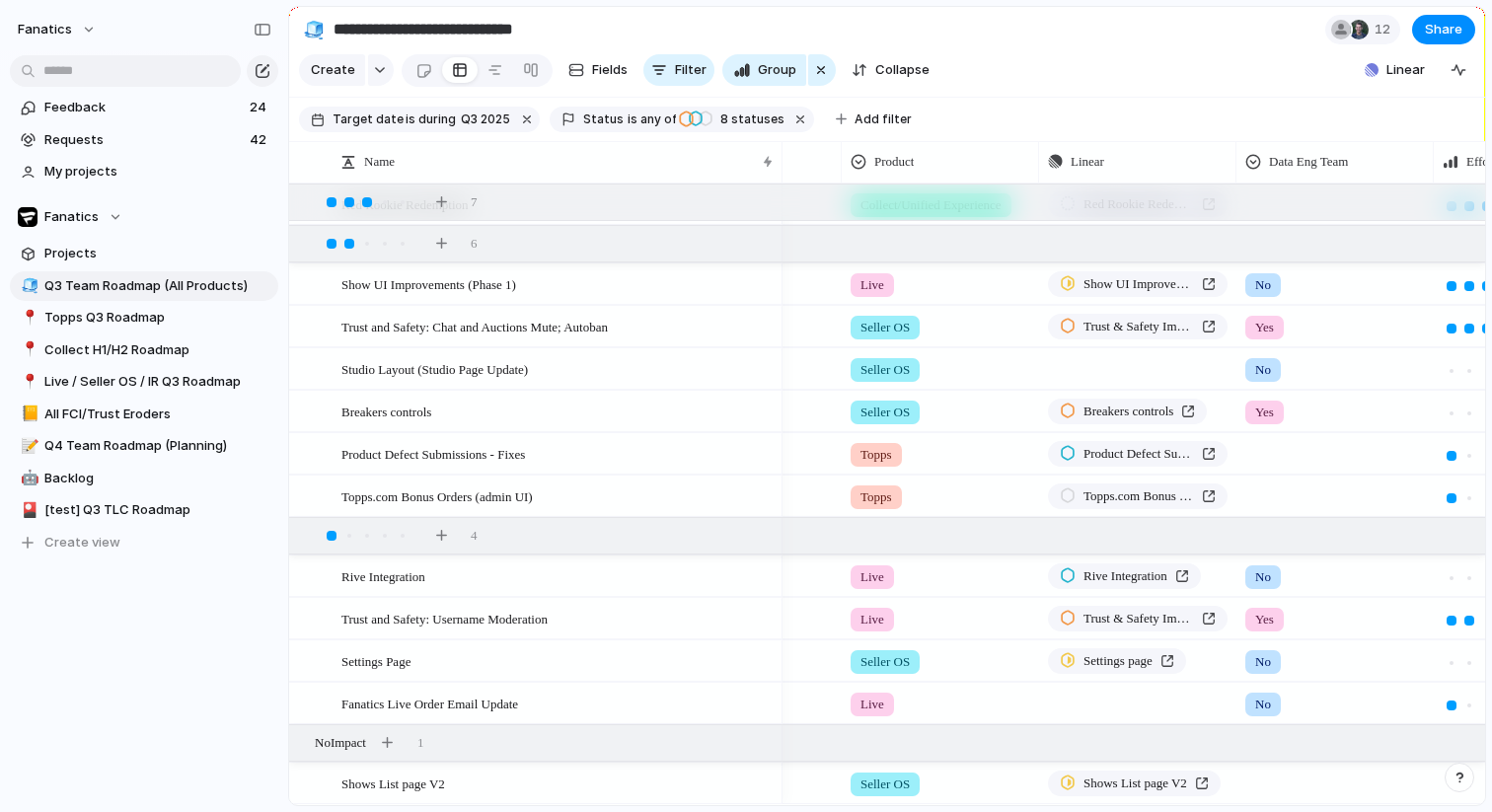 click at bounding box center (1335, 779) 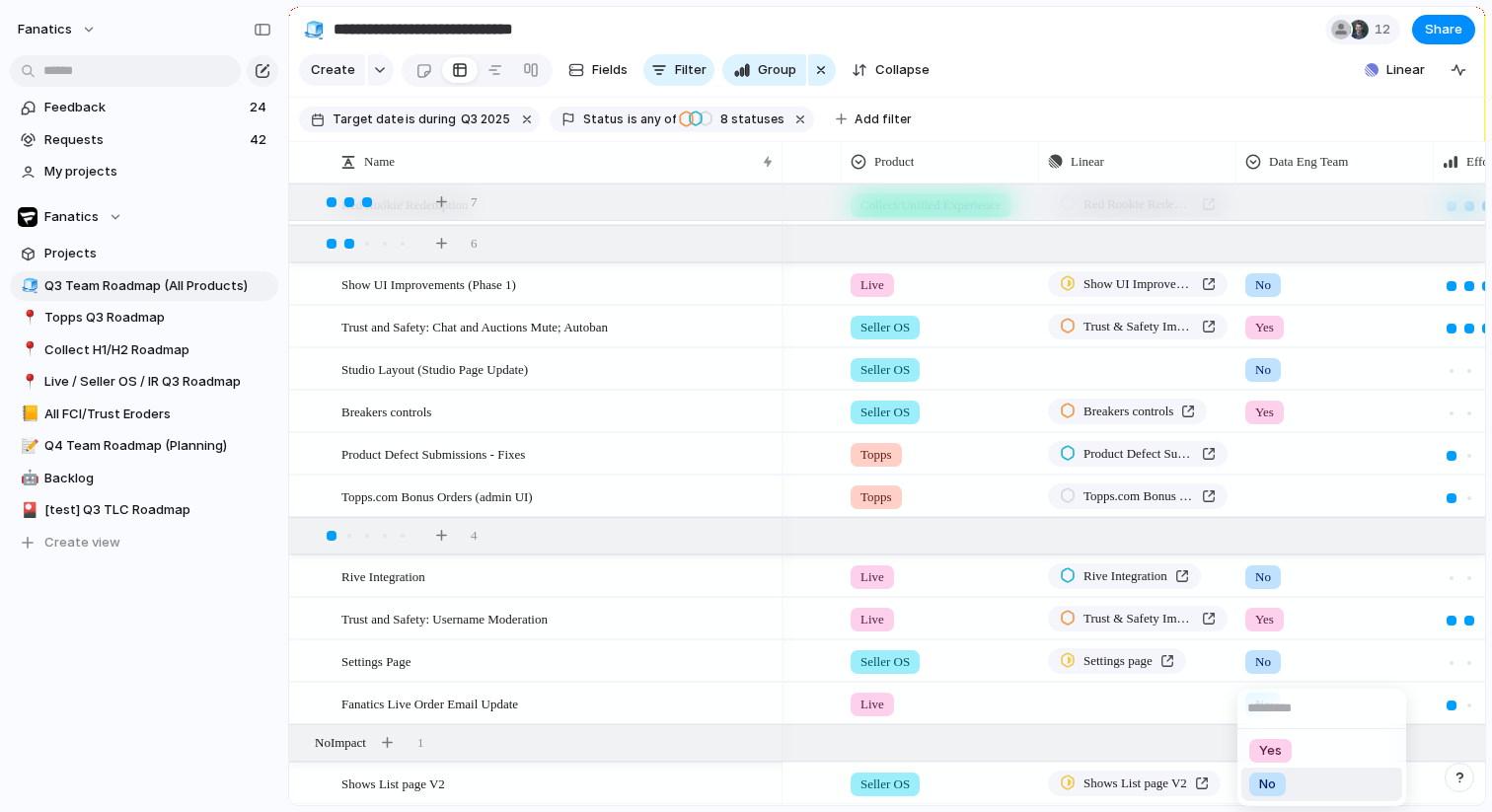click on "No" at bounding box center [1267, 784] 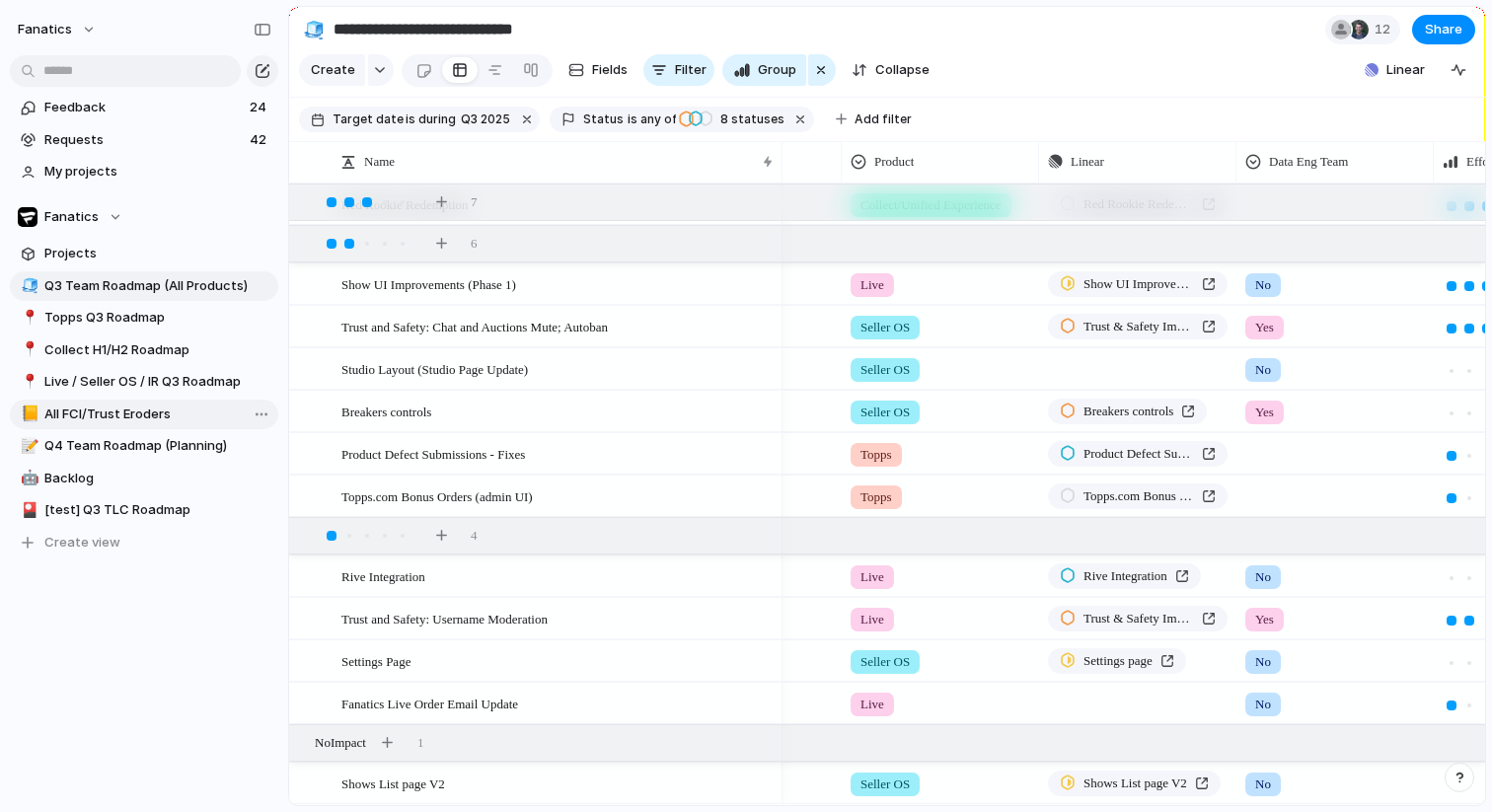 click on "All FCI/Trust Eroders" at bounding box center [158, 414] 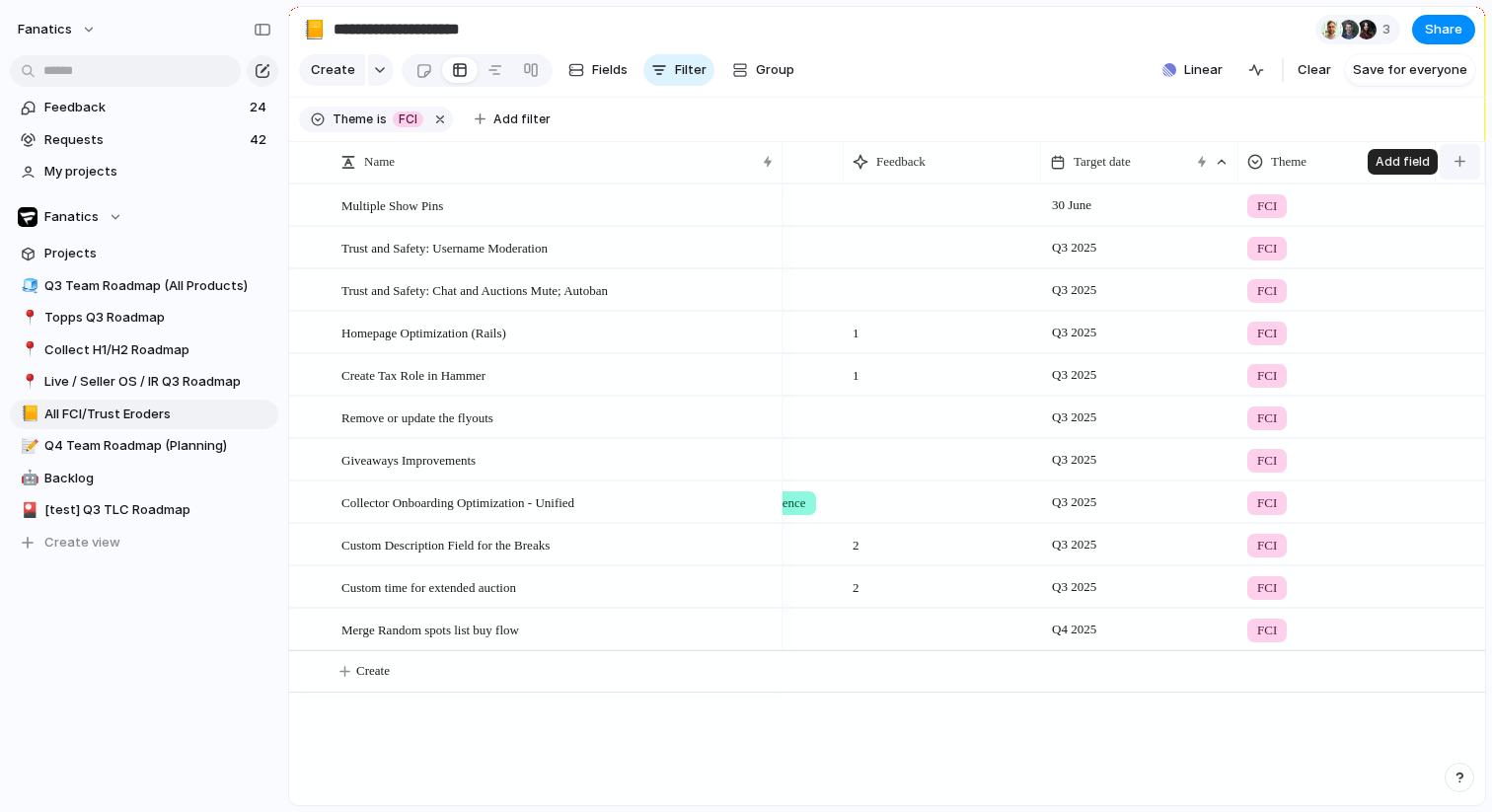 click at bounding box center [1459, 161] 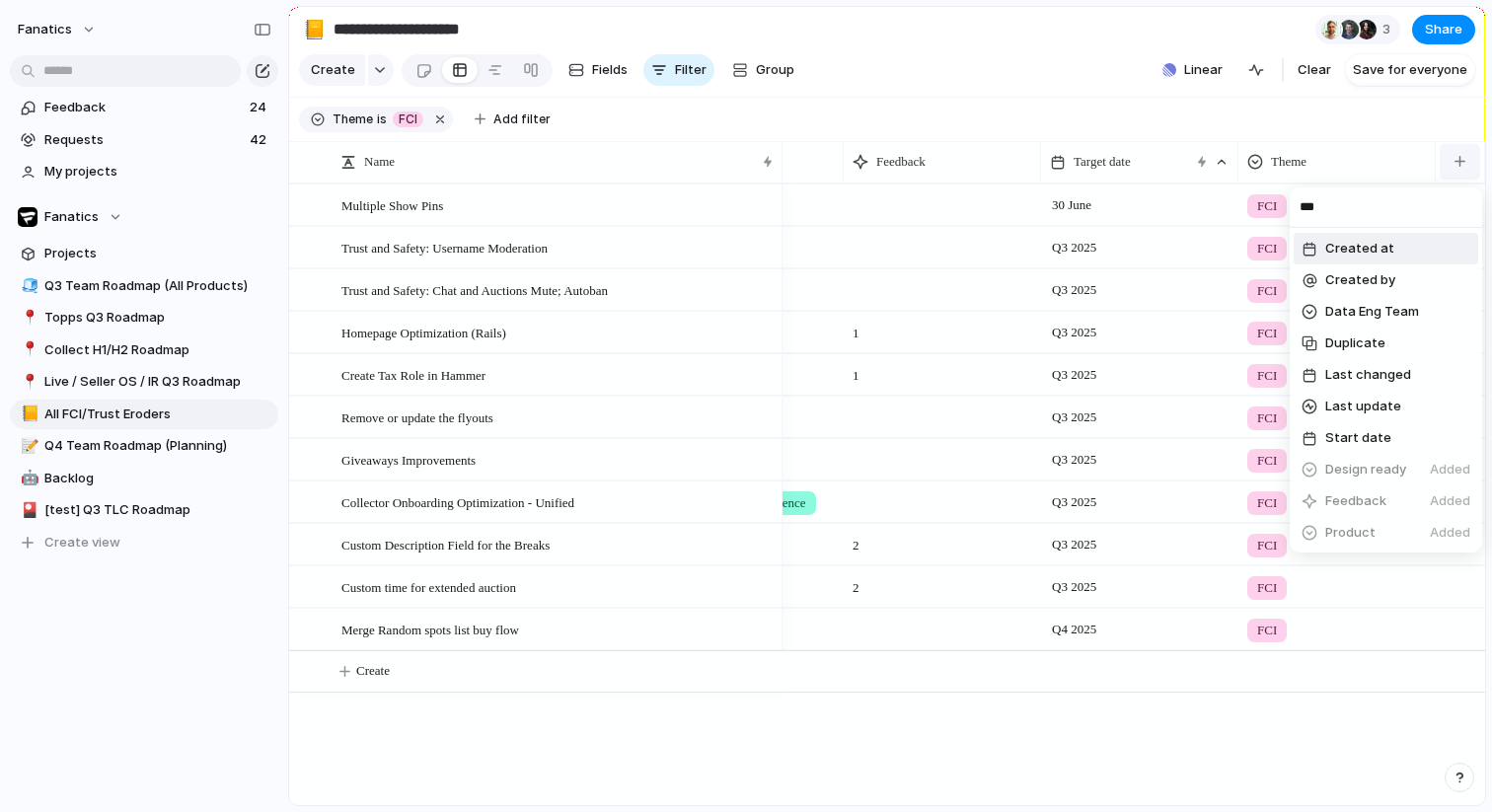 type on "****" 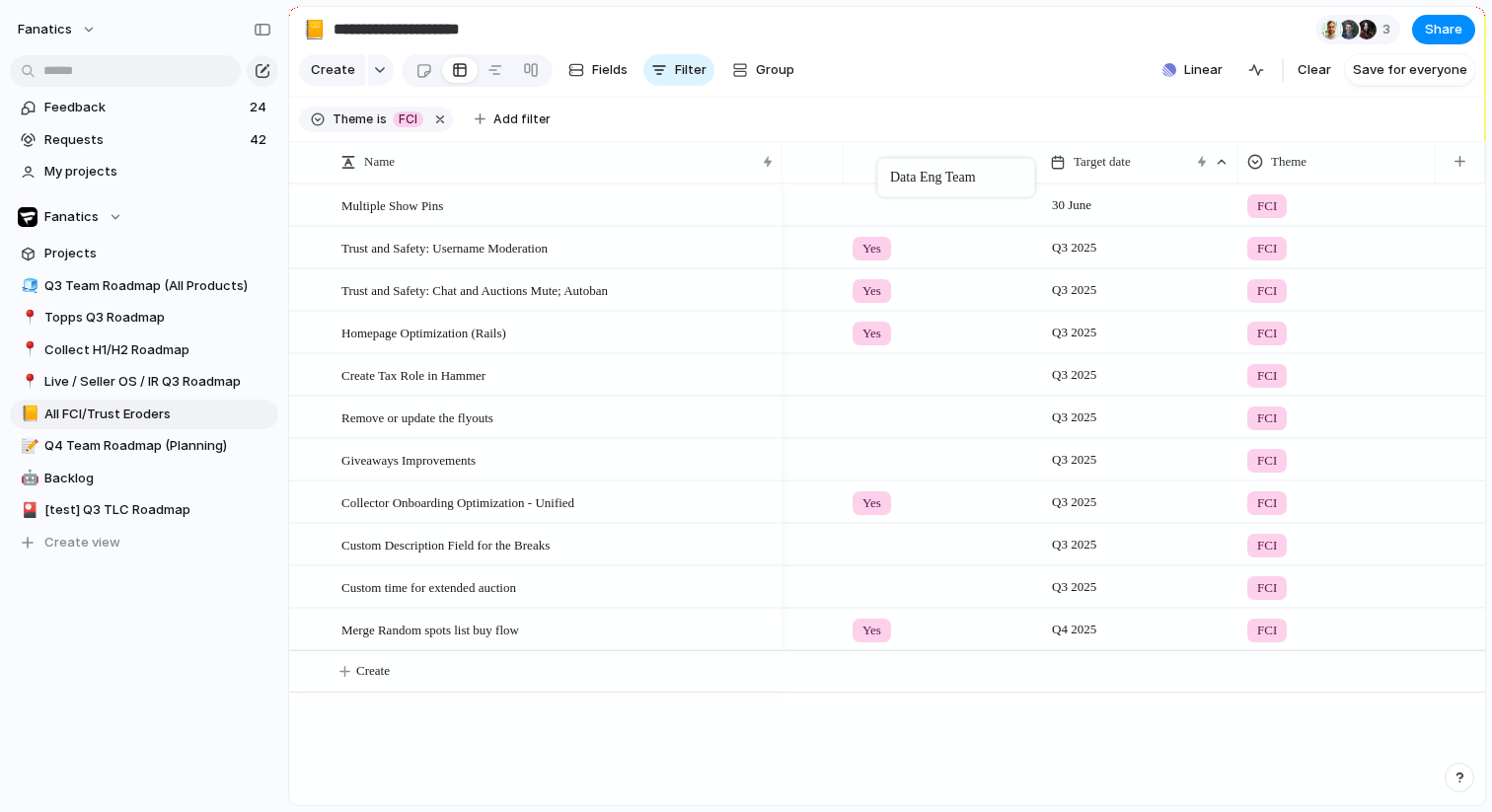 drag, startPoint x: 1347, startPoint y: 156, endPoint x: 887, endPoint y: 162, distance: 460.03913 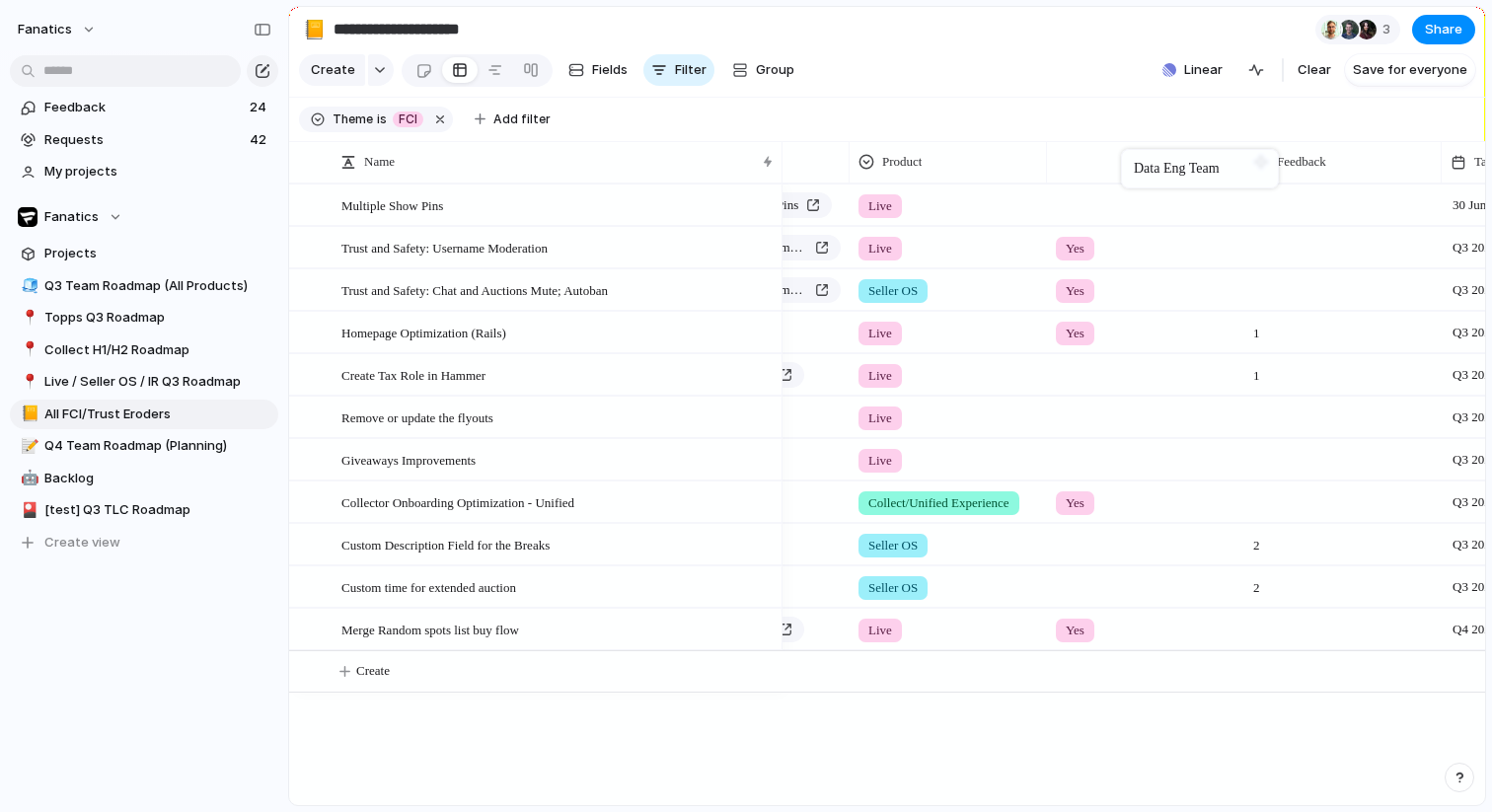 drag, startPoint x: 1339, startPoint y: 159, endPoint x: 1114, endPoint y: 152, distance: 225.10886 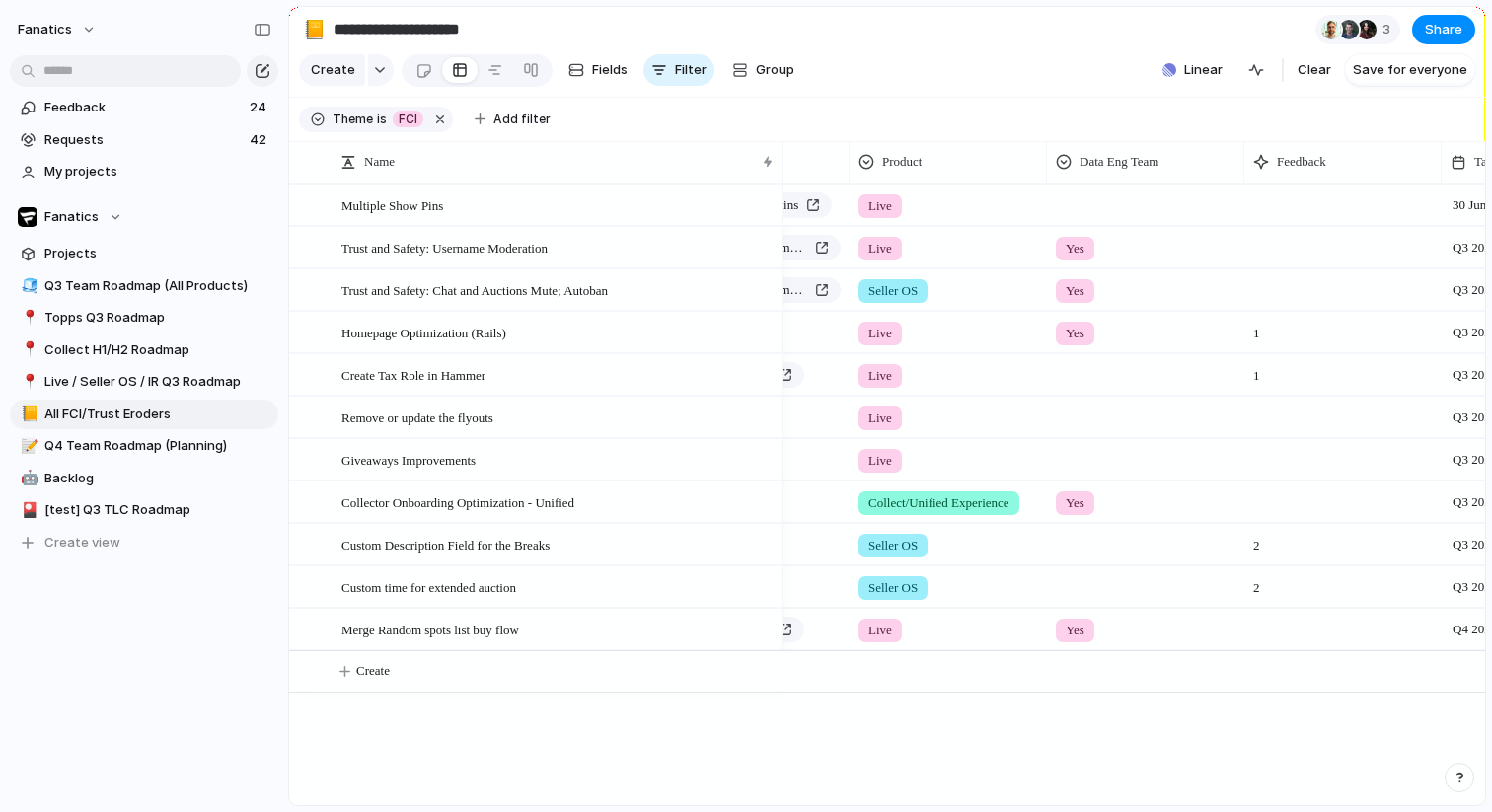click at bounding box center (1146, 201) 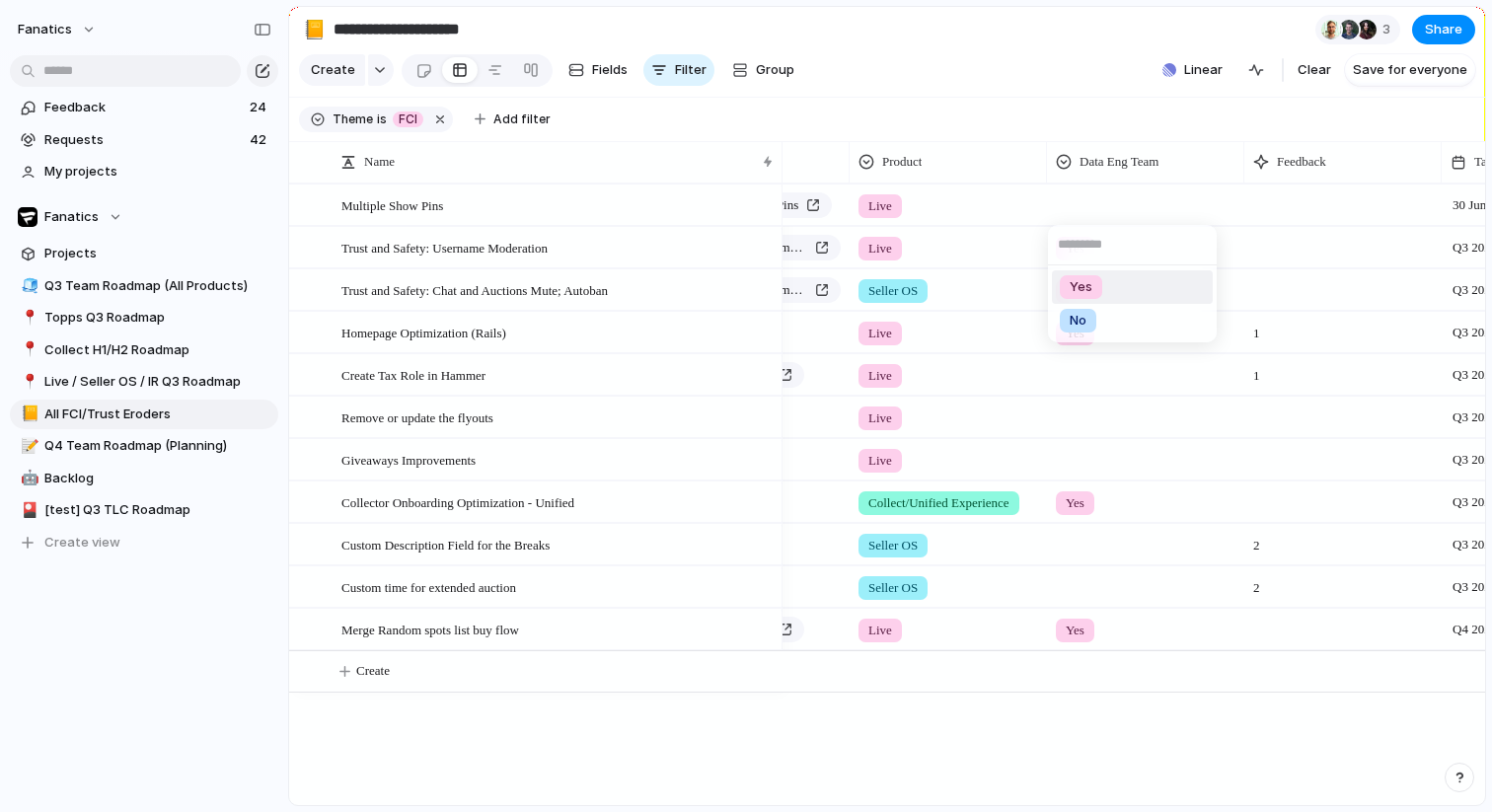 click on "Yes" at bounding box center [1081, 287] 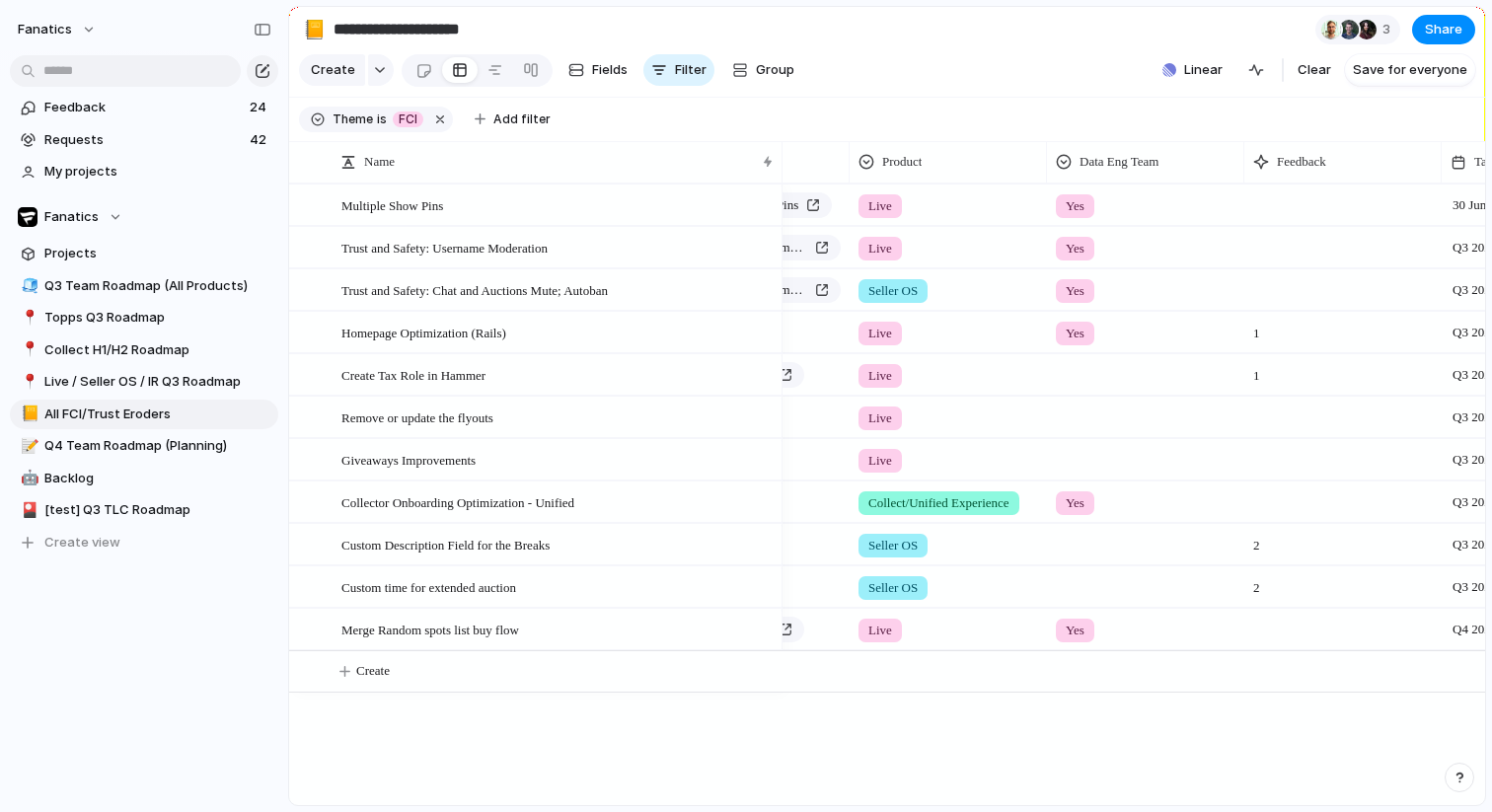 click at bounding box center (1146, 371) 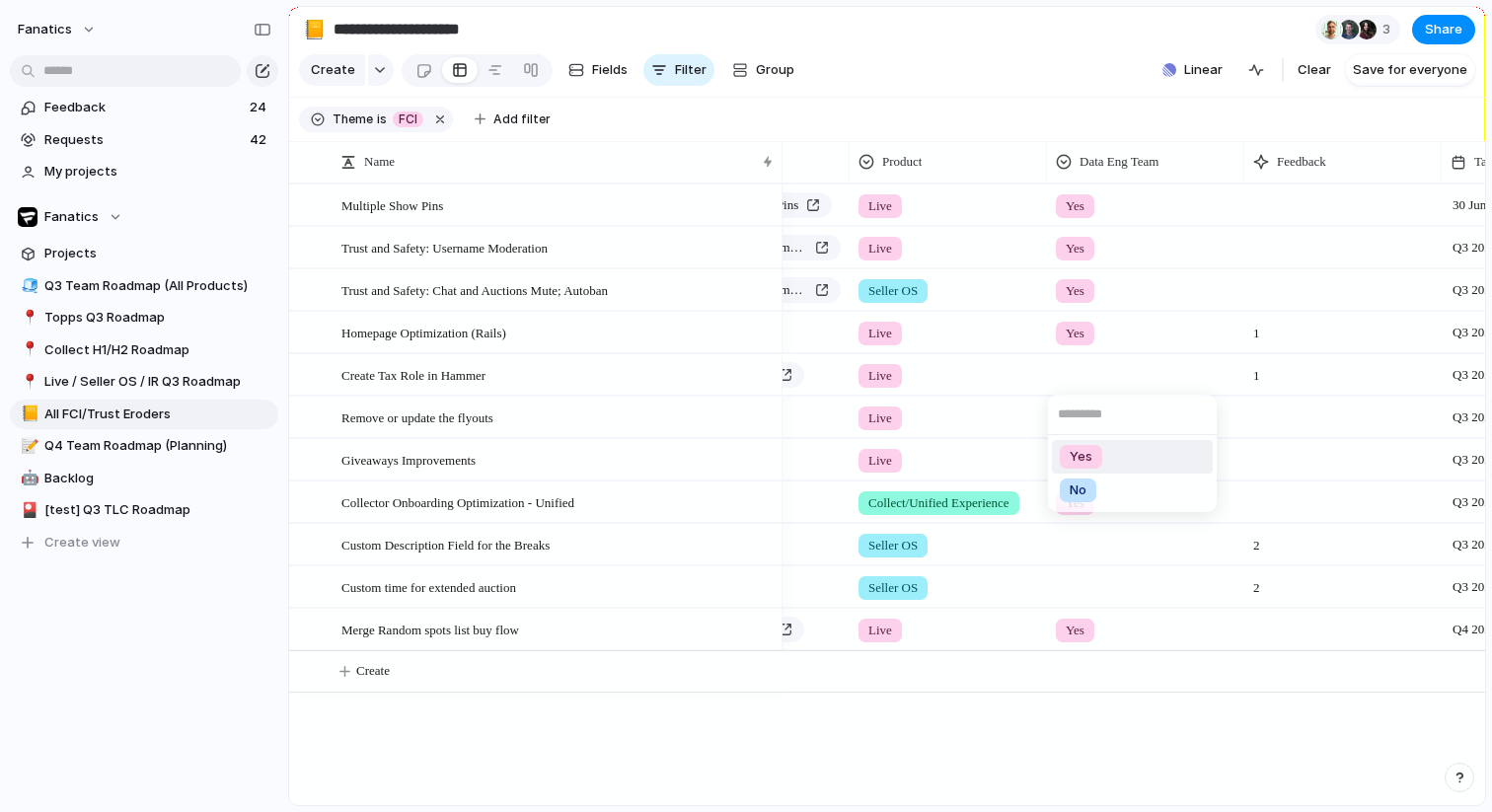 click on "Yes" at bounding box center (1132, 457) 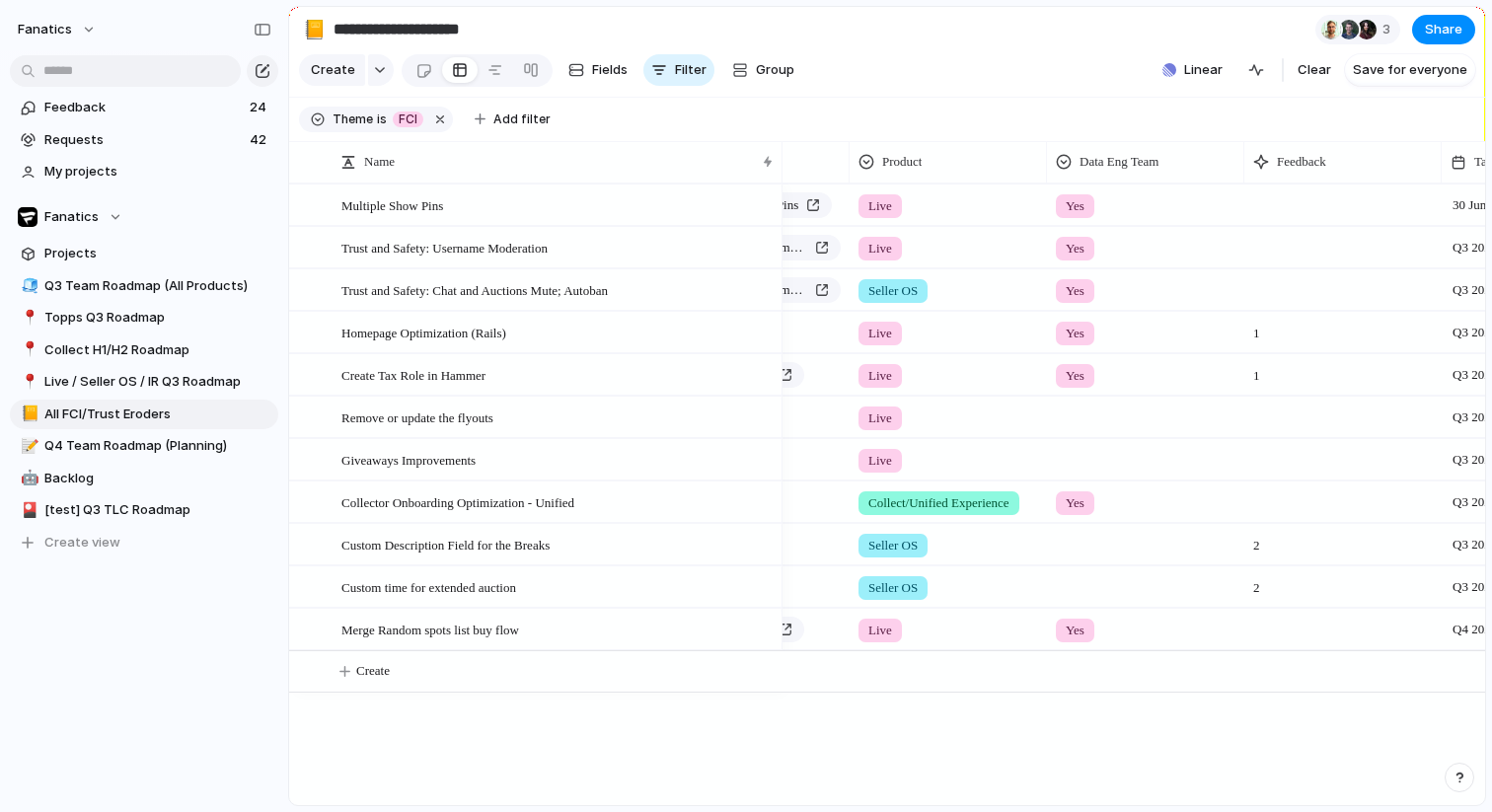 click at bounding box center [1146, 413] 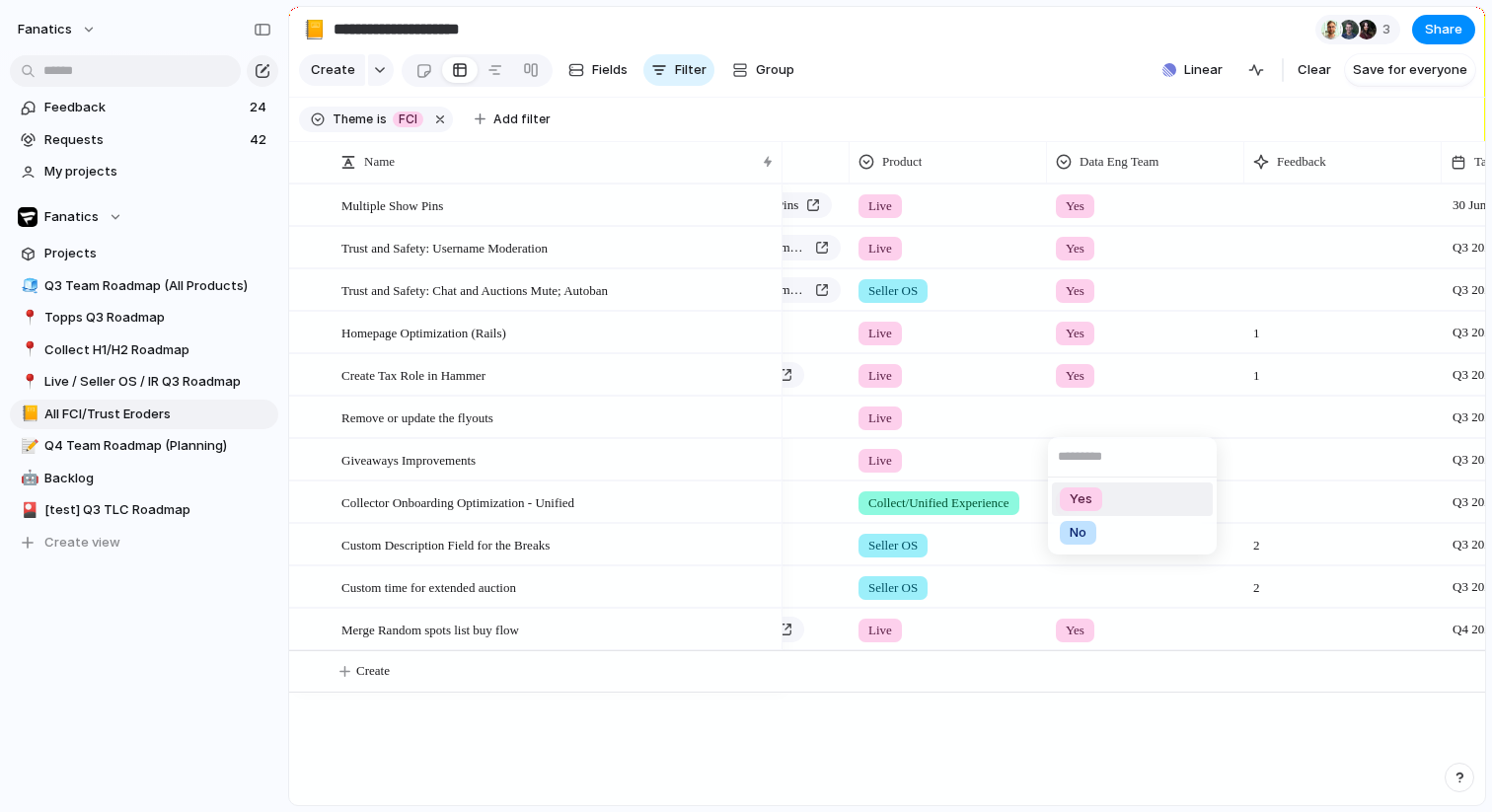 click on "Yes" at bounding box center [1081, 499] 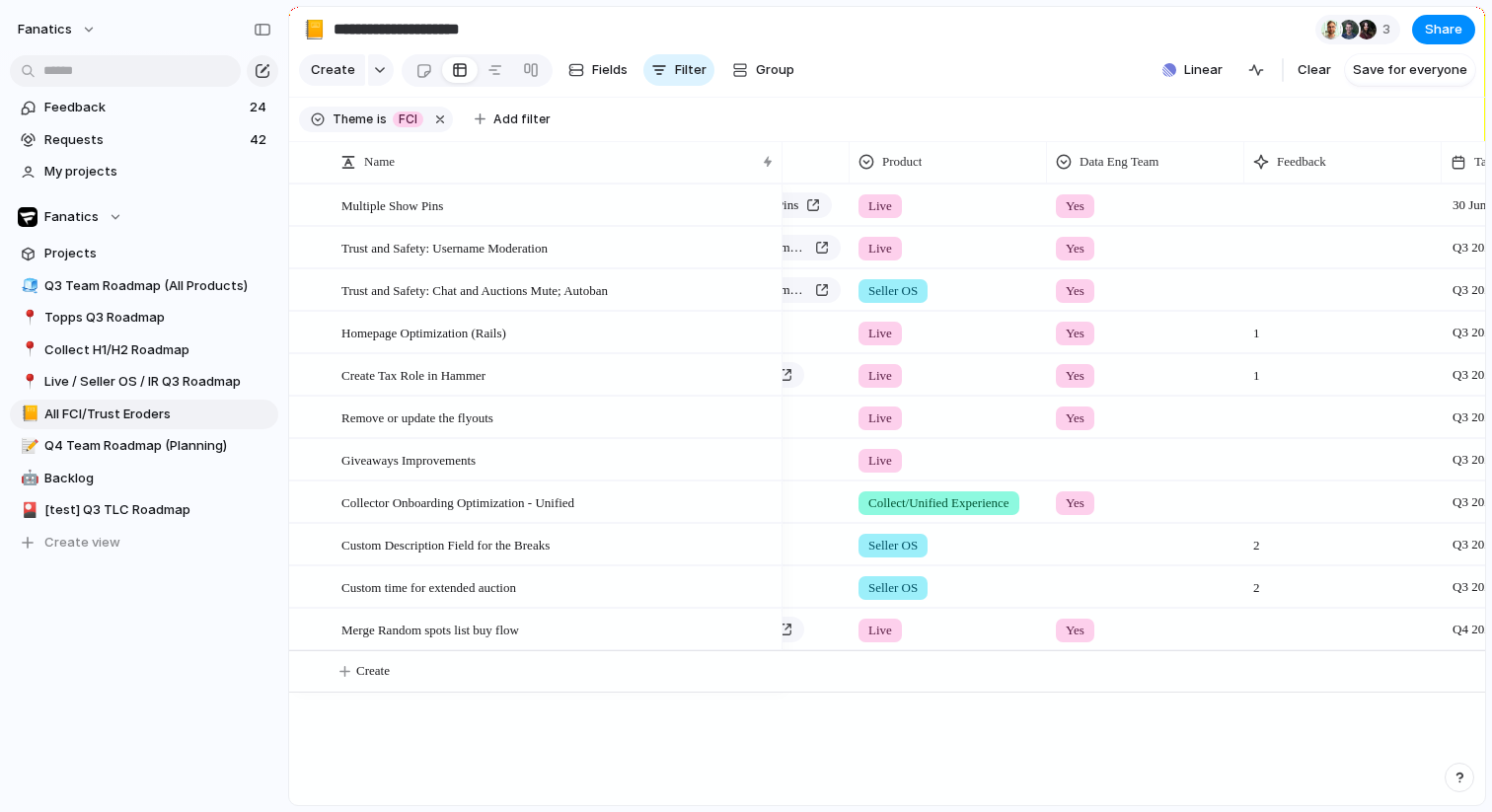 click at bounding box center [1146, 456] 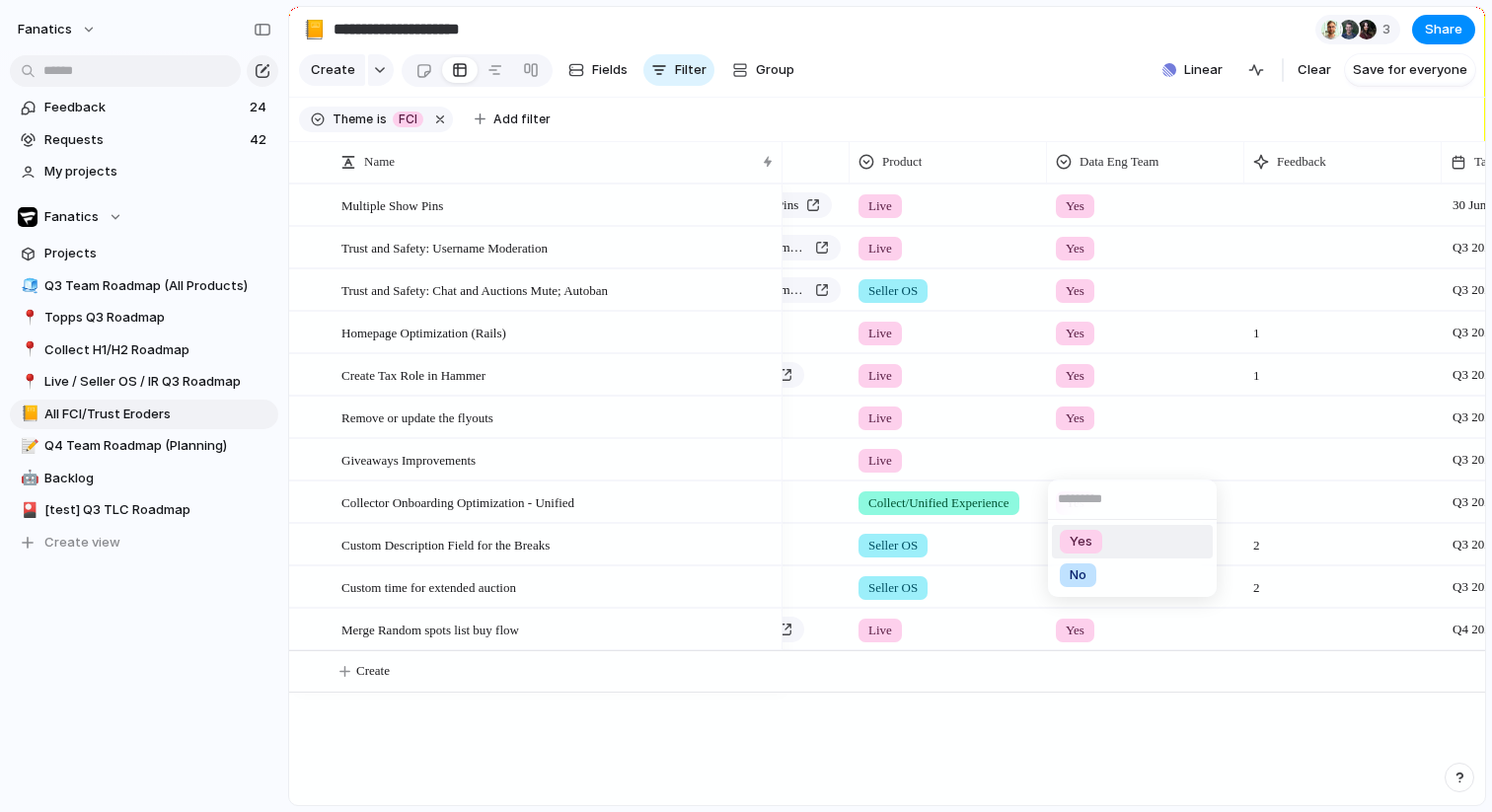 click on "Yes" at bounding box center [1081, 542] 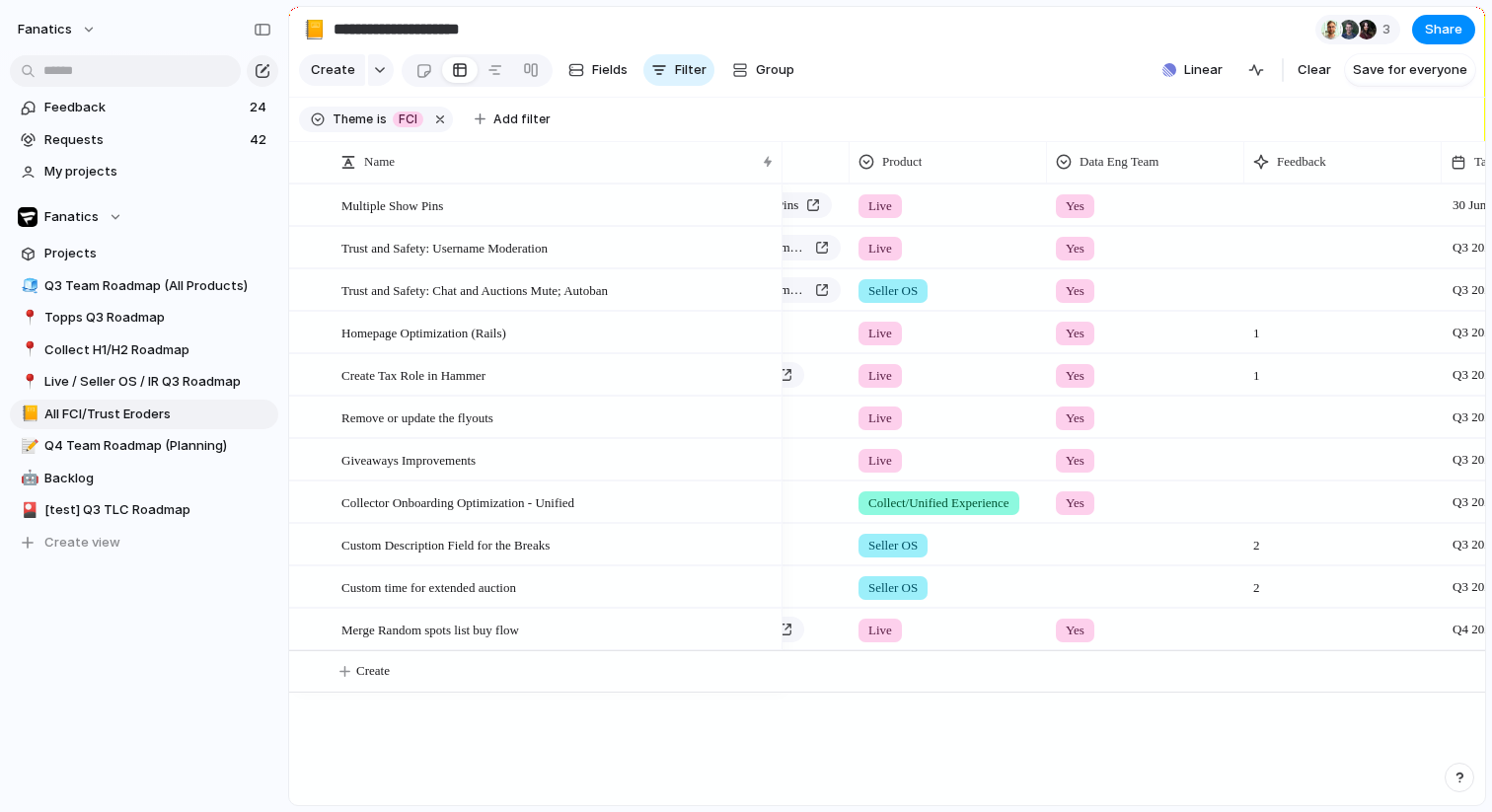 click at bounding box center [1146, 541] 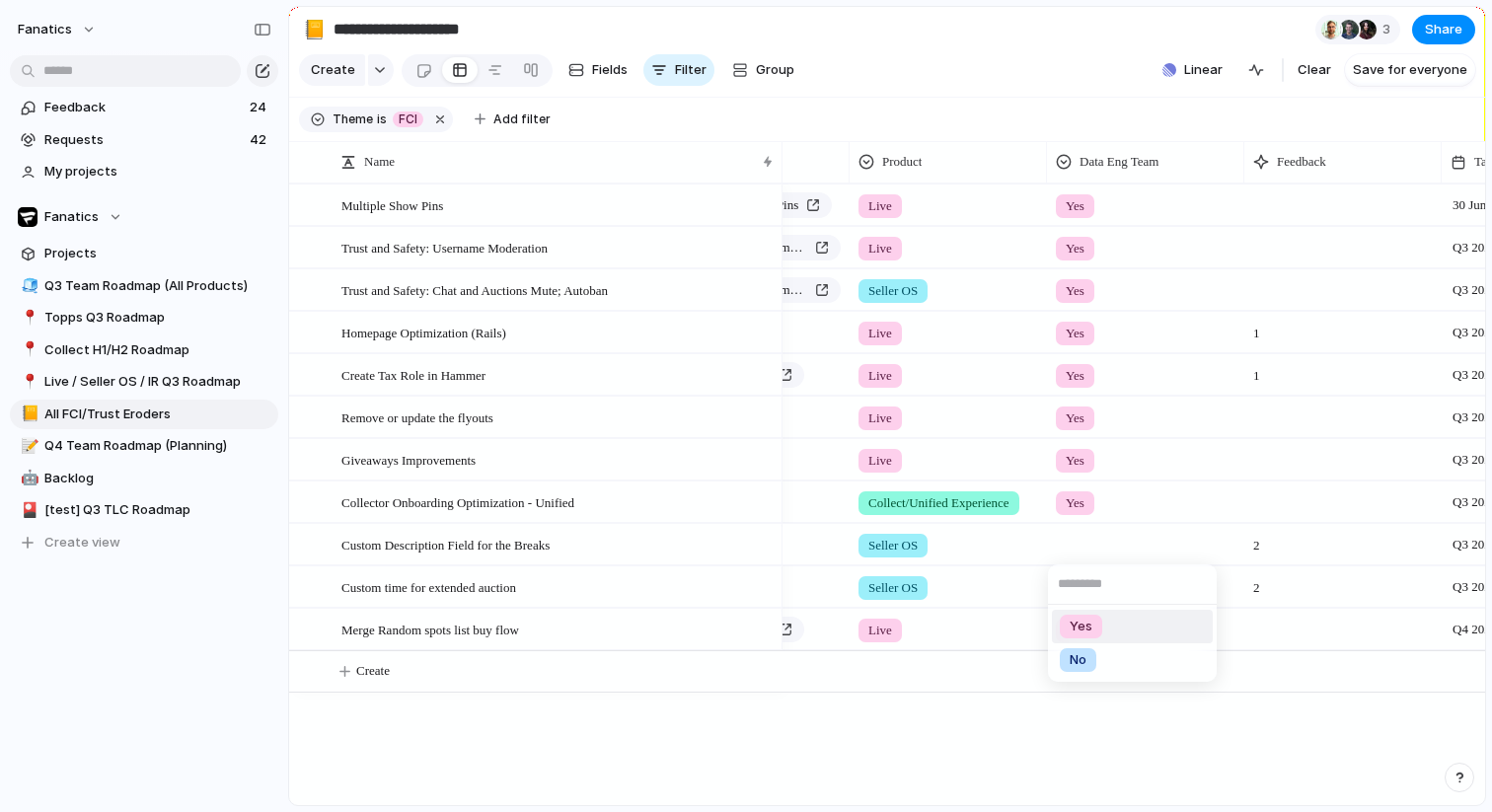 click on "Yes" at bounding box center (1081, 627) 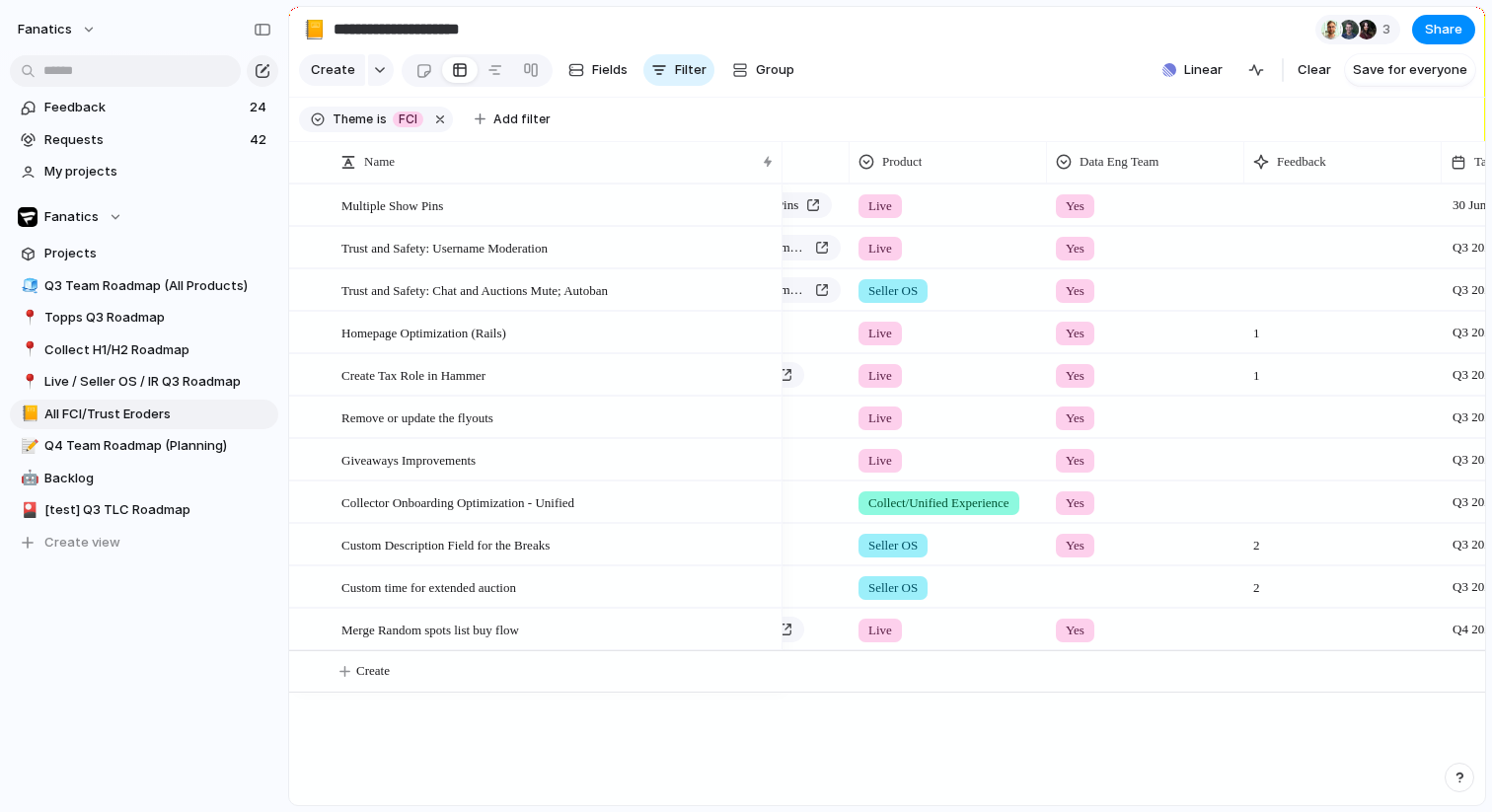 click at bounding box center (1146, 583) 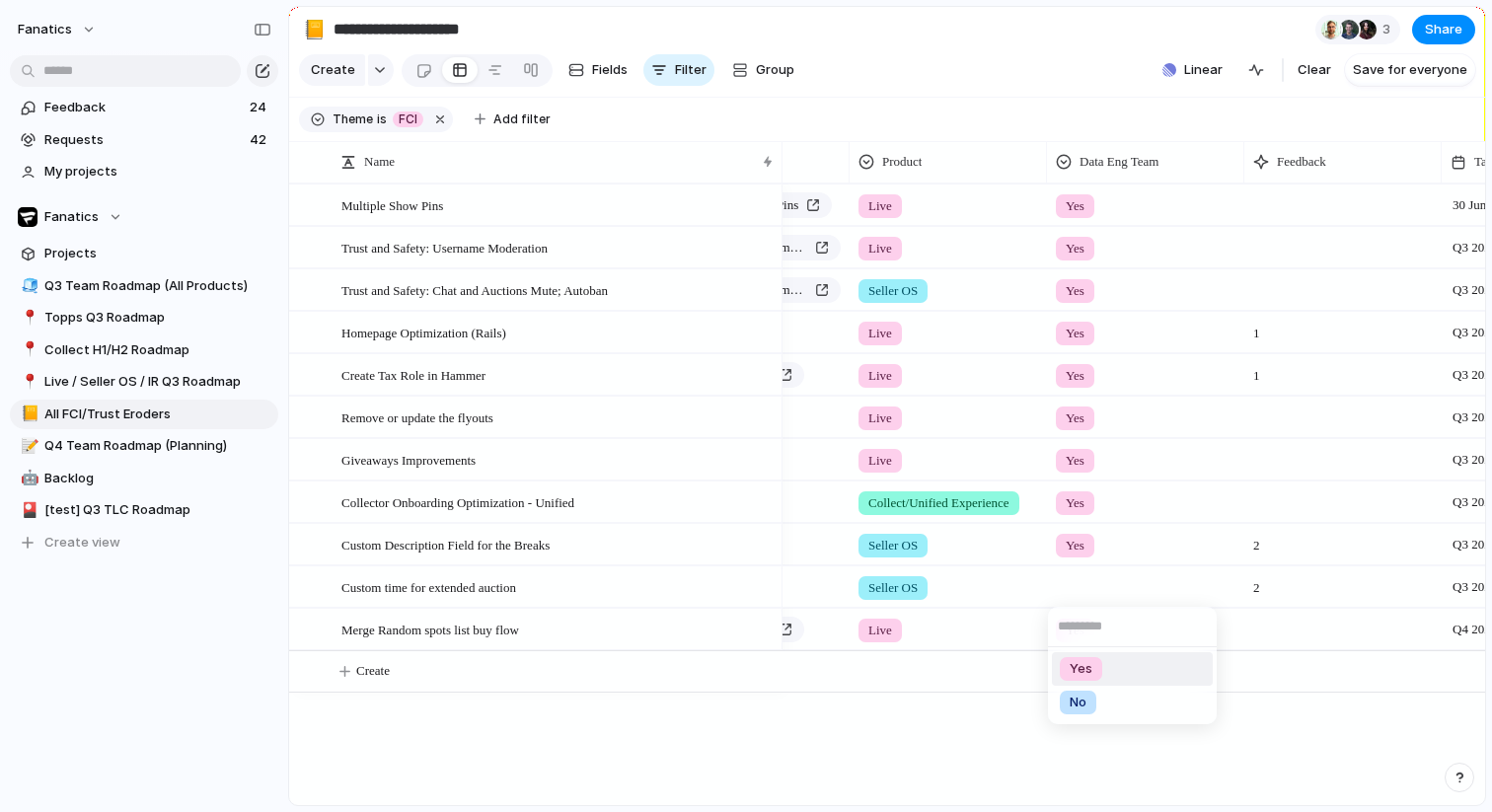 click on "Yes" at bounding box center [1081, 669] 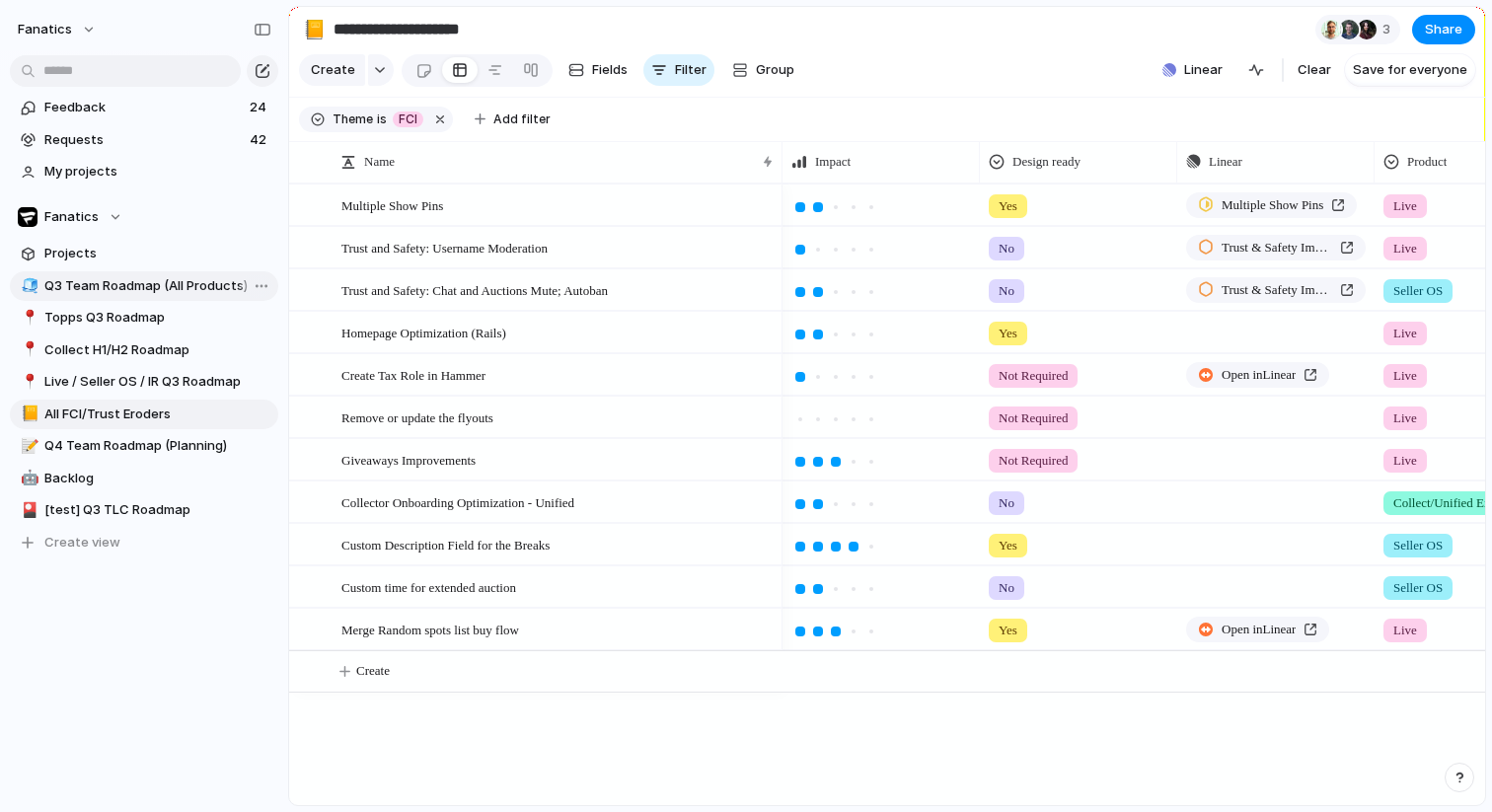 click on "🧊 Q3 Team Roadmap (All Products)" at bounding box center (144, 286) 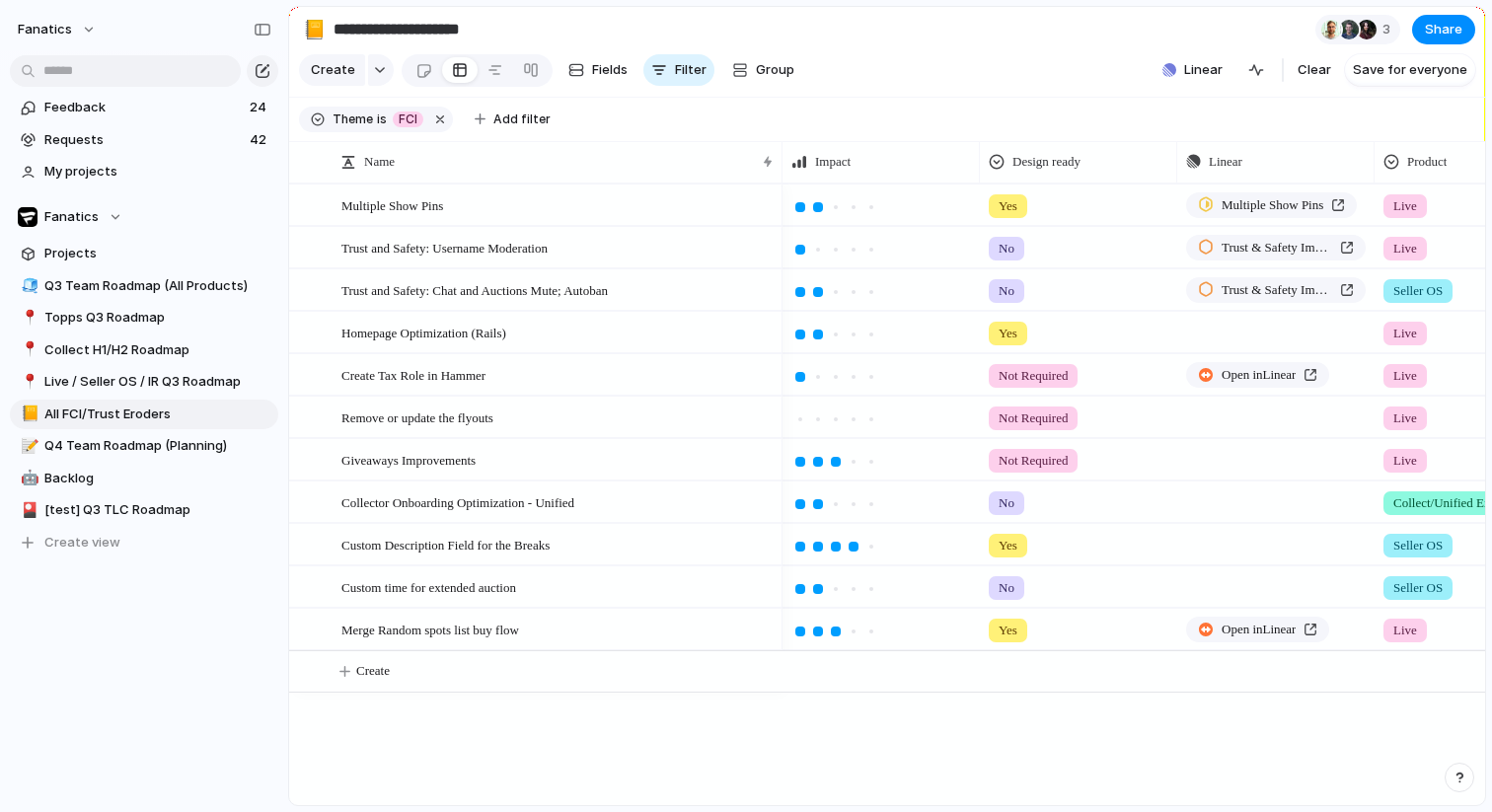 type on "**********" 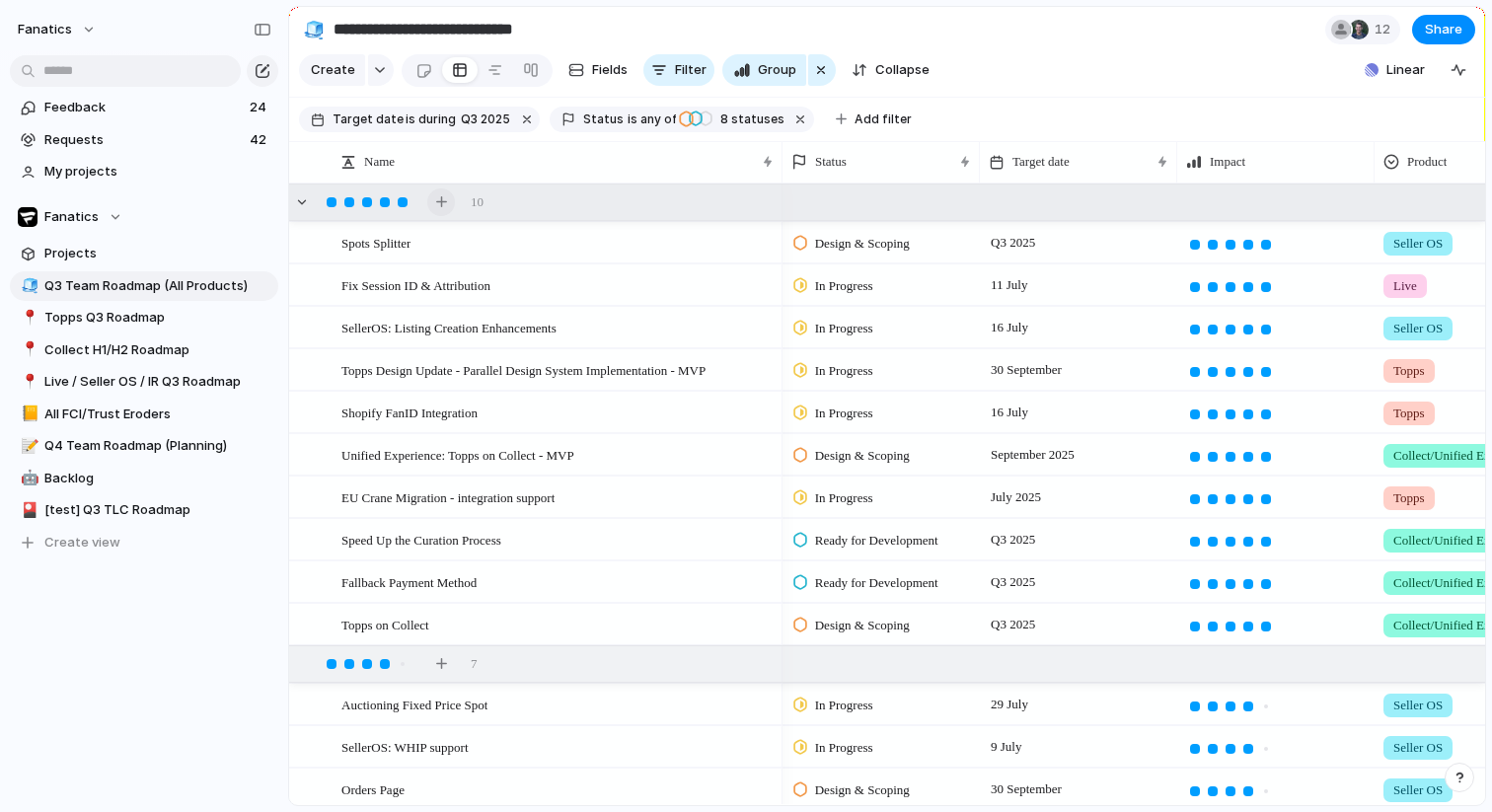 click at bounding box center [441, 201] 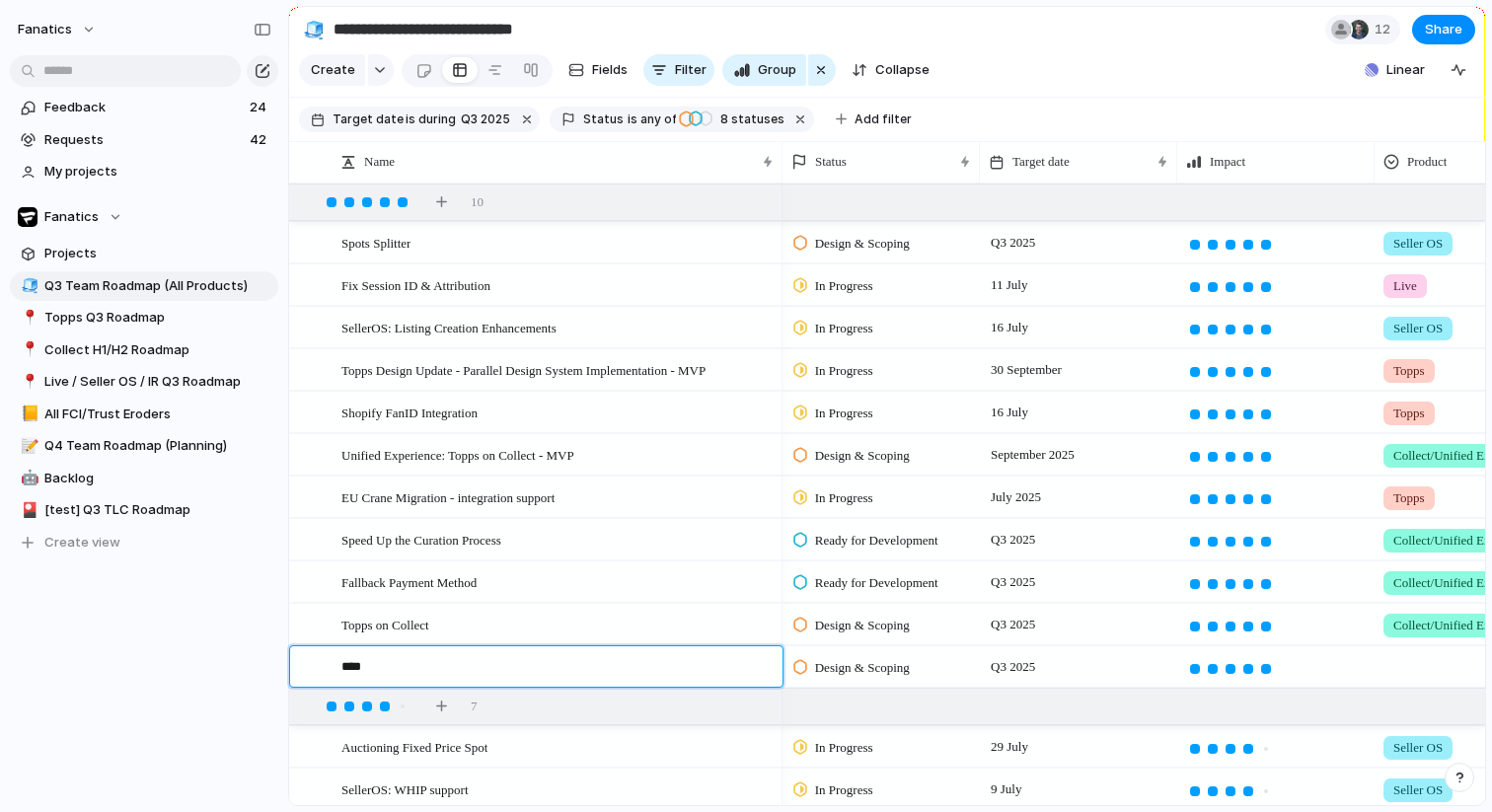 type on "****" 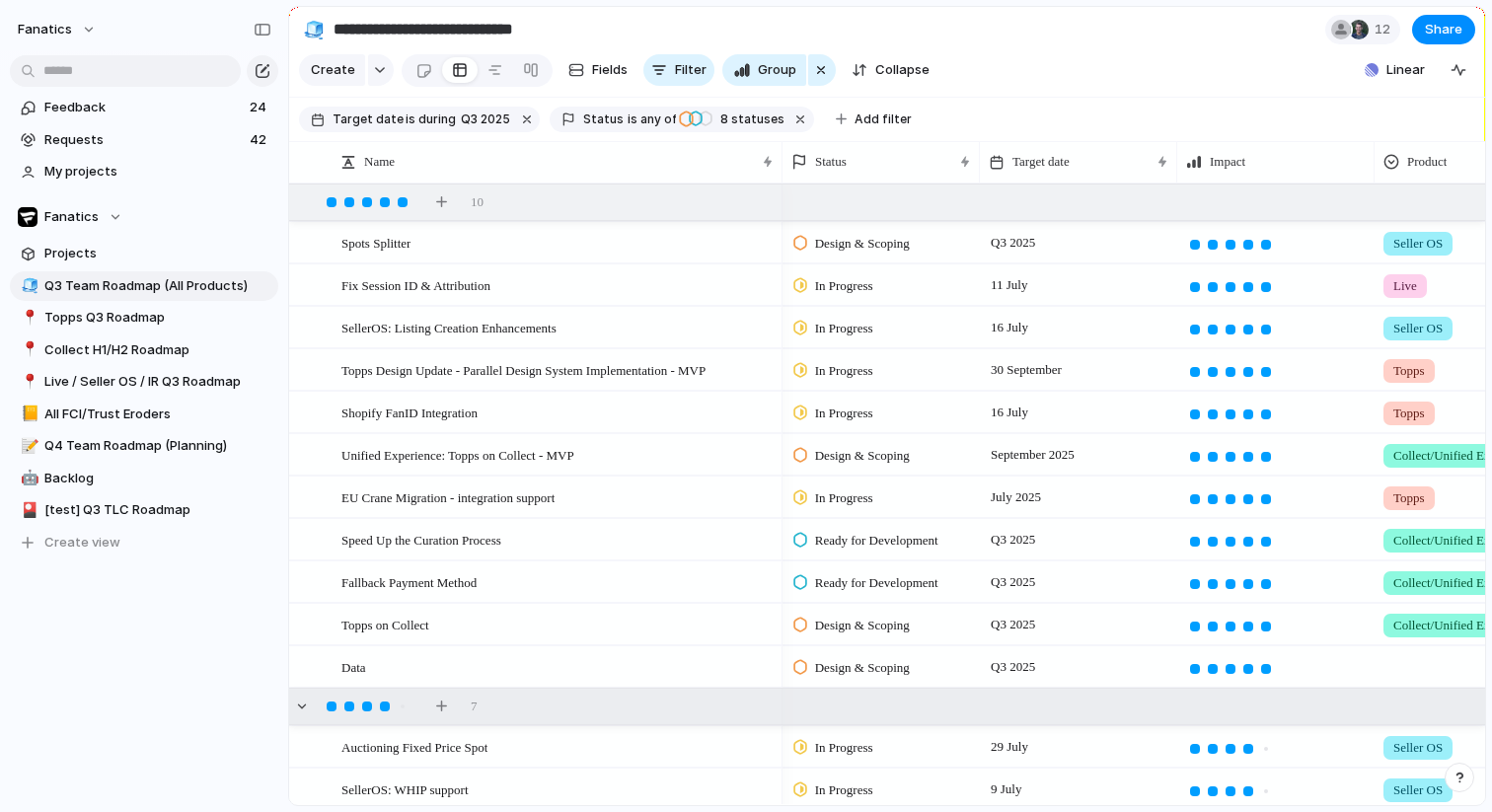 click on "Data" at bounding box center (559, 667) 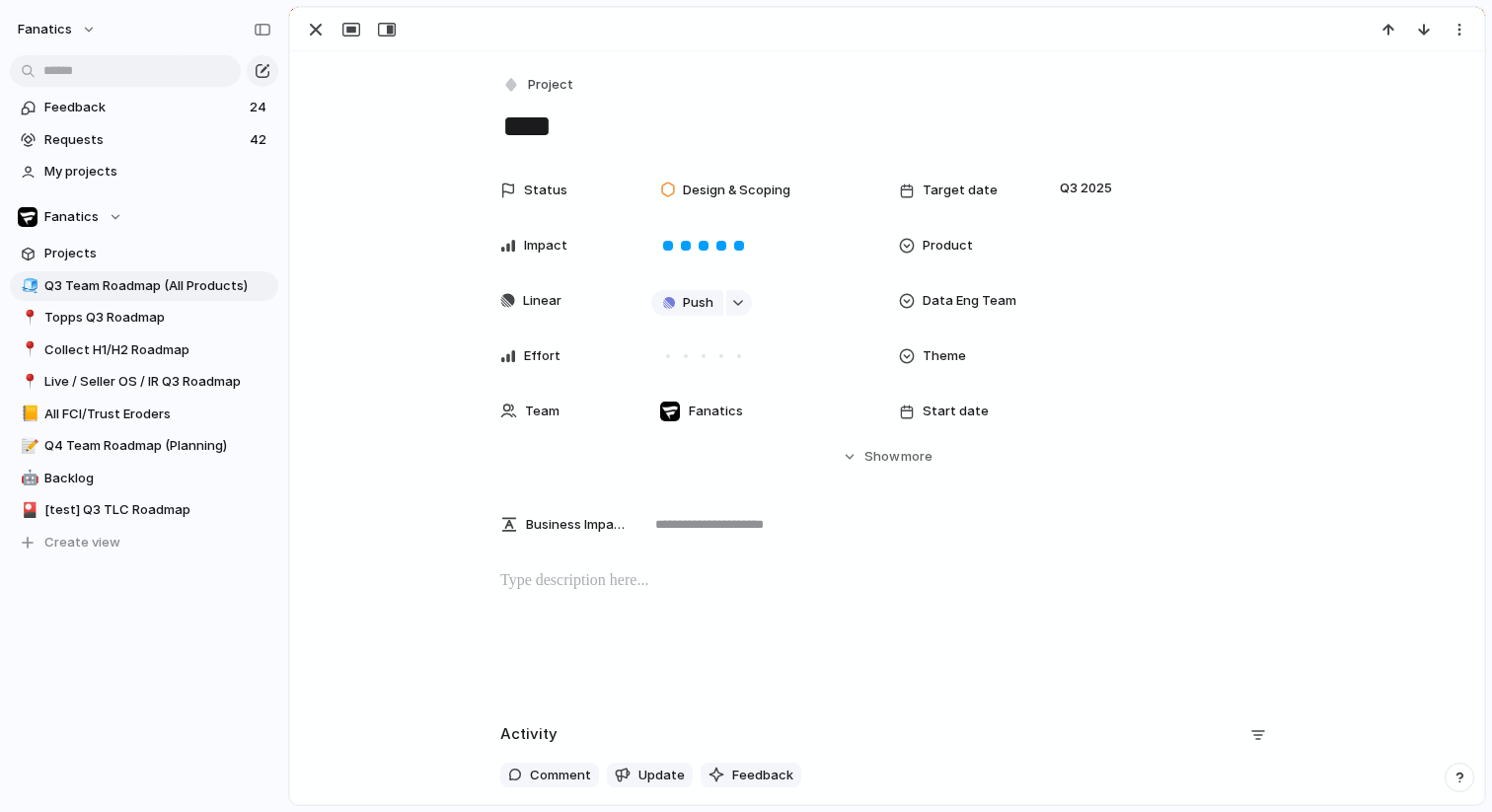 click at bounding box center (738, 303) 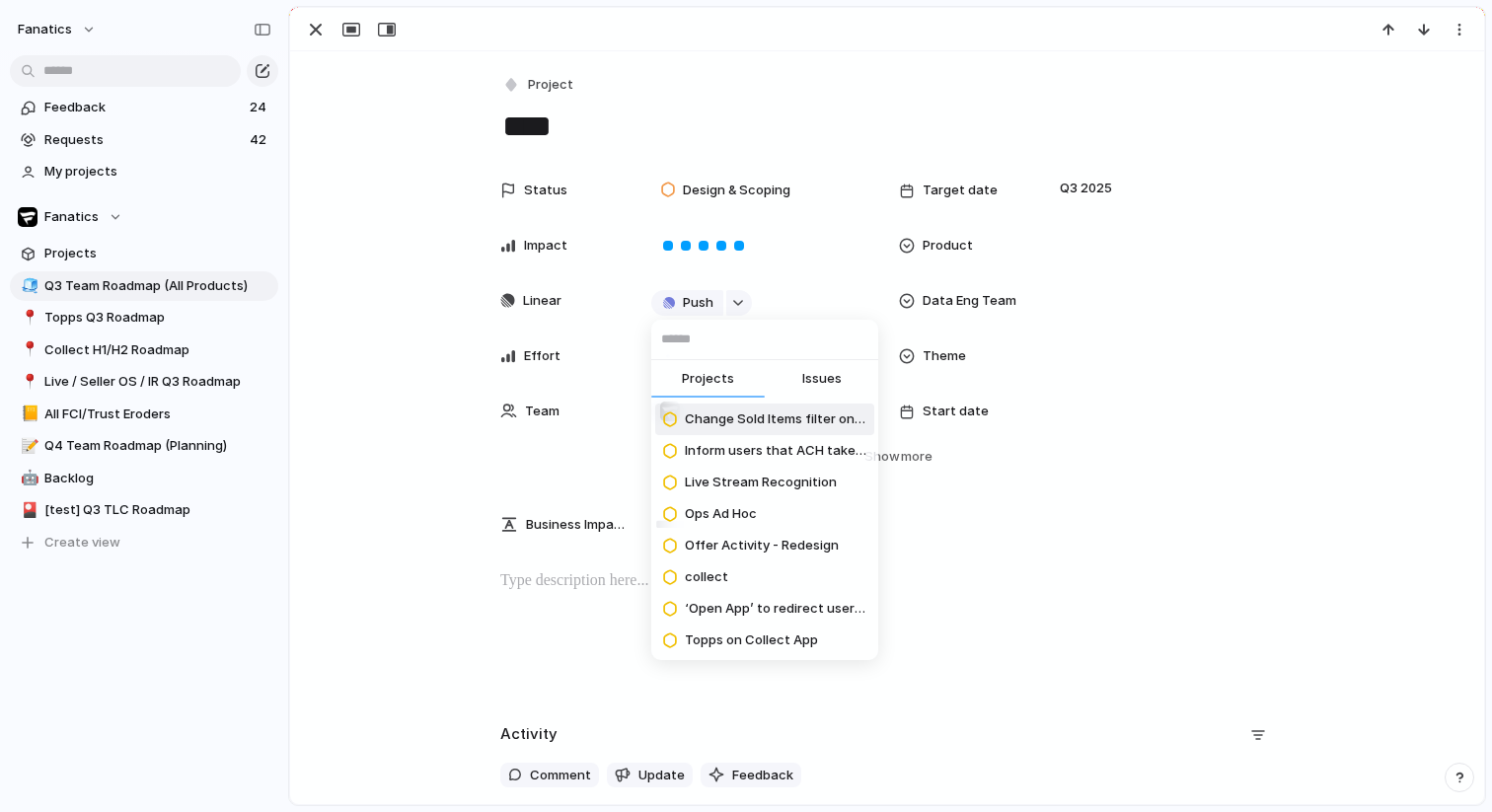click at bounding box center [765, 339] 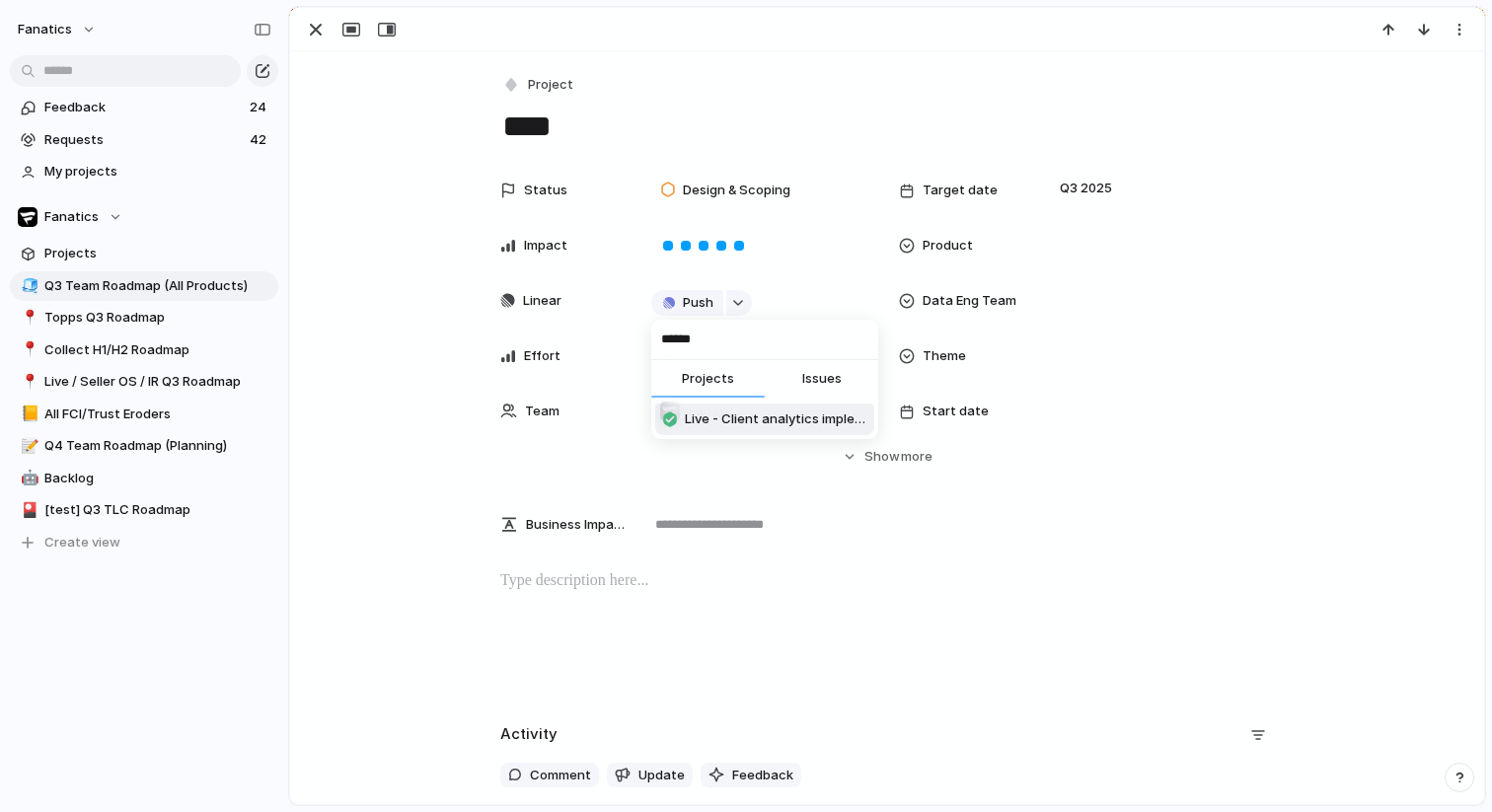 type on "******" 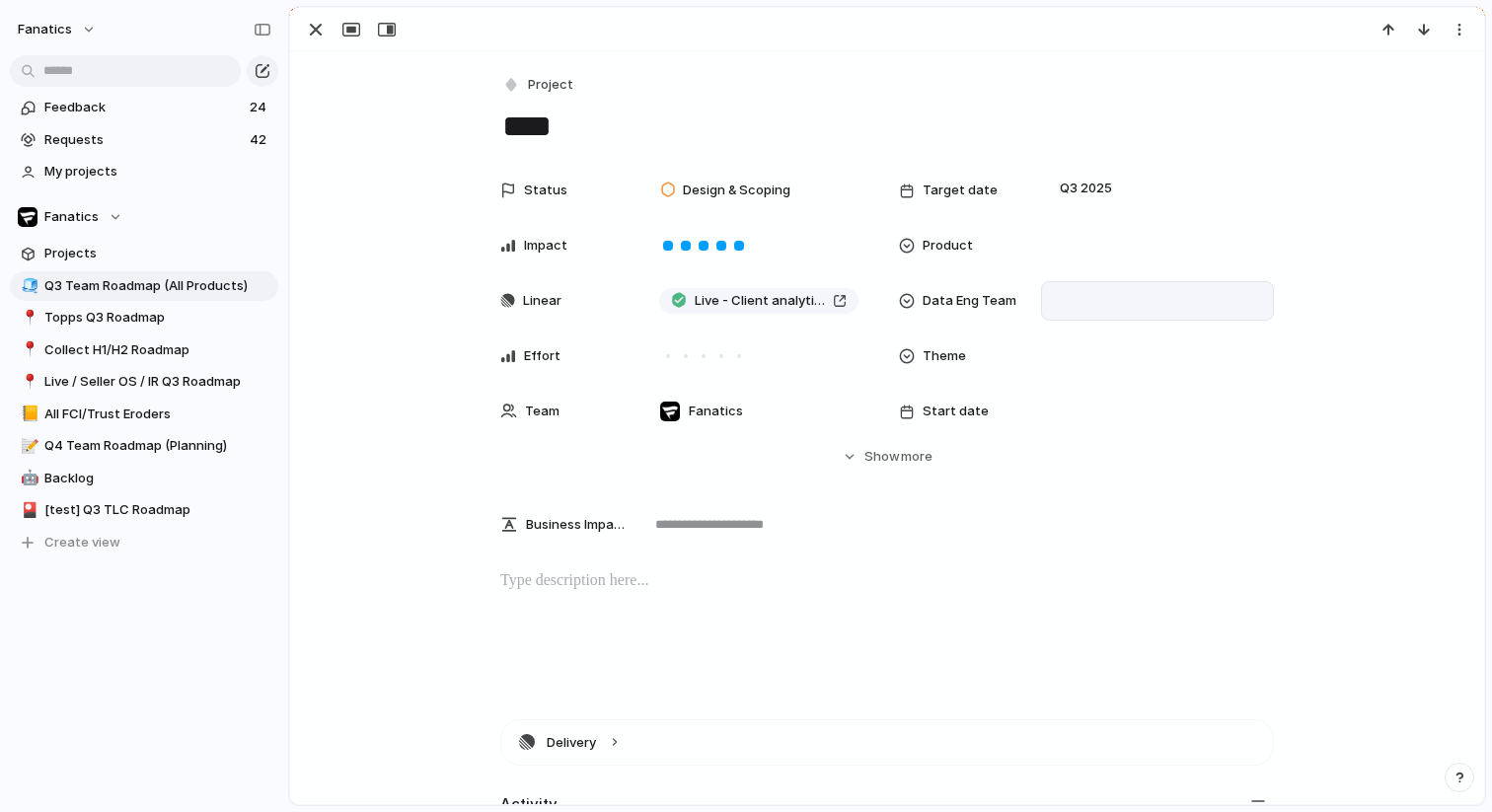 click at bounding box center [1157, 301] 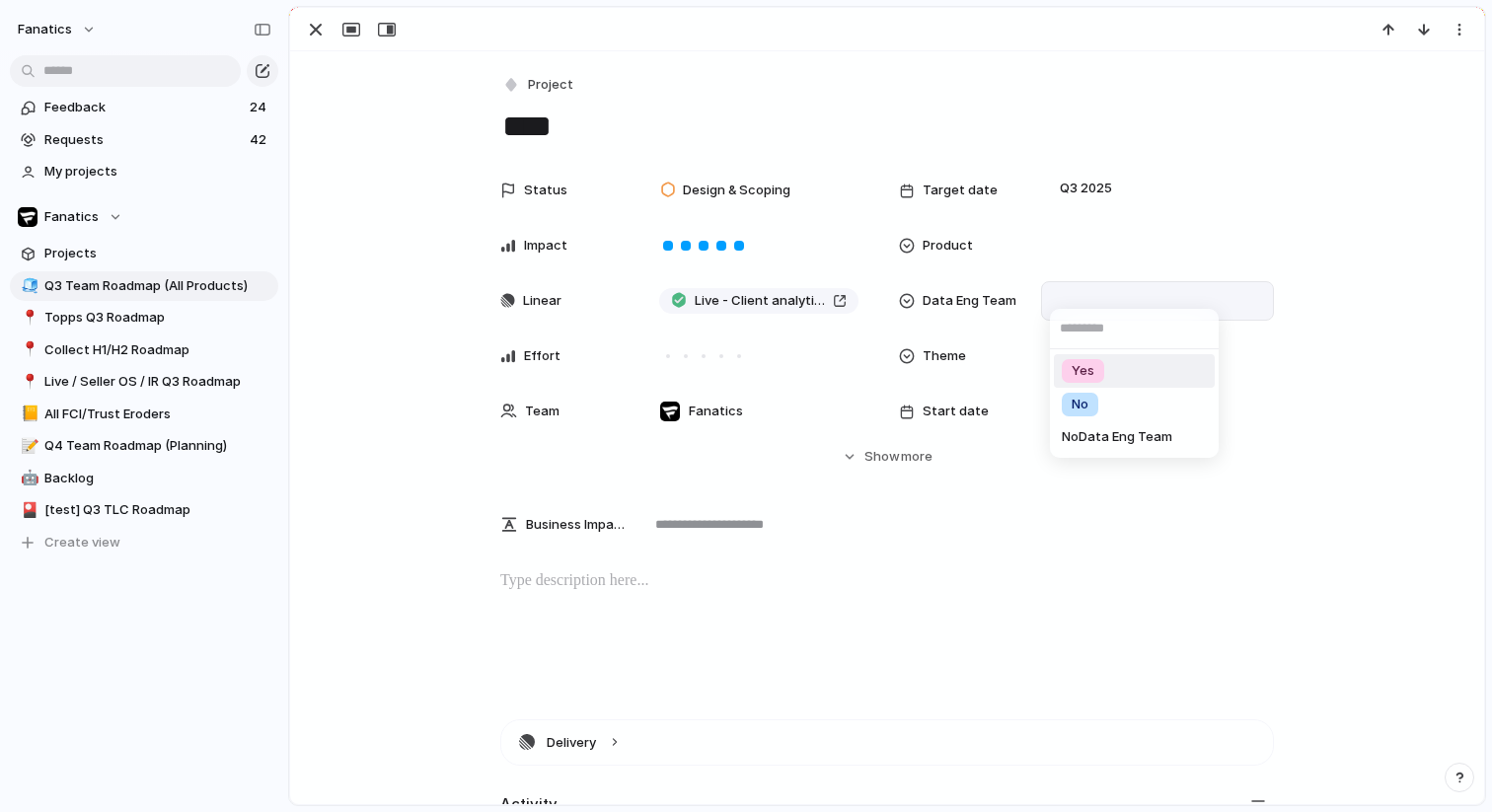 click on "Yes" at bounding box center [1082, 371] 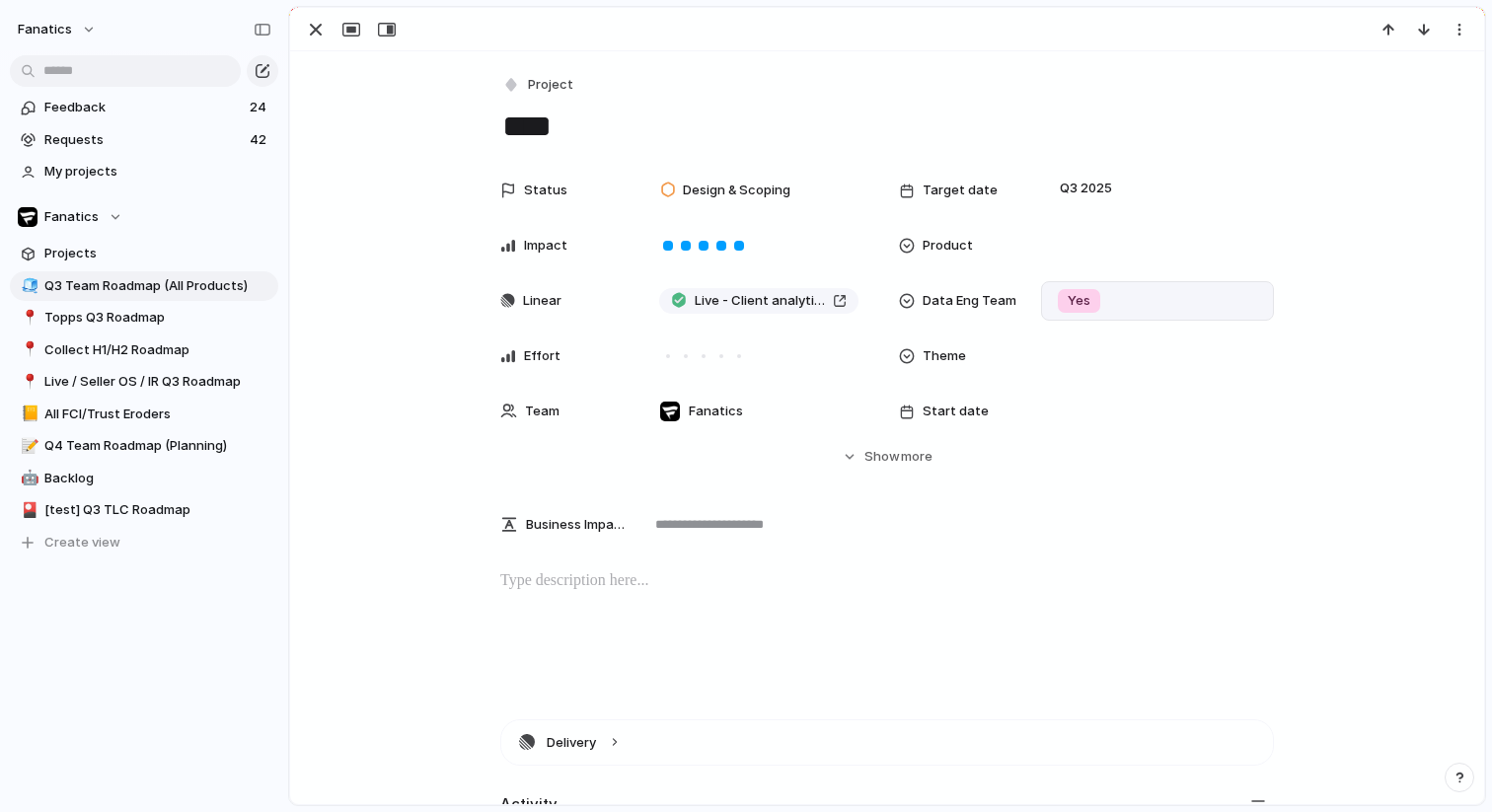 click on "Status Design & Scoping Target date Q3 2025 Impact Product Linear Live - Client analytics implementation Data Eng Team Yes Effort Theme Team Fanatics Start date Last changed 17 July Created at 17 July           Created by Alona Kotliar Feedback           Owner Priority Design ready   Weeks (estimate) Customer No  Customer Select Parent" at bounding box center (887, 301) 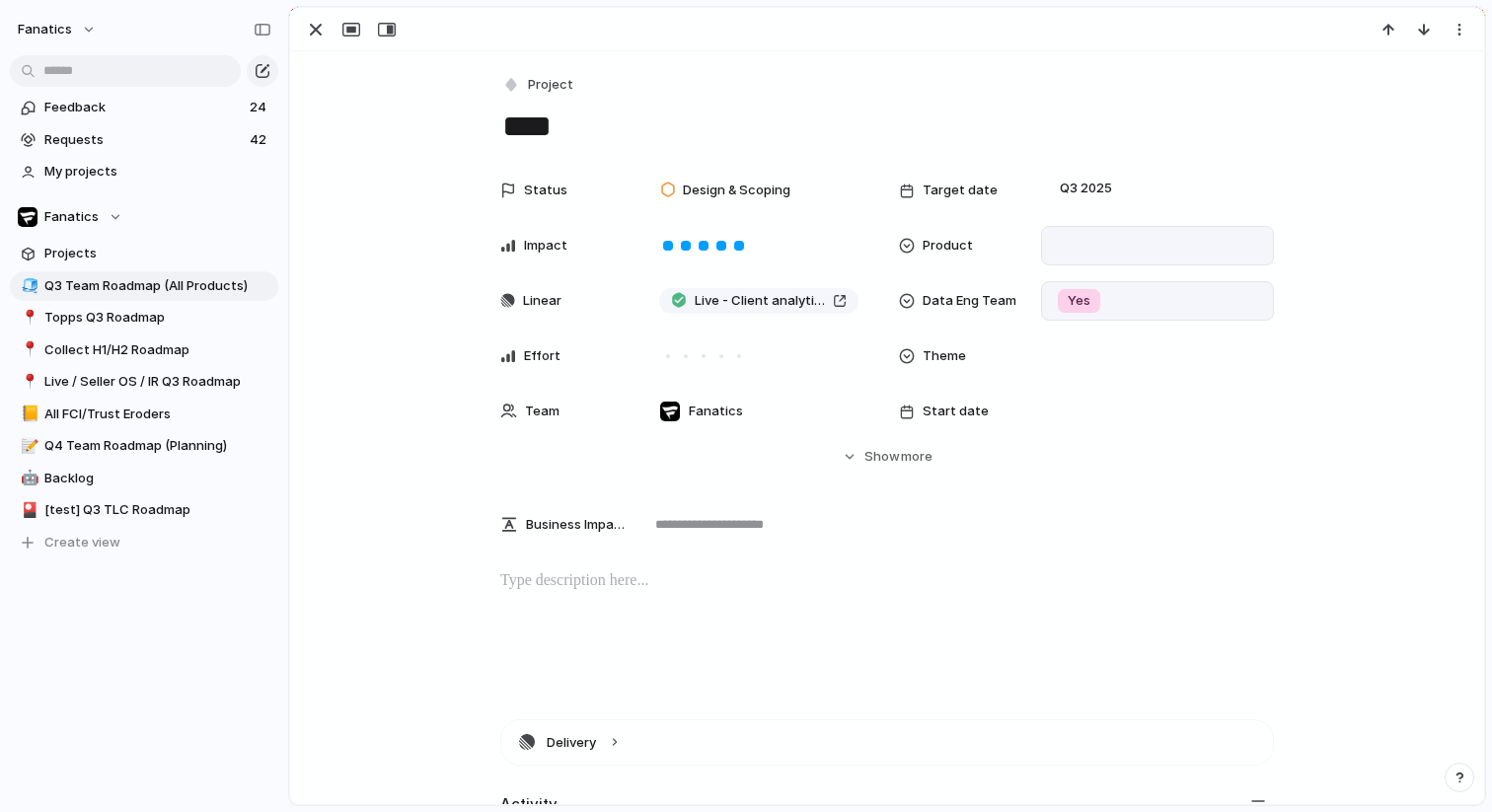 click at bounding box center [1157, 246] 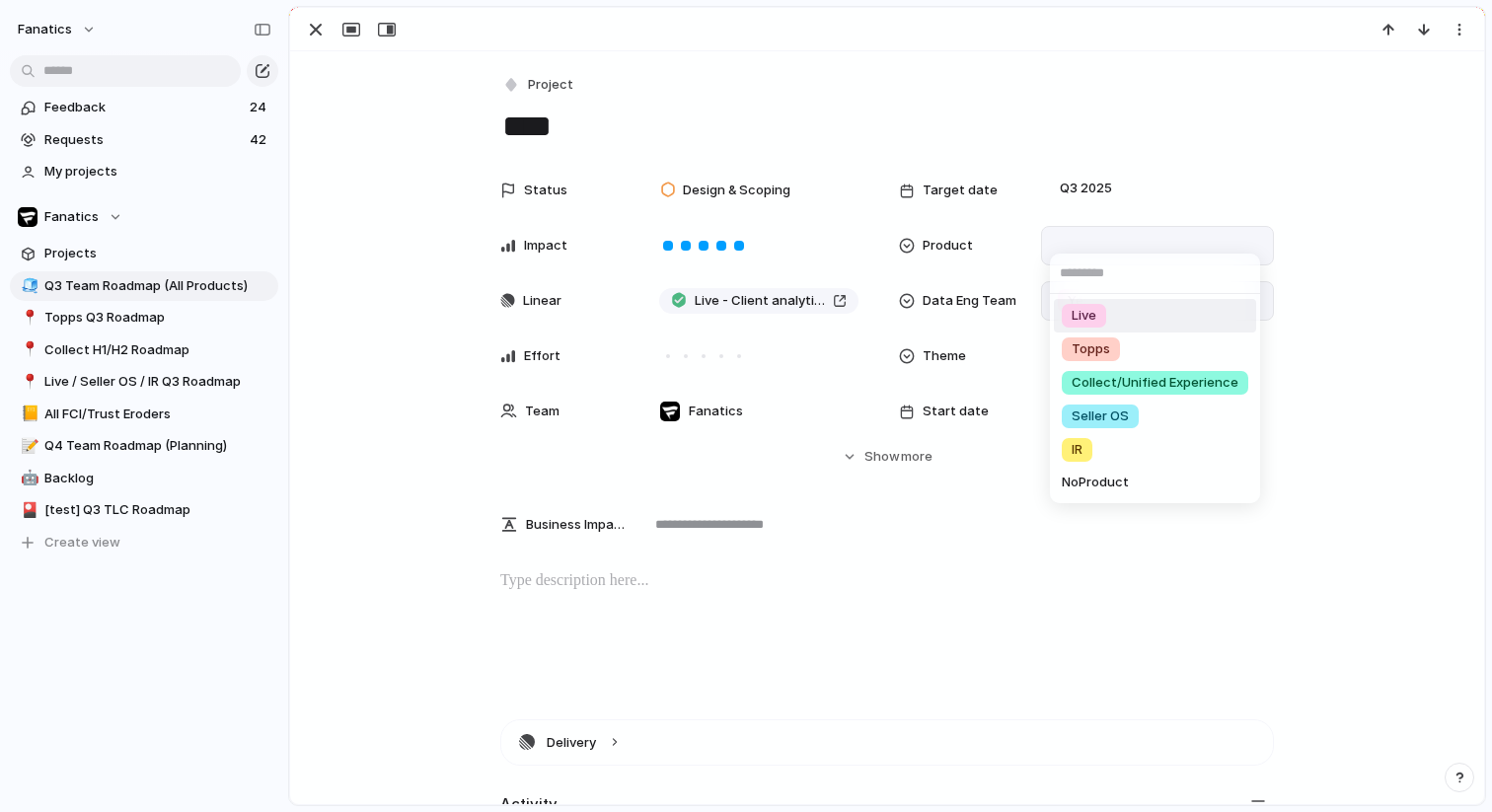 click on "Live" at bounding box center [1083, 316] 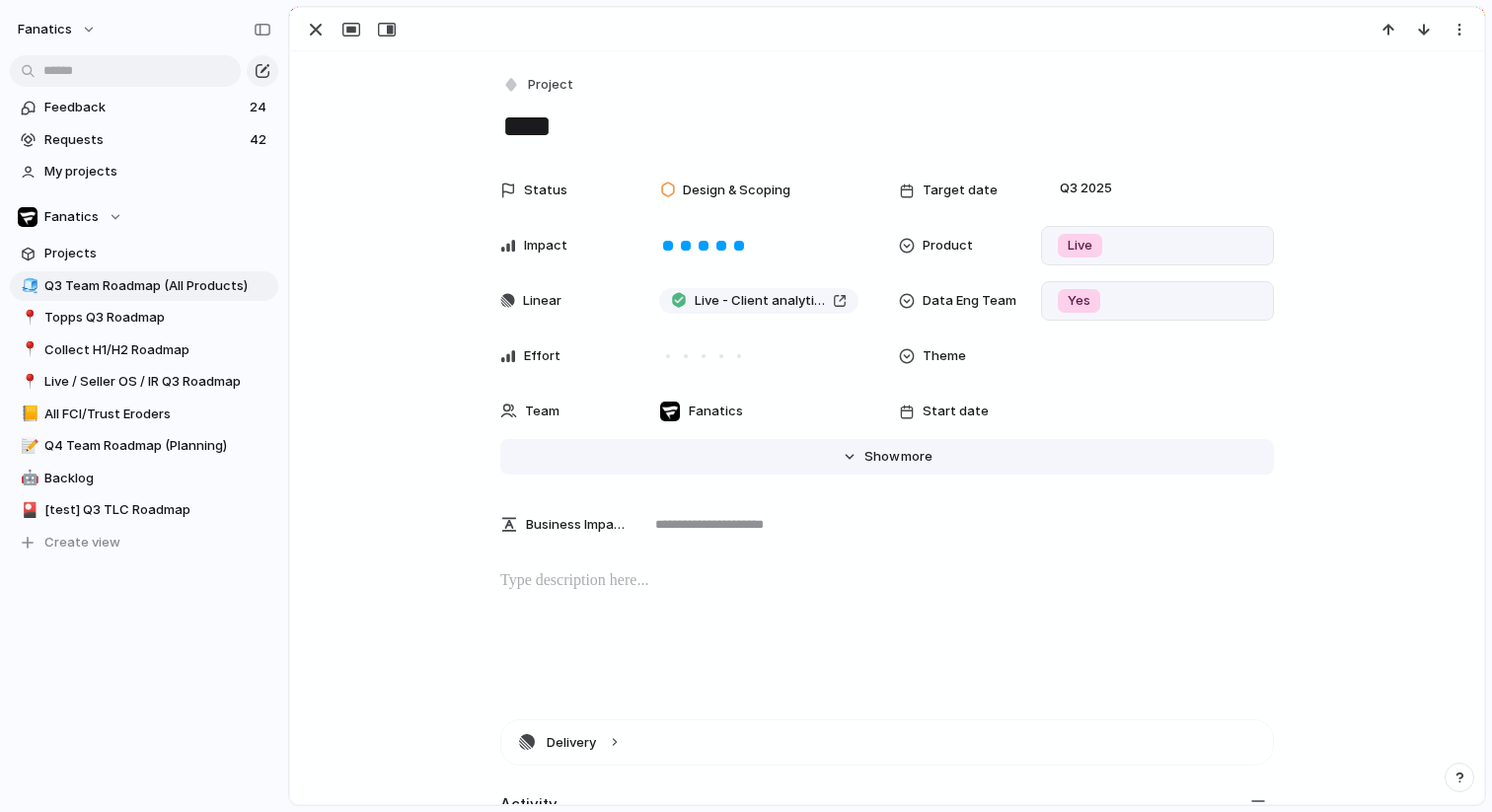 click on "Hide Show more" at bounding box center [887, 457] 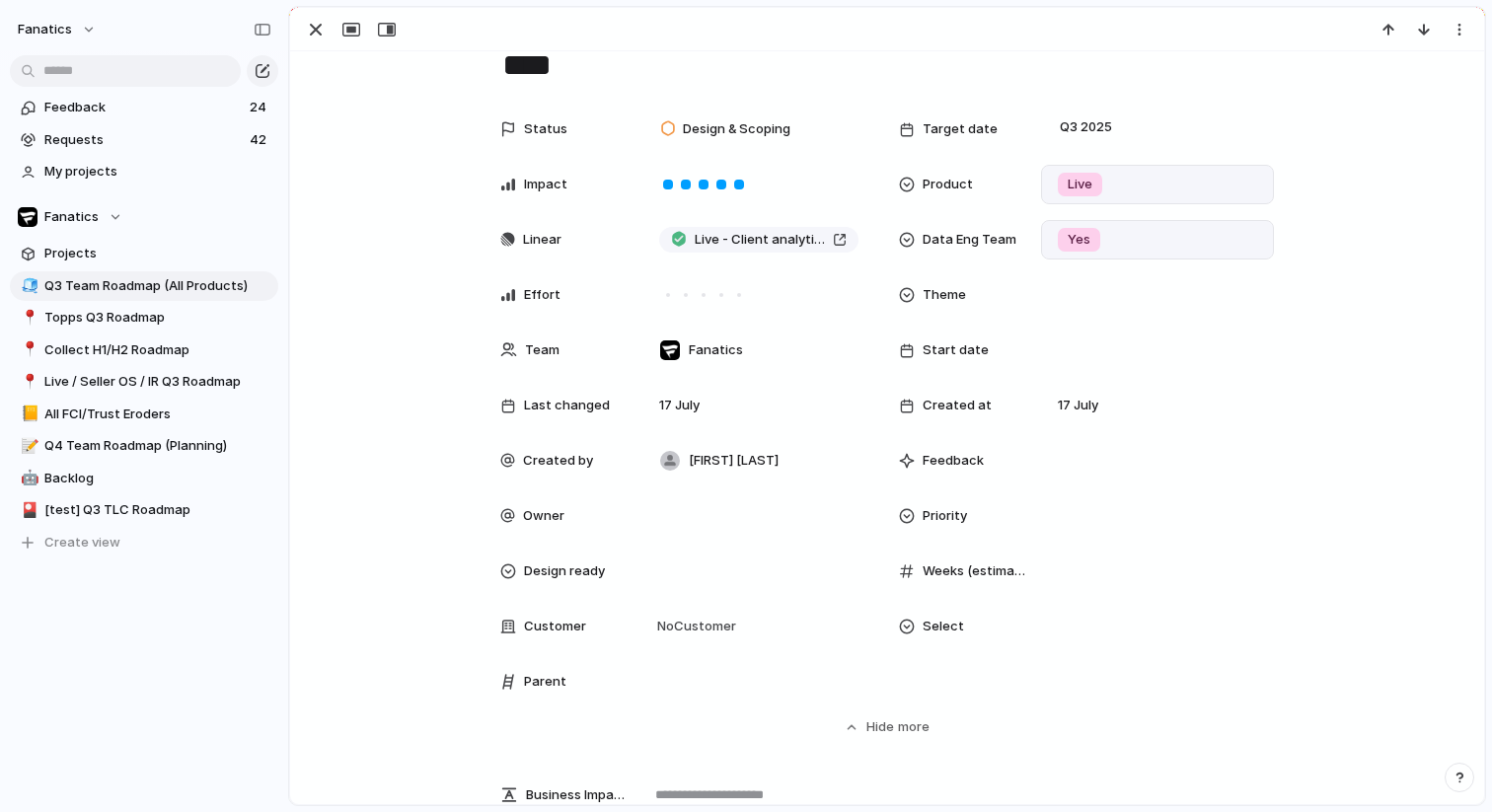 scroll, scrollTop: 58, scrollLeft: 0, axis: vertical 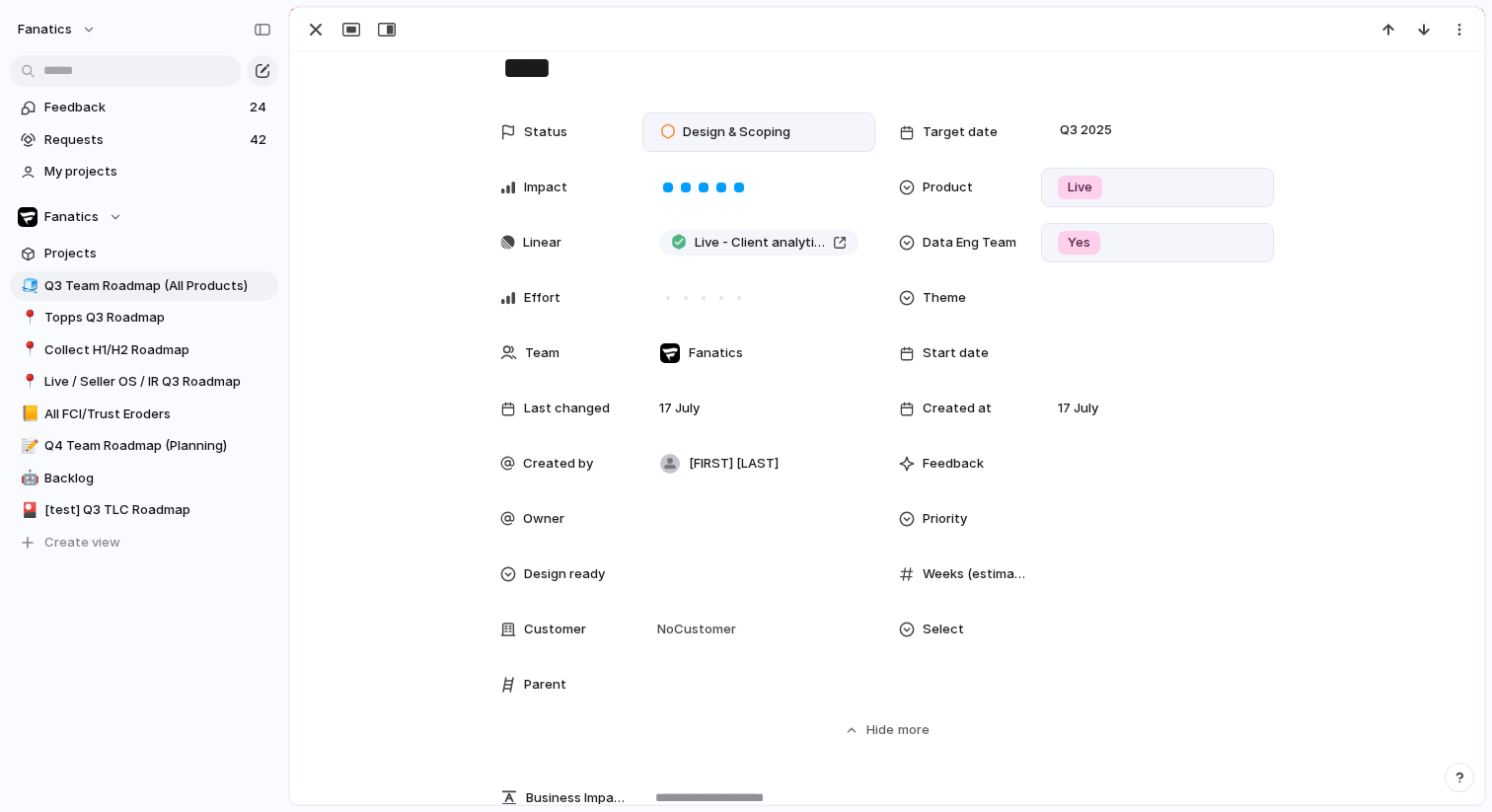 click on "Design & Scoping" at bounding box center (736, 132) 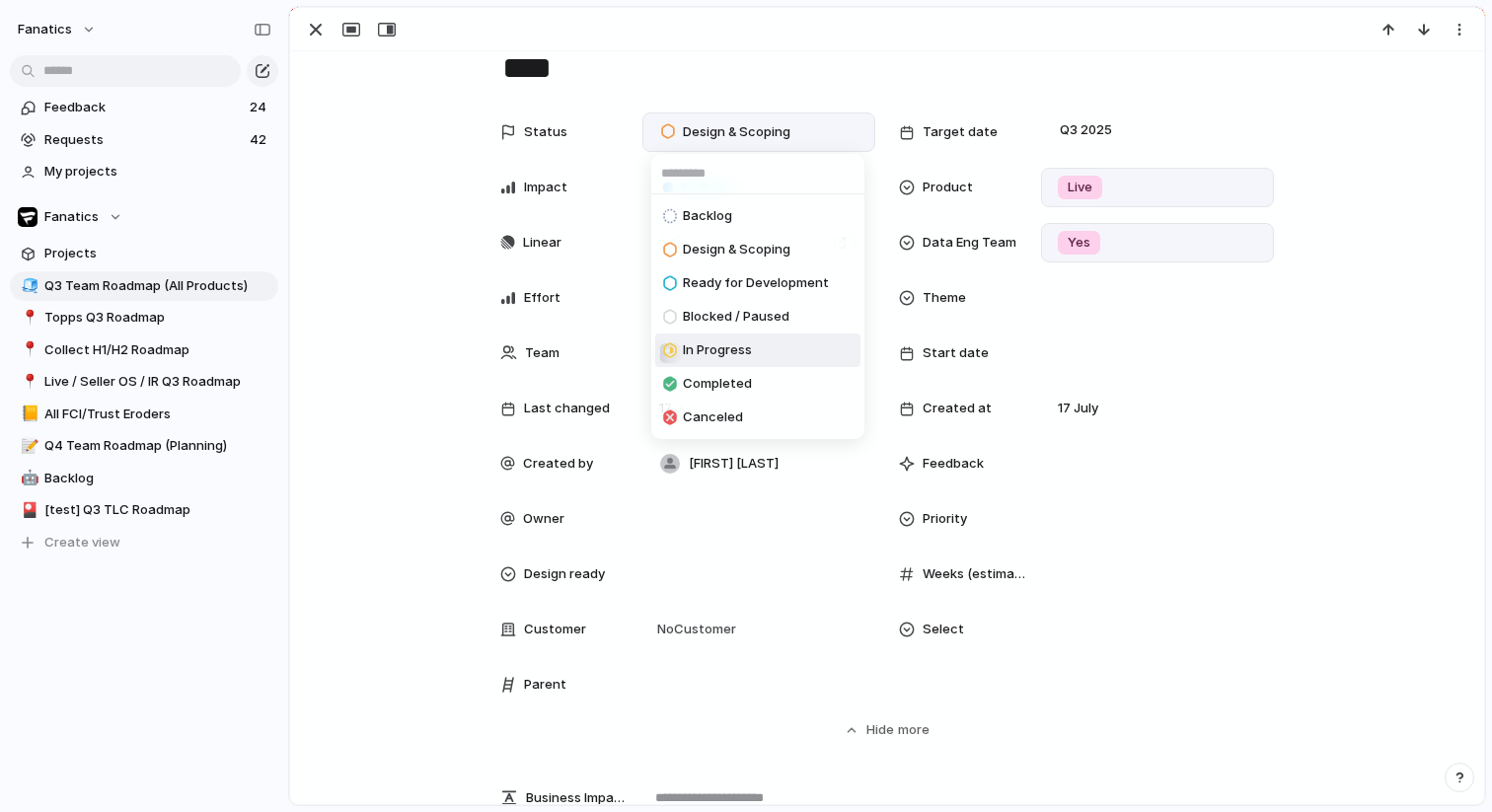 click on "In Progress" at bounding box center (708, 350) 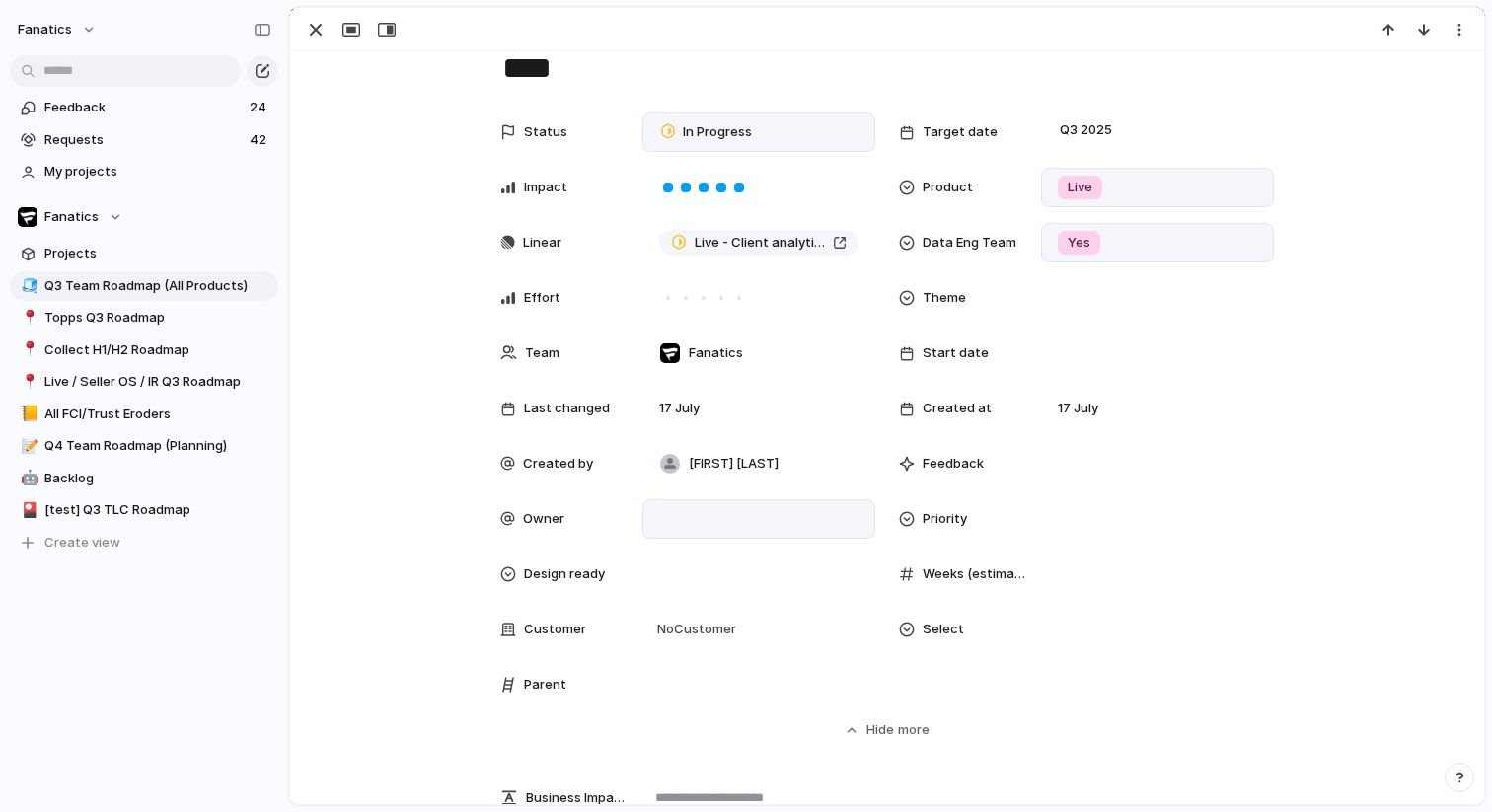 click at bounding box center (759, 519) 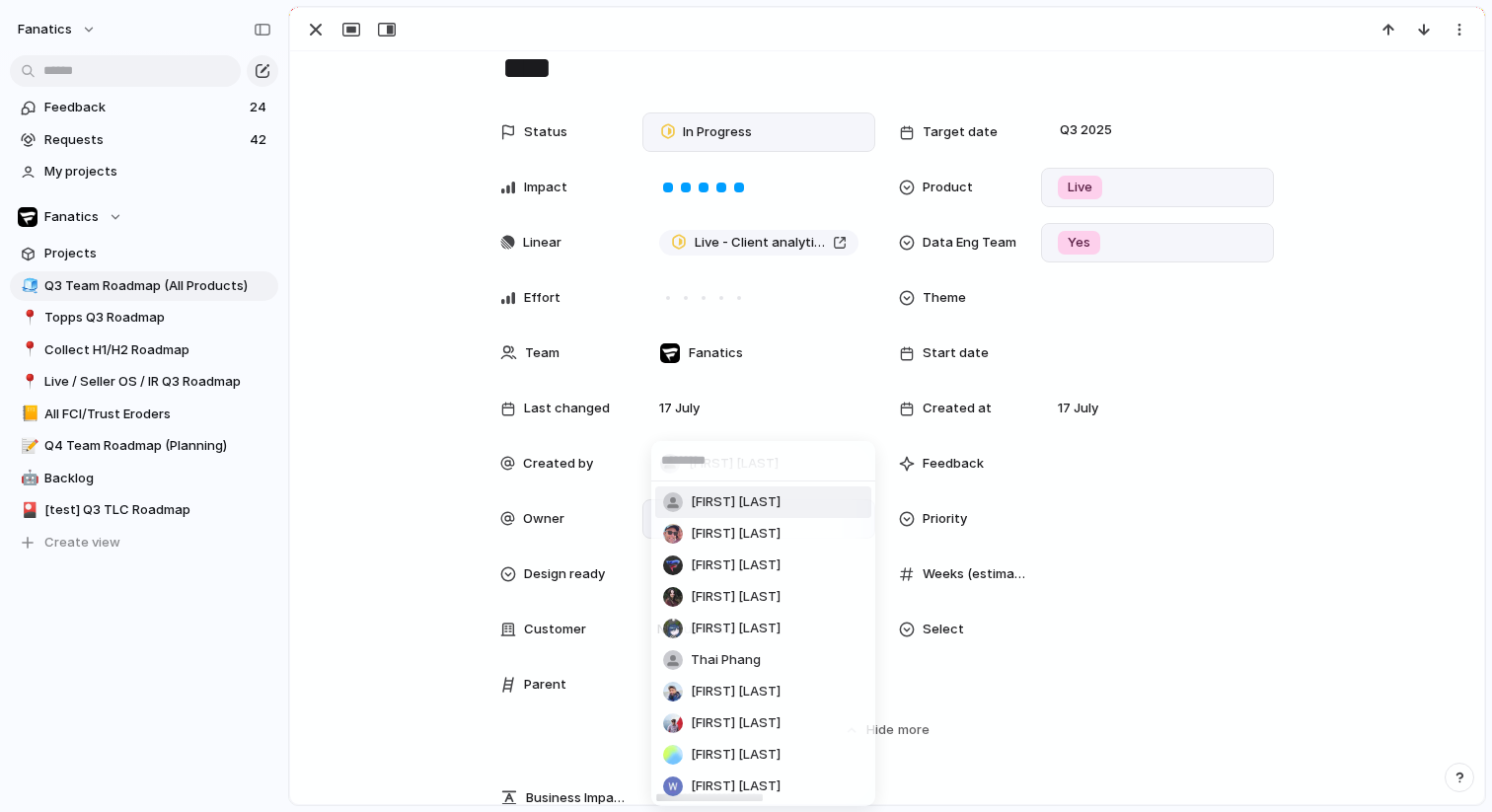 click on "Alona Kotliar" at bounding box center [735, 502] 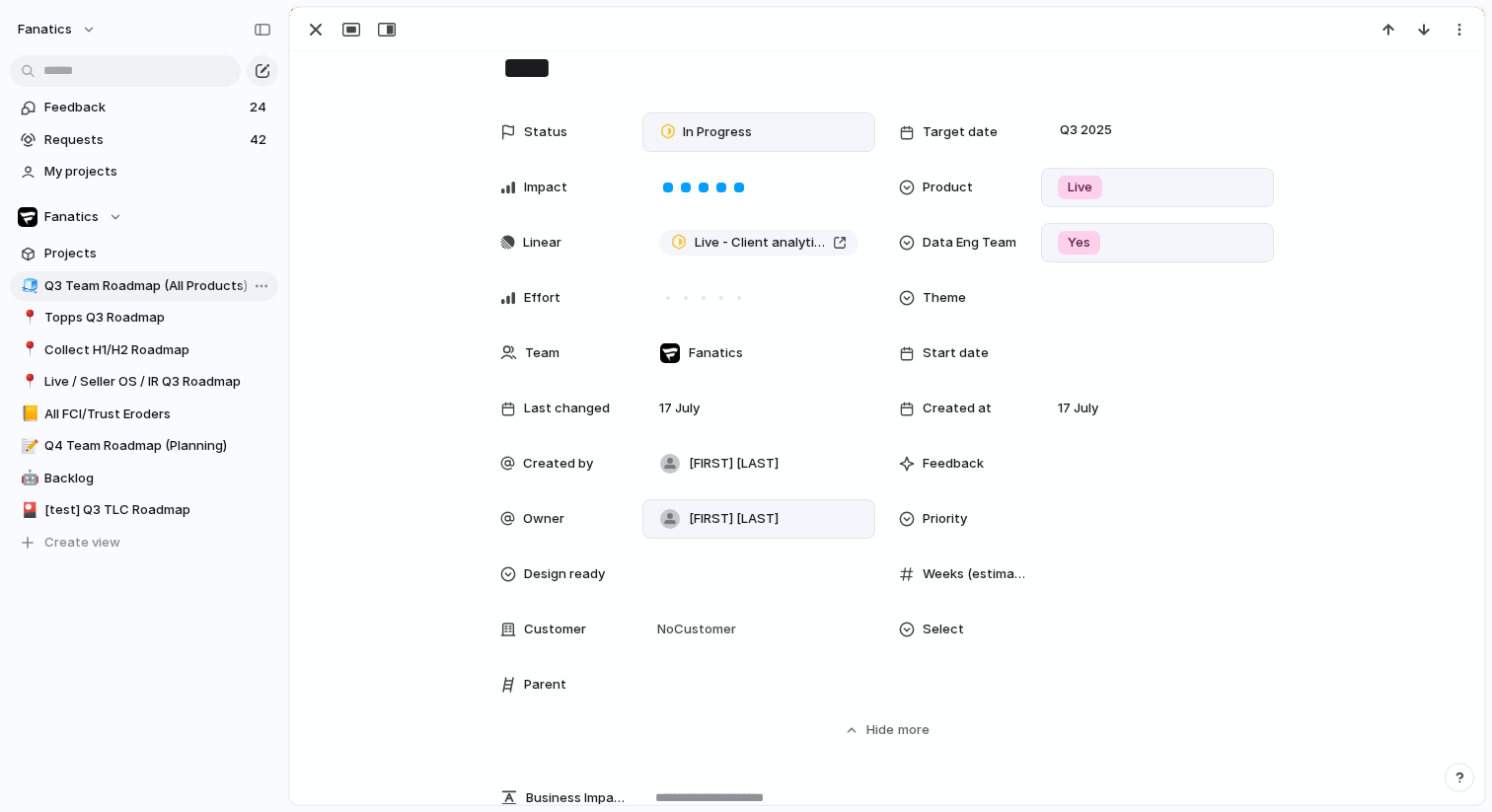 click on "Q3 Team Roadmap (All Products)" at bounding box center [158, 286] 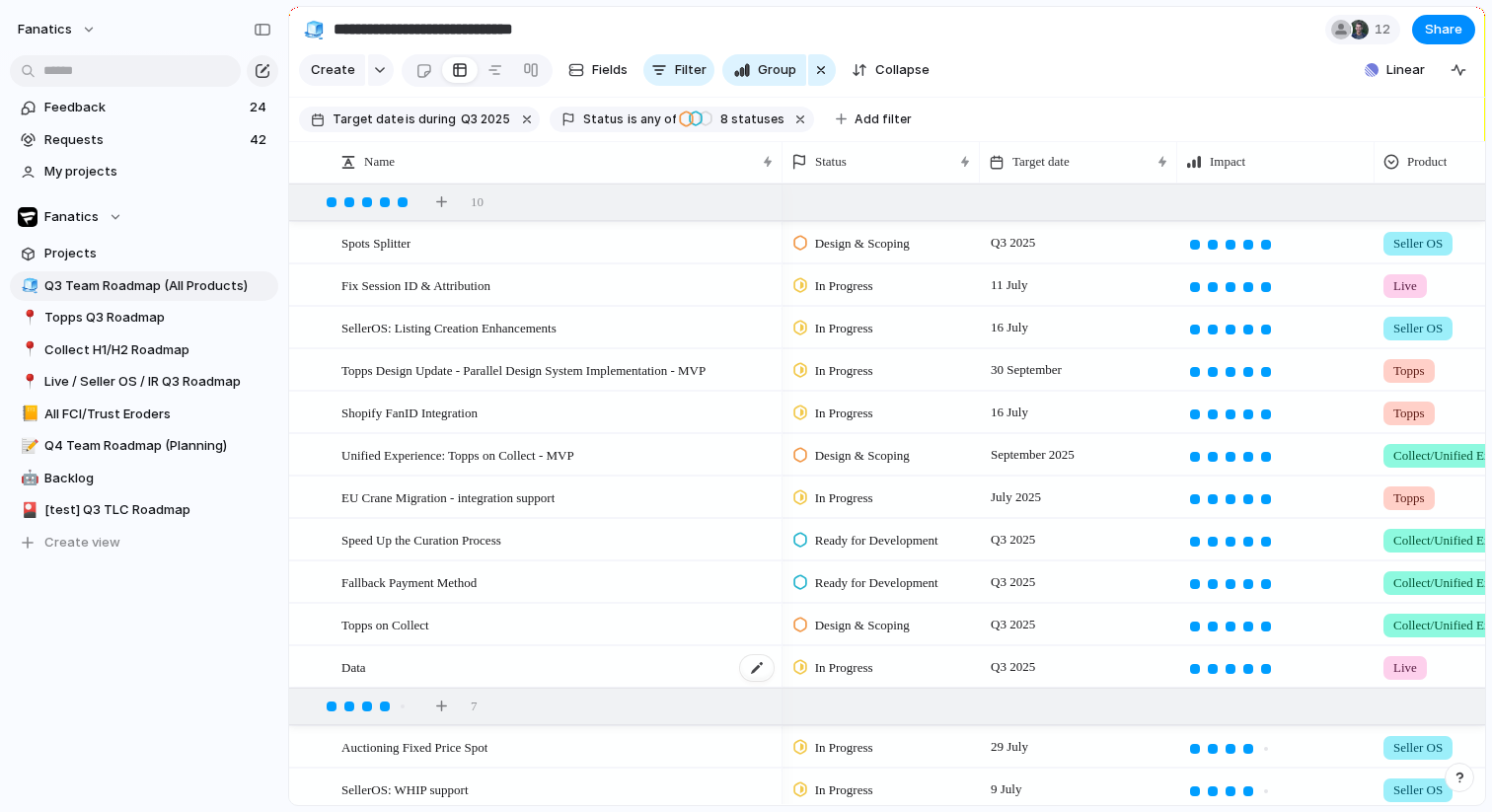 click on "Data" at bounding box center [559, 667] 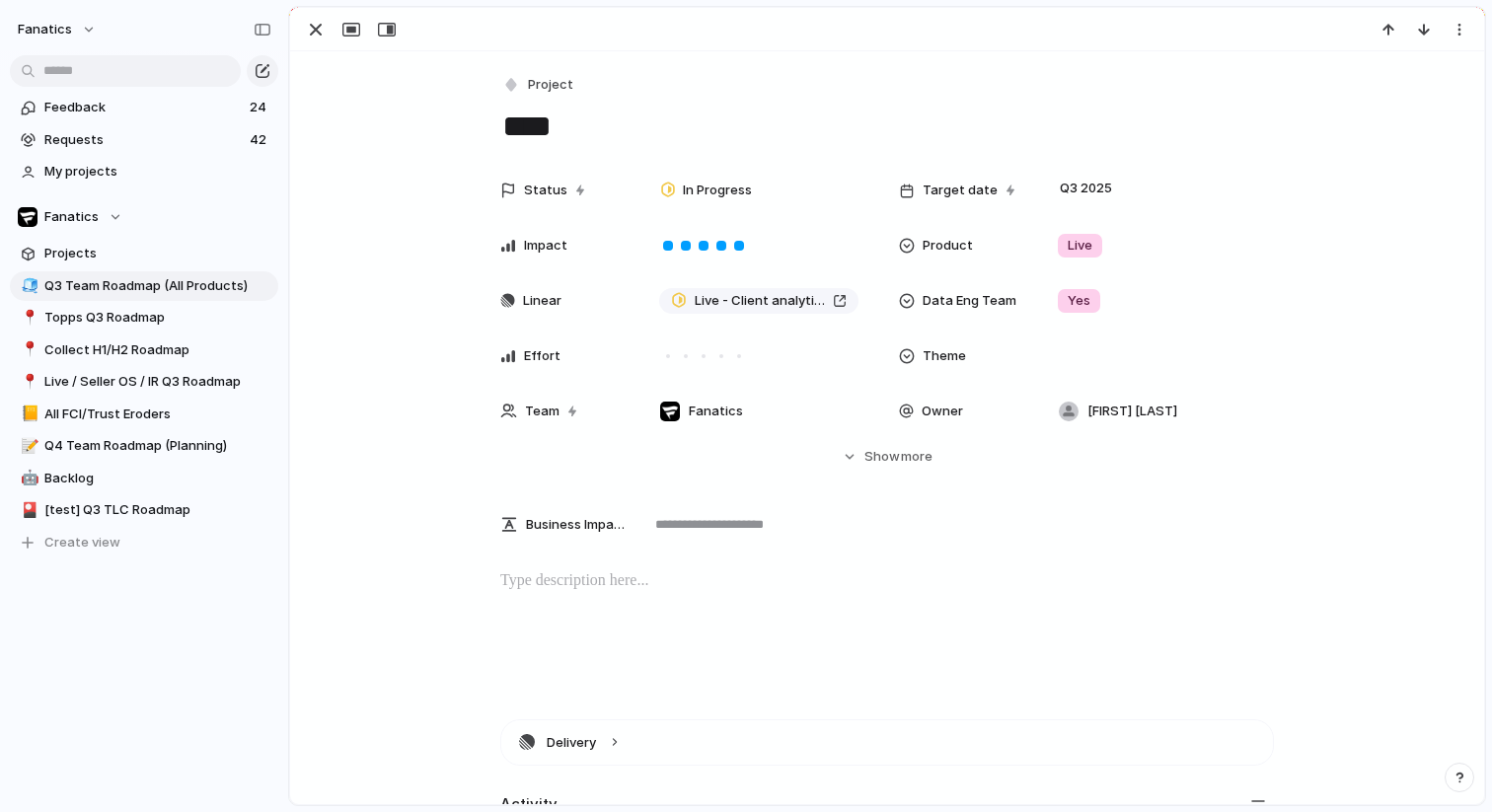 click on "****" at bounding box center [887, 126] 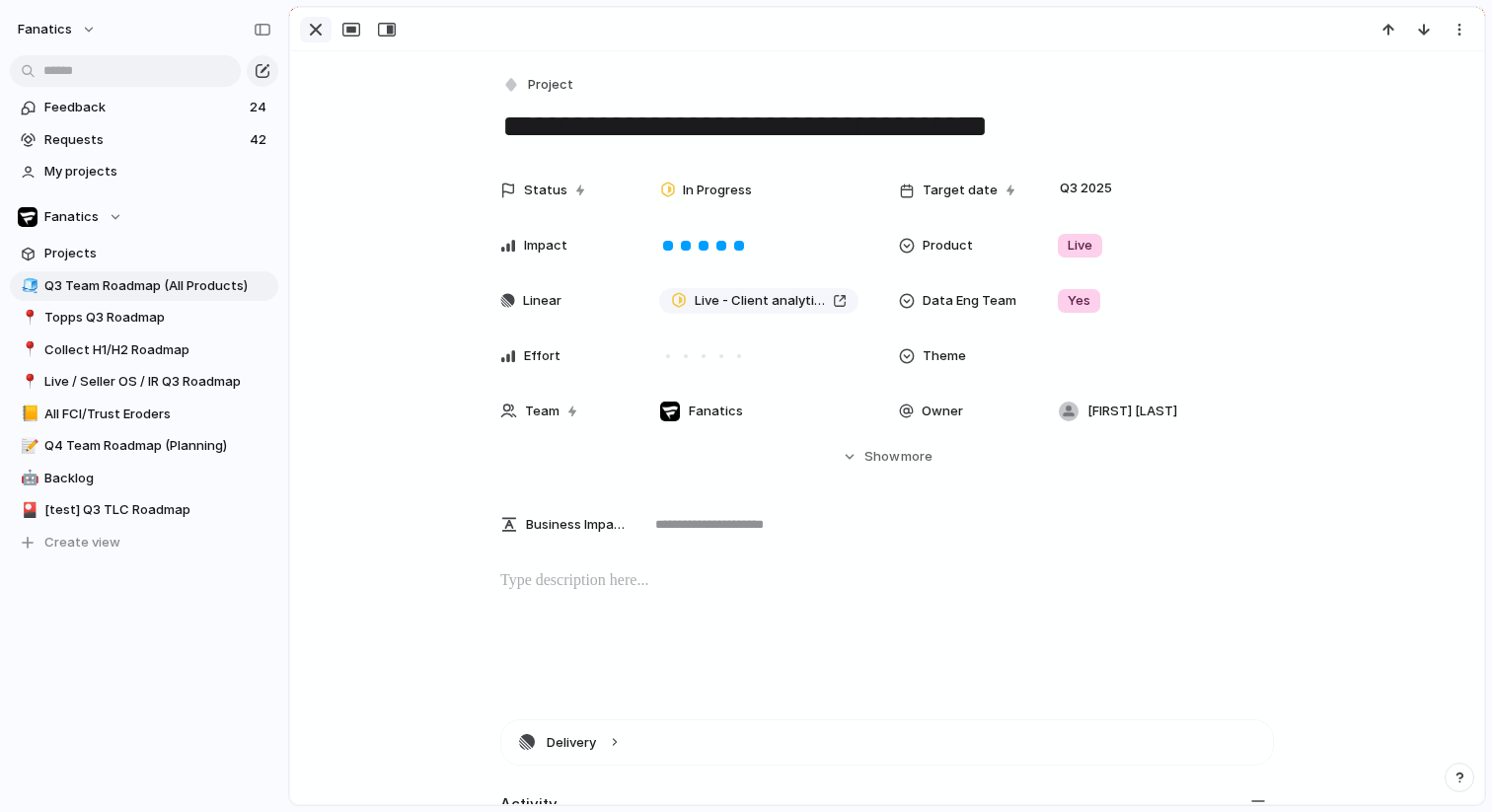 type on "**********" 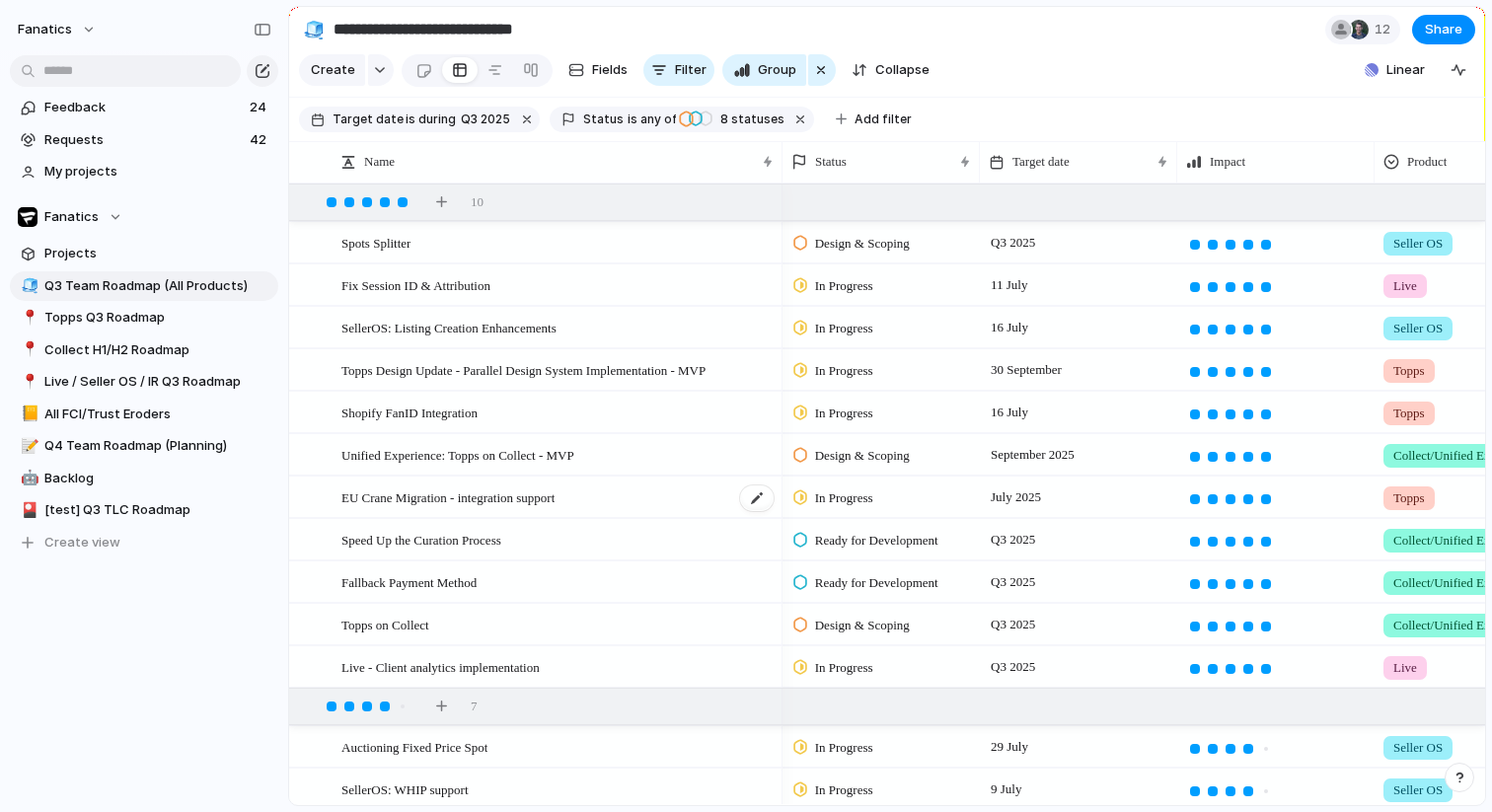 scroll, scrollTop: 122, scrollLeft: 0, axis: vertical 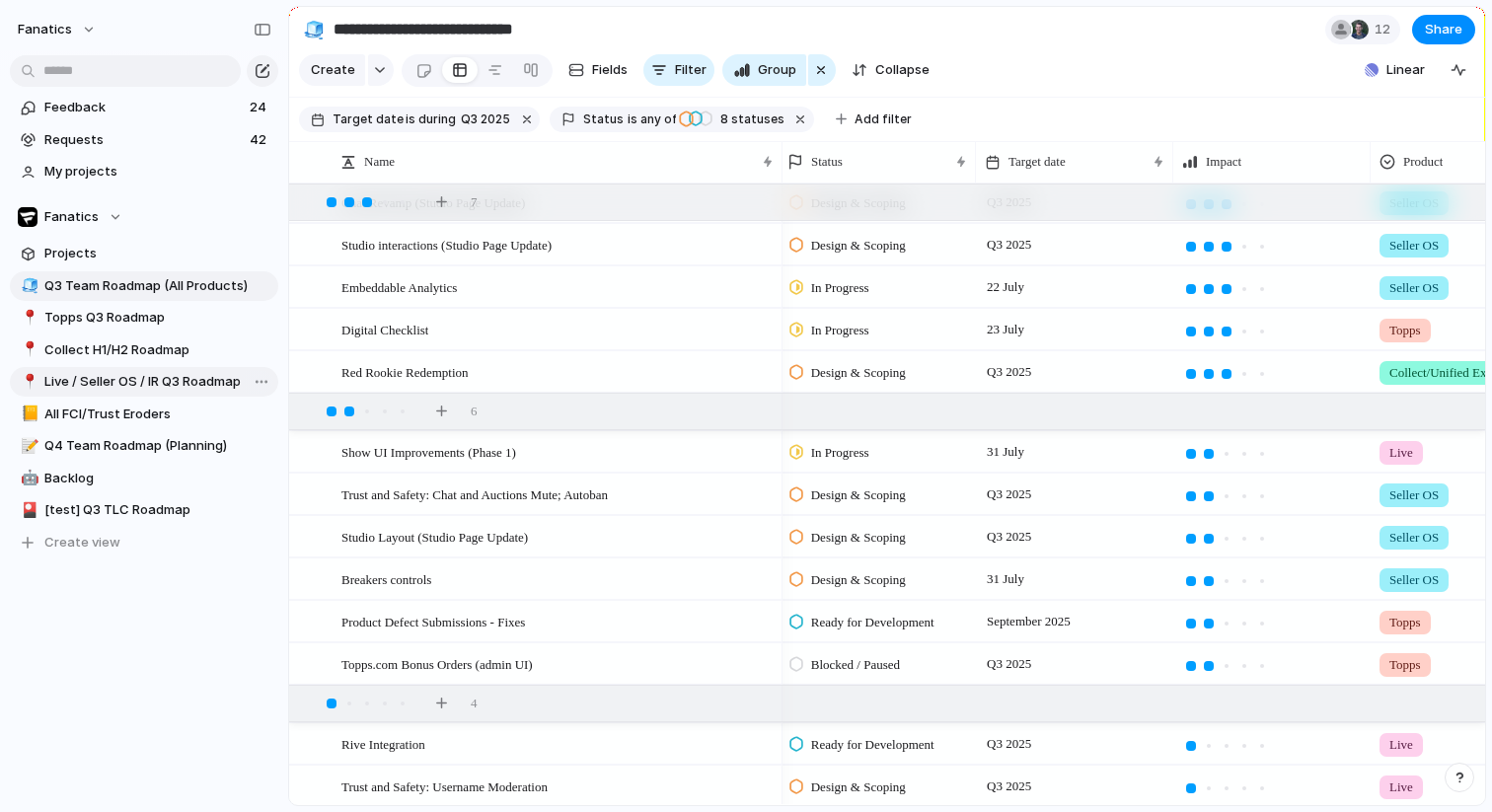 click on "Live / Seller OS / IR Q3 Roadmap" at bounding box center (158, 382) 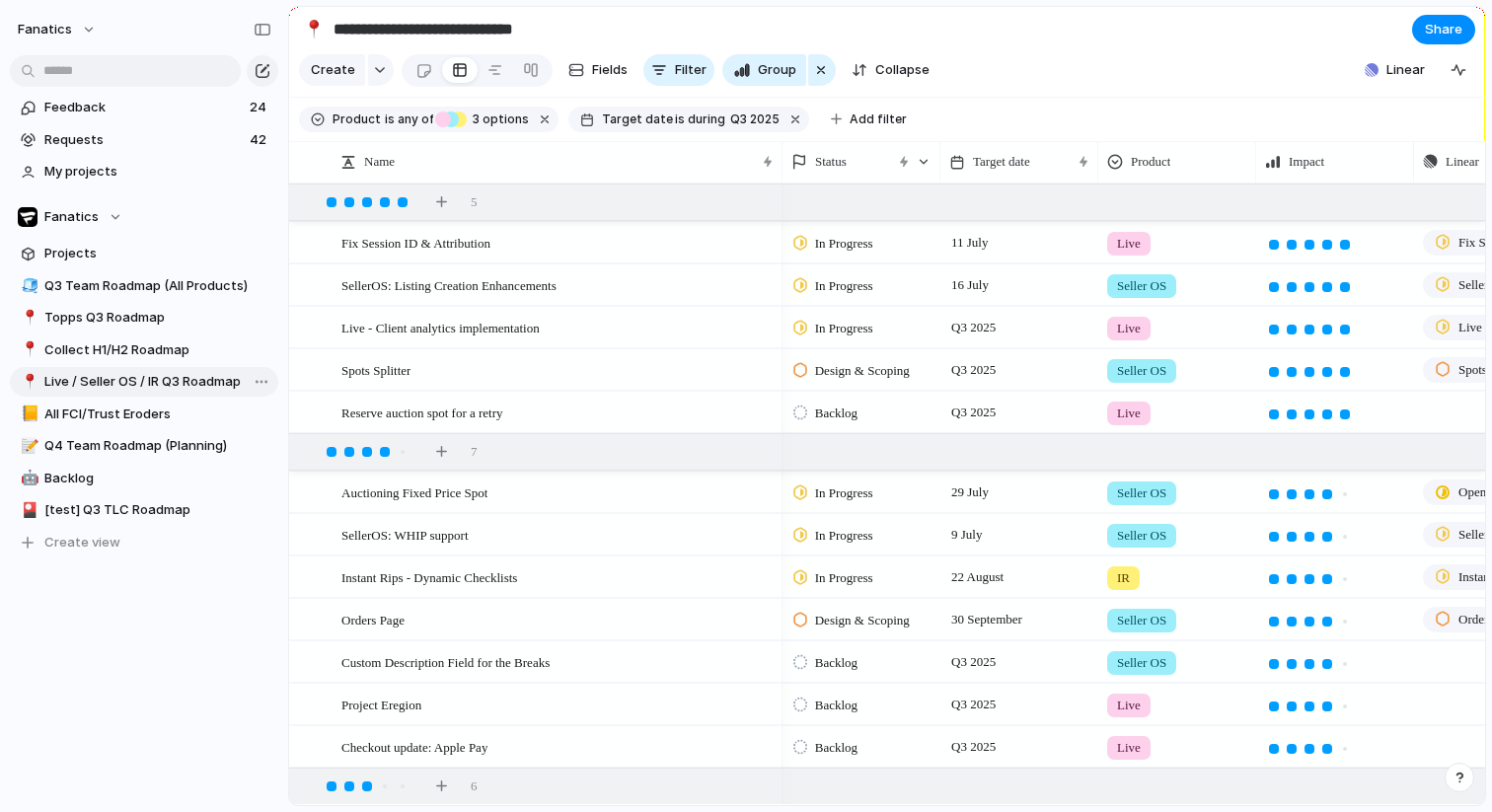 type on "**********" 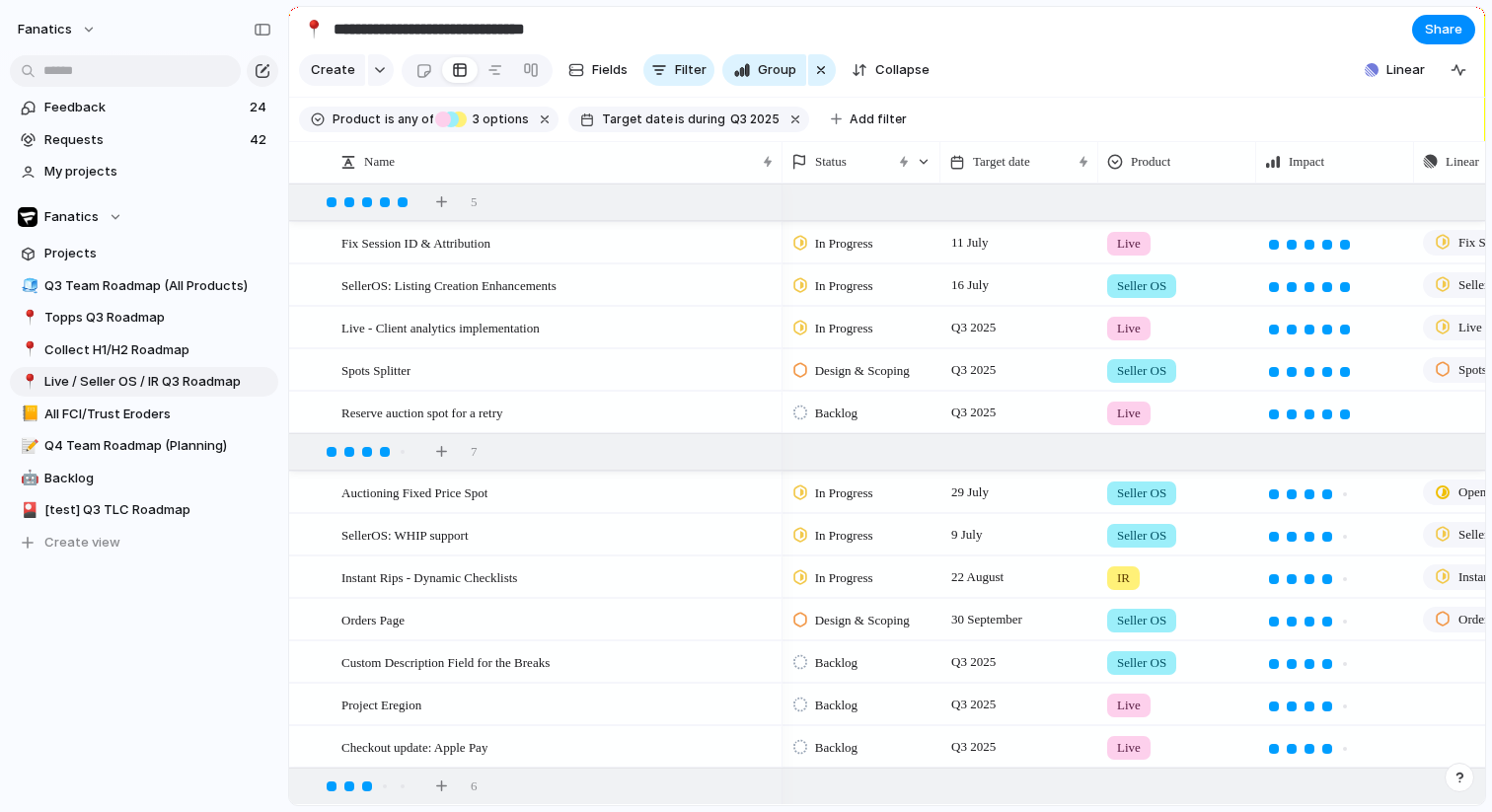 click on "Backlog" at bounding box center (836, 413) 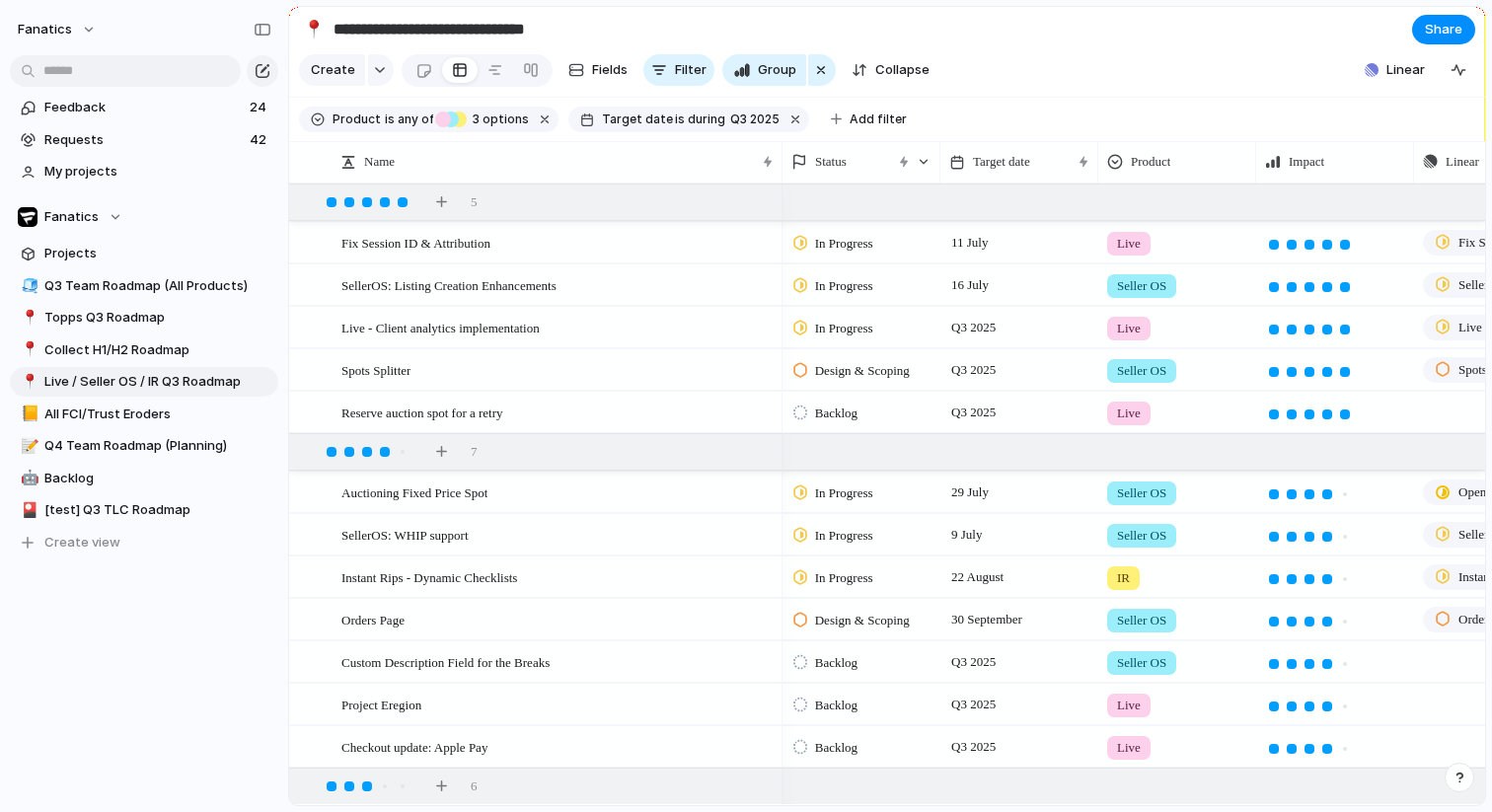 click on "Backlog   Design & Scoping   Ready for Development   Blocked / Paused   In Progress   Completed   Canceled" at bounding box center (746, 406) 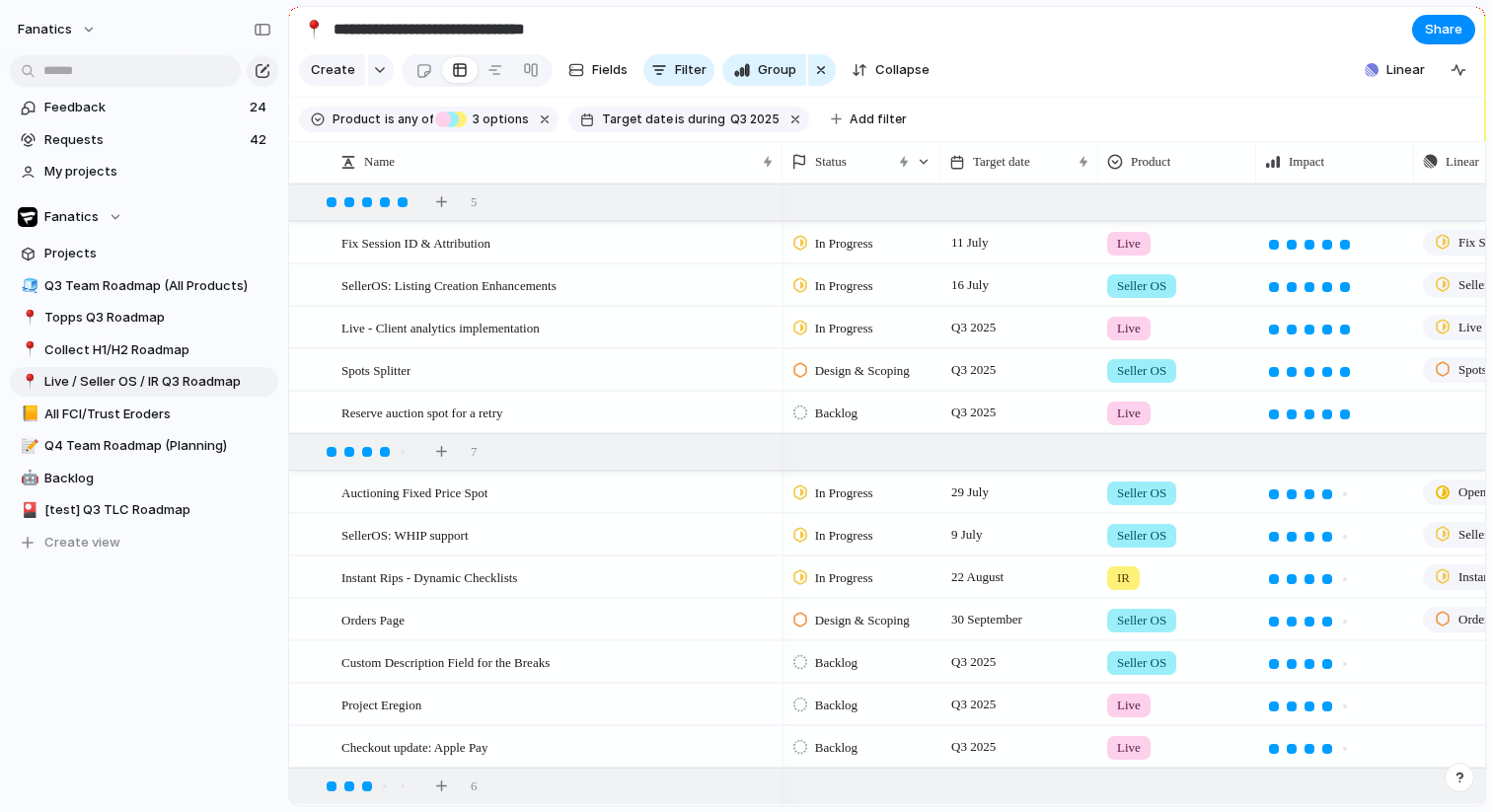click on "Backlog" at bounding box center [836, 413] 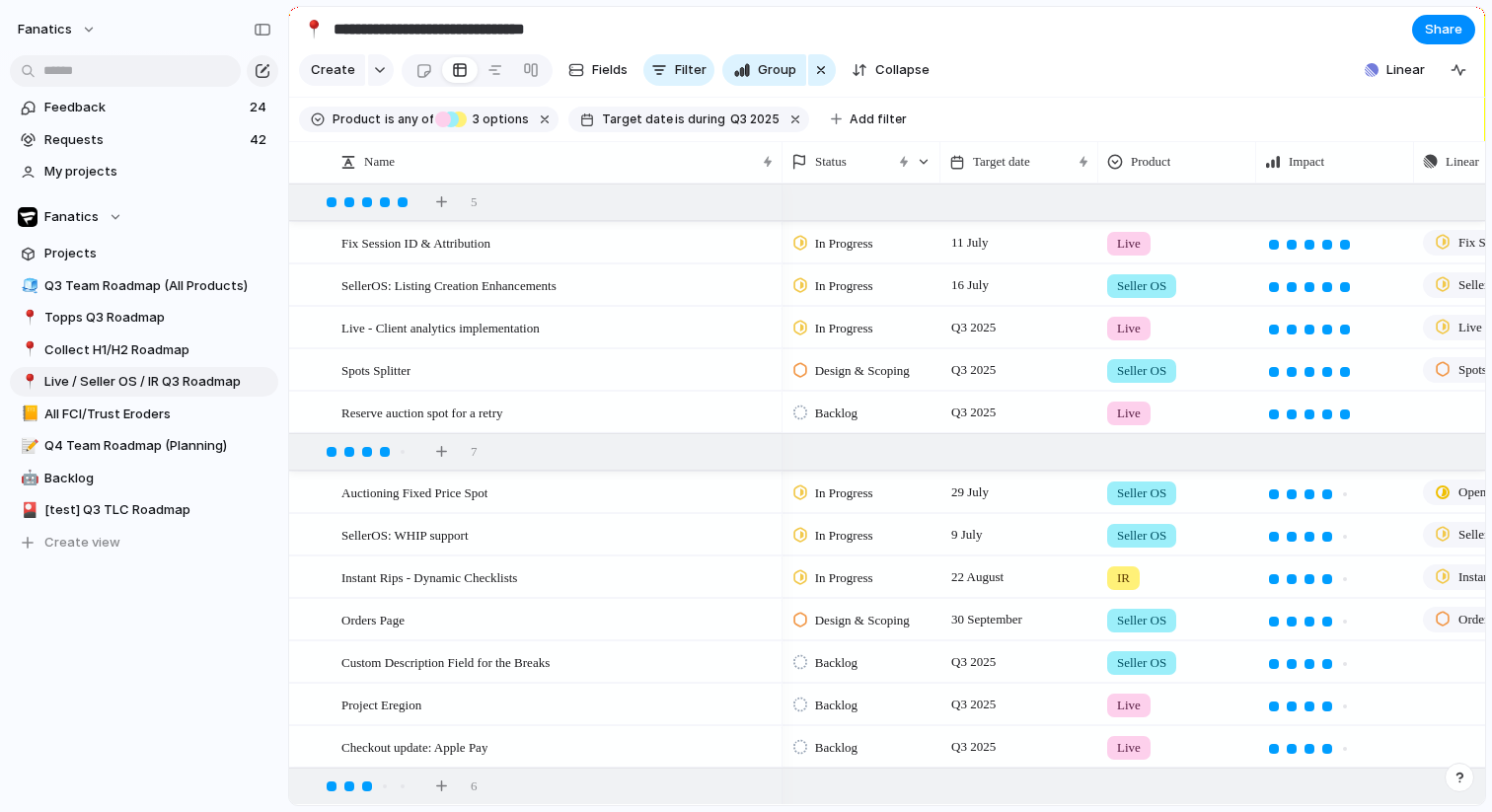 click on "Backlog   Design & Scoping   Ready for Development   Blocked / Paused   In Progress   Completed   Canceled" at bounding box center (746, 406) 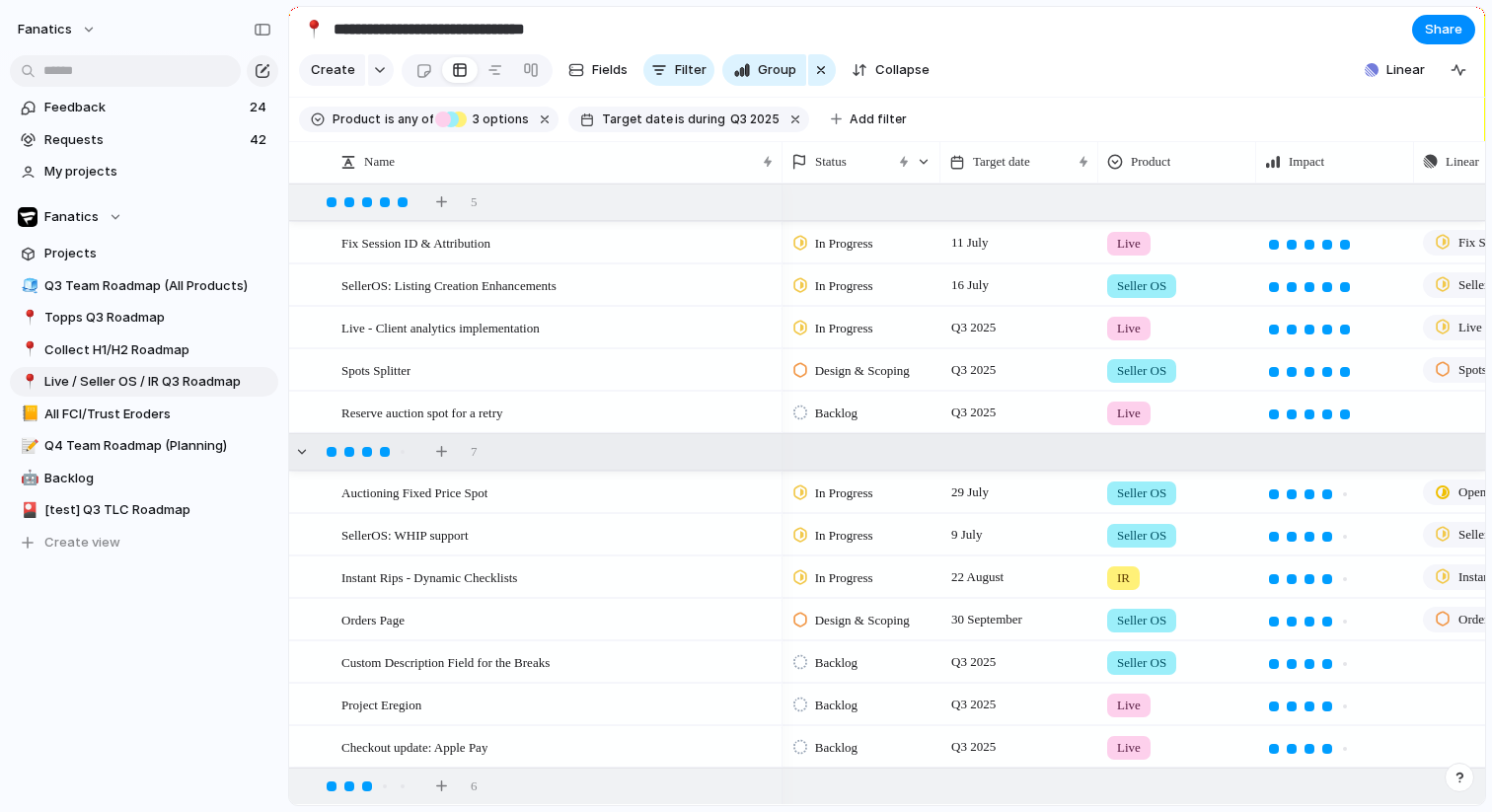 scroll, scrollTop: 0, scrollLeft: 2, axis: horizontal 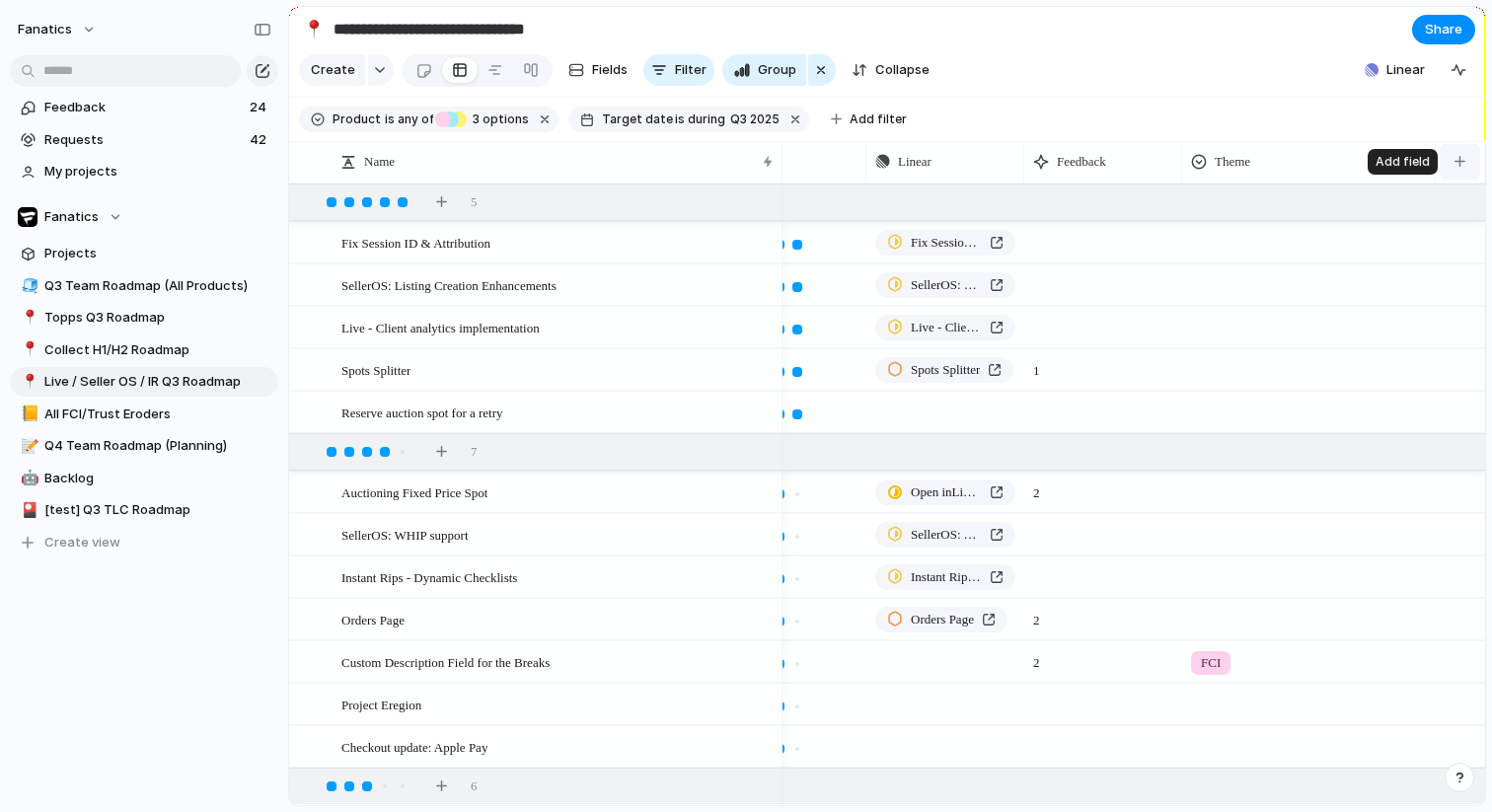 click at bounding box center (1459, 161) 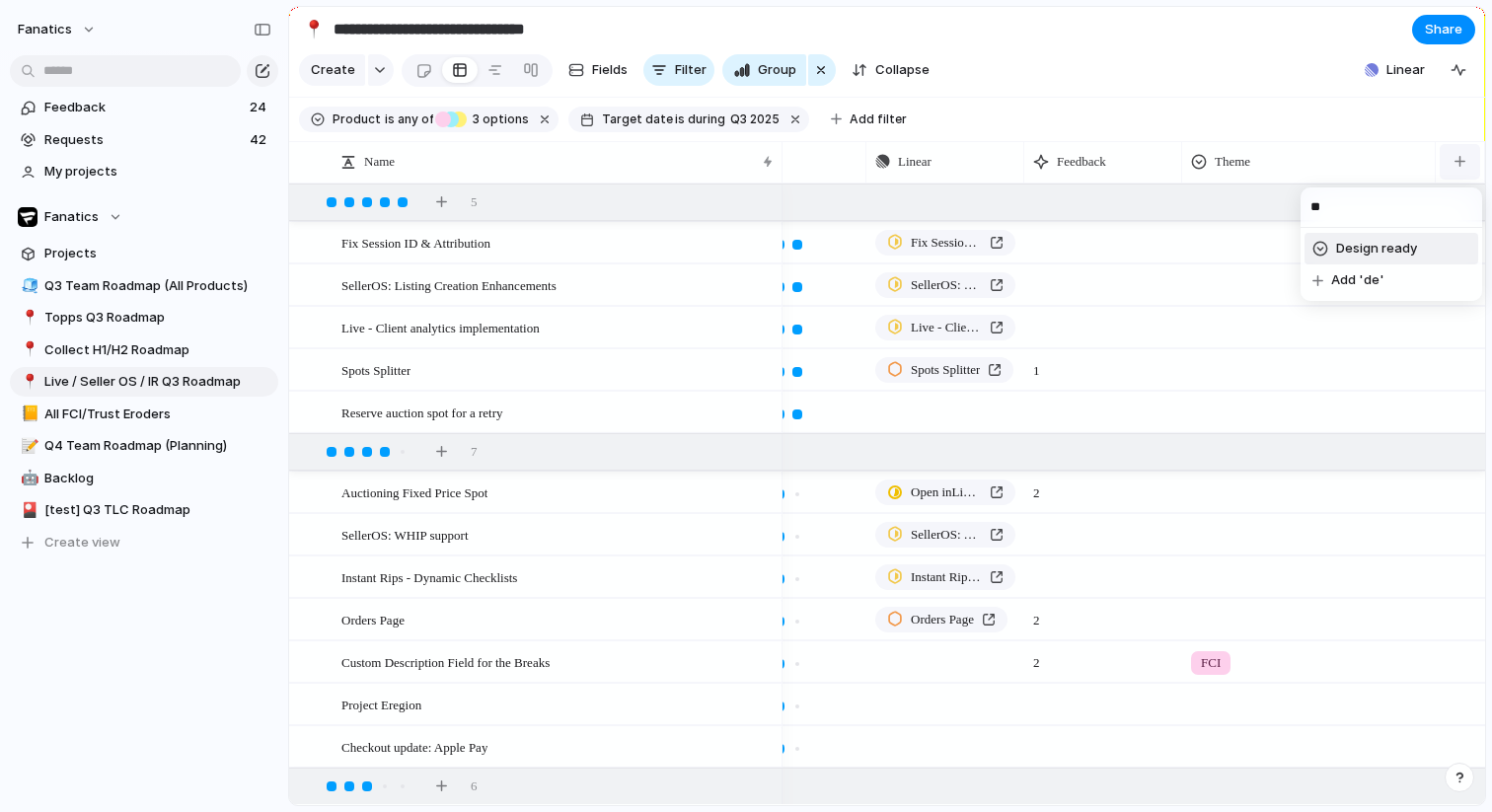 type on "***" 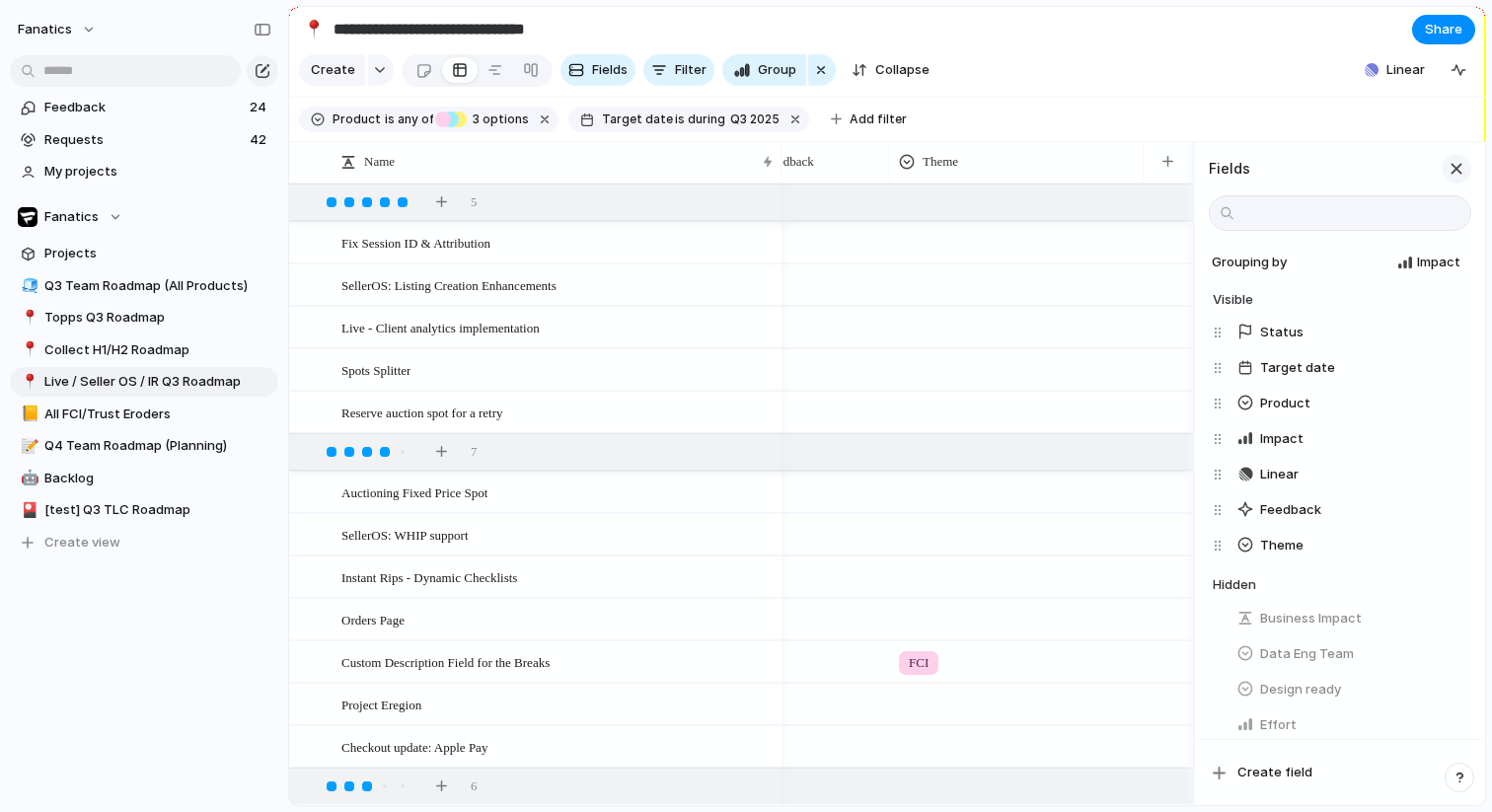 click at bounding box center [1456, 169] 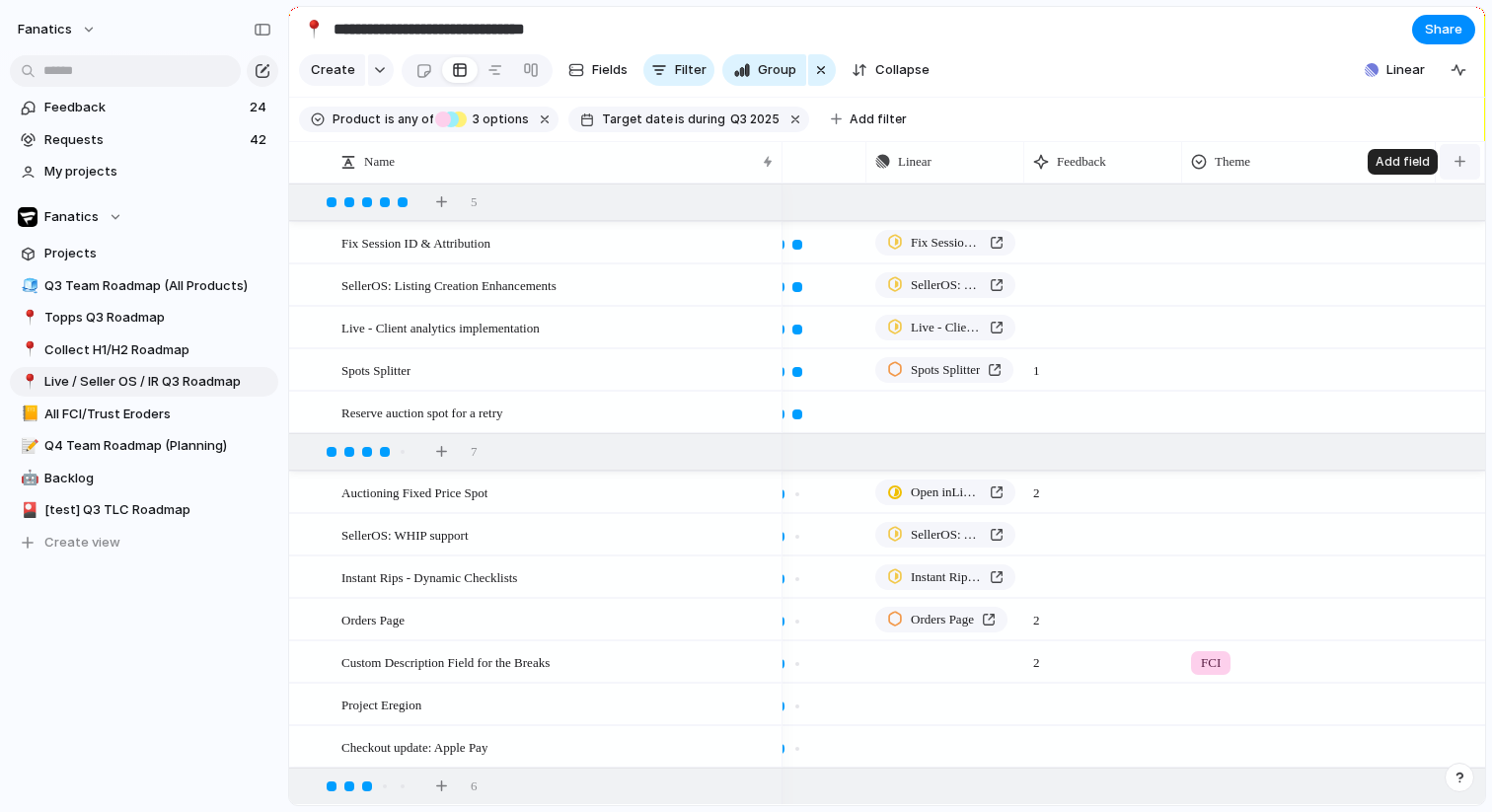 click at bounding box center [1459, 162] 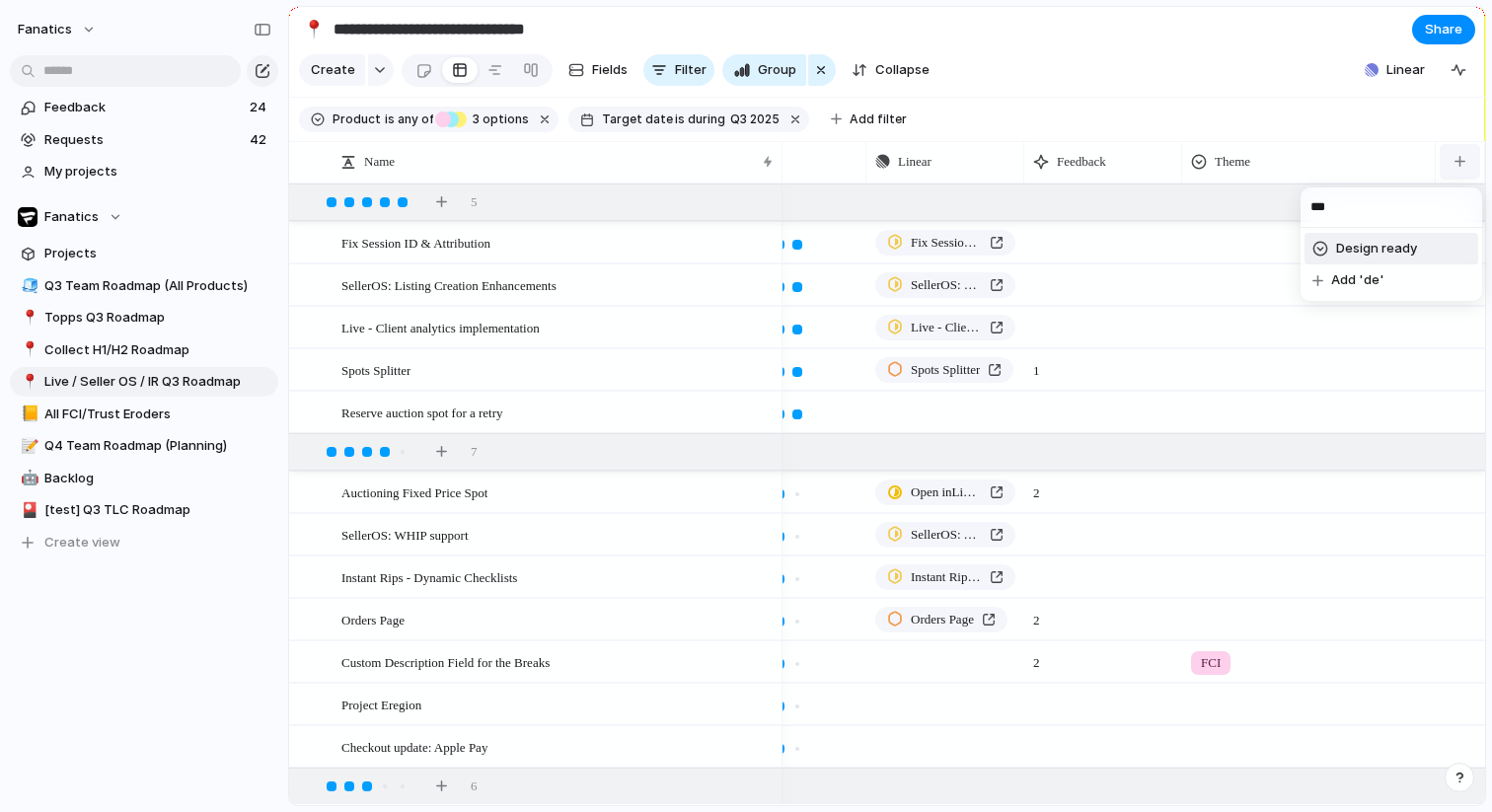 type on "****" 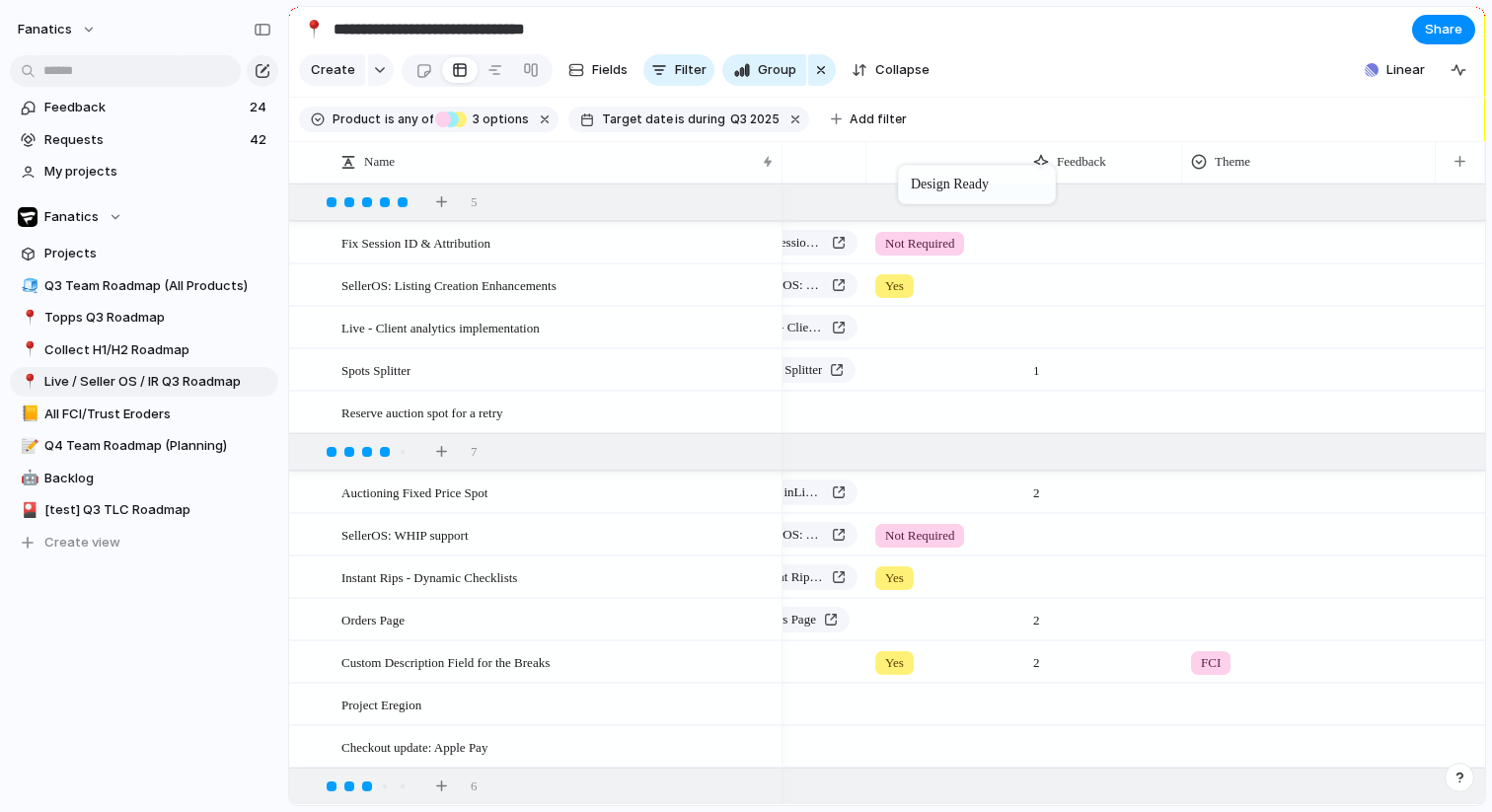 drag, startPoint x: 1365, startPoint y: 170, endPoint x: 858, endPoint y: 164, distance: 507.0355 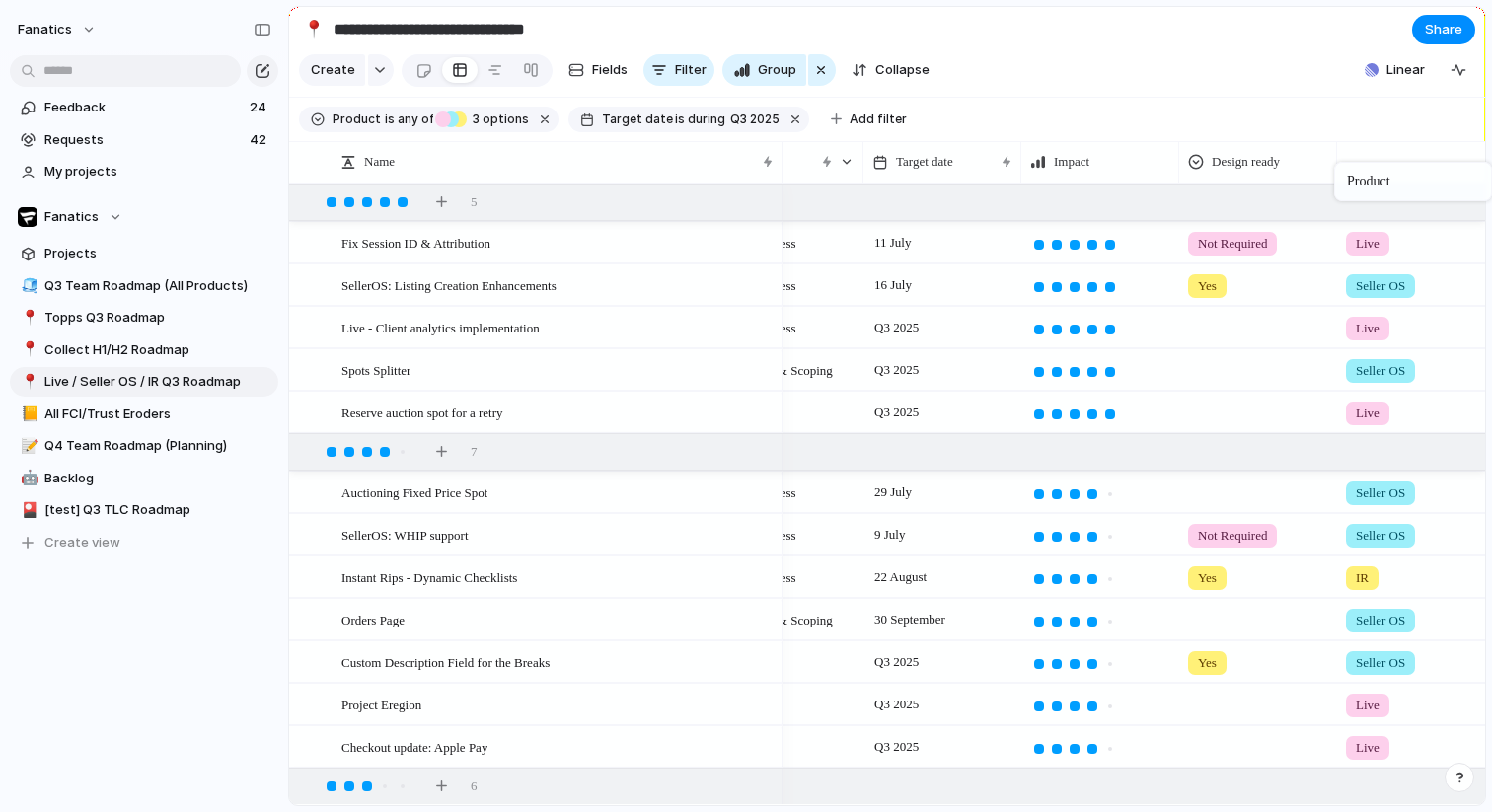 drag, startPoint x: 1082, startPoint y: 154, endPoint x: 1430, endPoint y: 166, distance: 348.20684 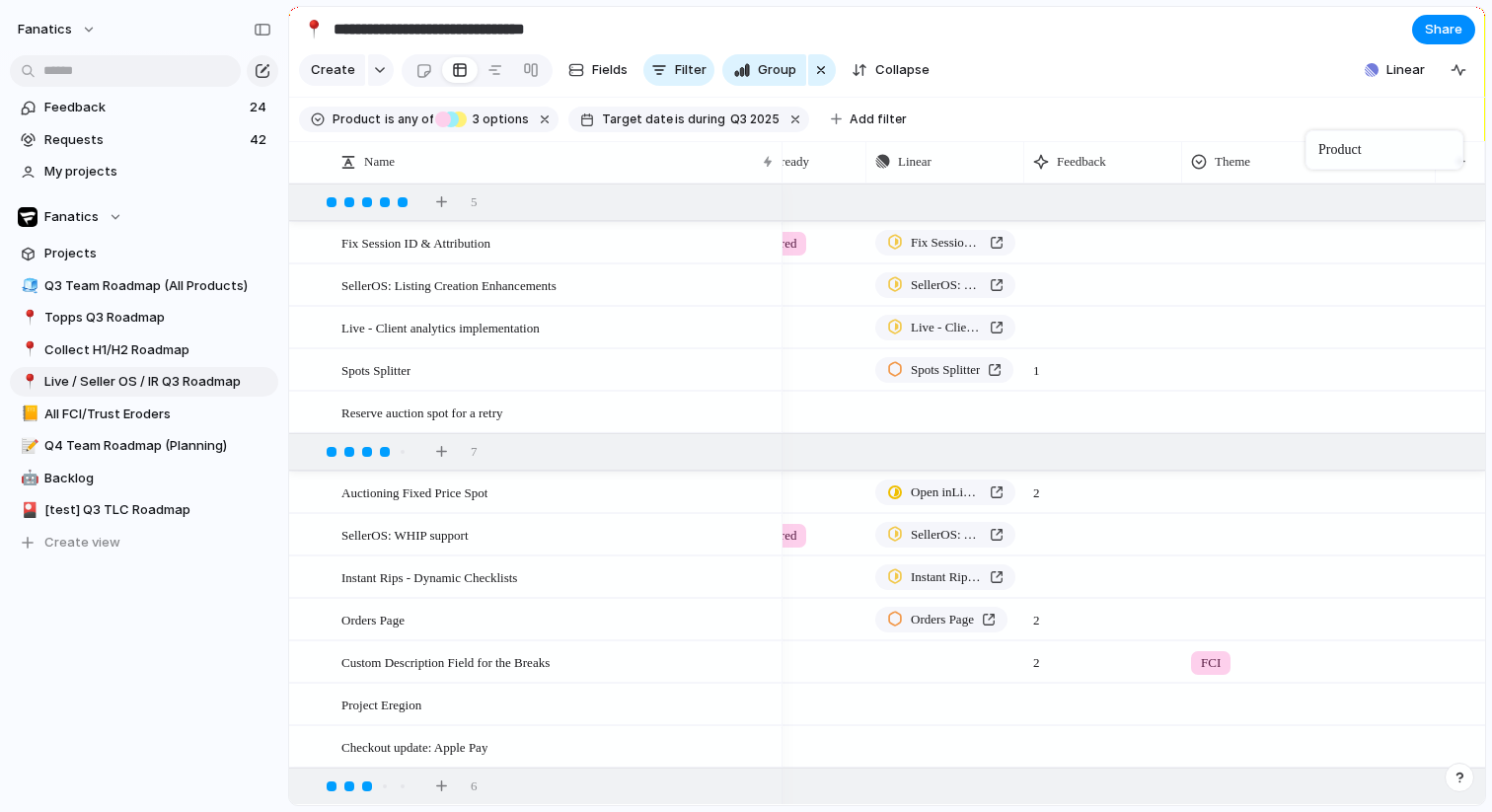 drag, startPoint x: 904, startPoint y: 167, endPoint x: 1286, endPoint y: 149, distance: 382.42385 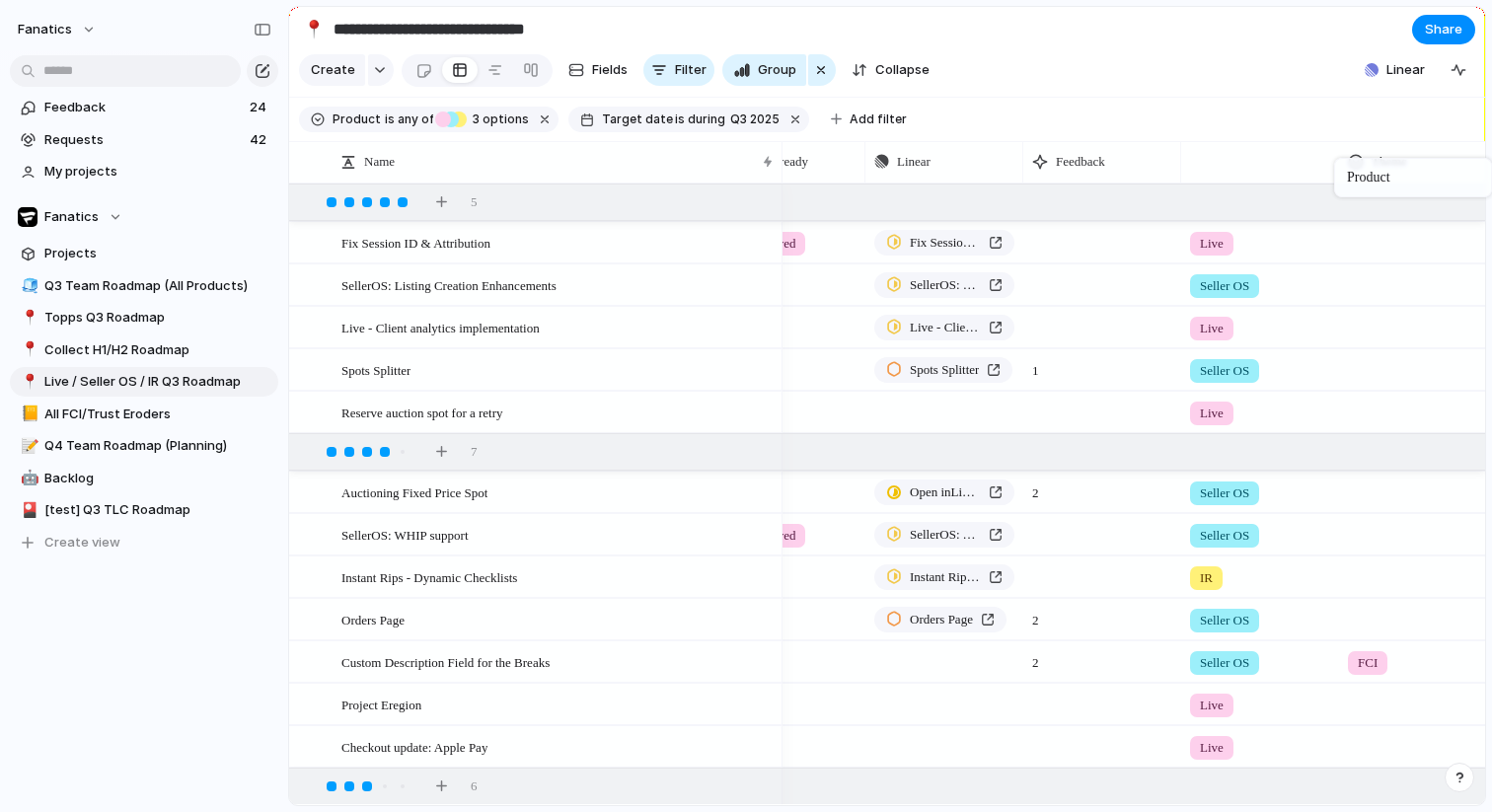 drag, startPoint x: 1248, startPoint y: 163, endPoint x: 1353, endPoint y: 162, distance: 105.004762 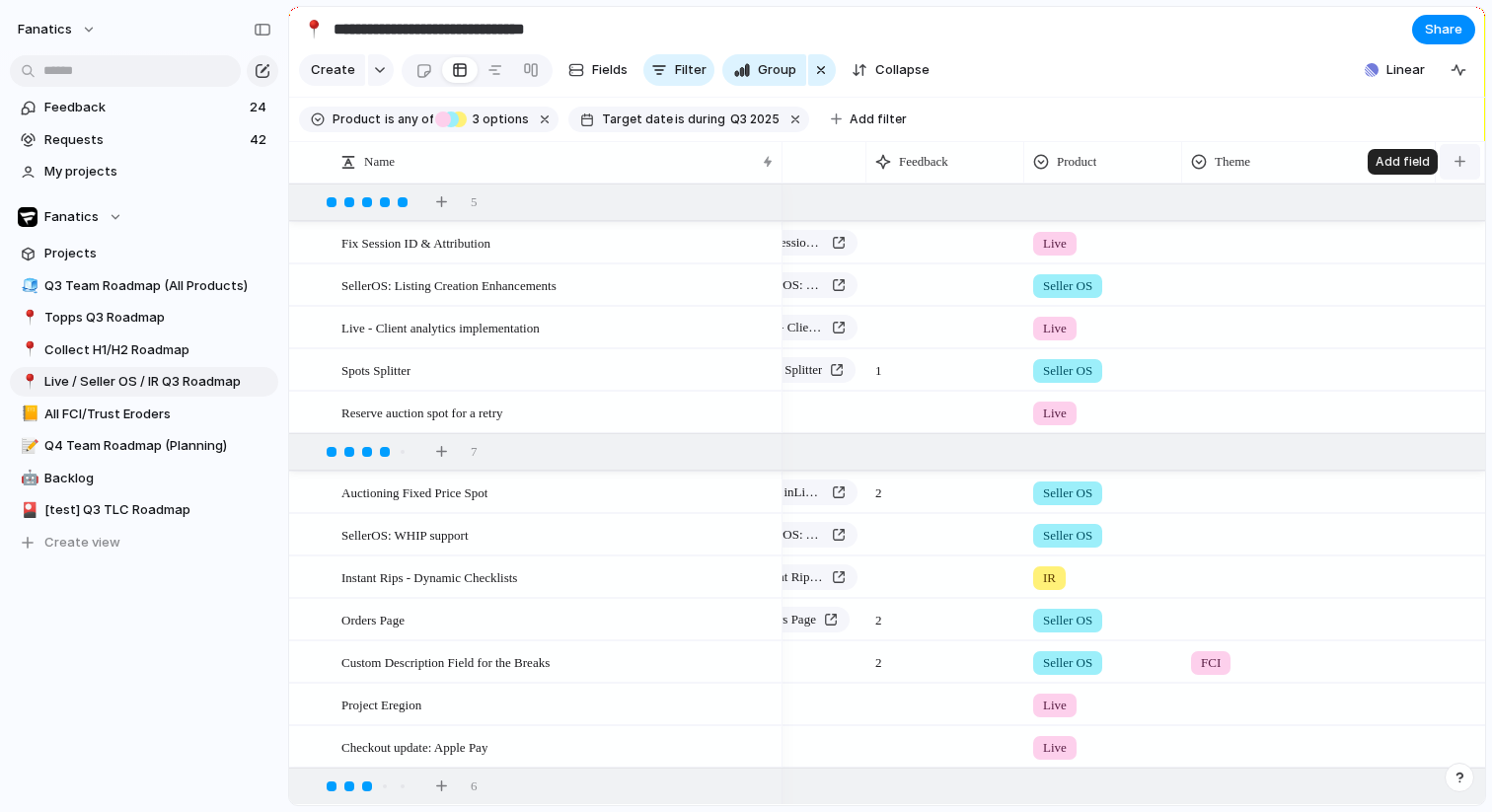 click at bounding box center (1459, 161) 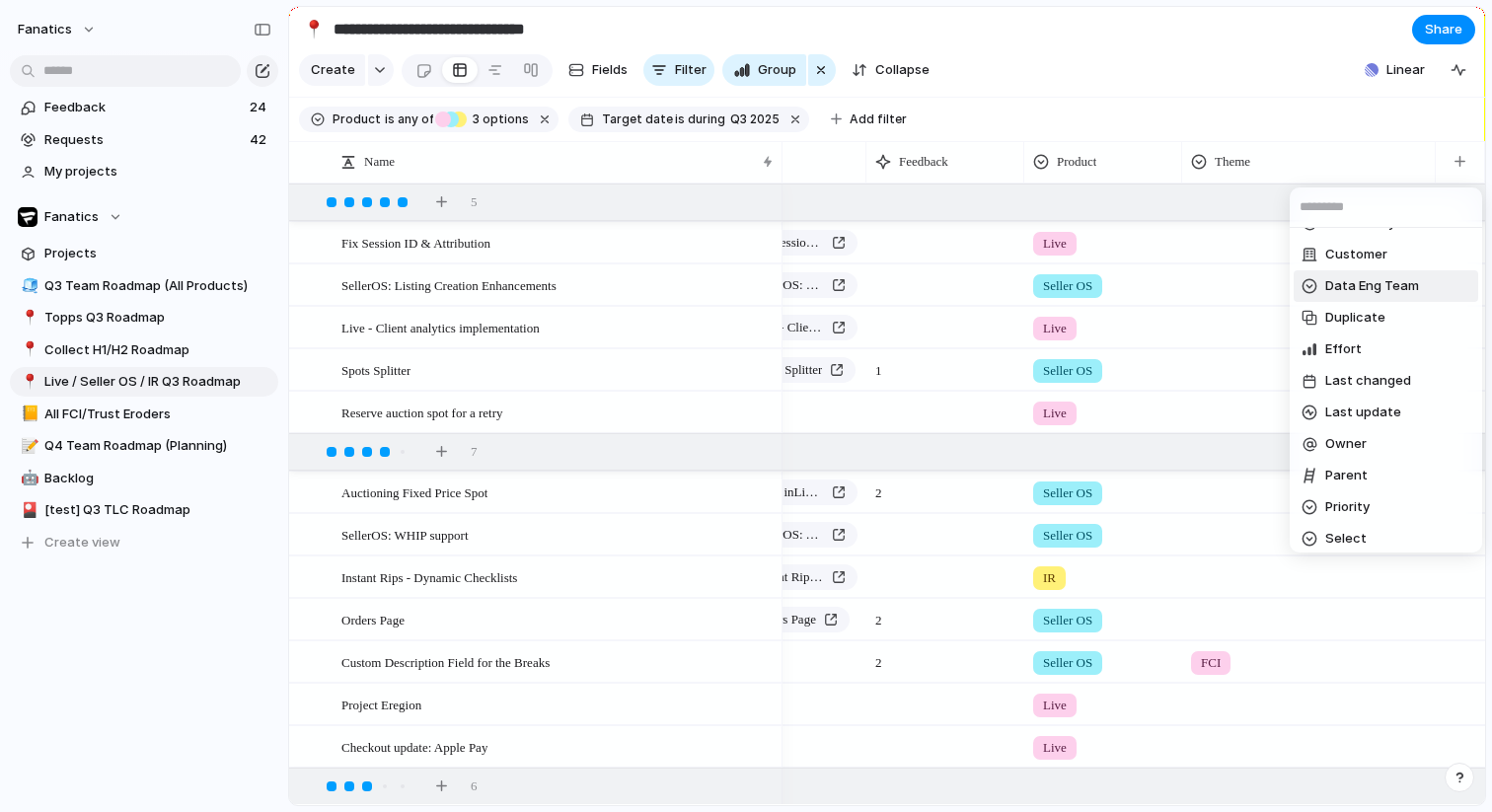 click on "Data Eng Team" at bounding box center [1372, 286] 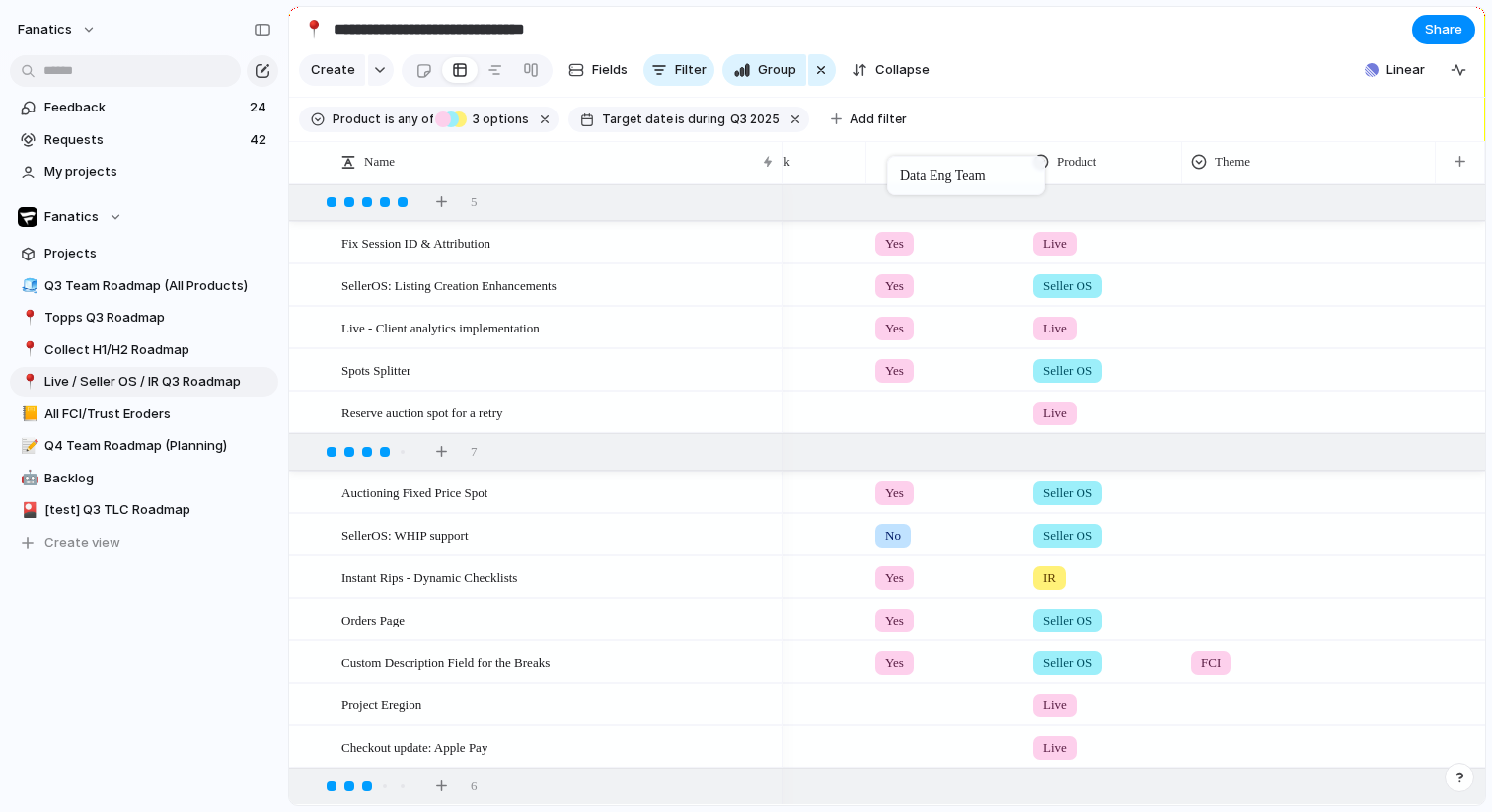 drag, startPoint x: 1352, startPoint y: 164, endPoint x: 896, endPoint y: 160, distance: 456.0175 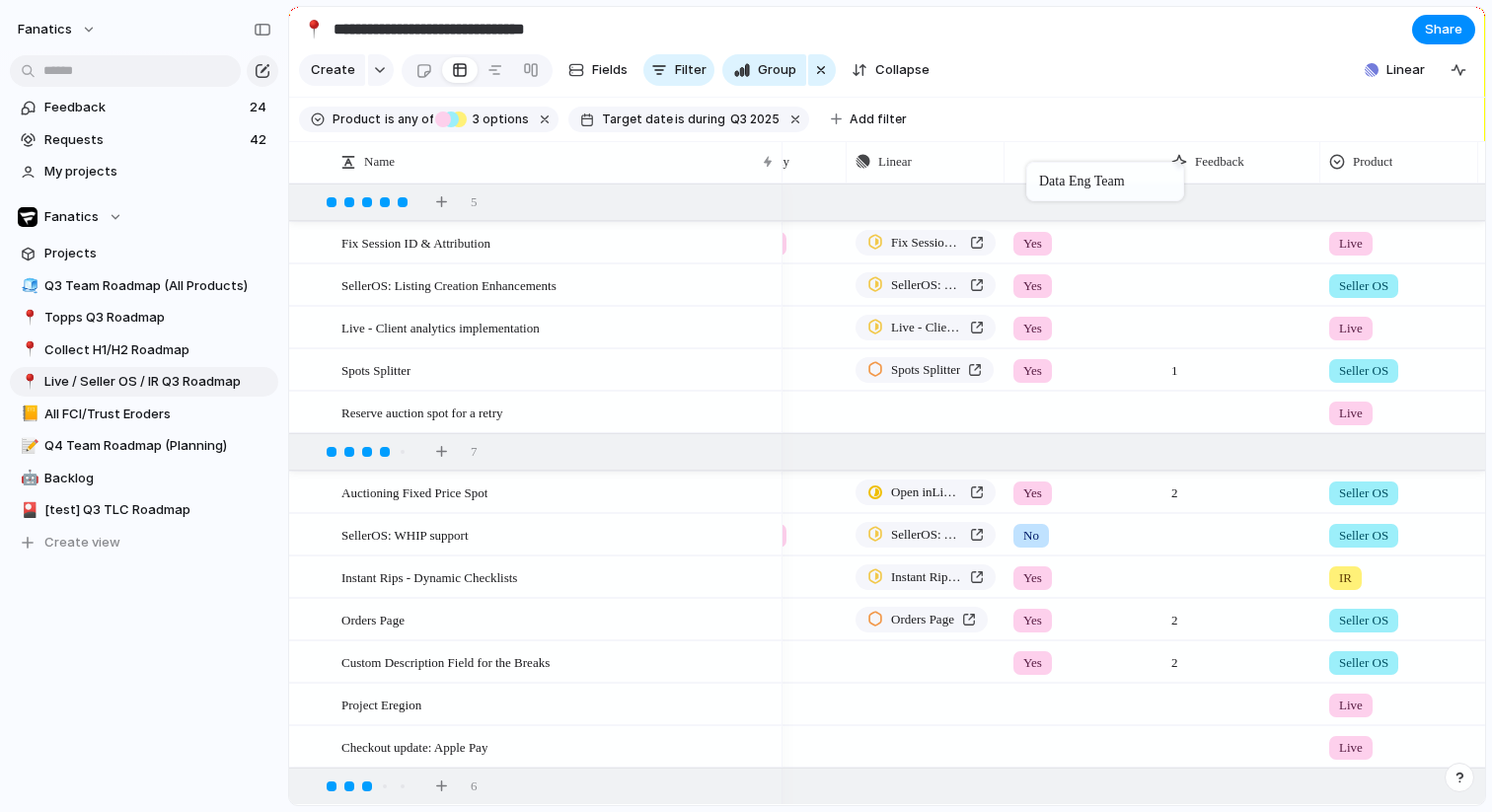 drag, startPoint x: 1207, startPoint y: 165, endPoint x: 1035, endPoint y: 165, distance: 172 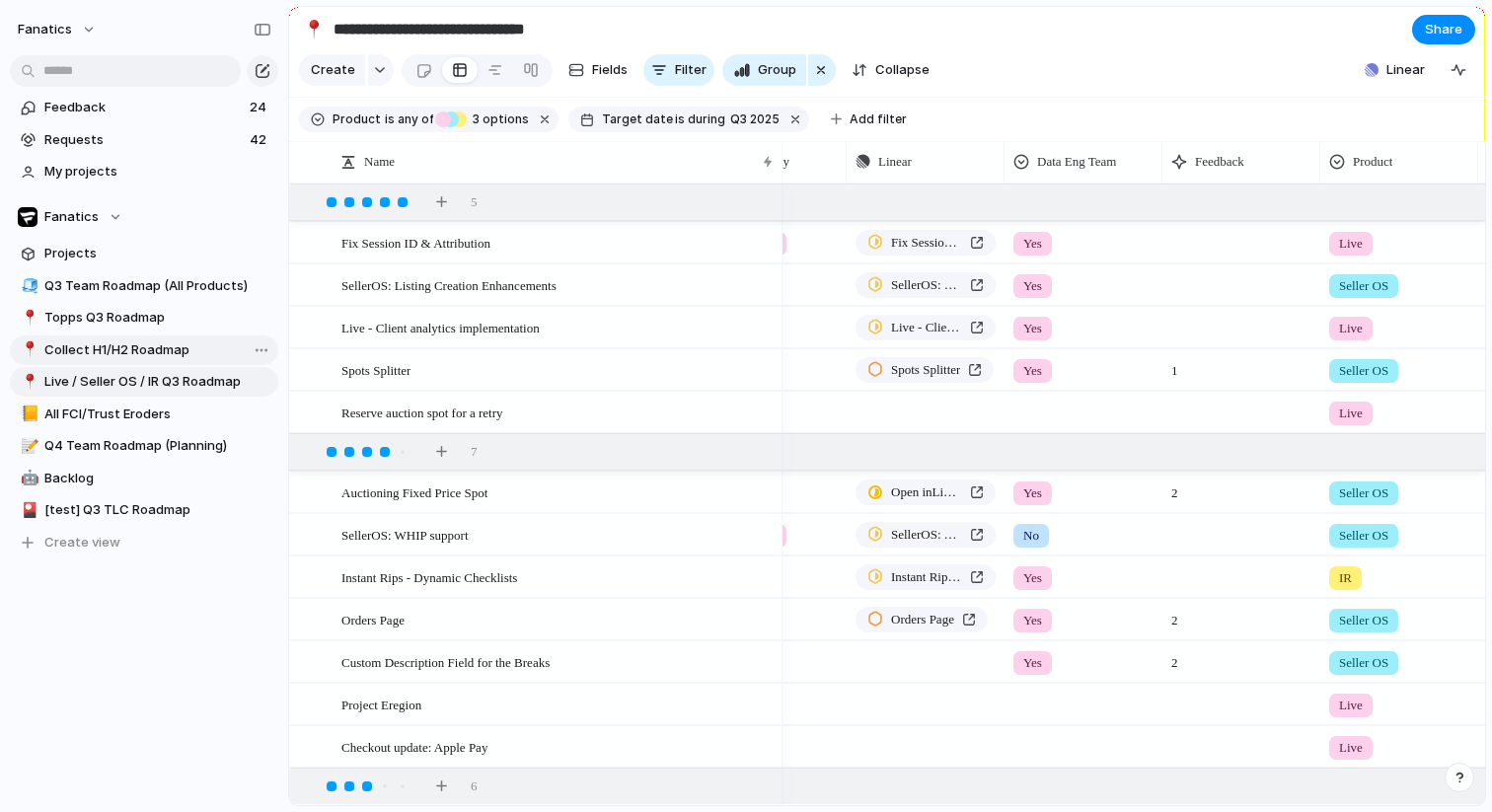 click on "Collect H1/H2 Roadmap" at bounding box center (158, 350) 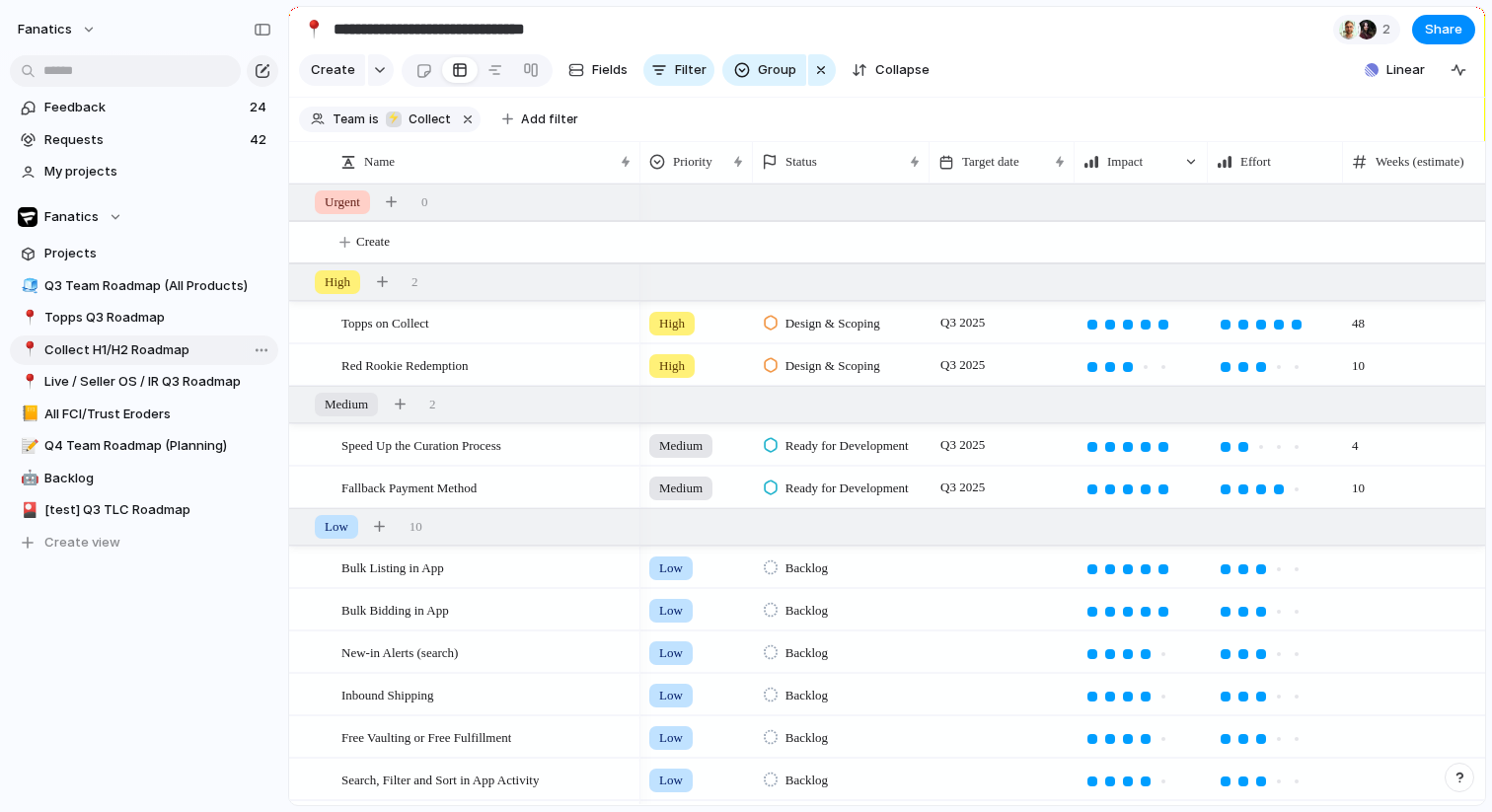 type on "**********" 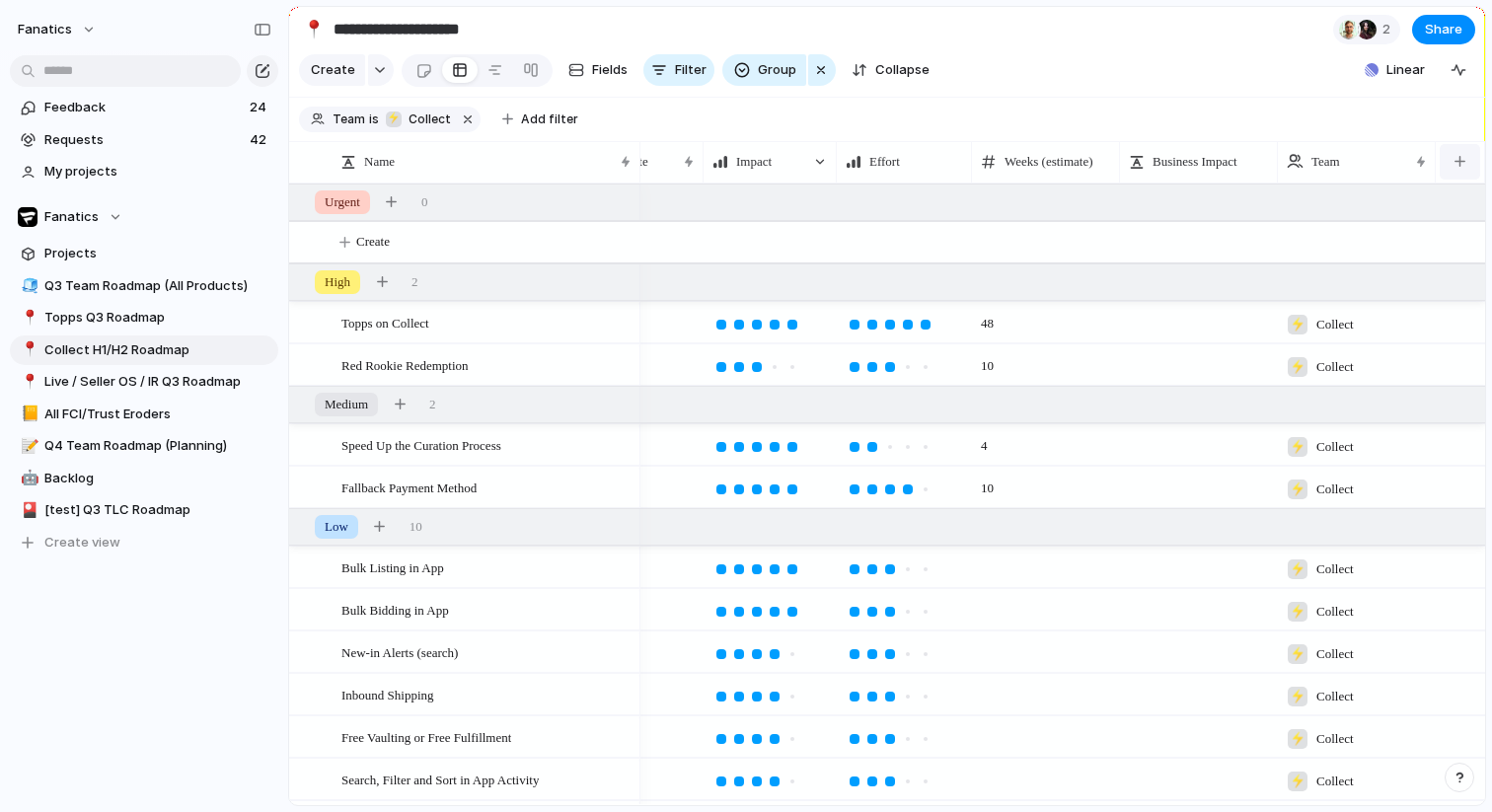 click at bounding box center [1459, 161] 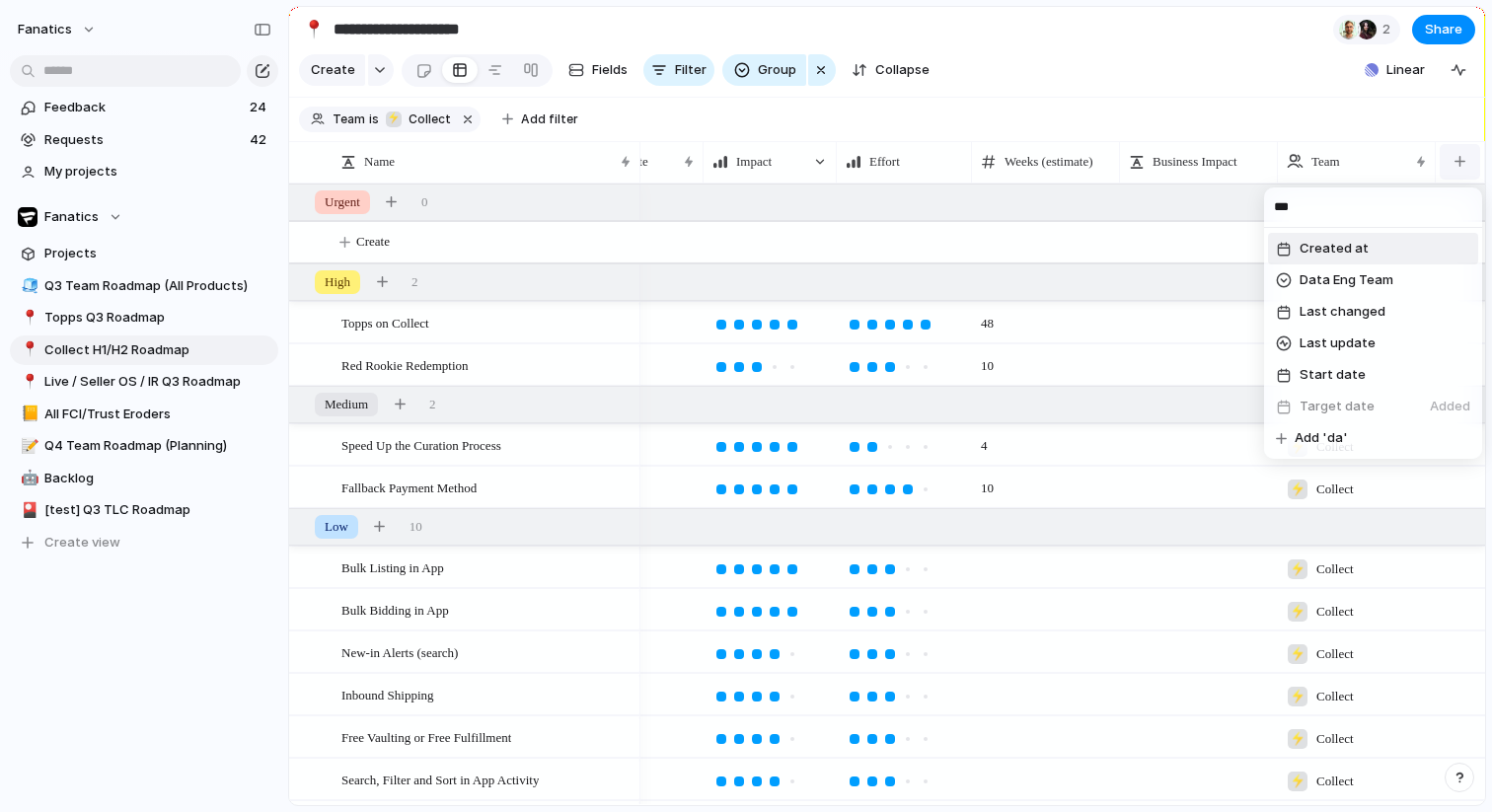 type on "****" 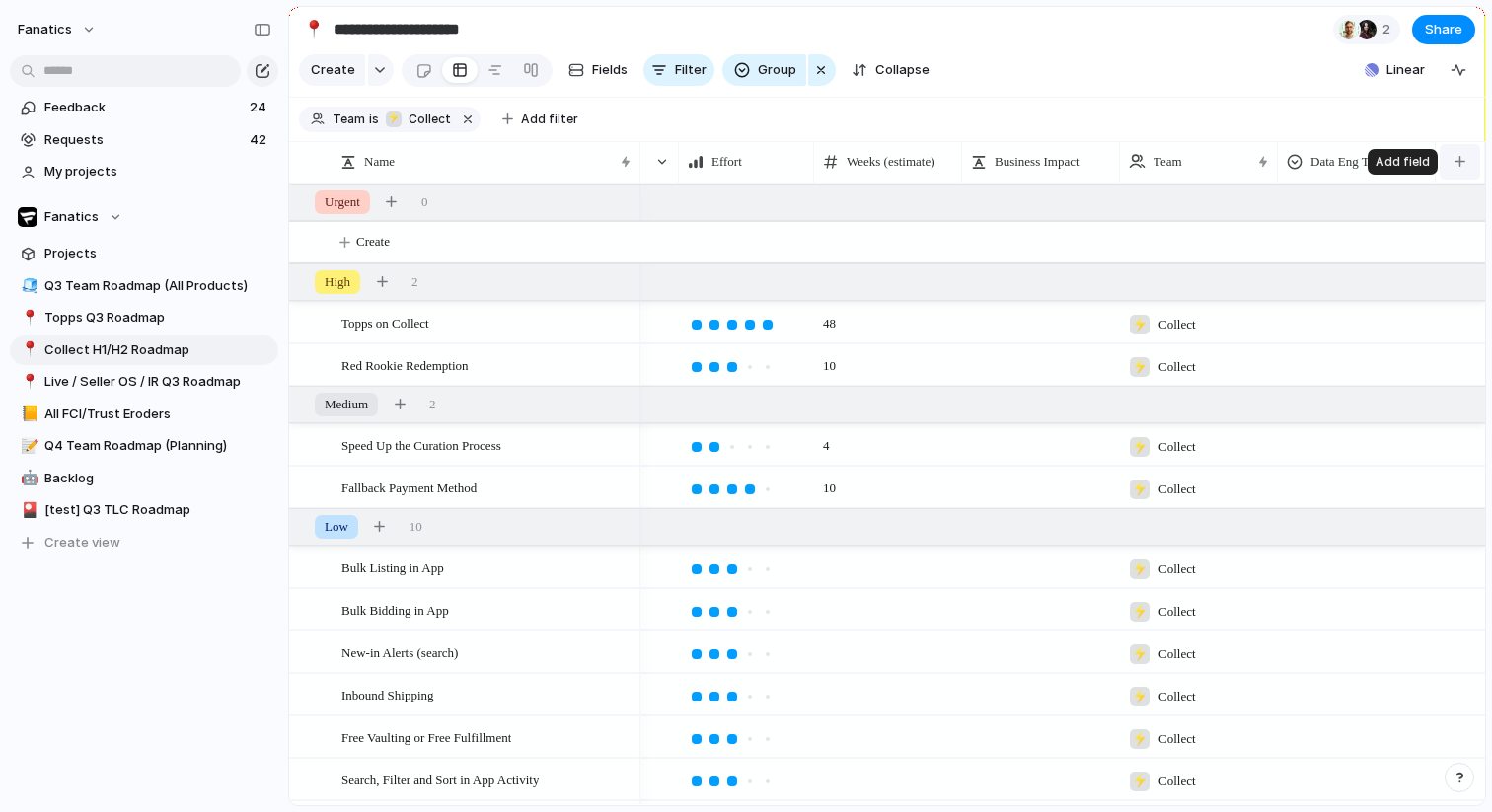 click at bounding box center (1459, 162) 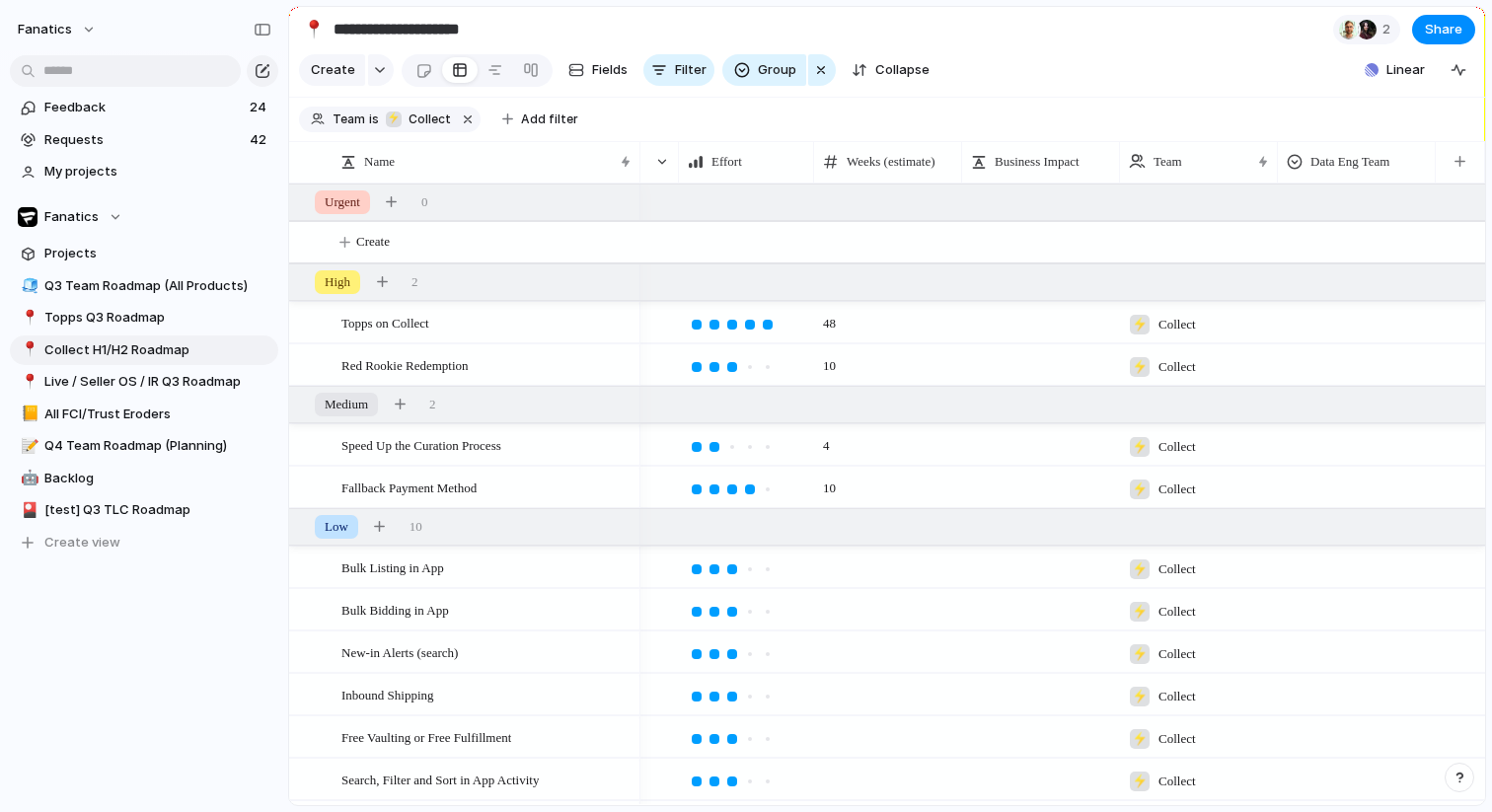 click on "Created at             Created by   Customer   Design ready   Duplicate   Feedback   Last changed   Last update   Linear             Owner   Parent   Product   Select   Start date   Theme   Business Impact   Added Data Eng Team   Added Effort   Added Impact   Added Priority   Added Status   Added Target date   Added Team   Added   Weeks (estimate)   Added Create new field" at bounding box center (746, 406) 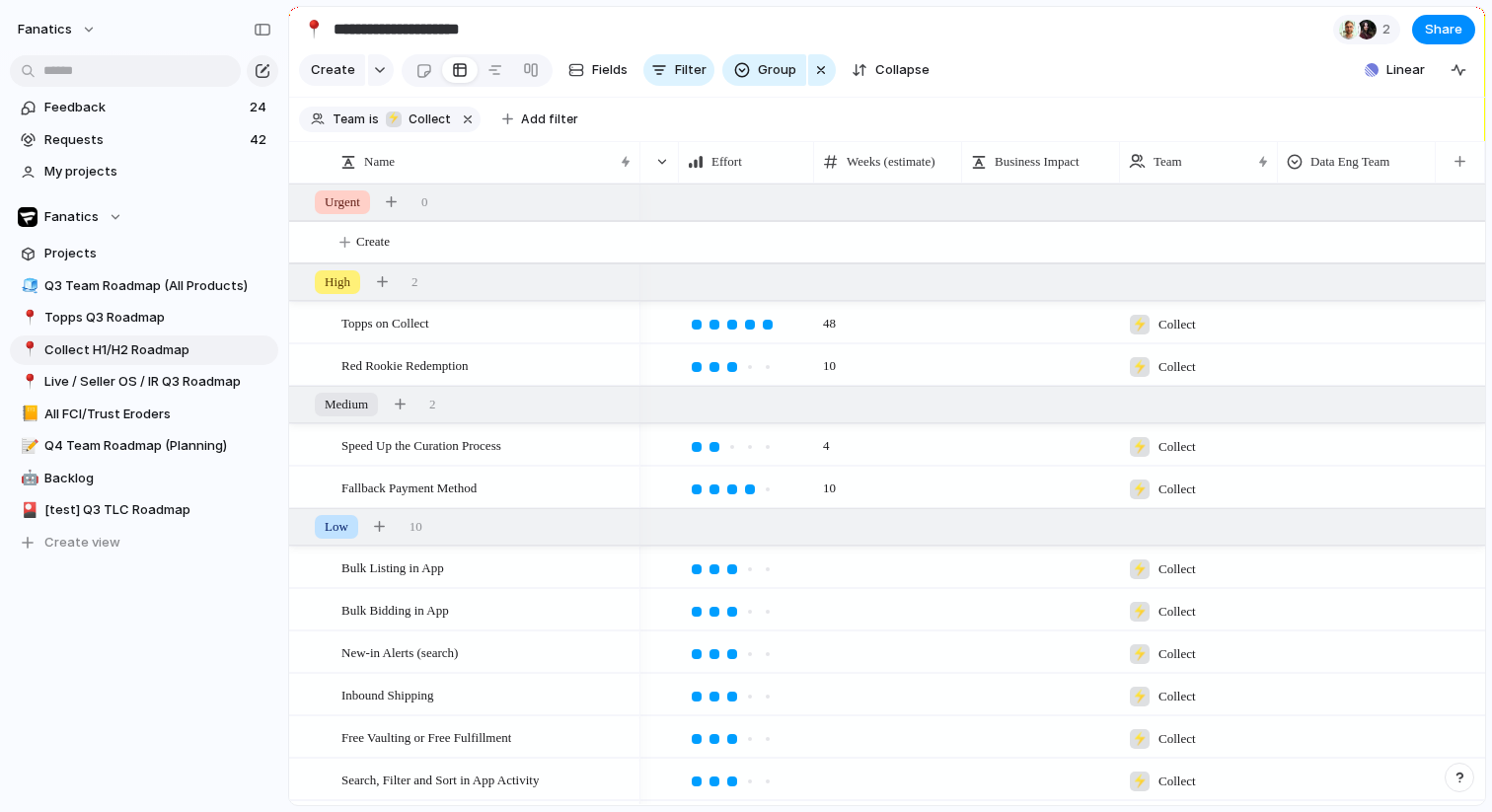 click on "Team" at bounding box center (1198, 162) 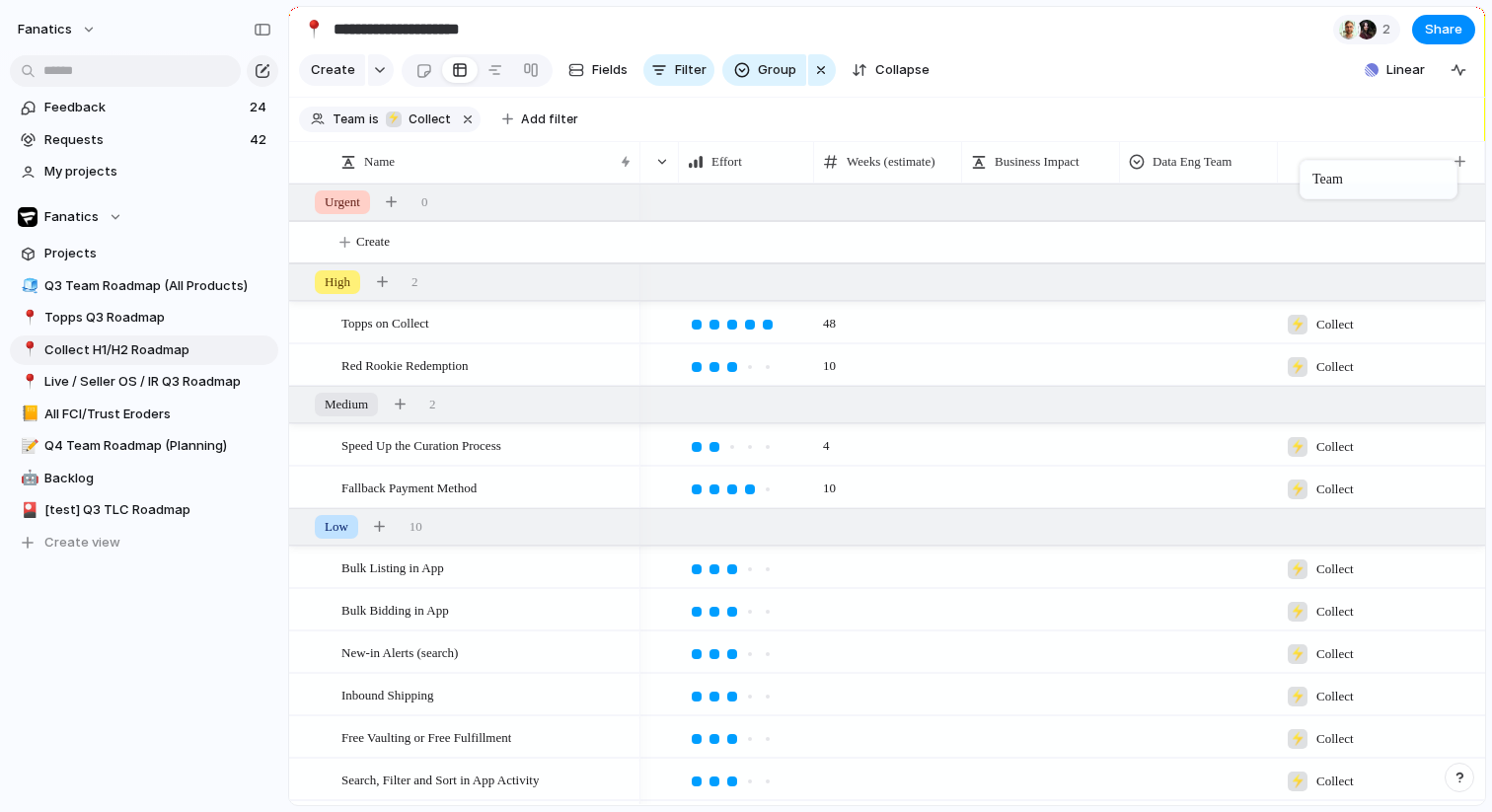 drag, startPoint x: 1183, startPoint y: 164, endPoint x: 1310, endPoint y: 162, distance: 127.0157 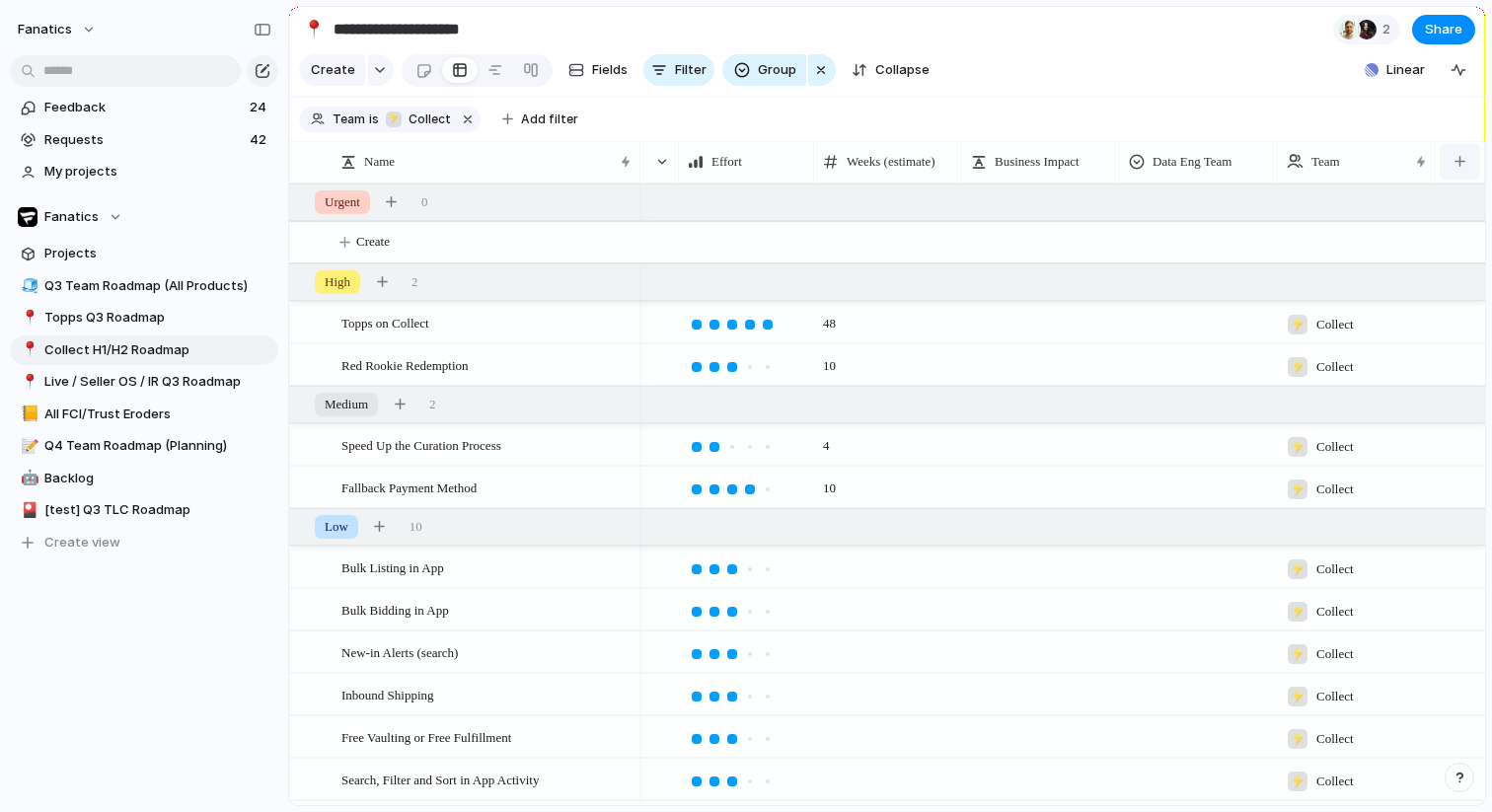 click at bounding box center (1459, 162) 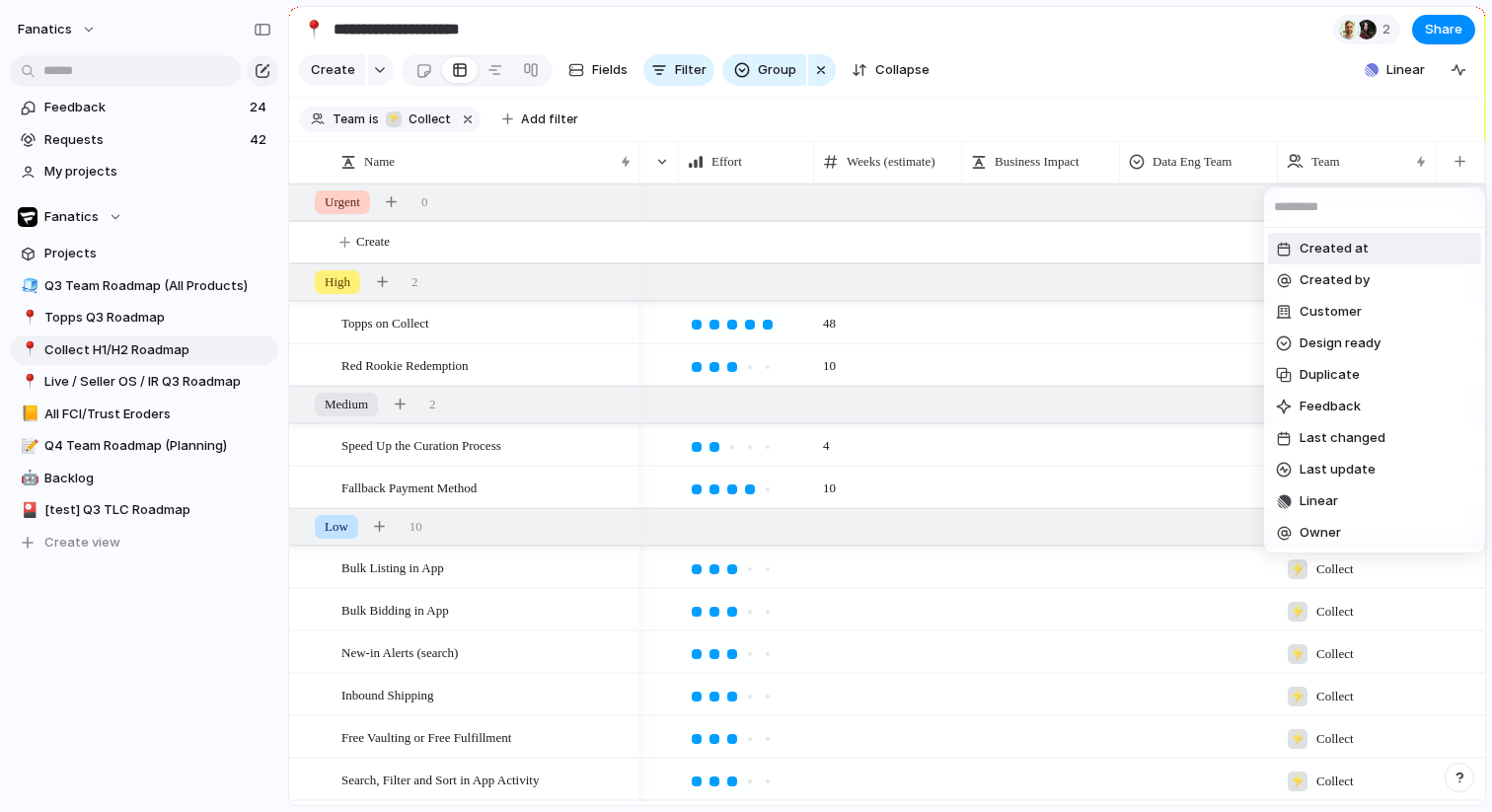 click on "Created at             Created by   Customer   Design ready   Duplicate   Feedback   Last changed   Last update   Linear             Owner   Parent   Product   Select   Start date   Theme   Business Impact   Added Data Eng Team   Added Effort   Added Impact   Added Priority   Added Status   Added Target date   Added Team   Added   Weeks (estimate)   Added Create new field" at bounding box center (746, 406) 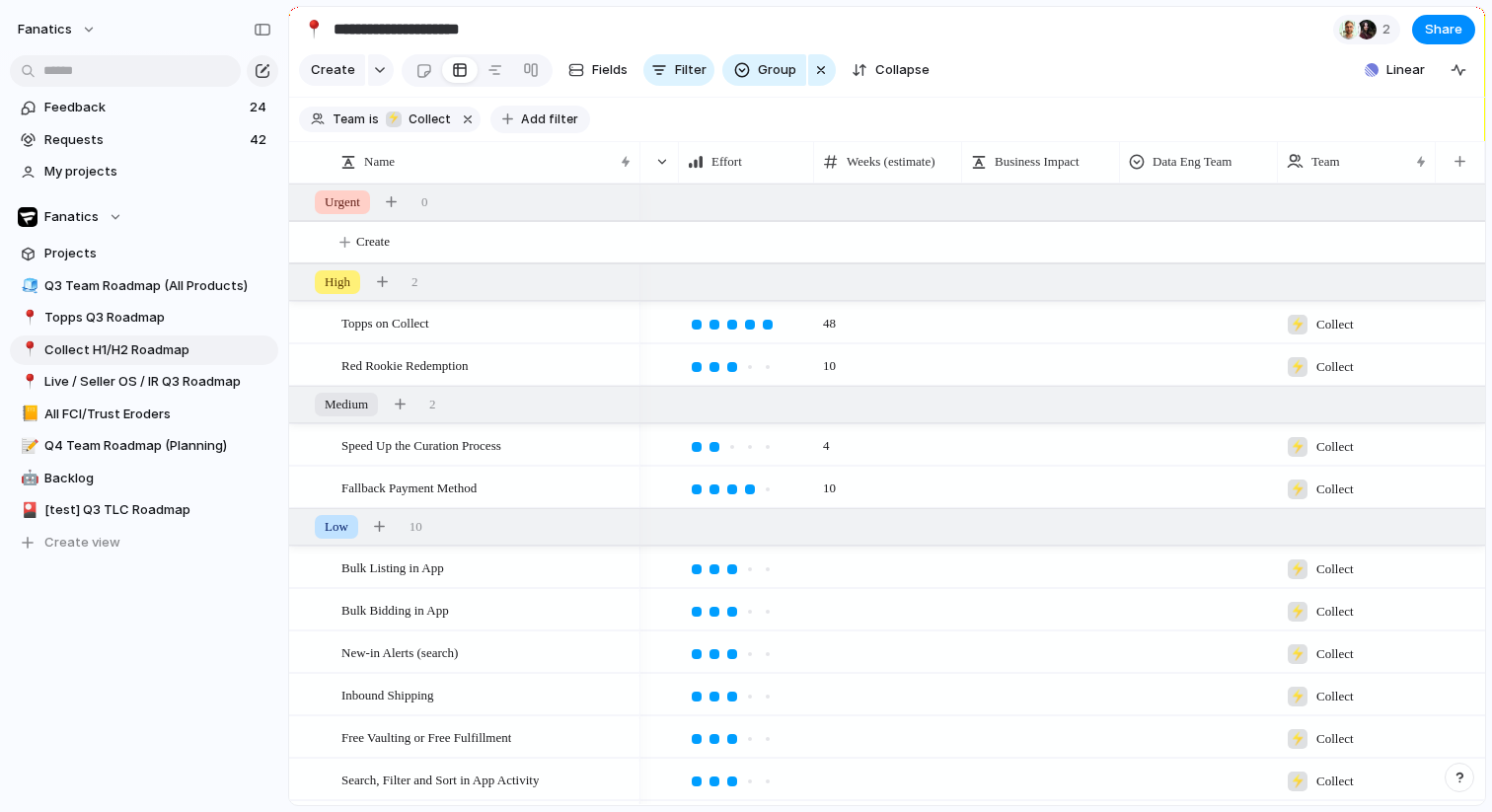 click on "Add filter" at bounding box center (550, 119) 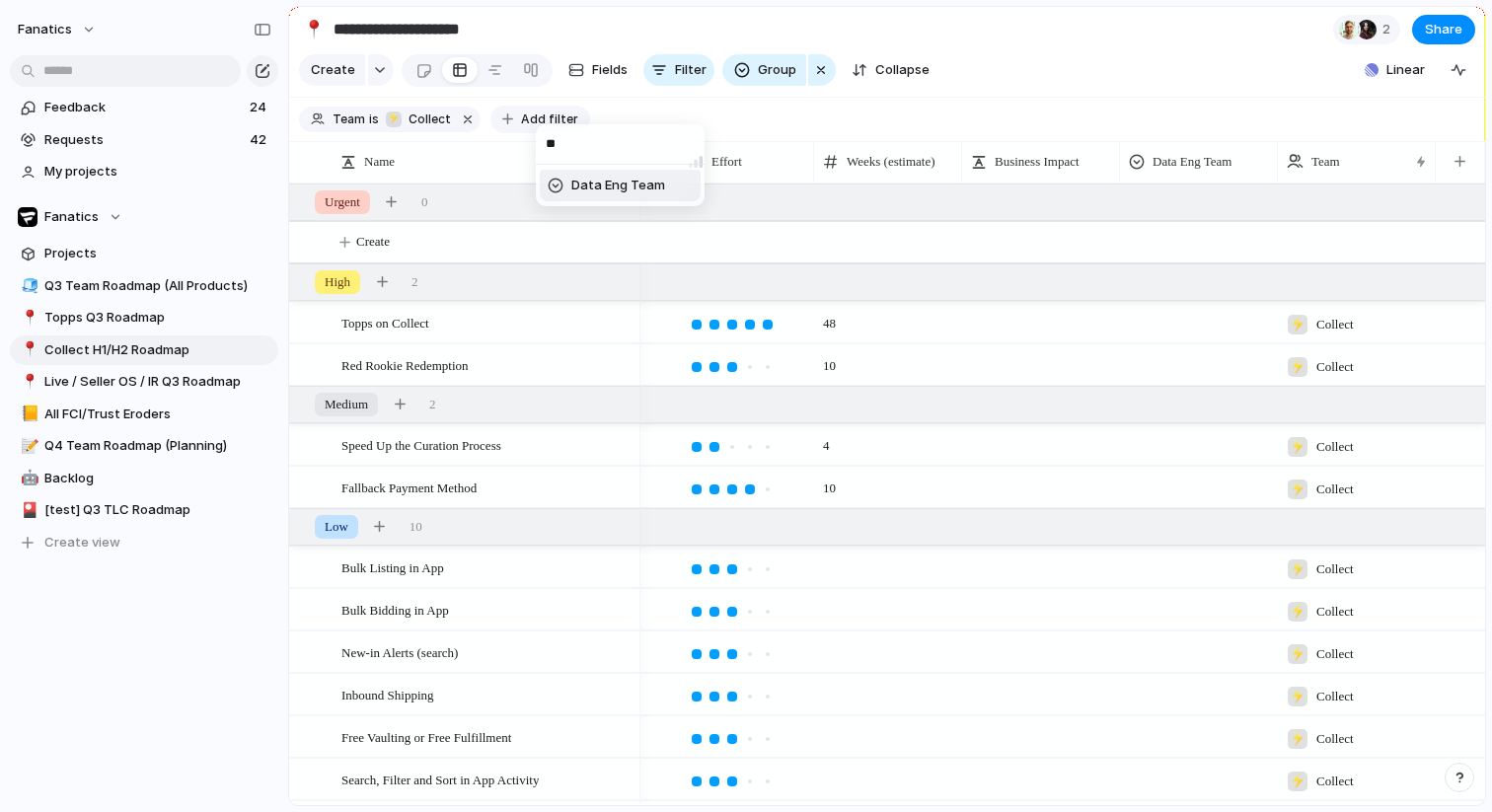 type on "*" 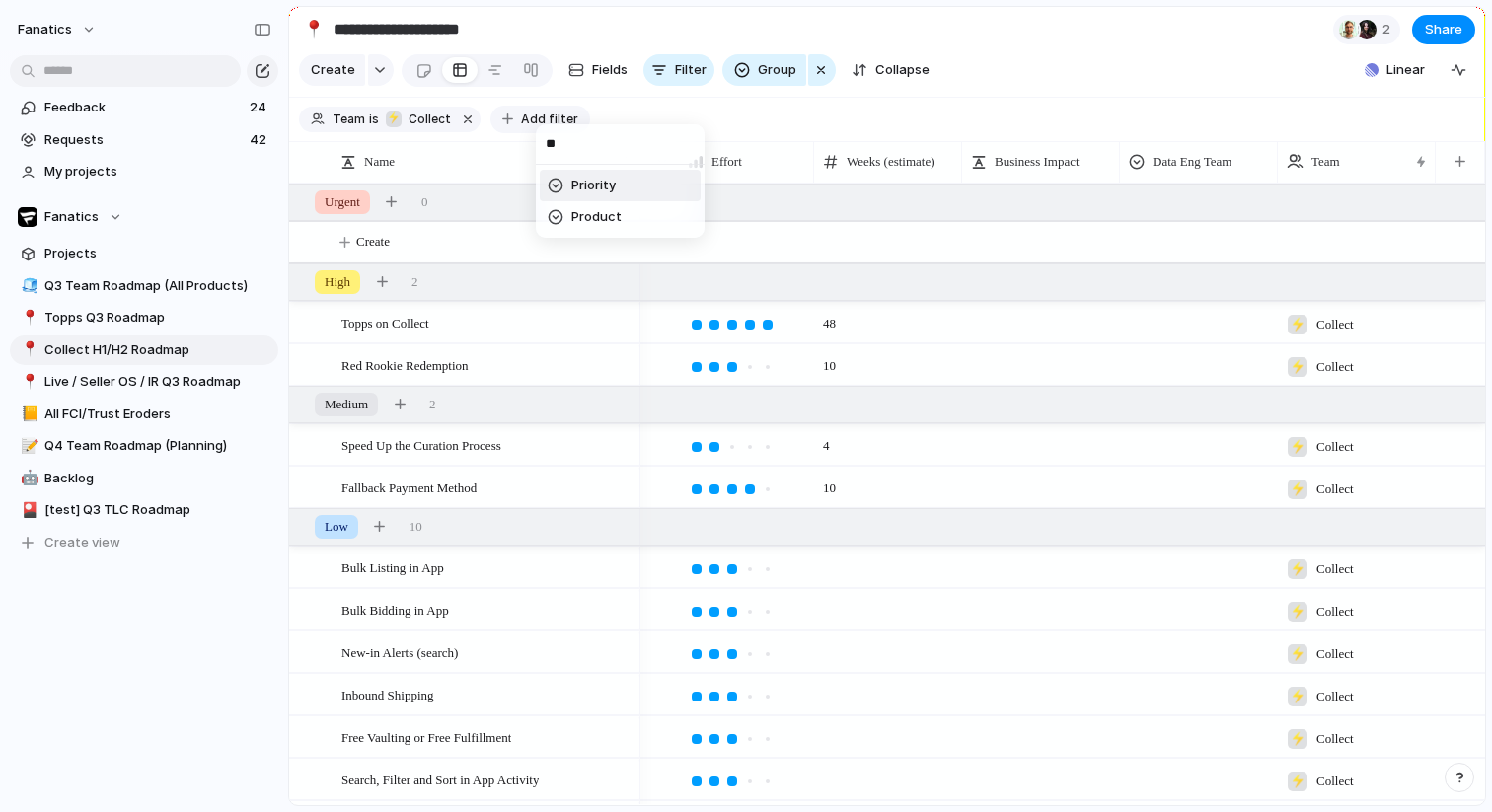 type on "***" 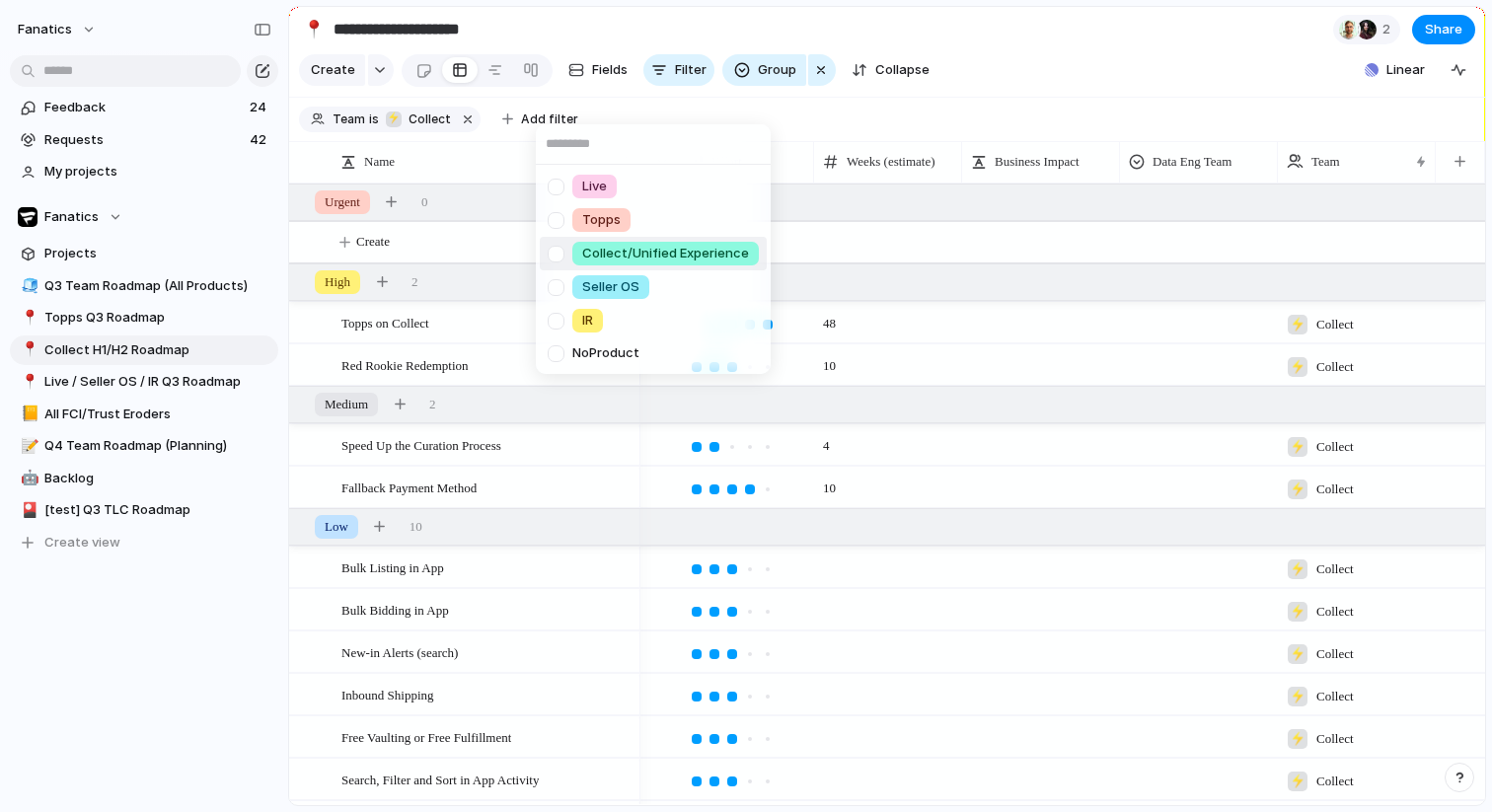 click at bounding box center (556, 254) 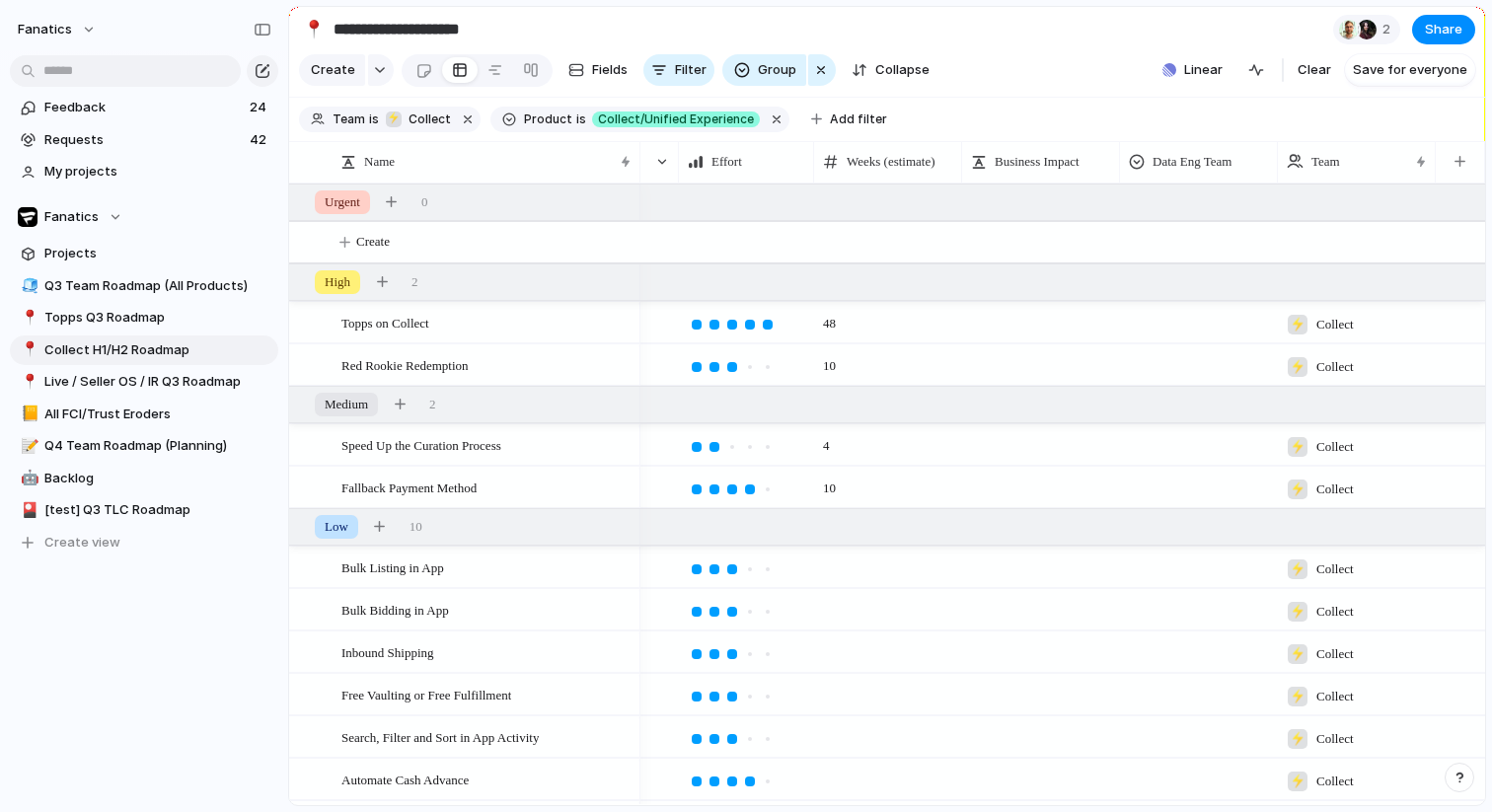 click on "Live   Topps   Collect/Unified Experience   Seller OS   IR   No  Product" at bounding box center [746, 406] 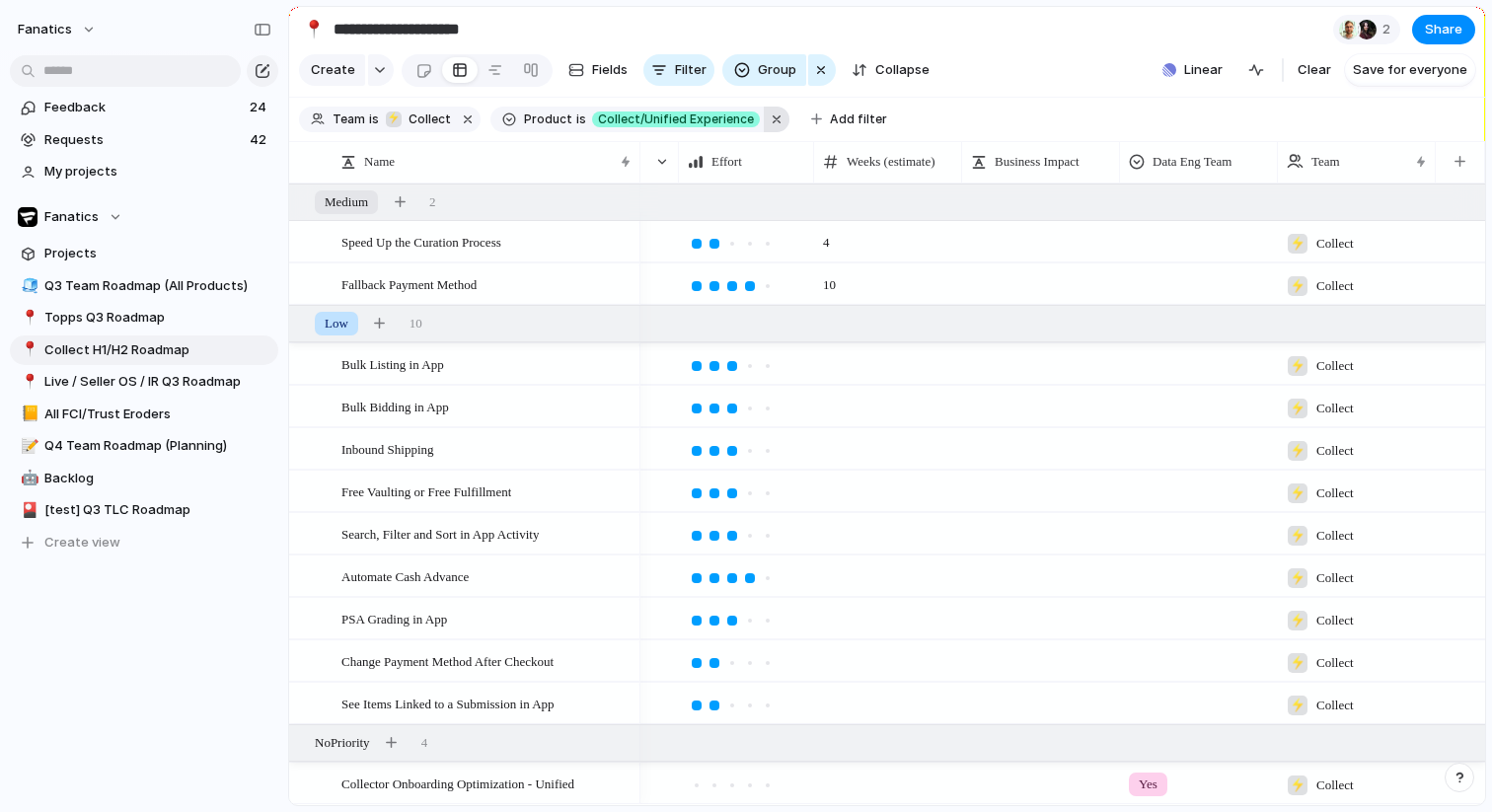 click at bounding box center [777, 119] 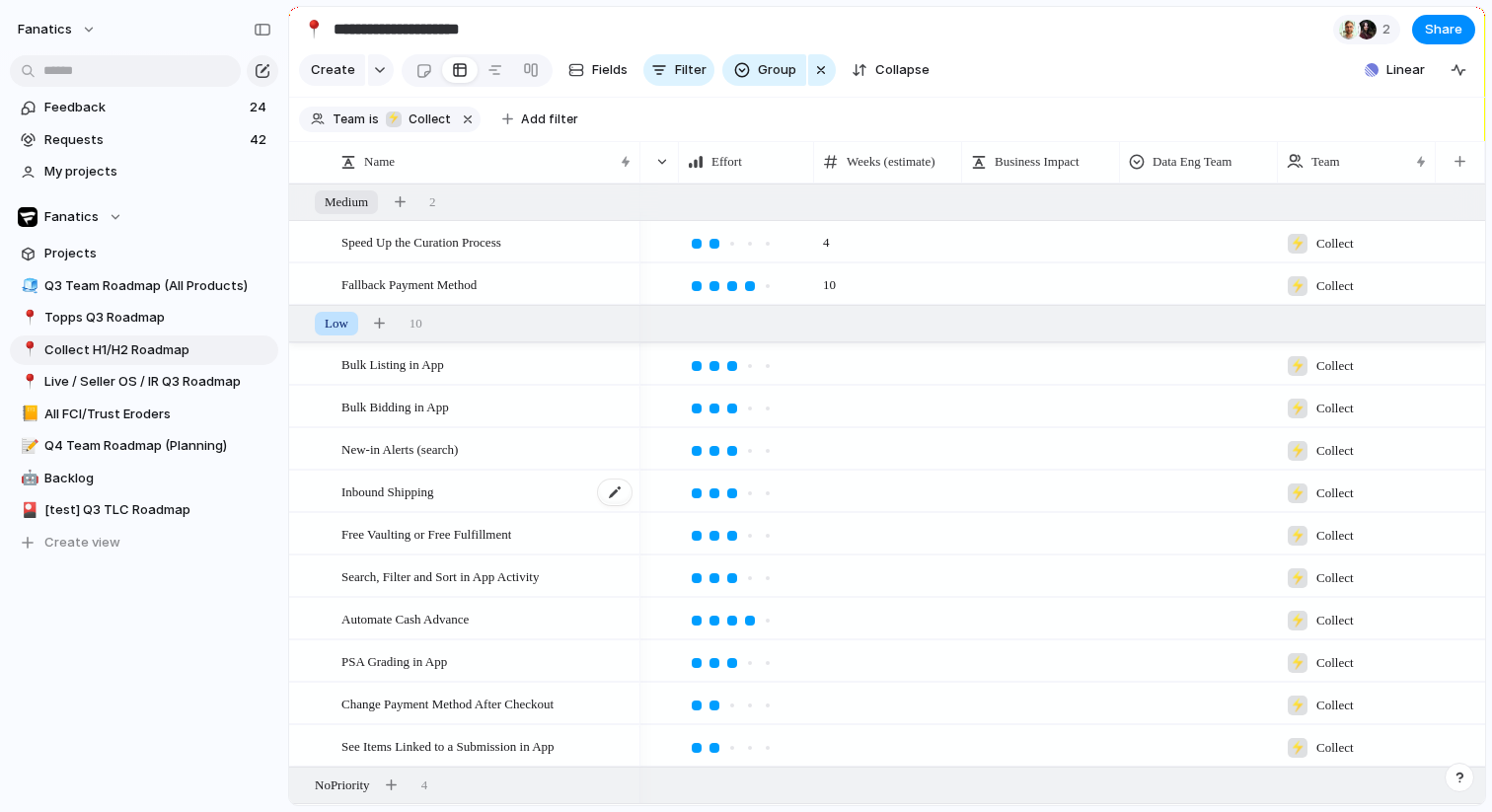 click on "Inbound Shipping" at bounding box center (388, 490) 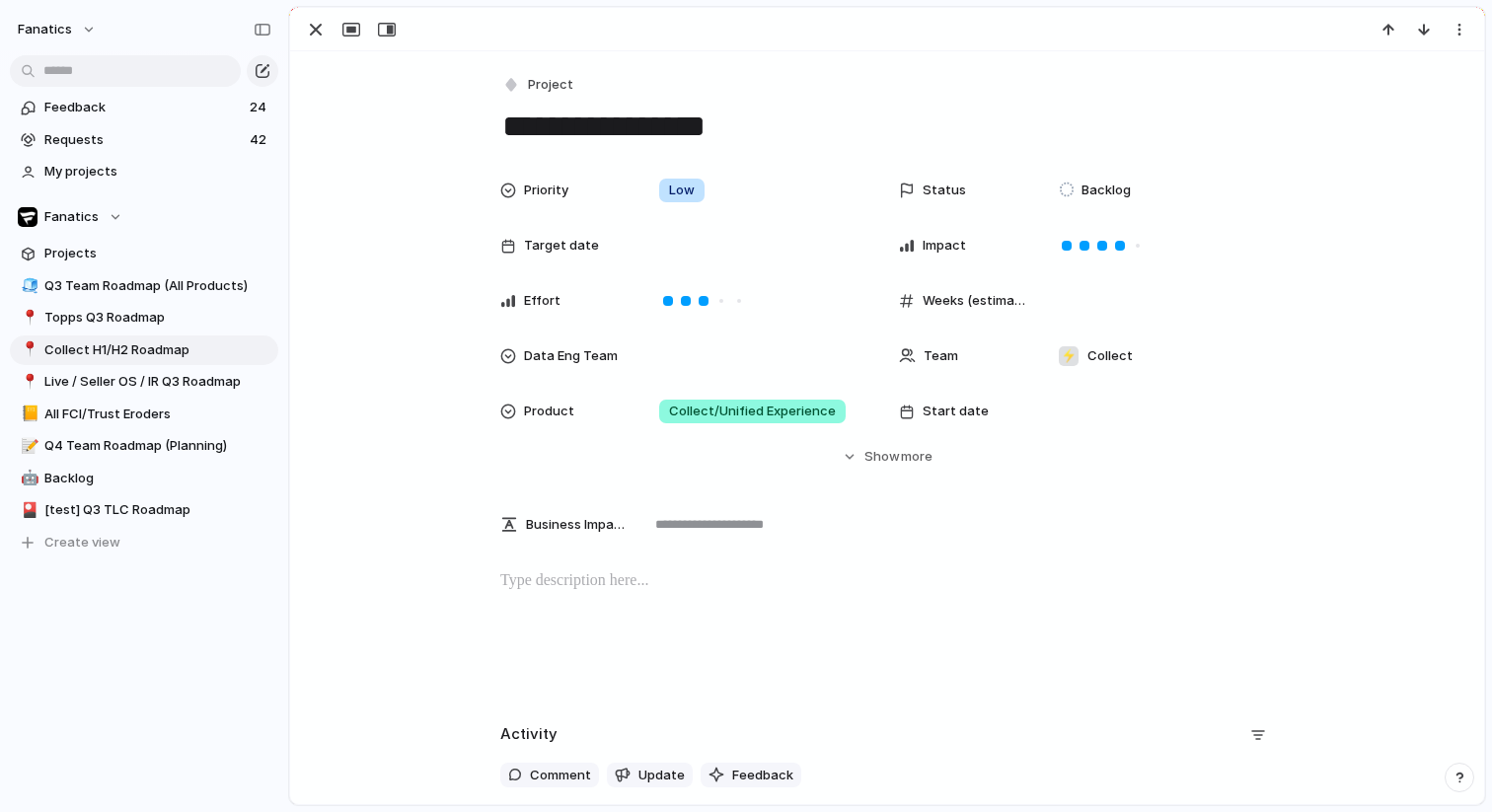 click at bounding box center (887, 30) 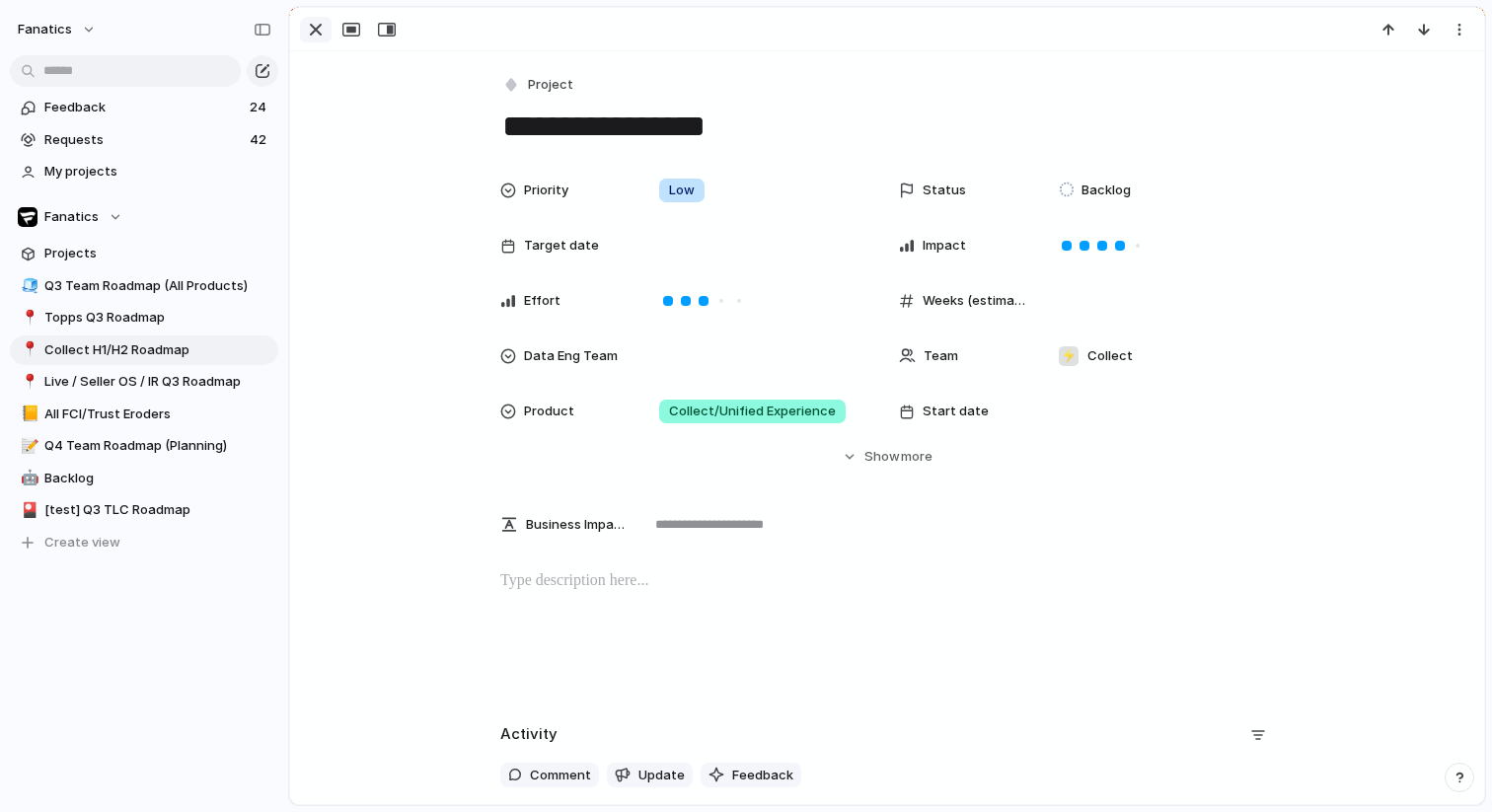 click at bounding box center (316, 30) 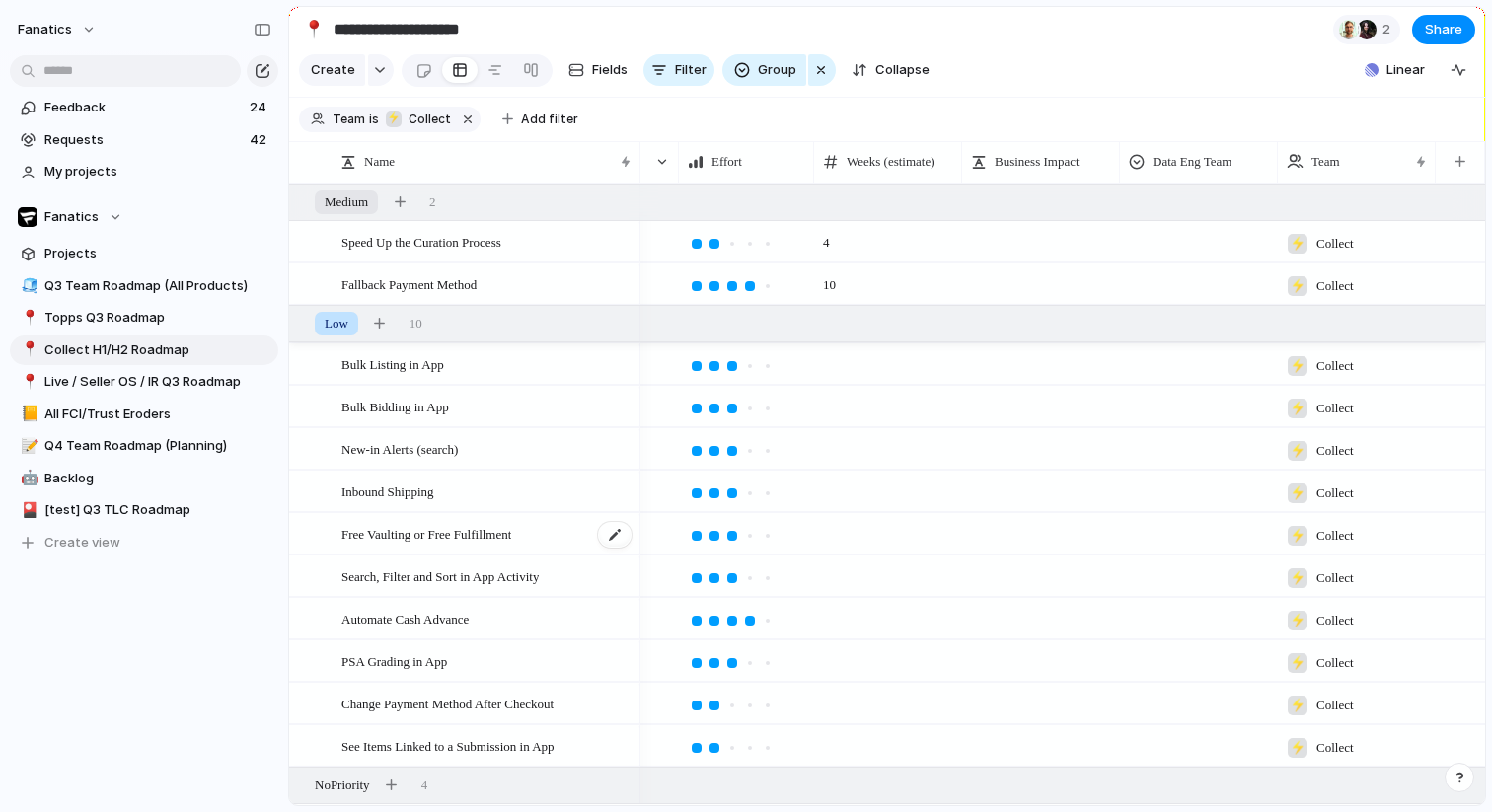 click on "Free Vaulting or Free Fulfillment" at bounding box center [487, 534] 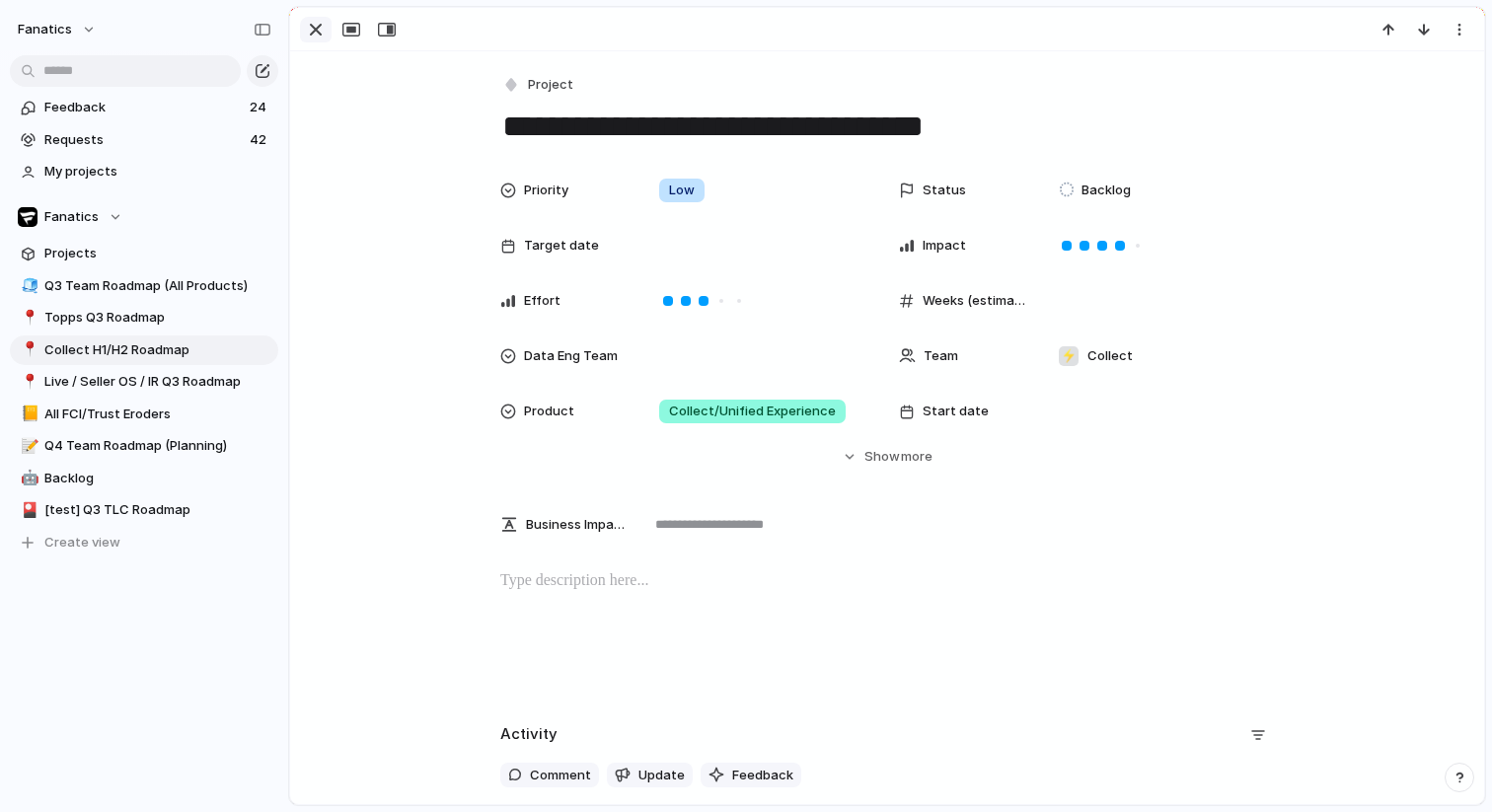 click at bounding box center (316, 30) 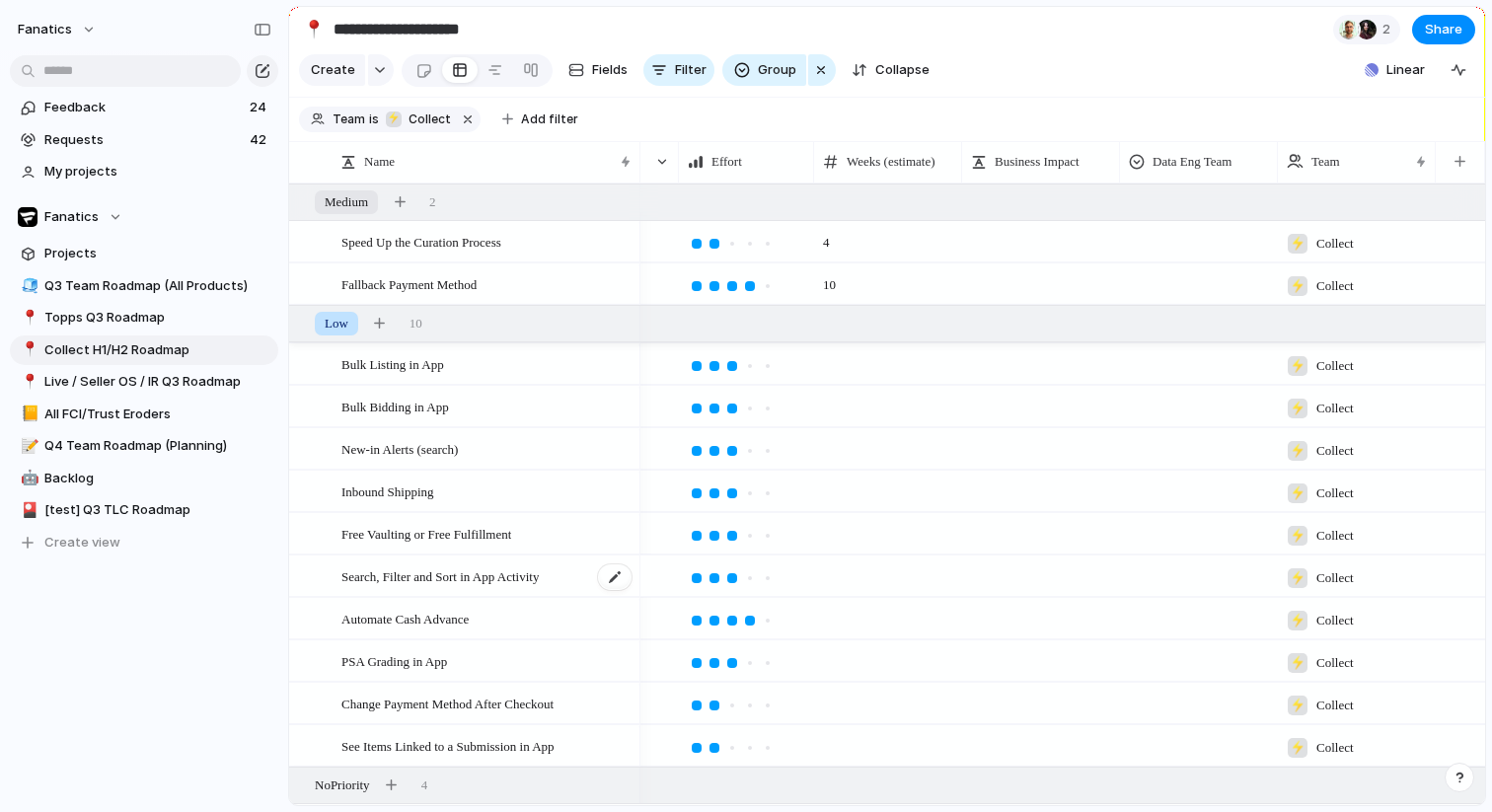 click on "Search, Filter and Sort in App Activity" at bounding box center (440, 575) 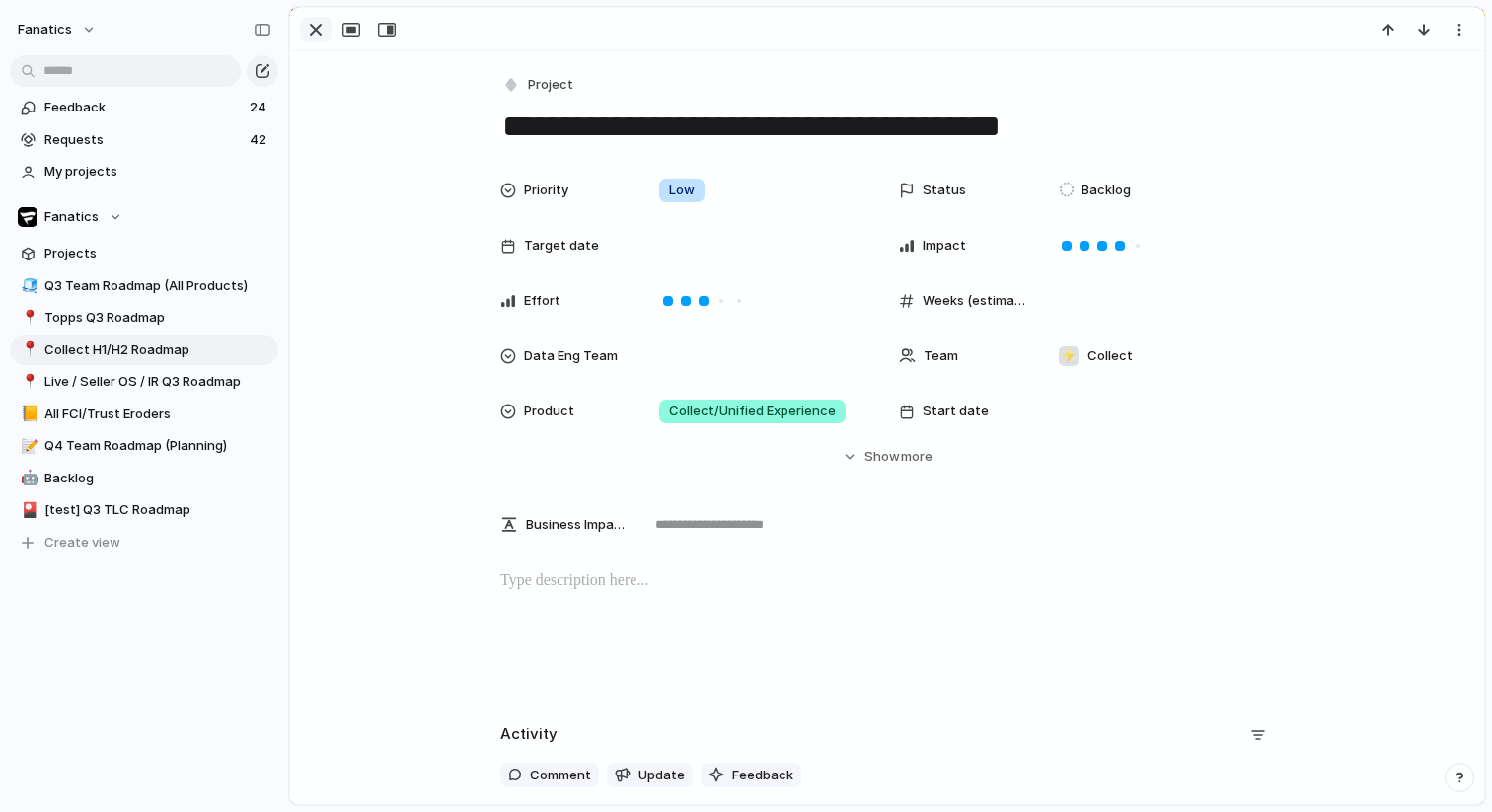 click at bounding box center [316, 30] 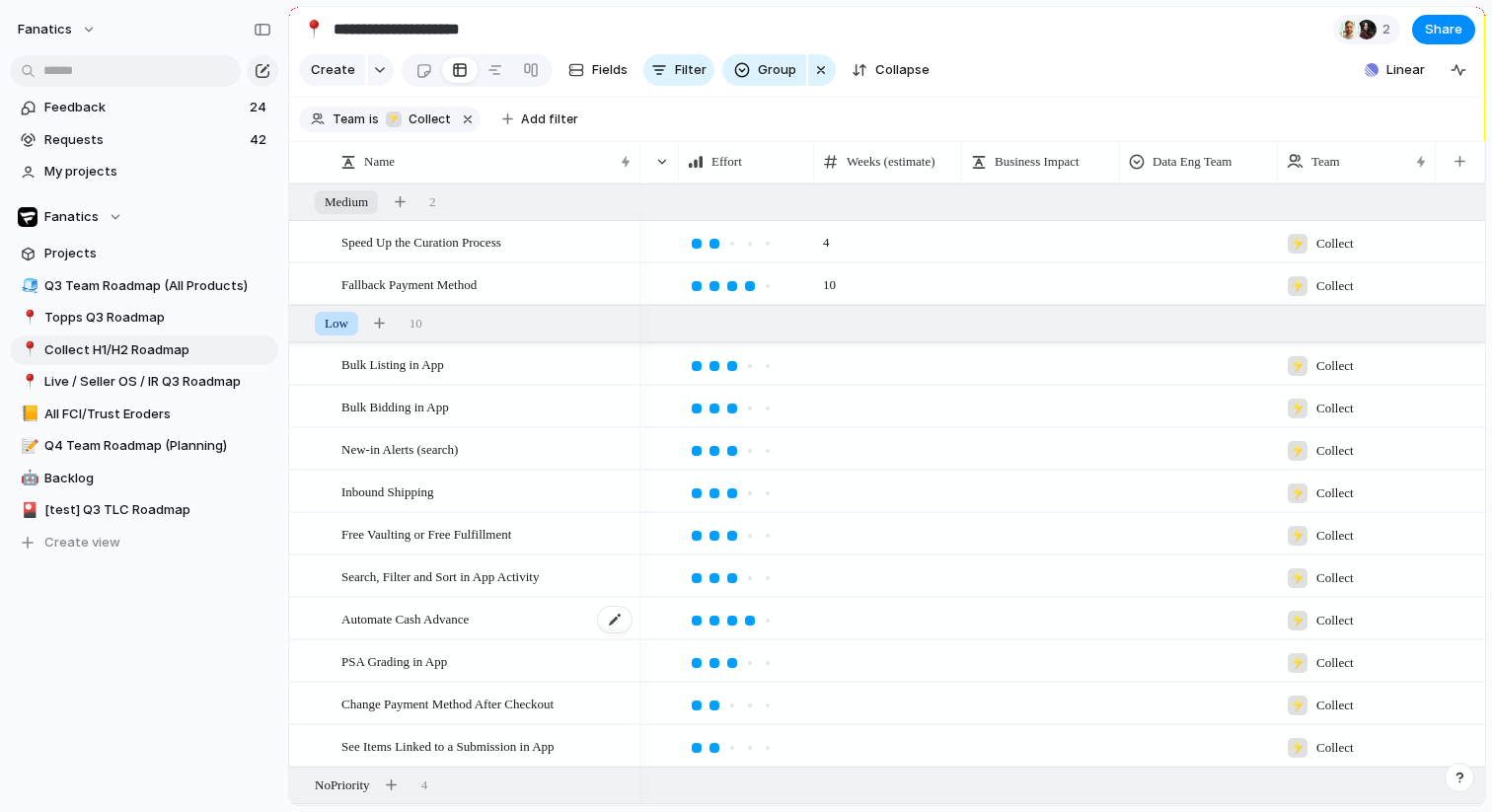 click on "Automate Cash Advance" at bounding box center (405, 618) 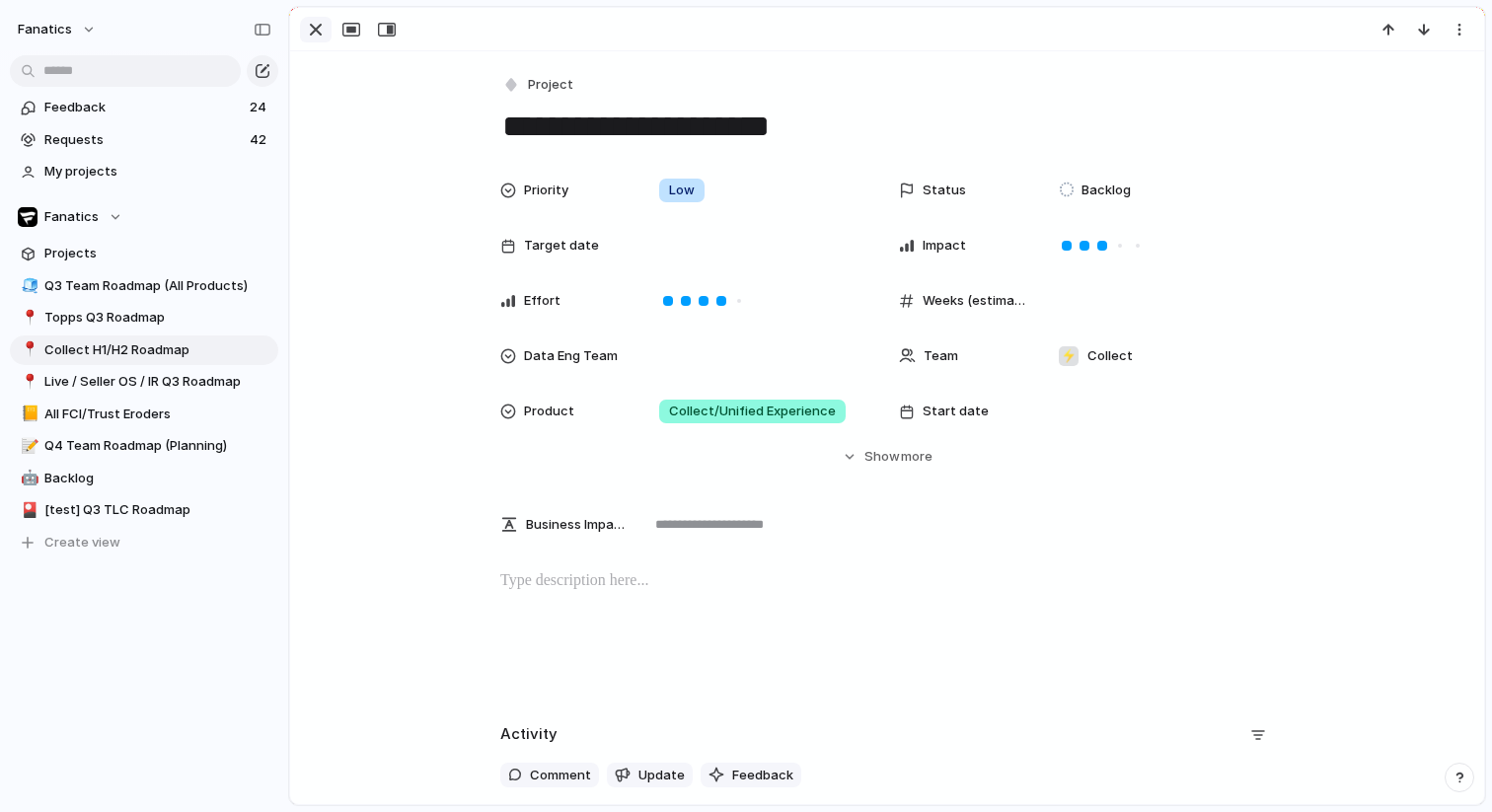 click at bounding box center (316, 30) 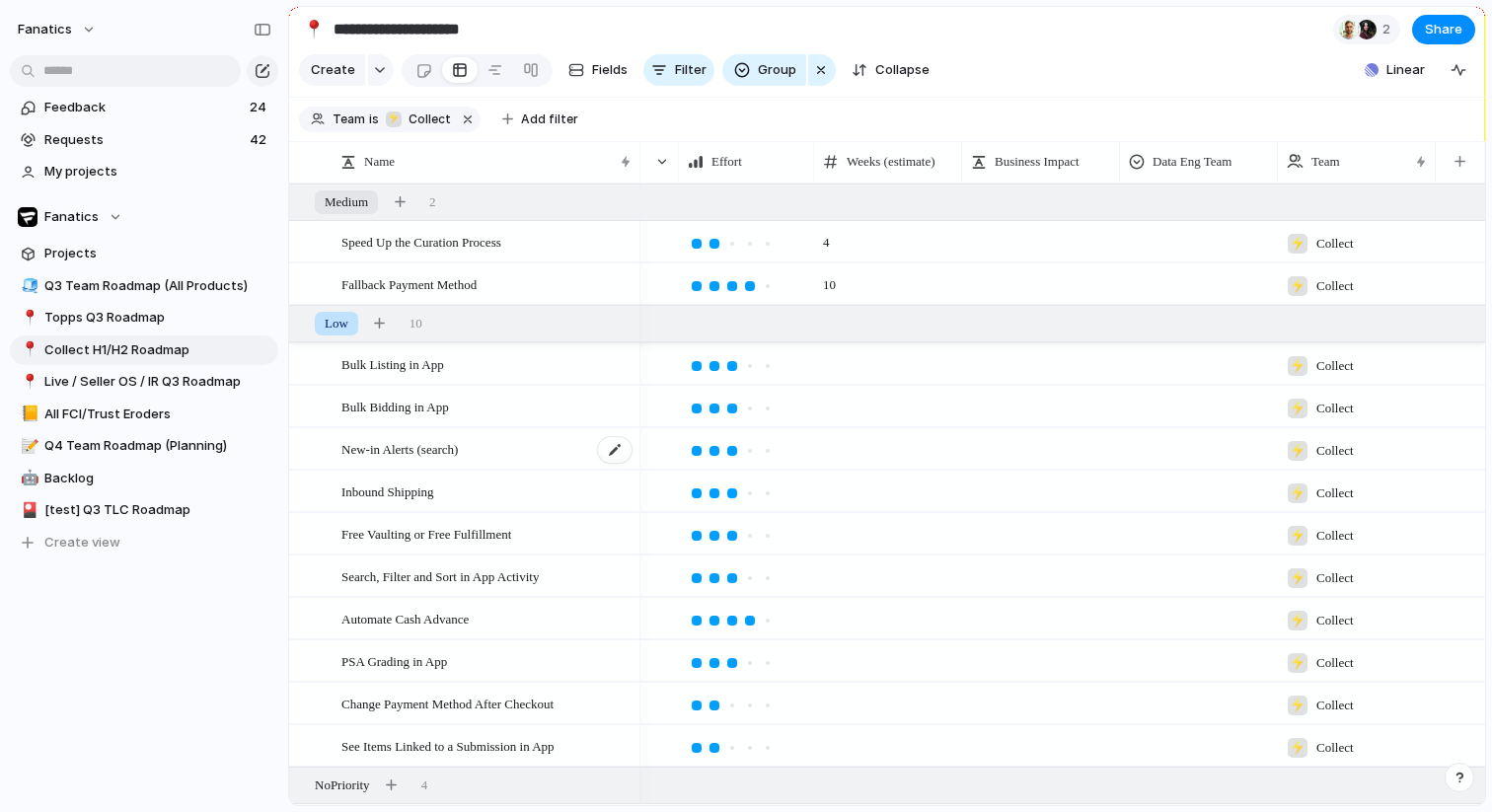 click on "New-in Alerts (search)" at bounding box center [400, 448] 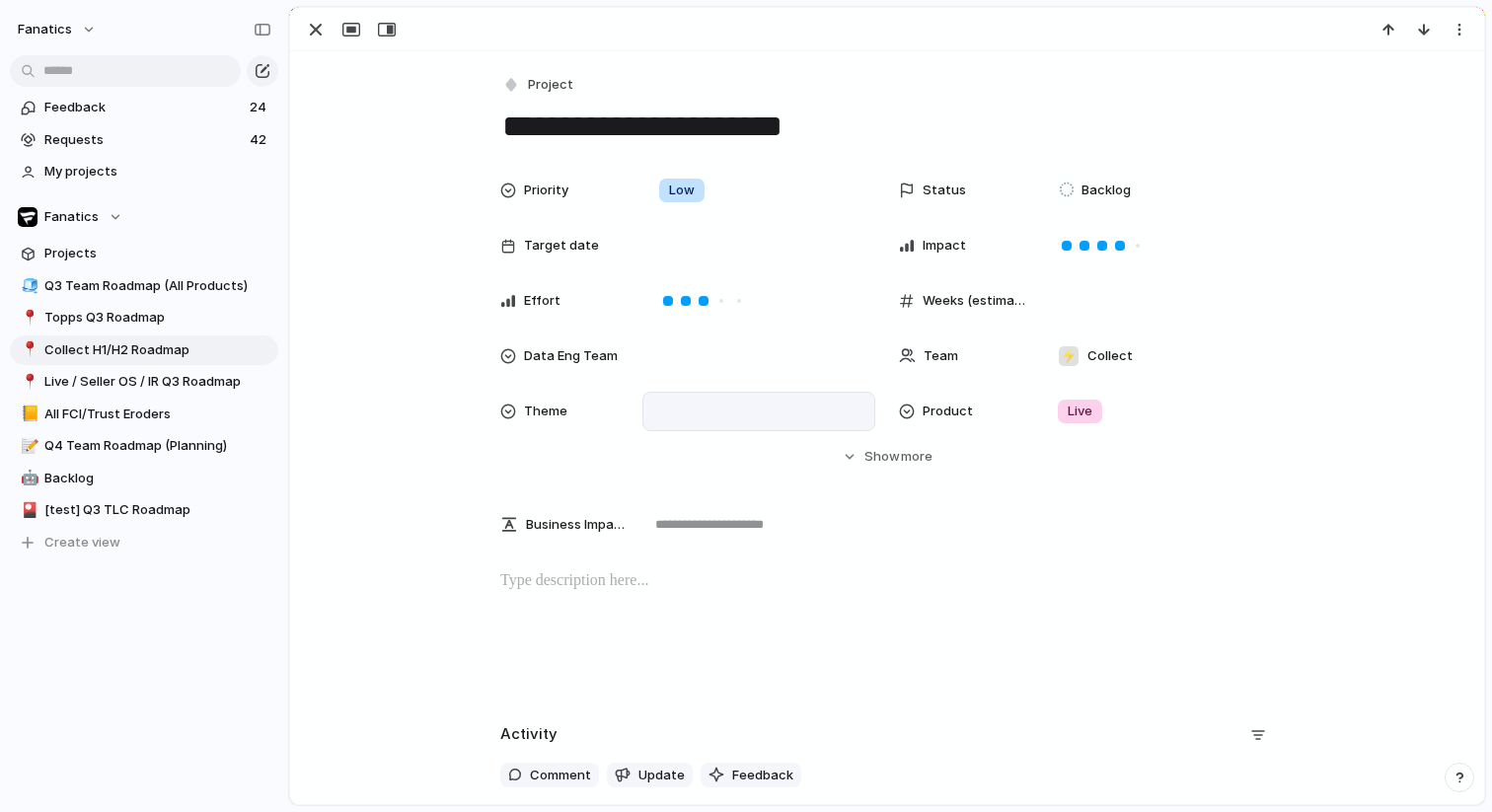 click at bounding box center [759, 411] 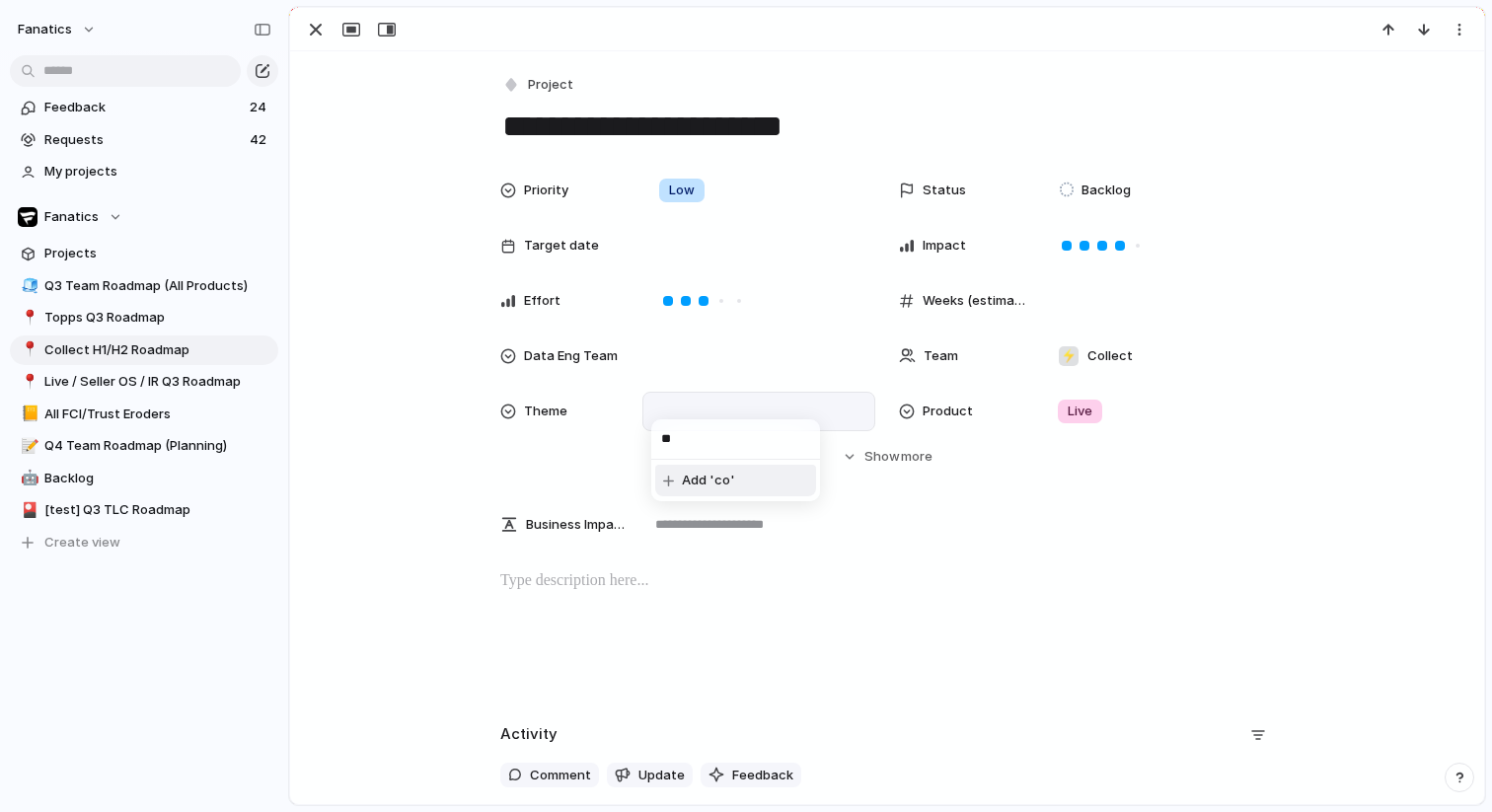 type on "*" 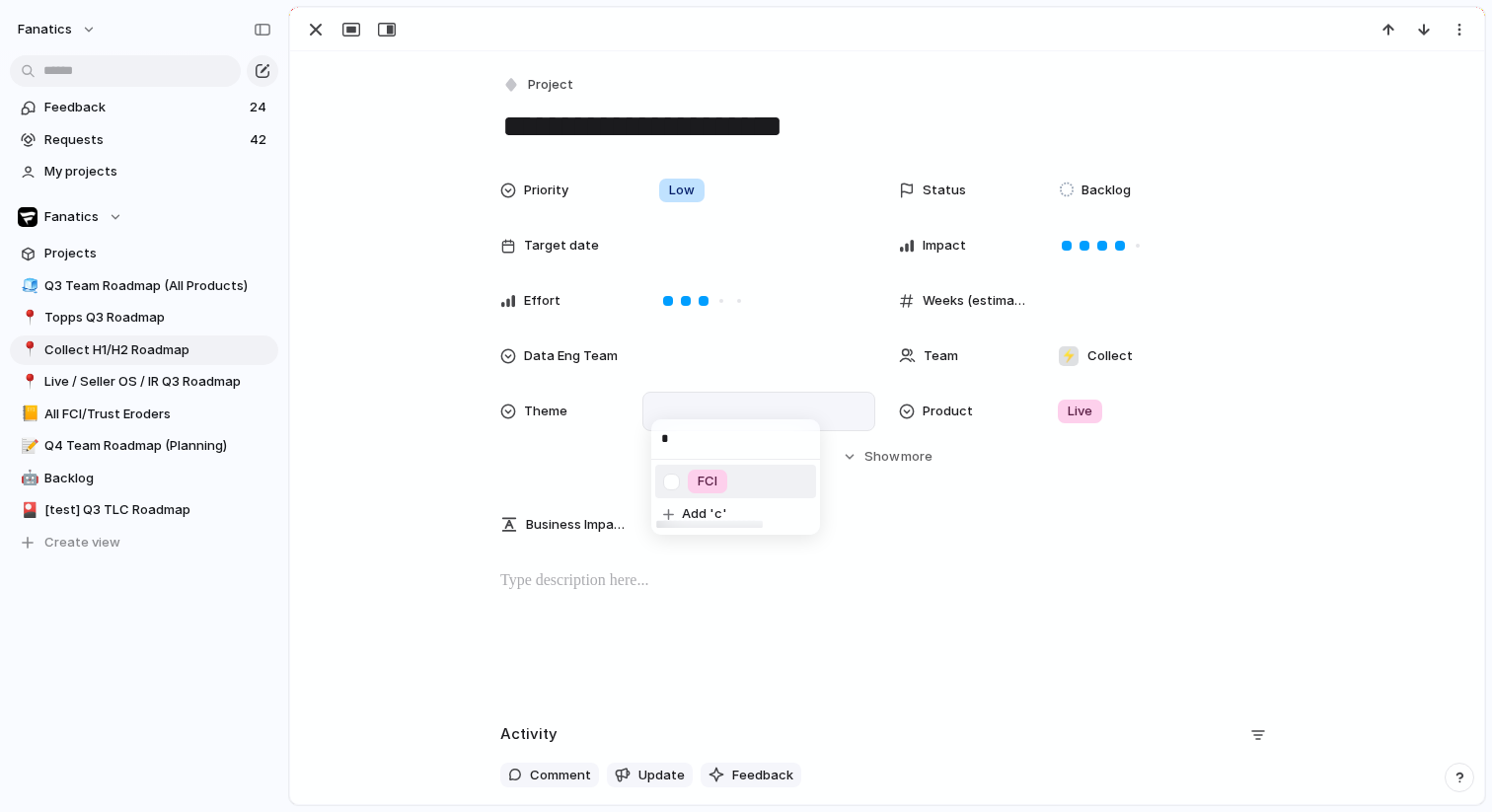 type 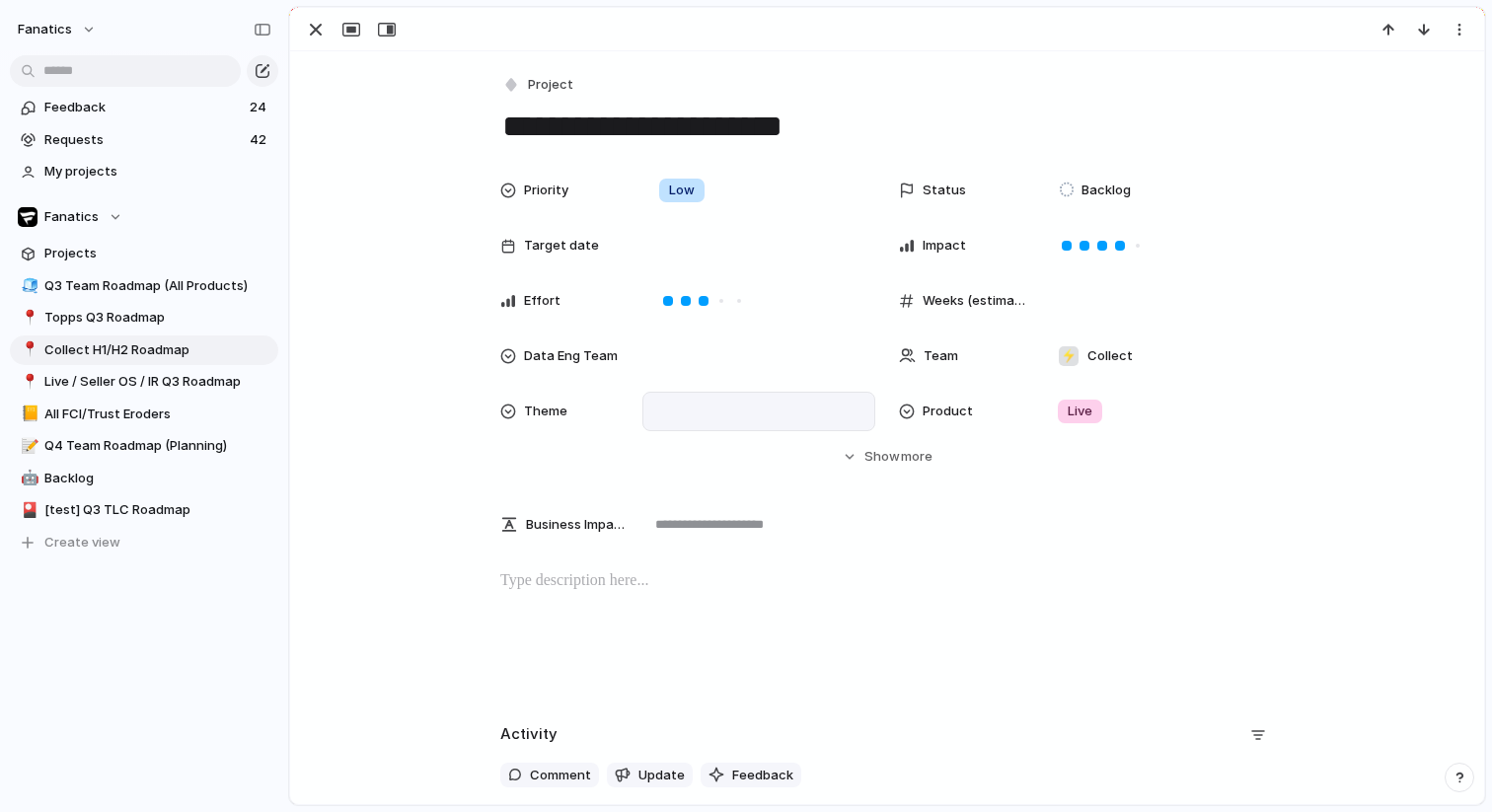 click on "FCI" at bounding box center [746, 406] 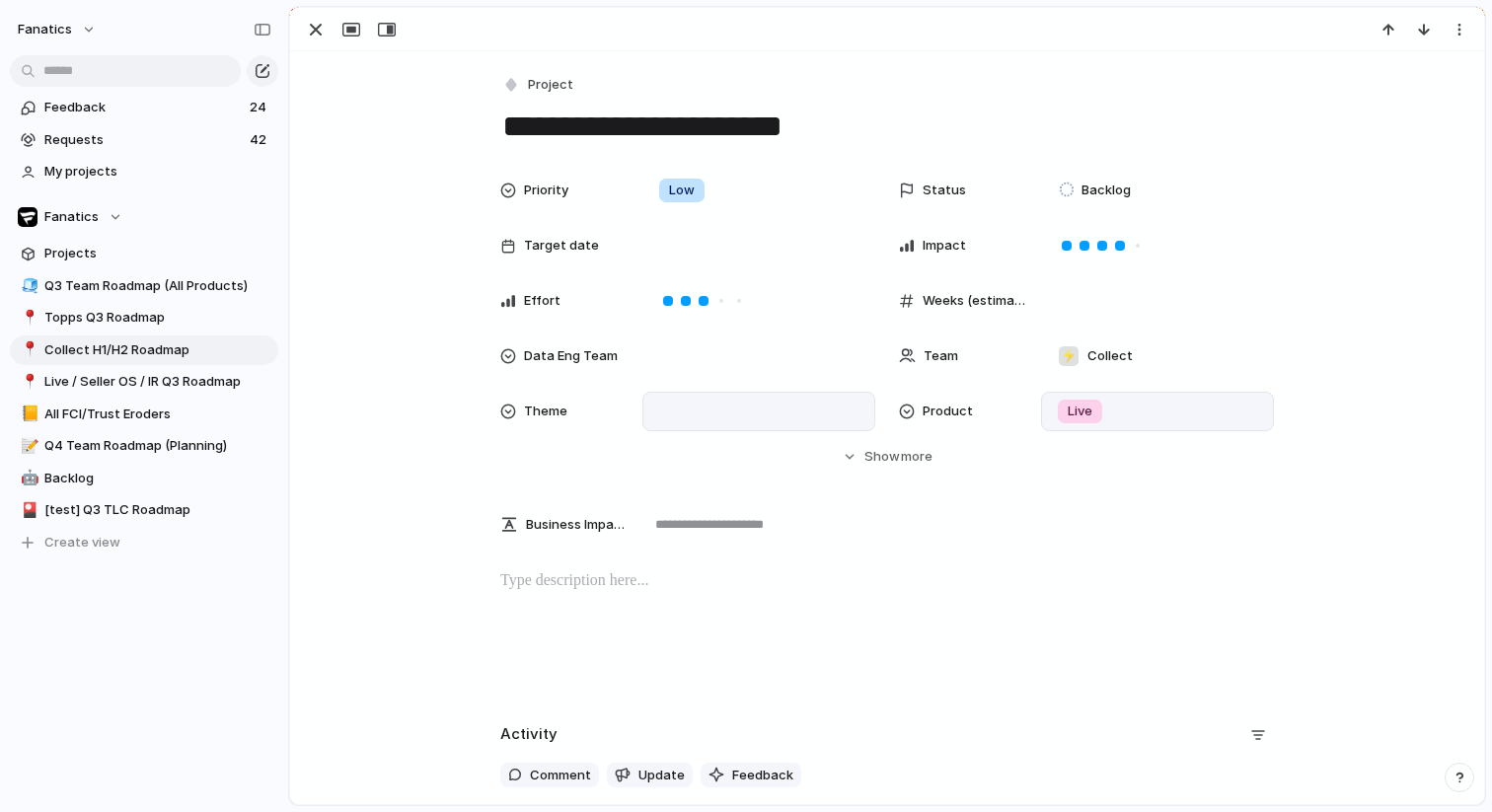 click on "Live" at bounding box center [1157, 411] 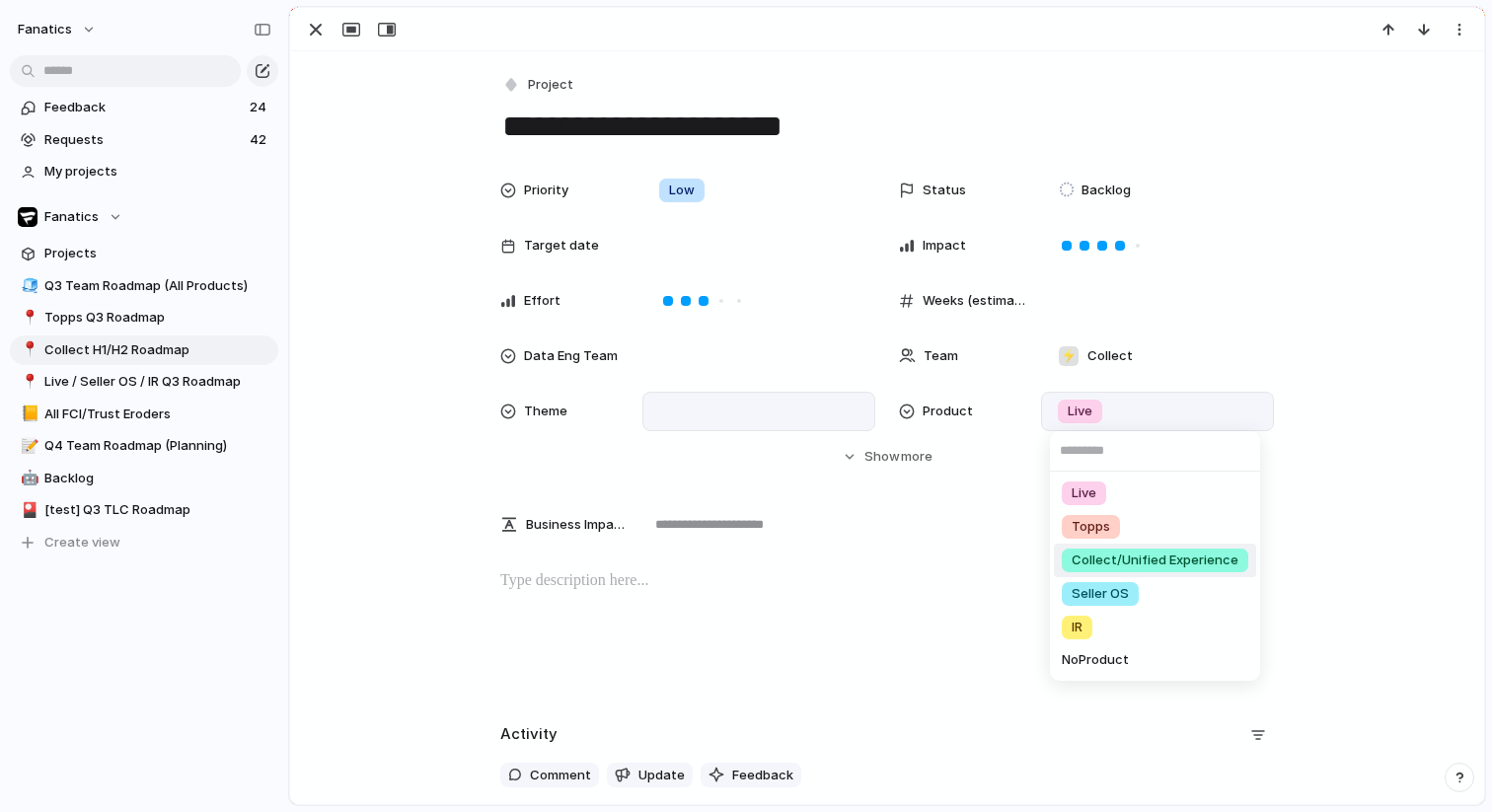 click on "Collect/Unified Experience" at bounding box center [1155, 560] 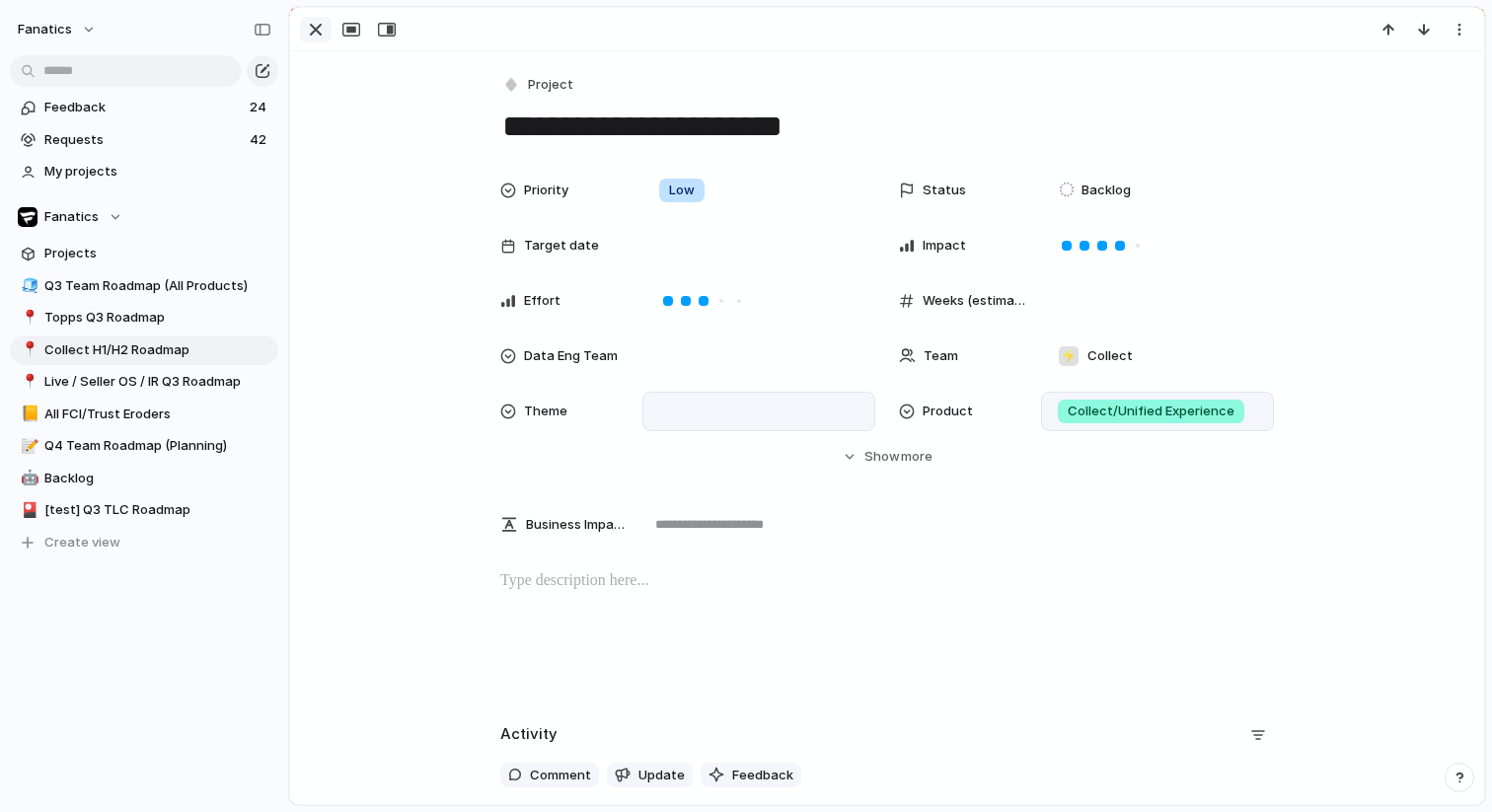 click at bounding box center [316, 30] 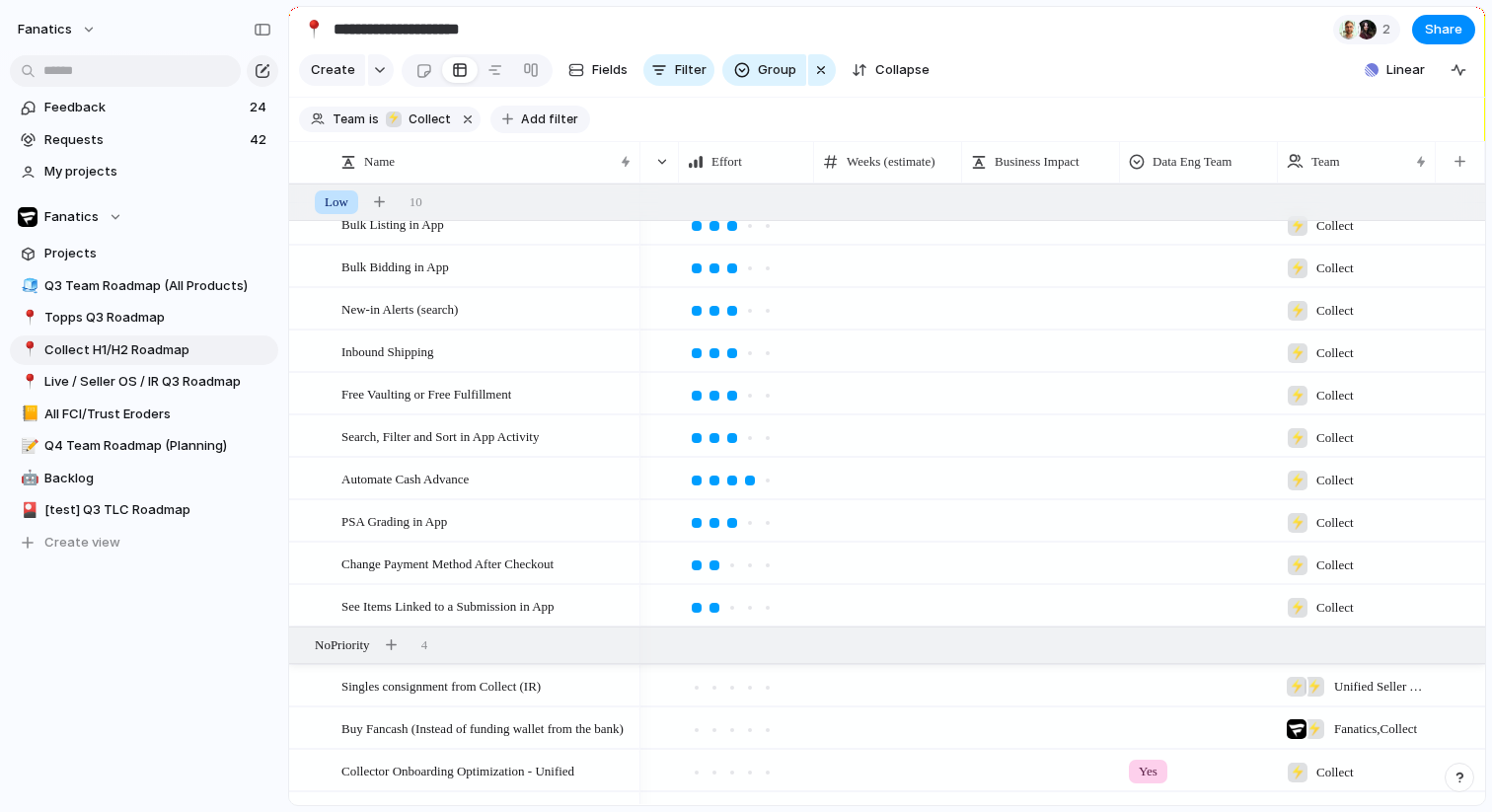 click on "Add filter" at bounding box center [550, 119] 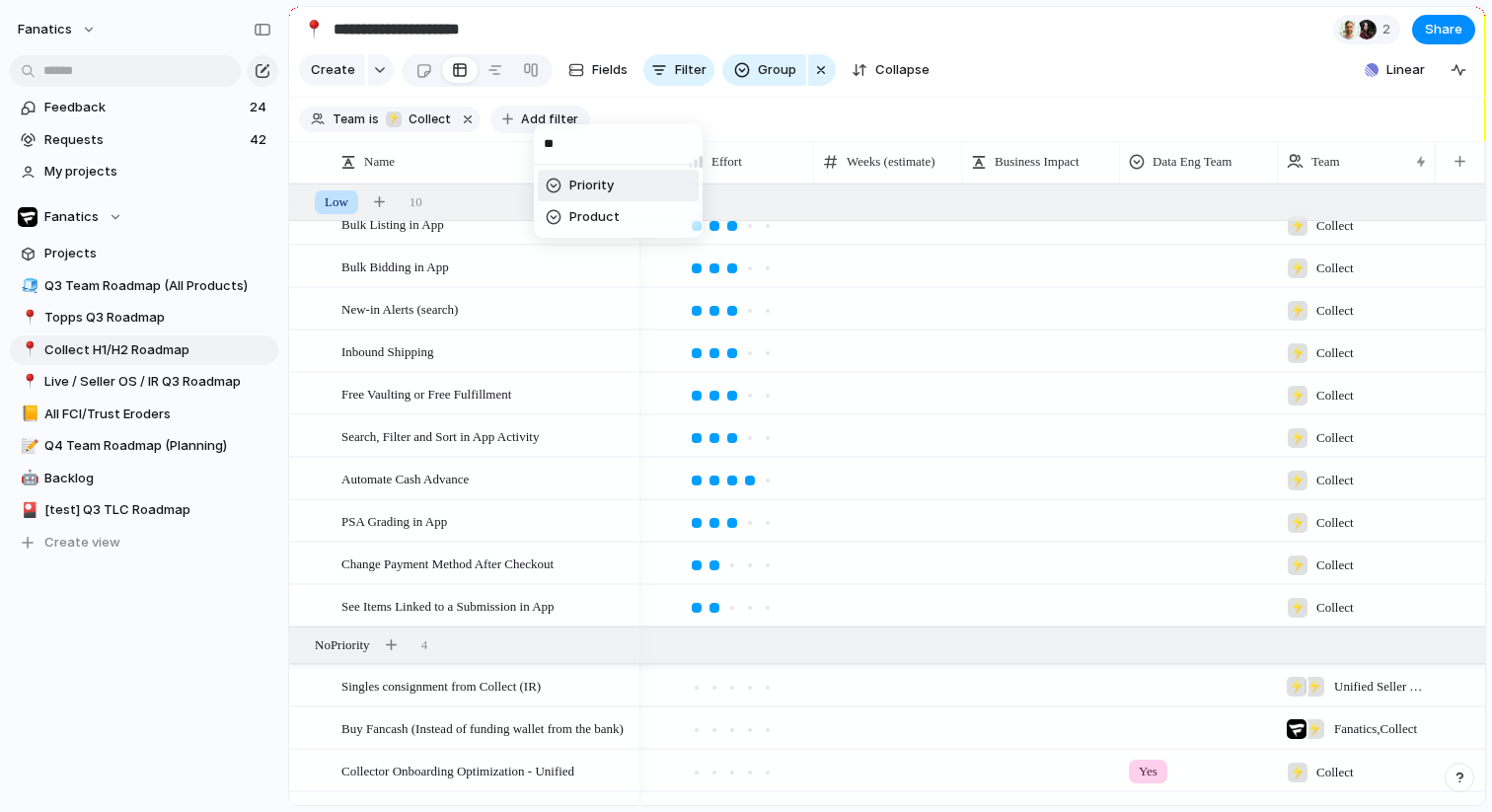 type on "***" 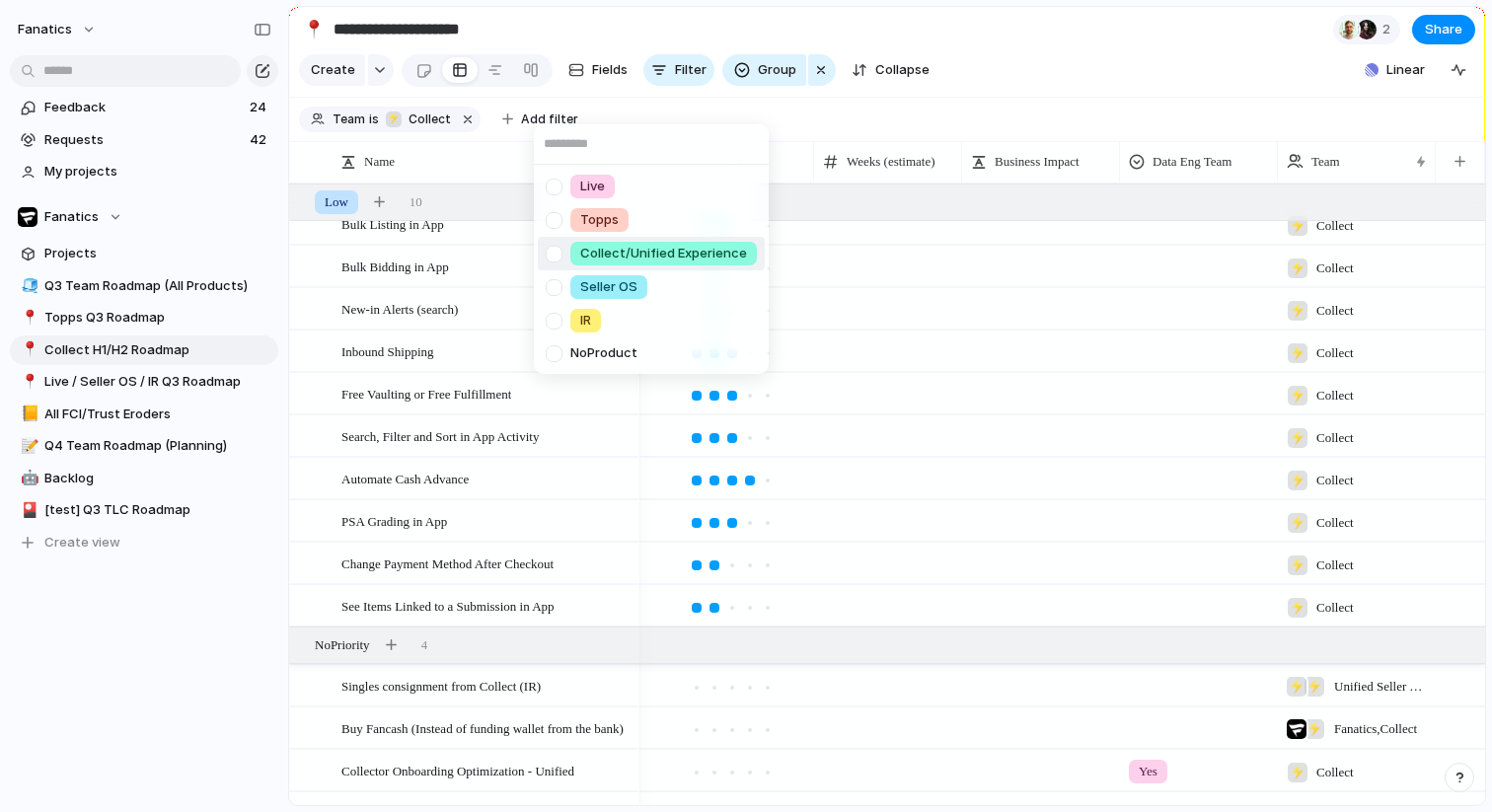 click at bounding box center [554, 254] 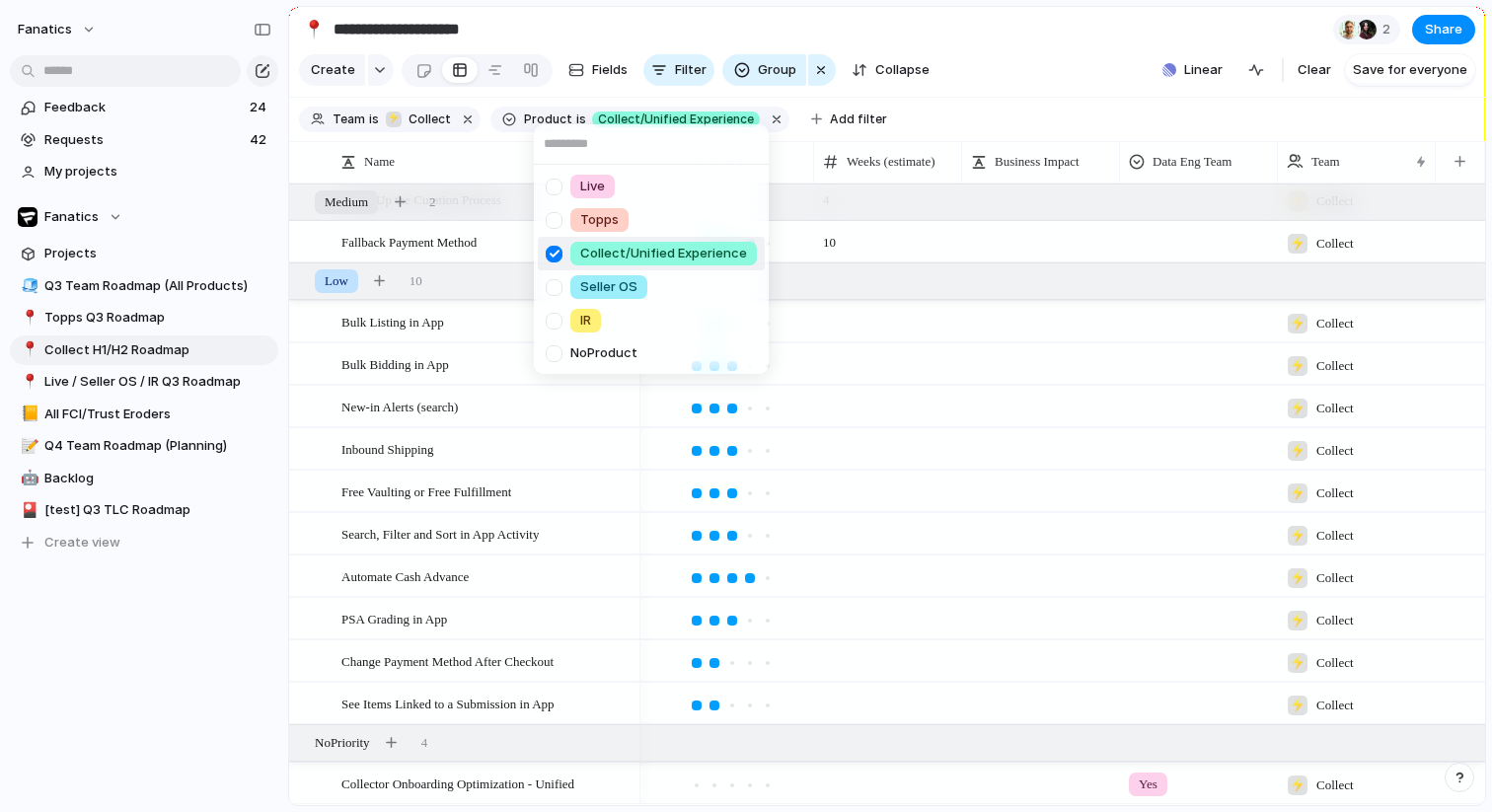 click at bounding box center (554, 254) 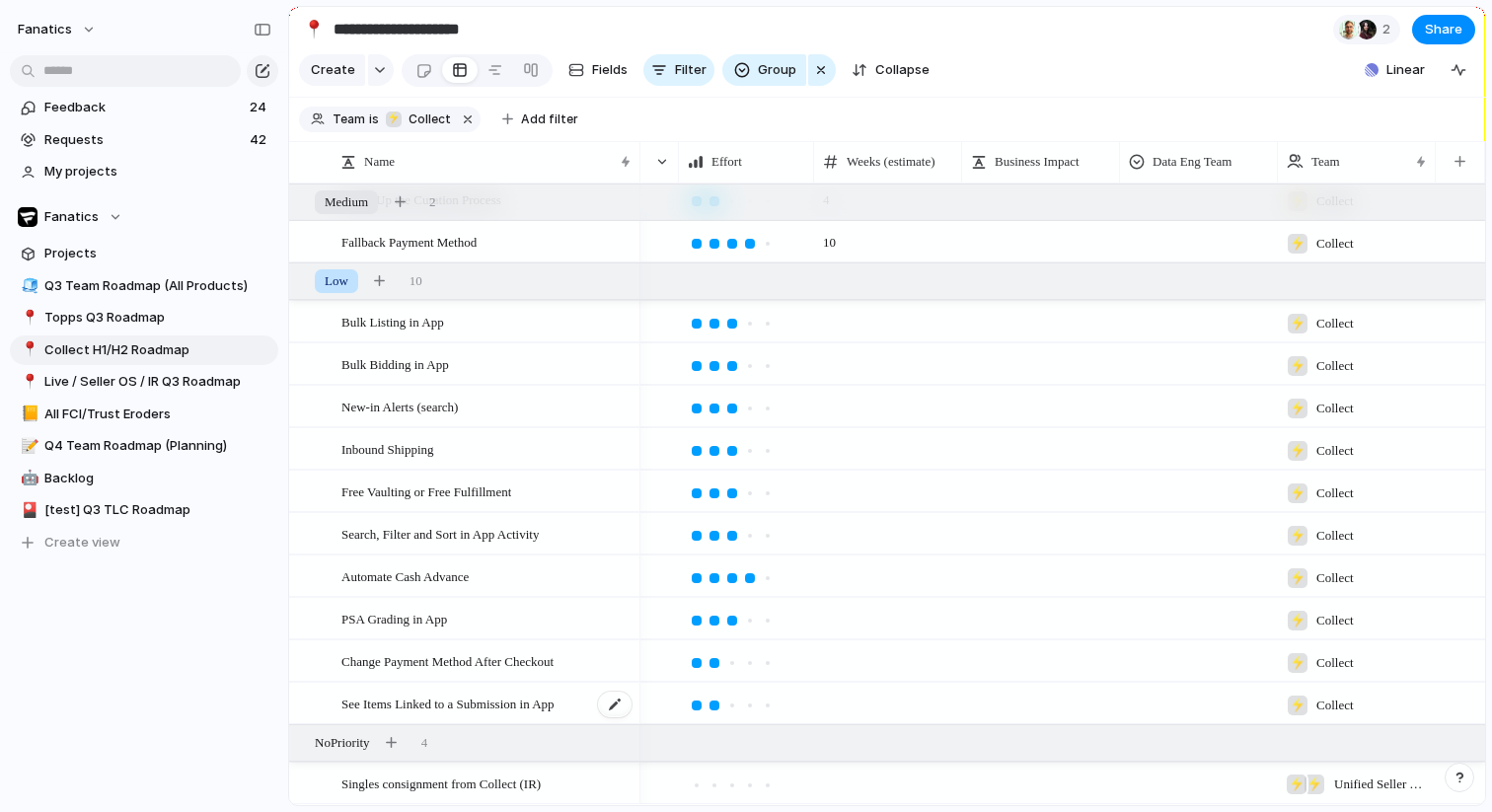 scroll, scrollTop: 373, scrollLeft: 0, axis: vertical 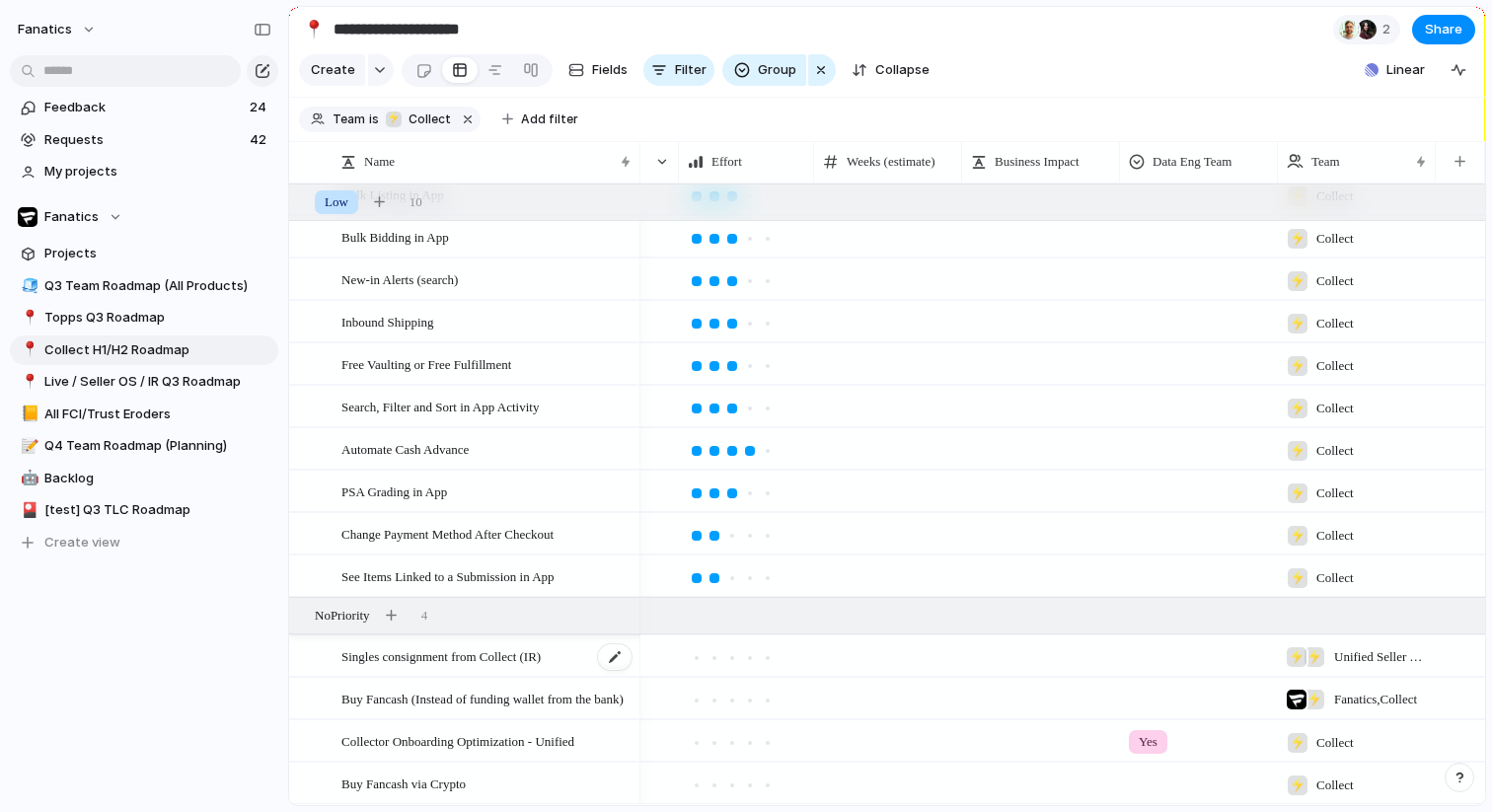 click on "Singles consignment from Collect (IR)" at bounding box center [441, 655] 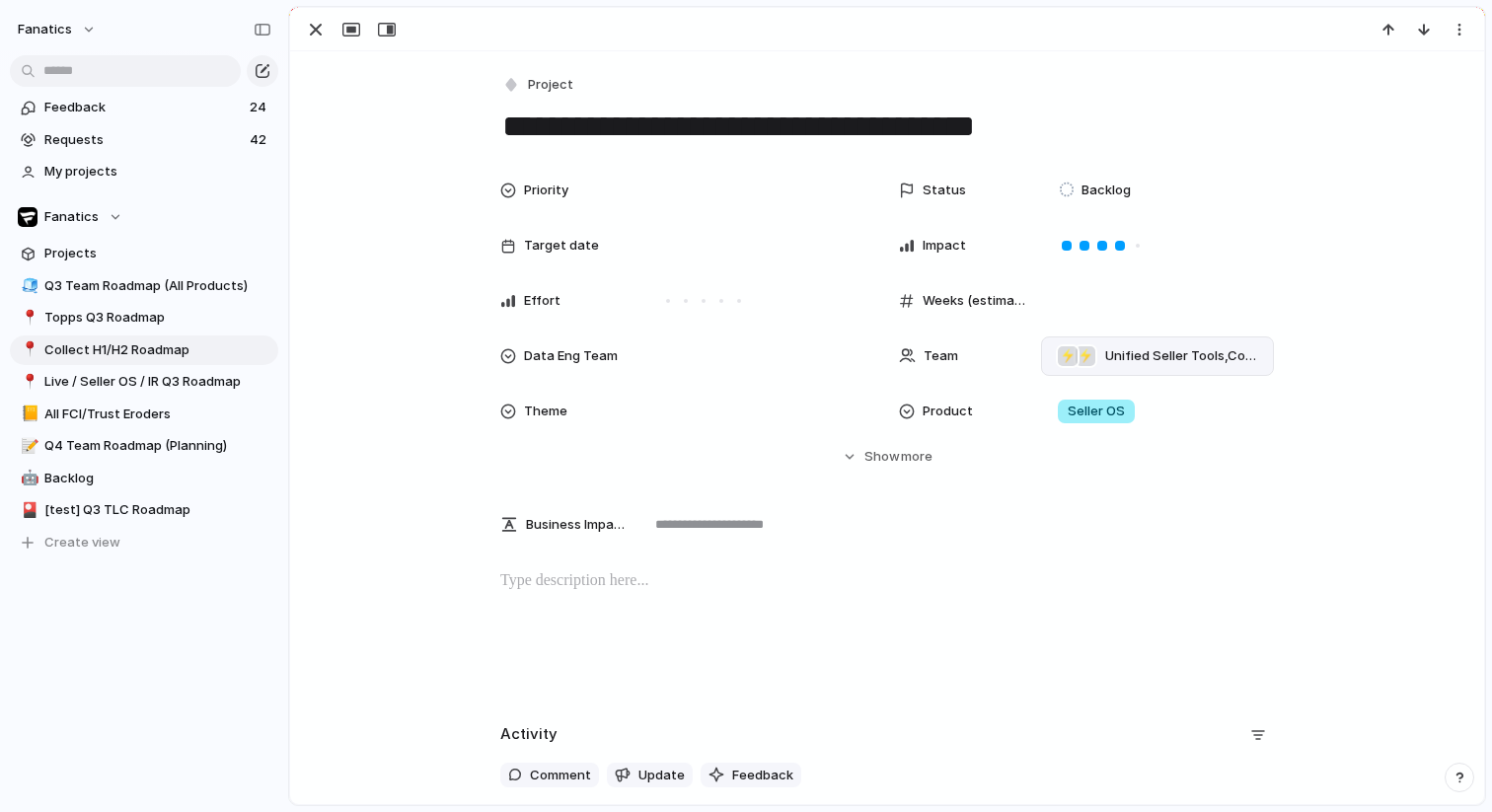 click on "Unified Seller Tools ,  Collect" at bounding box center (1181, 356) 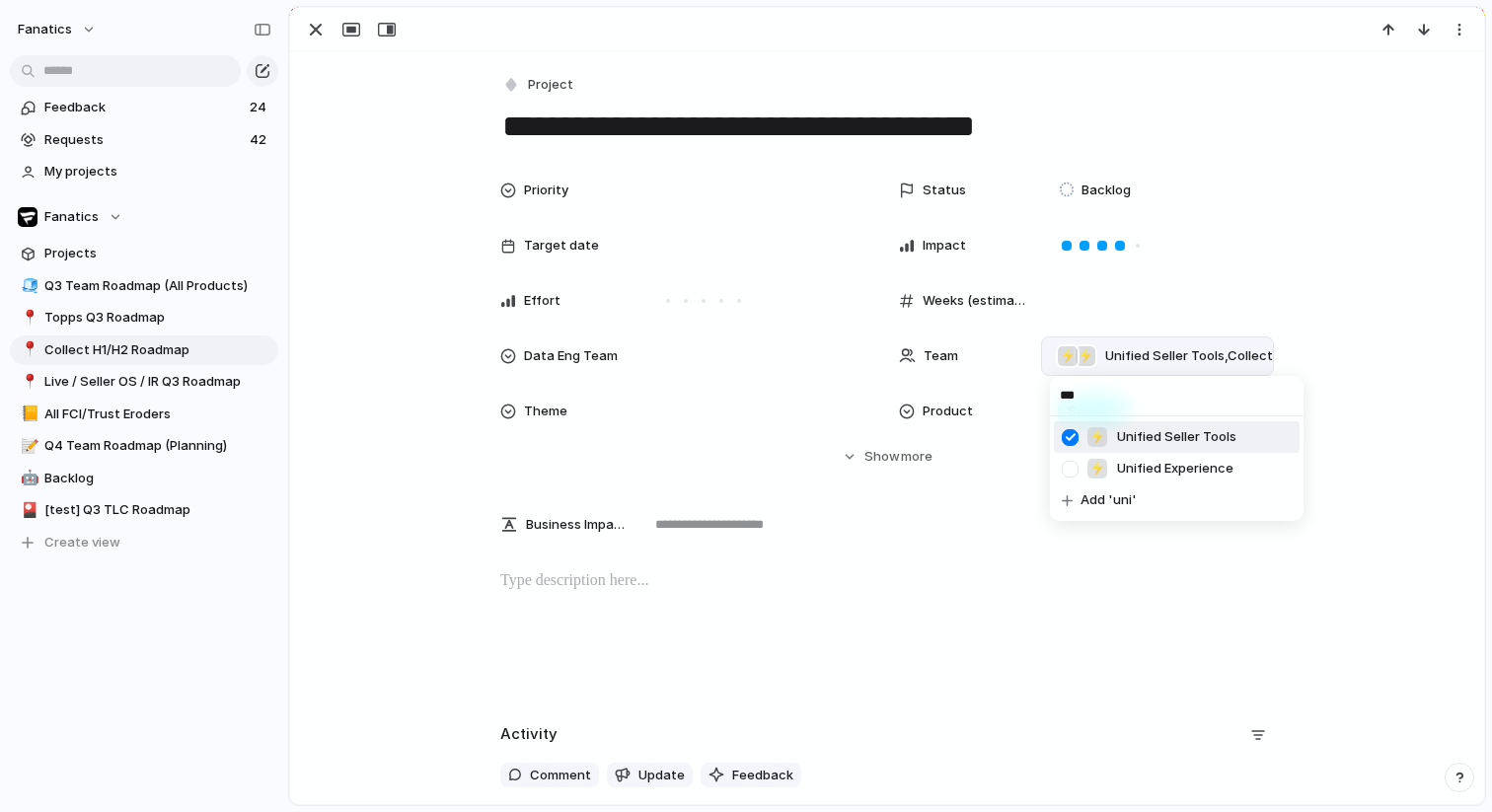click at bounding box center (1070, 437) 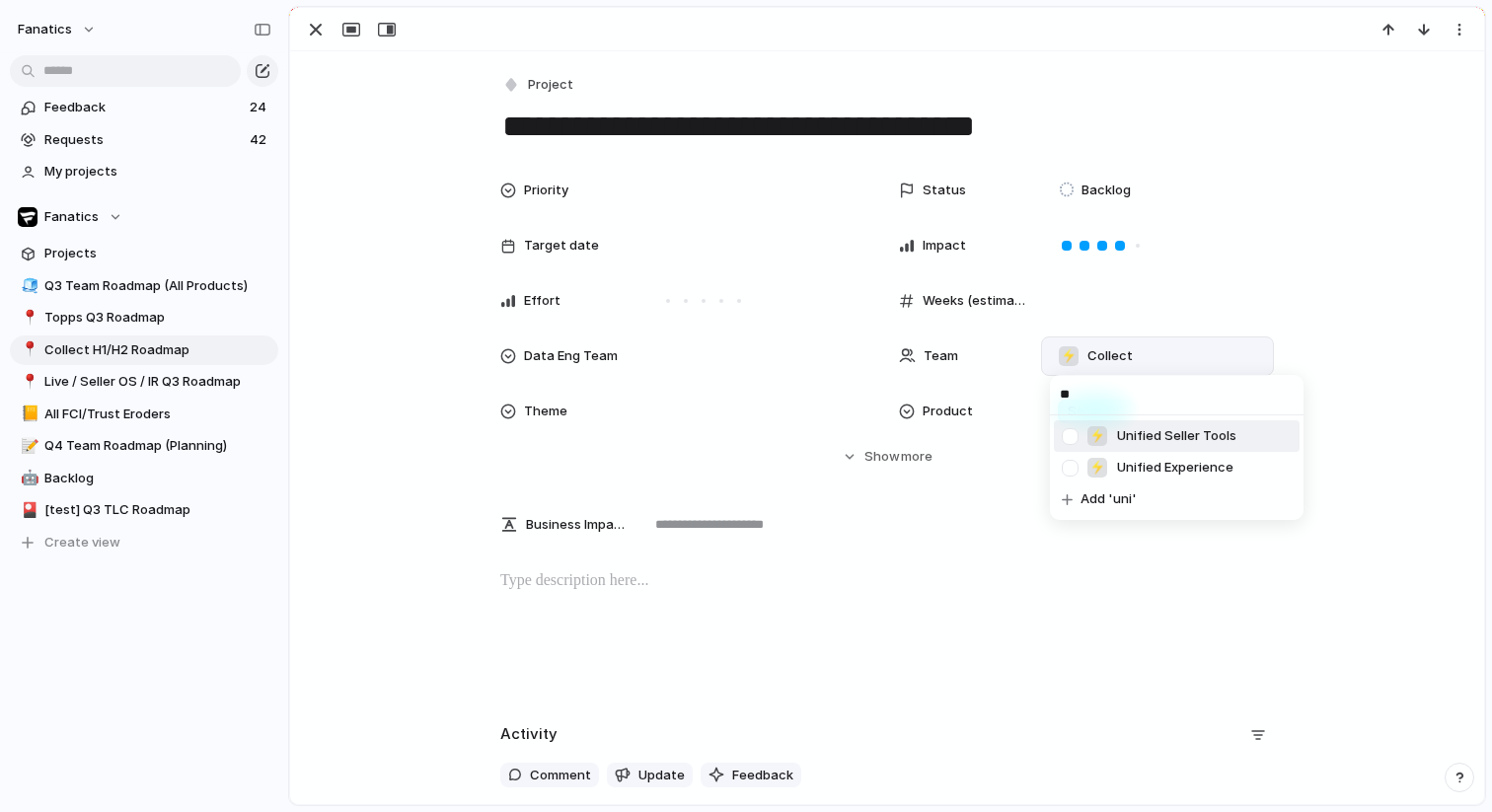 type on "*" 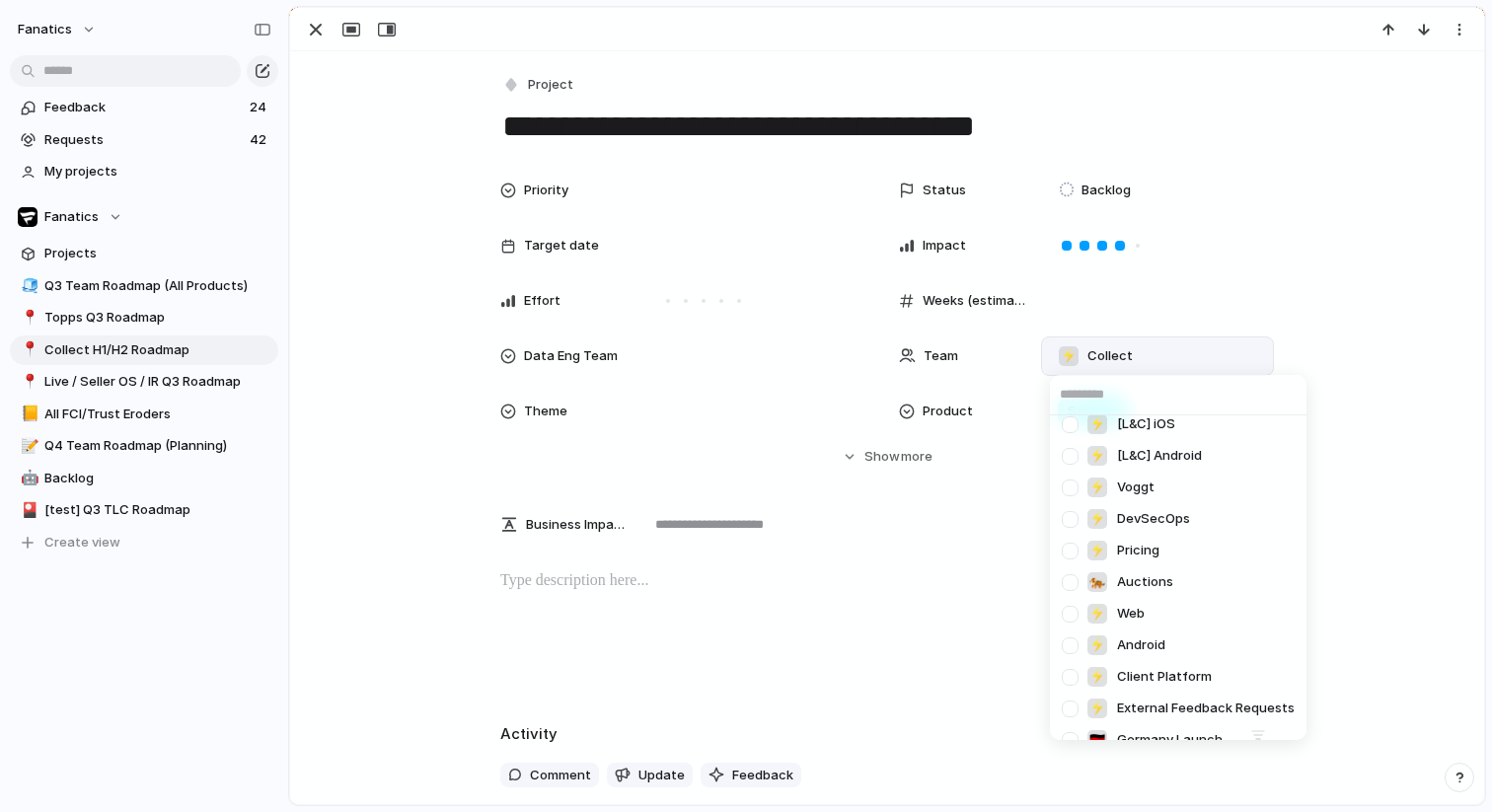 scroll, scrollTop: 410, scrollLeft: 0, axis: vertical 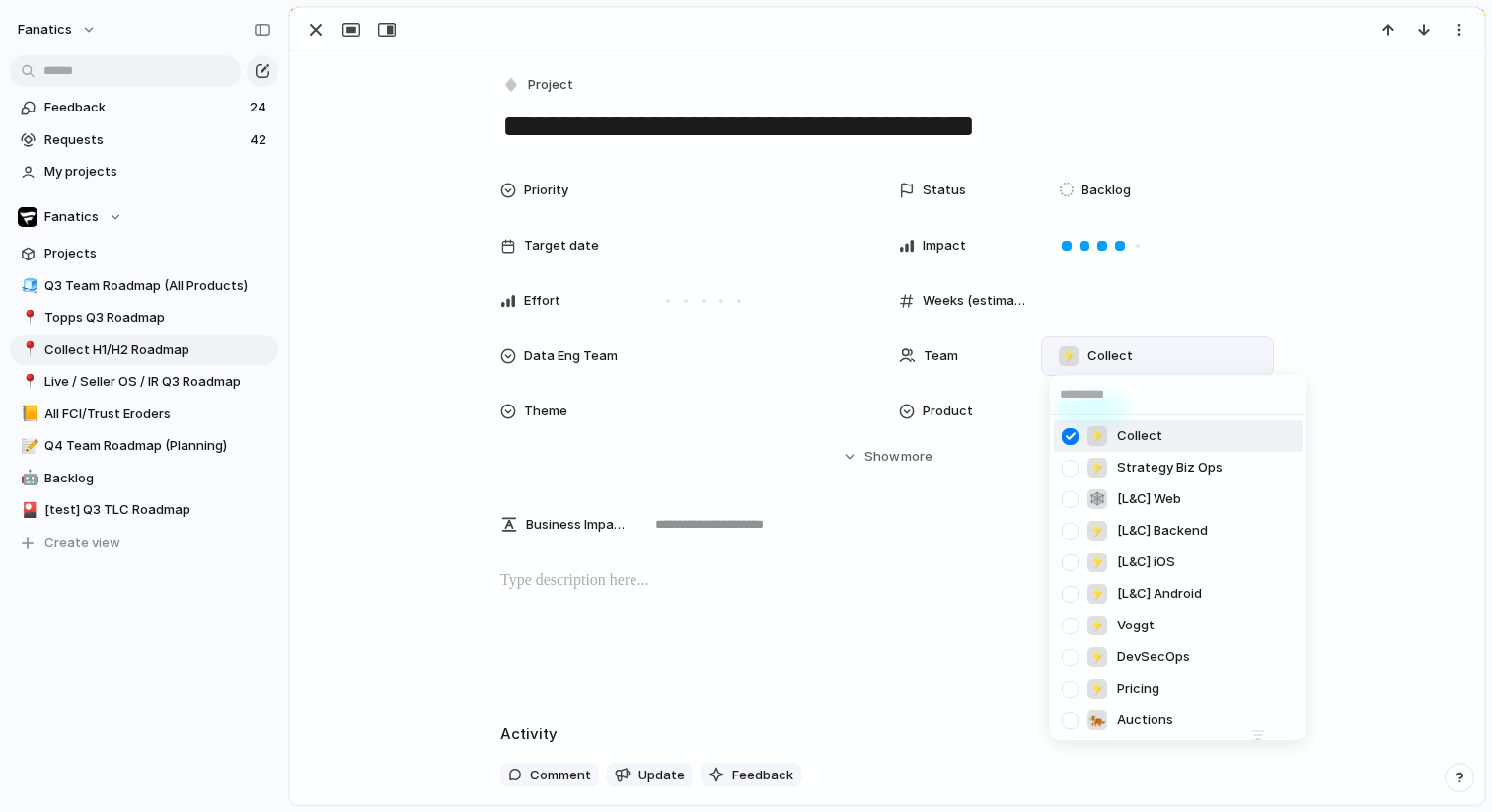 click at bounding box center [1070, 436] 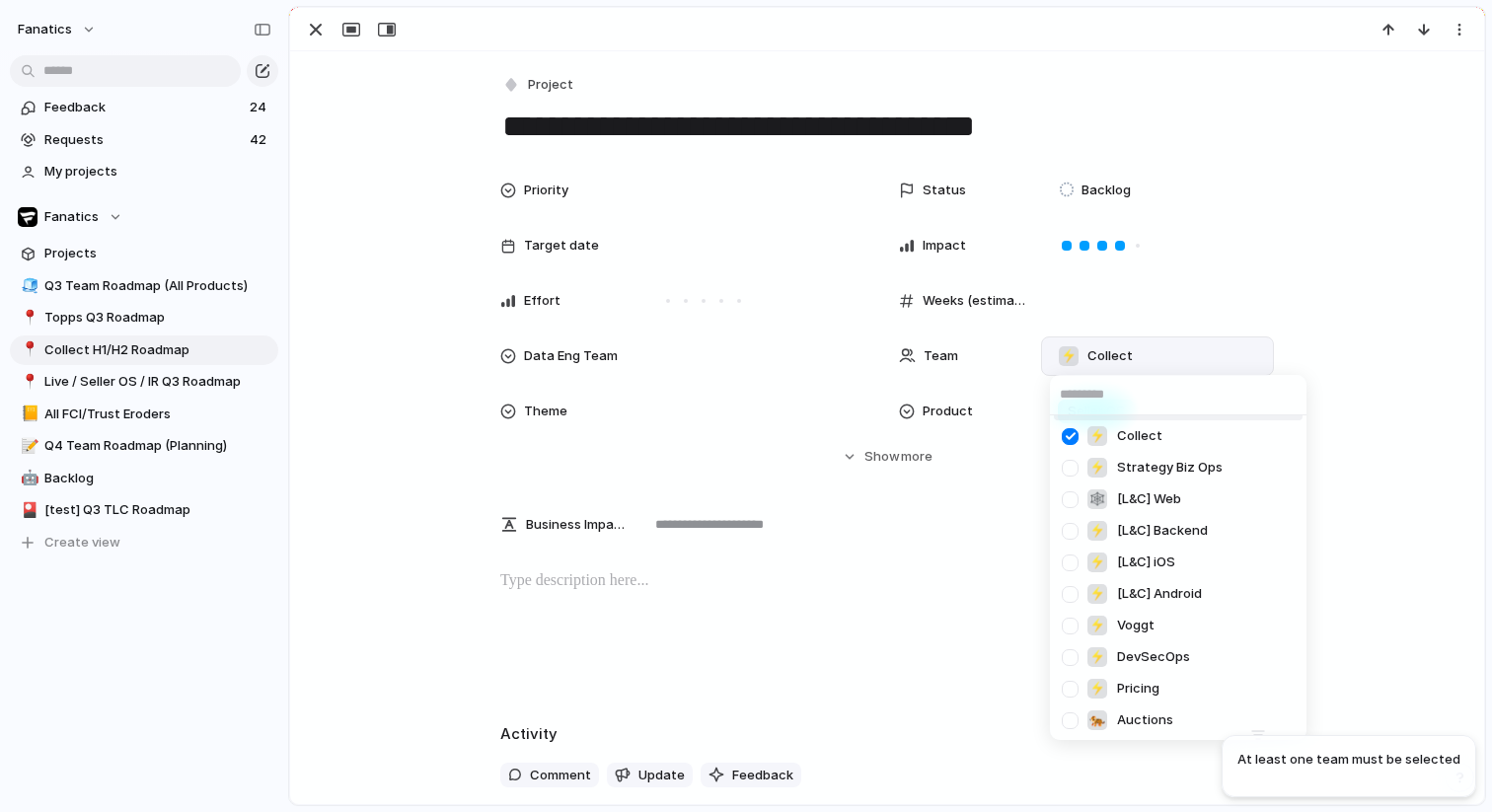 click at bounding box center [1178, 395] 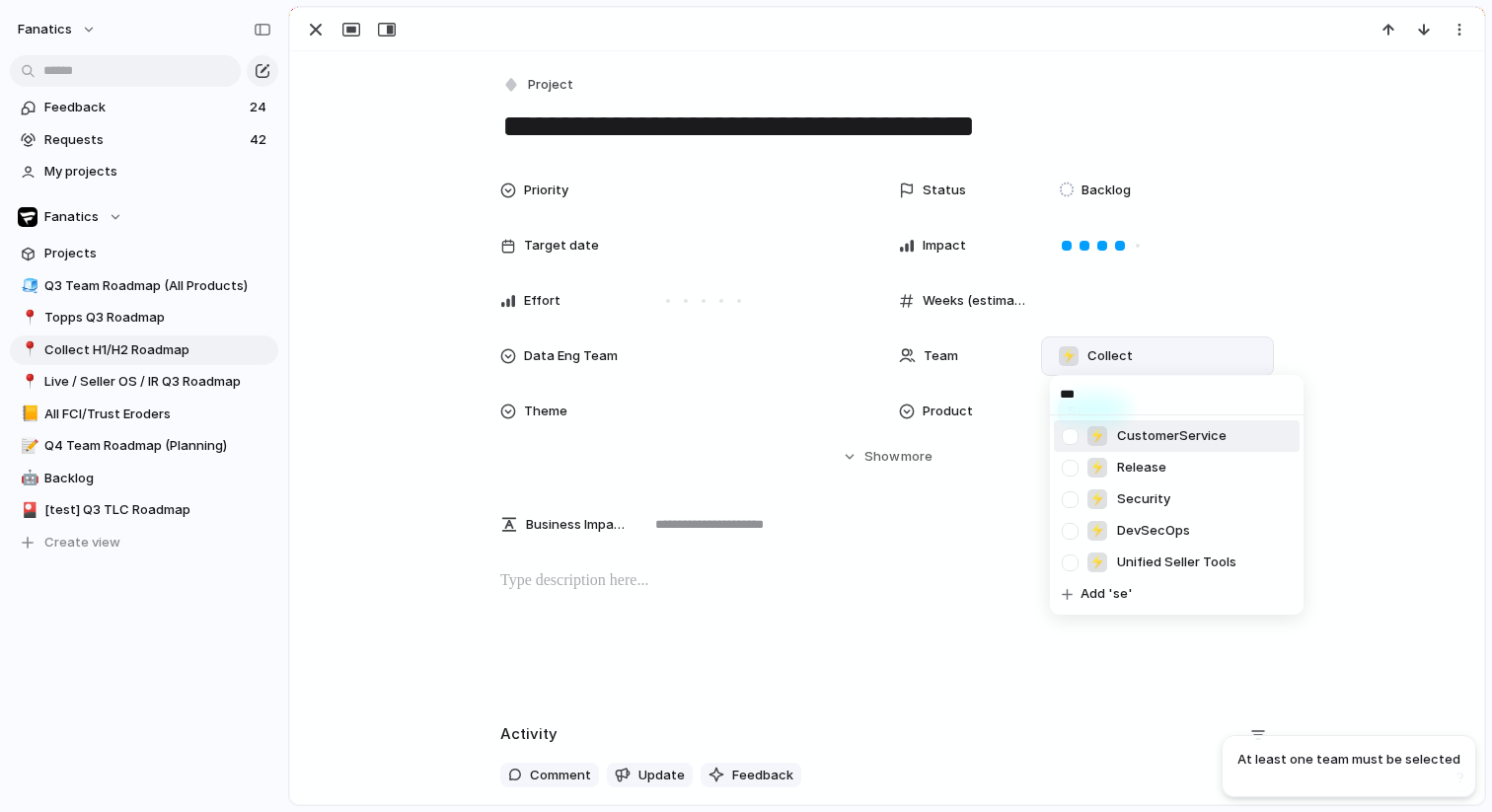 scroll, scrollTop: 0, scrollLeft: 0, axis: both 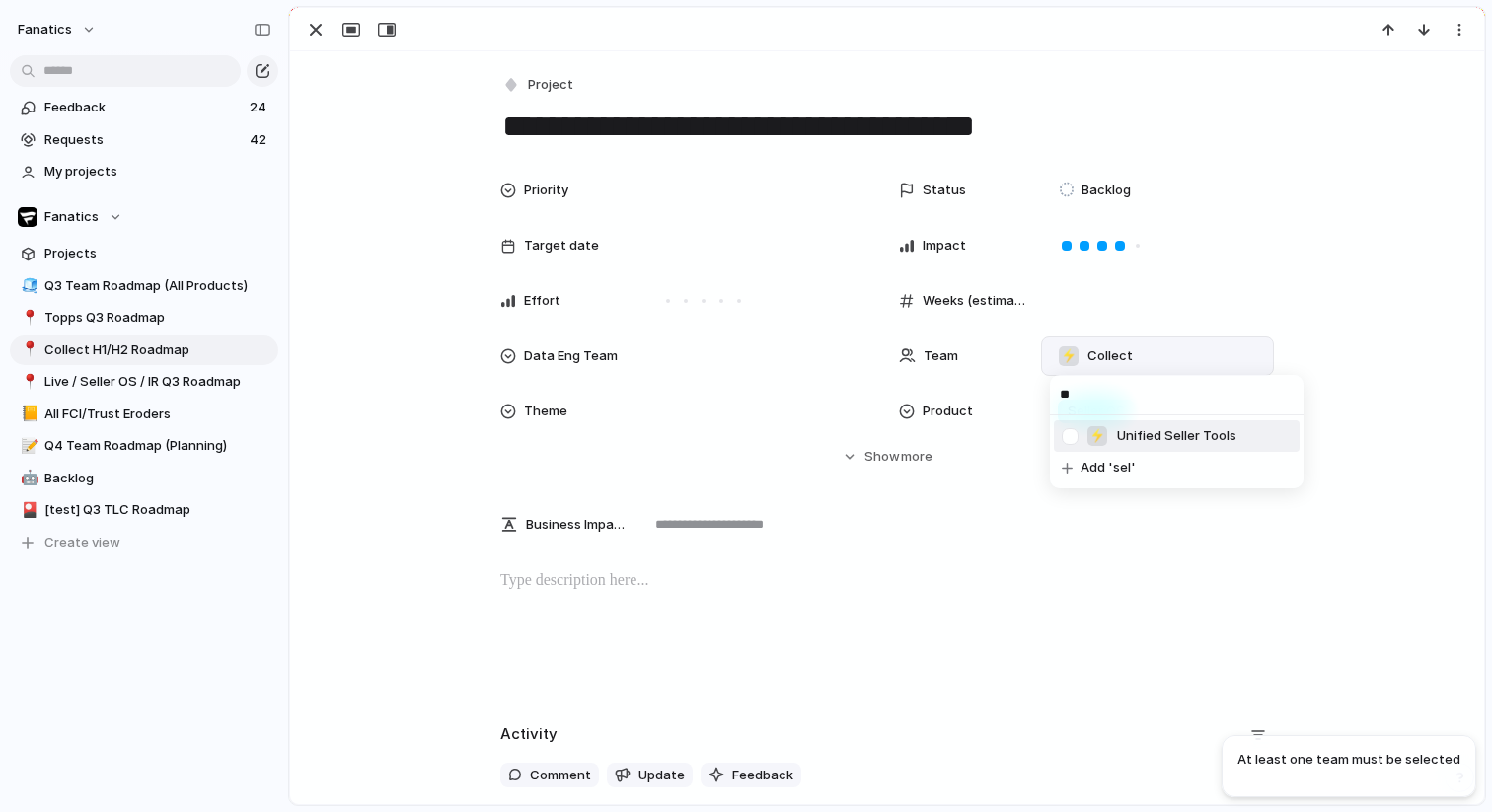 type on "*" 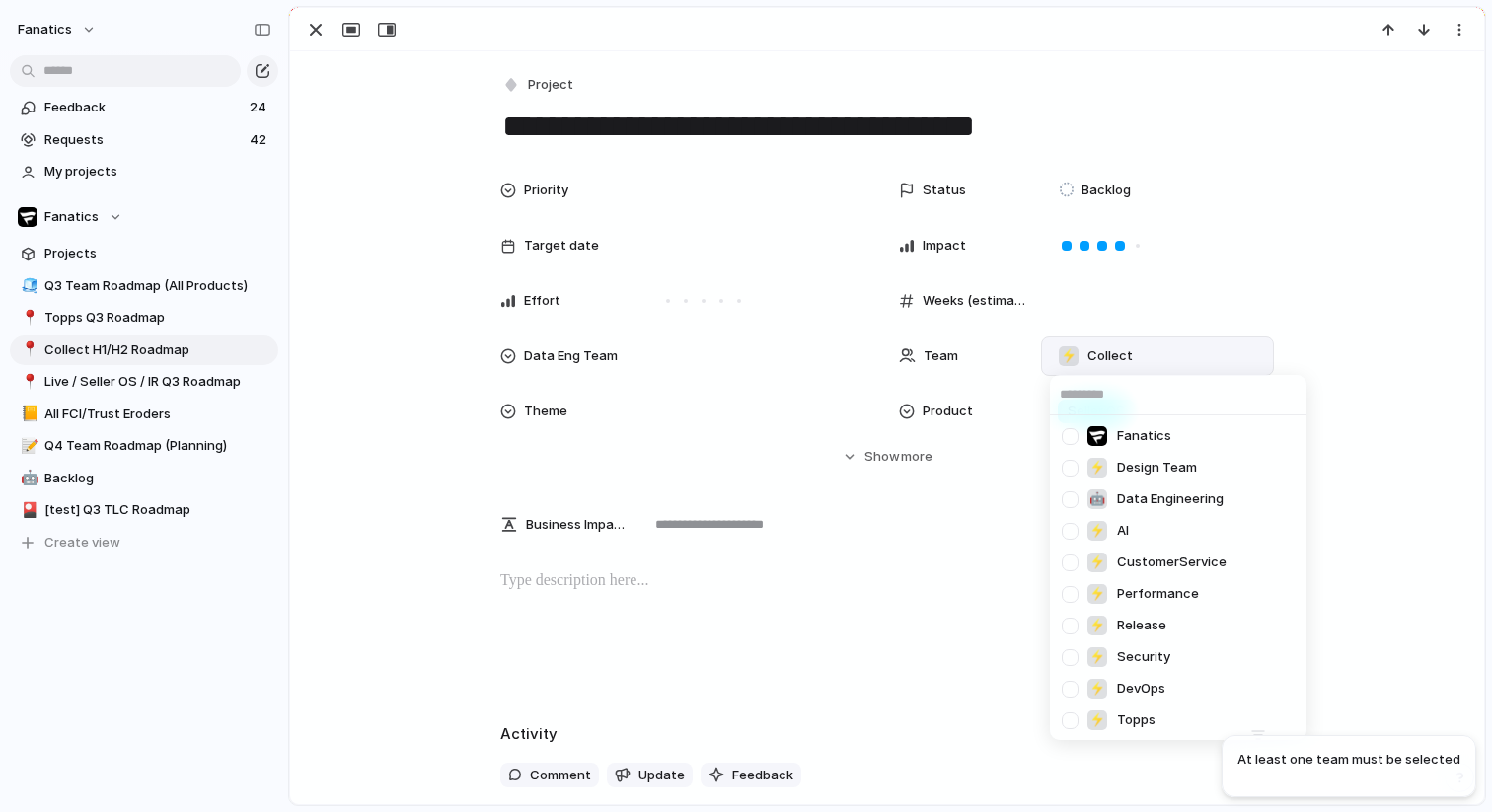 type on "*" 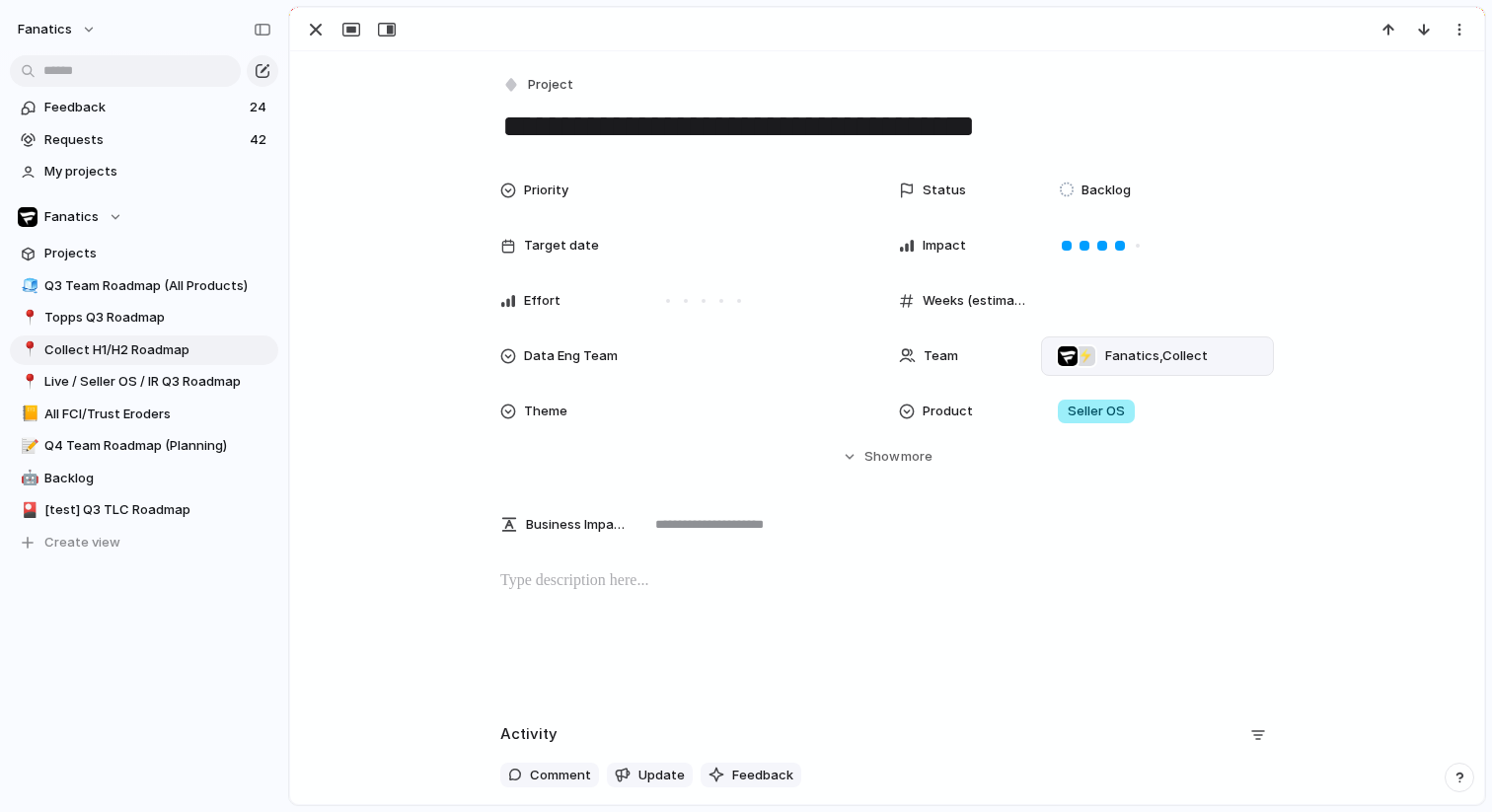 click on "⚡ Fanatics ,  Collect" at bounding box center [1133, 356] 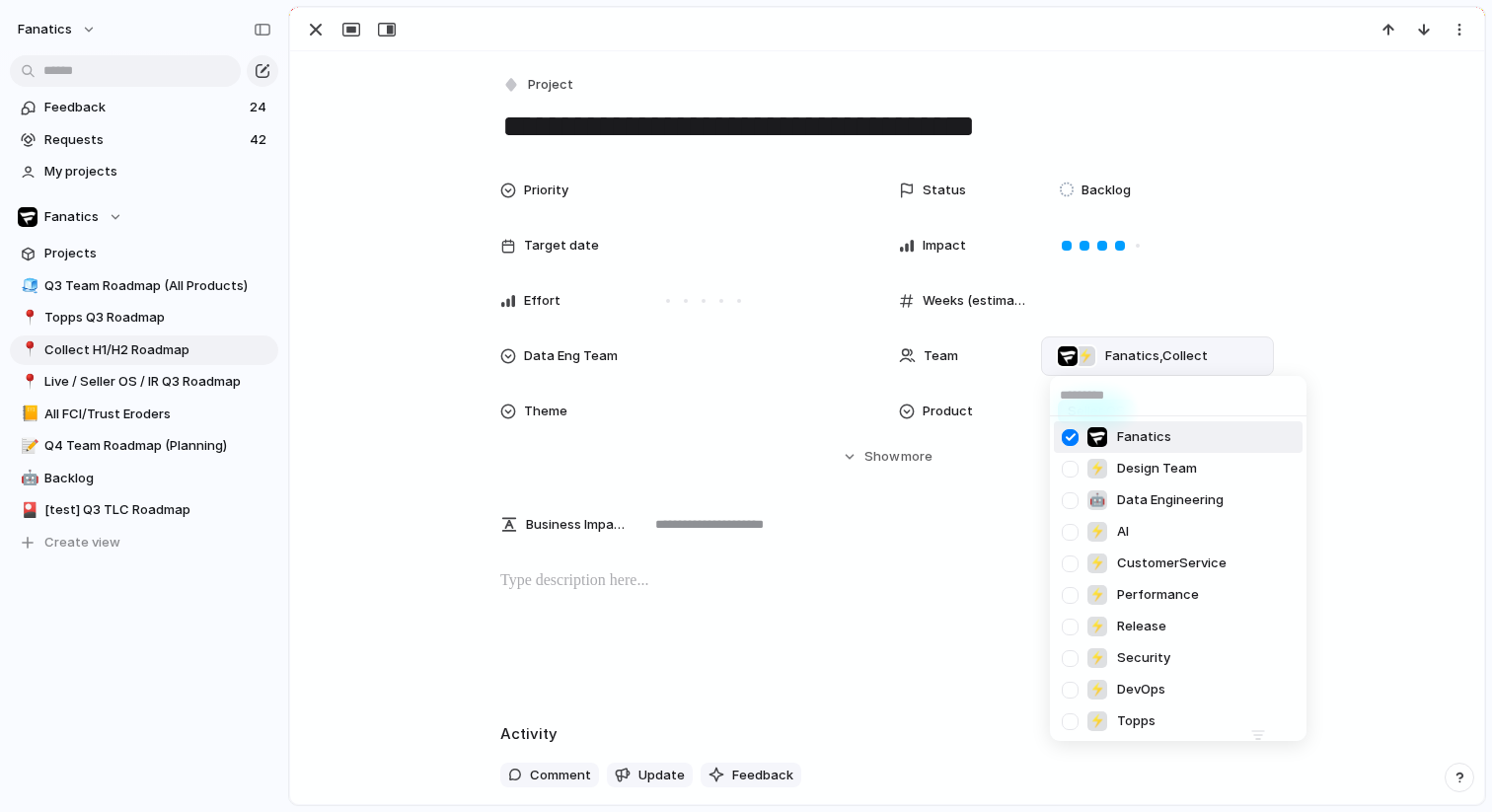 type on "*" 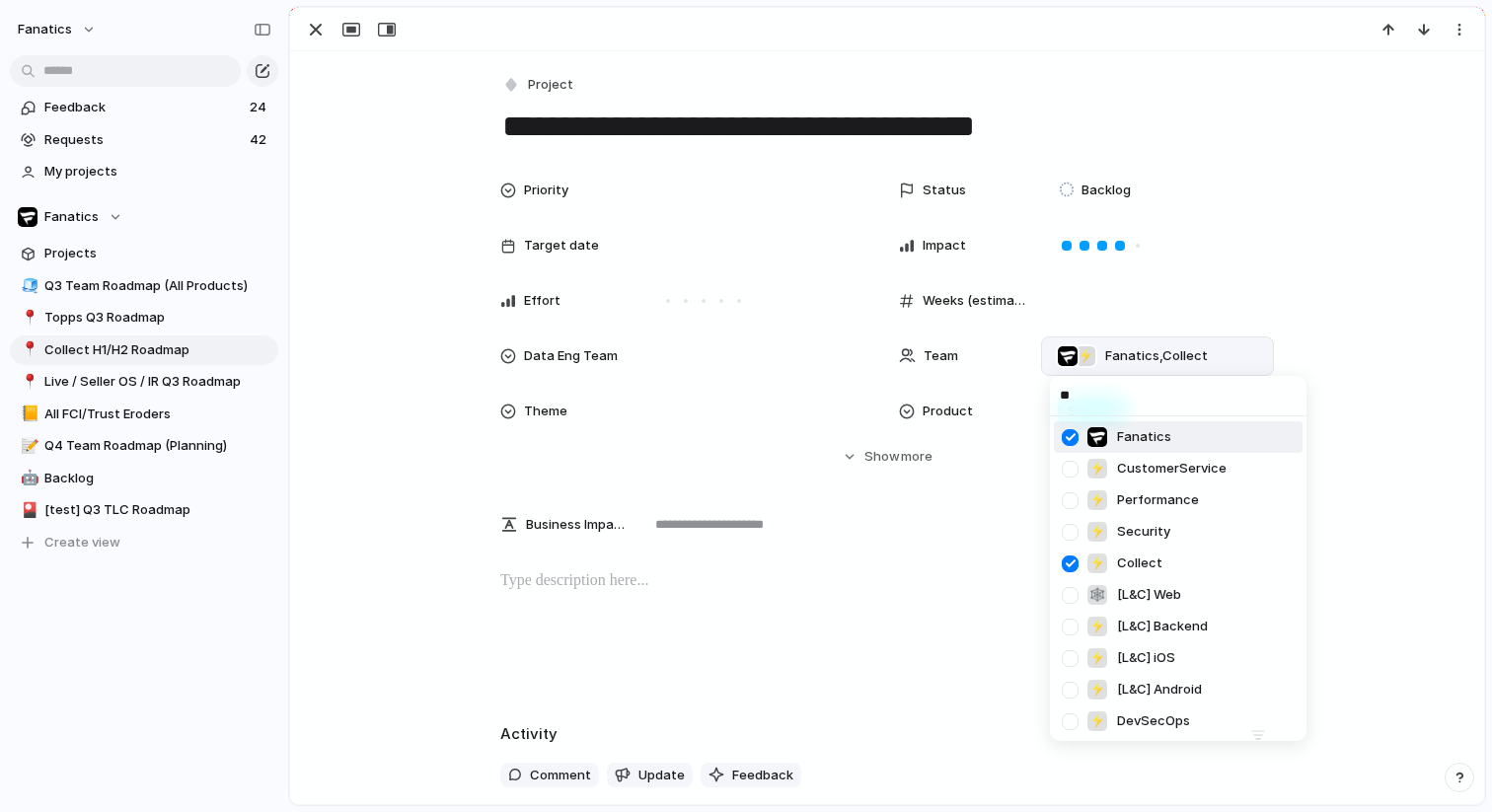 type on "***" 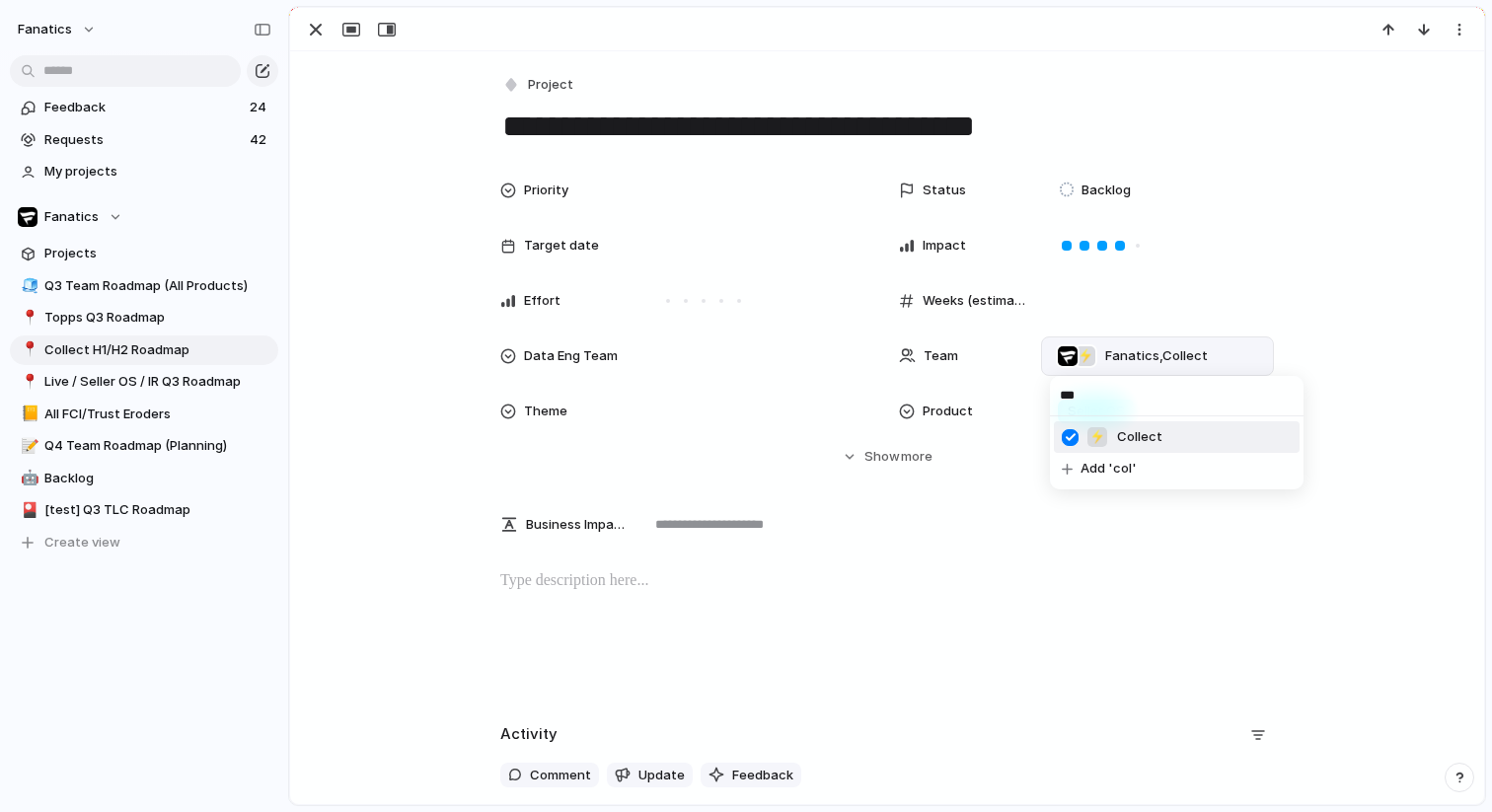 scroll, scrollTop: 331, scrollLeft: 0, axis: vertical 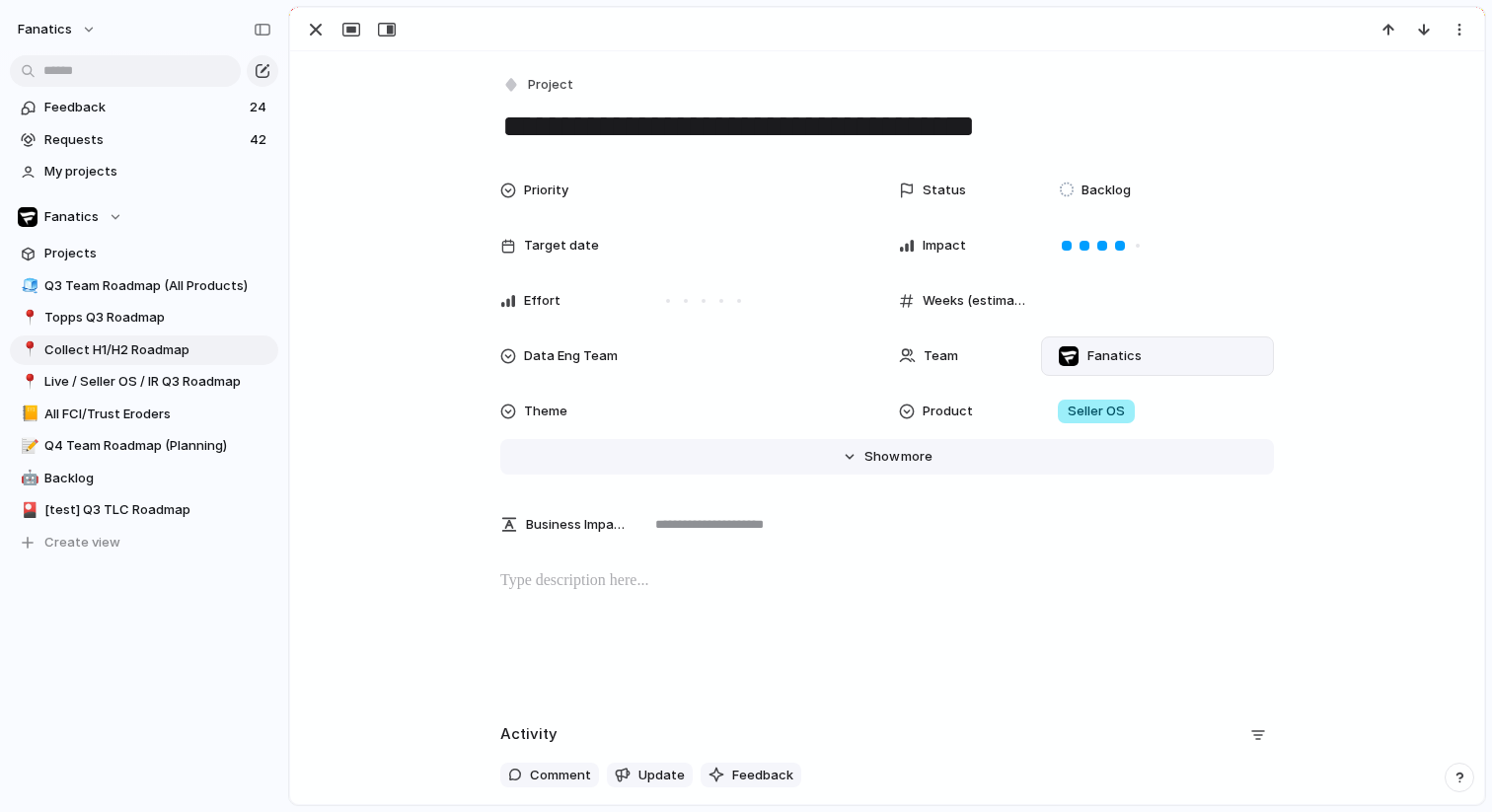 click on "Show" at bounding box center (882, 457) 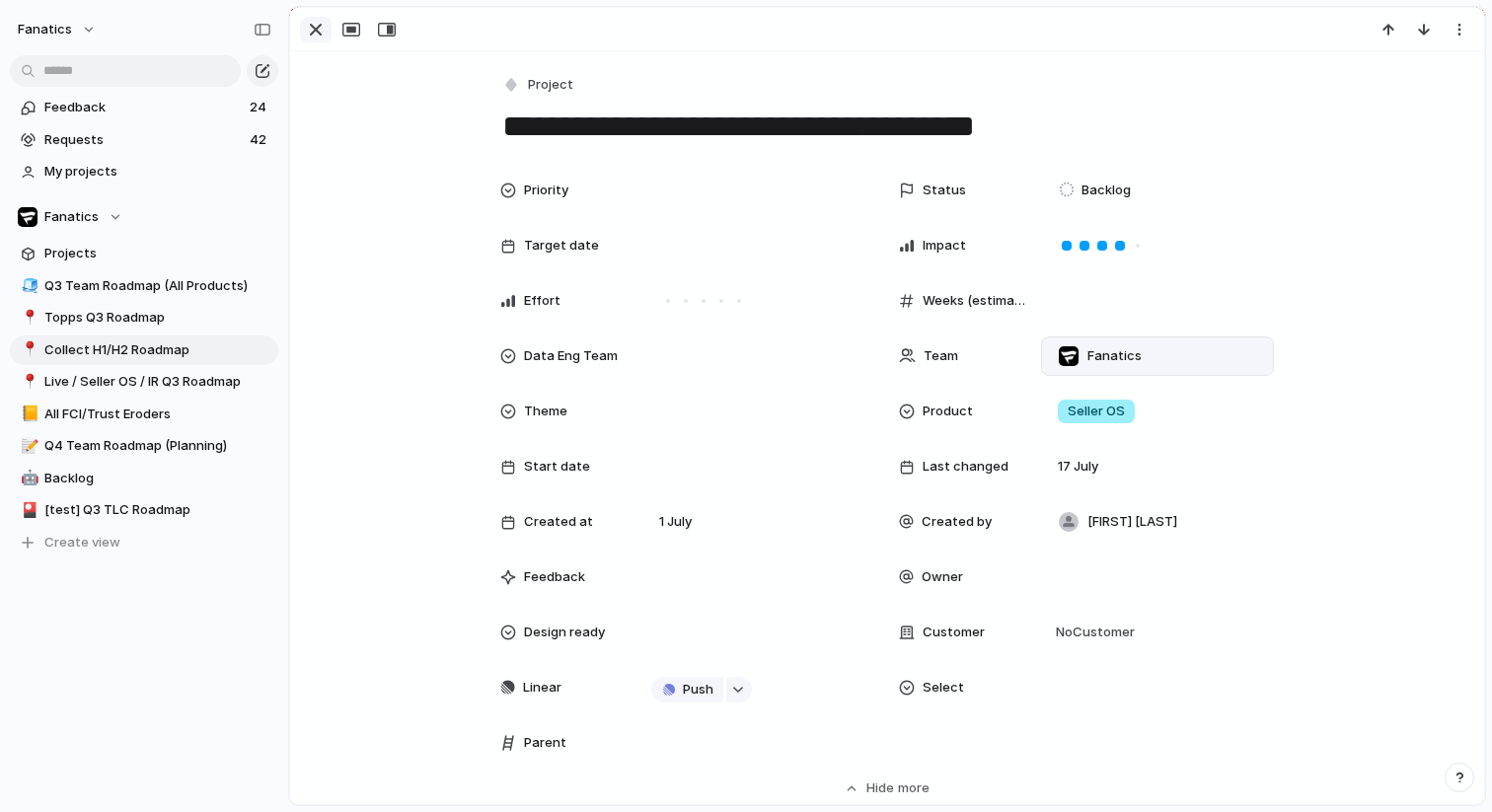 click at bounding box center (316, 30) 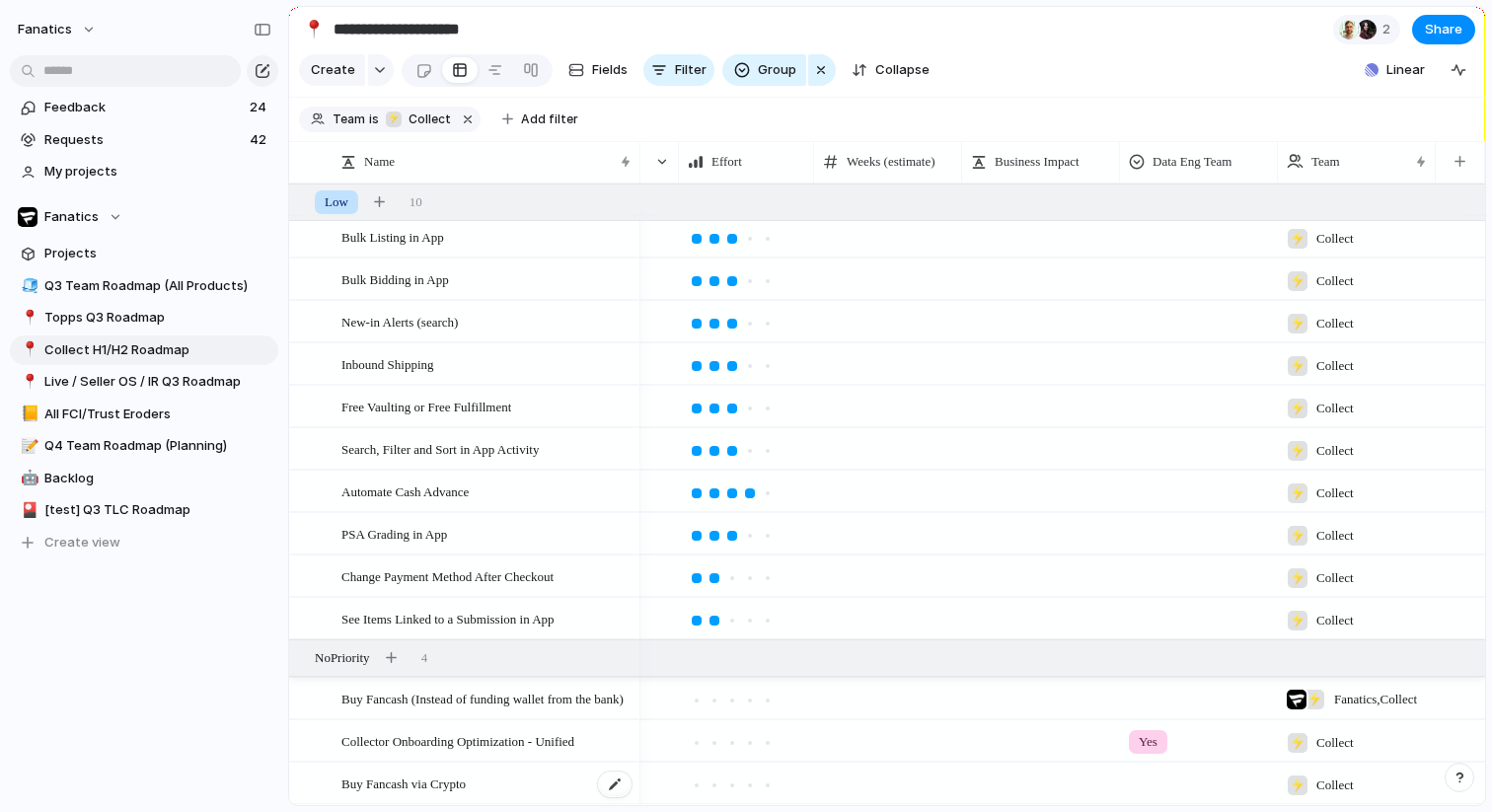 click on "Buy Fancash via Crypto" at bounding box center (487, 783) 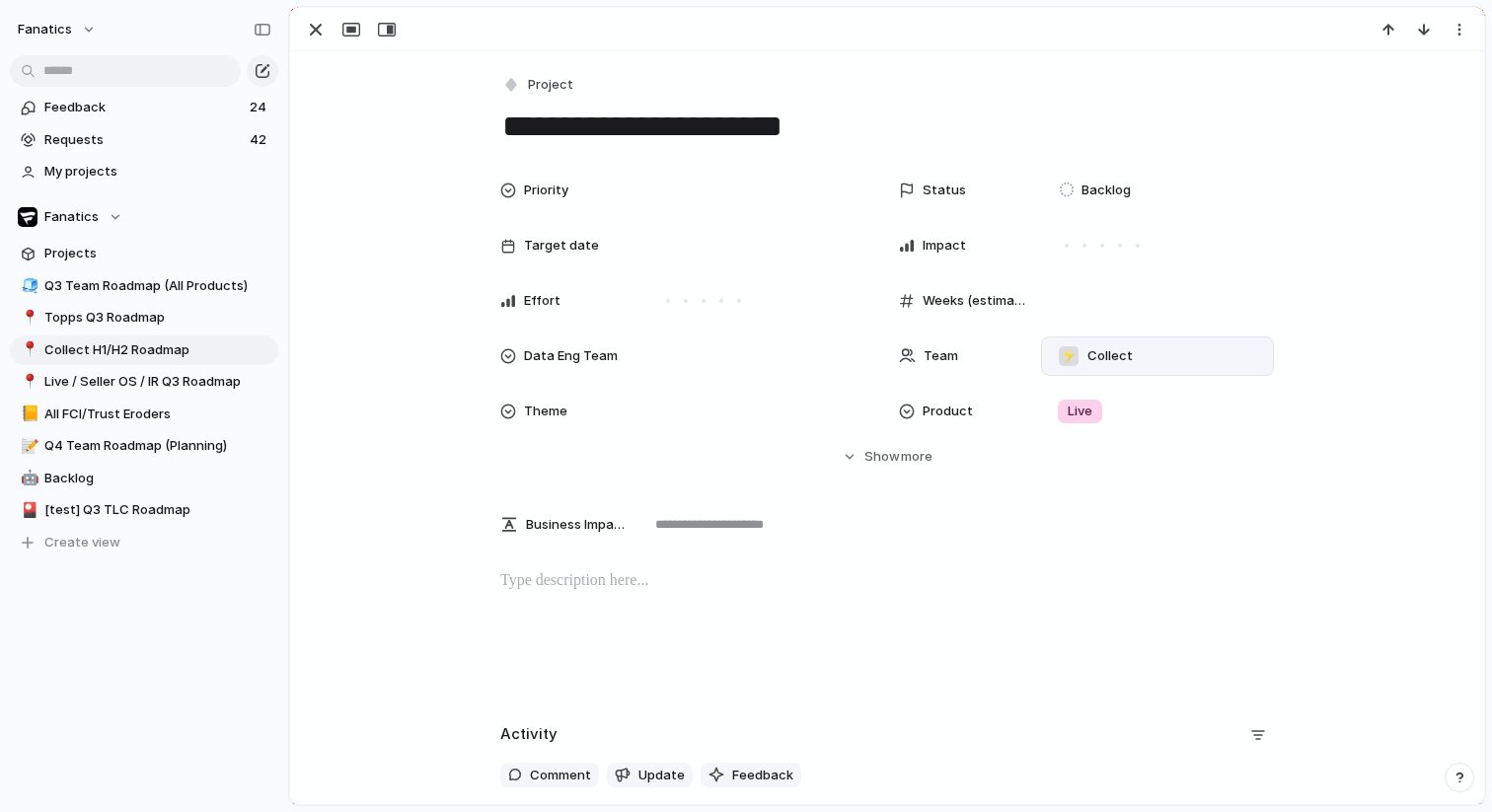 click on "⚡ Collect" at bounding box center [1157, 356] 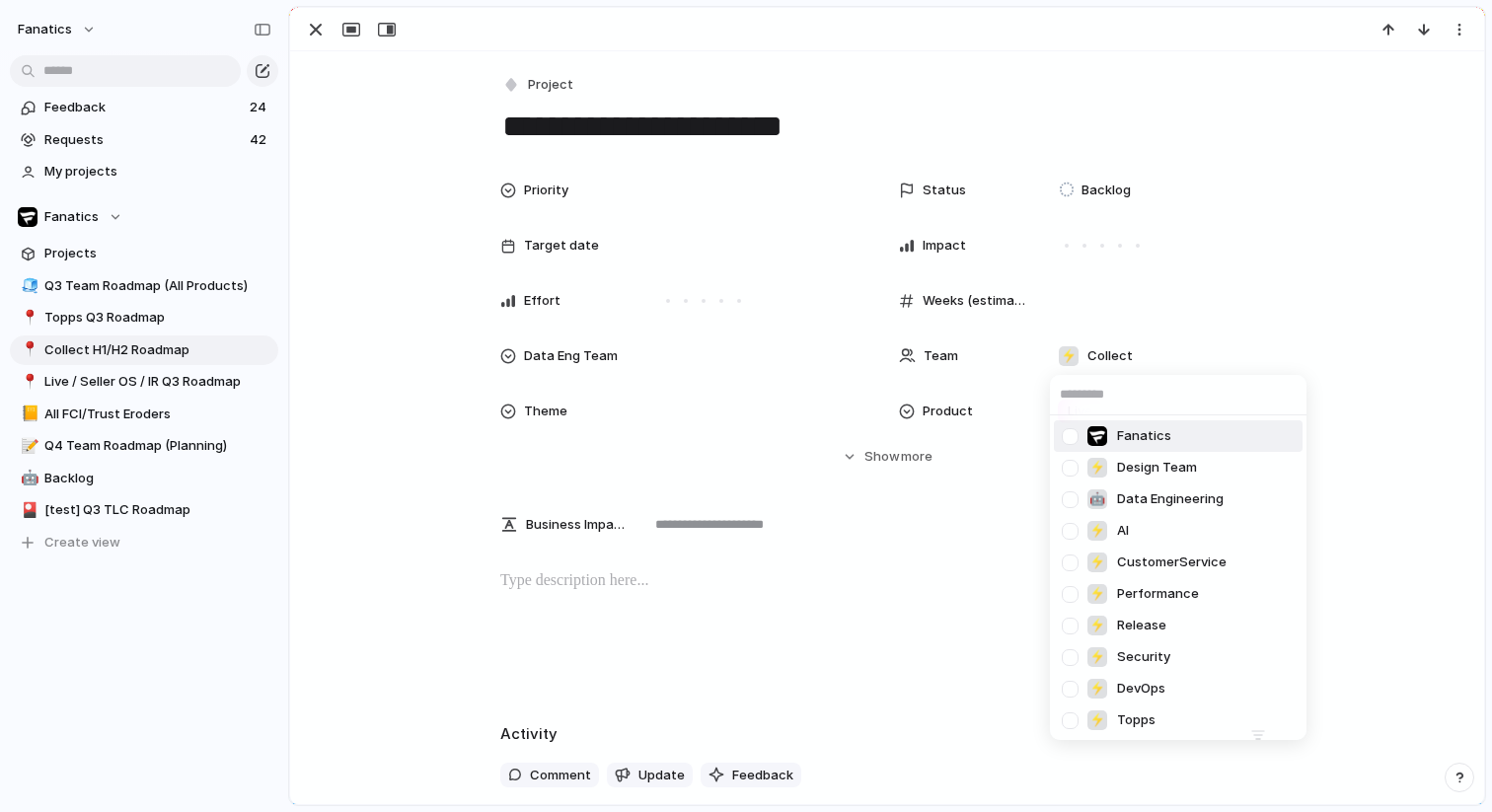 click at bounding box center [1097, 436] 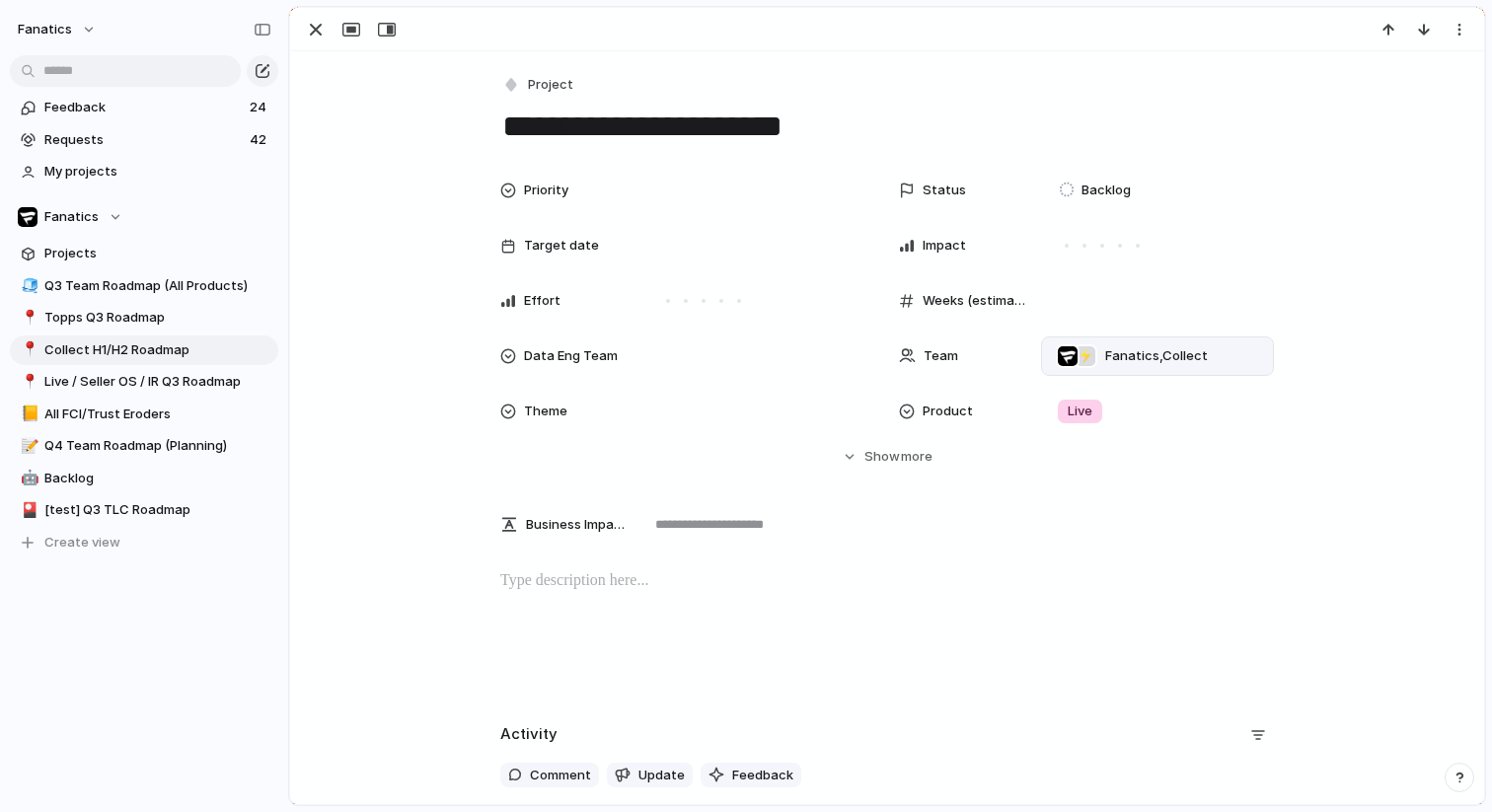 click on "Fanatics ,  Collect" at bounding box center (1156, 356) 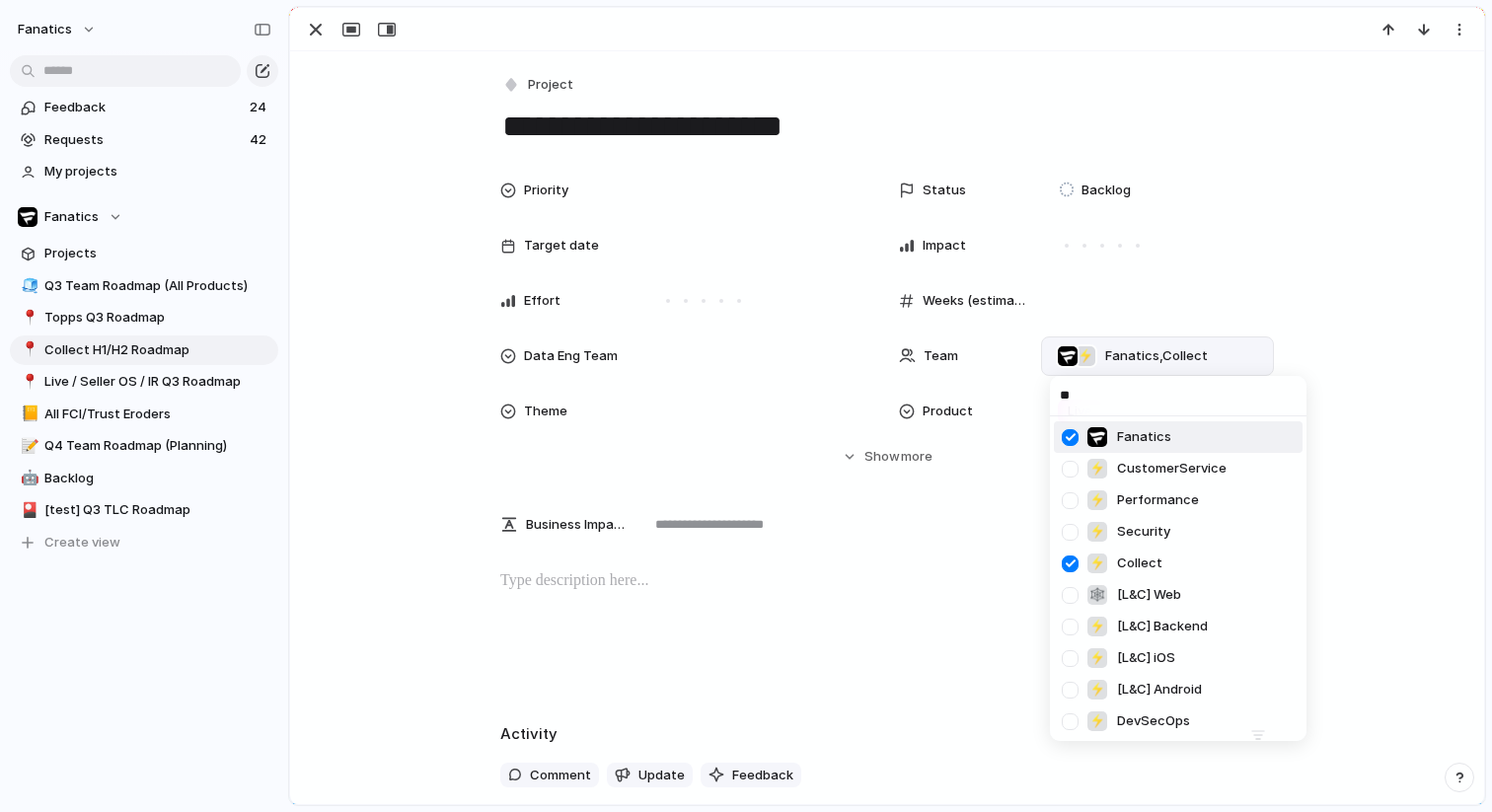 type on "***" 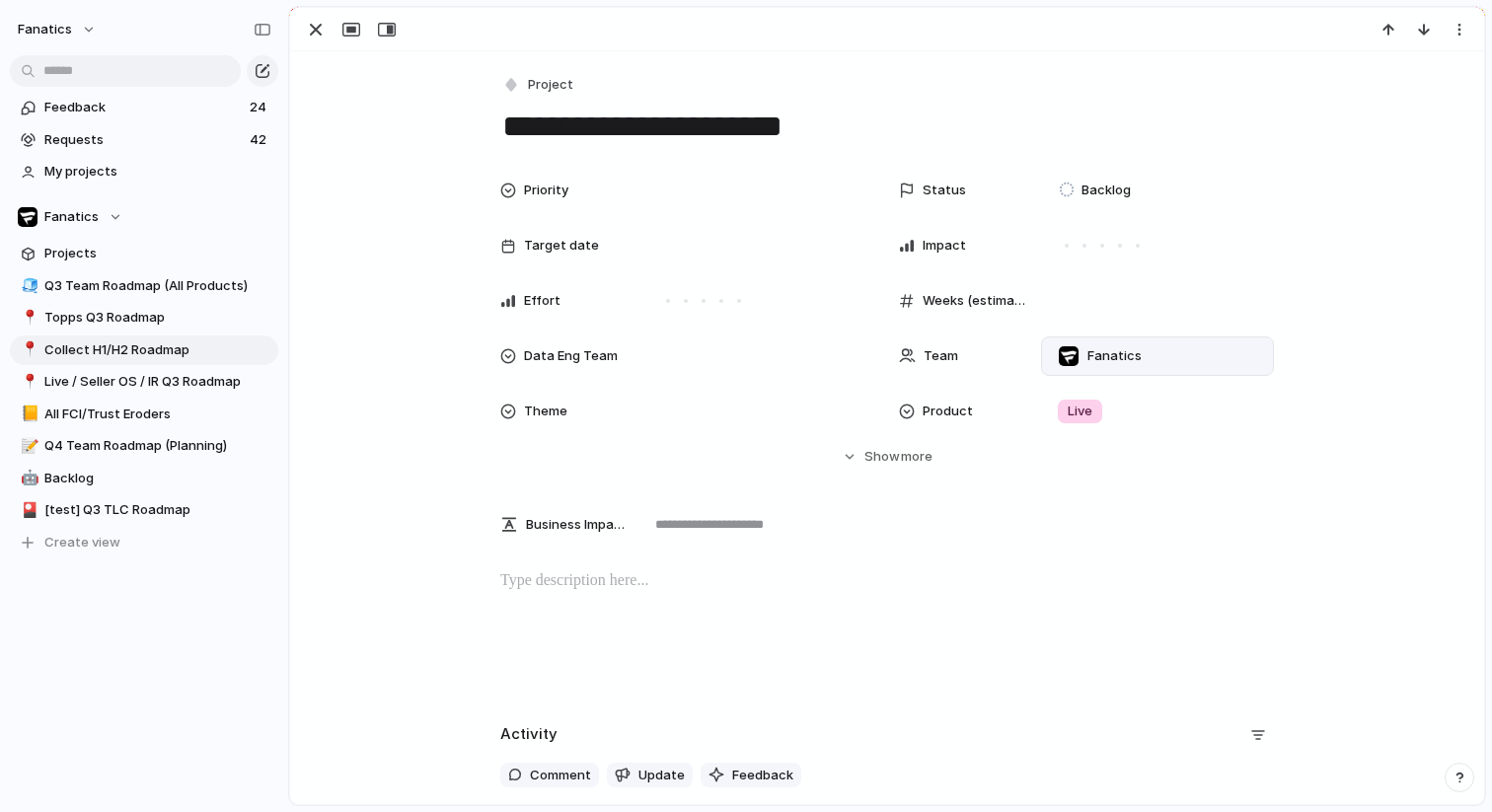 scroll, scrollTop: 288, scrollLeft: 0, axis: vertical 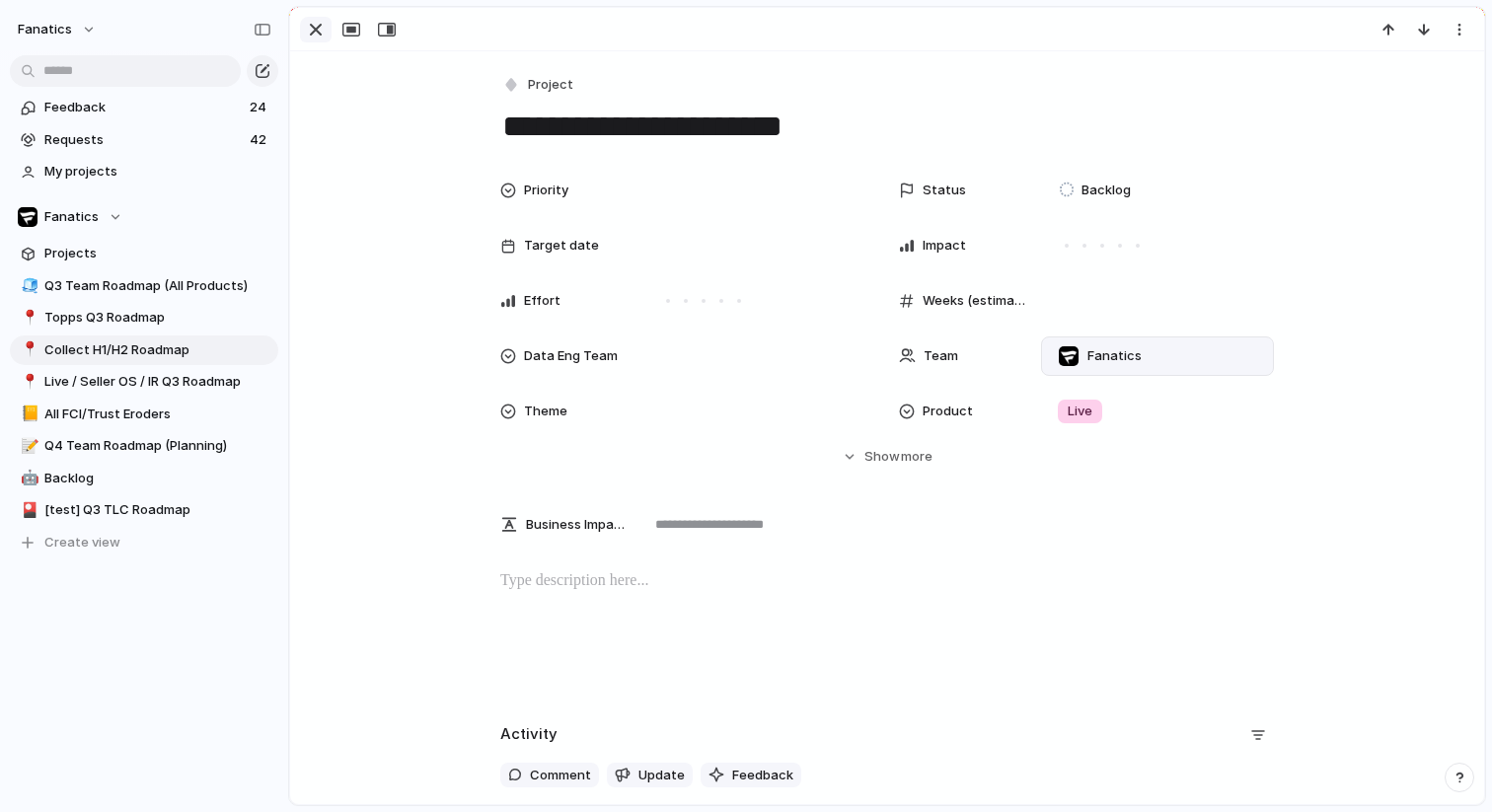 click at bounding box center [316, 30] 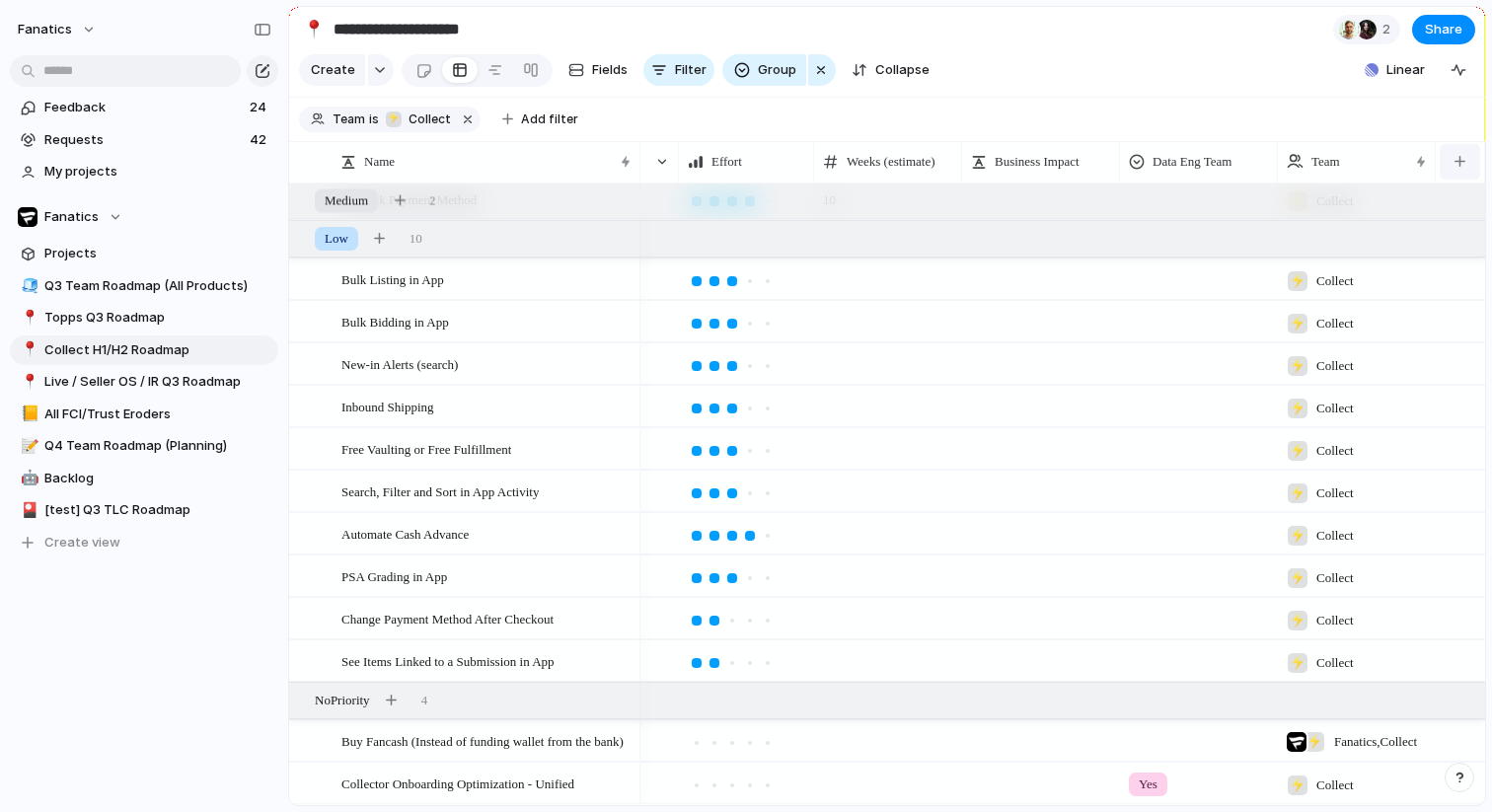 click at bounding box center [1459, 162] 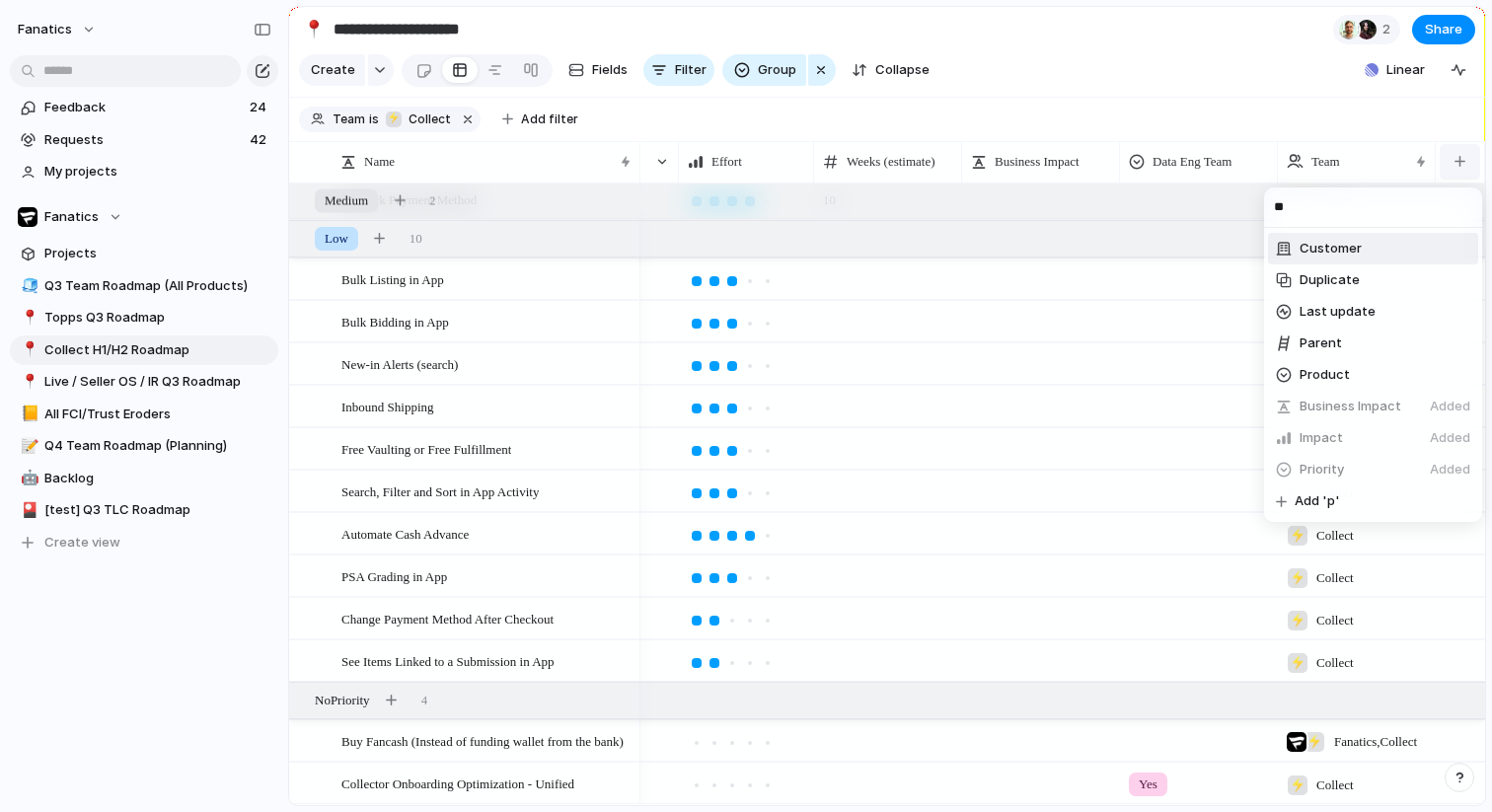 type on "***" 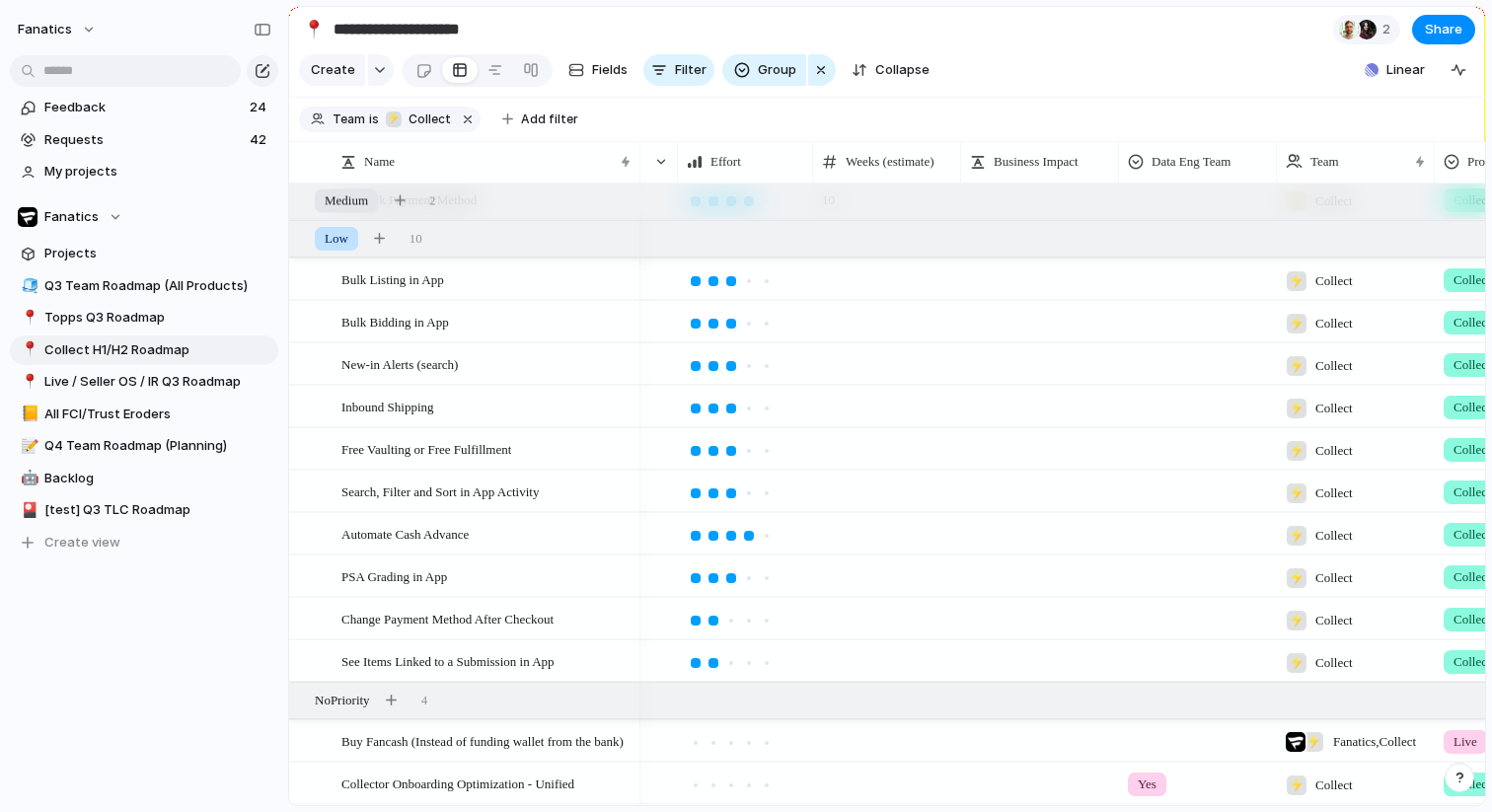 scroll, scrollTop: 0, scrollLeft: 688, axis: horizontal 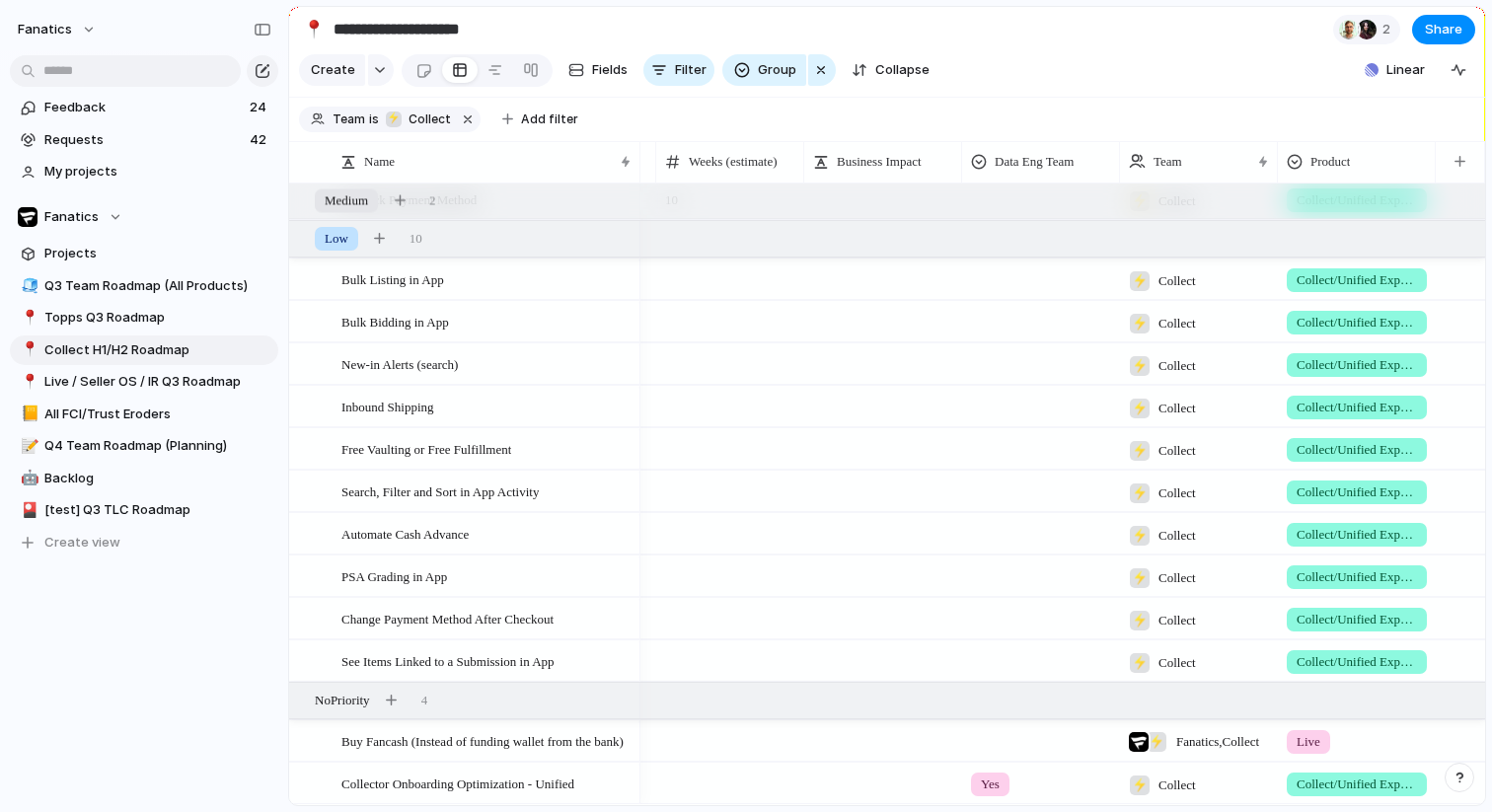 click on "Live" at bounding box center [1308, 742] 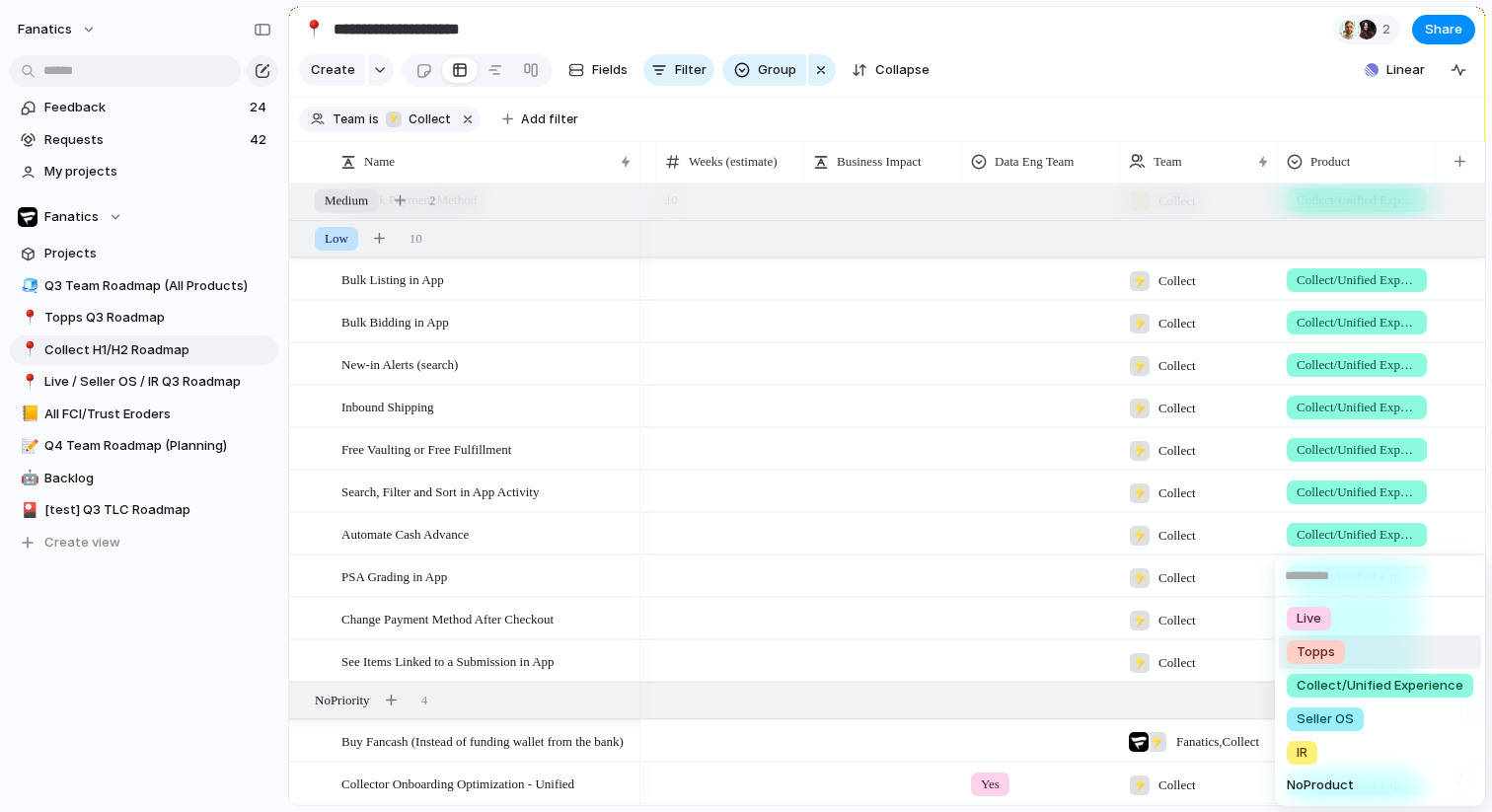 click on "Live   Topps   Collect/Unified Experience   Seller OS   IR   No  Product" at bounding box center [746, 406] 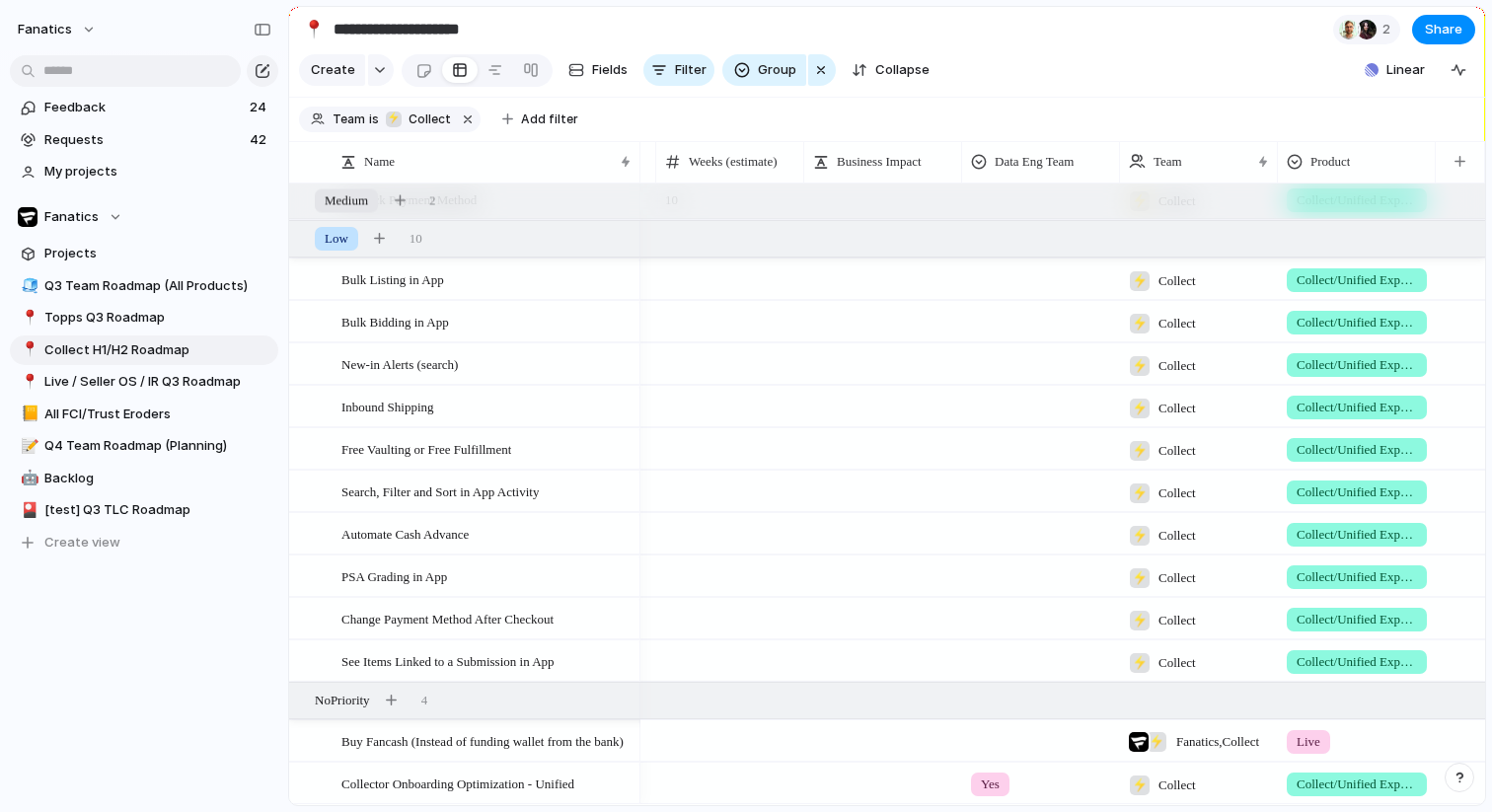 click on "Fanatics ,  Collect" at bounding box center [1218, 742] 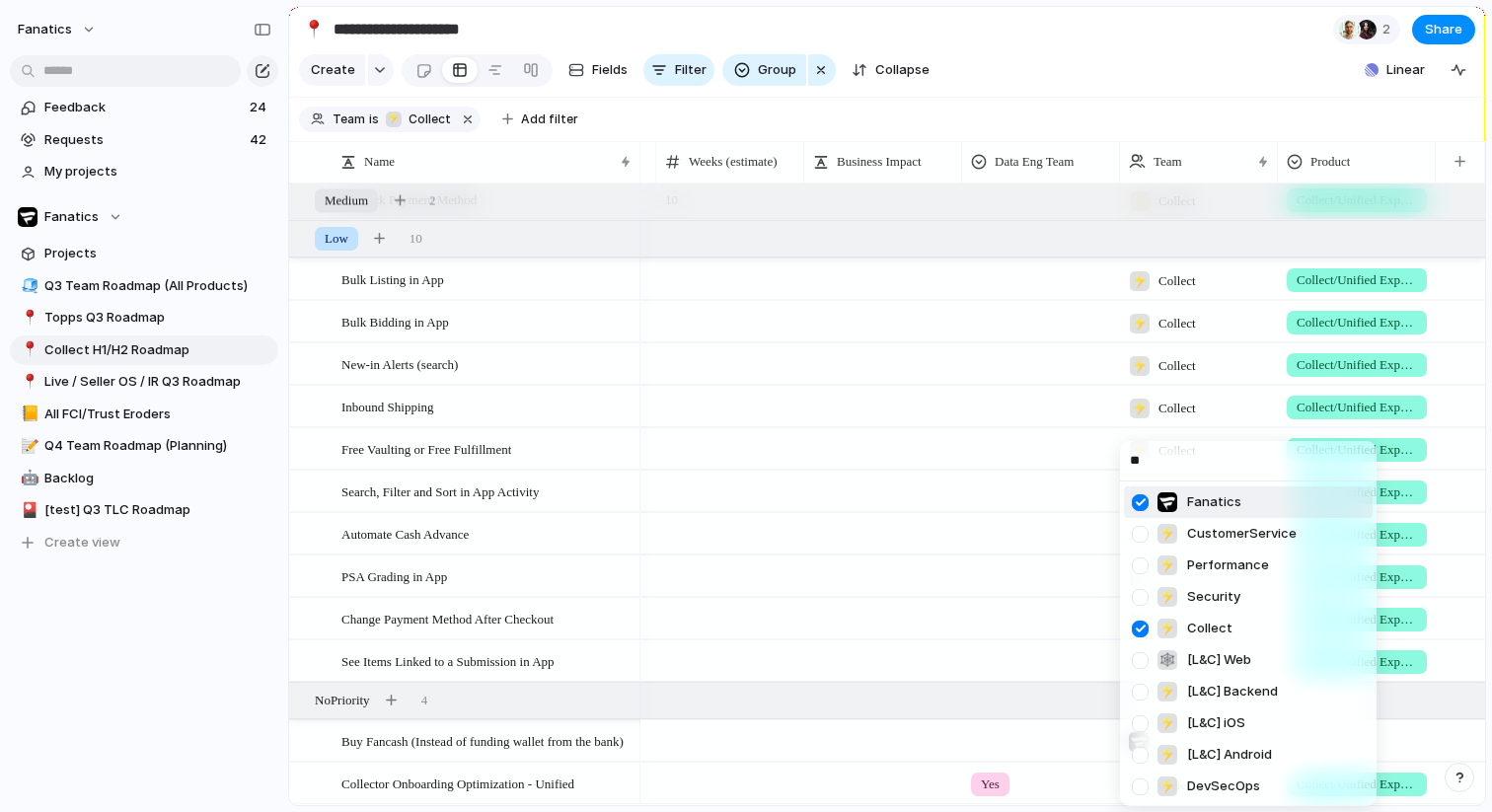 type on "***" 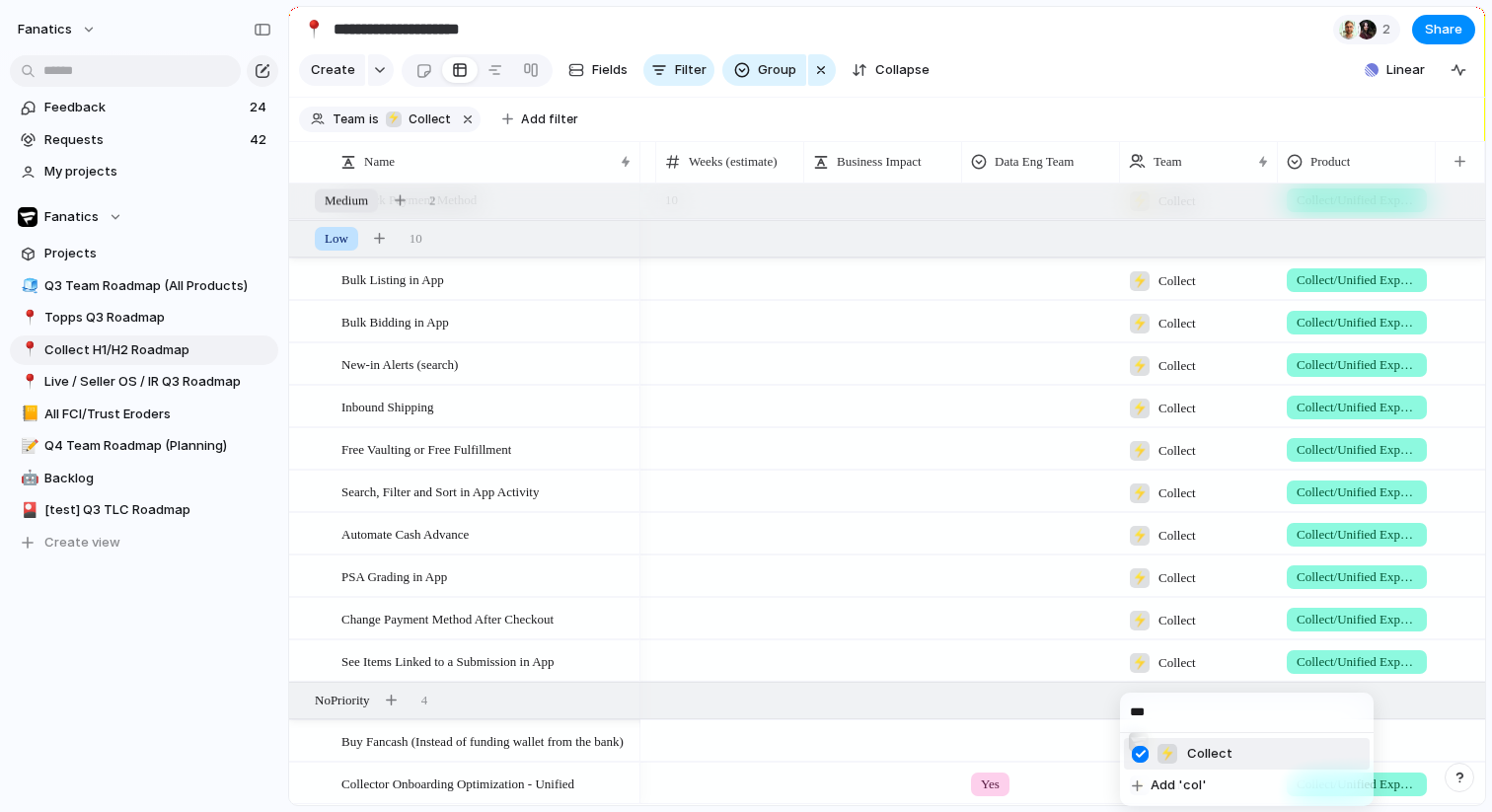 scroll, scrollTop: 42, scrollLeft: 688, axis: both 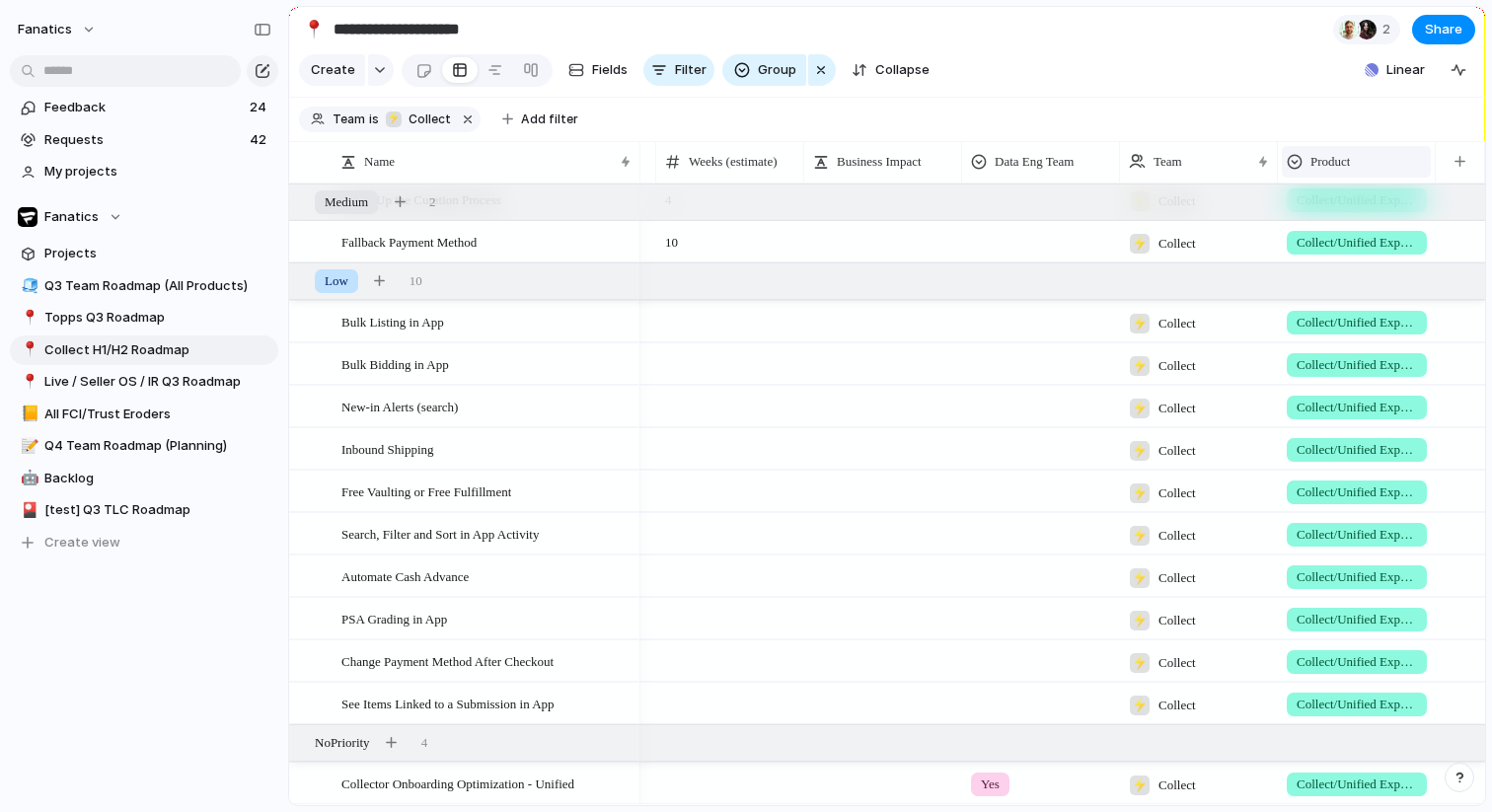 click on "Product" at bounding box center (1356, 162) 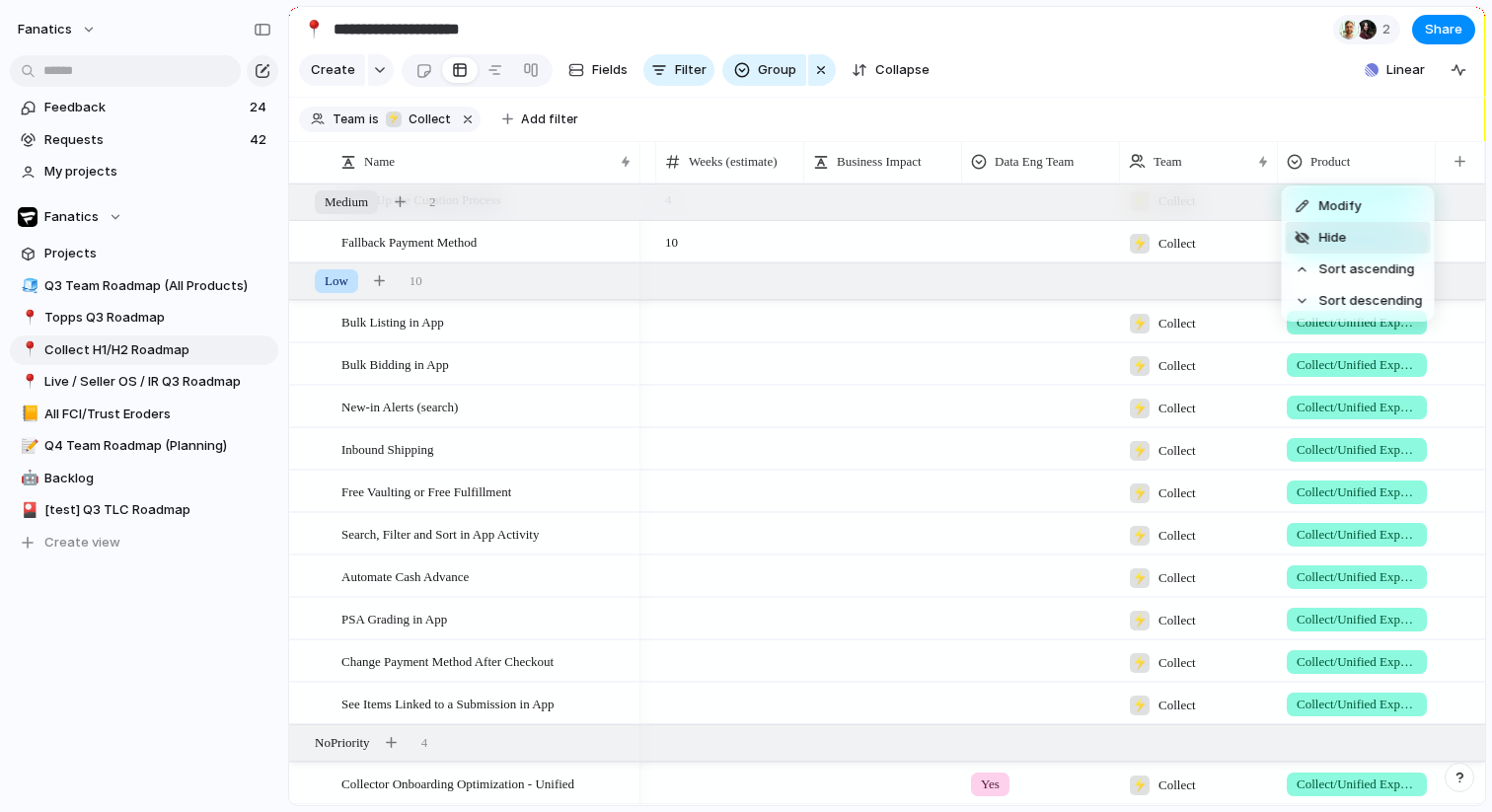 click on "Hide" at bounding box center (1358, 238) 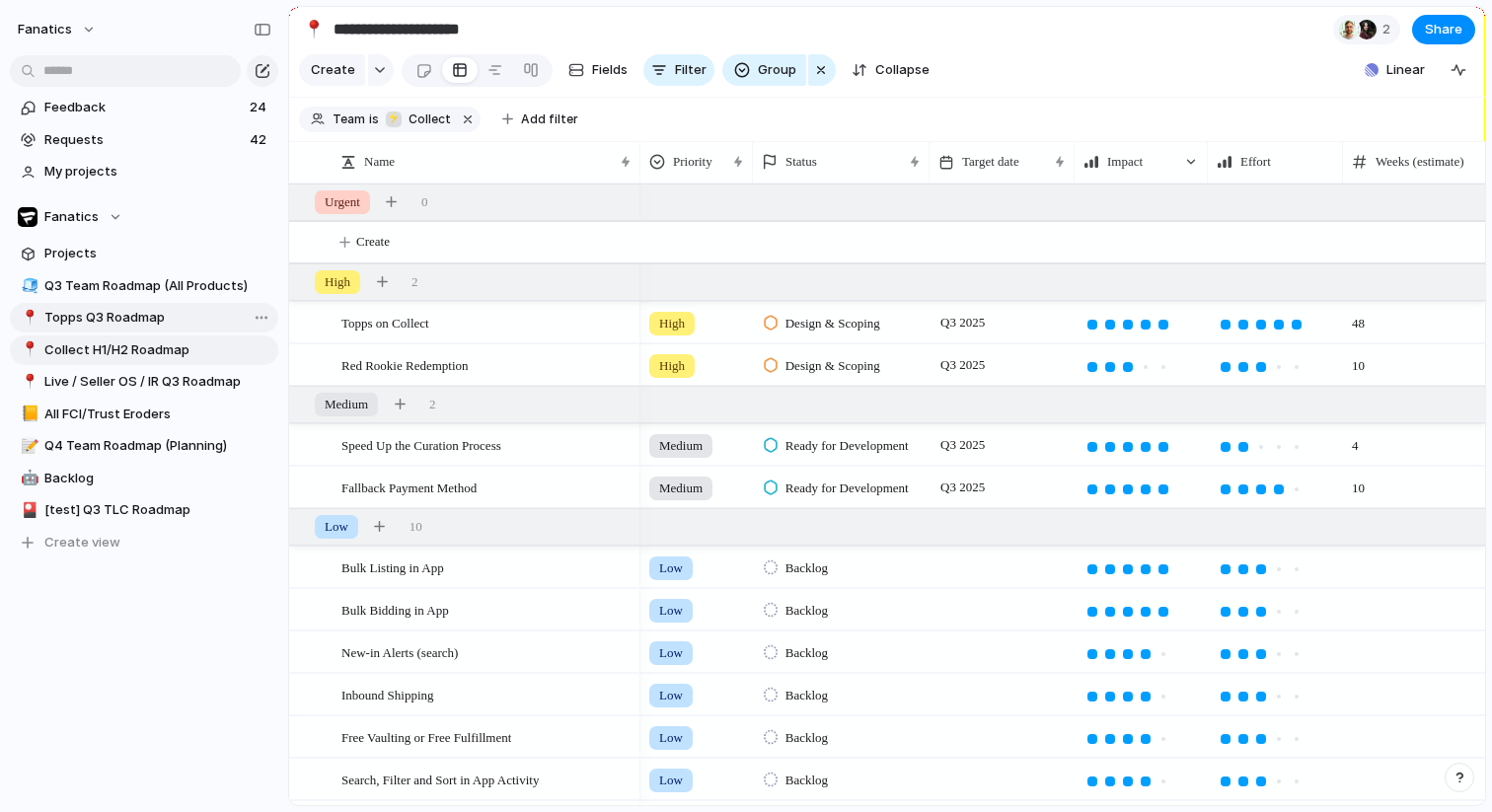 click on "Topps Q3 Roadmap" at bounding box center (158, 318) 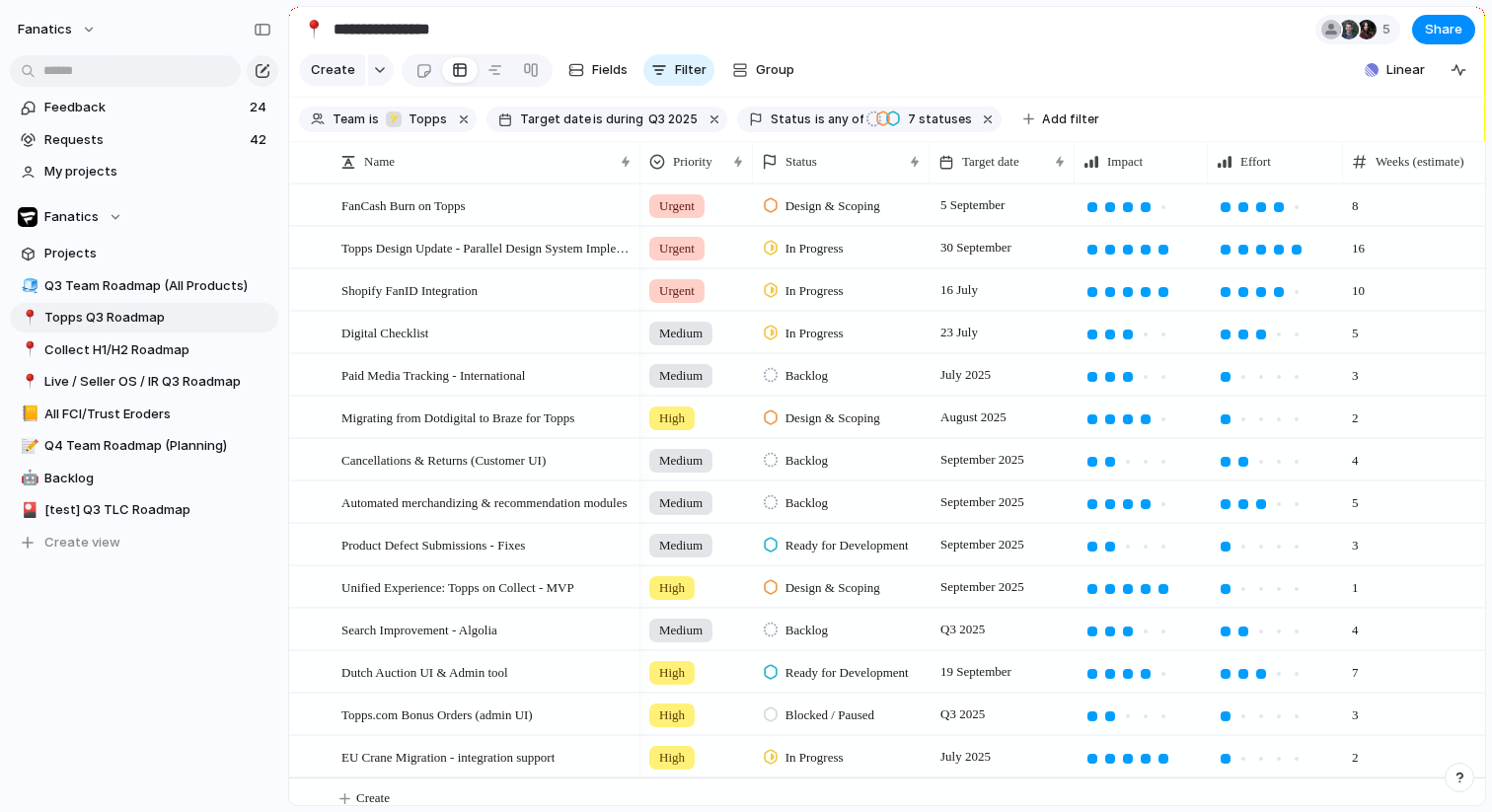 scroll, scrollTop: 0, scrollLeft: 214, axis: horizontal 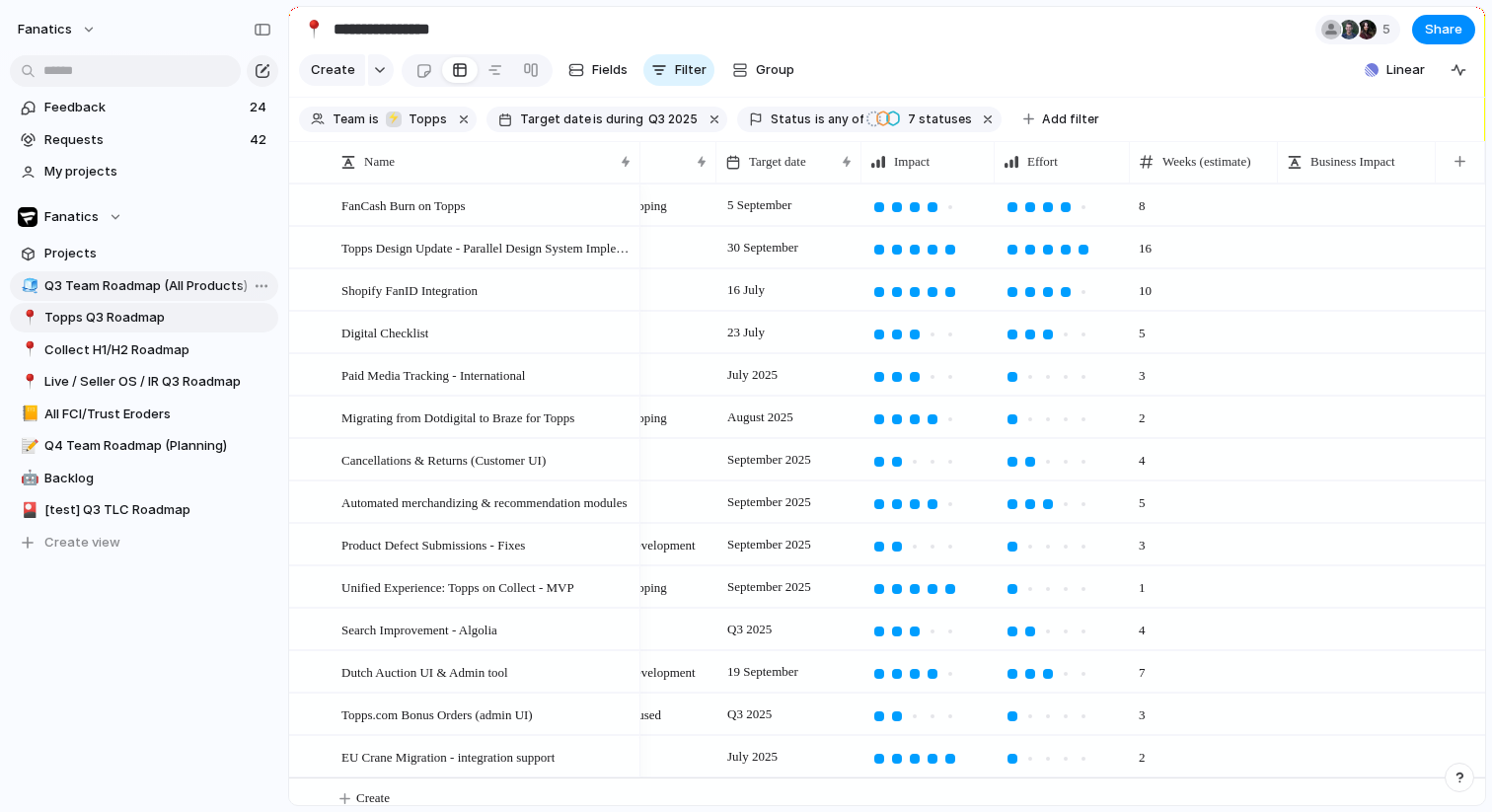 click on "Q3 Team Roadmap (All Products)" at bounding box center [158, 286] 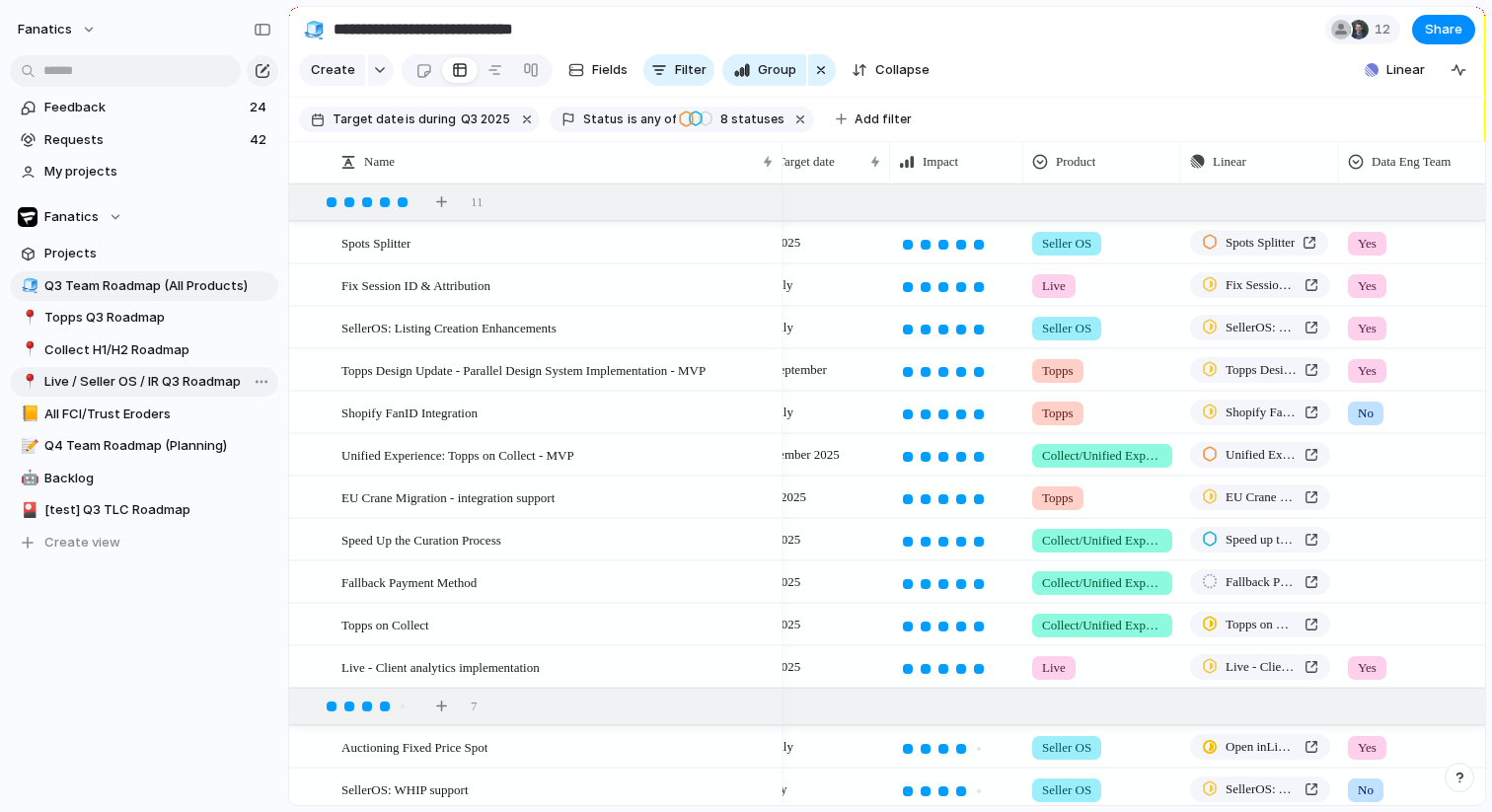 click on "Live / Seller OS / IR Q3 Roadmap" at bounding box center [158, 382] 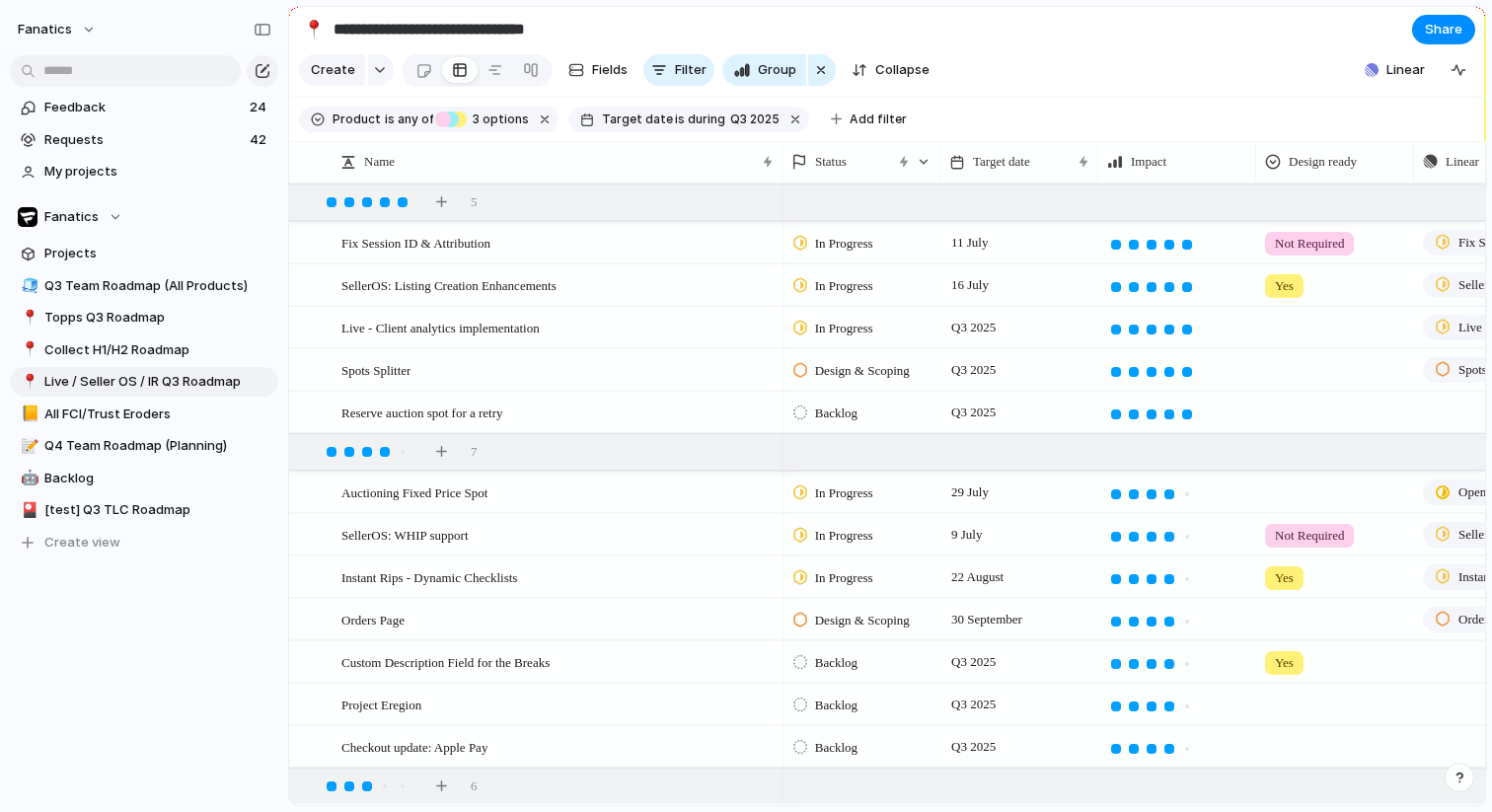 scroll, scrollTop: 0, scrollLeft: 126, axis: horizontal 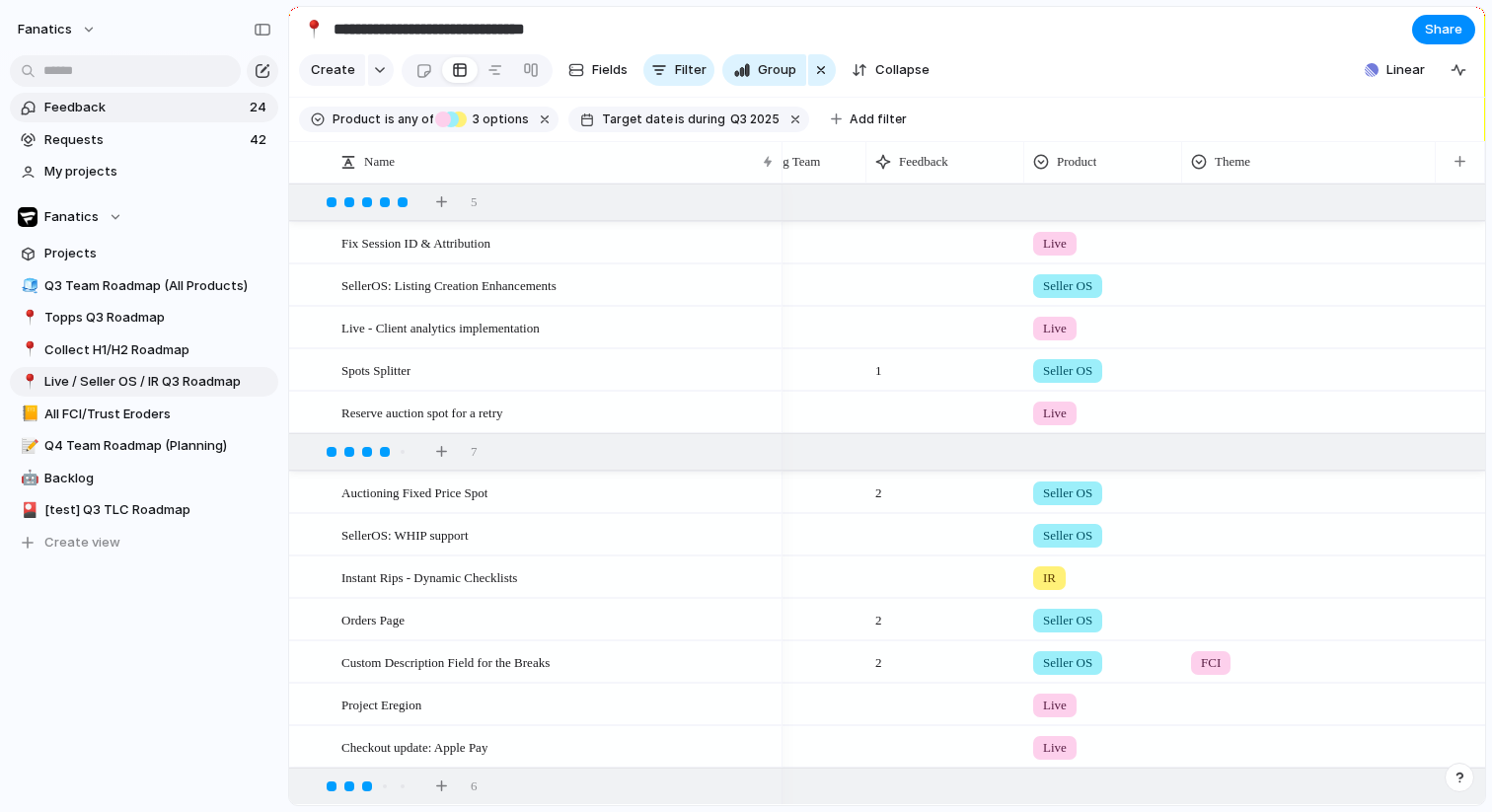 click on "Feedback" at bounding box center (144, 108) 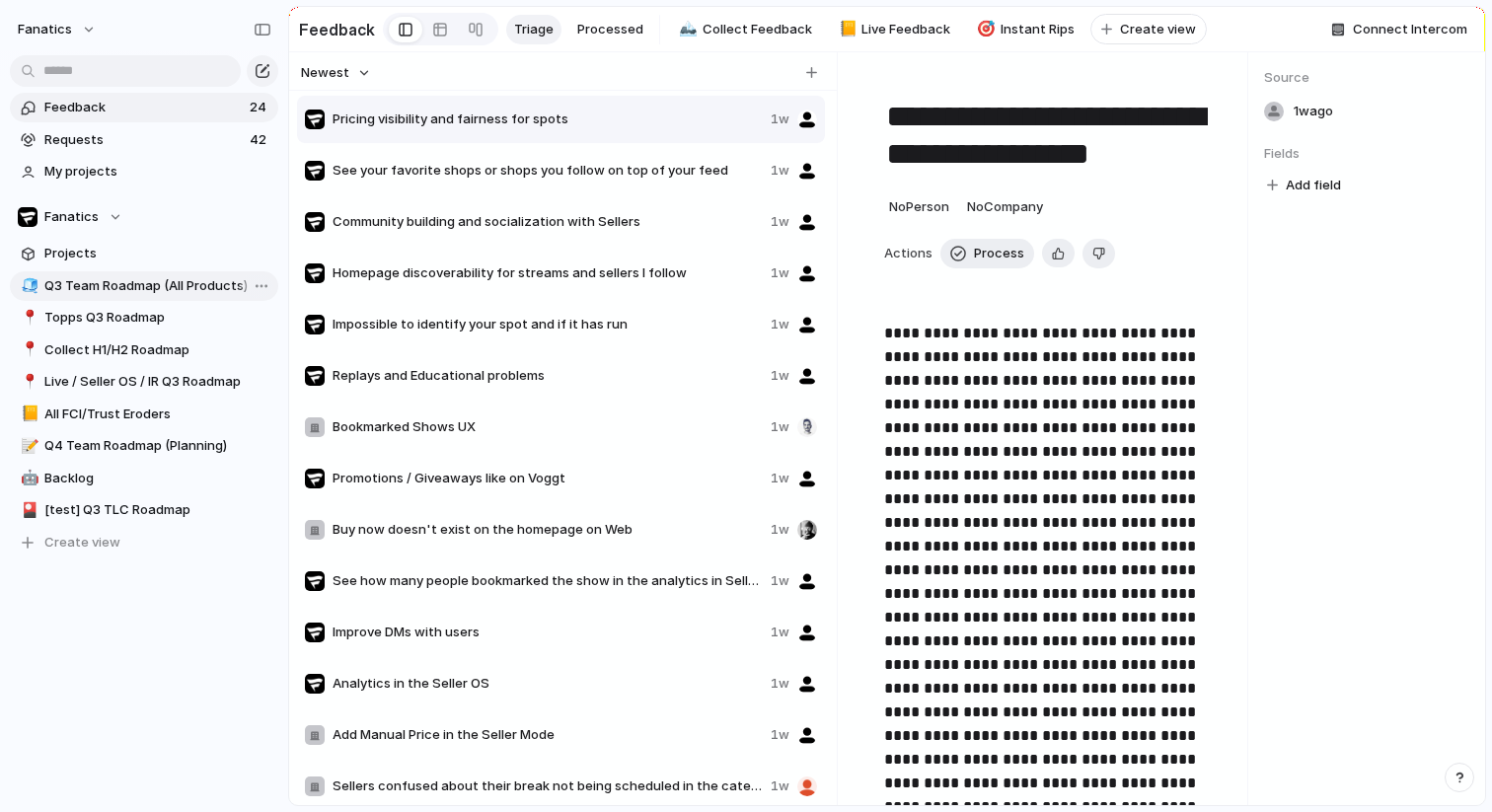 click on "Q3 Team Roadmap (All Products)" at bounding box center (158, 286) 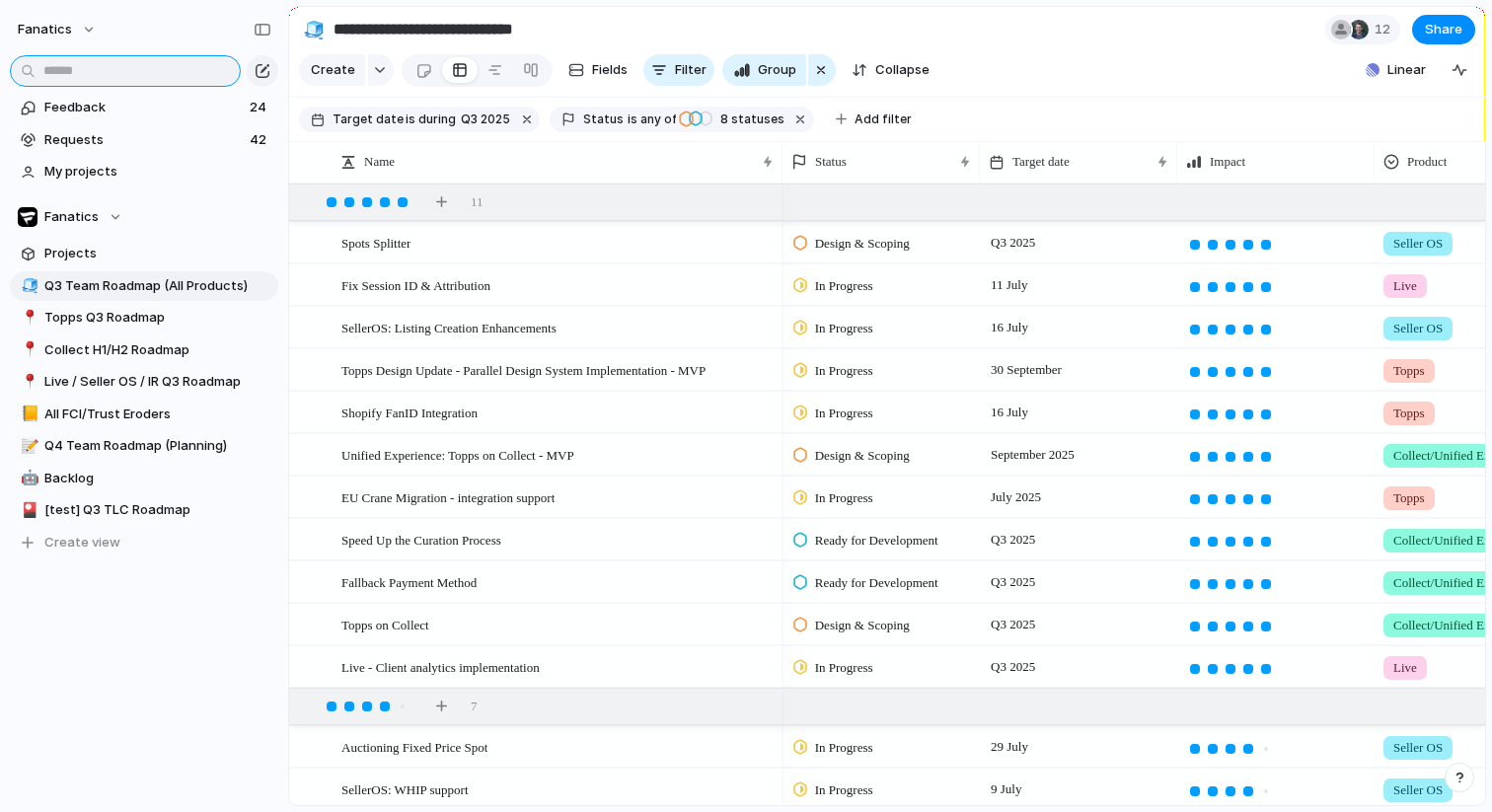 click at bounding box center (125, 71) 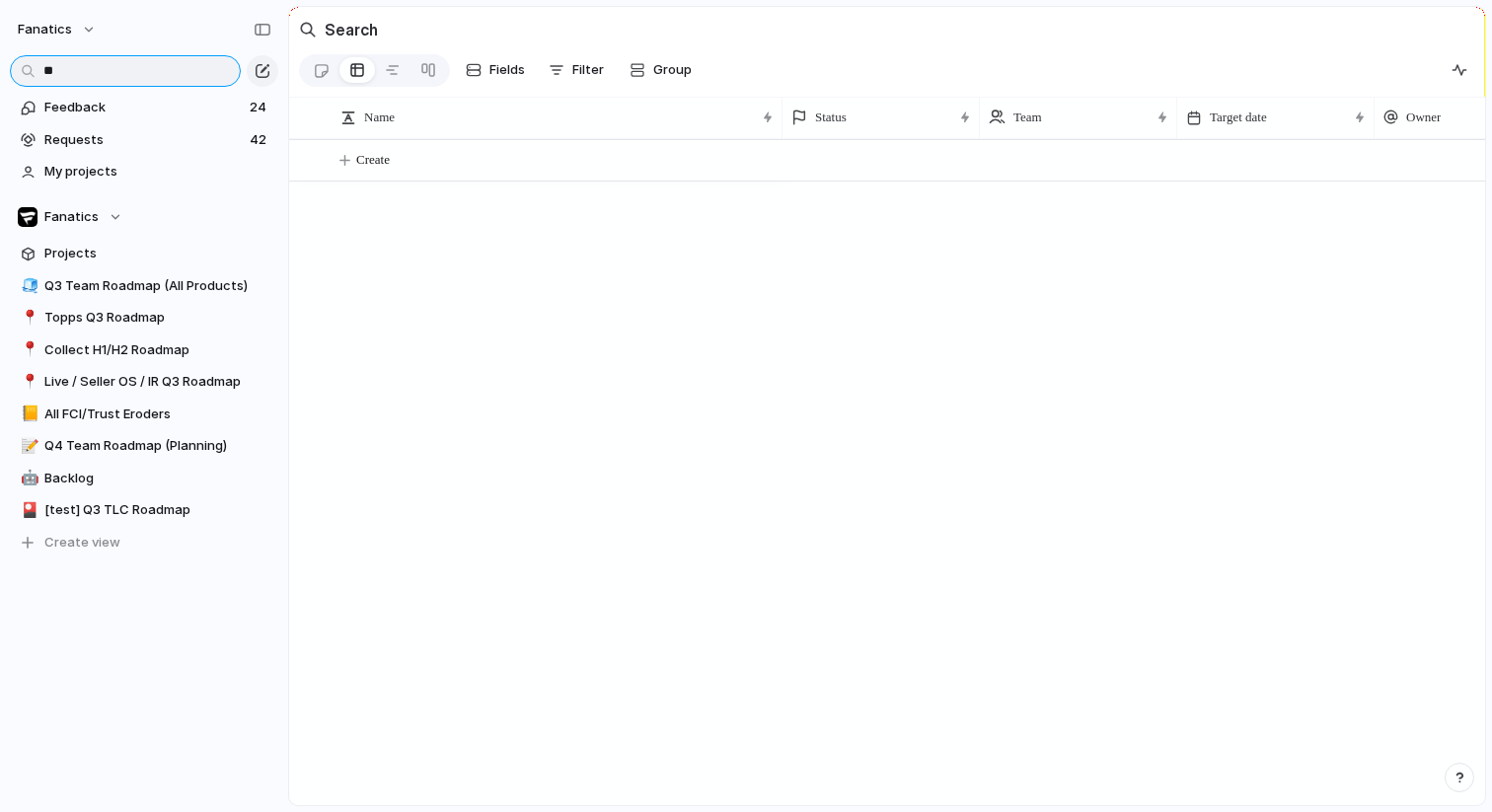 type on "*" 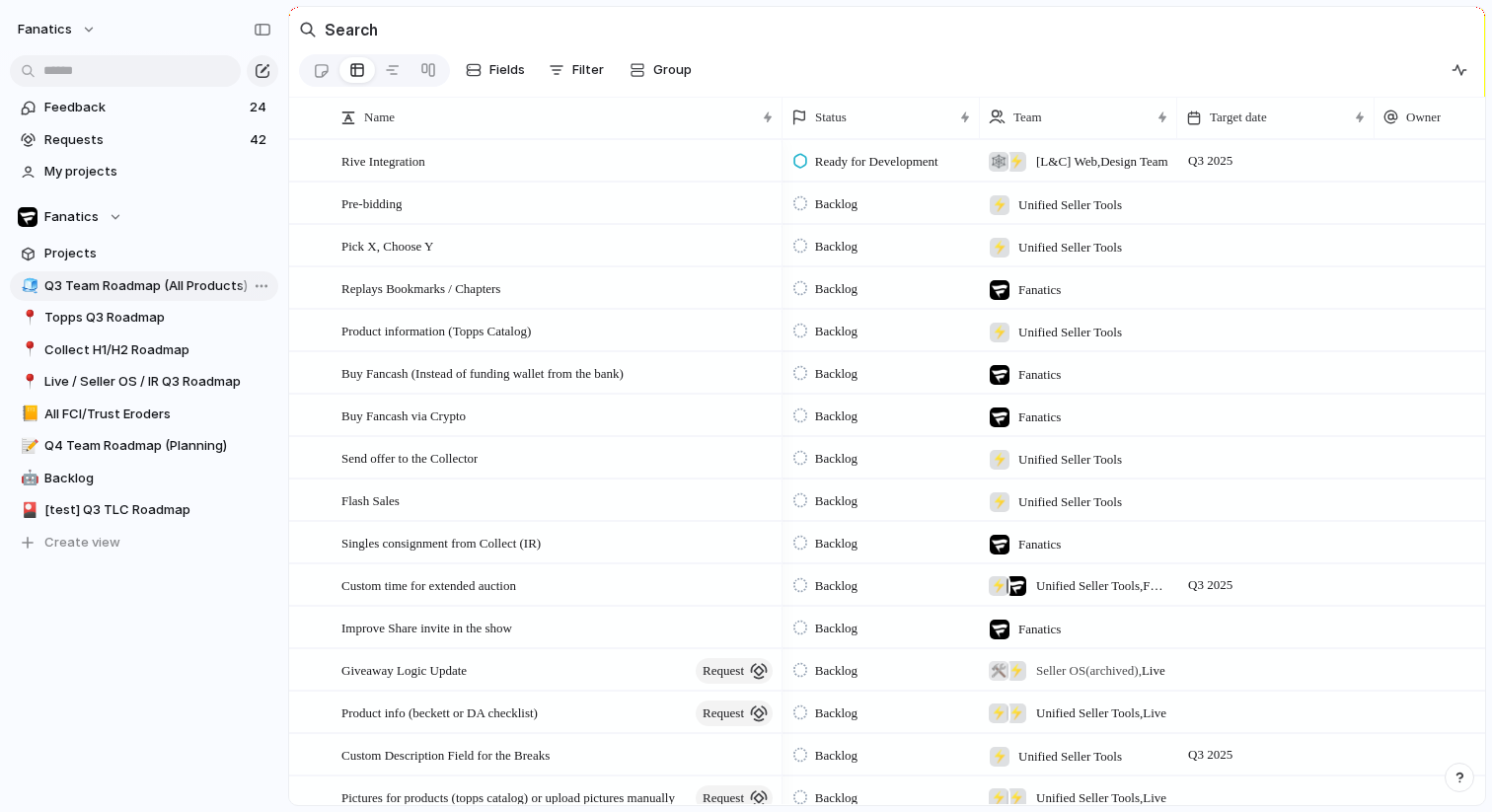 click on "Q3 Team Roadmap (All Products)" at bounding box center [158, 286] 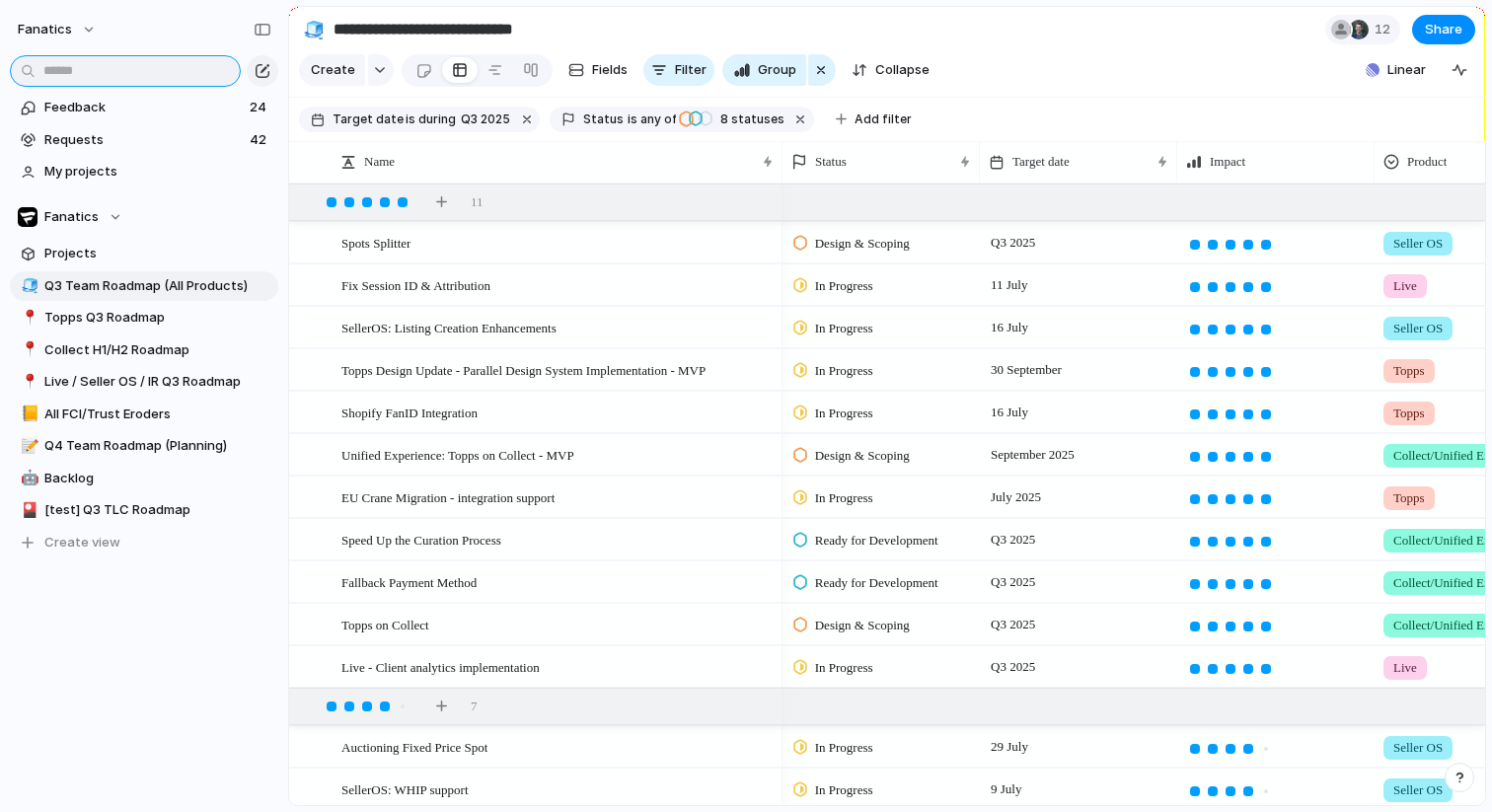 click at bounding box center [125, 71] 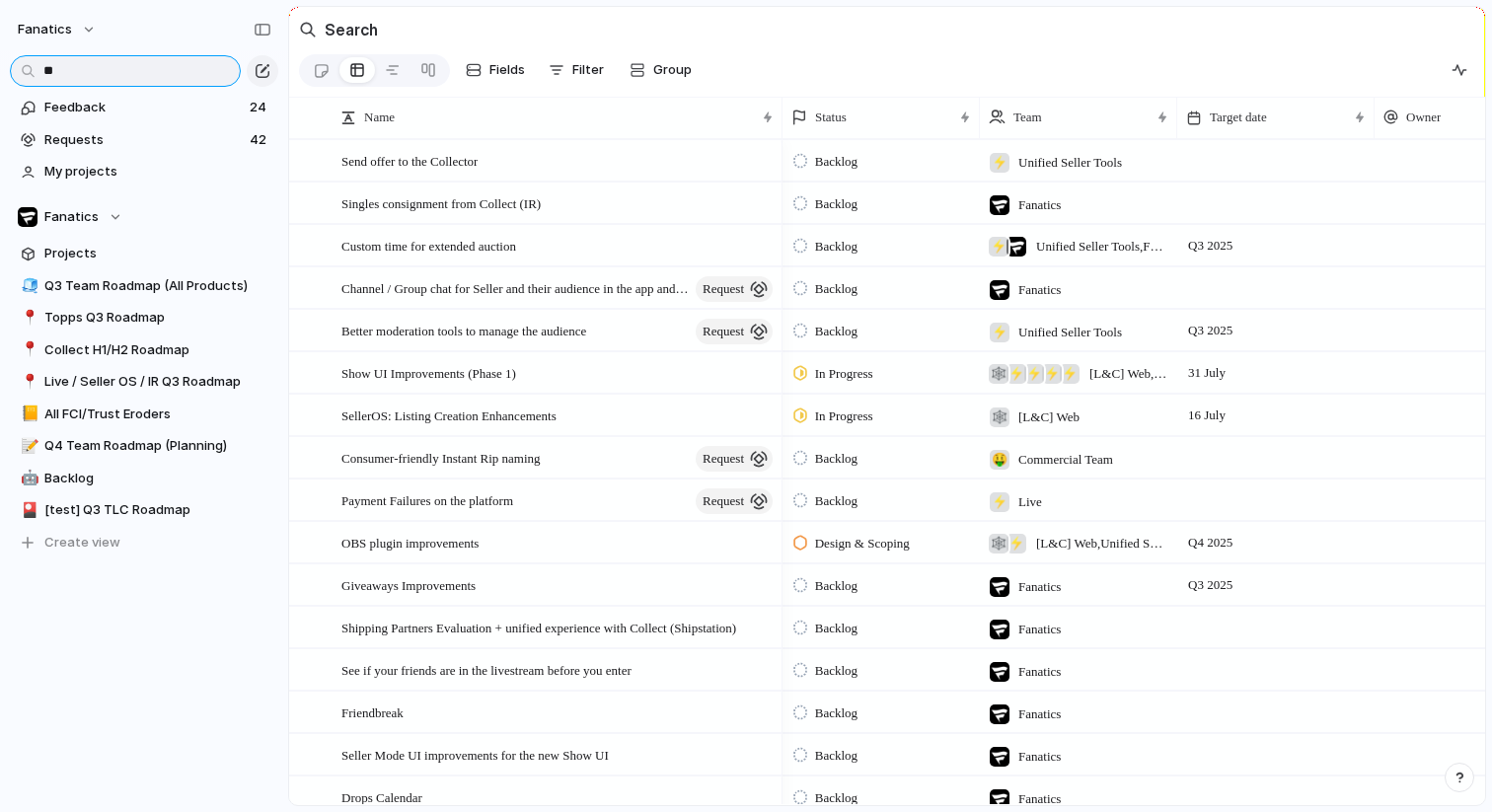 type on "*" 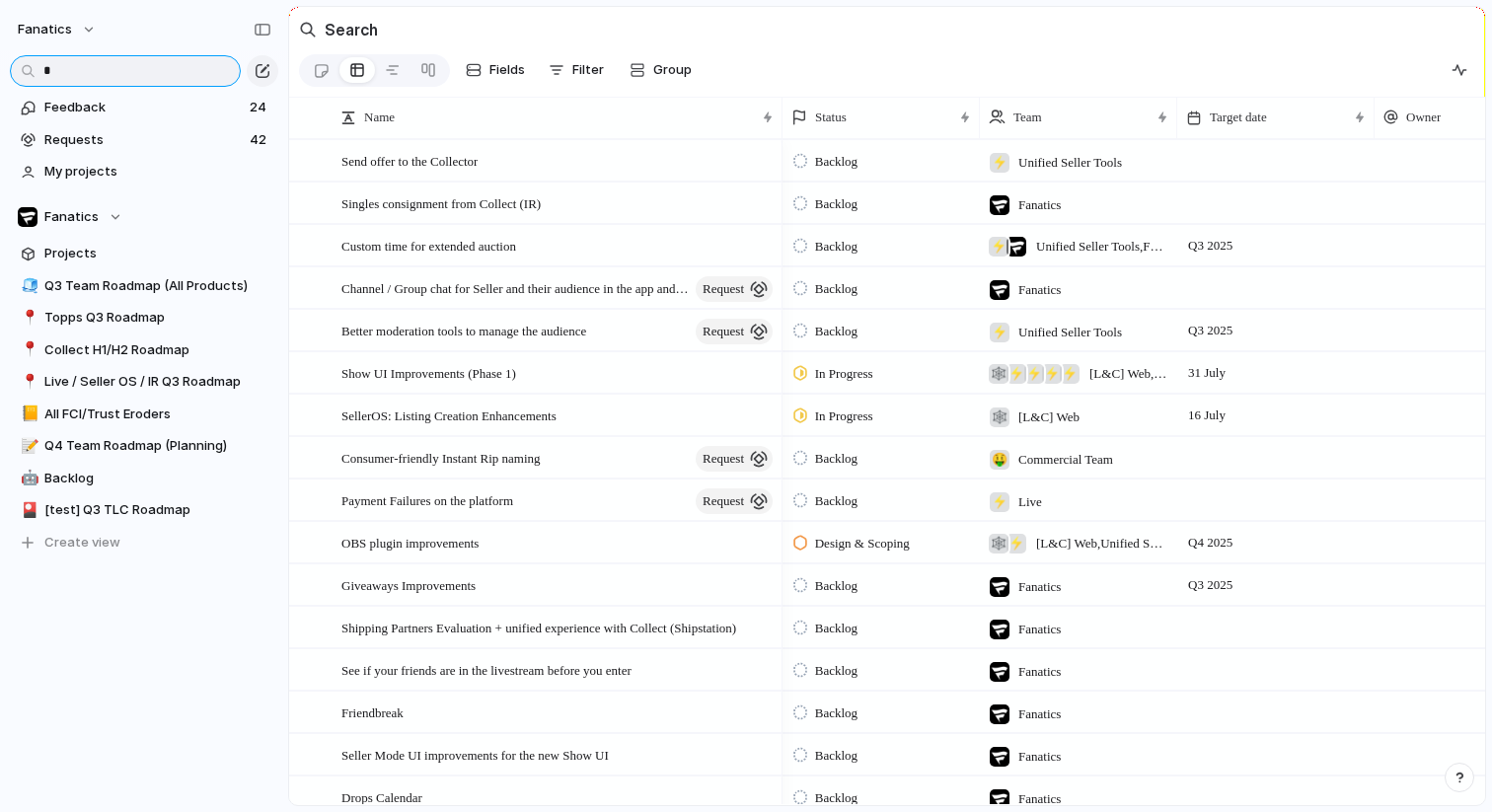 type 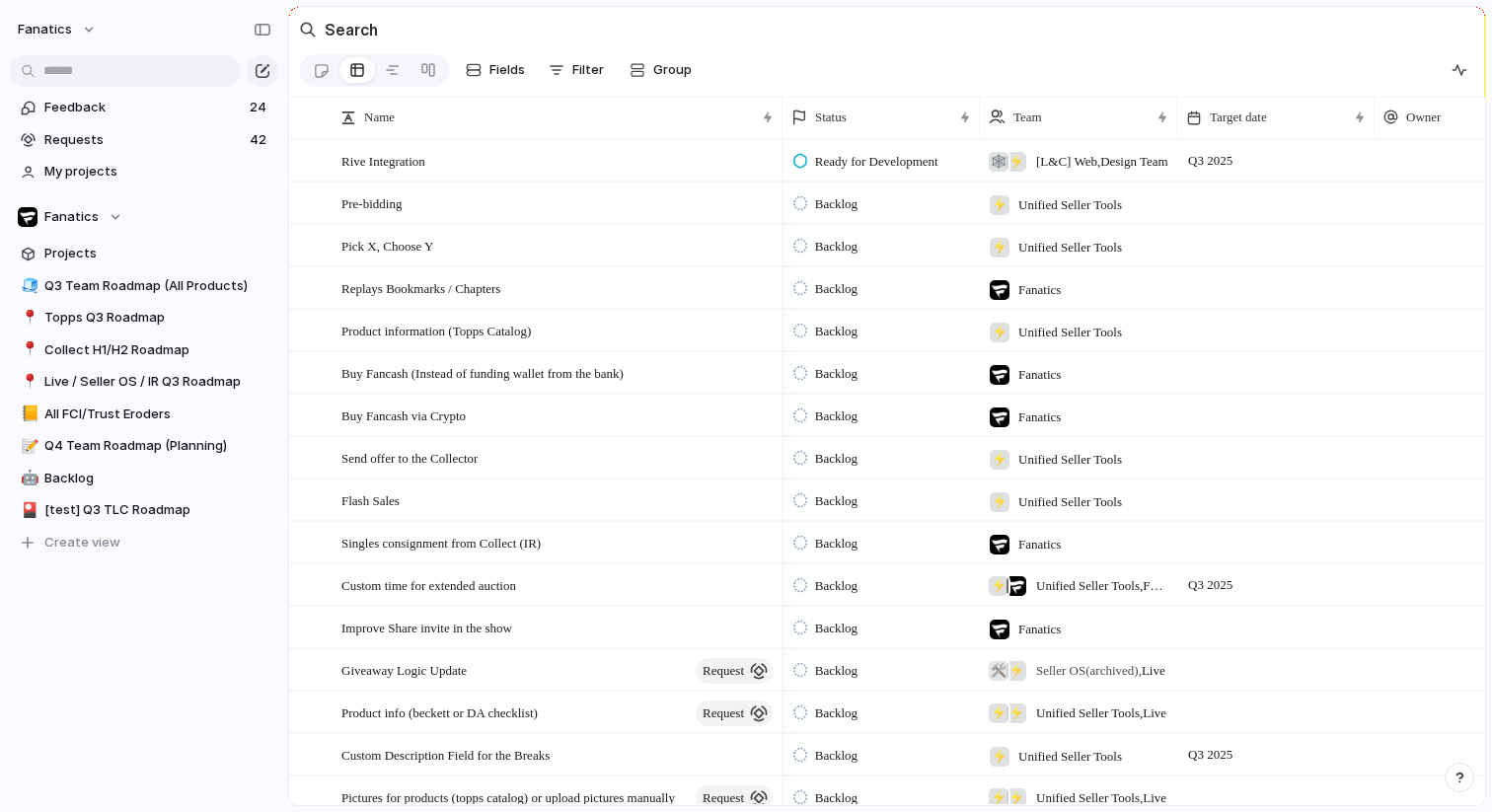 scroll, scrollTop: 0, scrollLeft: 0, axis: both 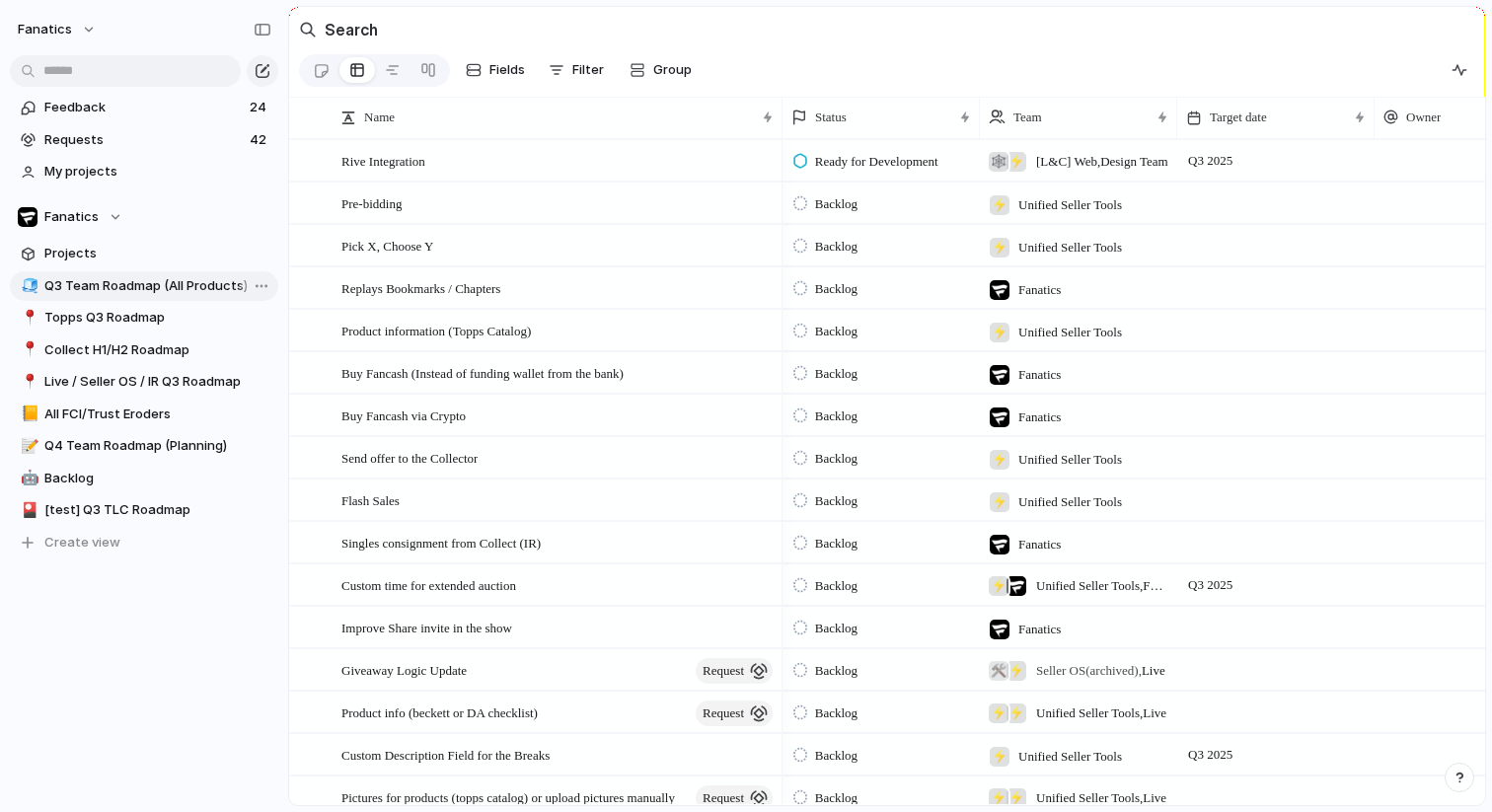 click on "Q3 Team Roadmap (All Products)" at bounding box center [158, 286] 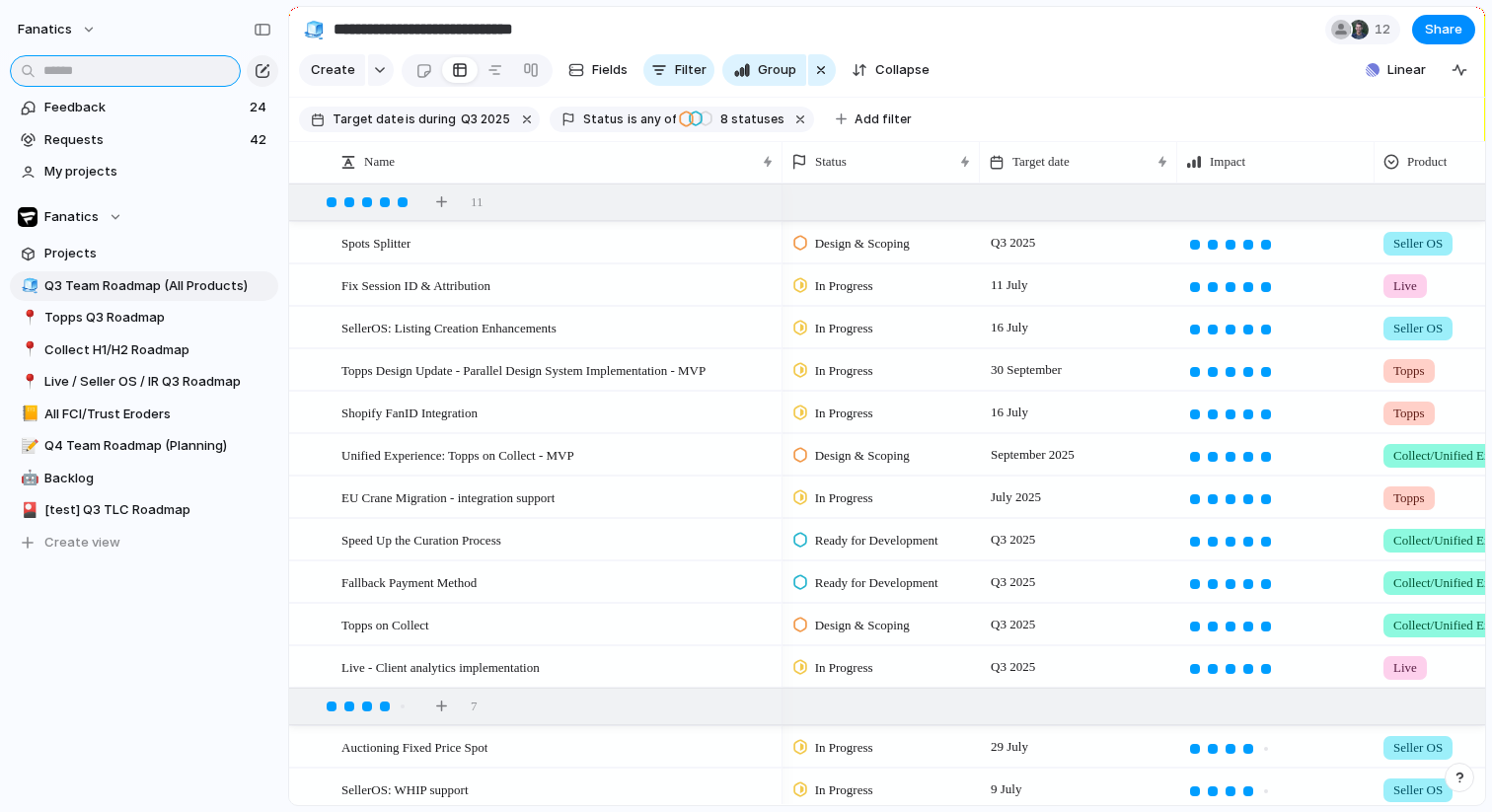 click at bounding box center (125, 71) 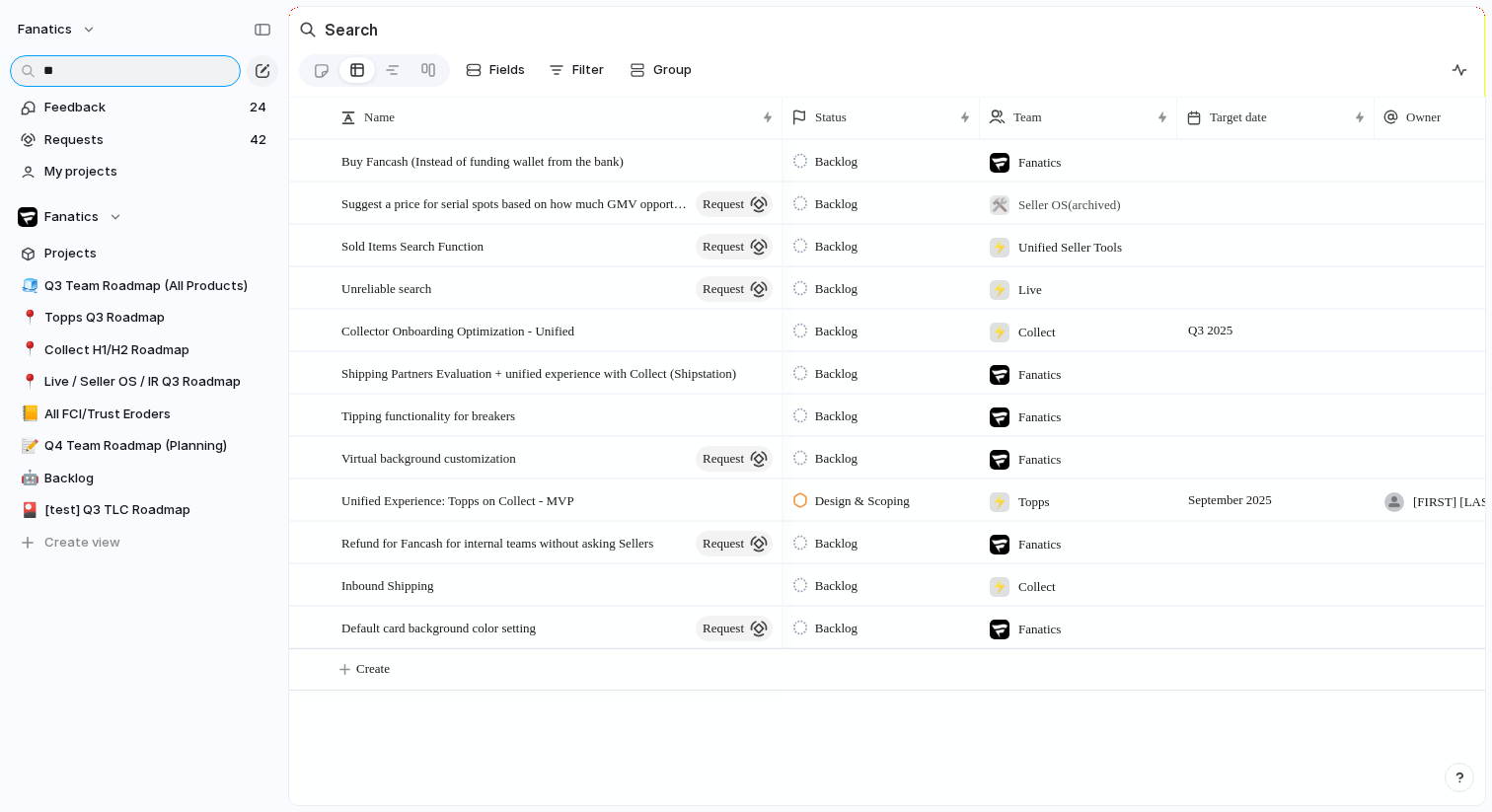type on "*" 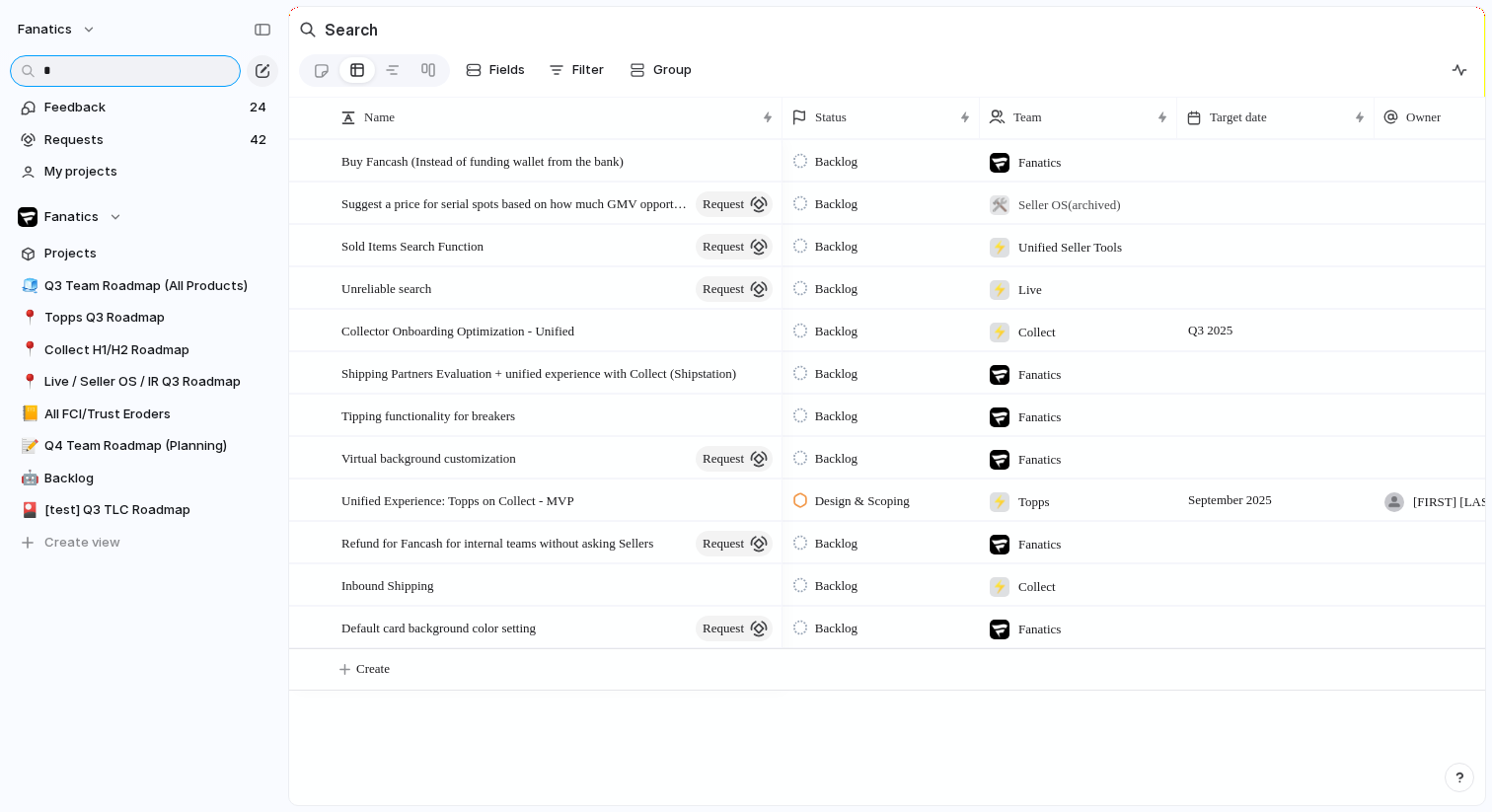 type 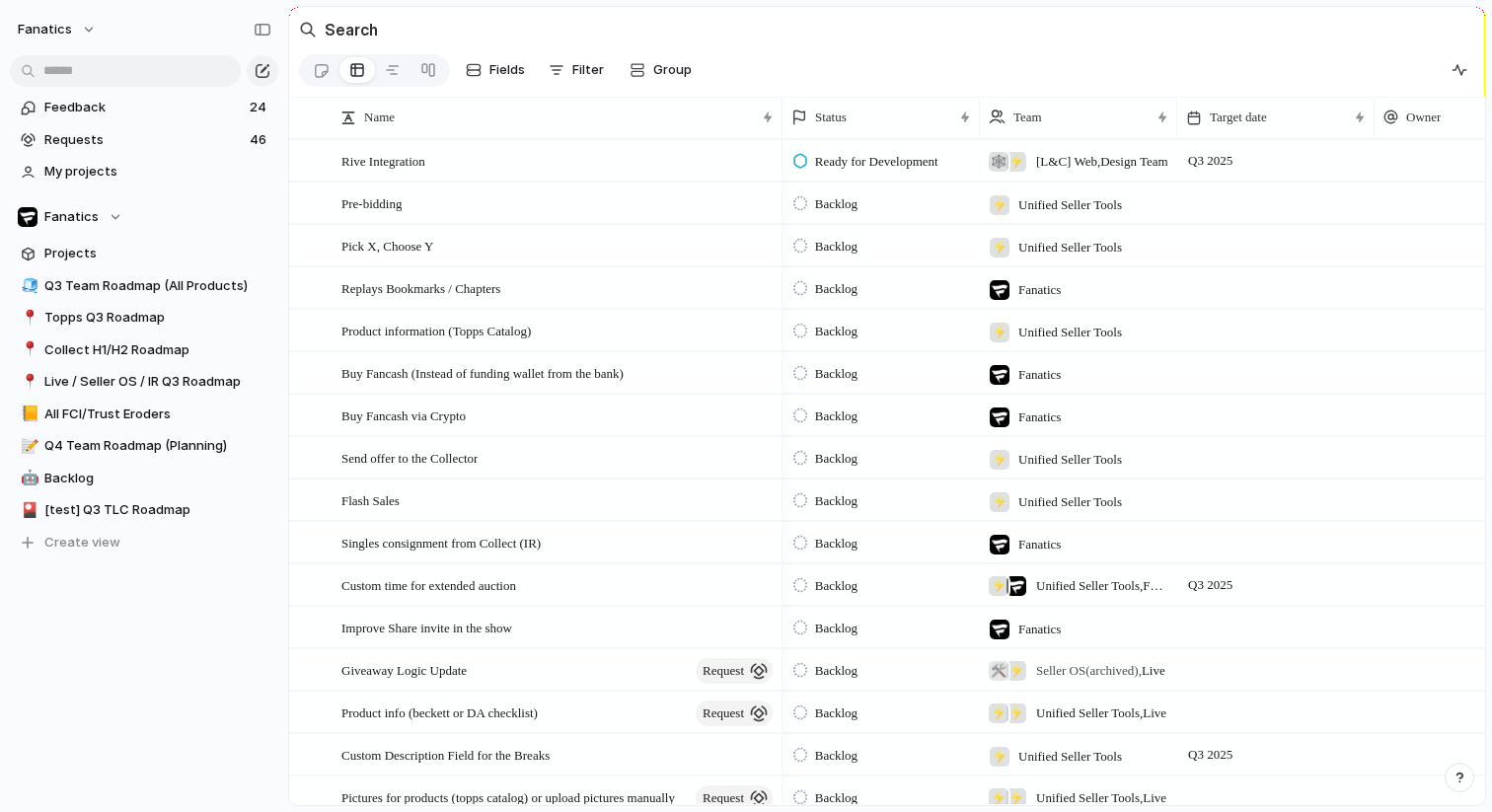 scroll, scrollTop: 0, scrollLeft: 0, axis: both 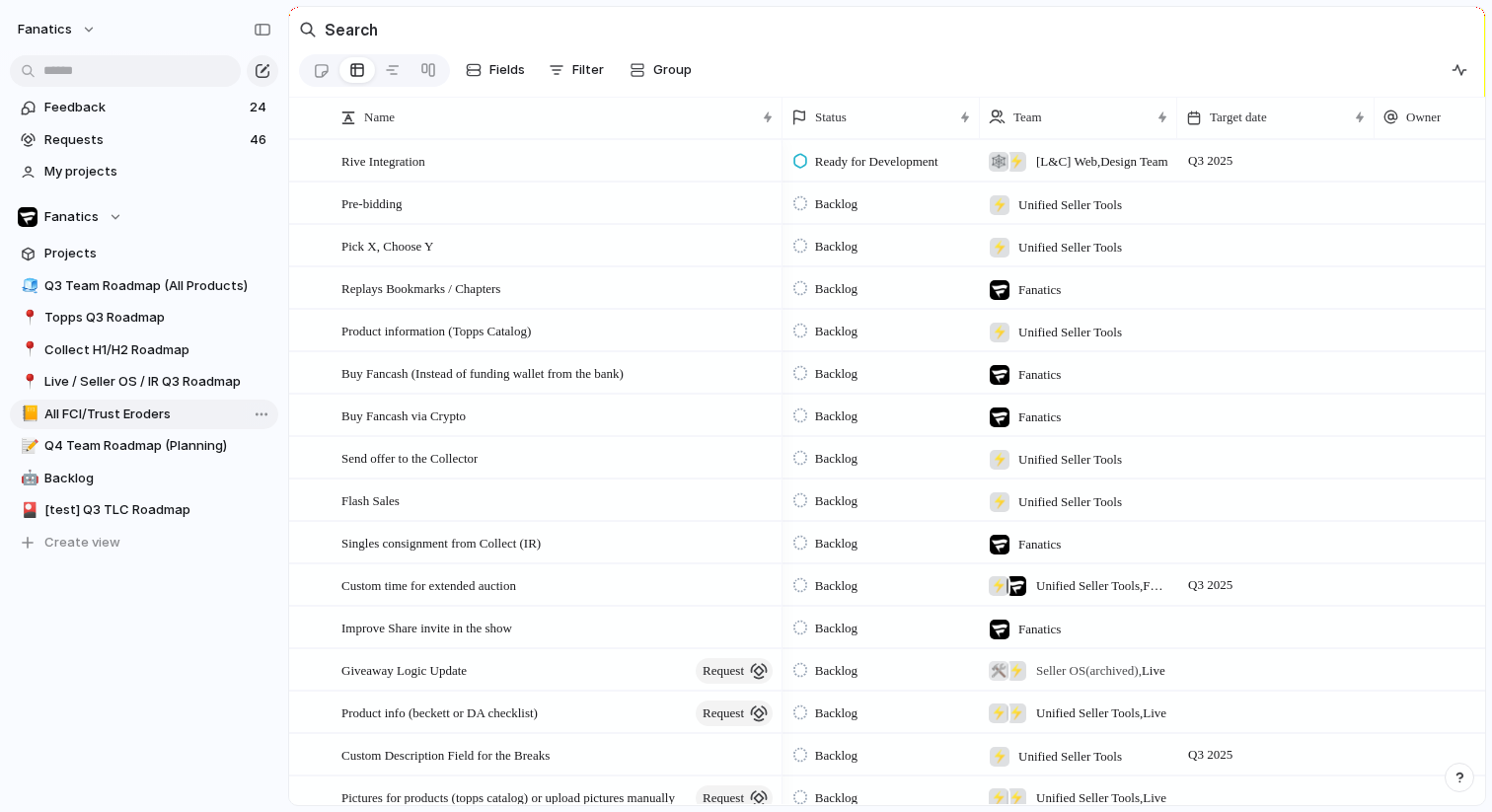 click on "All FCI/Trust Eroders" at bounding box center [158, 414] 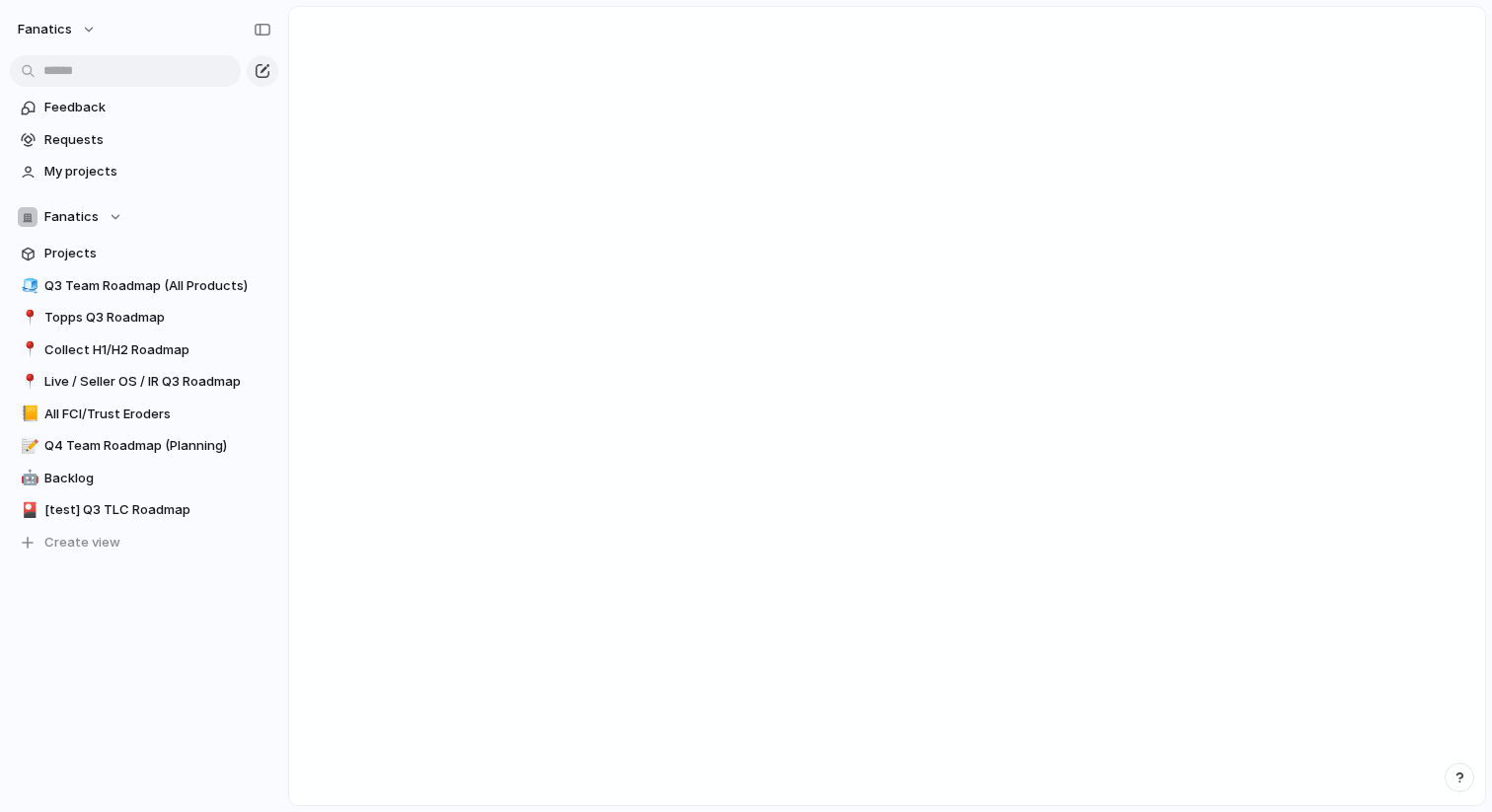 scroll, scrollTop: 0, scrollLeft: 0, axis: both 